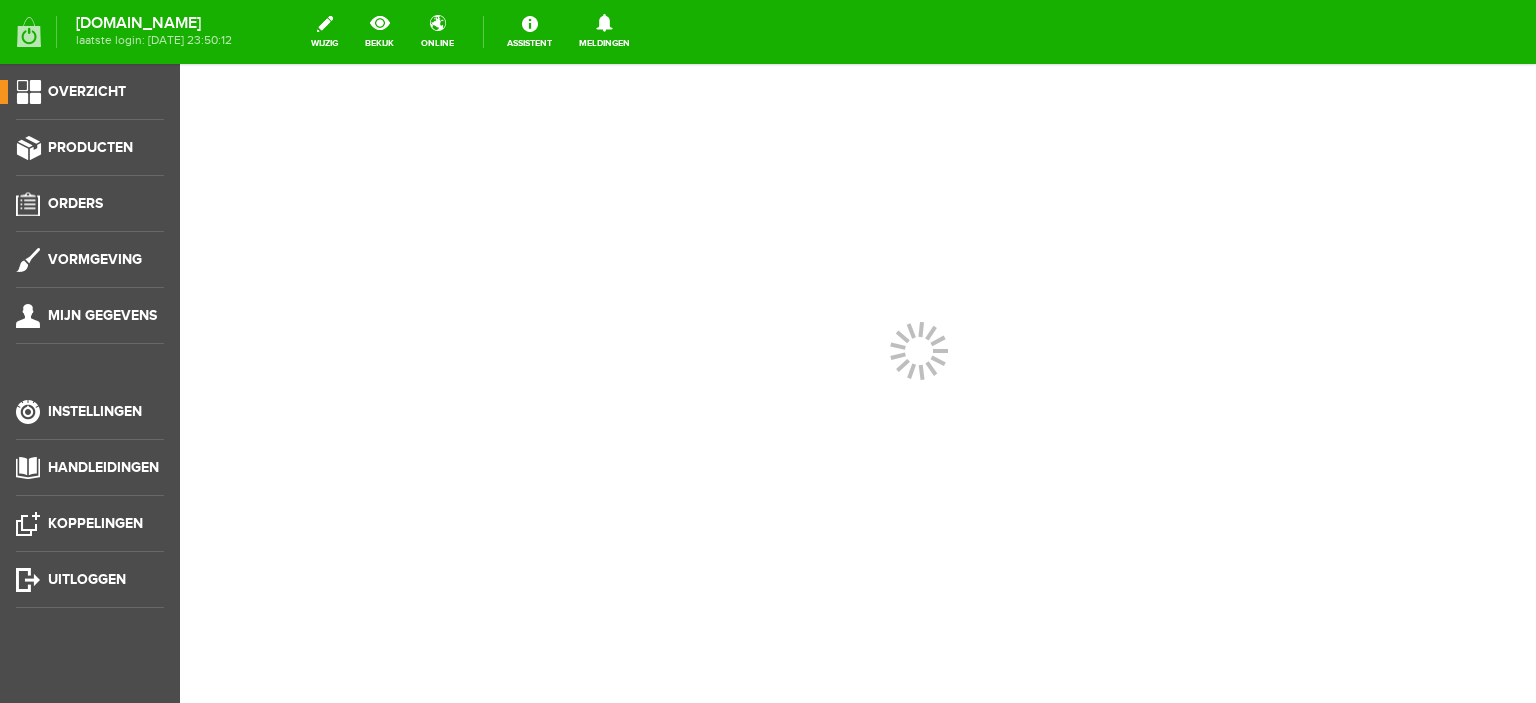 scroll, scrollTop: 0, scrollLeft: 0, axis: both 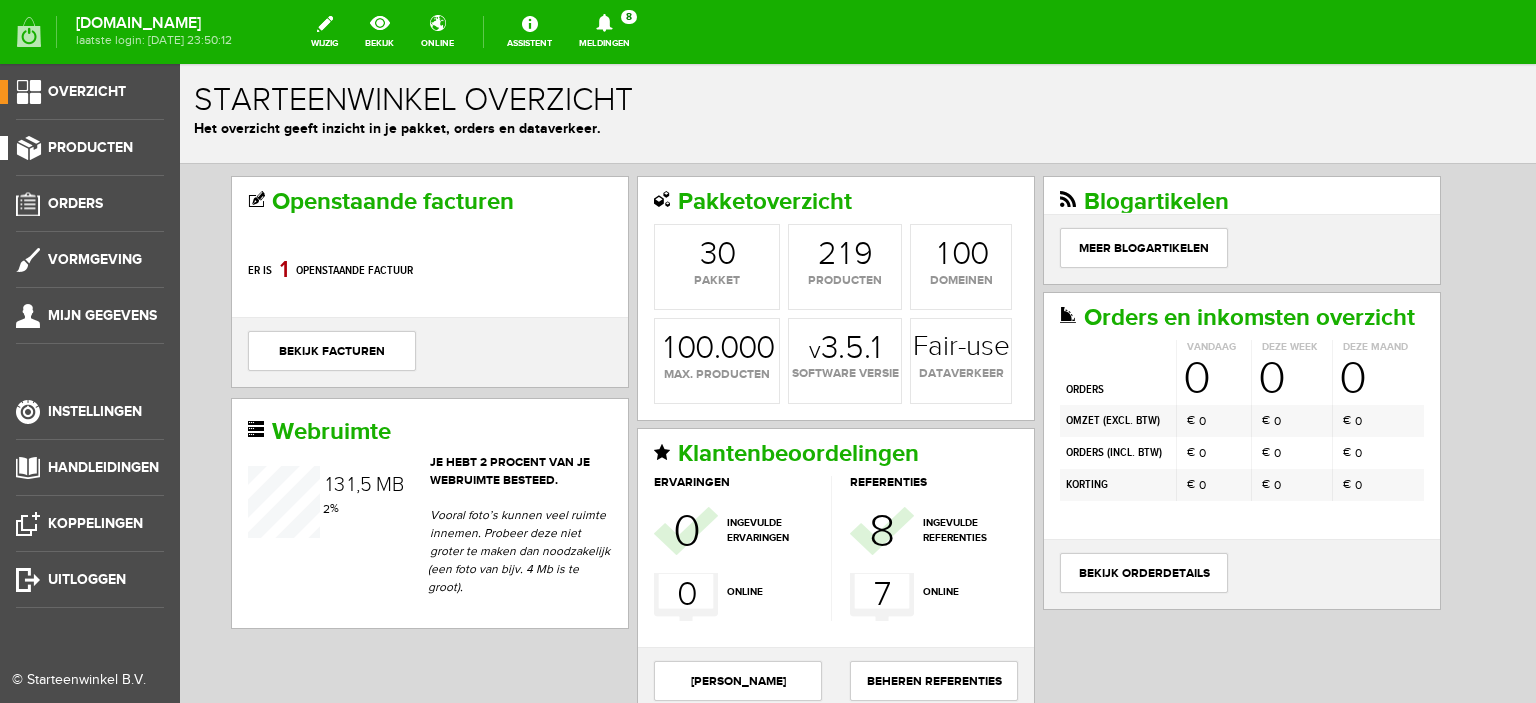 click on "Producten" at bounding box center [90, 147] 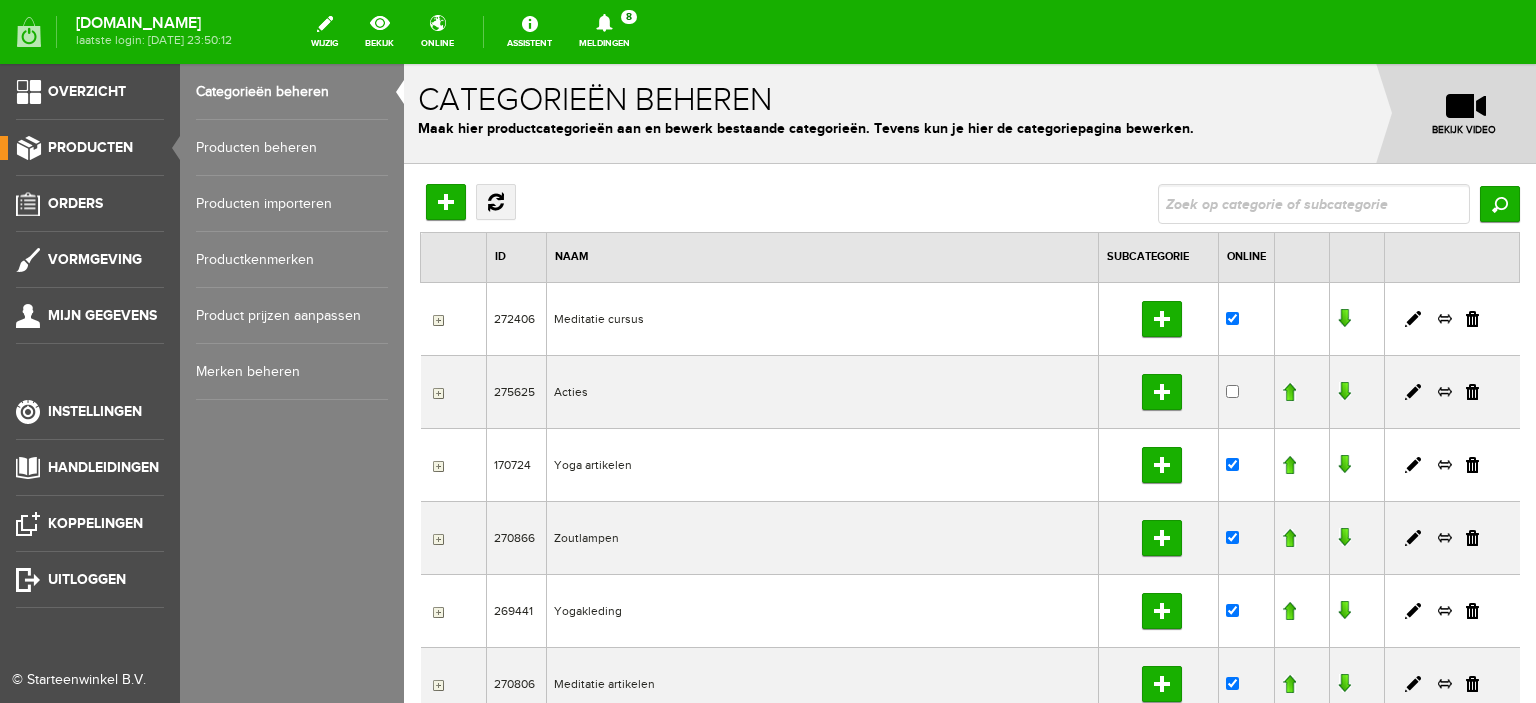 scroll, scrollTop: 0, scrollLeft: 0, axis: both 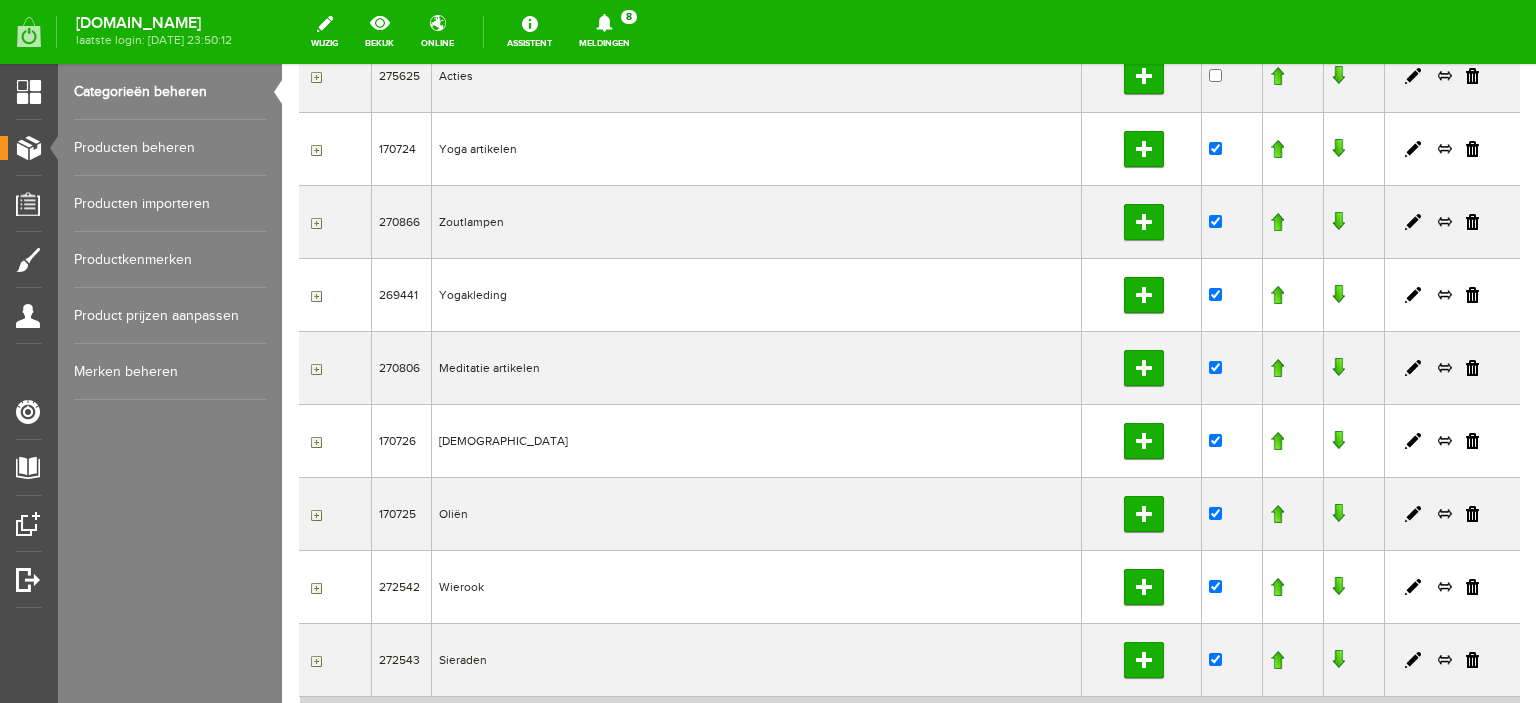drag, startPoint x: 1517, startPoint y: 442, endPoint x: 1516, endPoint y: 483, distance: 41.01219 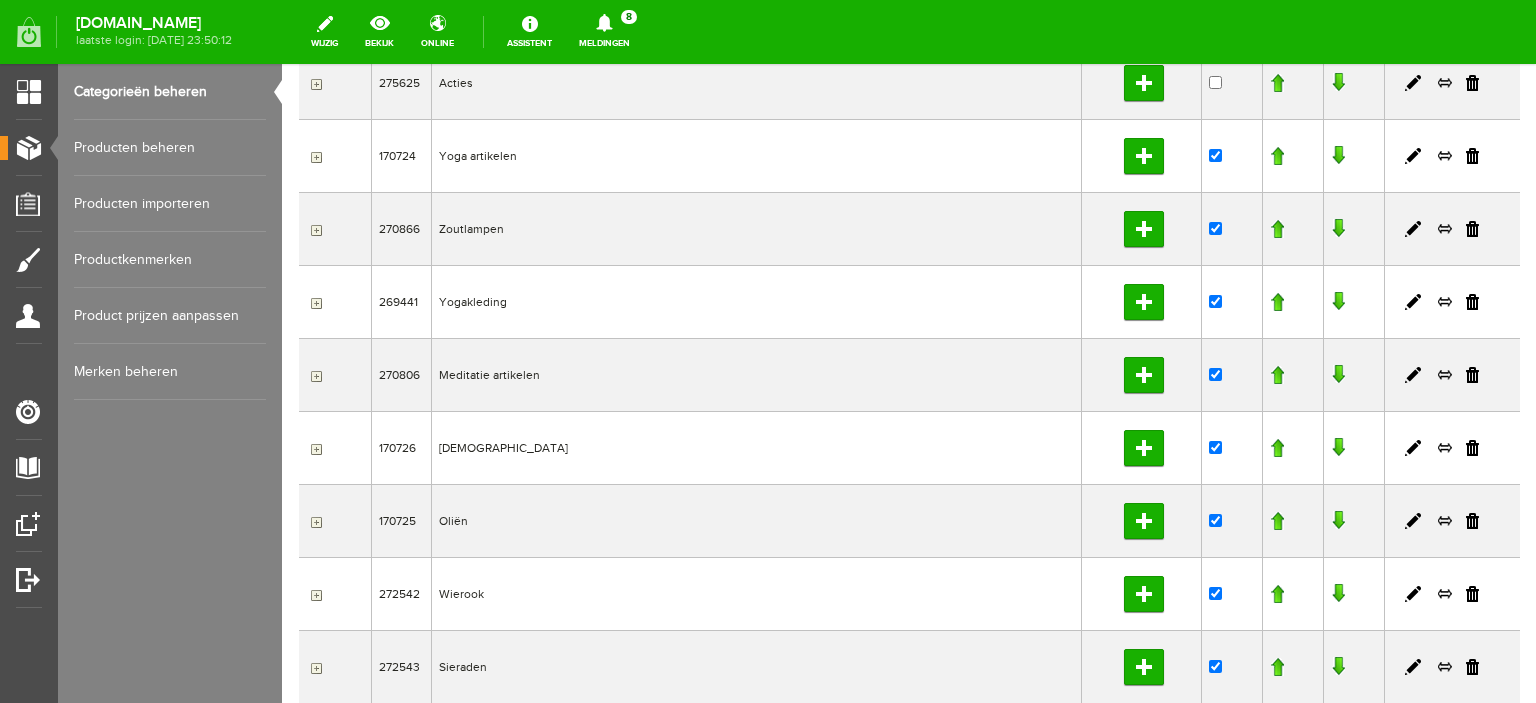 scroll, scrollTop: 286, scrollLeft: 0, axis: vertical 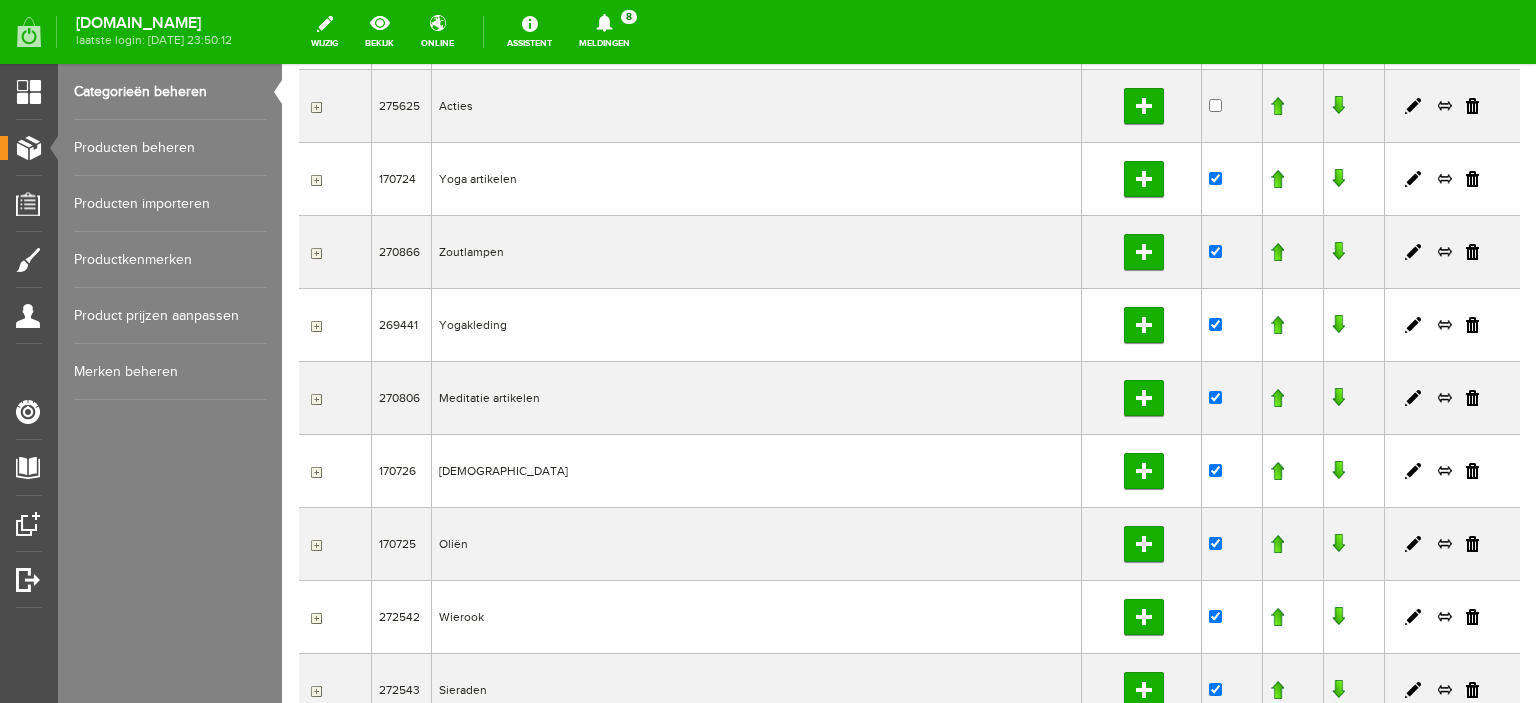 click on "Producten beheren" at bounding box center (170, 148) 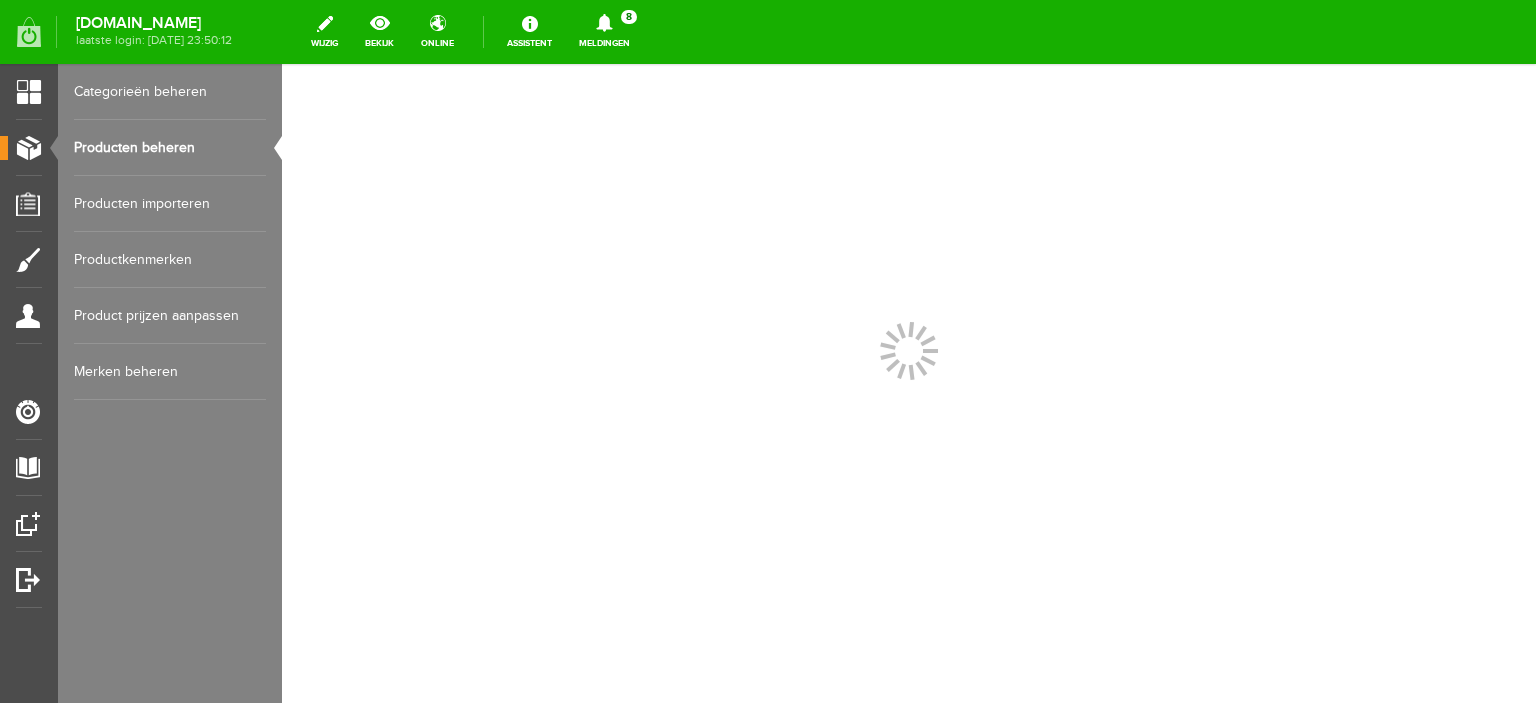 scroll, scrollTop: 0, scrollLeft: 0, axis: both 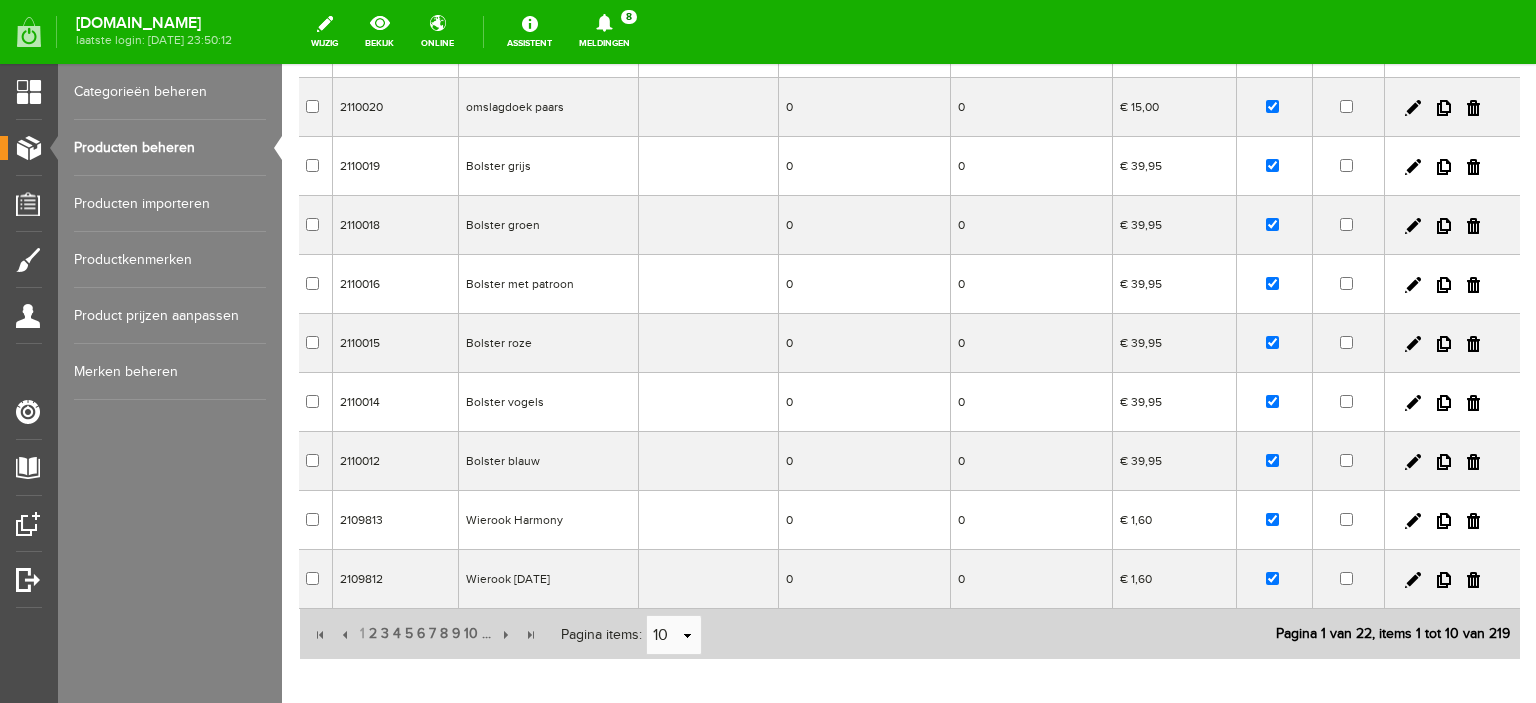 click 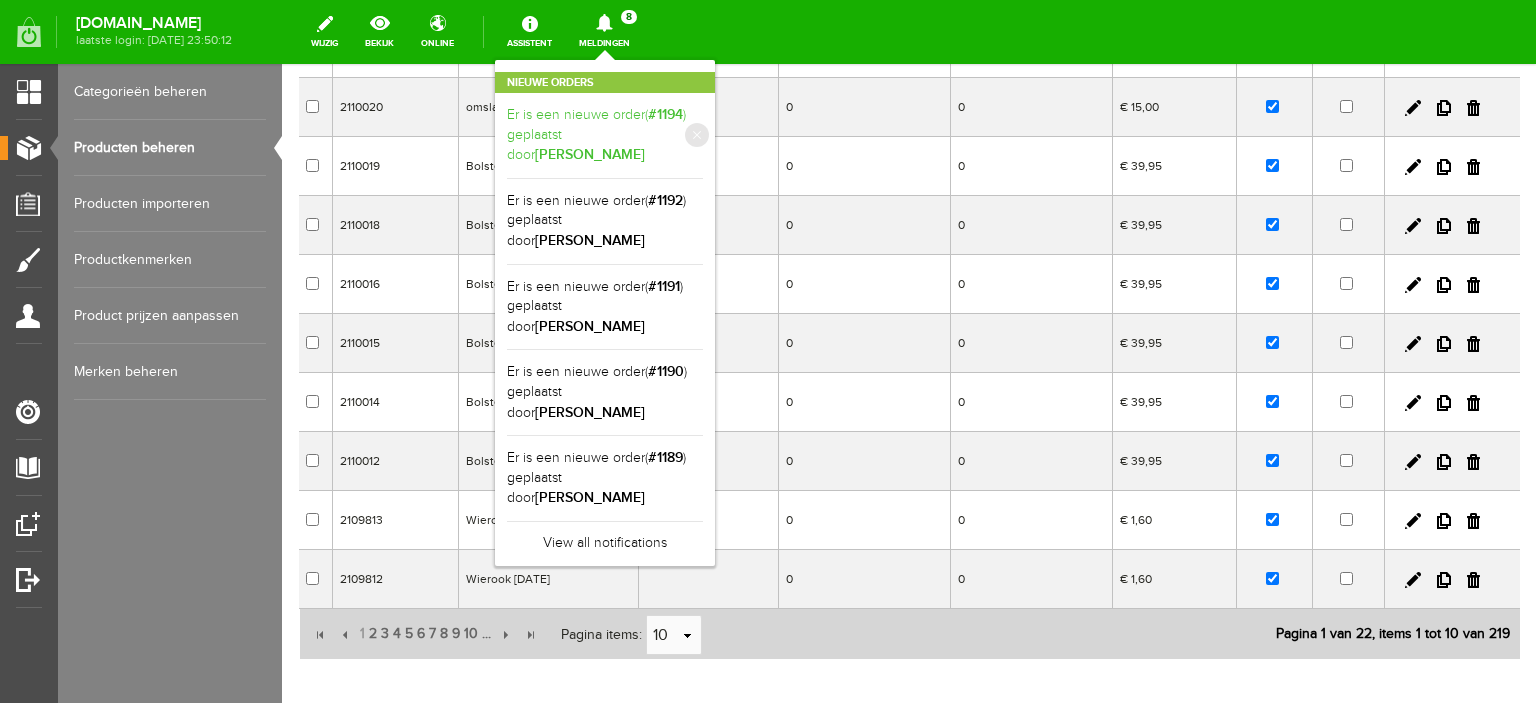 click on "Er is een nieuwe order( #1194 ) geplaatst door  [PERSON_NAME]" at bounding box center (605, 135) 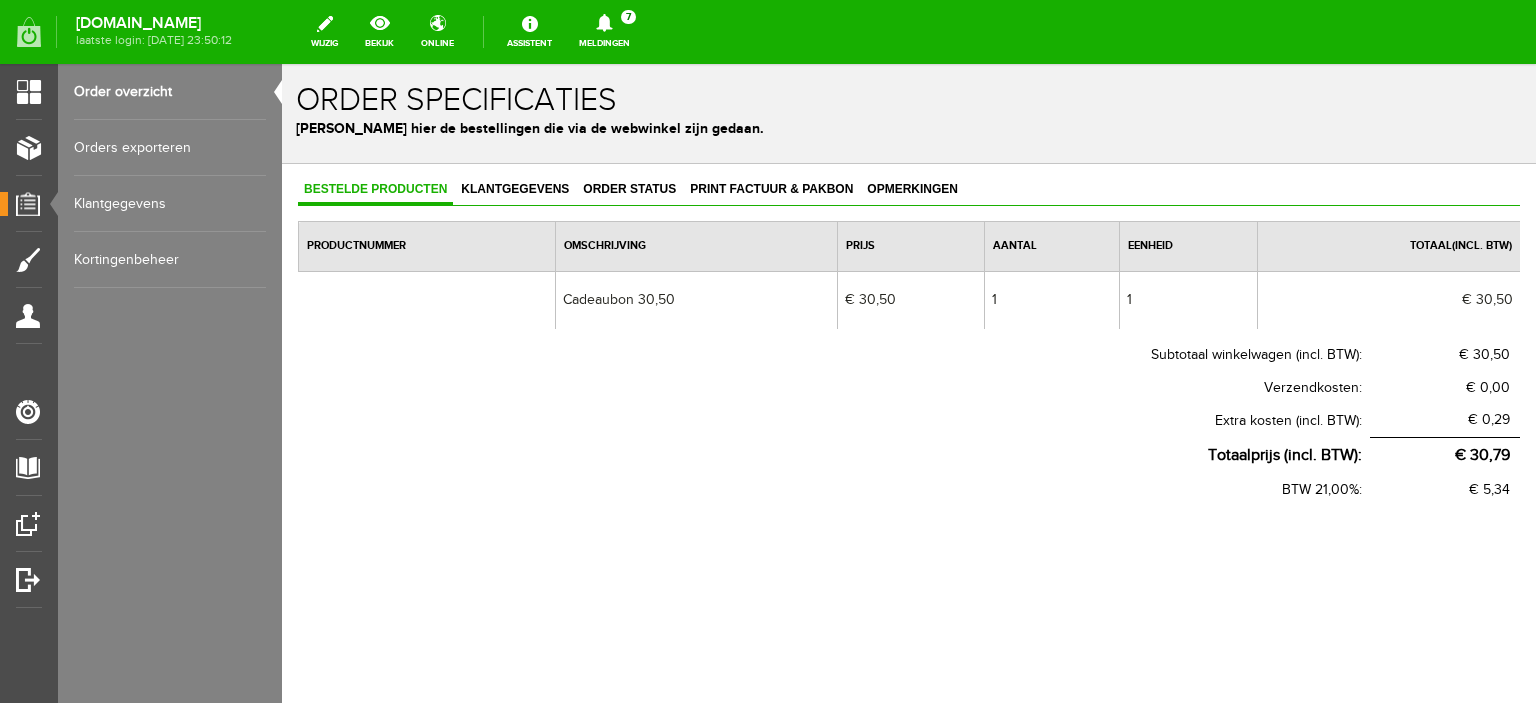 scroll, scrollTop: 0, scrollLeft: 0, axis: both 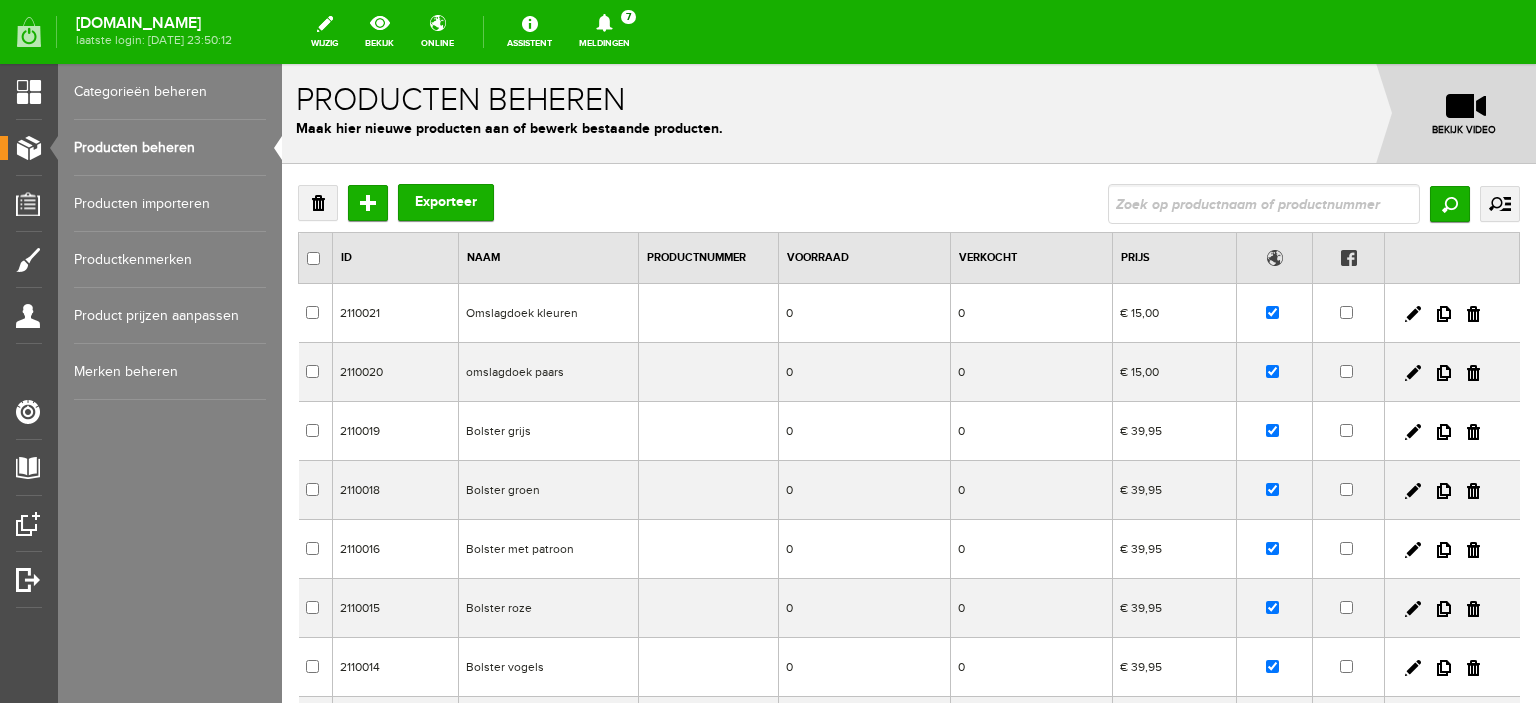 click on "Producten beheren" at bounding box center (170, 148) 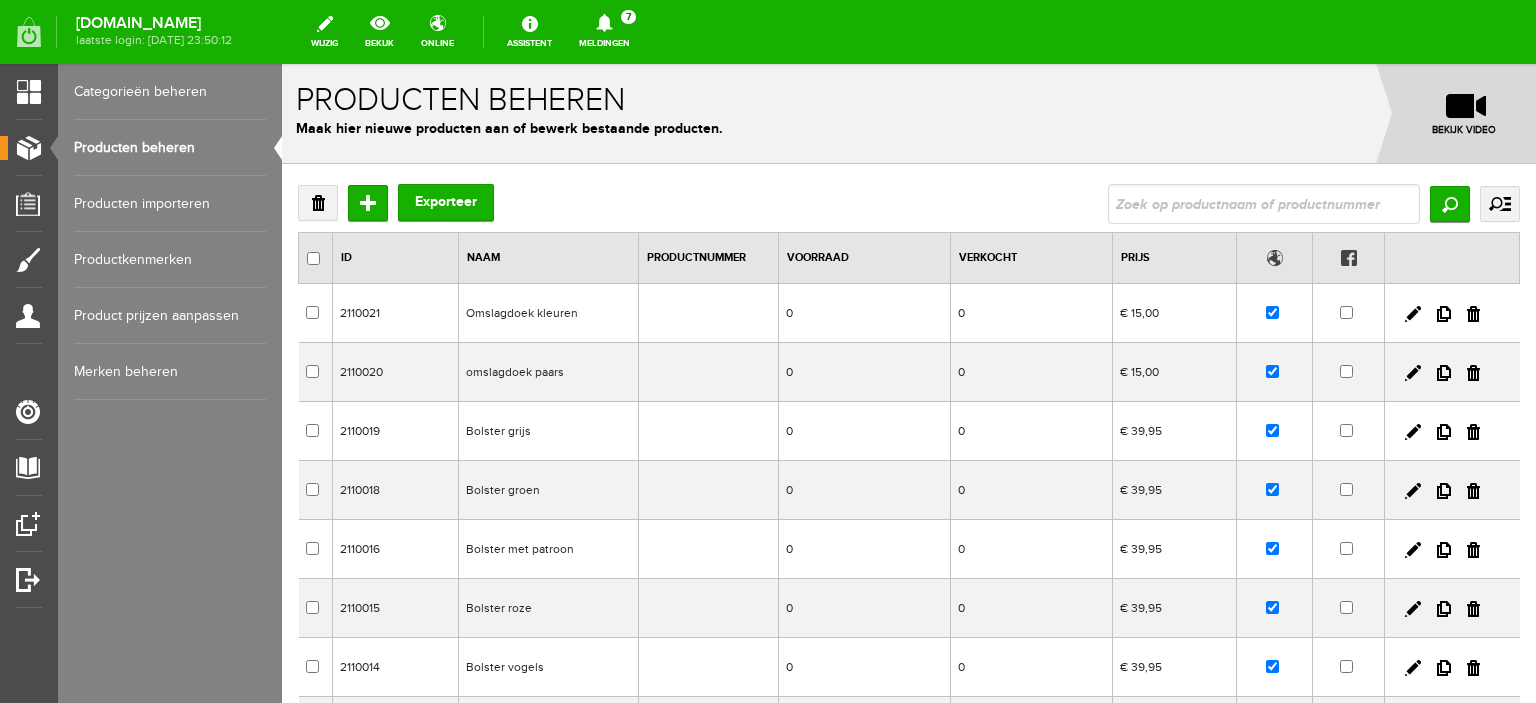 scroll, scrollTop: 0, scrollLeft: 0, axis: both 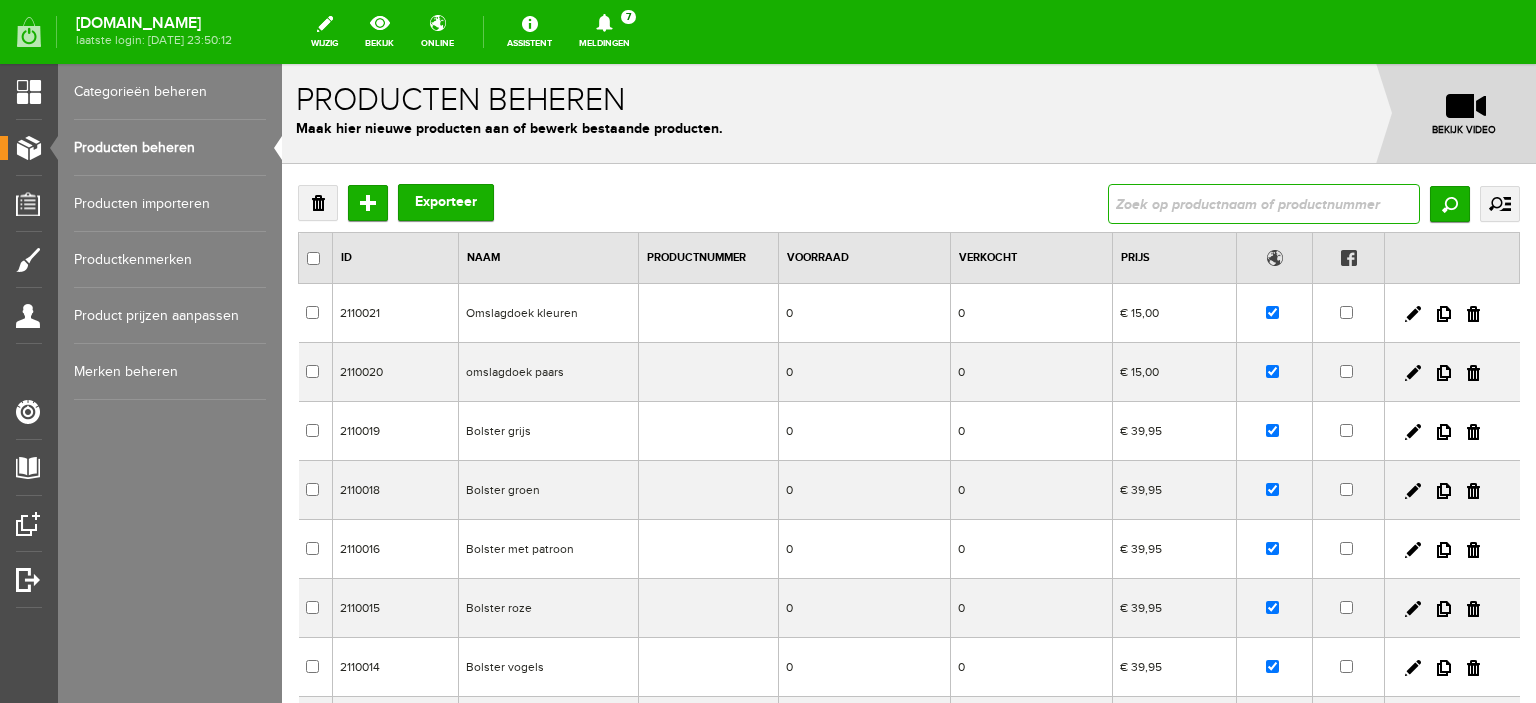 click at bounding box center (1264, 204) 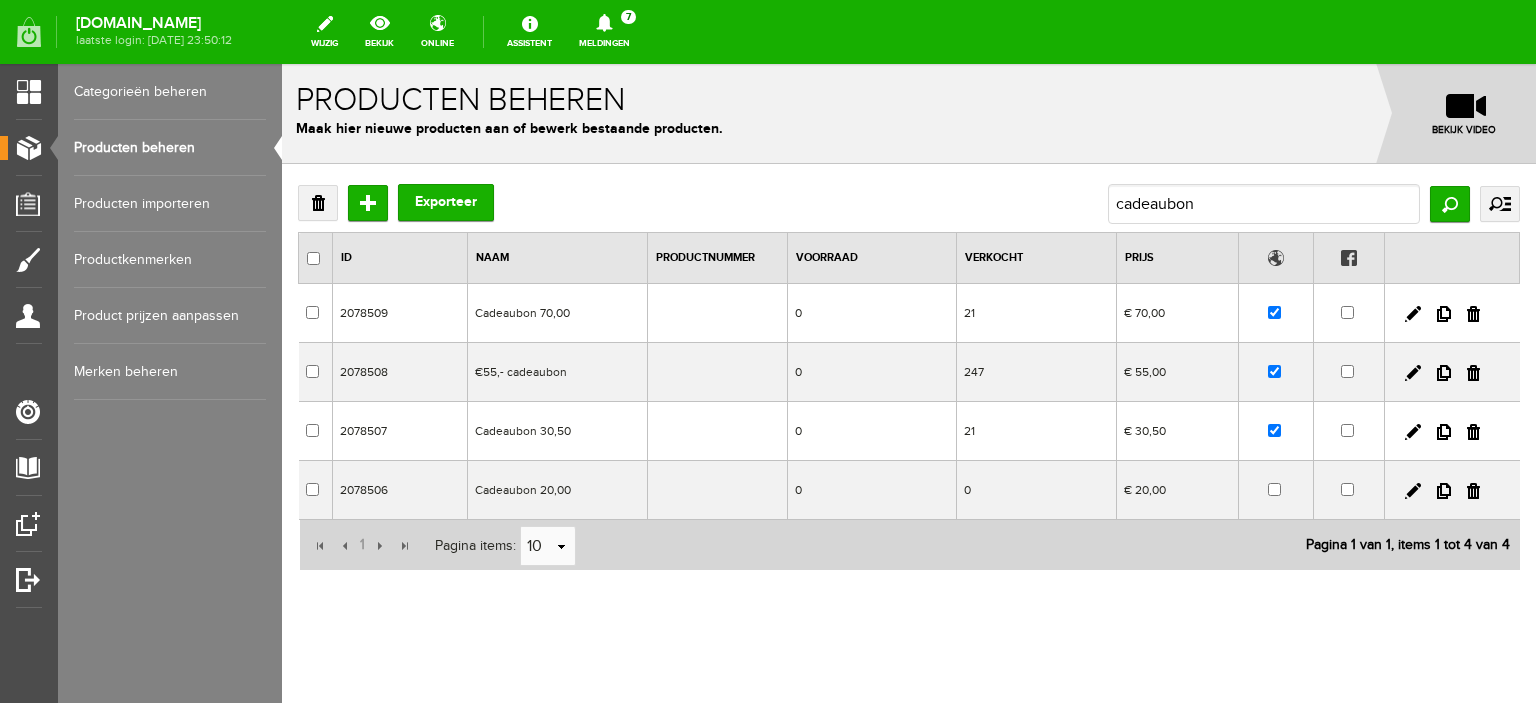 click on "Cadeaubon 70,00" at bounding box center [557, 313] 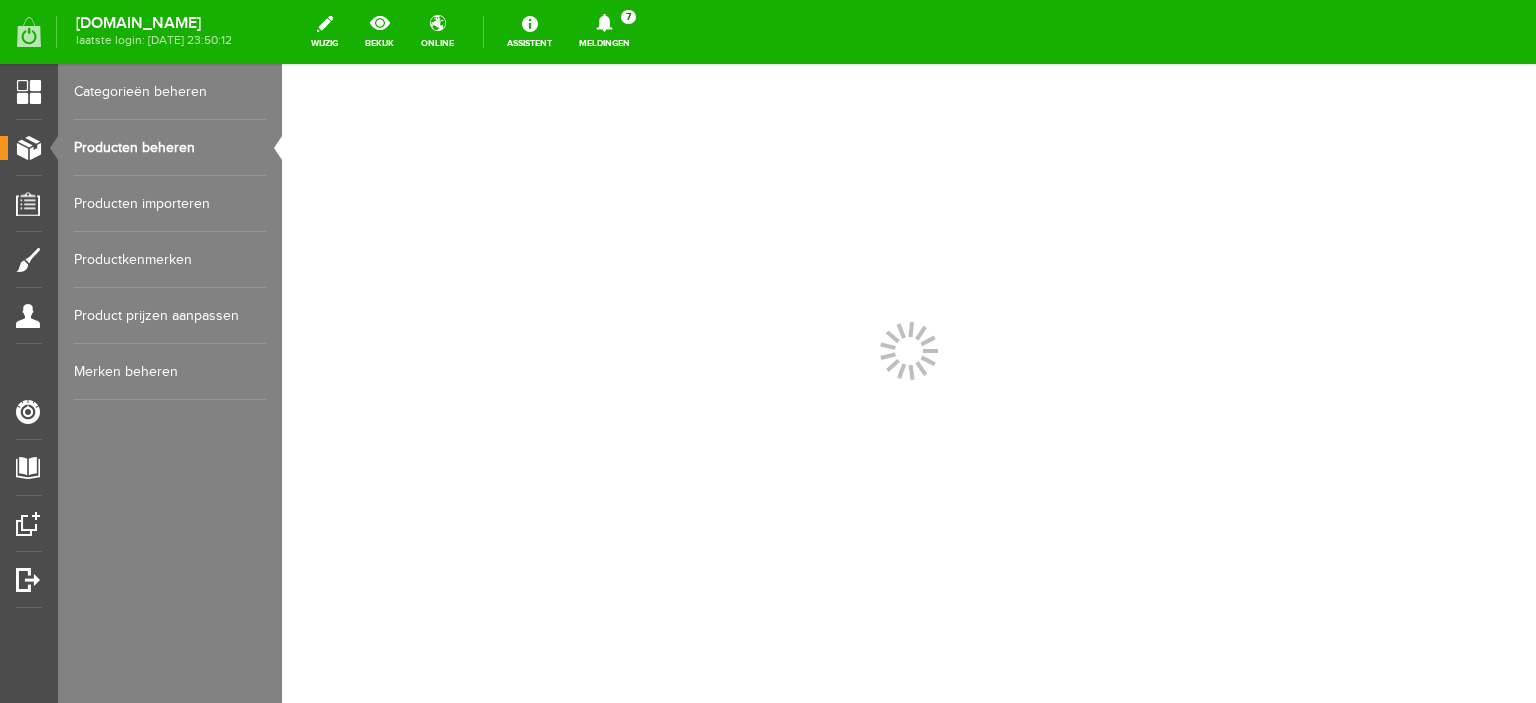scroll, scrollTop: 0, scrollLeft: 0, axis: both 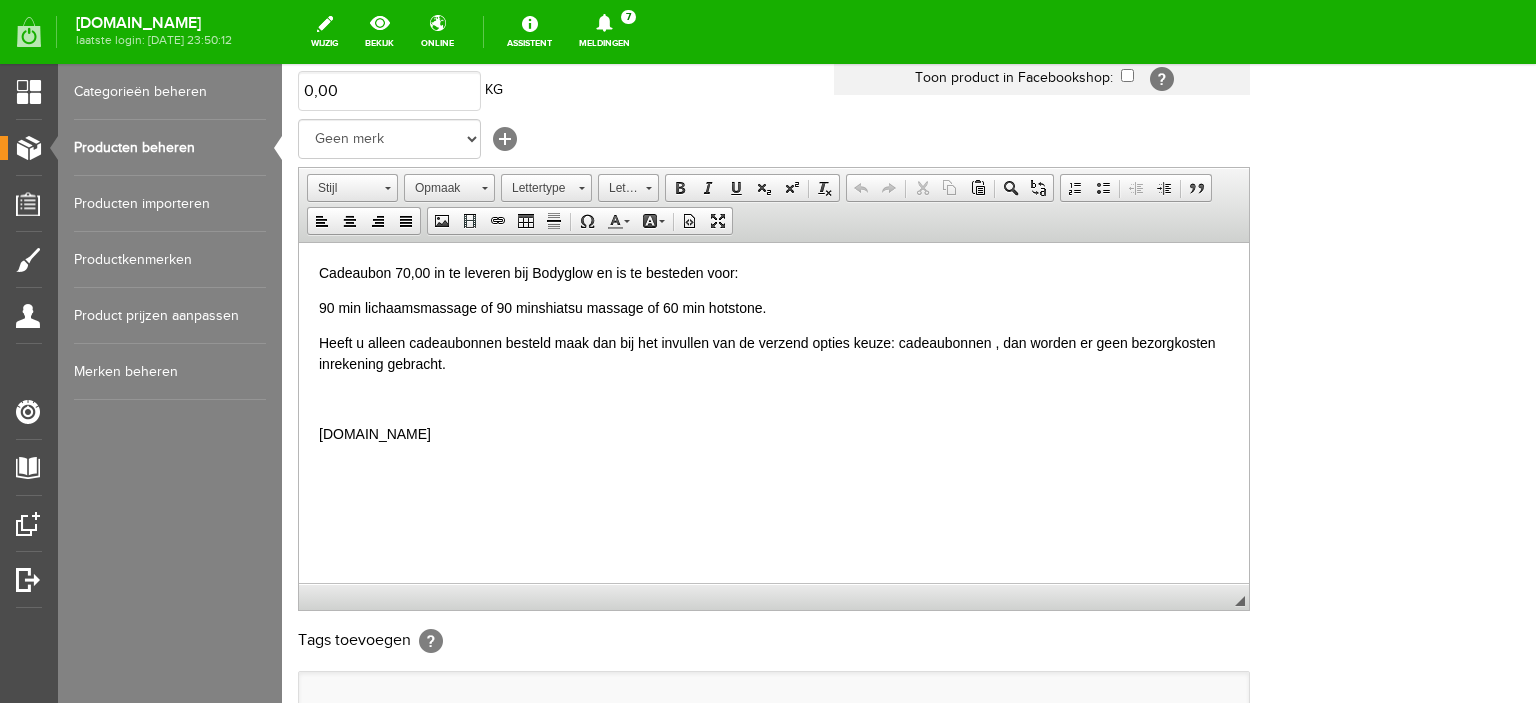 click on "Productinformatie
Cadeaubon 70,00
Product in webwinkel zetten
[?]
Toon product als aanbieding
[?]
Toon product als nieuw
[?]
Stuur door naar vriend(in)
[?] [?]" at bounding box center (909, 314) 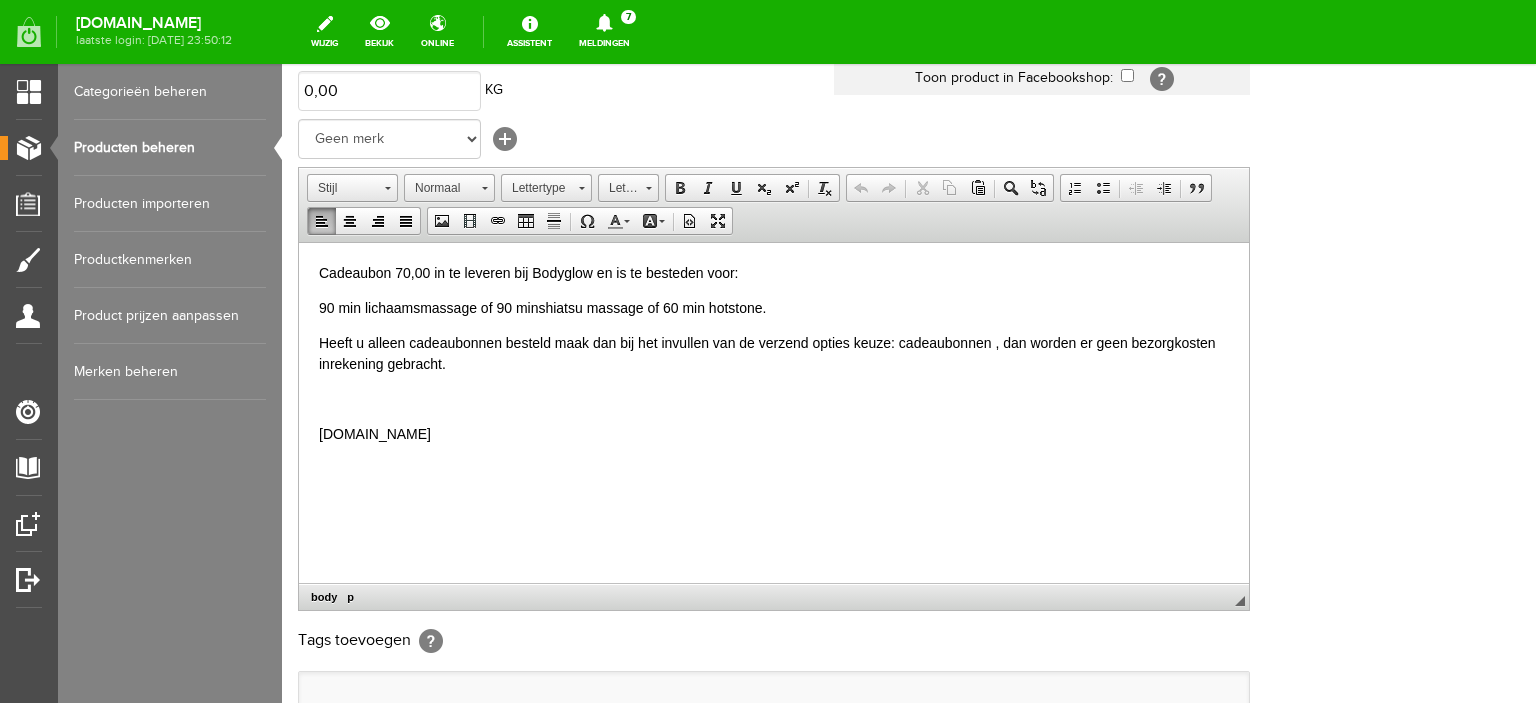 click on "Heeft u alleen cadeaubonnen besteld maak dan bij het invullen van de verzend opties keuze: cadeaubonnen , dan worden er geen bezorgkosten inrekening gebracht." at bounding box center [774, 353] 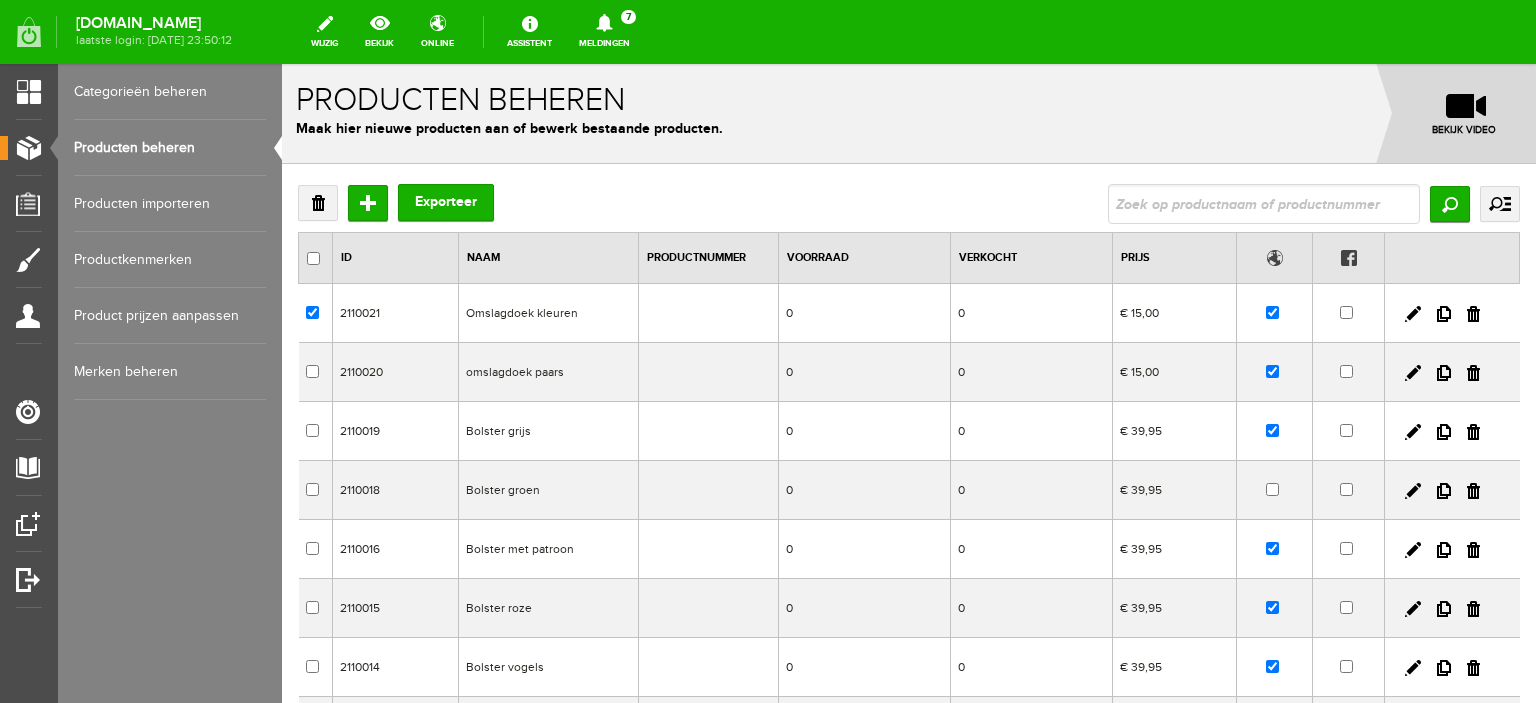 scroll, scrollTop: 0, scrollLeft: 0, axis: both 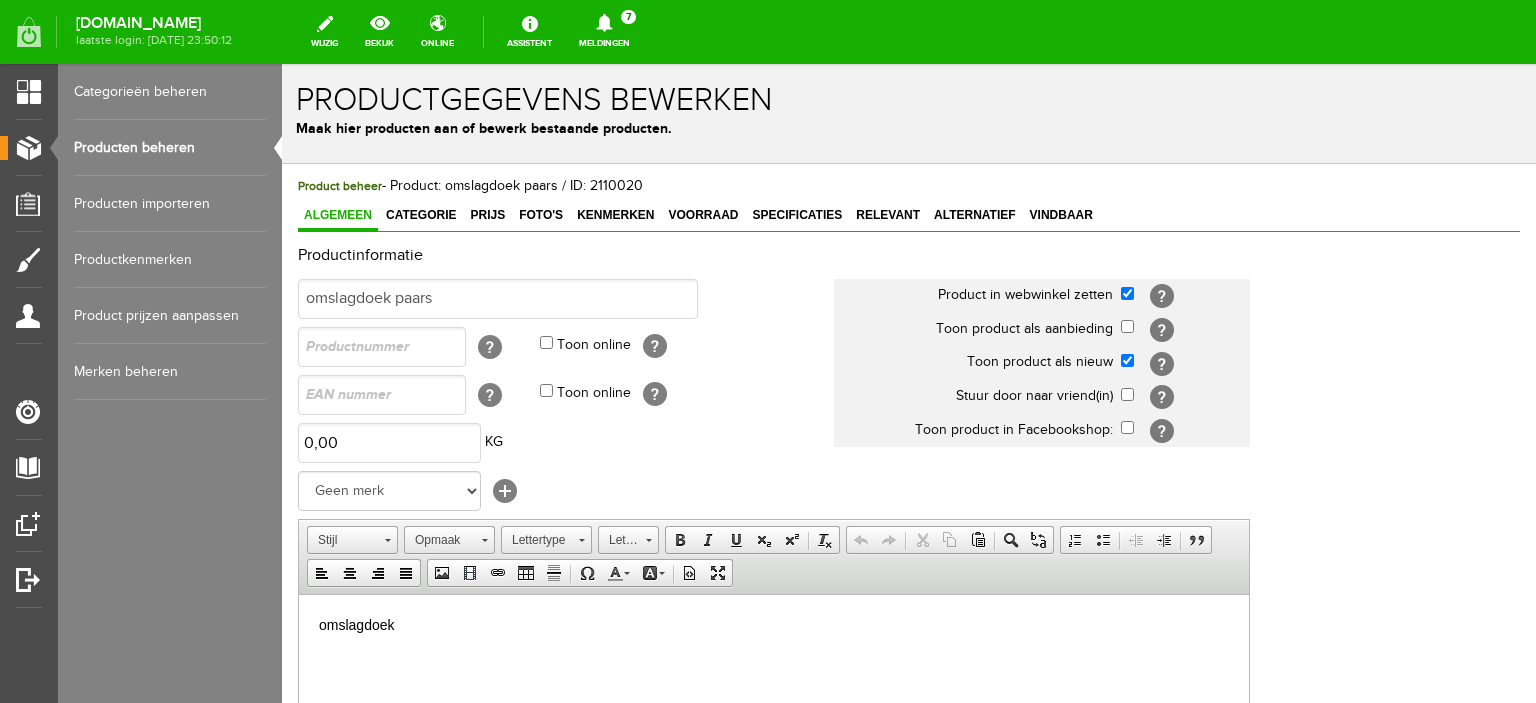 click on "Producten beheren" at bounding box center (170, 148) 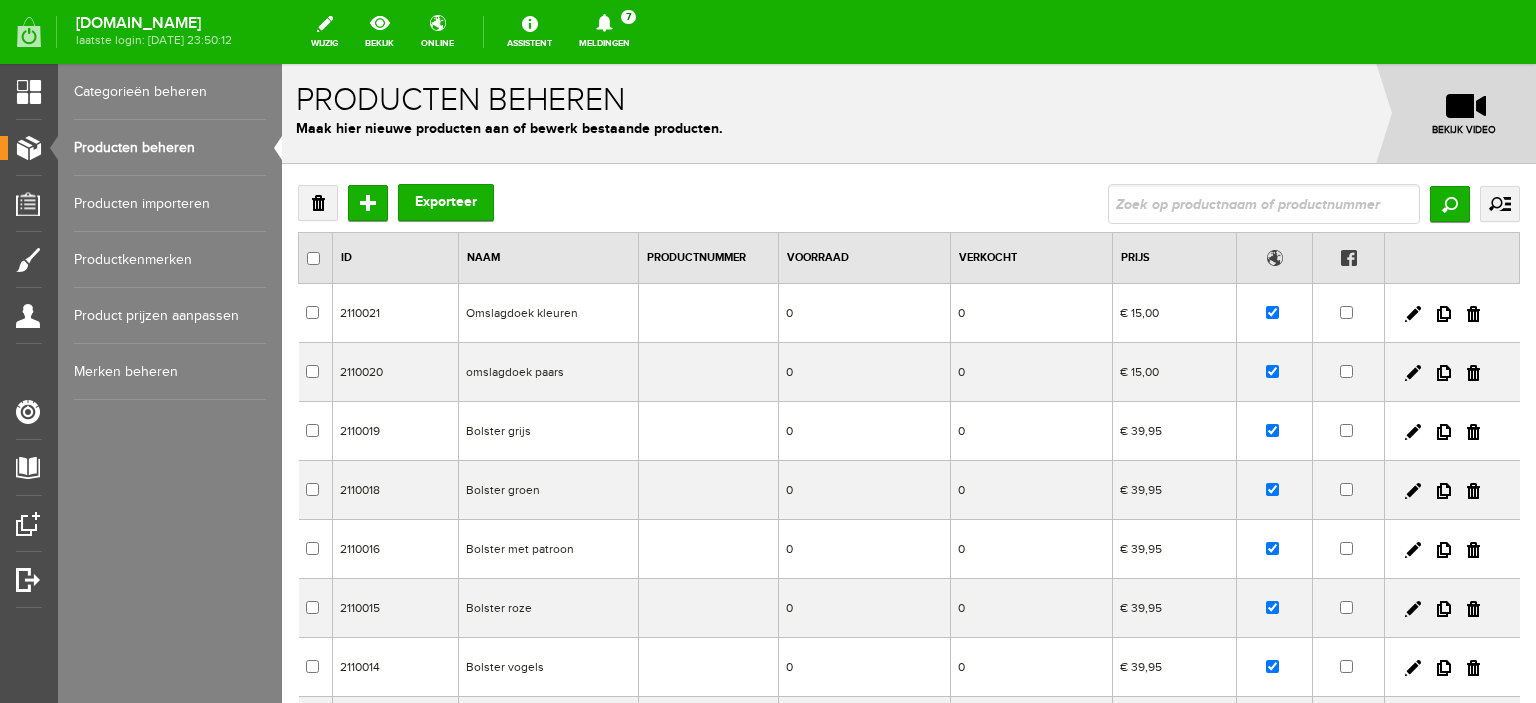 scroll, scrollTop: 0, scrollLeft: 0, axis: both 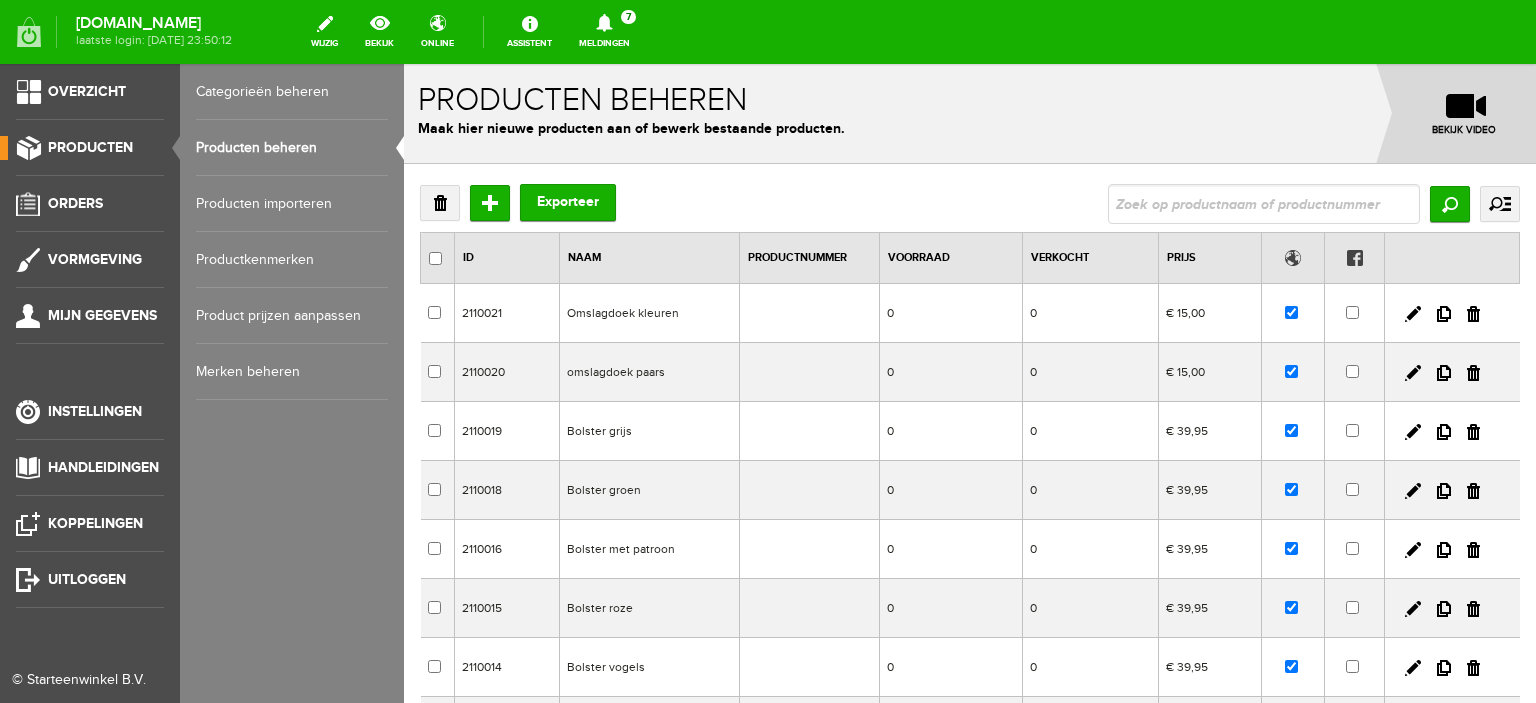 click on "Producten" at bounding box center [82, 148] 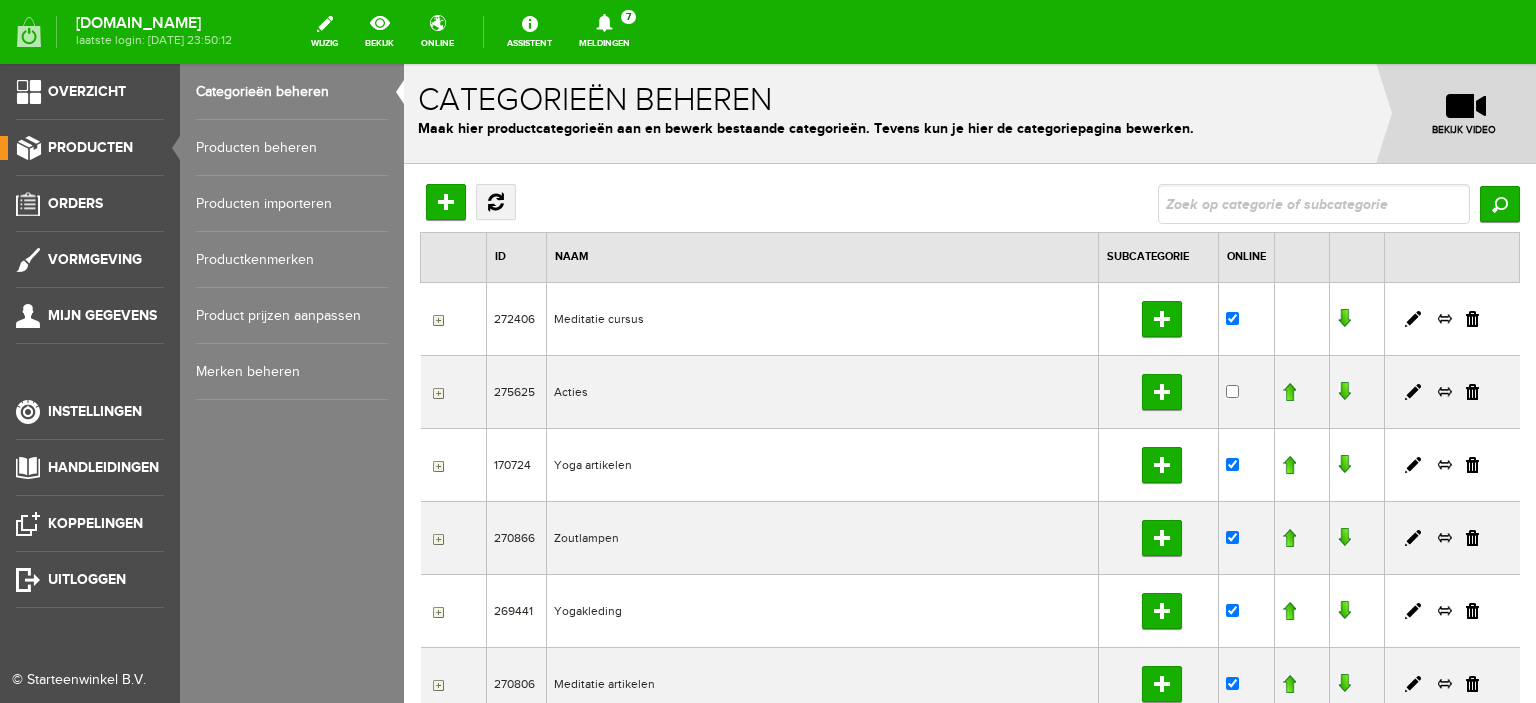 scroll, scrollTop: 0, scrollLeft: 0, axis: both 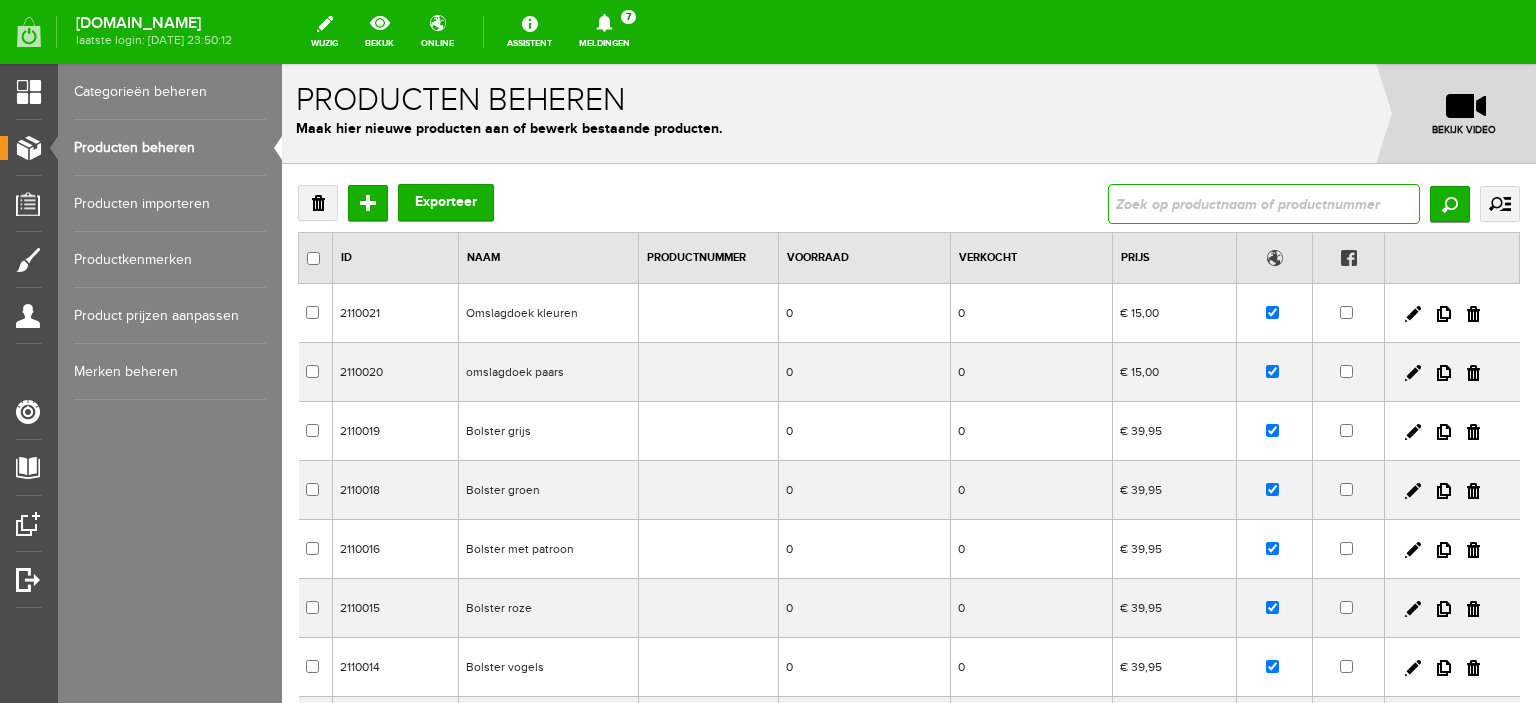 click at bounding box center (1264, 204) 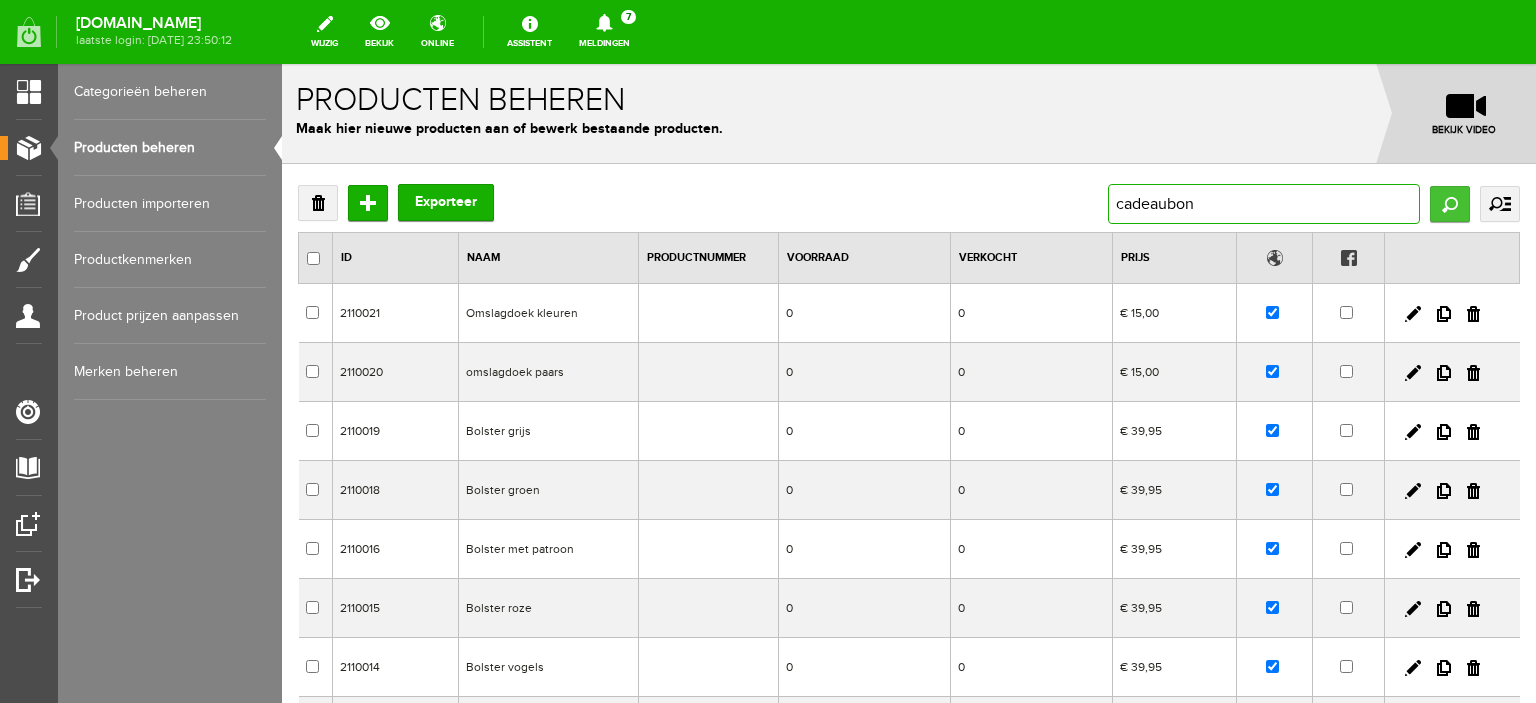 type on "cadeaubon" 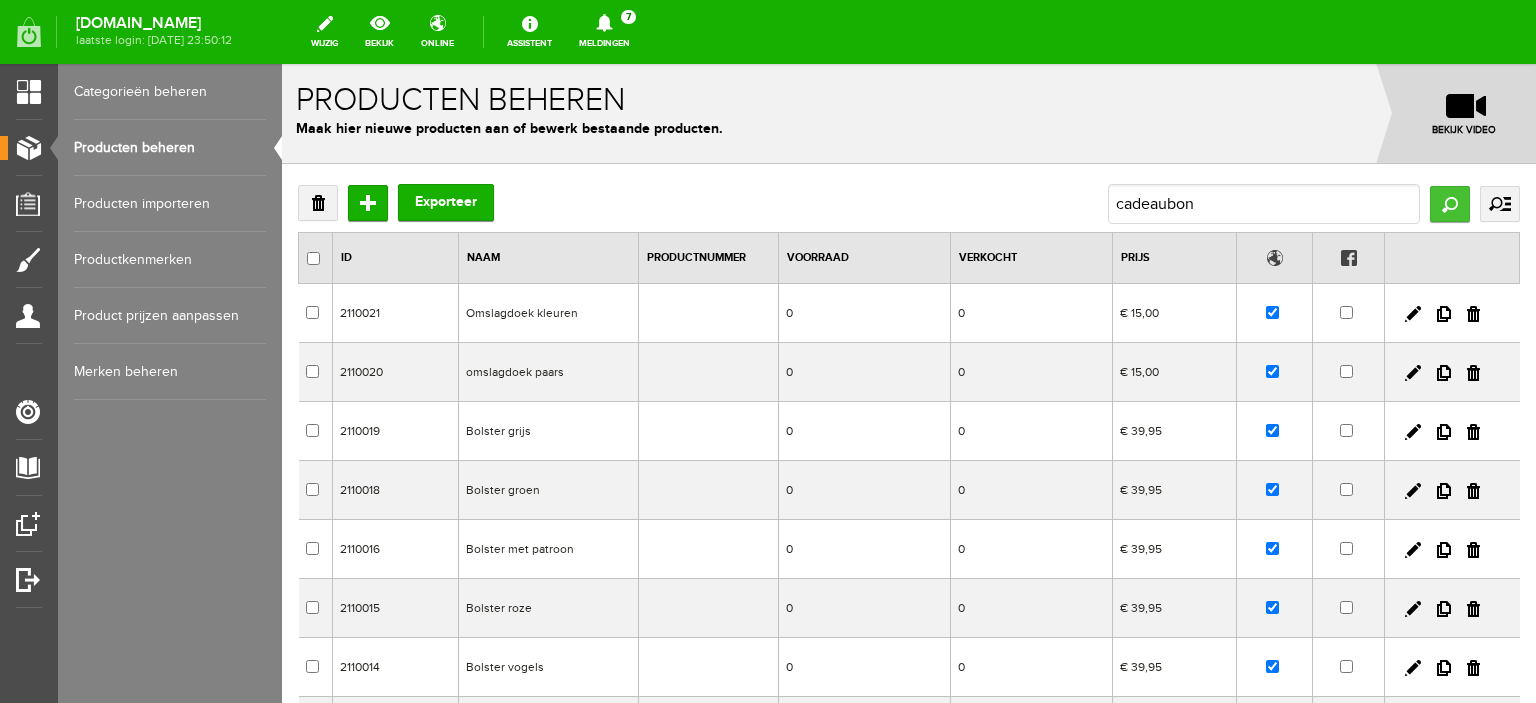 click on "Zoeken" at bounding box center [1450, 204] 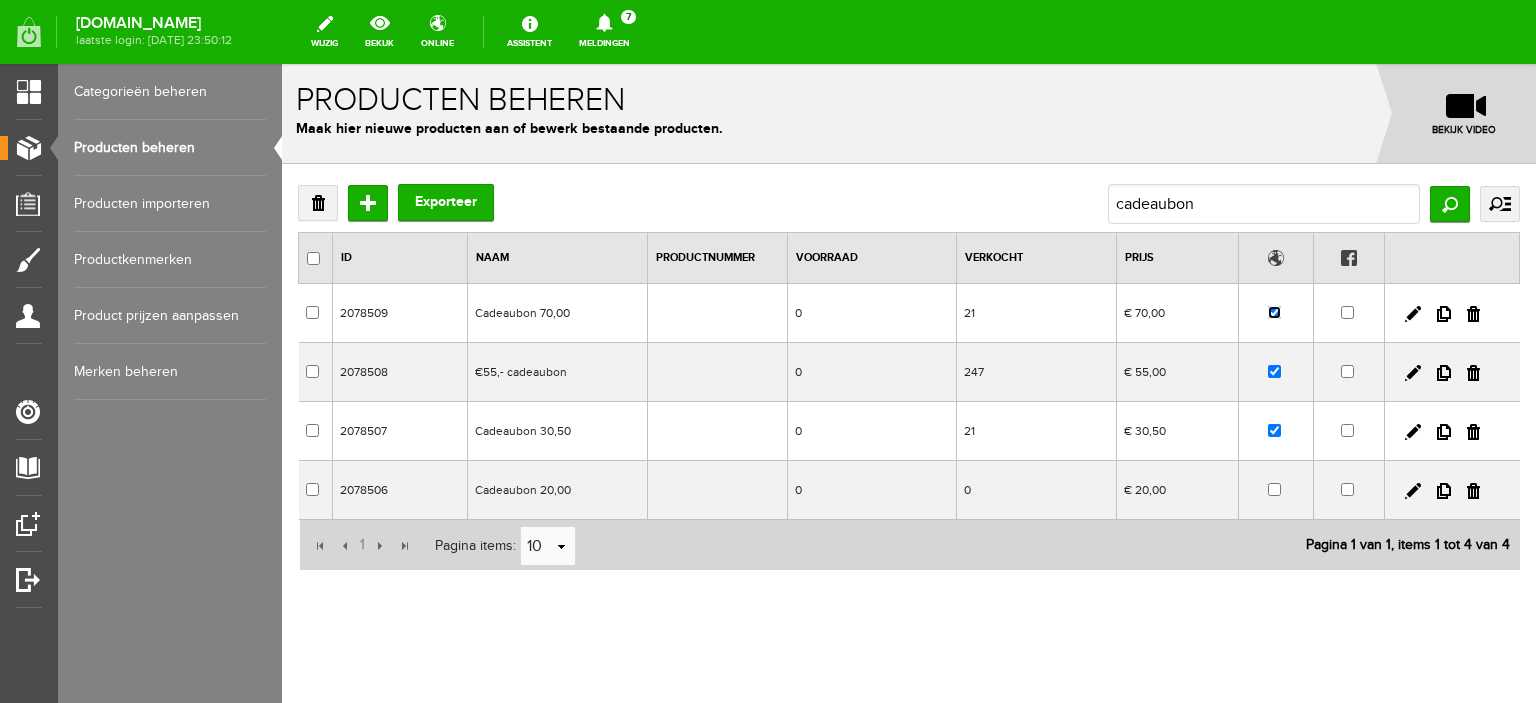 click at bounding box center [1274, 312] 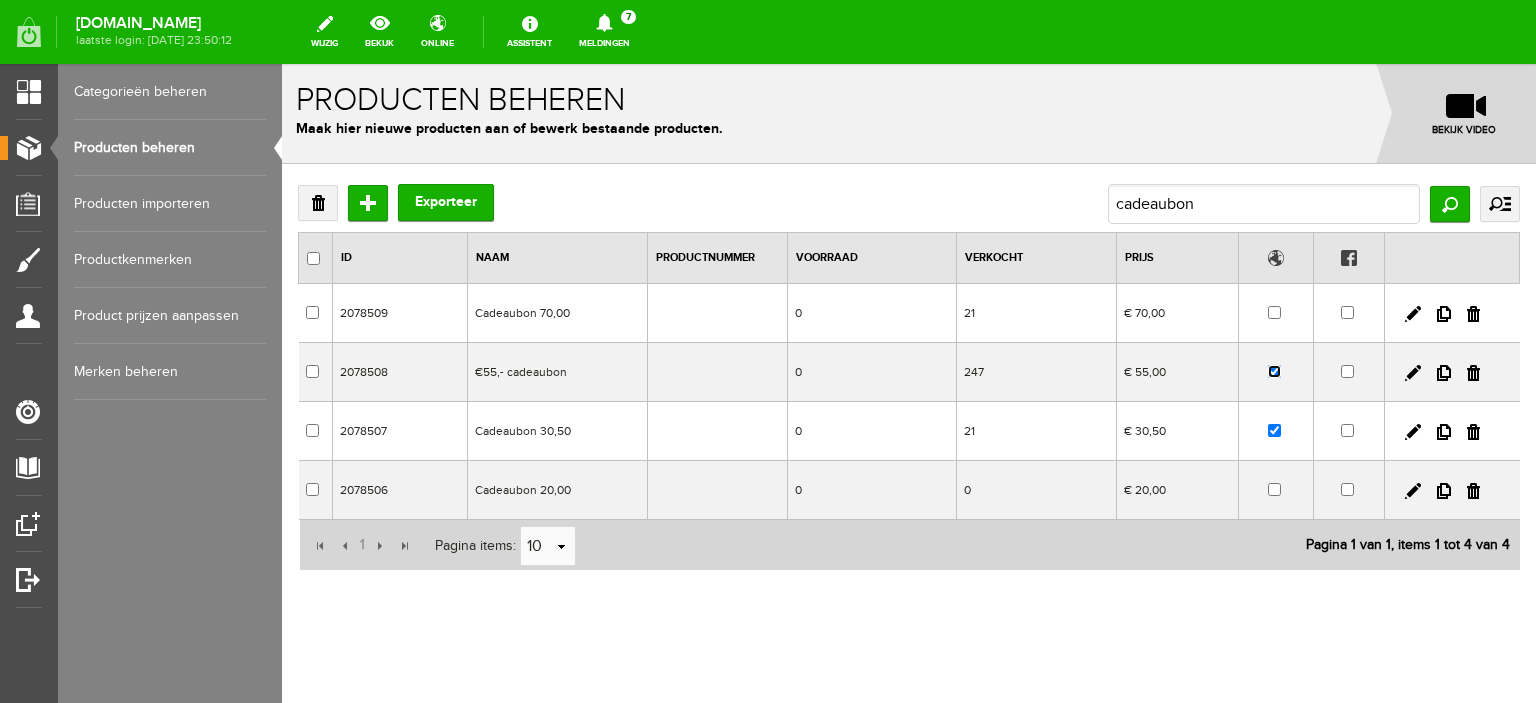 click at bounding box center [1274, 371] 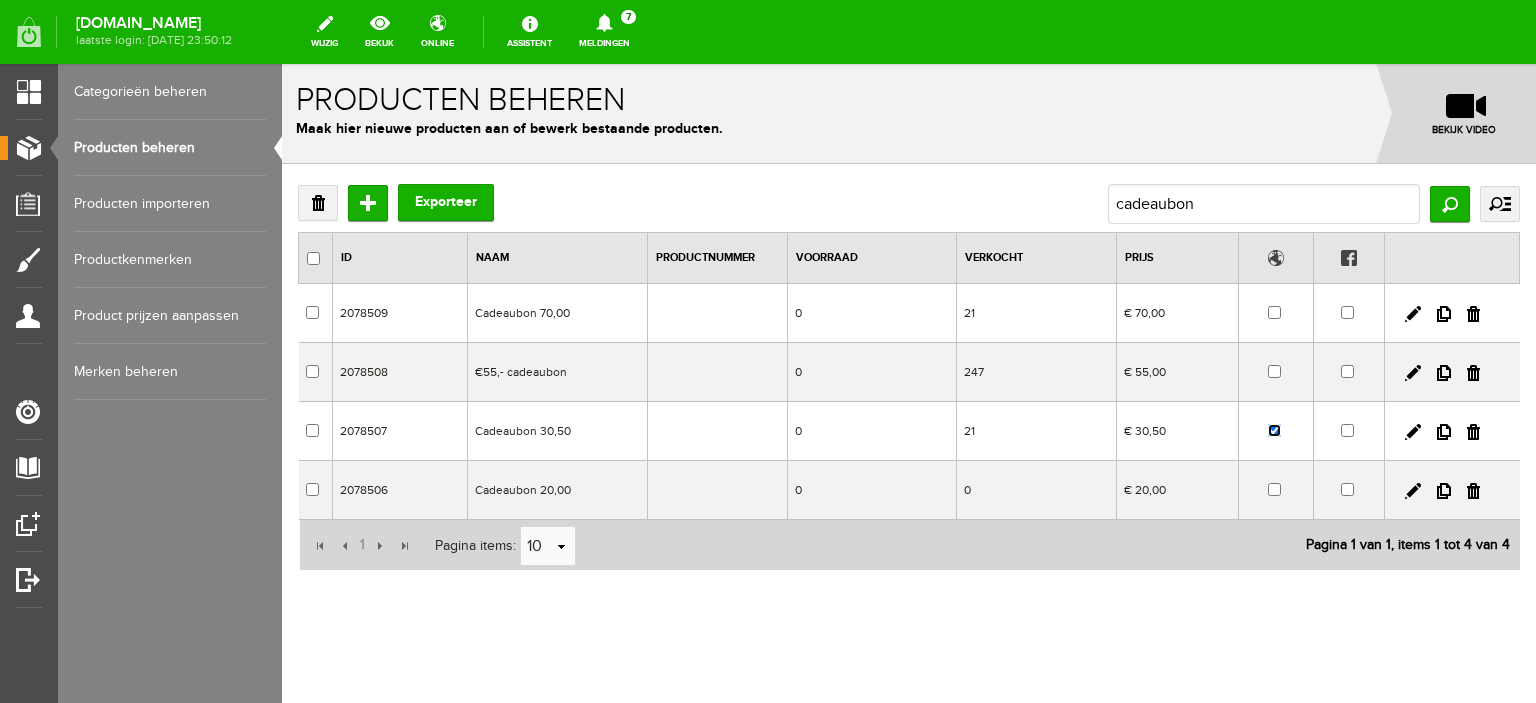 click at bounding box center [1274, 430] 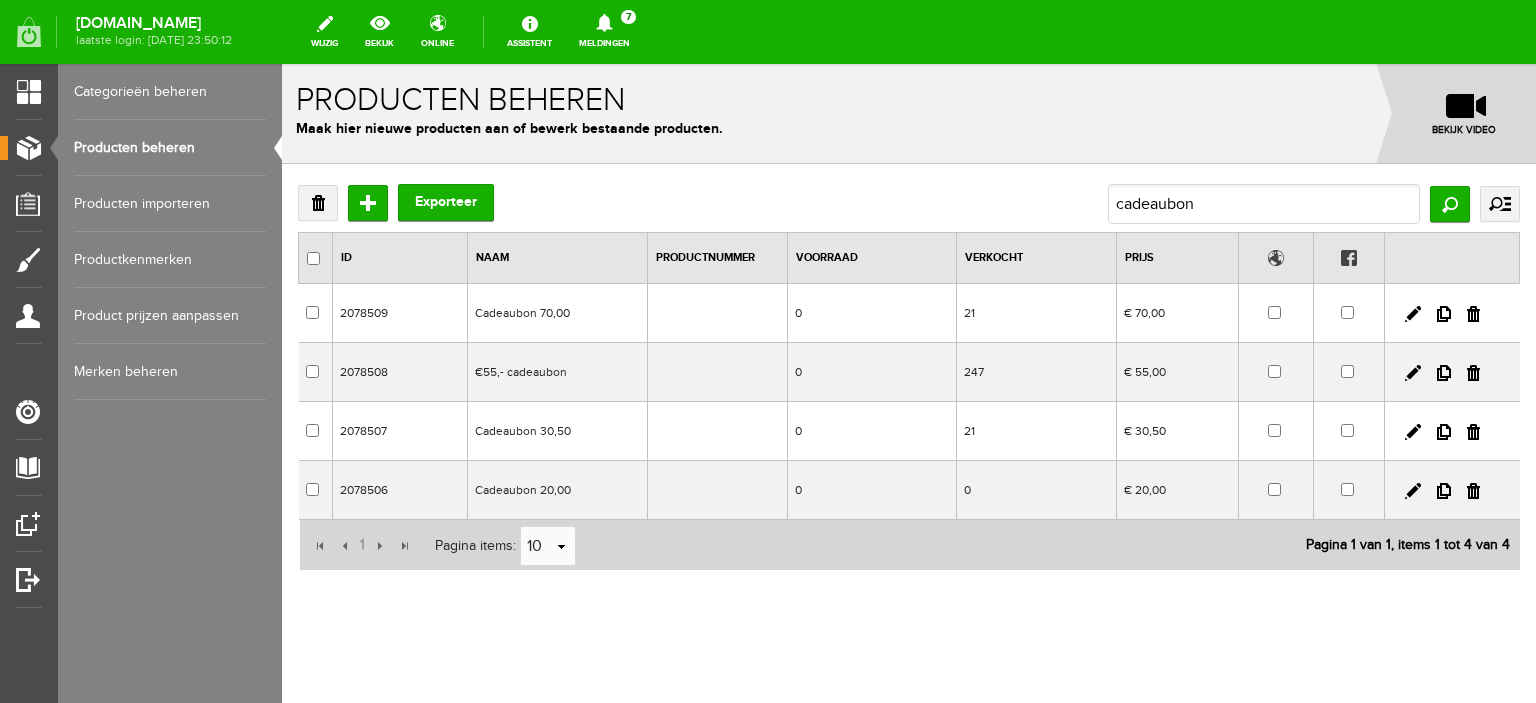 drag, startPoint x: 375, startPoint y: 203, endPoint x: 547, endPoint y: 496, distance: 339.75433 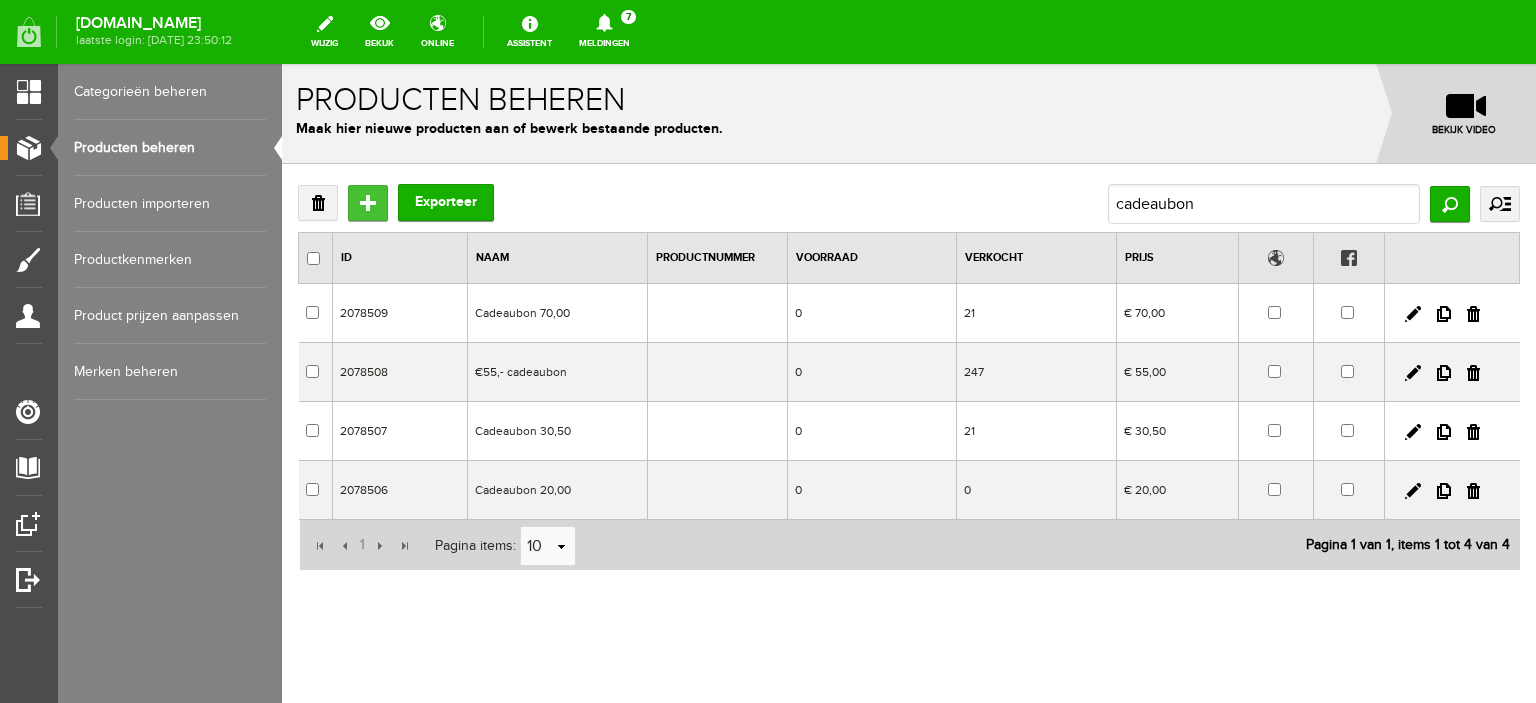 click on "Toevoegen" at bounding box center (368, 203) 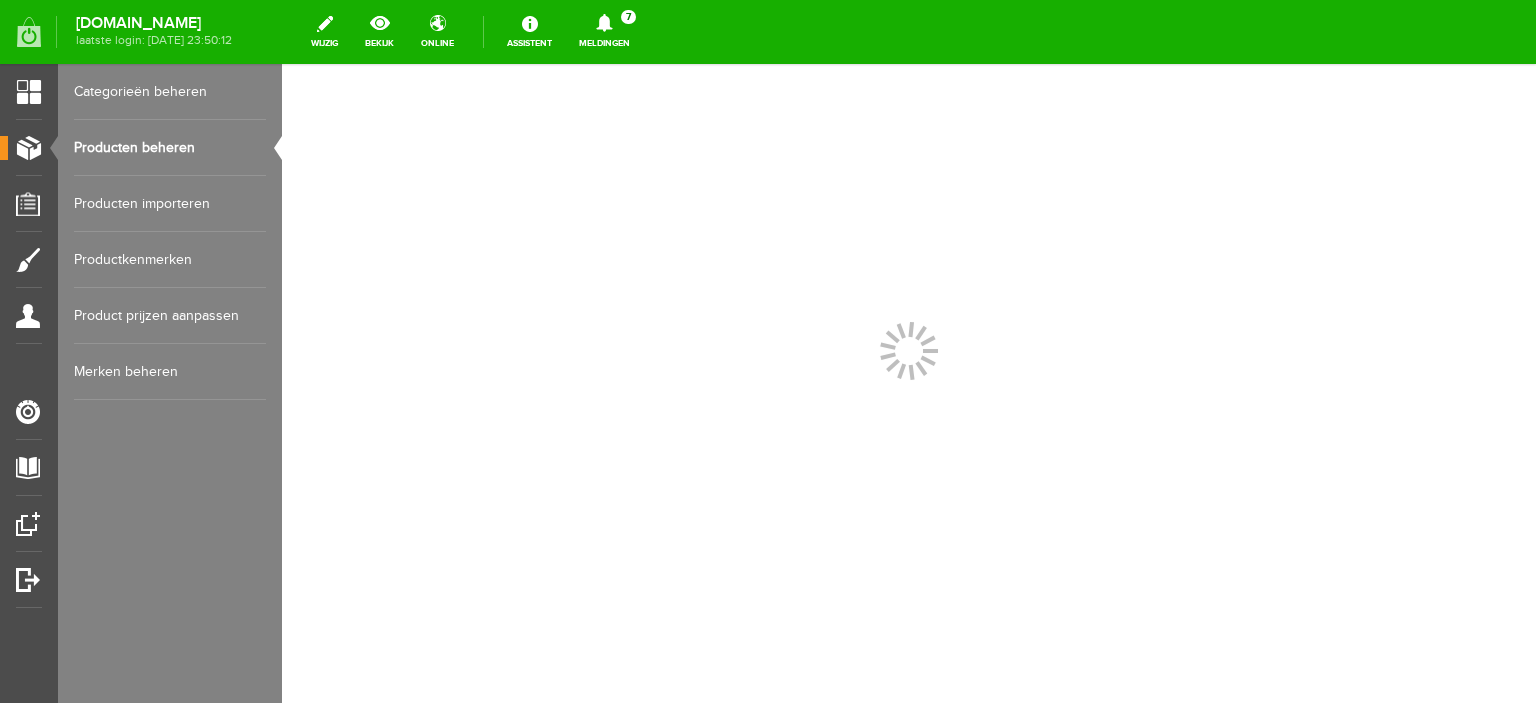 scroll, scrollTop: 0, scrollLeft: 0, axis: both 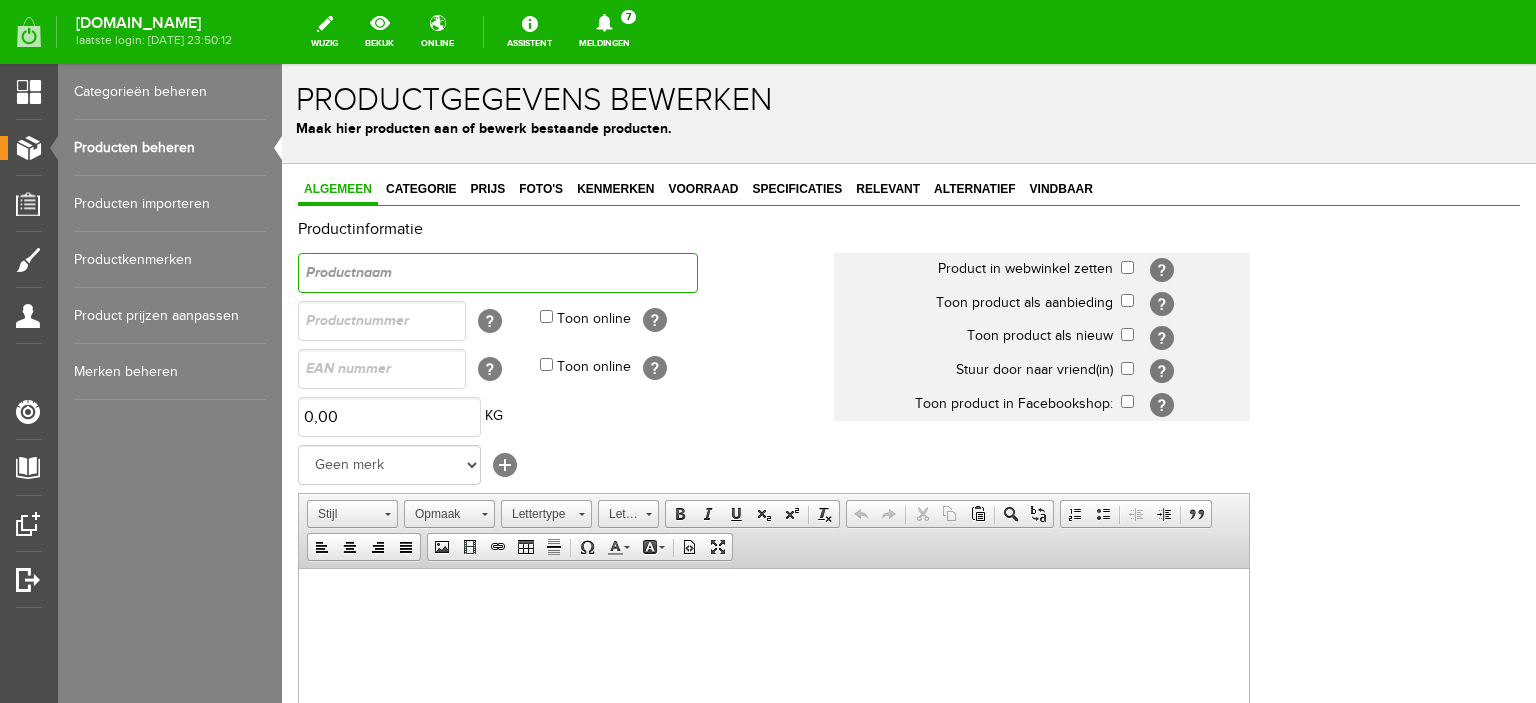 click at bounding box center (498, 273) 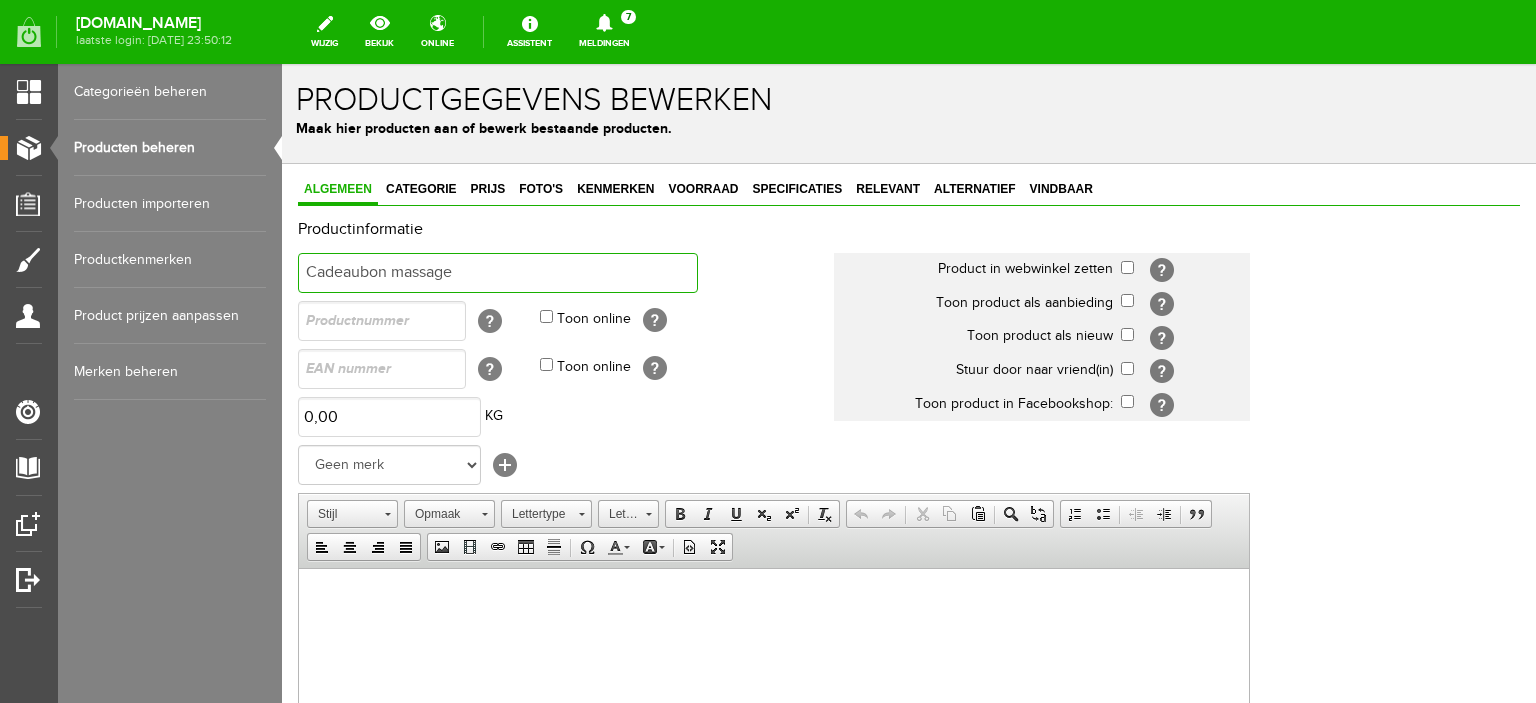 type on "Cadeaubon massage" 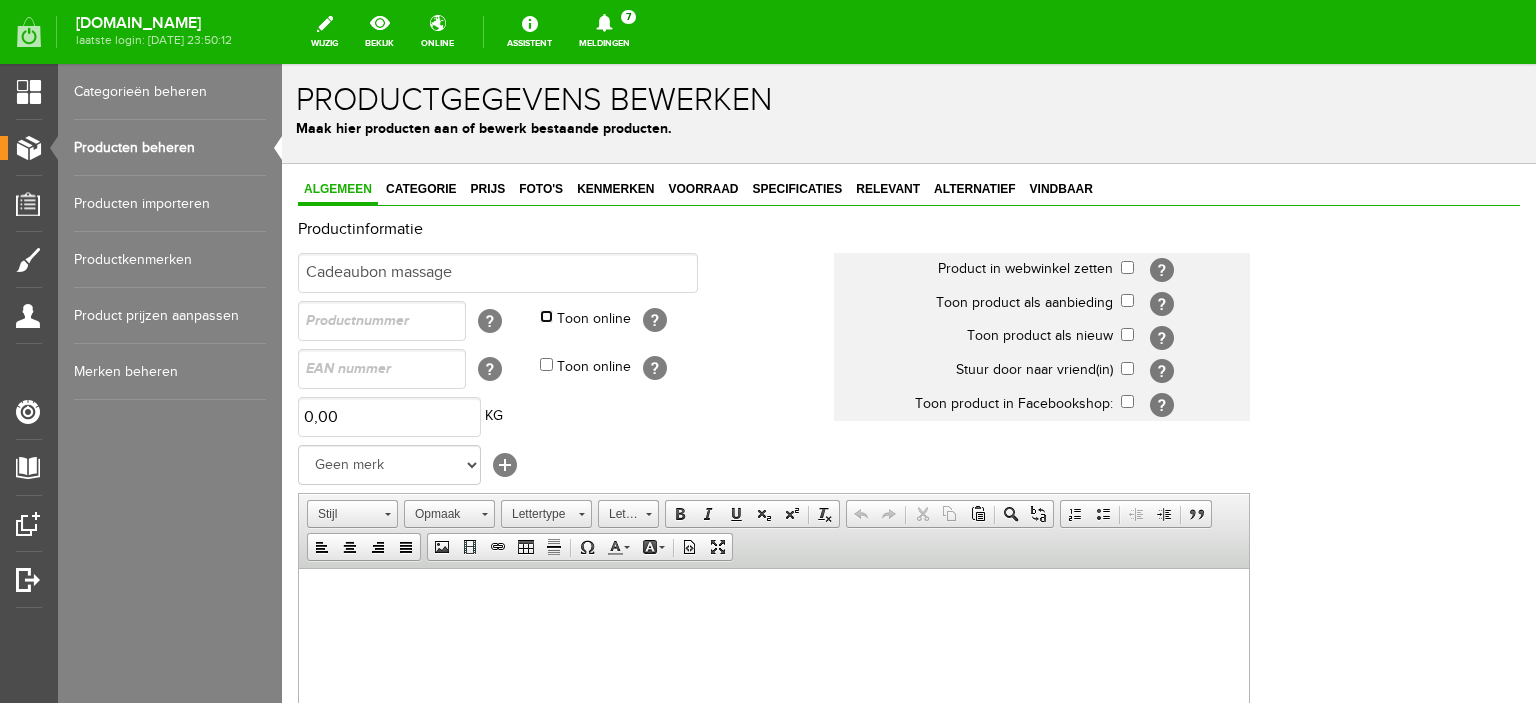click on "Toon online" at bounding box center (546, 316) 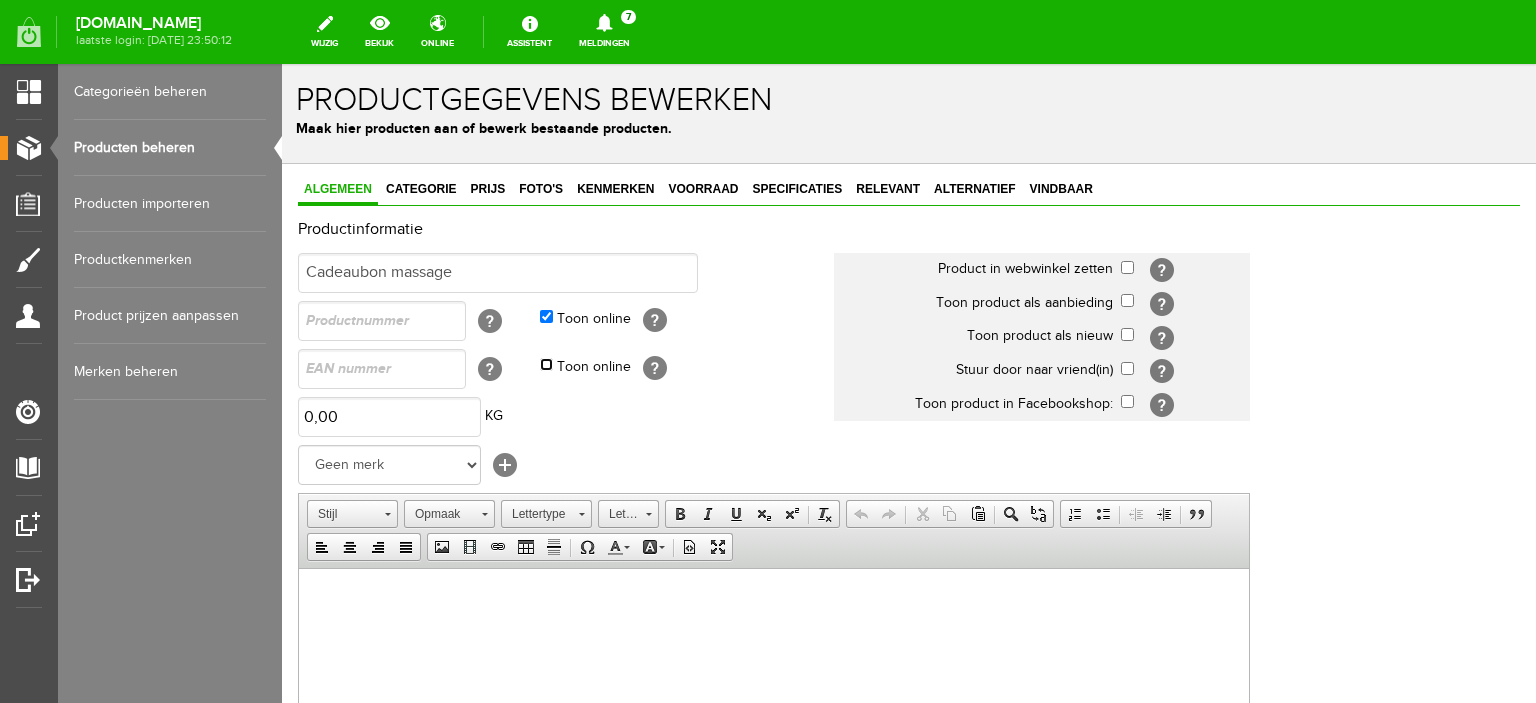 click on "Toon online" at bounding box center [546, 364] 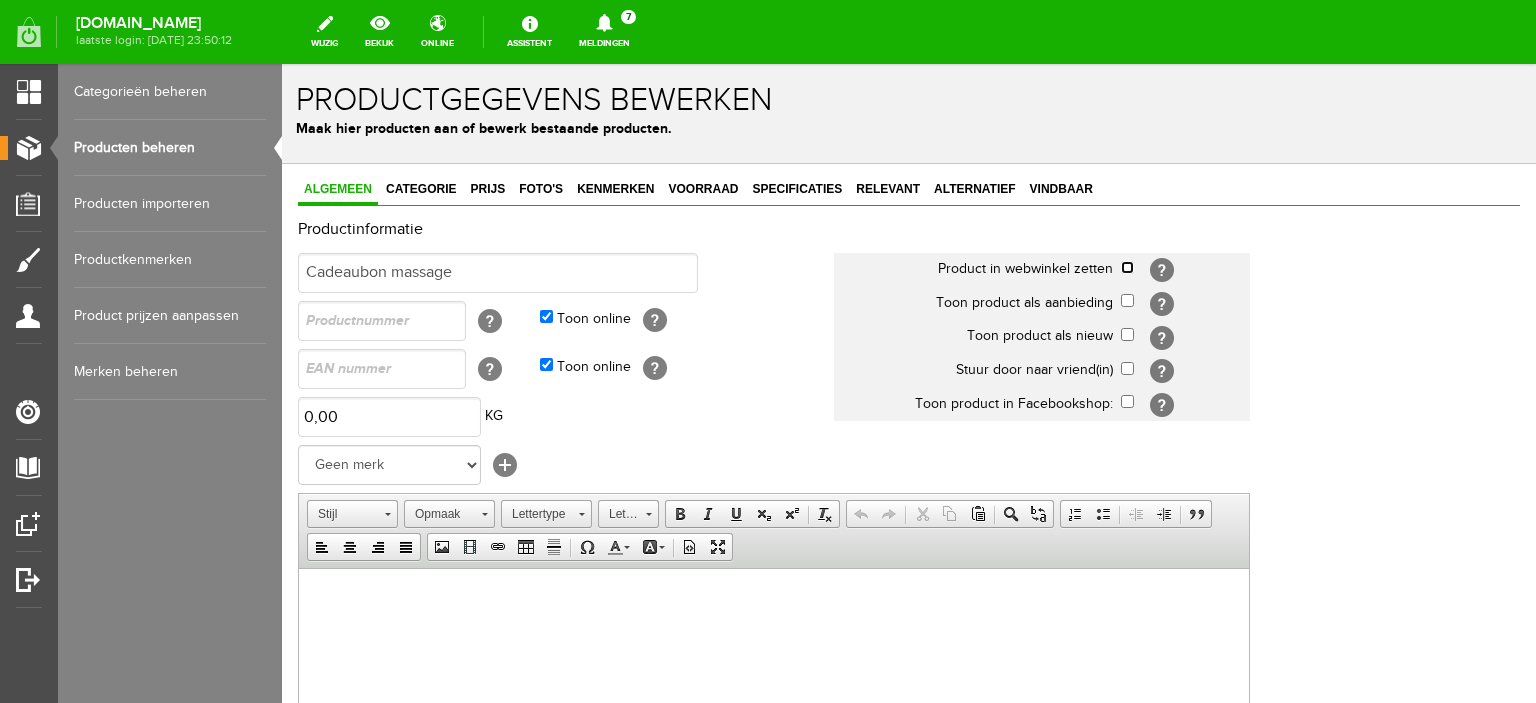 click at bounding box center (1127, 267) 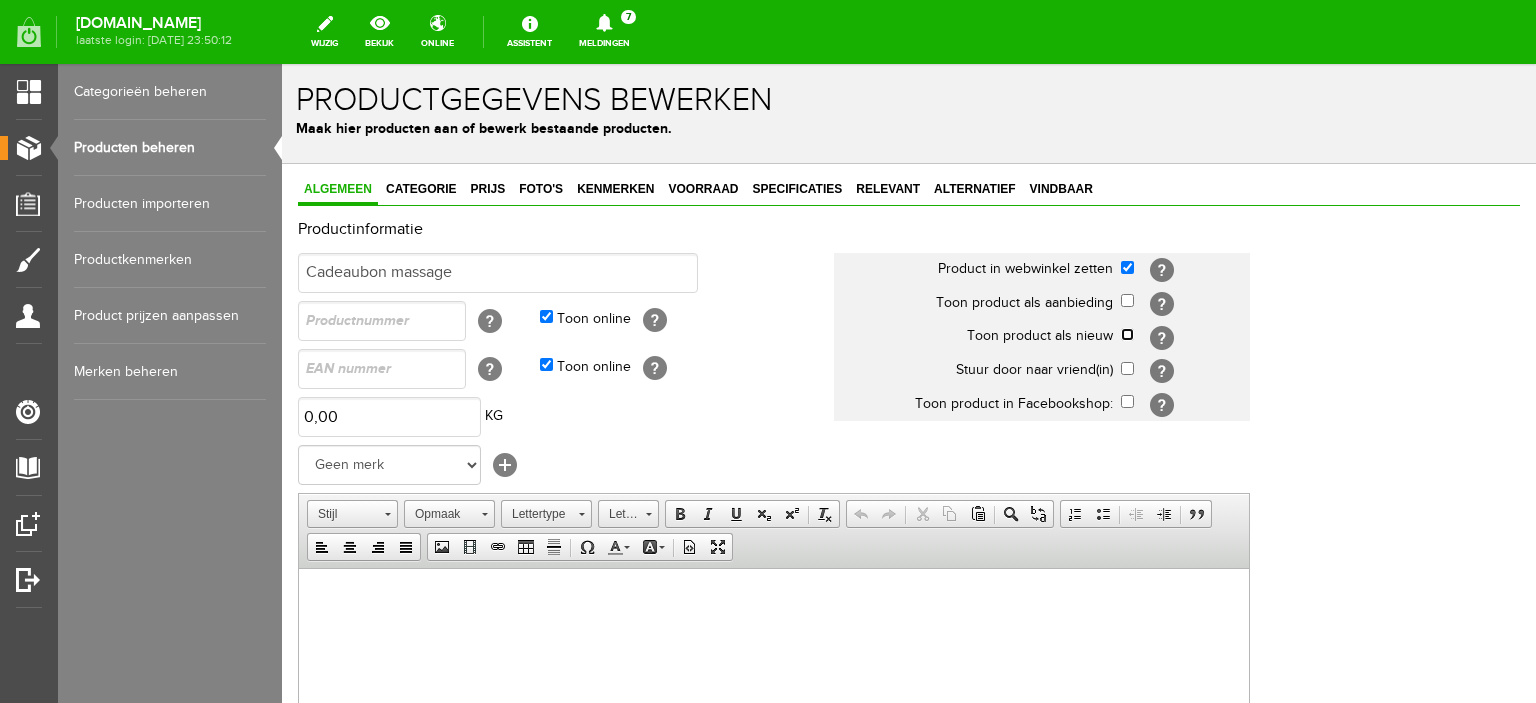 click at bounding box center [1127, 334] 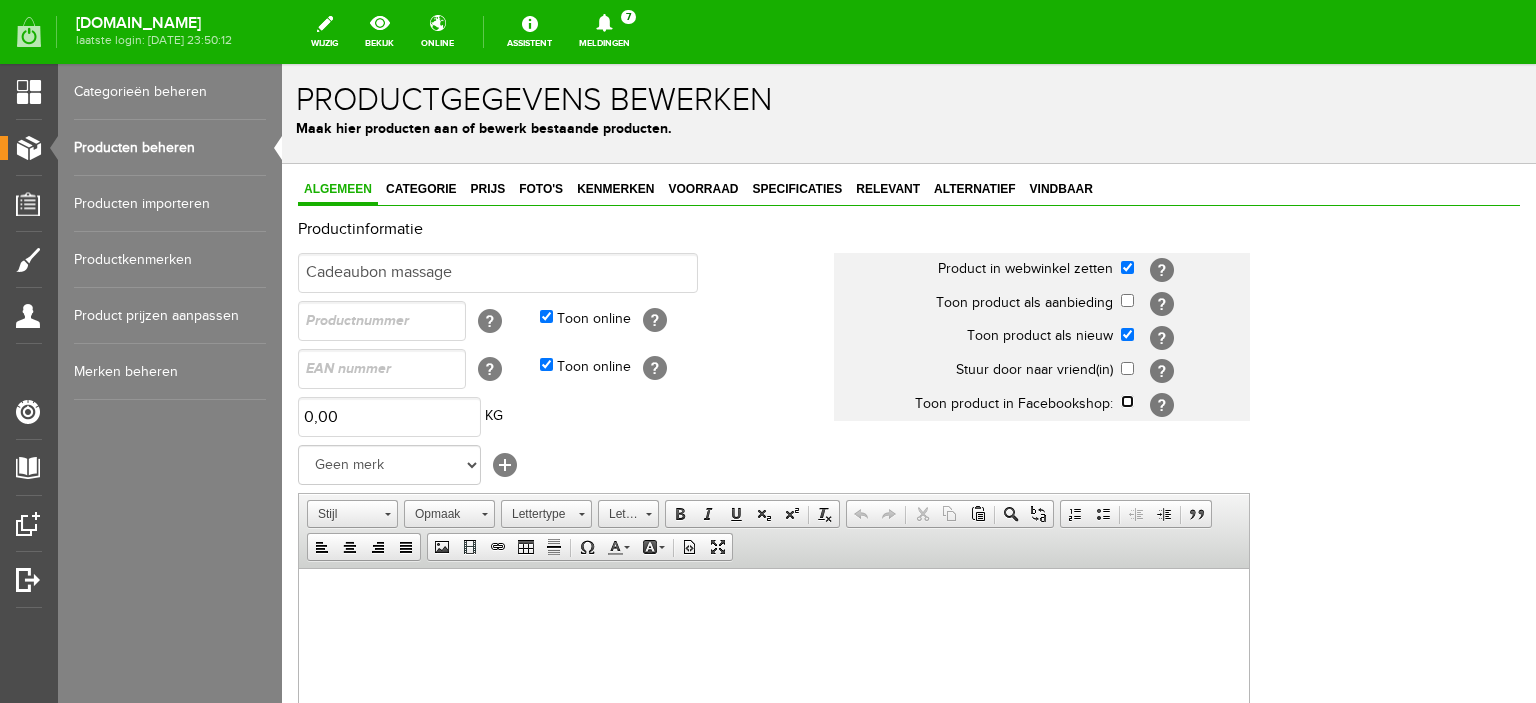 click at bounding box center [1127, 401] 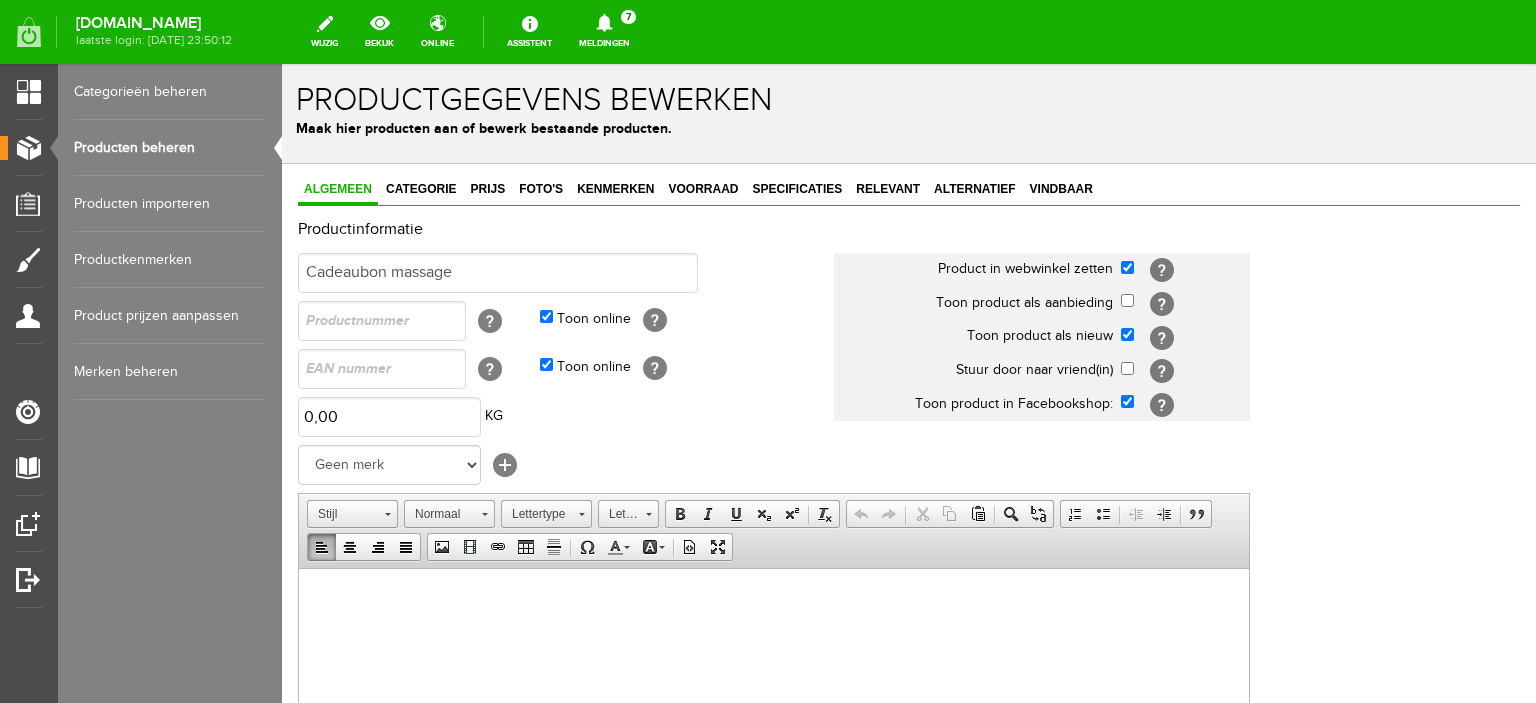 scroll, scrollTop: 0, scrollLeft: 0, axis: both 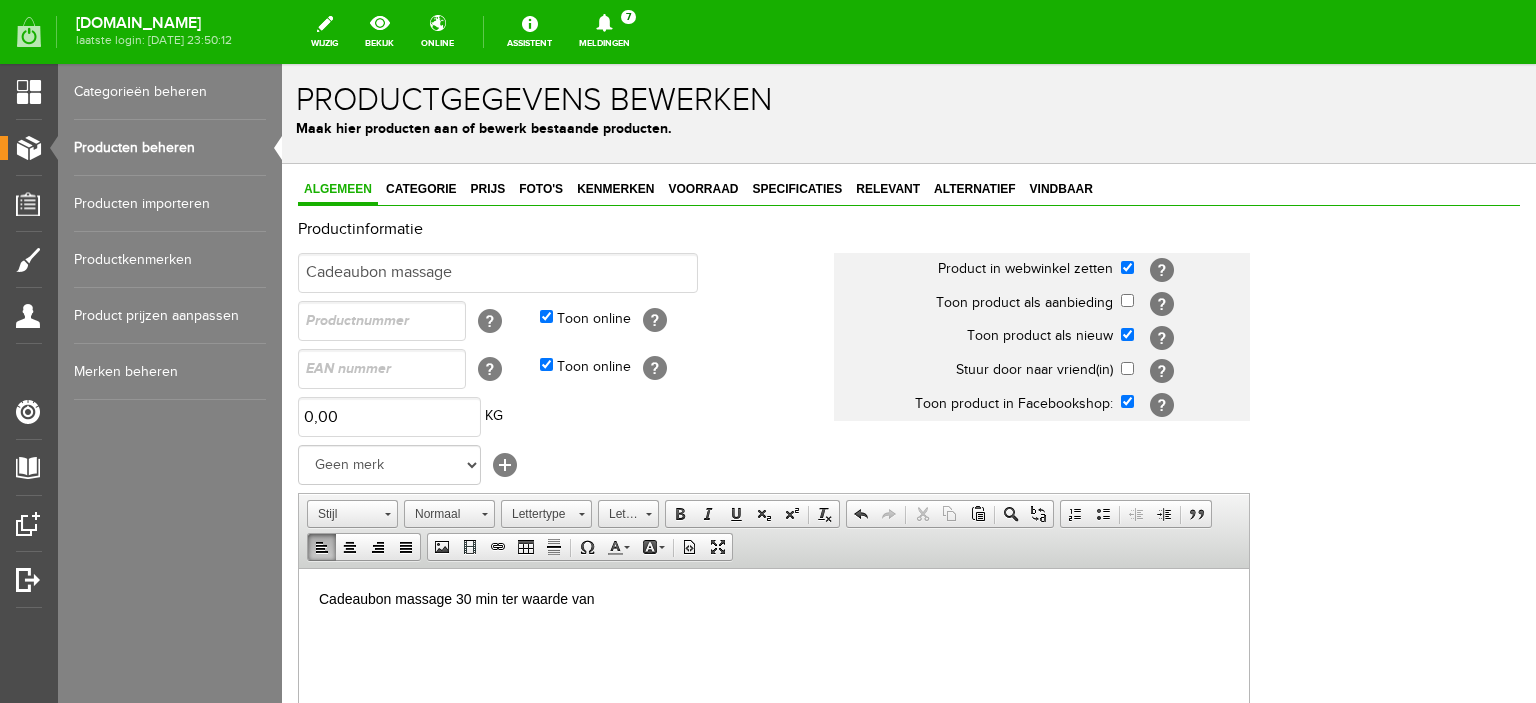 click on "Cadeaubon massage 30 min ter waarde van" at bounding box center (774, 598) 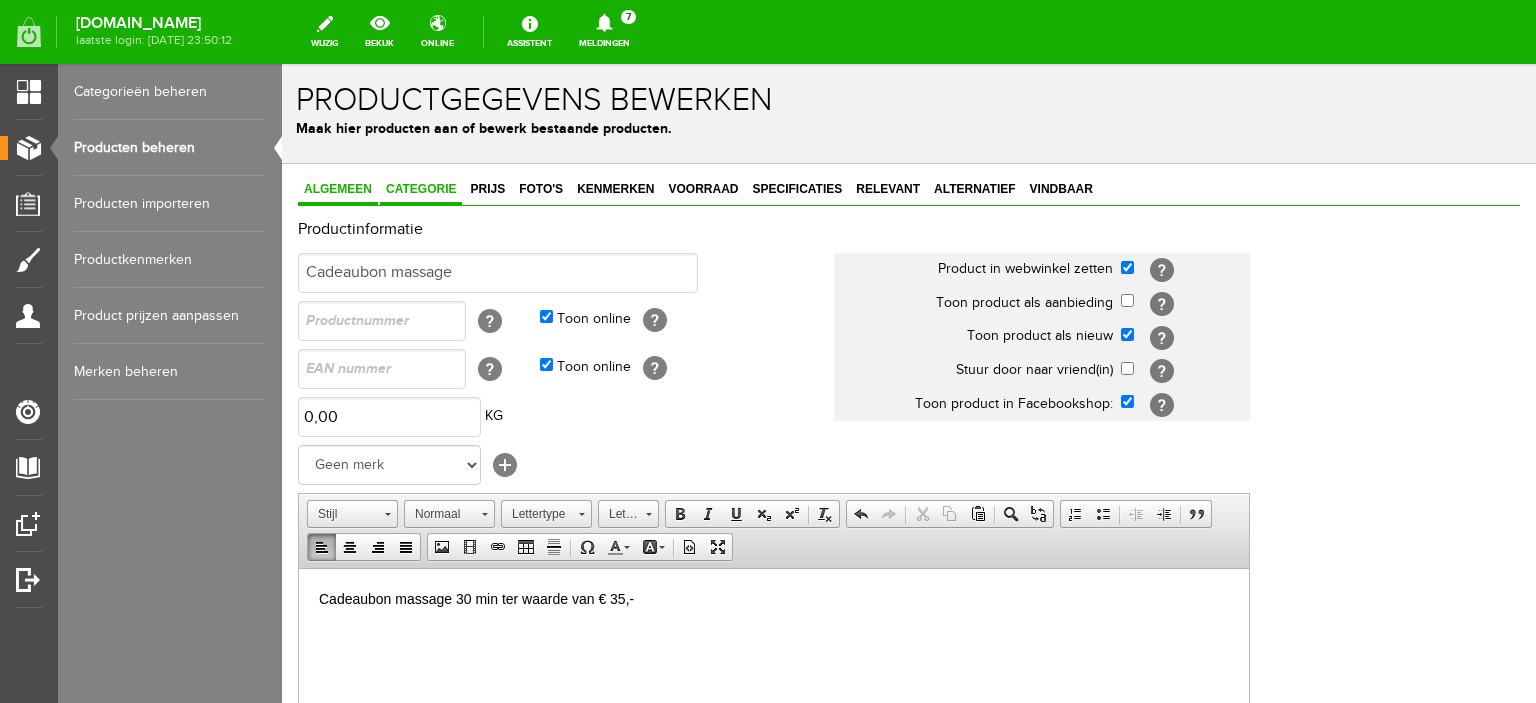 click on "Categorie" at bounding box center (421, 189) 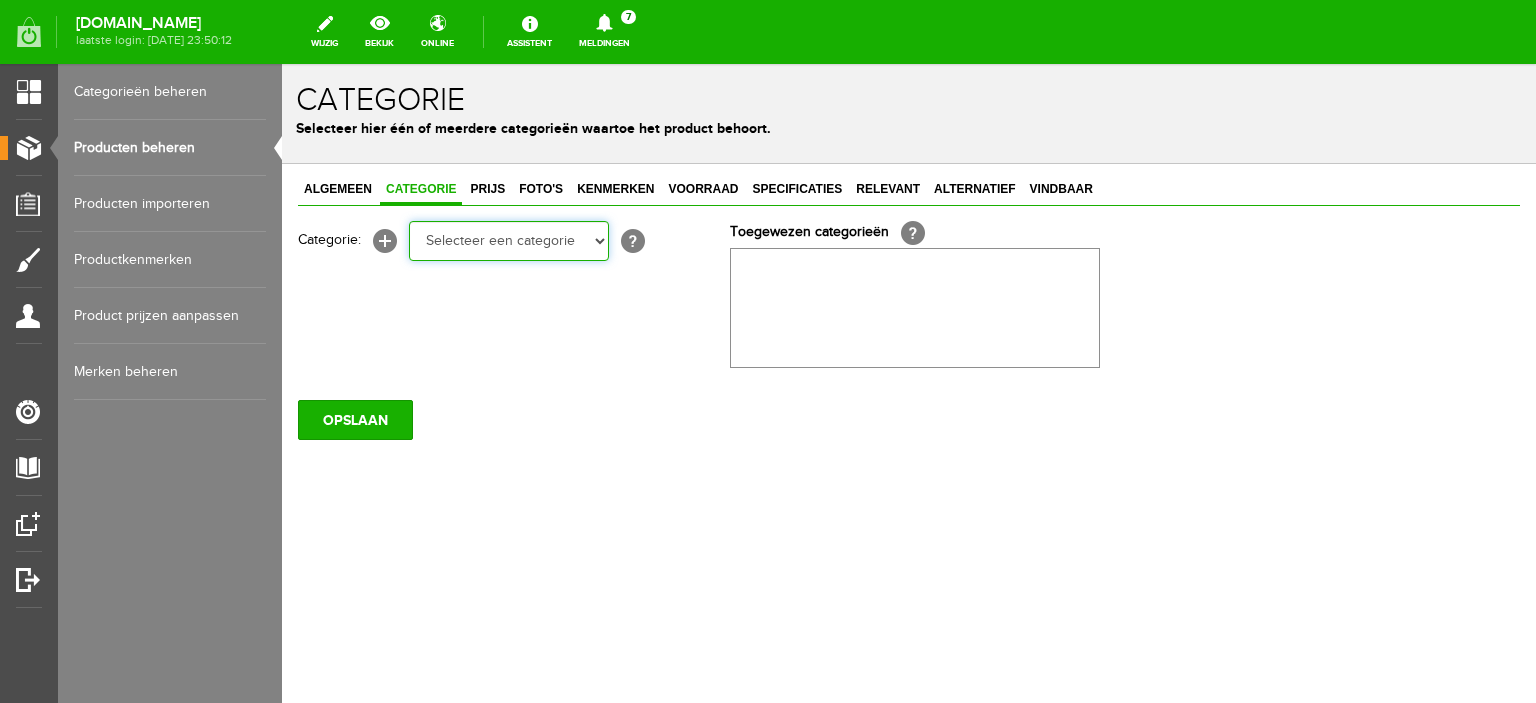 click on "Selecteer een categorie
Meditatie cursus
Online yoga
Online rug/nek
Online ouder&kind
Online meditatie
Online yoga 4x
Online rug/nek 4x
Online ouder&kind 4x
Online meditatie 4x
Acties
Yoga artikelen
Yogamatten
Yogatassen
Yogablokken
Yogariemen
Bolsters
Yogakleding
Yogasokken Paars
Yogasokken Turkoois
Yogasokken Lila
Yogasokken roze
Yogasokken licht geel
Yogasokken Grijs
Yogasokken Zwart
Yoga/meditatiekussen
Yoga/meditatie bankje
Zoutlampen
Yogakleding
Meditatie artikelen
Omslagdoek
Meditatie bankjes
Meditatie kussens" at bounding box center [509, 241] 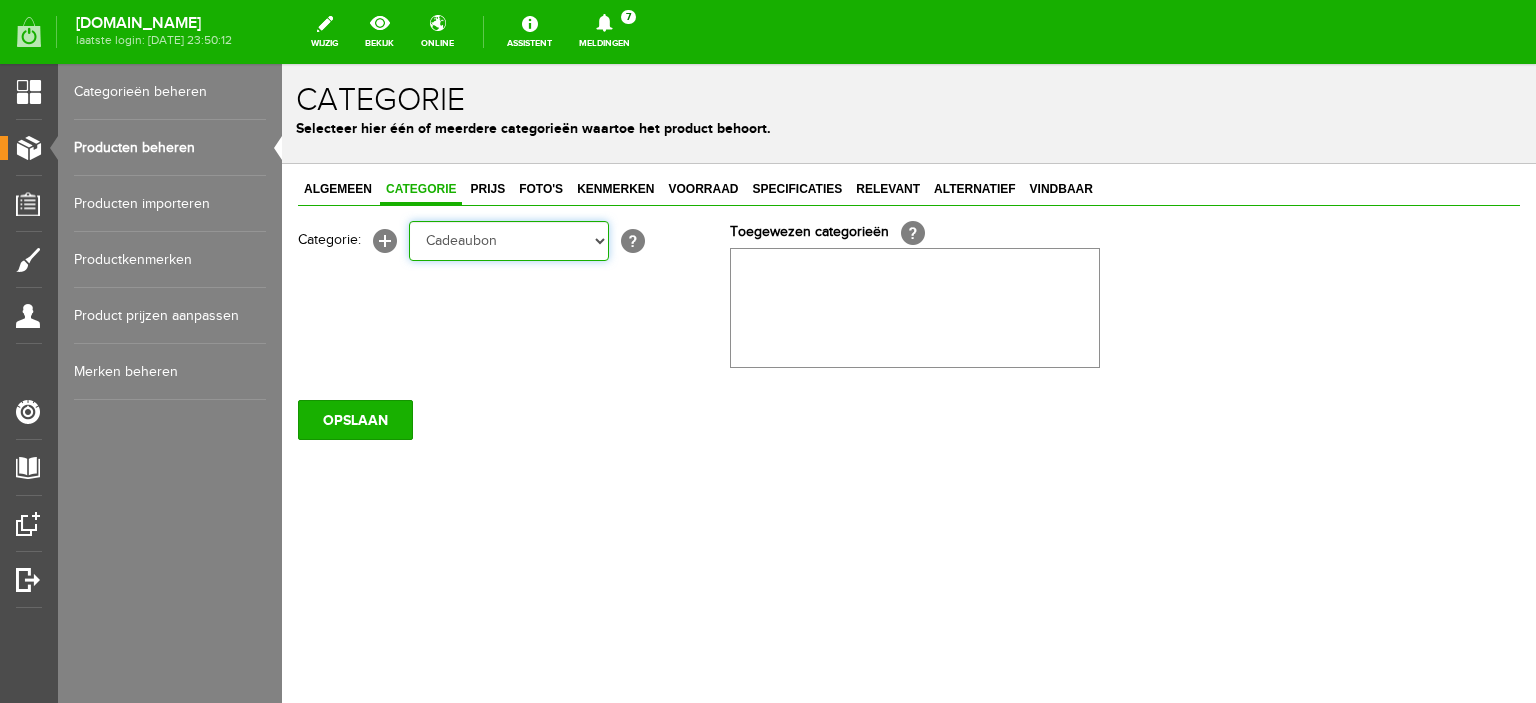 click on "Selecteer een categorie
Meditatie cursus
Online yoga
Online rug/nek
Online ouder&kind
Online meditatie
Online yoga 4x
Online rug/nek 4x
Online ouder&kind 4x
Online meditatie 4x
Acties
Yoga artikelen
Yogamatten
Yogatassen
Yogablokken
Yogariemen
Bolsters
Yogakleding
Yogasokken Paars
Yogasokken Turkoois
Yogasokken Lila
Yogasokken roze
Yogasokken licht geel
Yogasokken Grijs
Yogasokken Zwart
Yoga/meditatiekussen
Yoga/meditatie bankje
Zoutlampen
Yogakleding
Meditatie artikelen
Omslagdoek
Meditatie bankjes
Meditatie kussens" at bounding box center [509, 241] 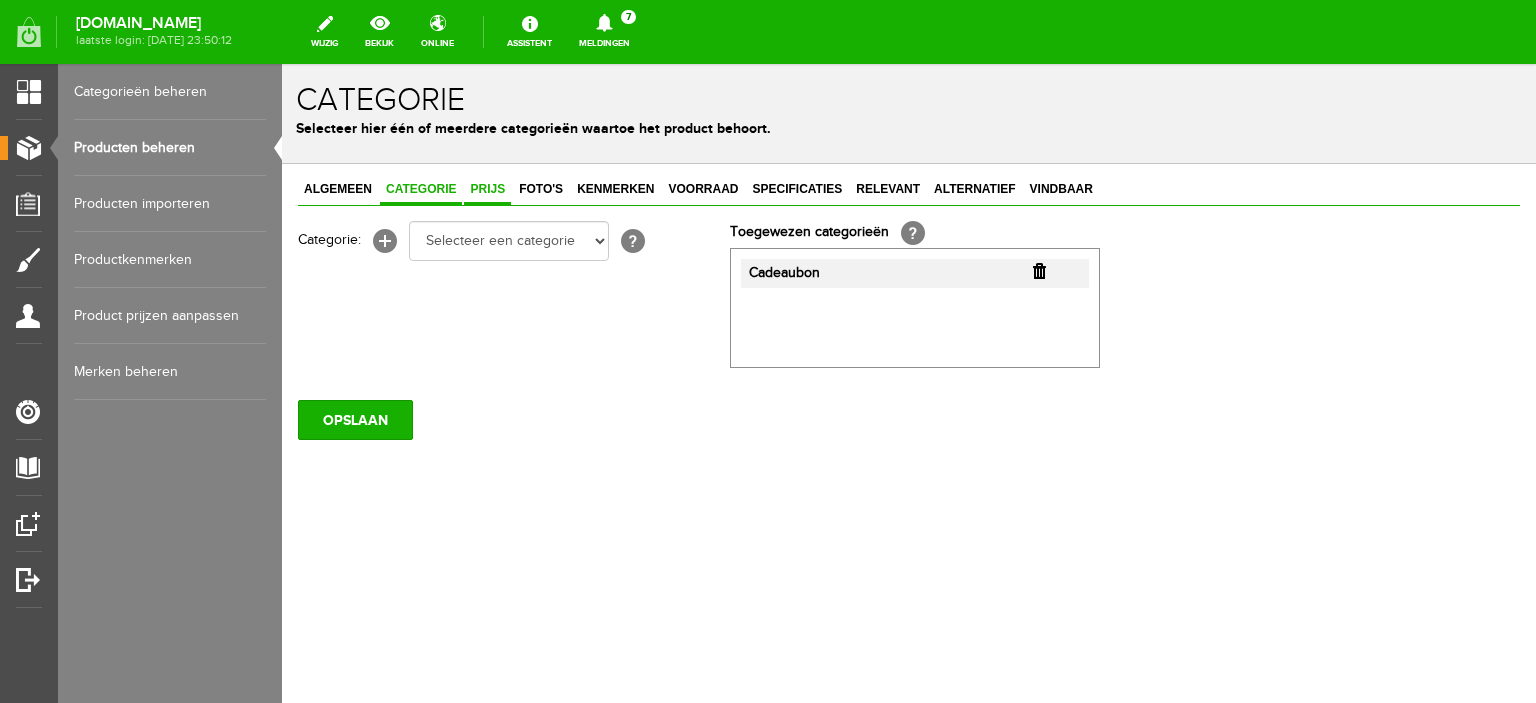 click on "Prijs" at bounding box center [487, 189] 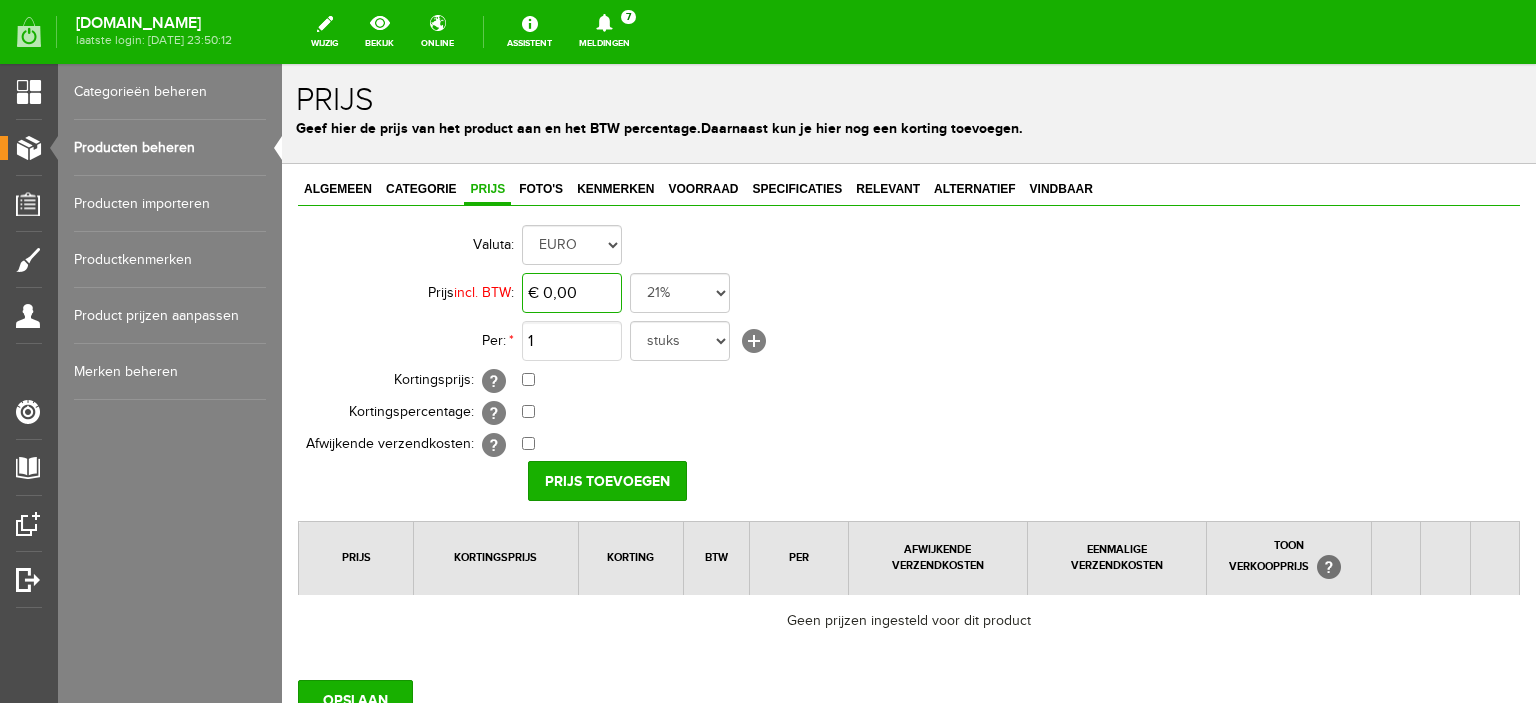 type on "0" 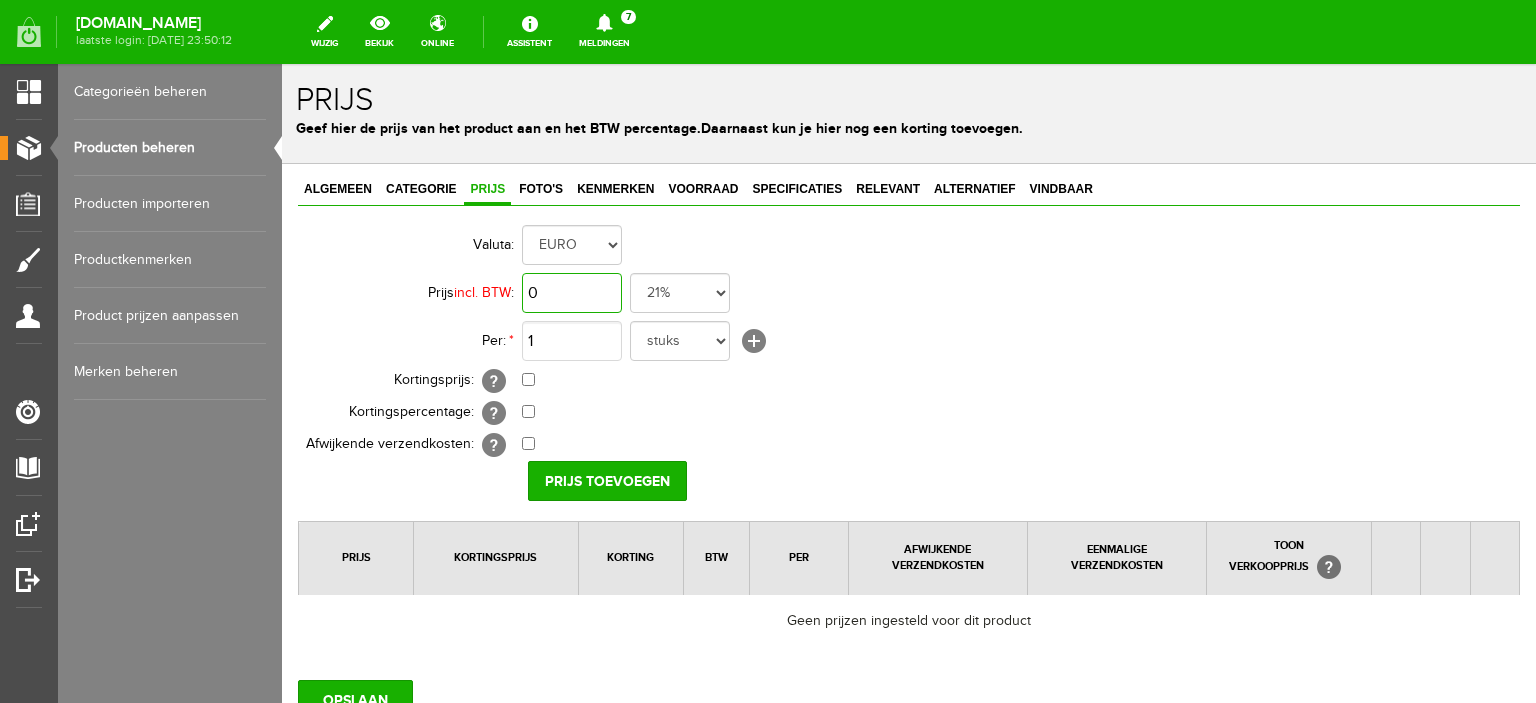 click on "0" at bounding box center (572, 293) 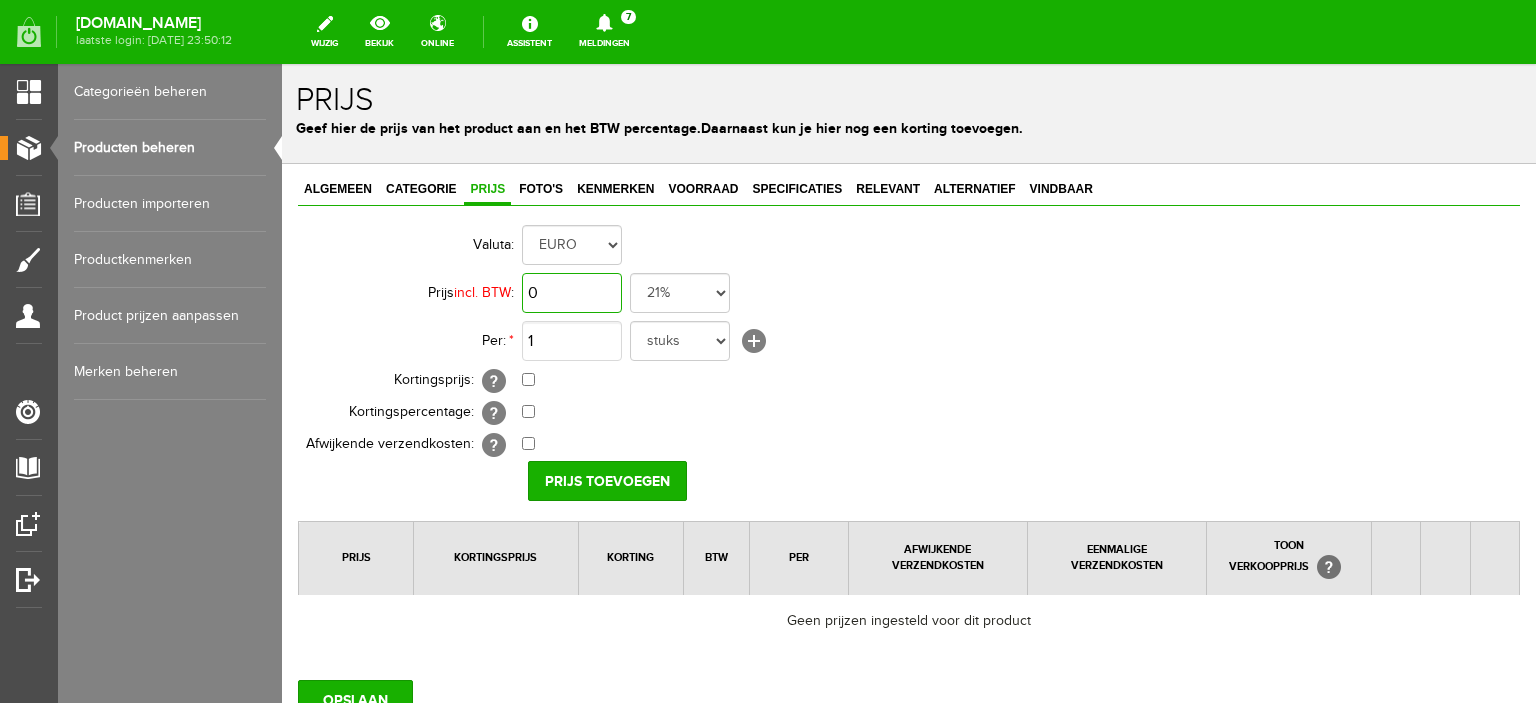 scroll, scrollTop: 163, scrollLeft: 0, axis: vertical 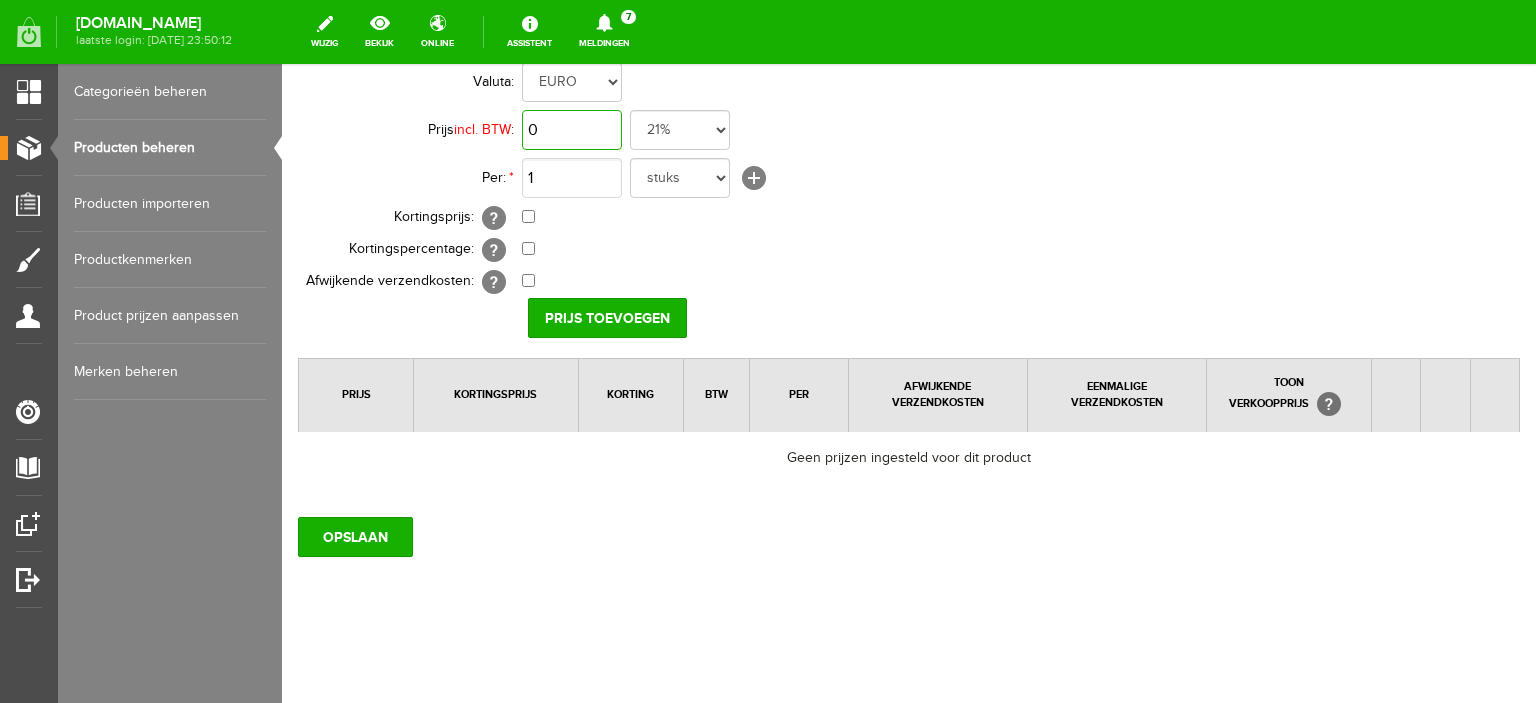 click on "0" at bounding box center (572, 130) 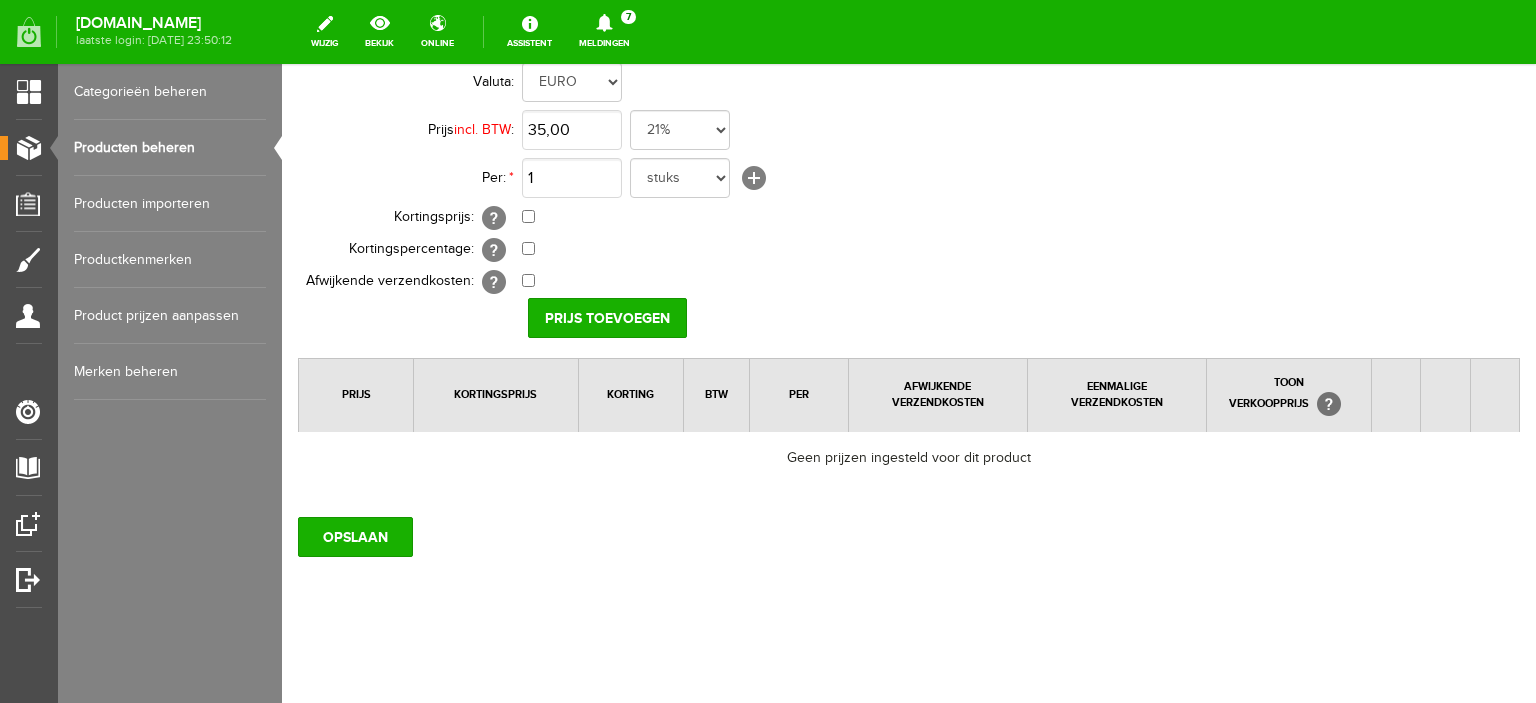 type on "€ 35,00" 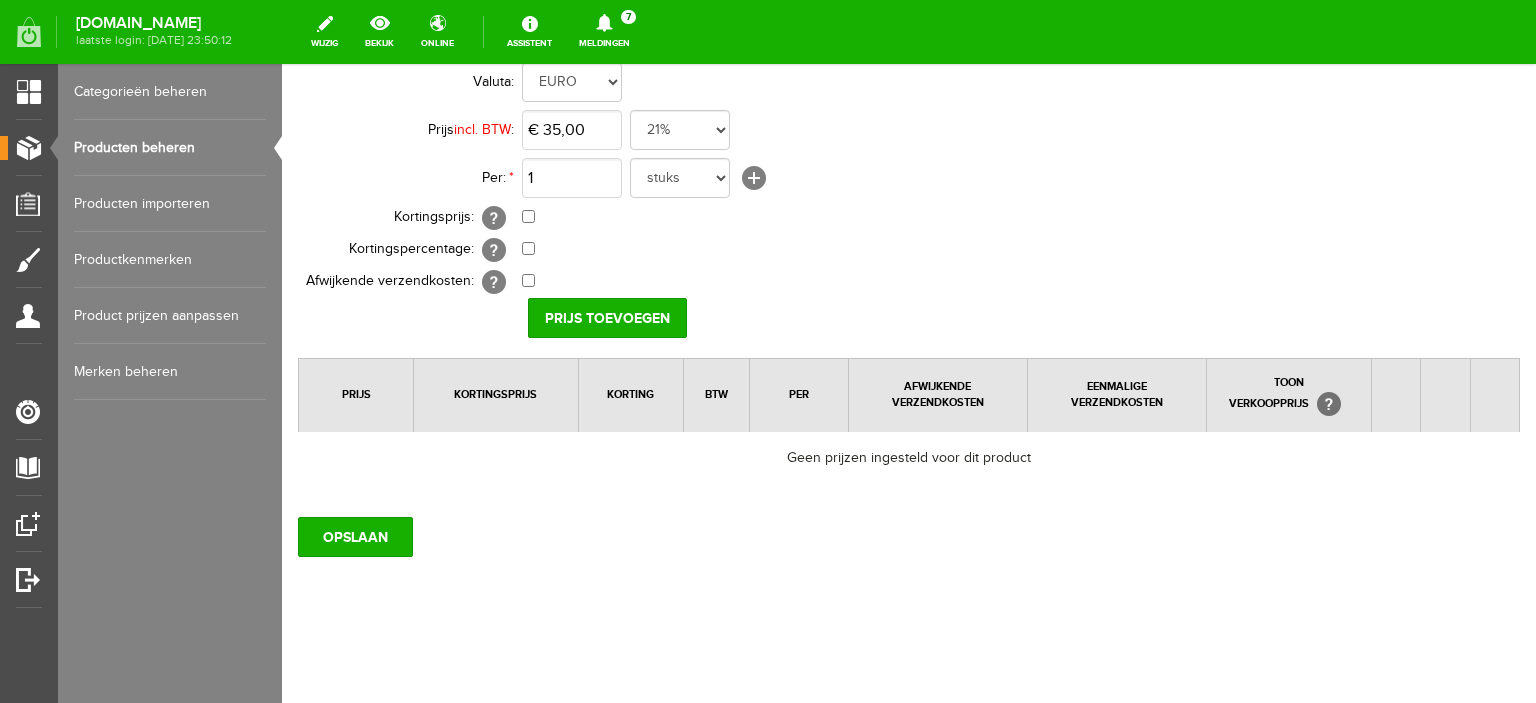 click on "€ 0,00
Van:  € 0,00   € 0,00" at bounding box center (890, 218) 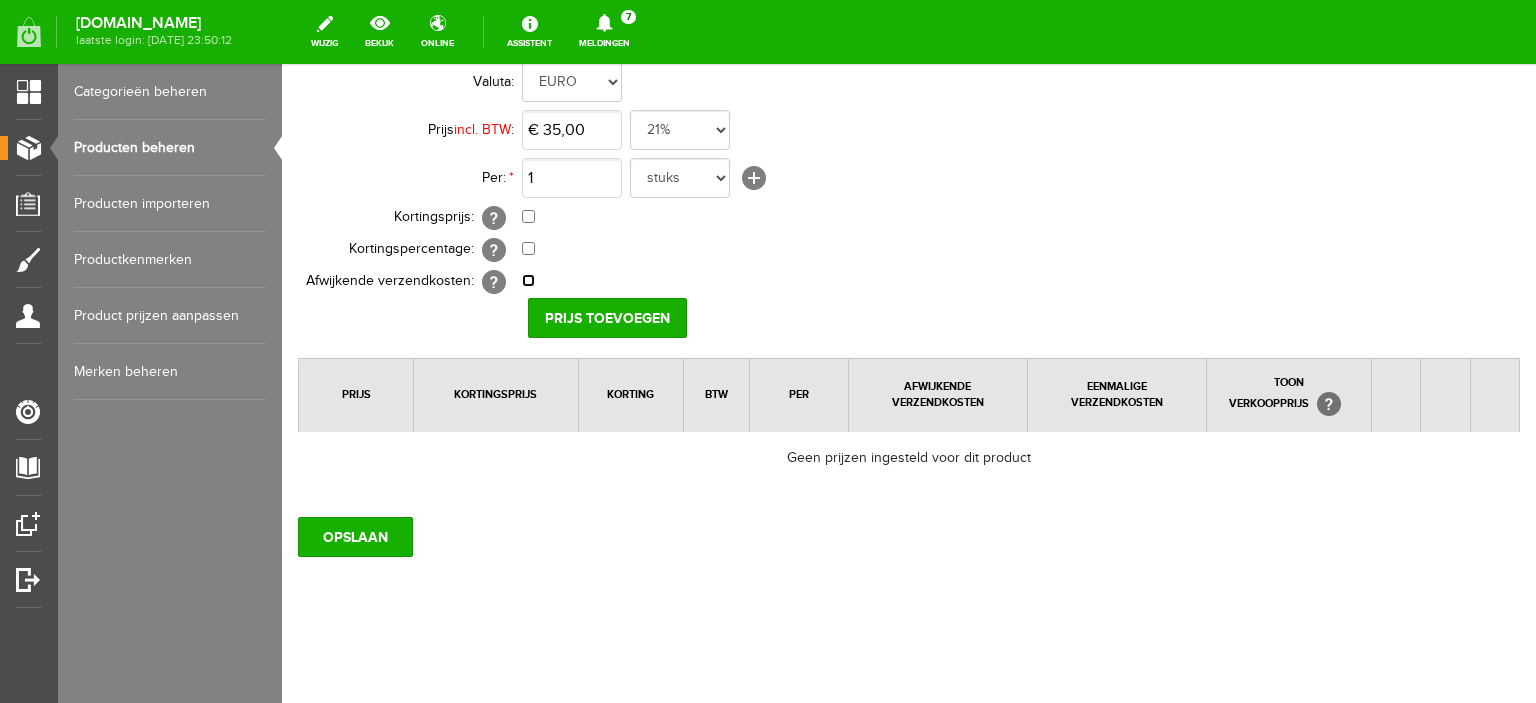 click at bounding box center [528, 280] 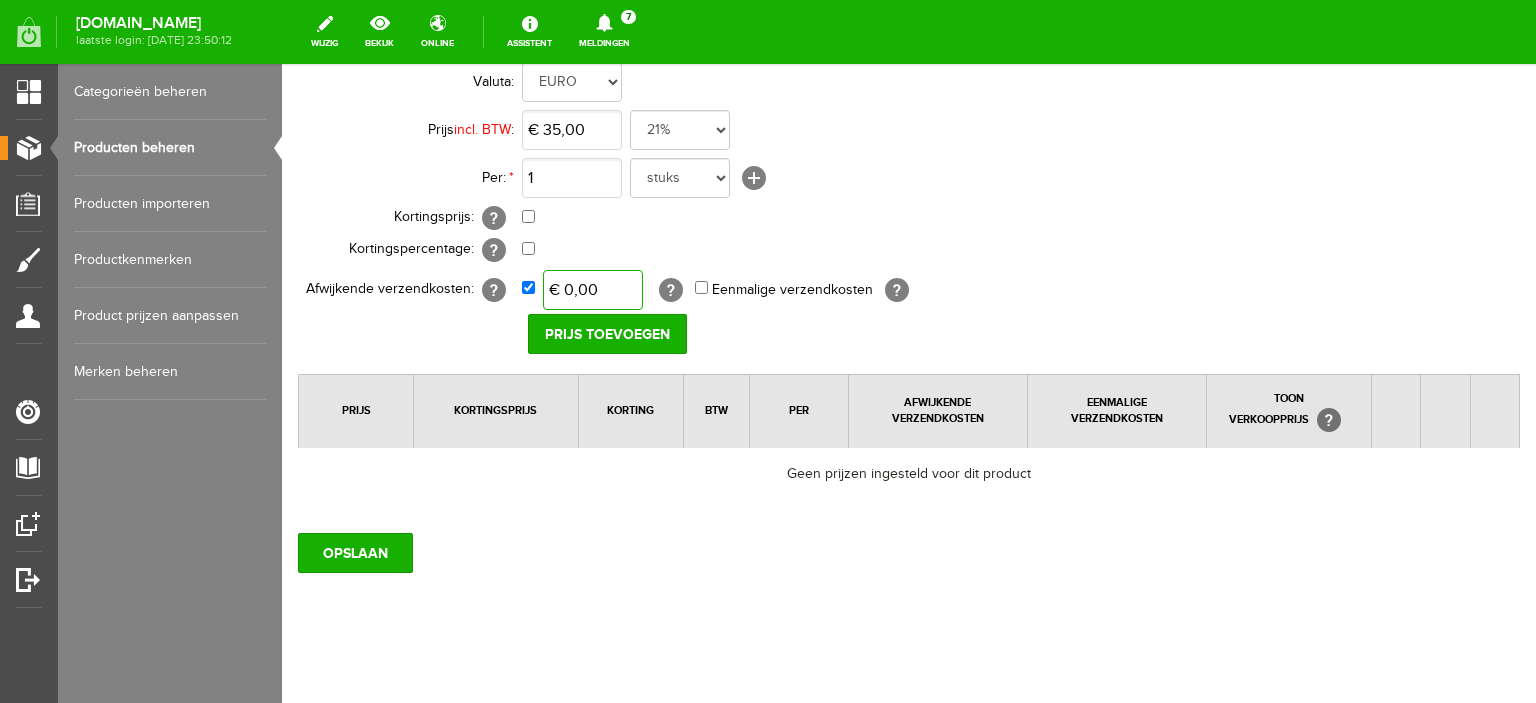 type on "0" 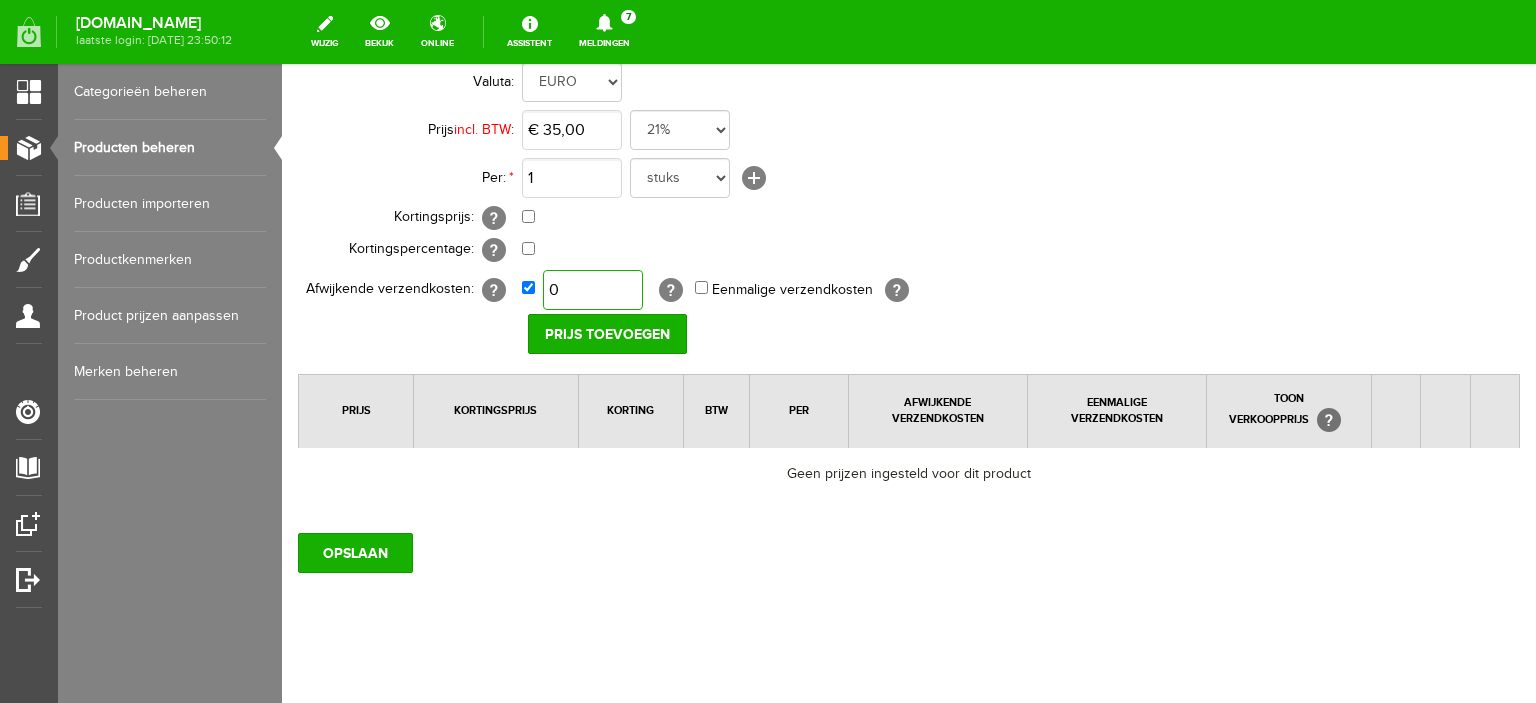 click on "0" at bounding box center (593, 290) 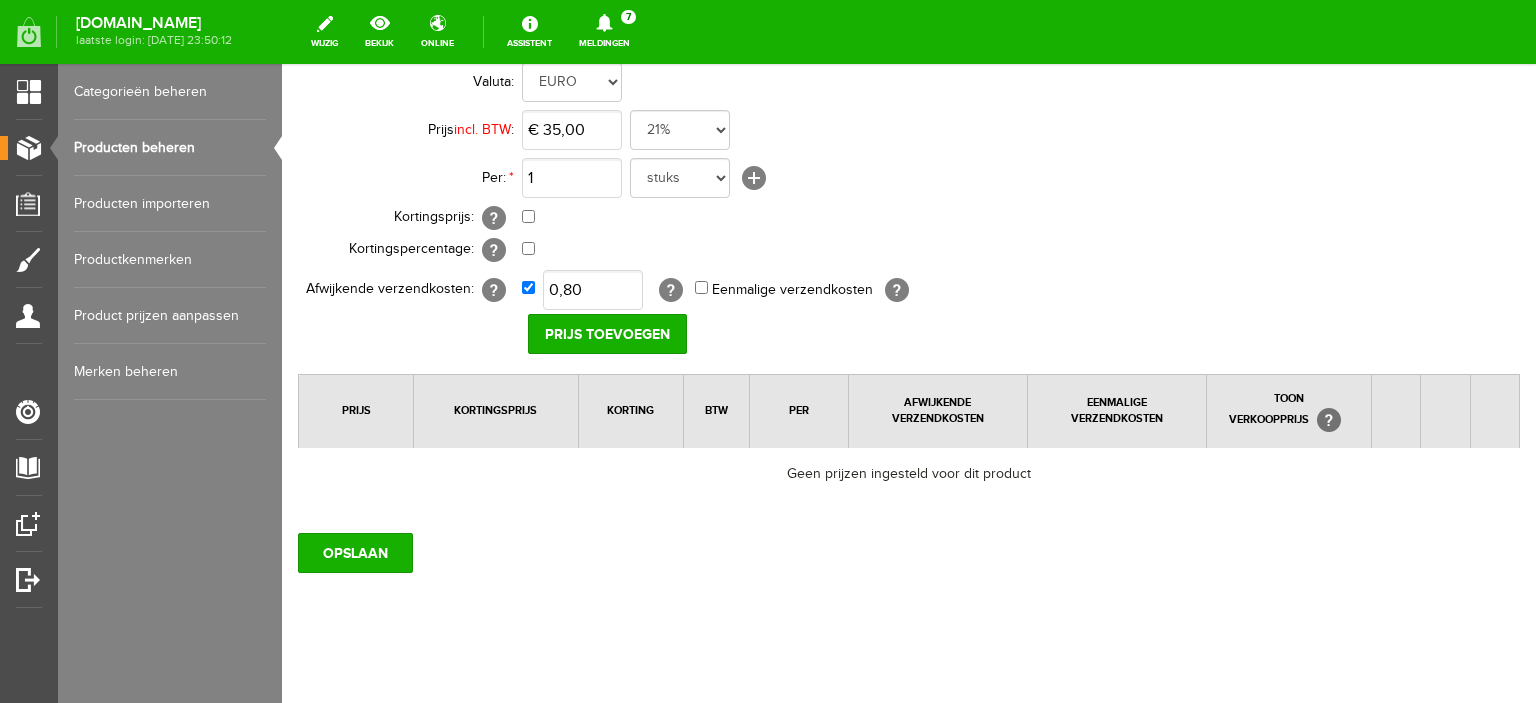 type on "€ 0,80" 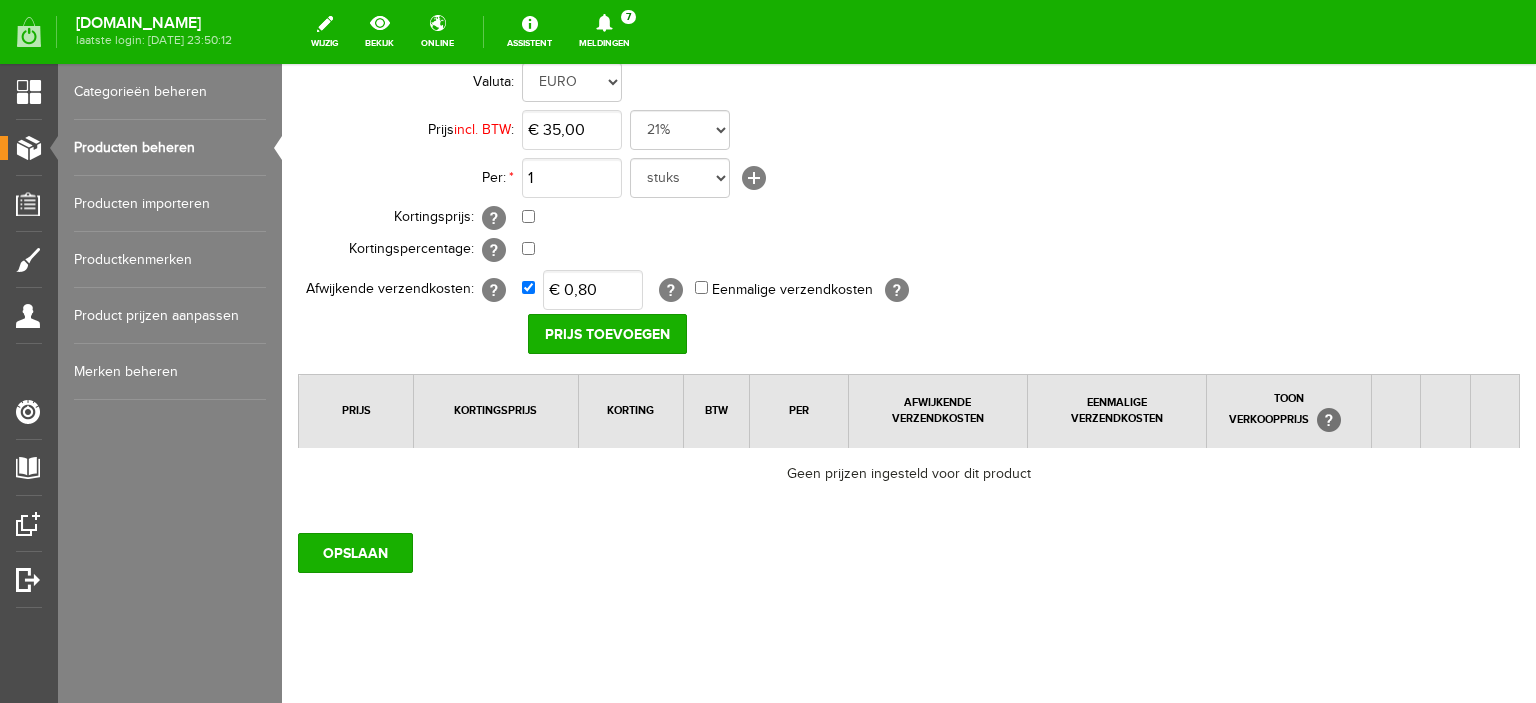 click on "€ 0,80
[?]
Eenmalige verzendkosten
[?]" at bounding box center (890, 290) 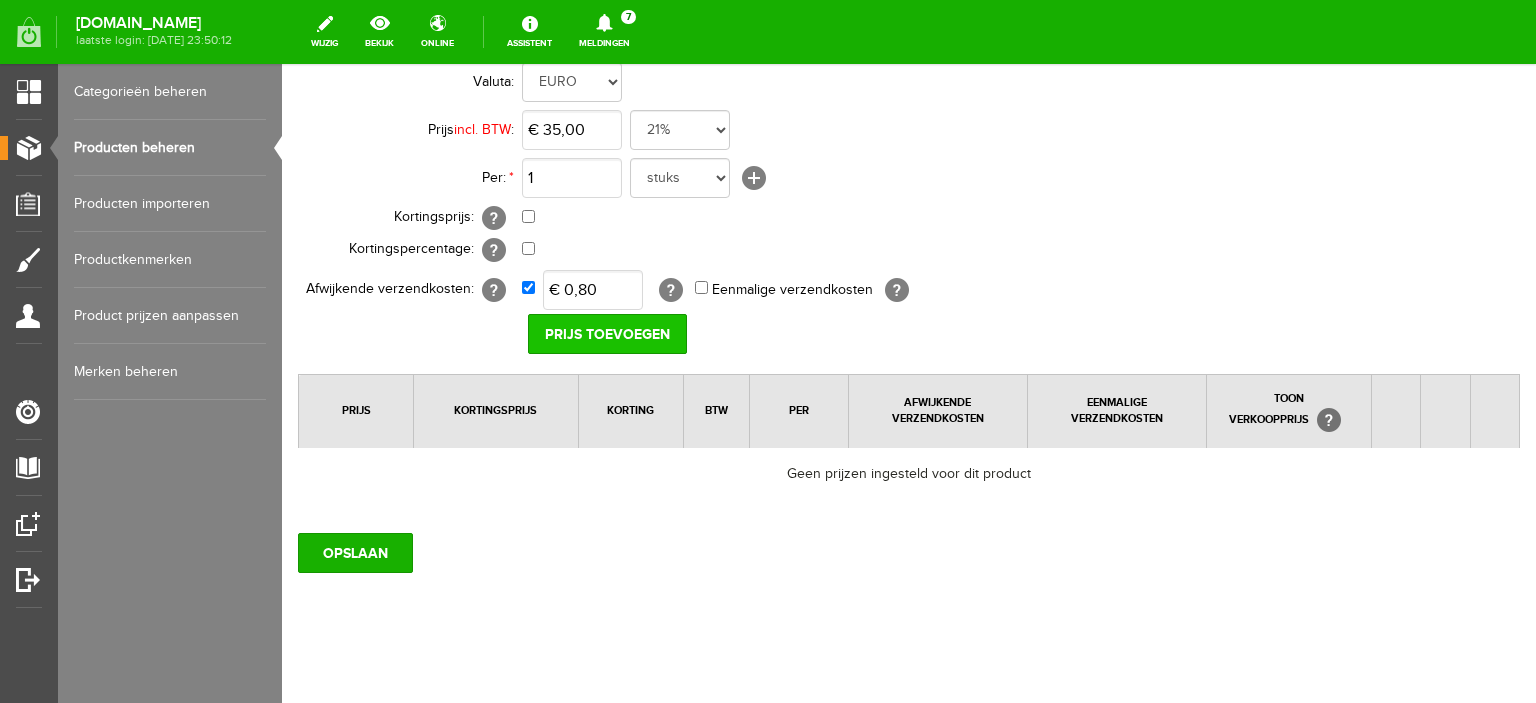 click on "Prijs toevoegen" at bounding box center [607, 334] 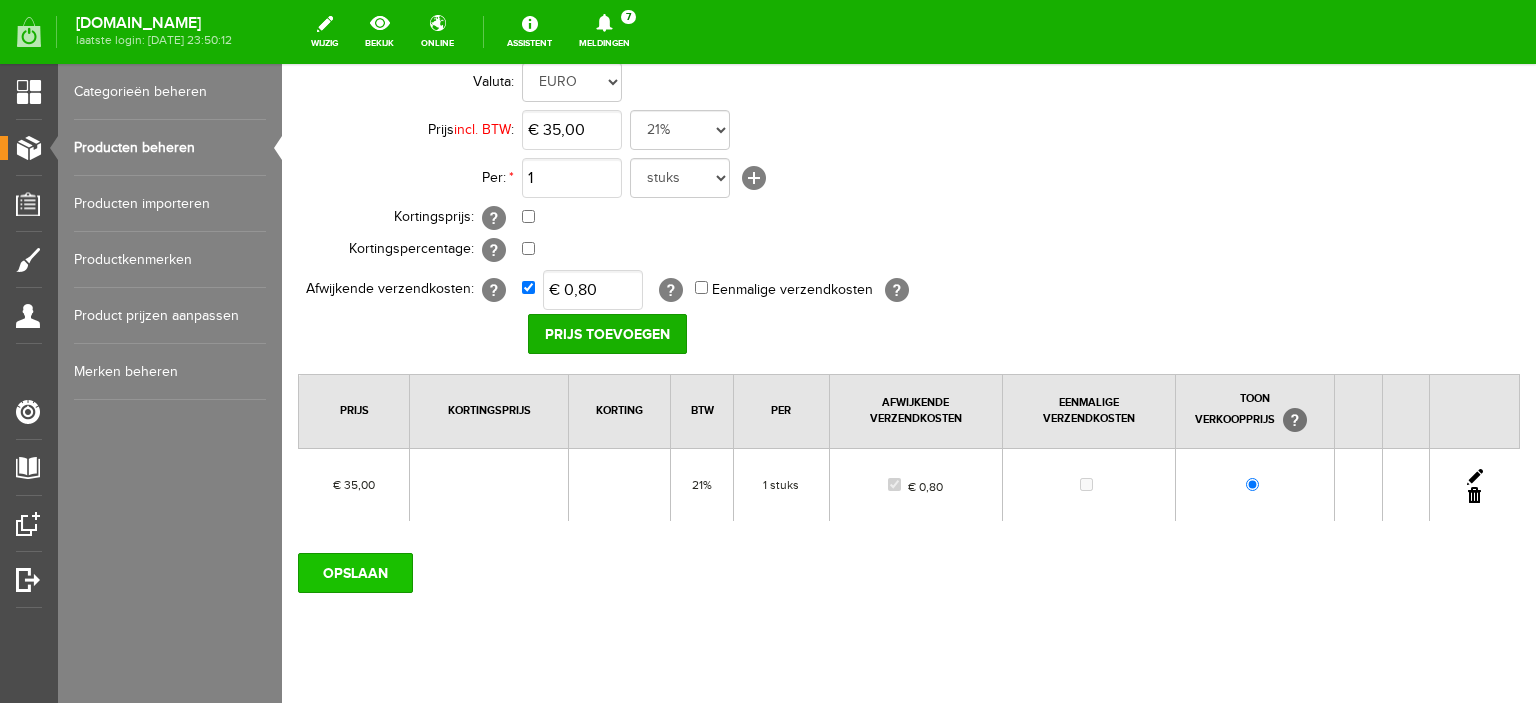 click on "OPSLAAN" at bounding box center (355, 573) 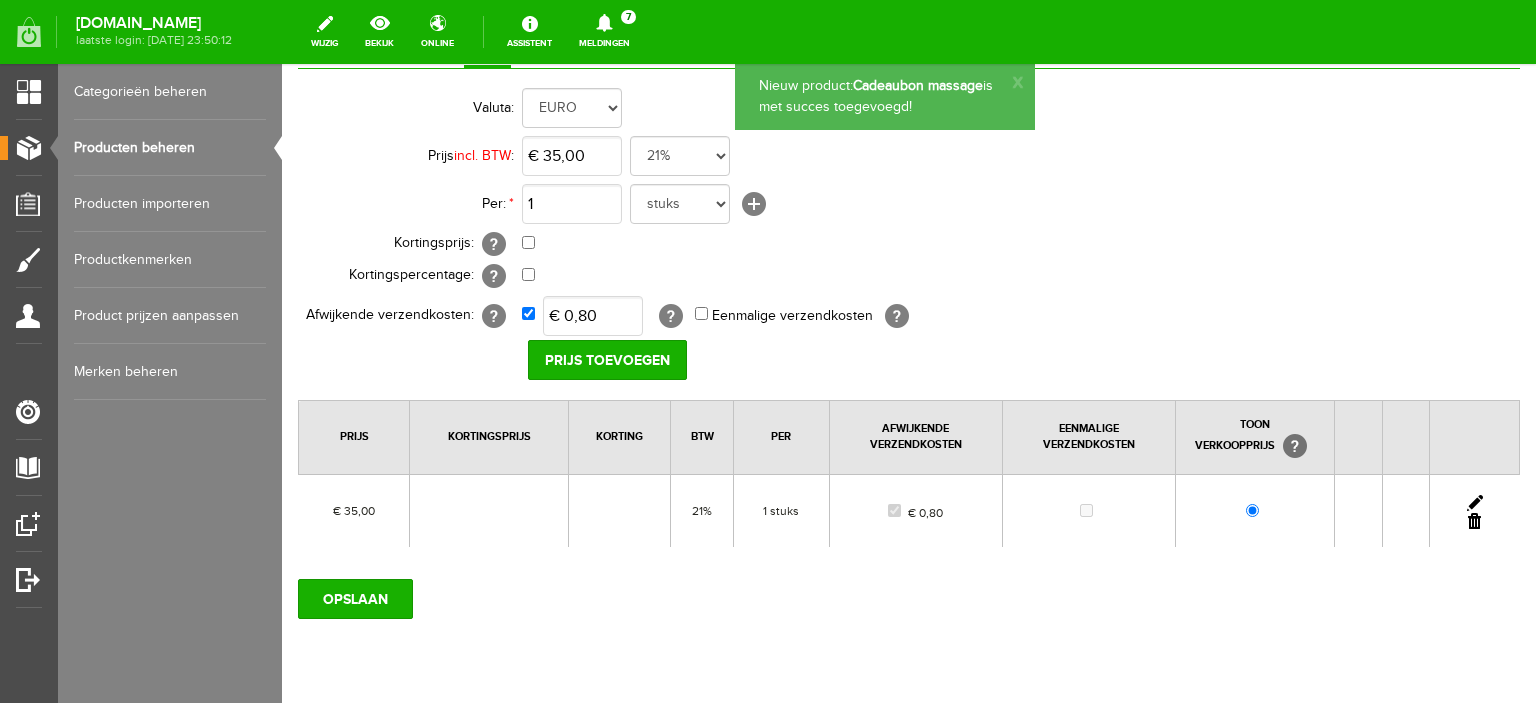 scroll, scrollTop: 0, scrollLeft: 0, axis: both 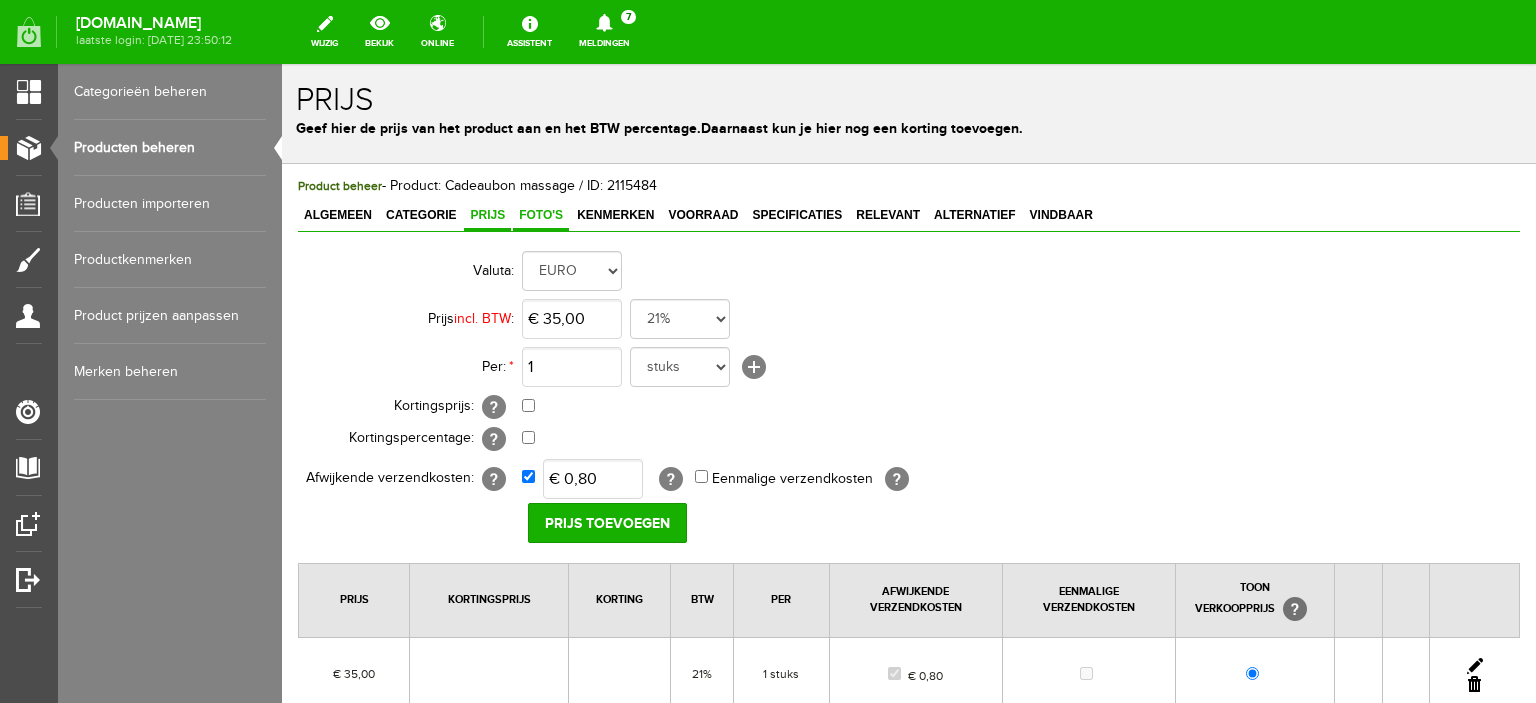 click on "Foto's" at bounding box center [541, 215] 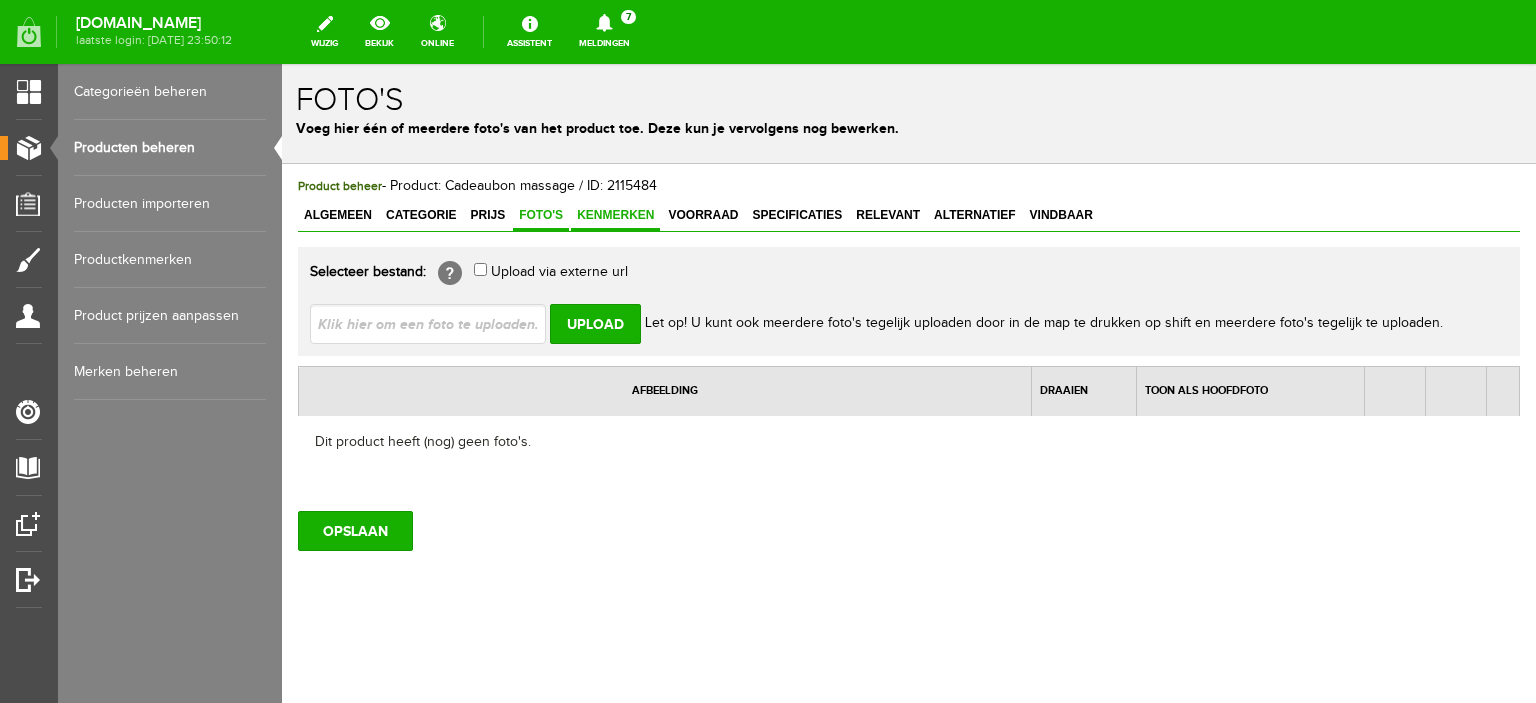 click on "Kenmerken" at bounding box center (615, 215) 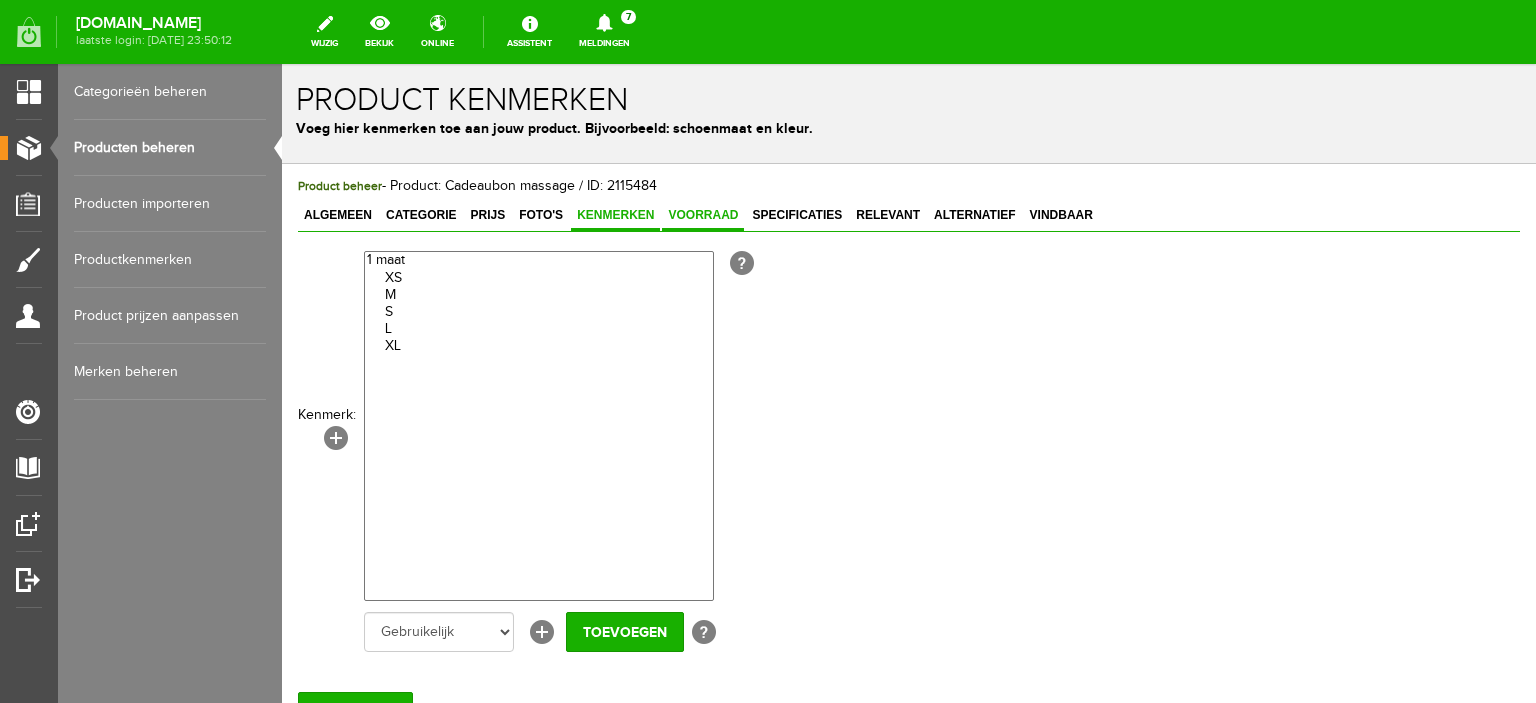 click on "Voorraad" at bounding box center (703, 215) 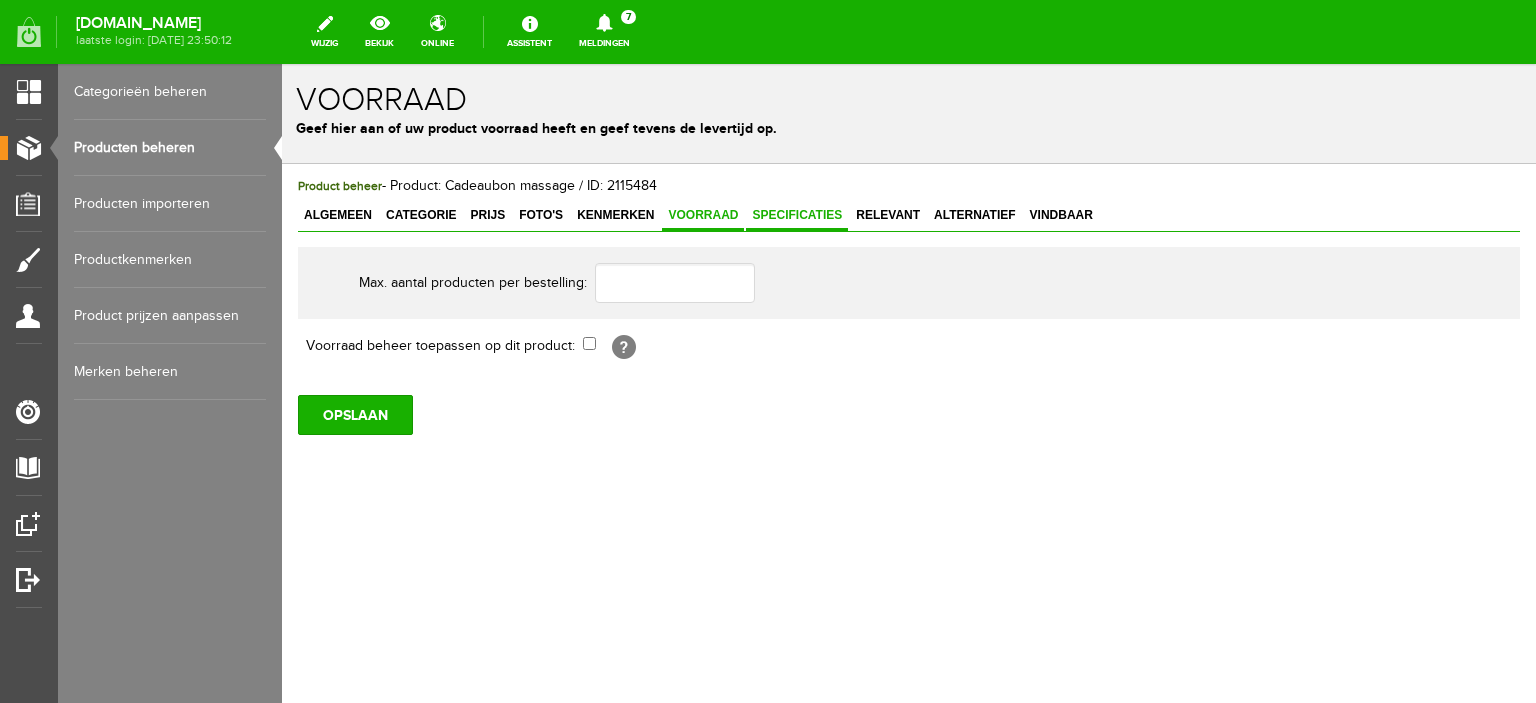 click on "Specificaties" at bounding box center [797, 216] 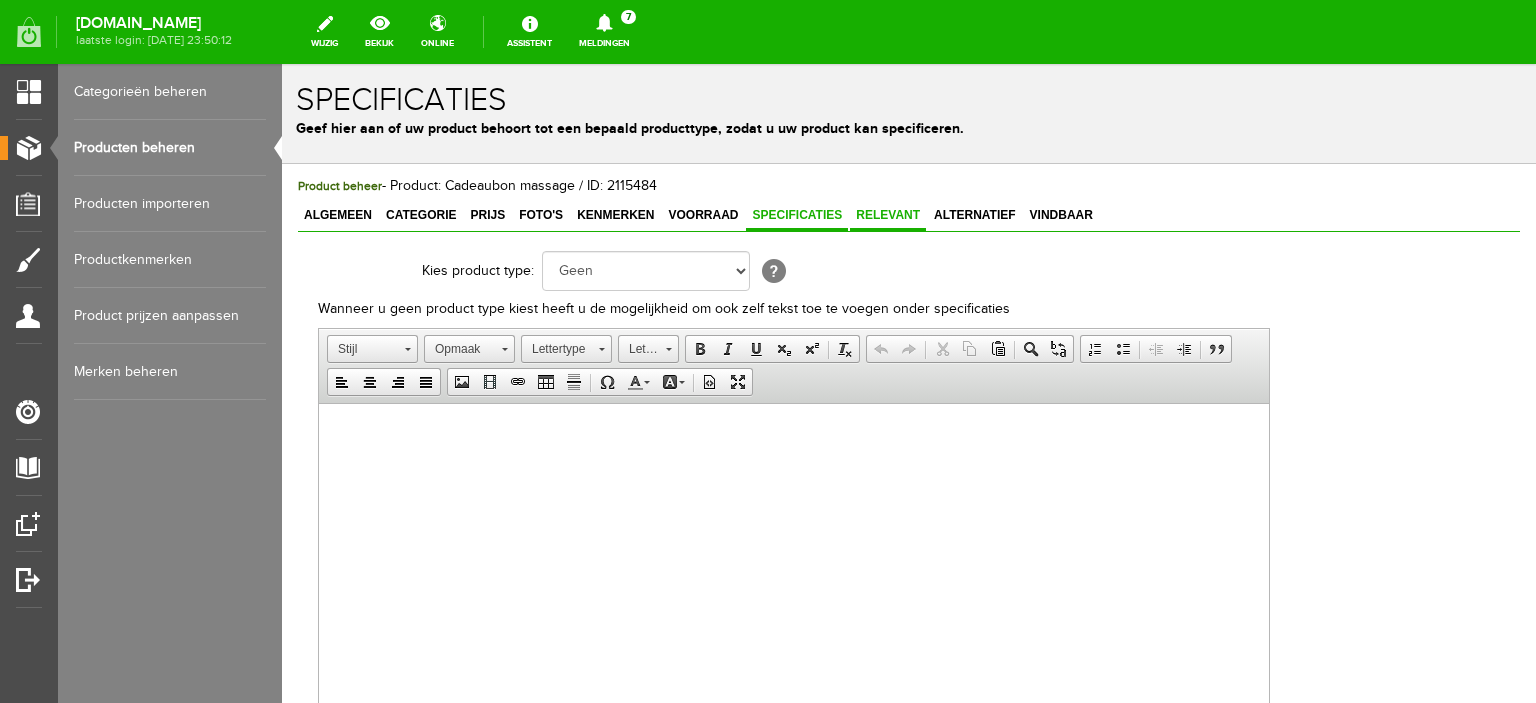 click on "Relevant" at bounding box center [888, 215] 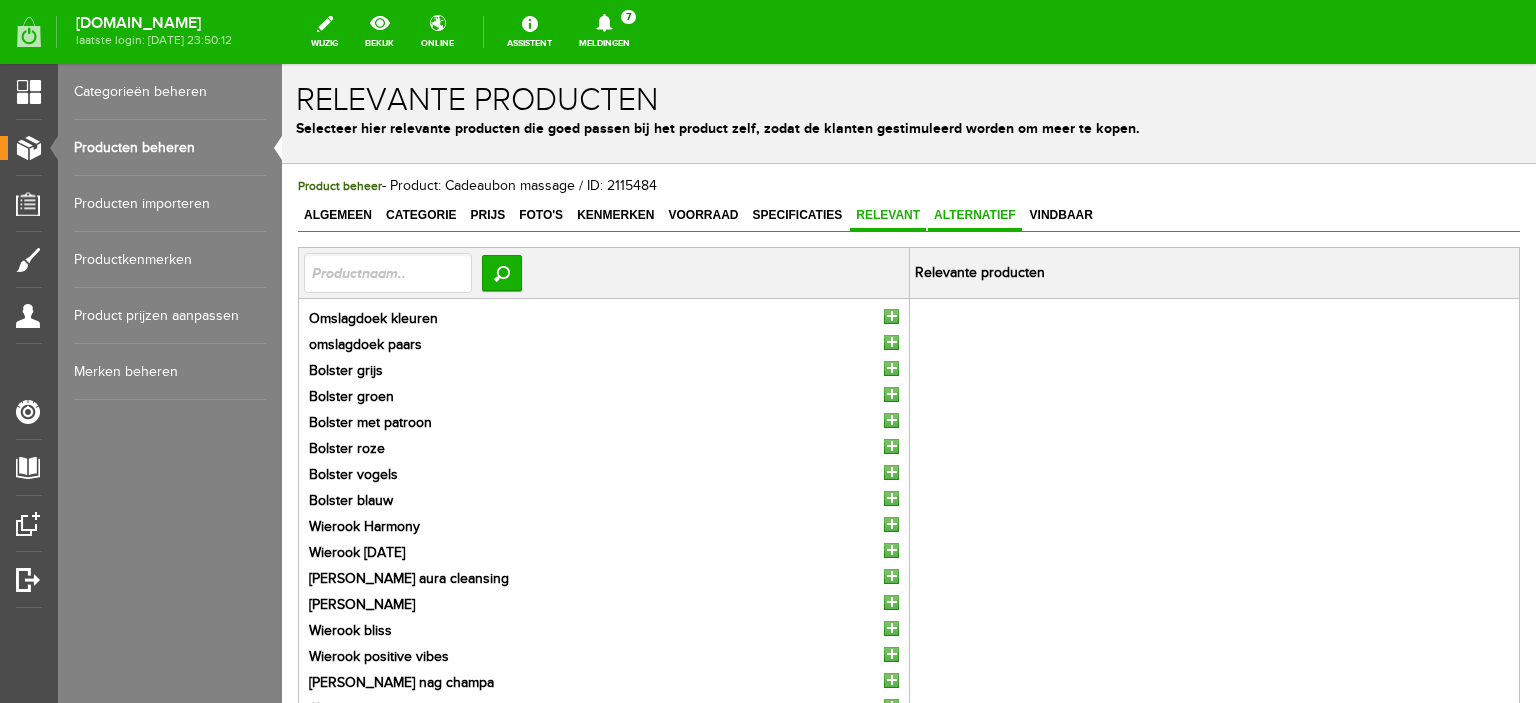 click on "Alternatief" at bounding box center [975, 215] 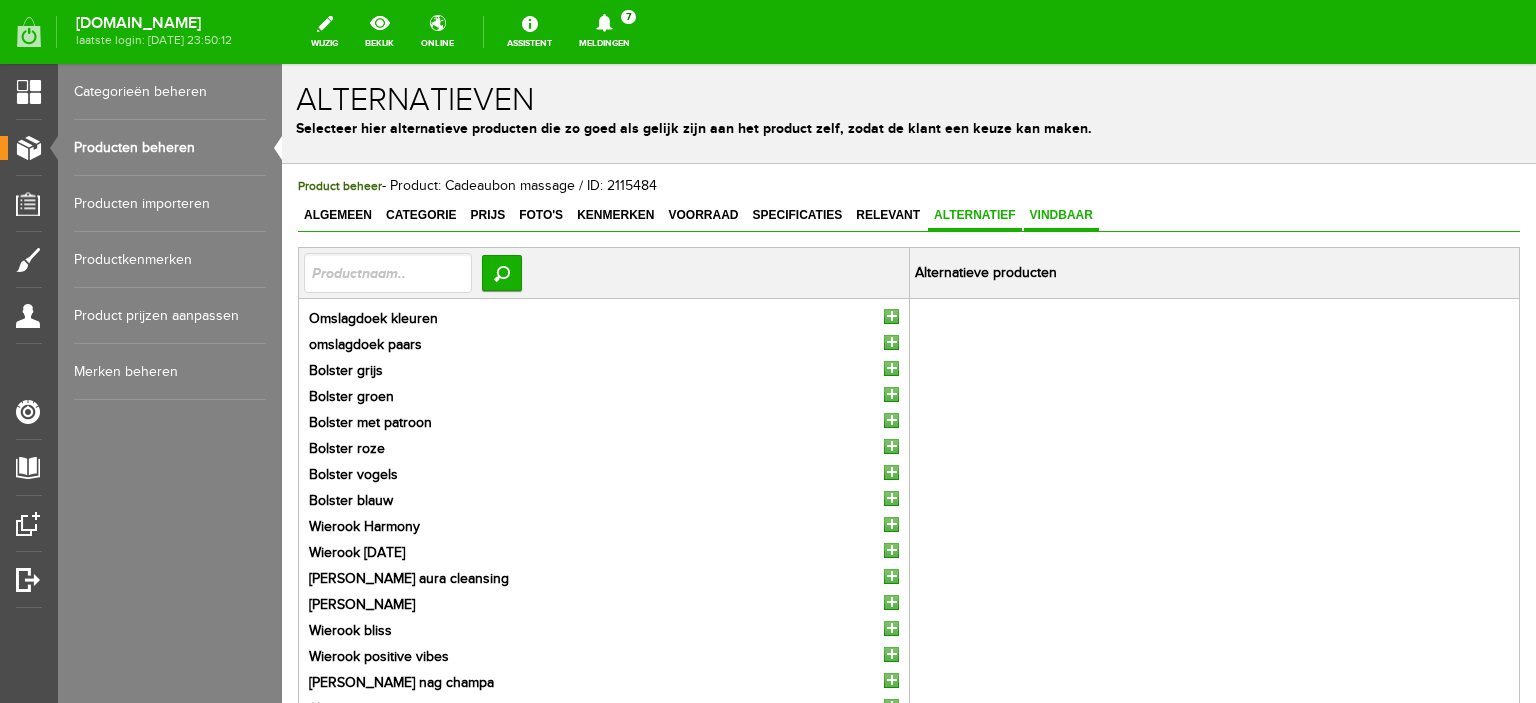 click on "Vindbaar" at bounding box center (1061, 215) 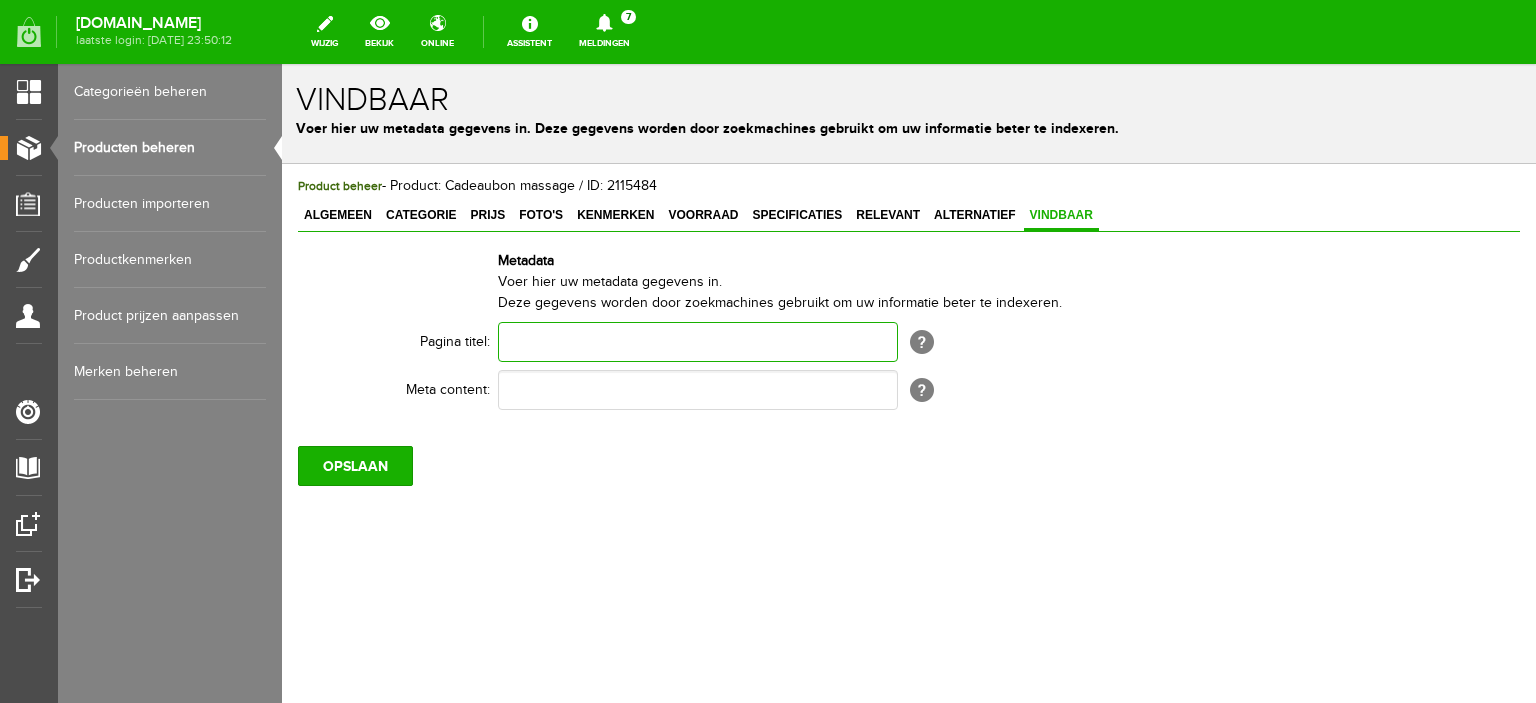click at bounding box center (698, 342) 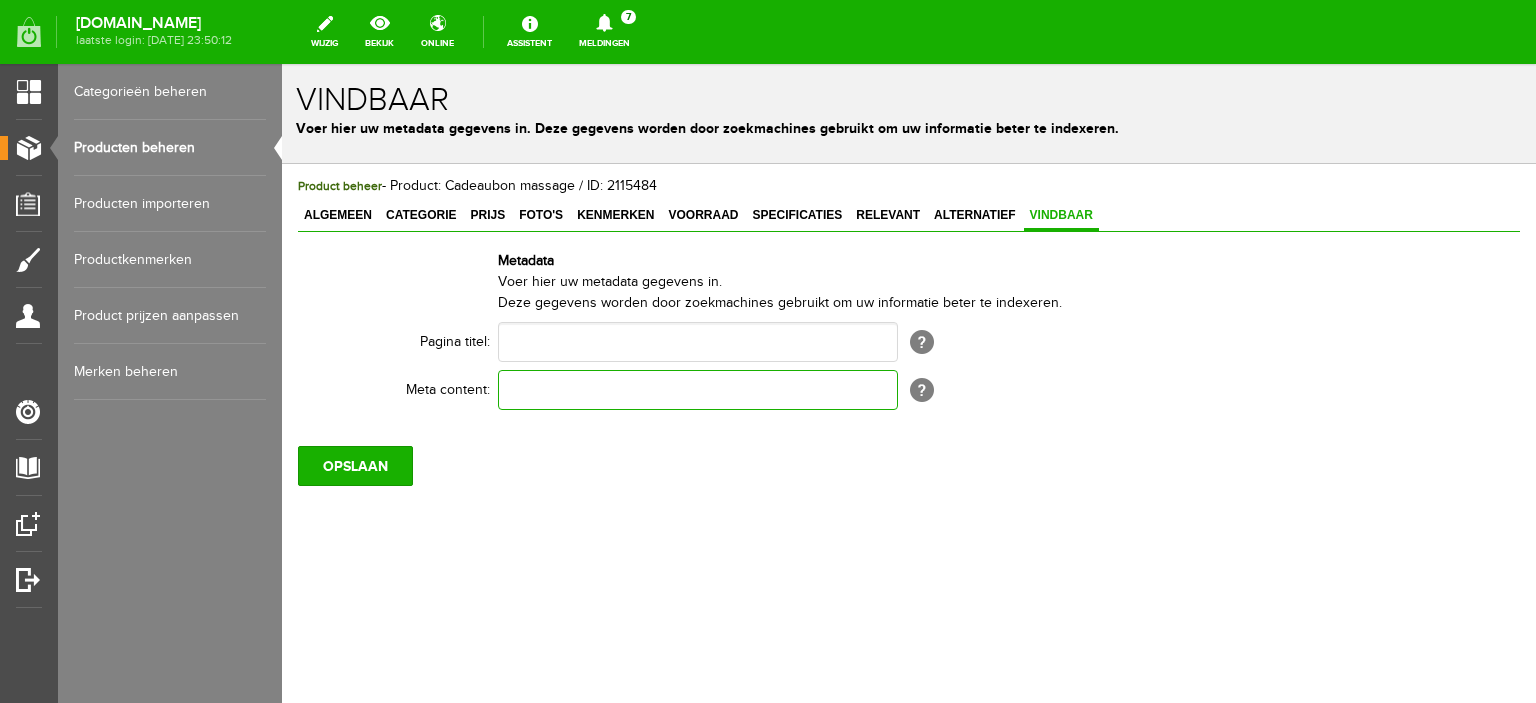 click at bounding box center (698, 390) 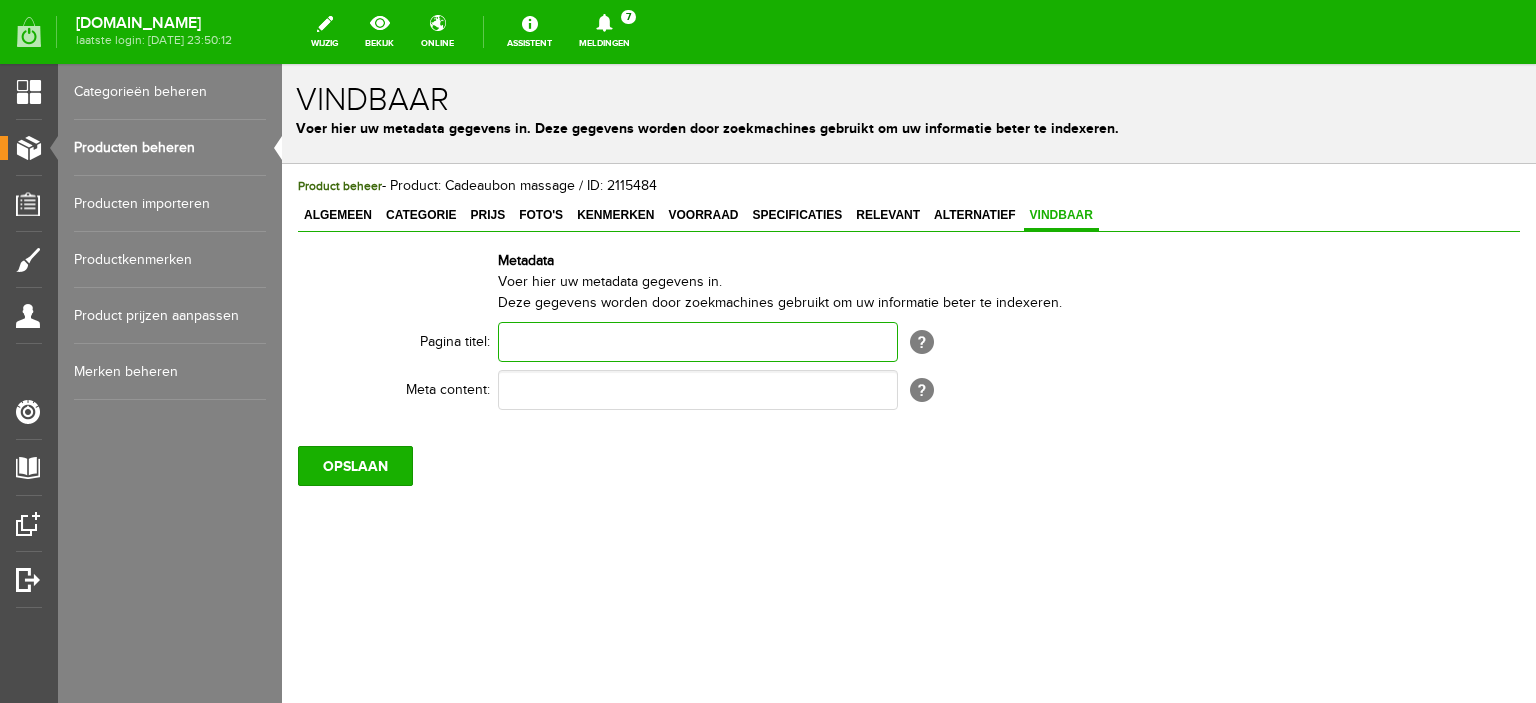 click at bounding box center (698, 342) 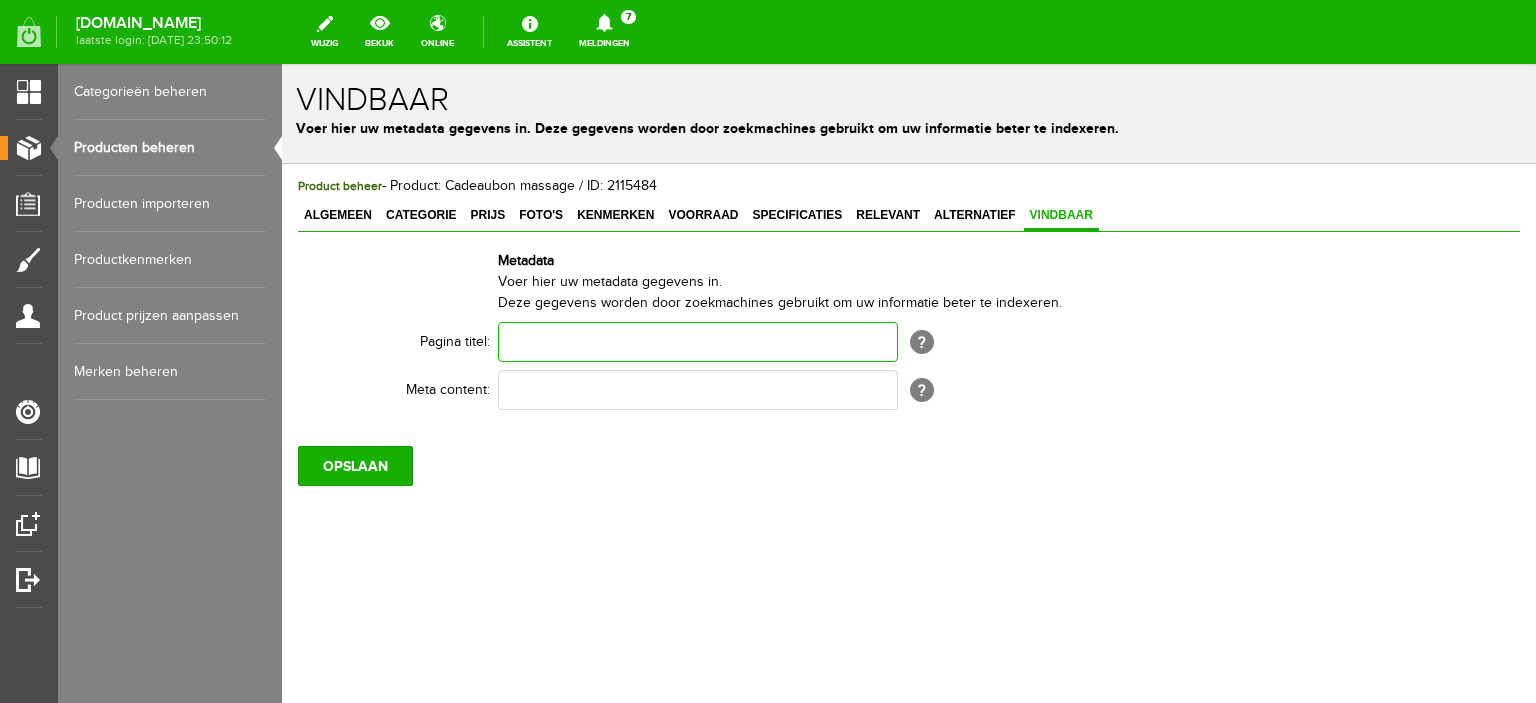 click at bounding box center [698, 342] 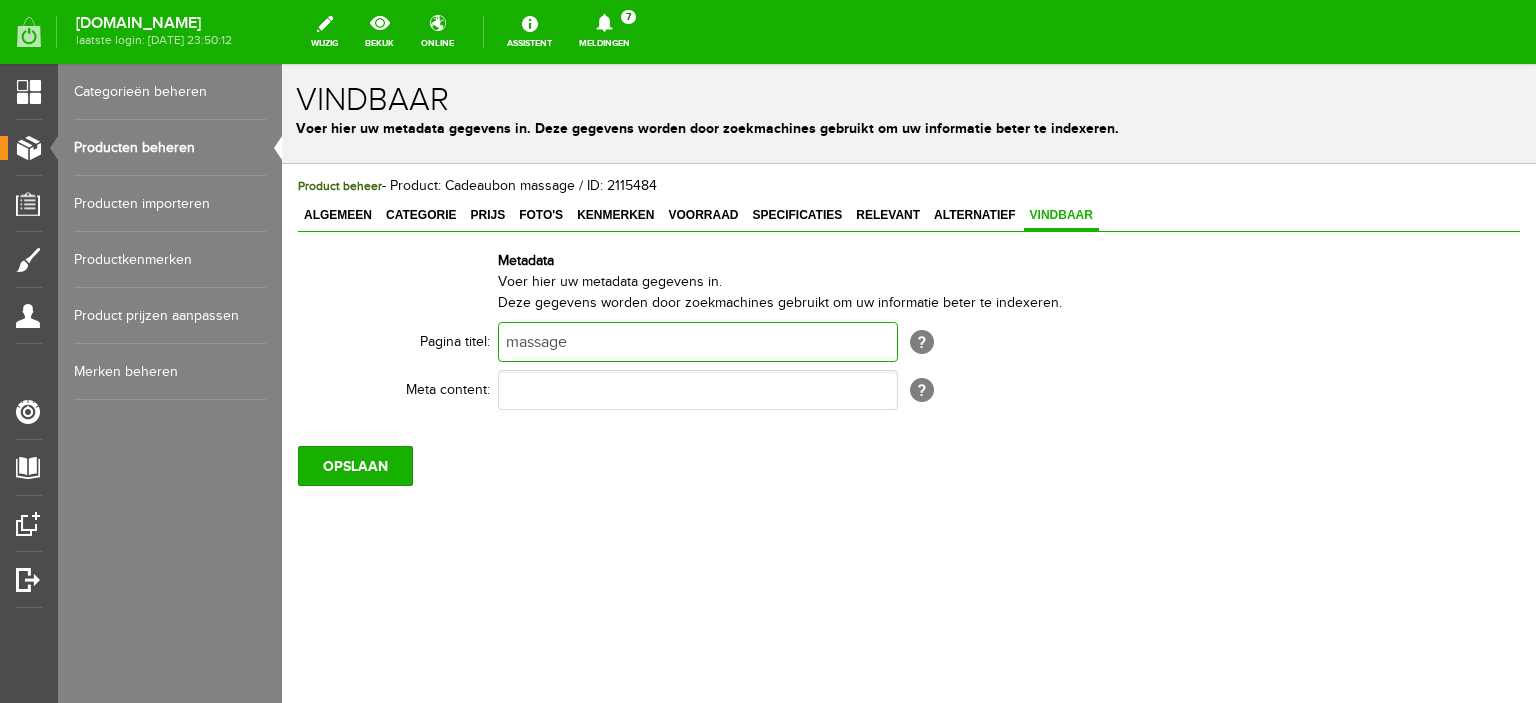 type on "massage" 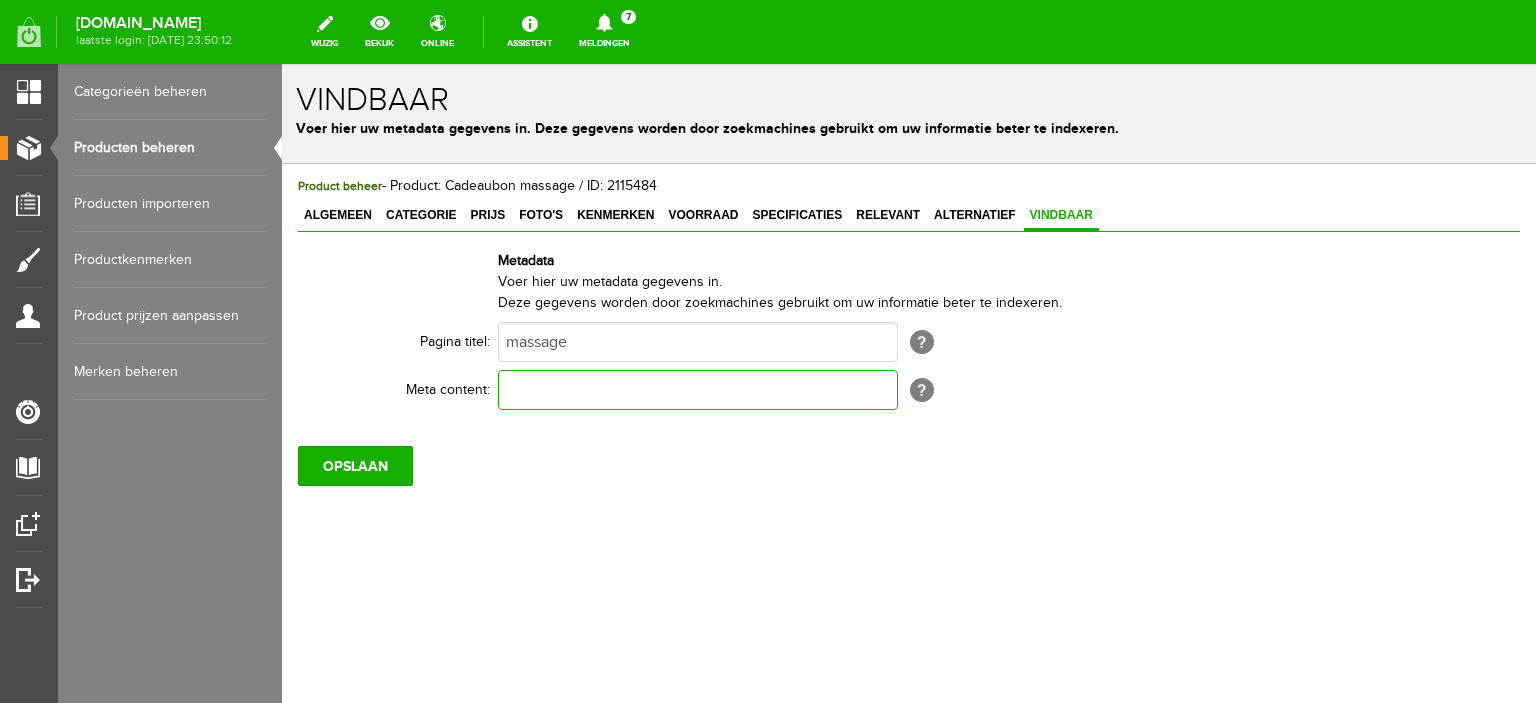 click at bounding box center [698, 390] 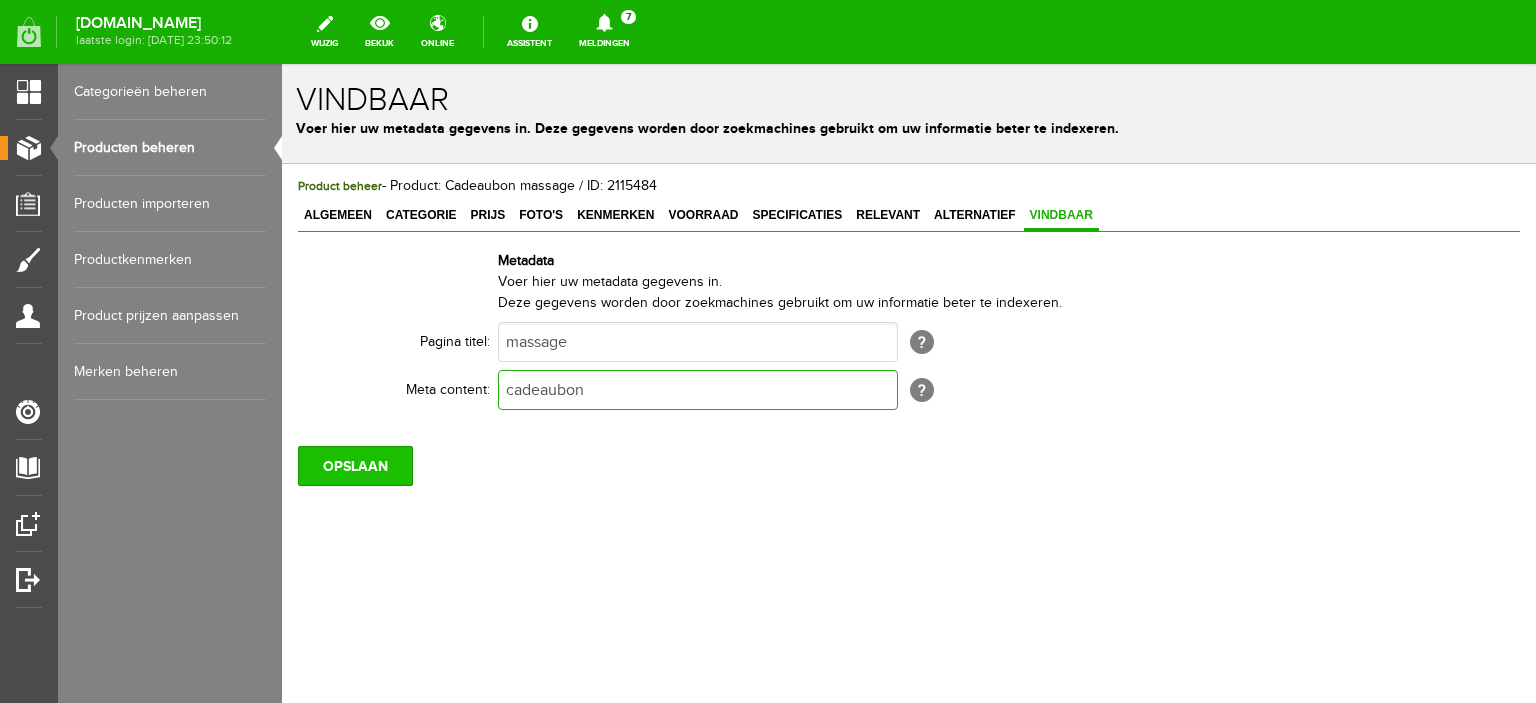 type on "cadeaubon" 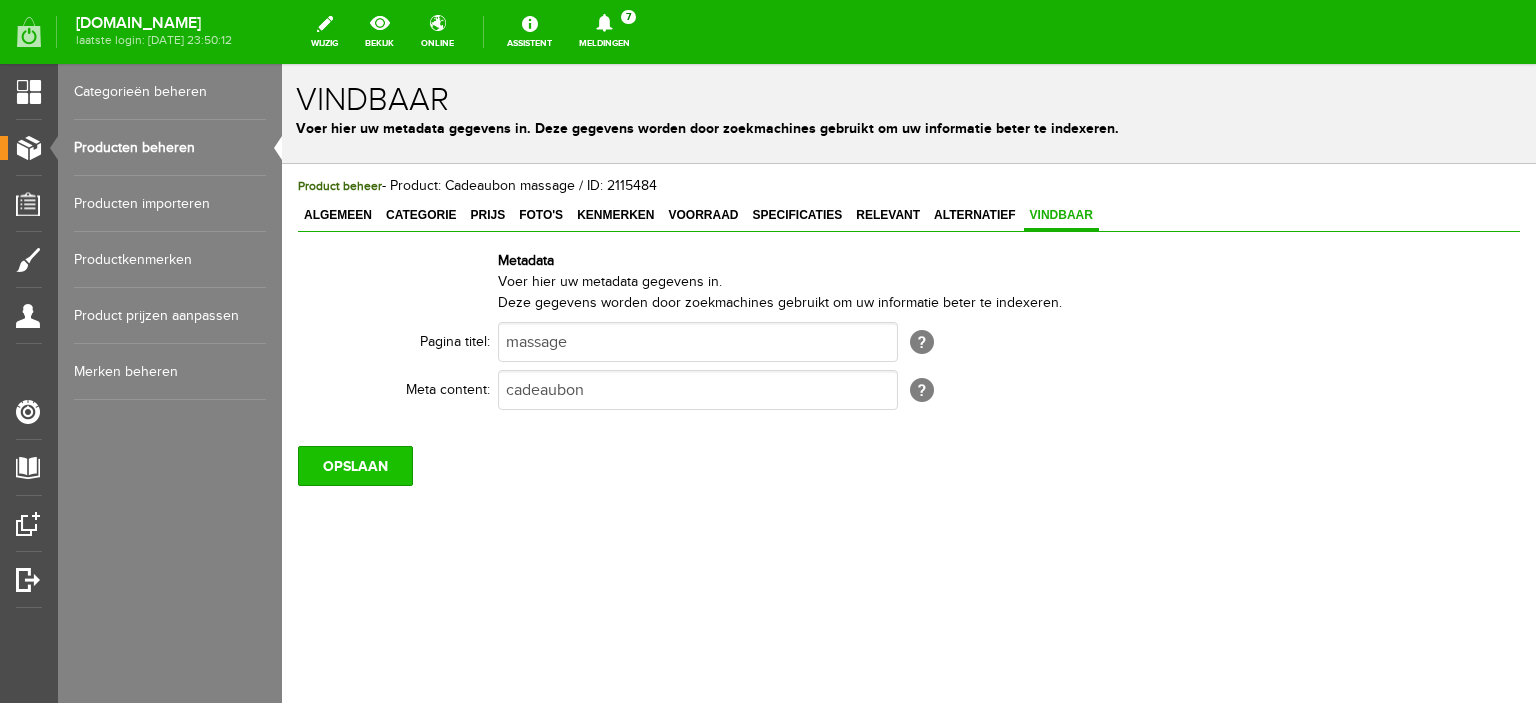 click on "OPSLAAN" at bounding box center [355, 466] 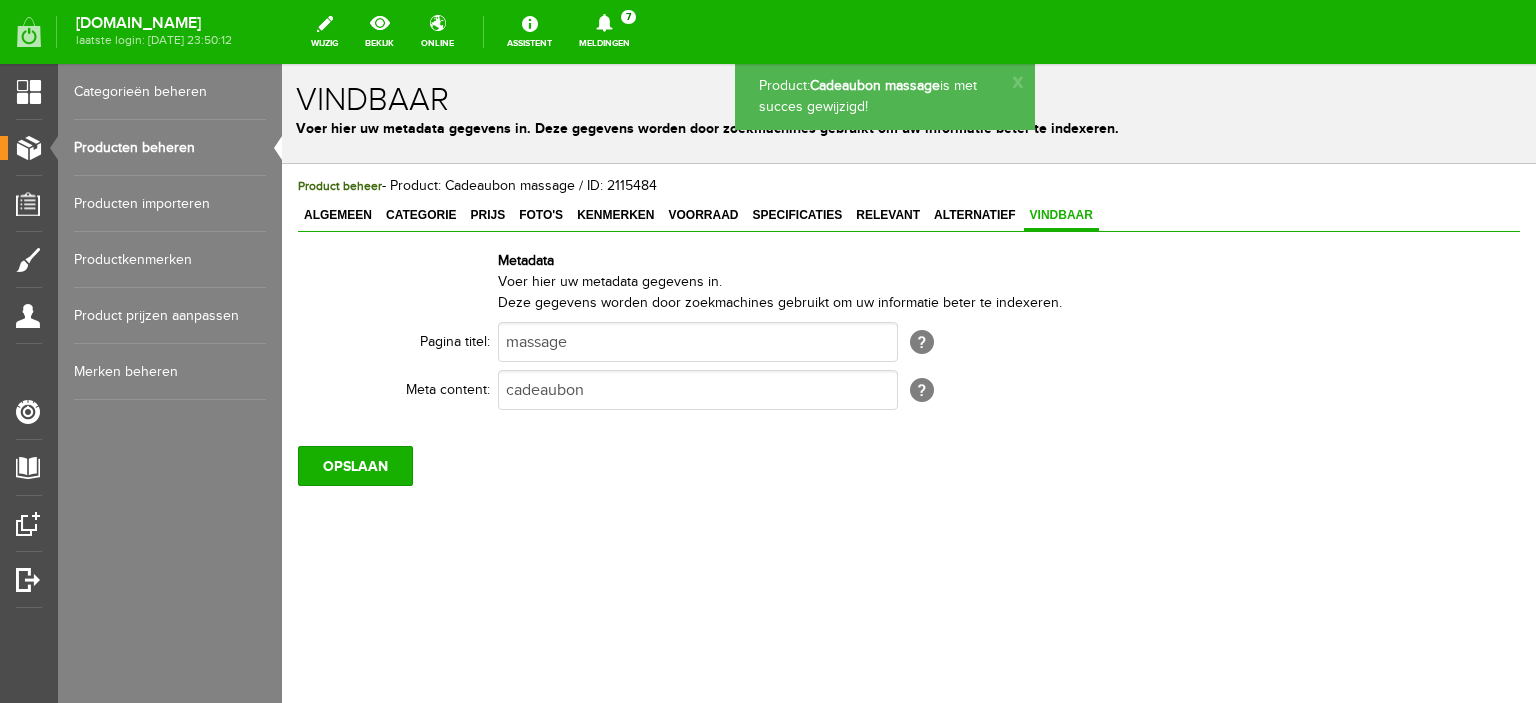 scroll, scrollTop: 0, scrollLeft: 0, axis: both 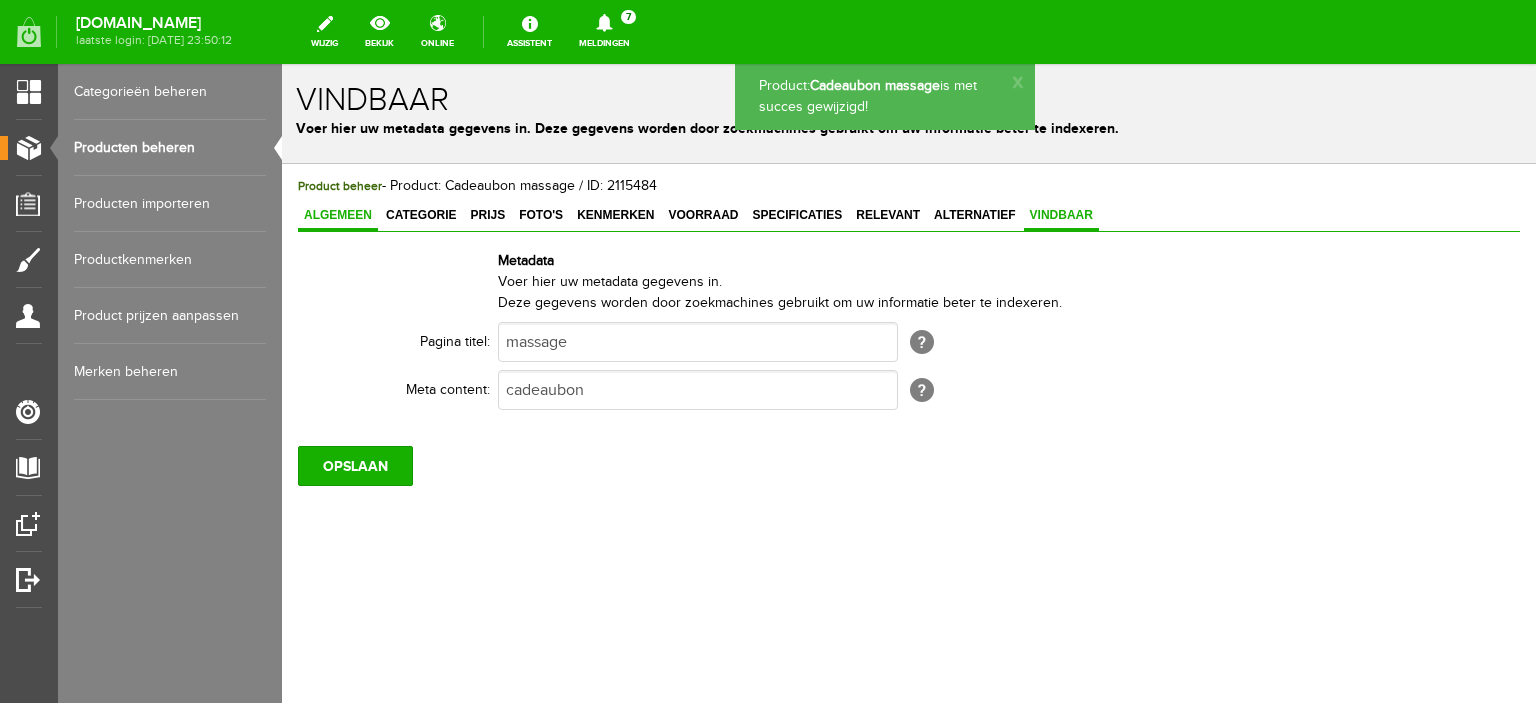 click on "Algemeen" at bounding box center (338, 215) 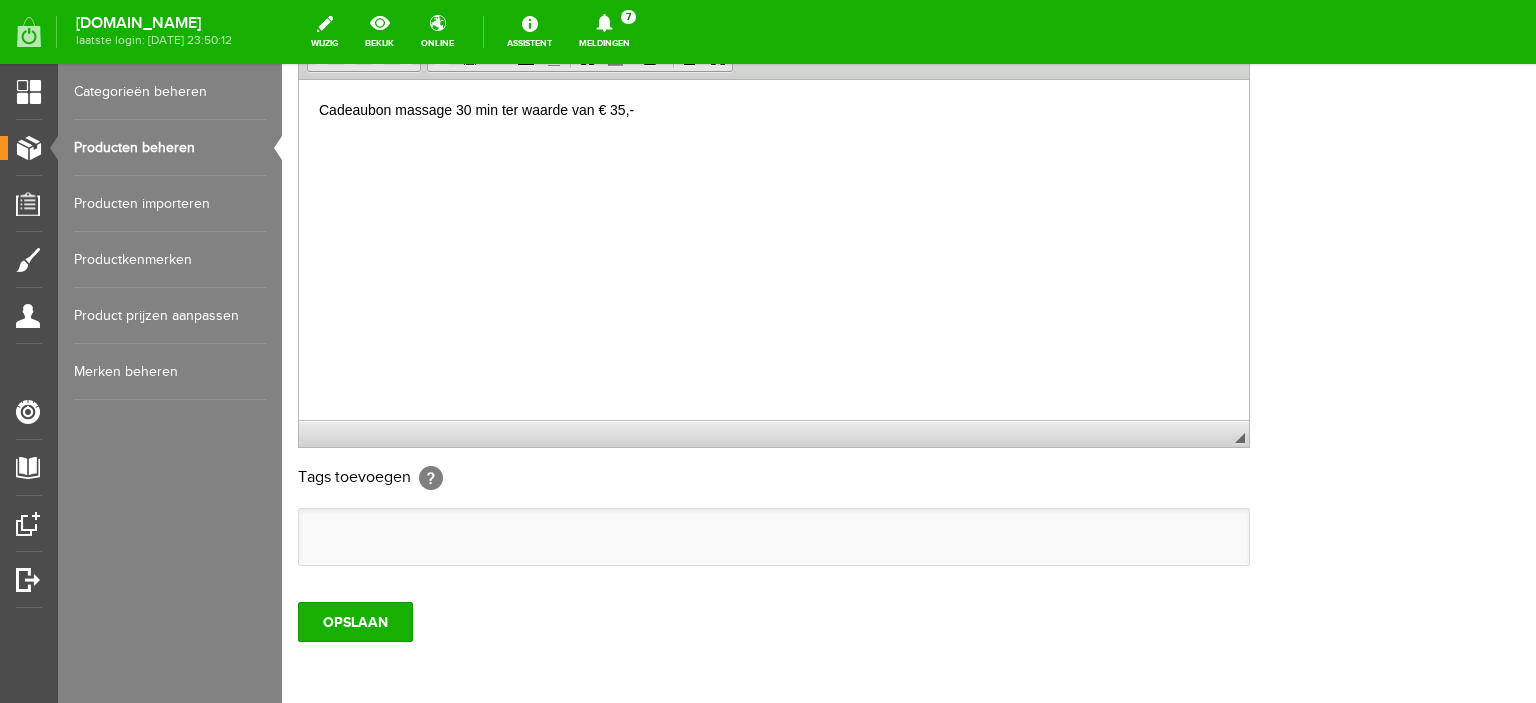 scroll, scrollTop: 520, scrollLeft: 0, axis: vertical 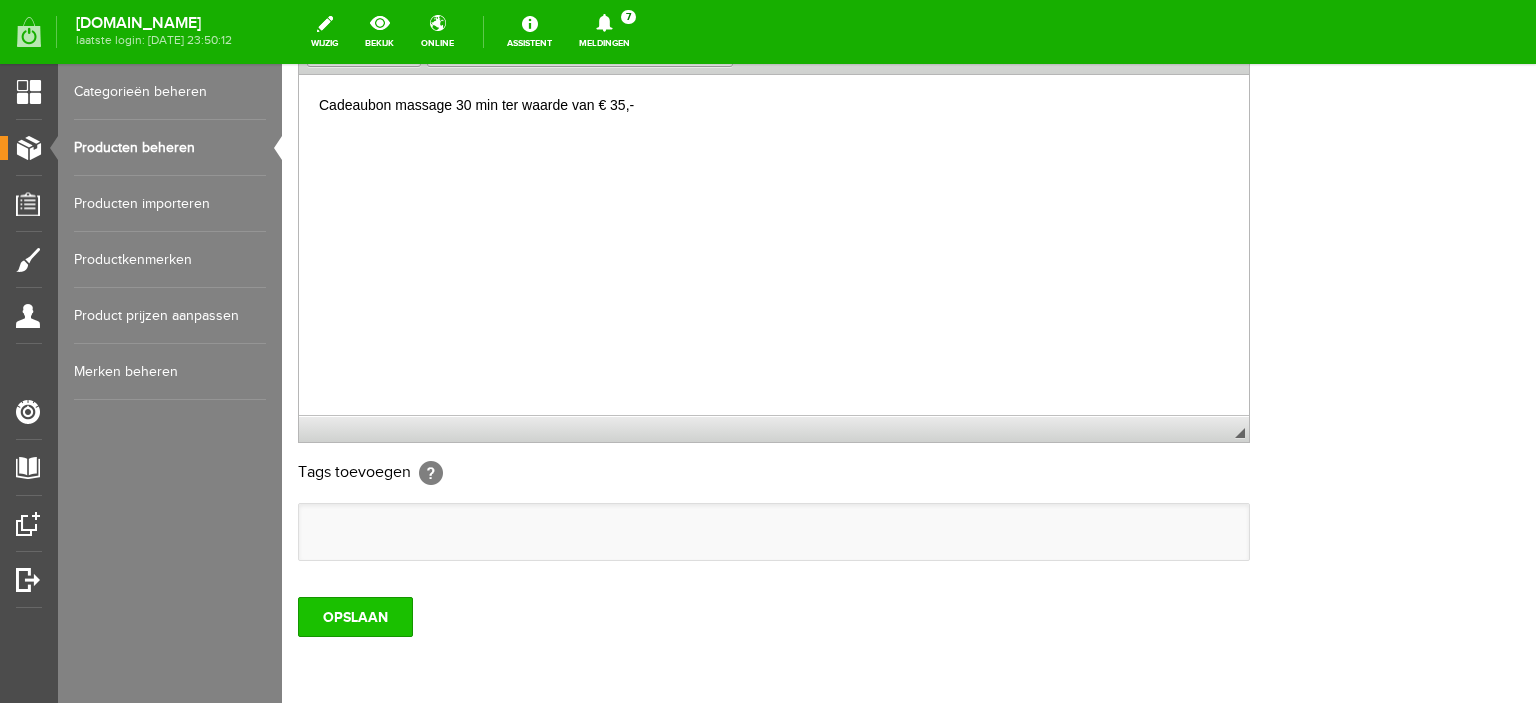 click on "OPSLAAN" at bounding box center (355, 617) 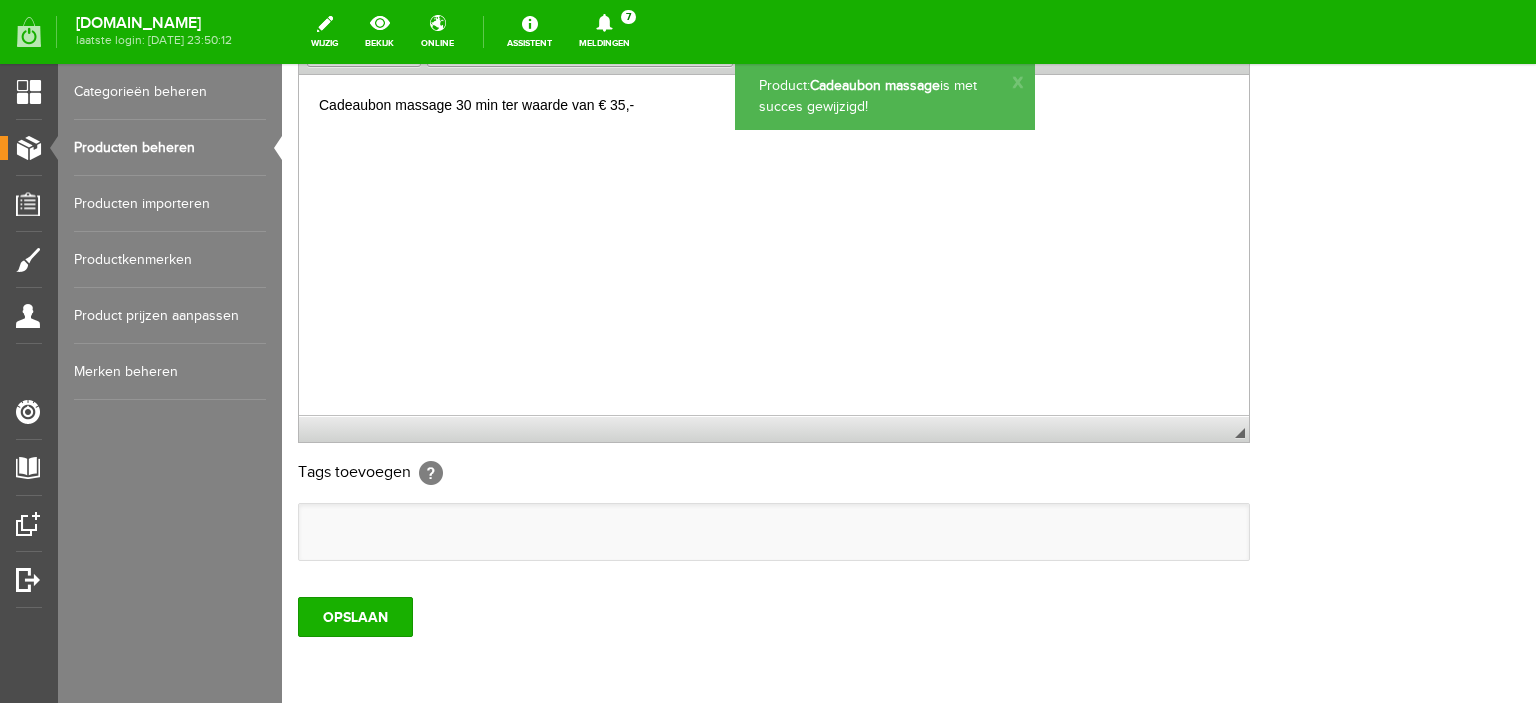 scroll, scrollTop: 0, scrollLeft: 0, axis: both 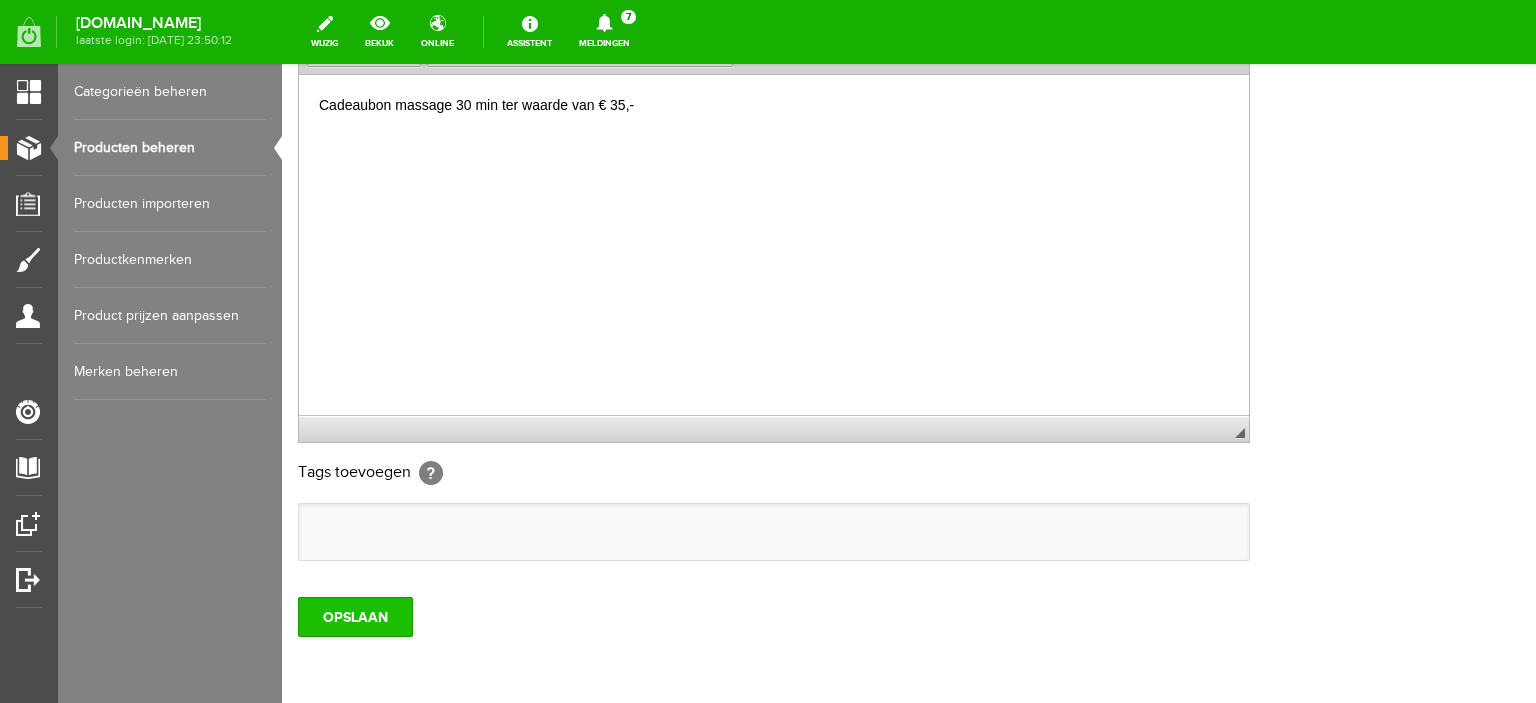 click on "OPSLAAN" at bounding box center (355, 617) 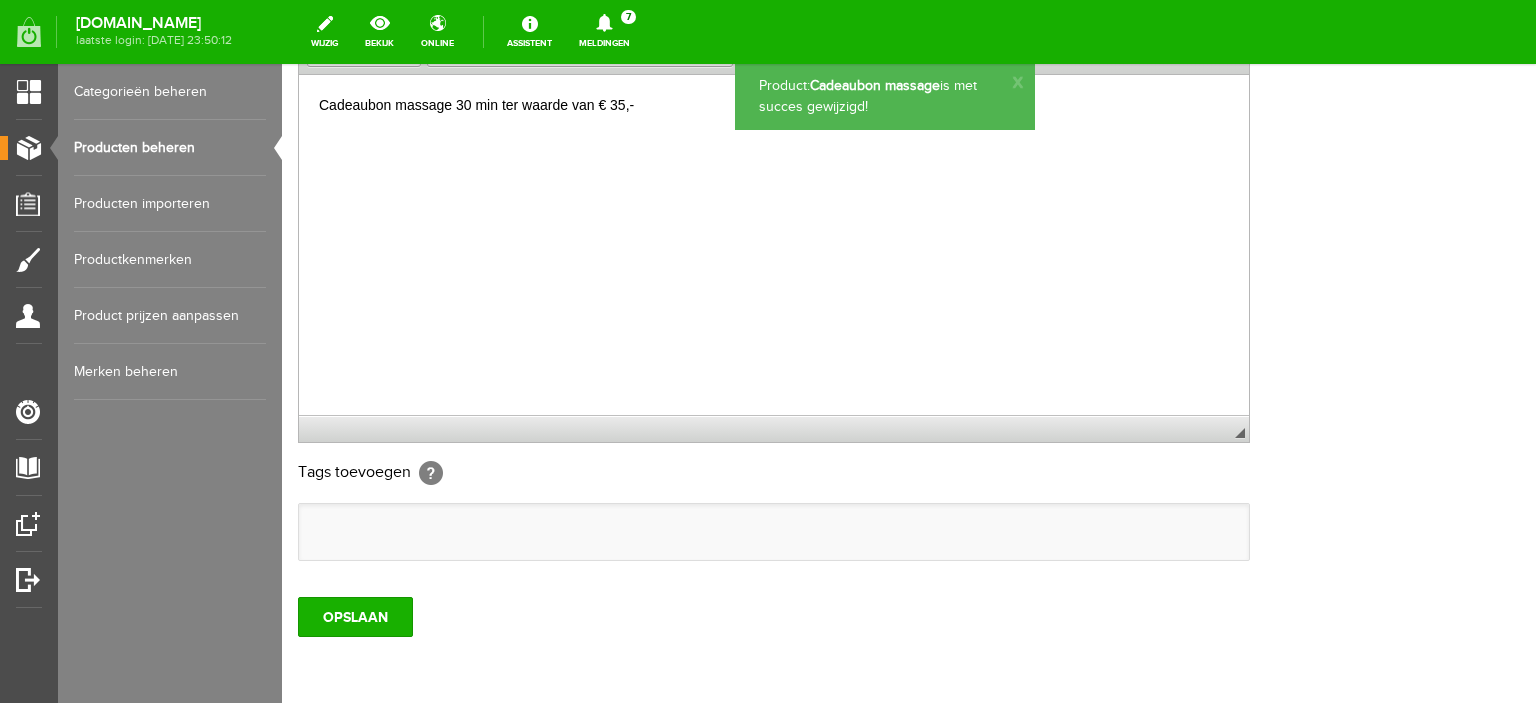 scroll, scrollTop: 0, scrollLeft: 0, axis: both 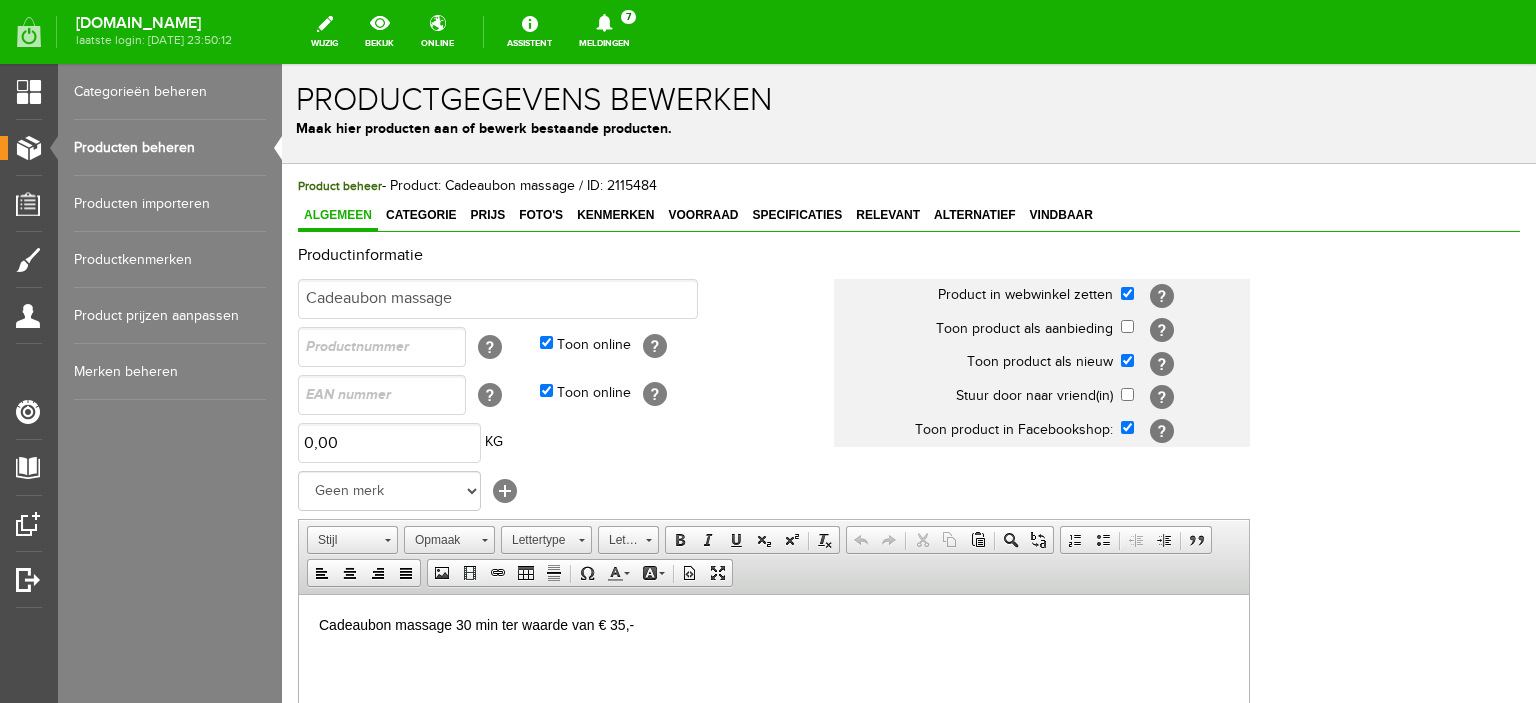 click on "Producten beheren" at bounding box center [170, 148] 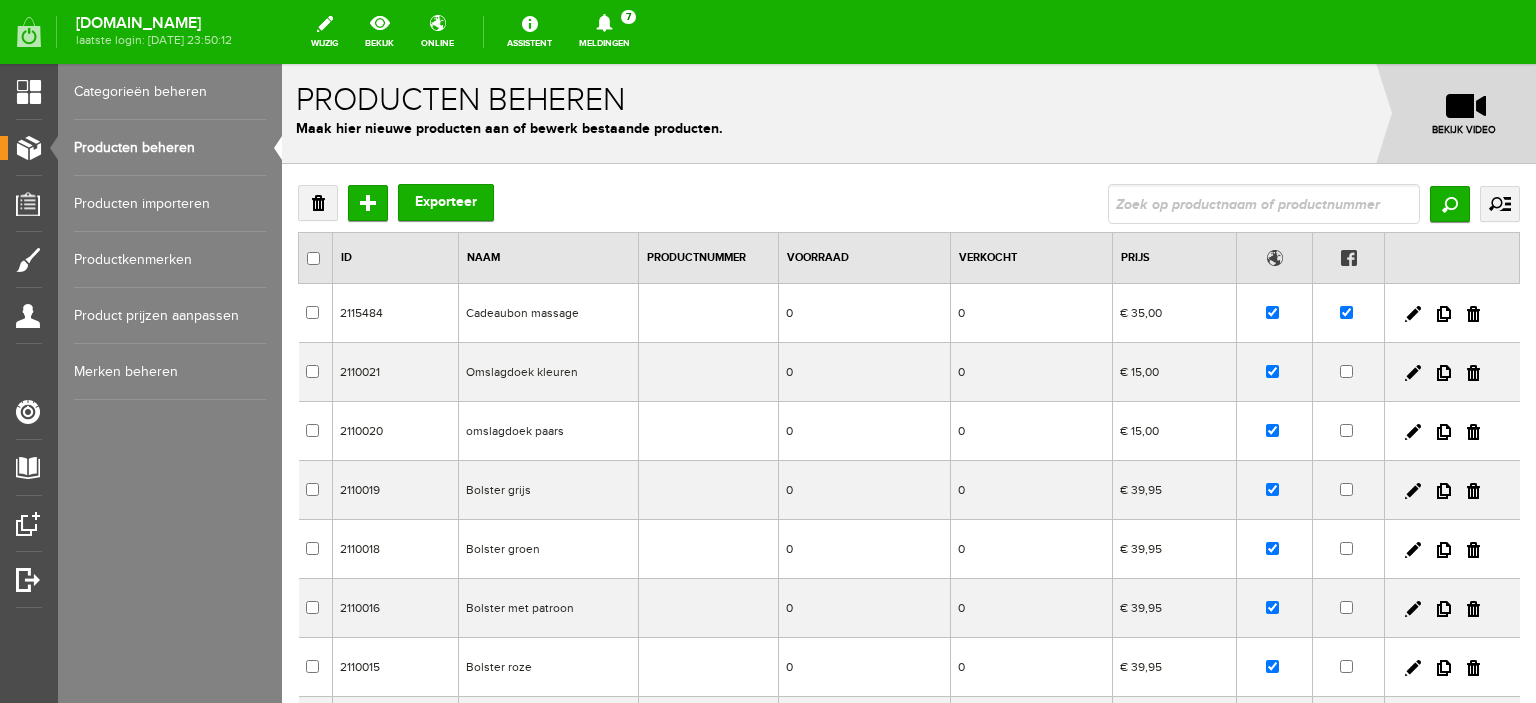 scroll, scrollTop: 0, scrollLeft: 0, axis: both 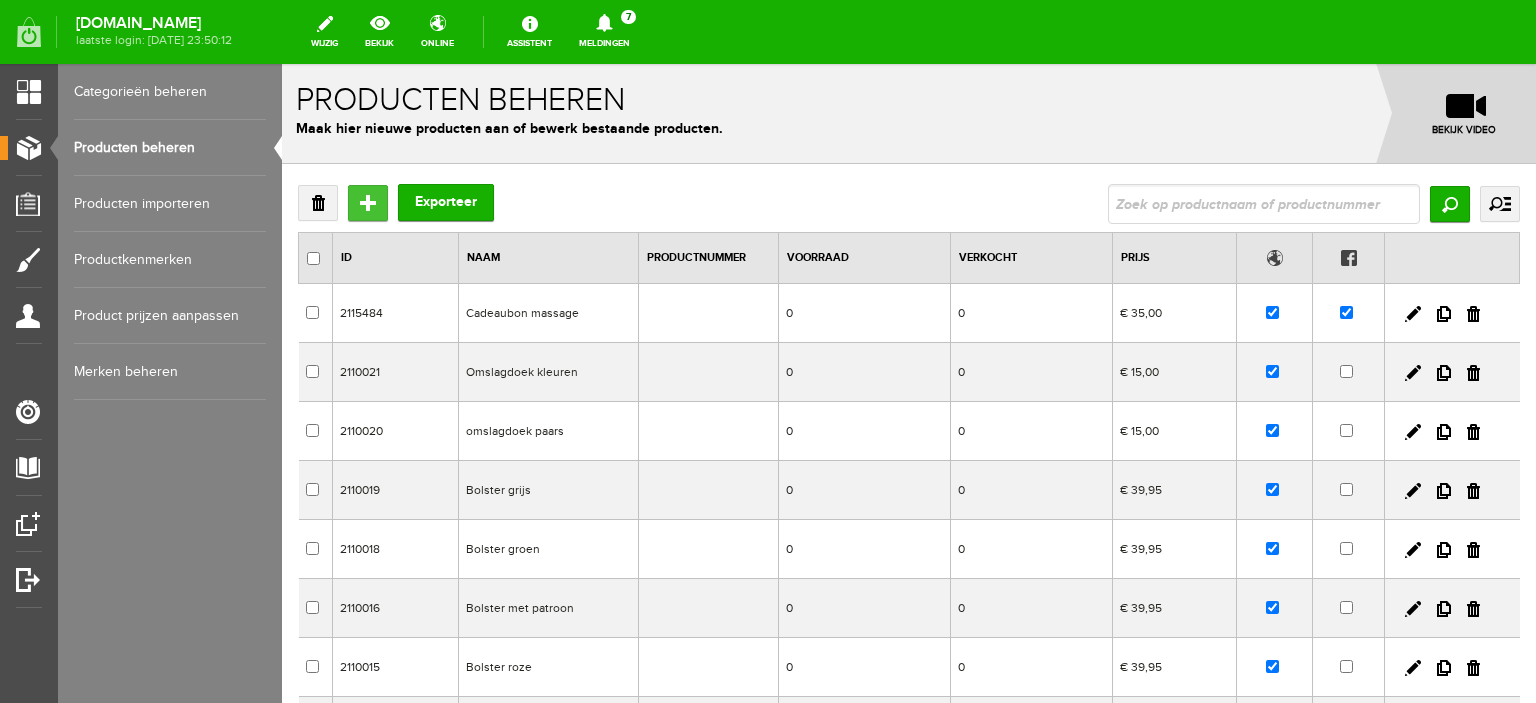 click on "Toevoegen" at bounding box center [368, 203] 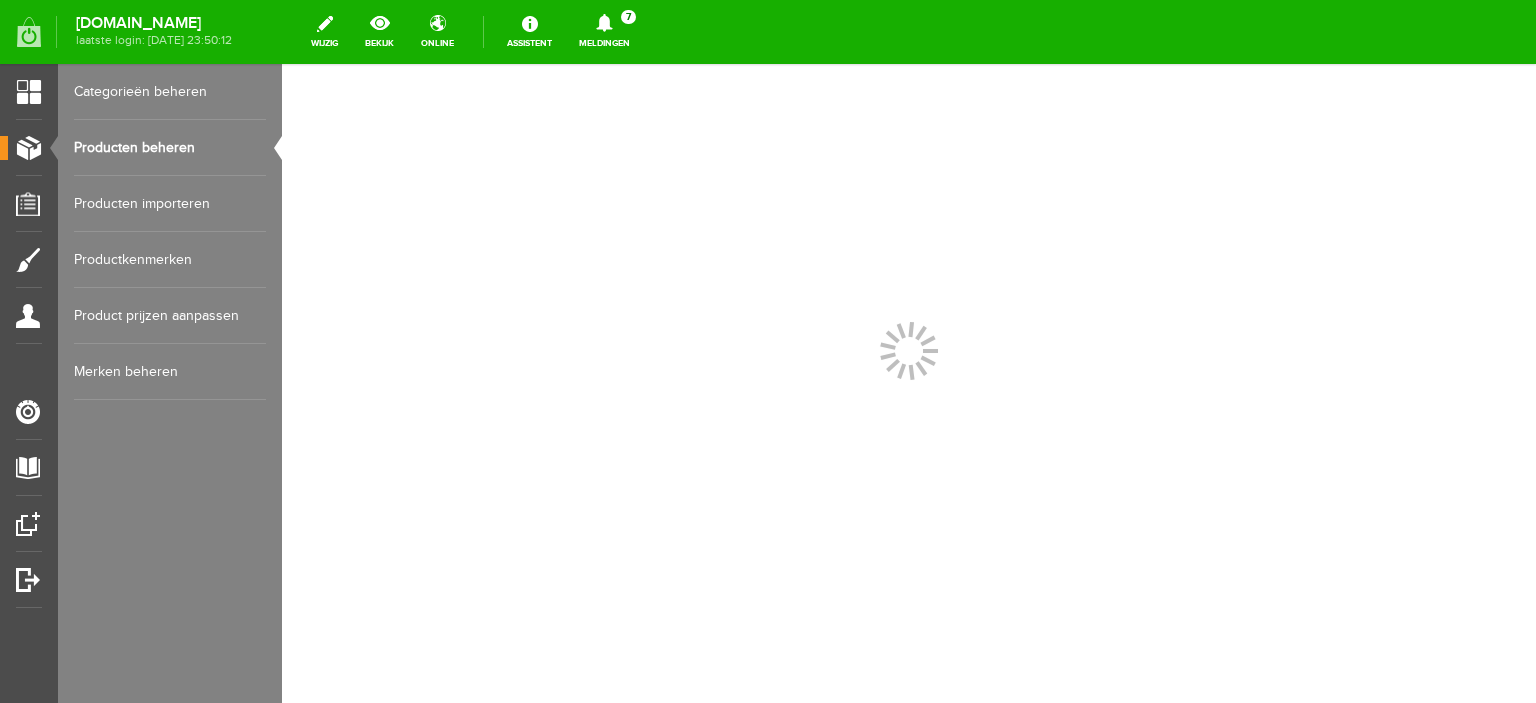 scroll, scrollTop: 0, scrollLeft: 0, axis: both 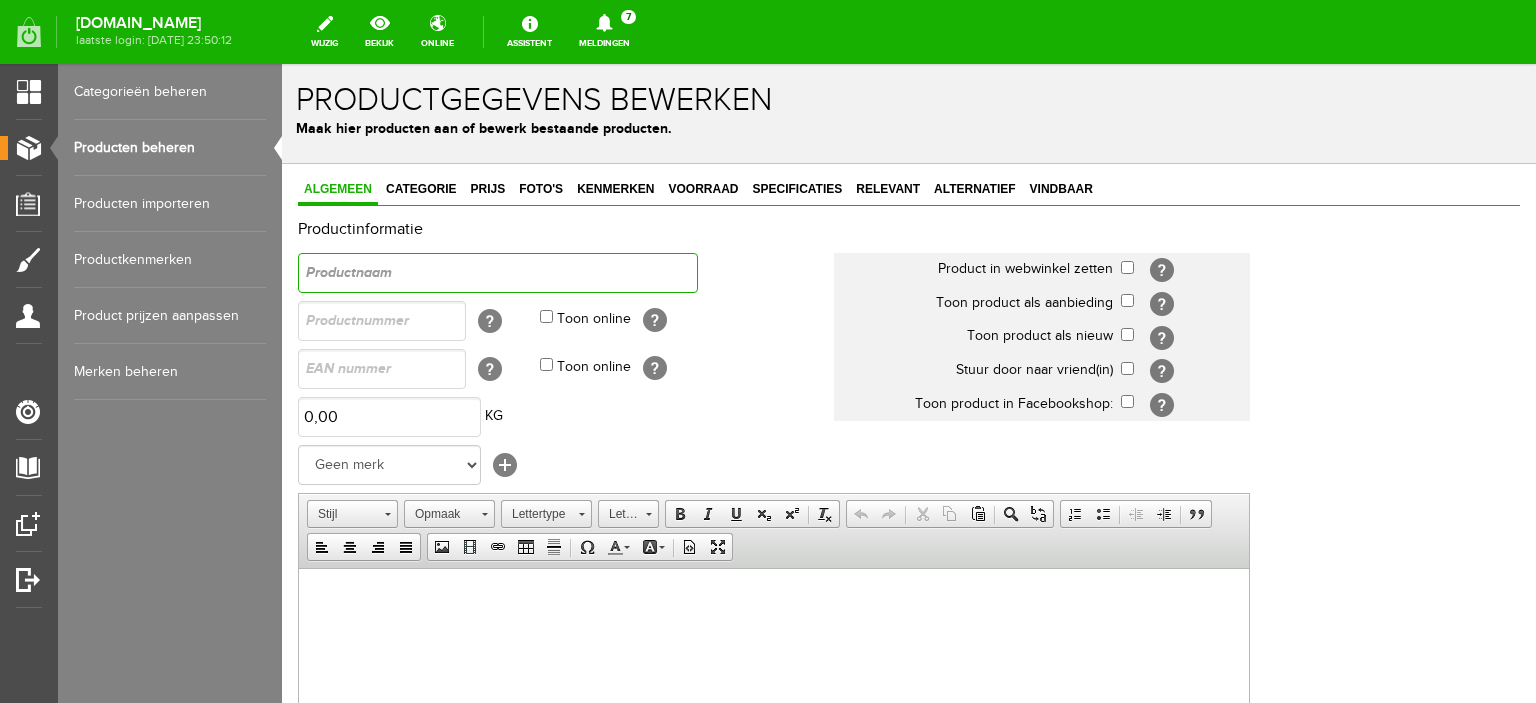 click at bounding box center (498, 273) 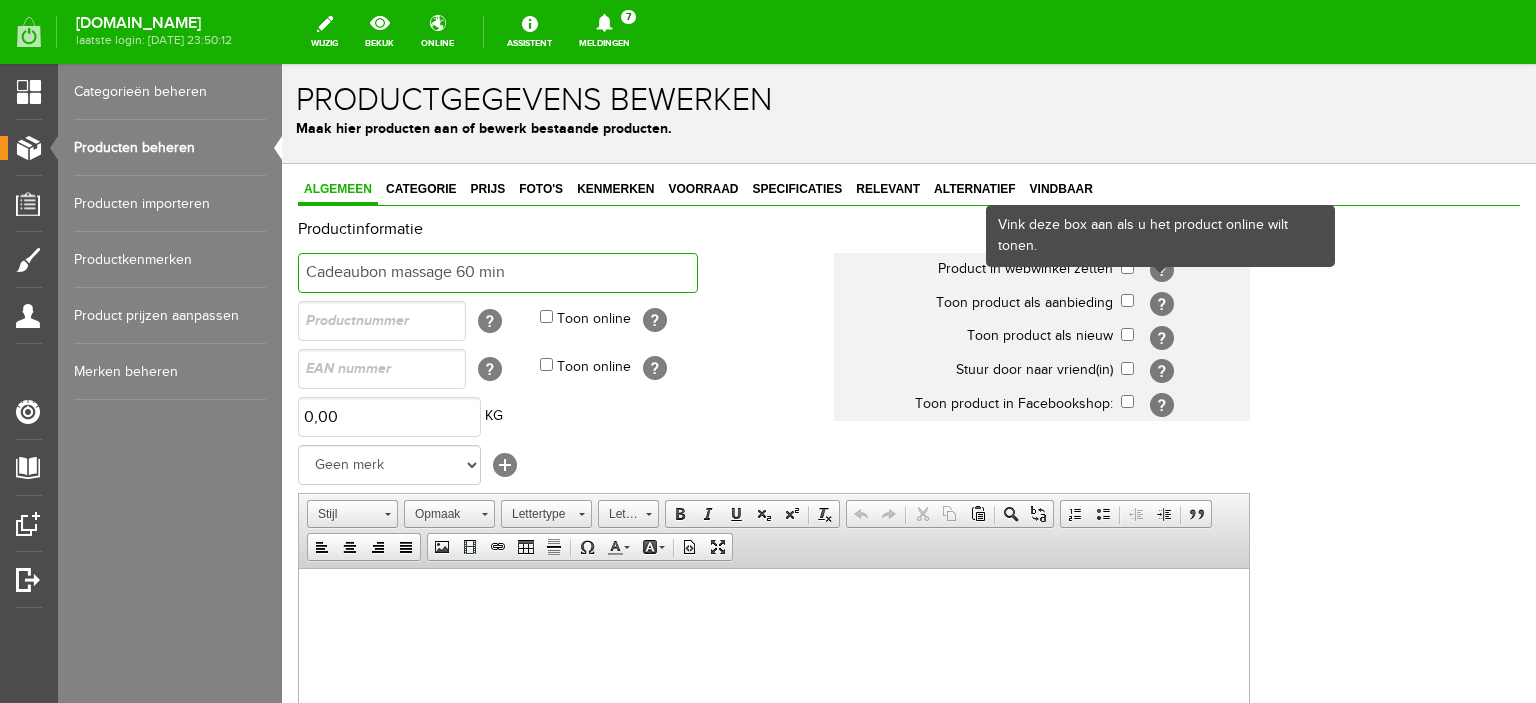 type on "Cadeaubon massage 60 min" 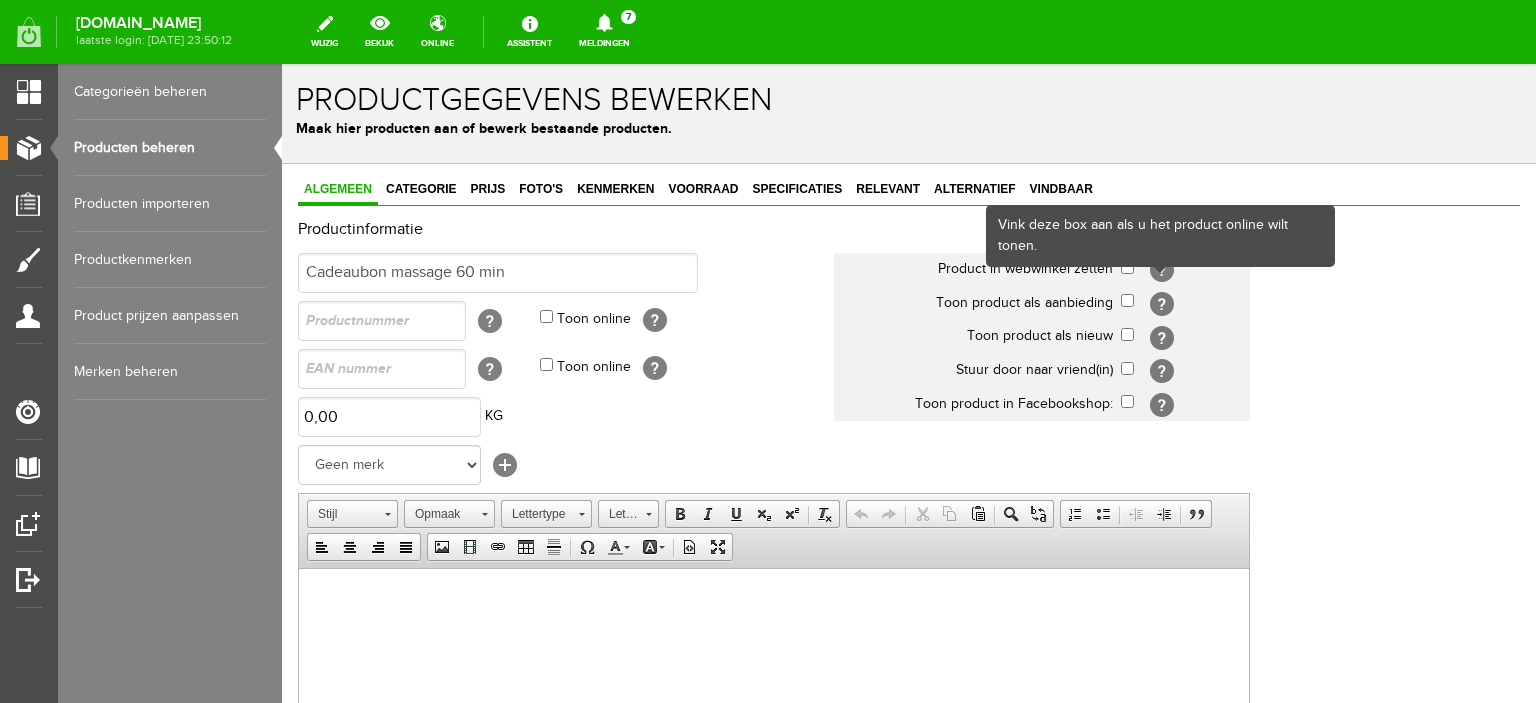click on "Vink deze box aan als u het product  online wilt tonen." at bounding box center [1160, 236] 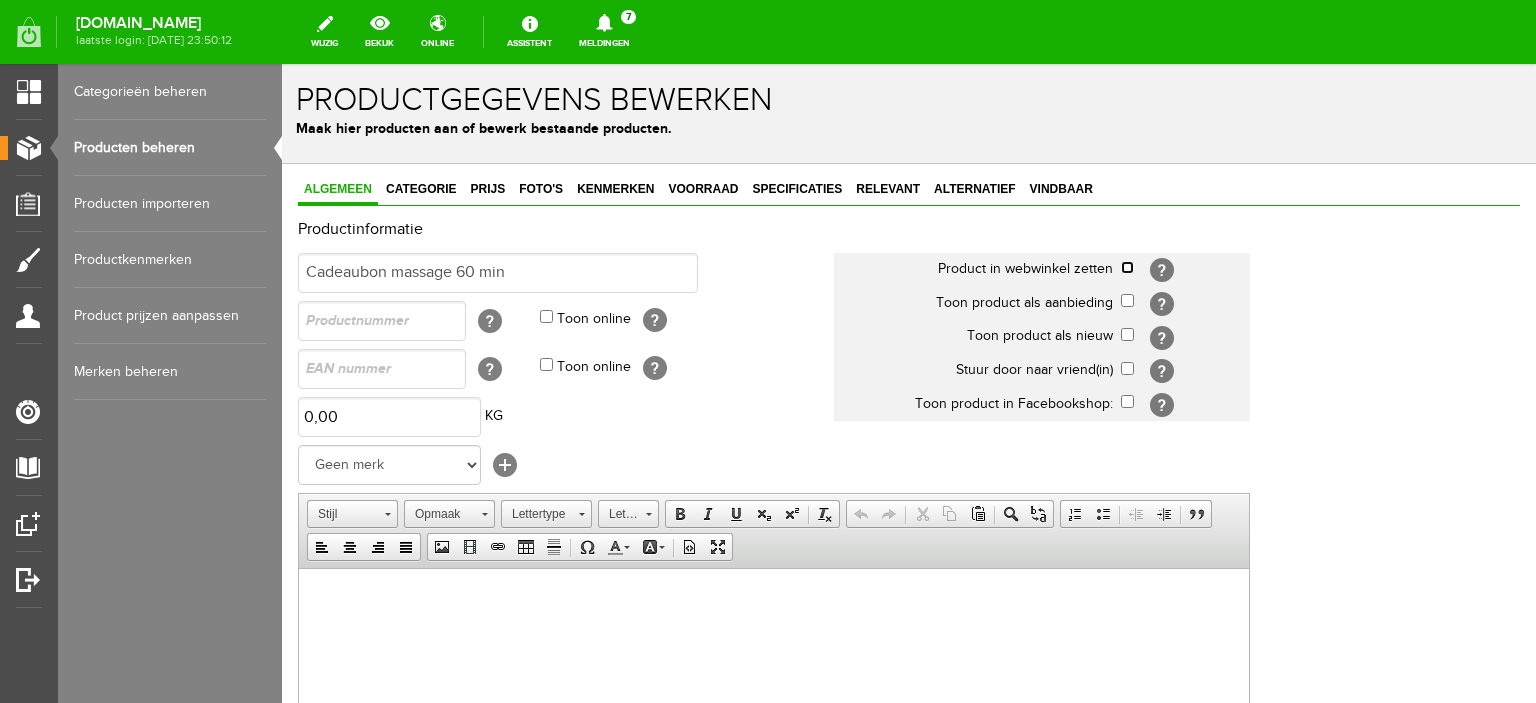 click at bounding box center [1127, 267] 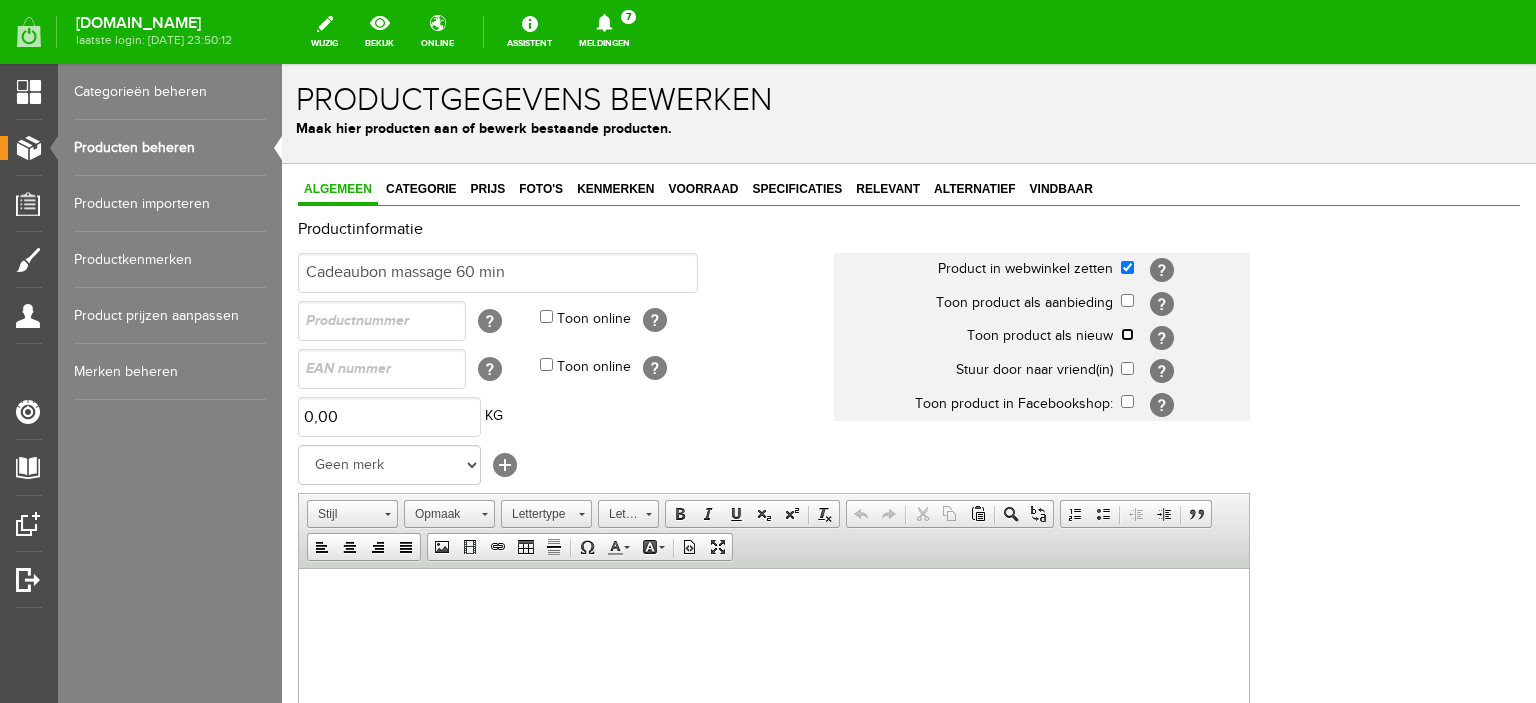 click at bounding box center (1127, 334) 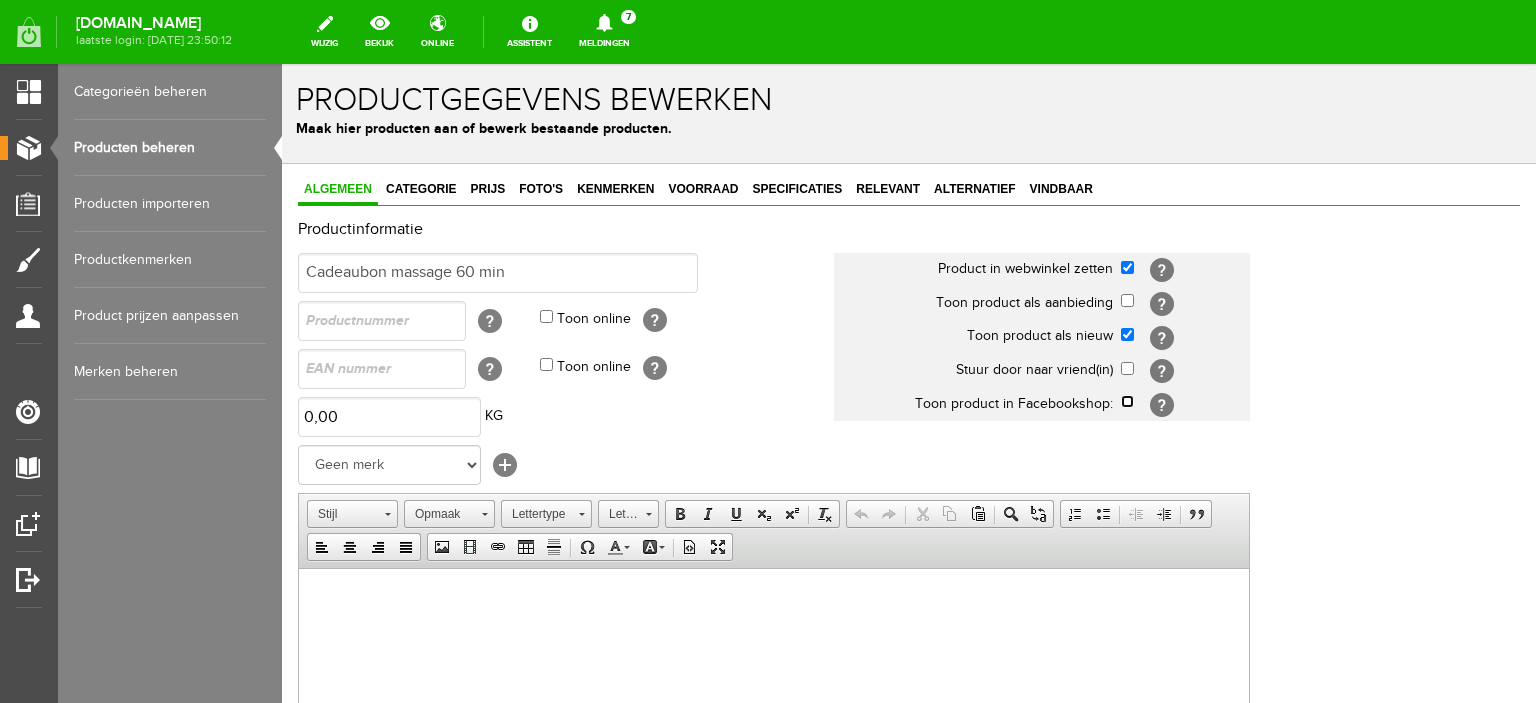 click at bounding box center (1127, 401) 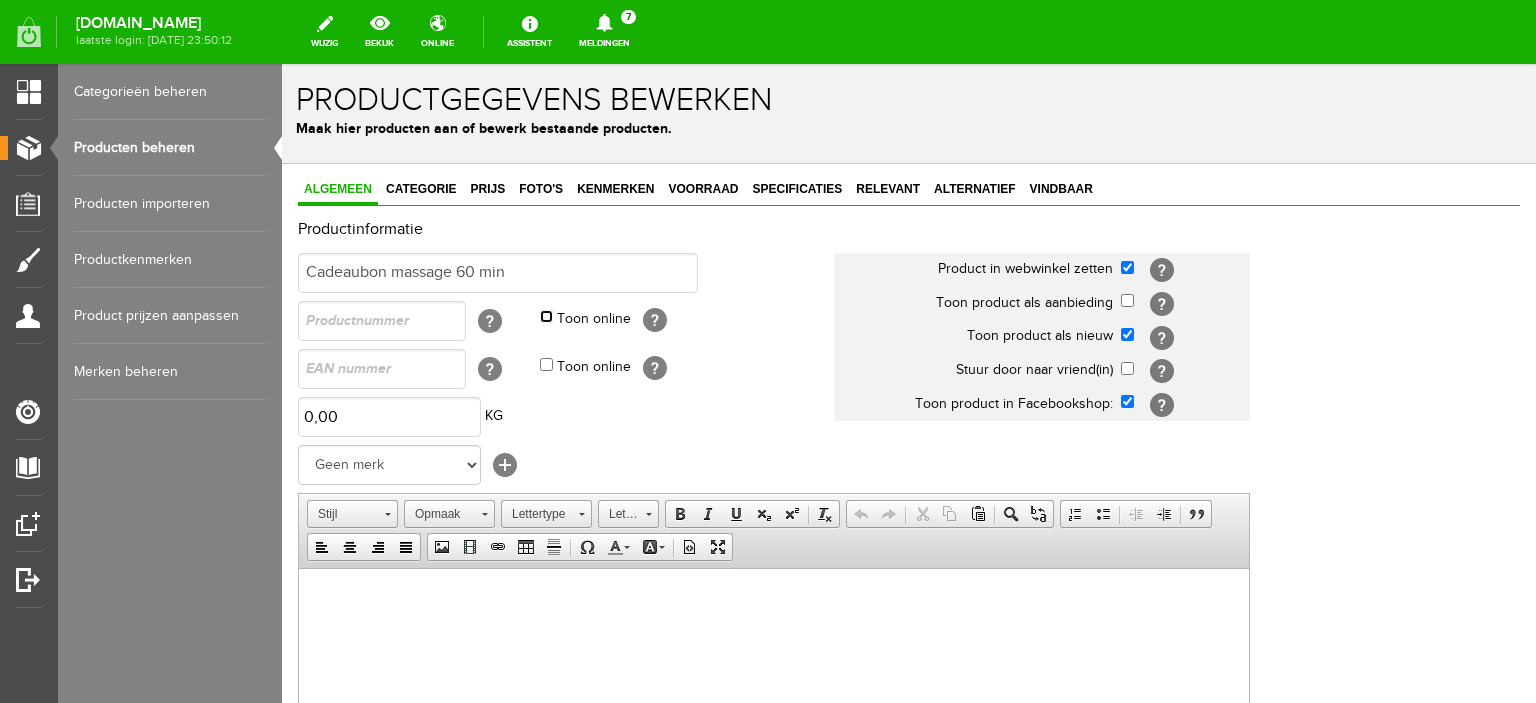 click on "Toon online" at bounding box center [546, 316] 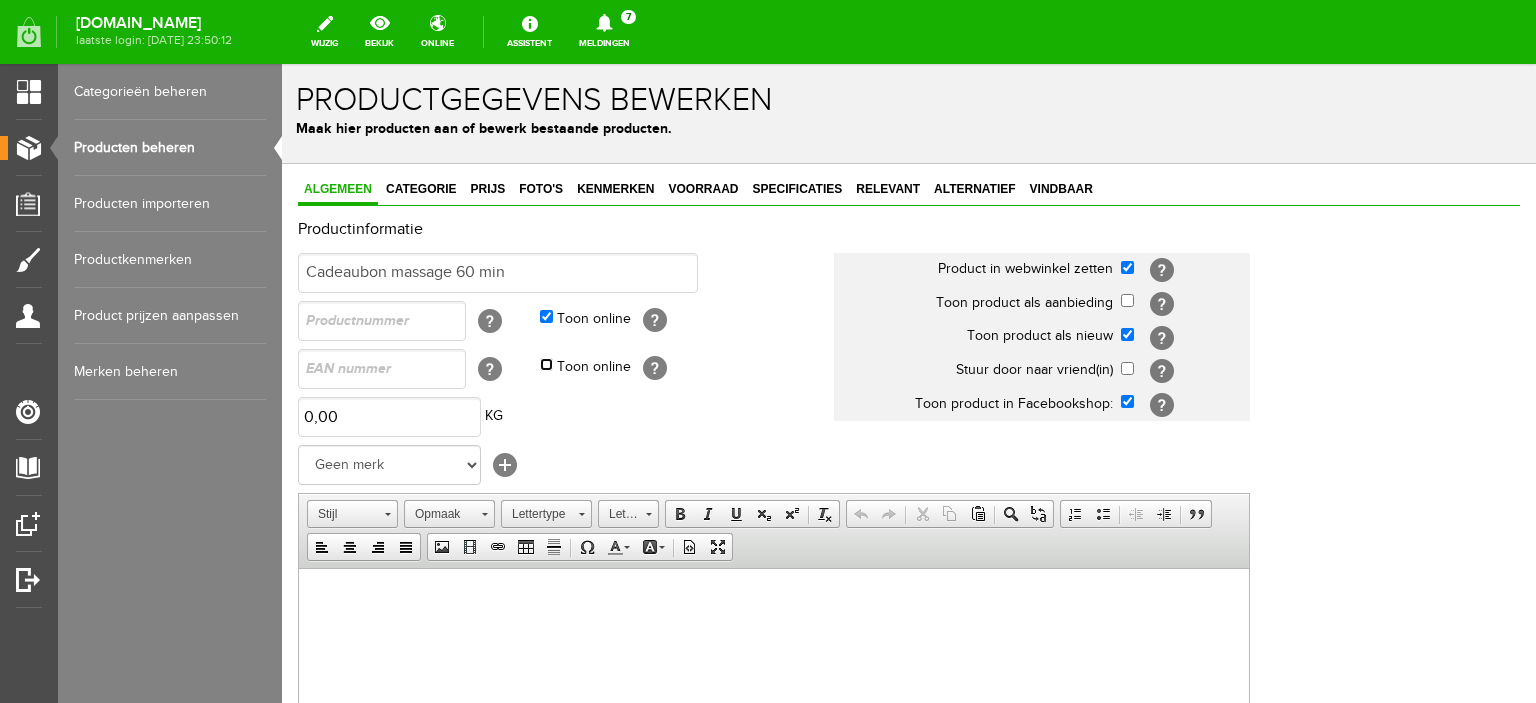 click on "Toon online" at bounding box center (546, 364) 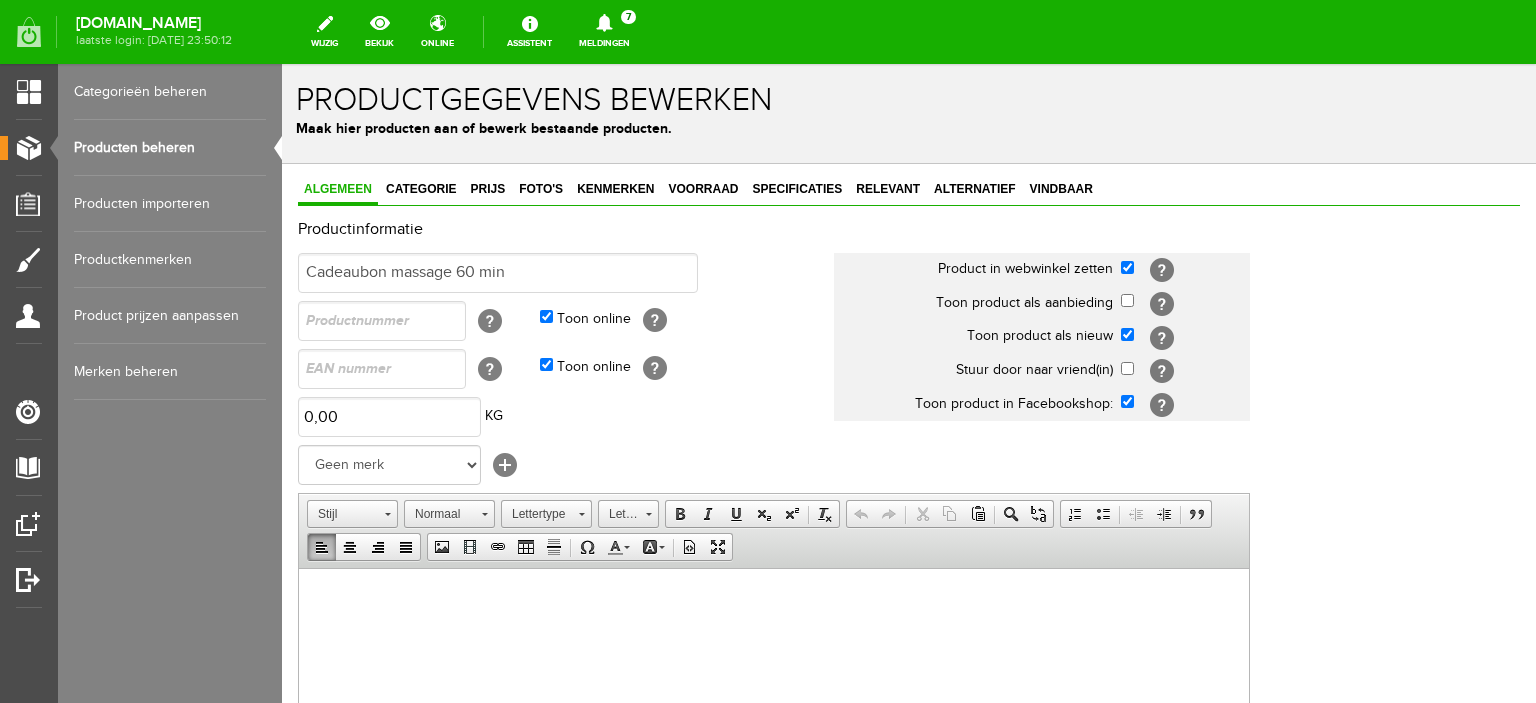 scroll, scrollTop: 0, scrollLeft: 0, axis: both 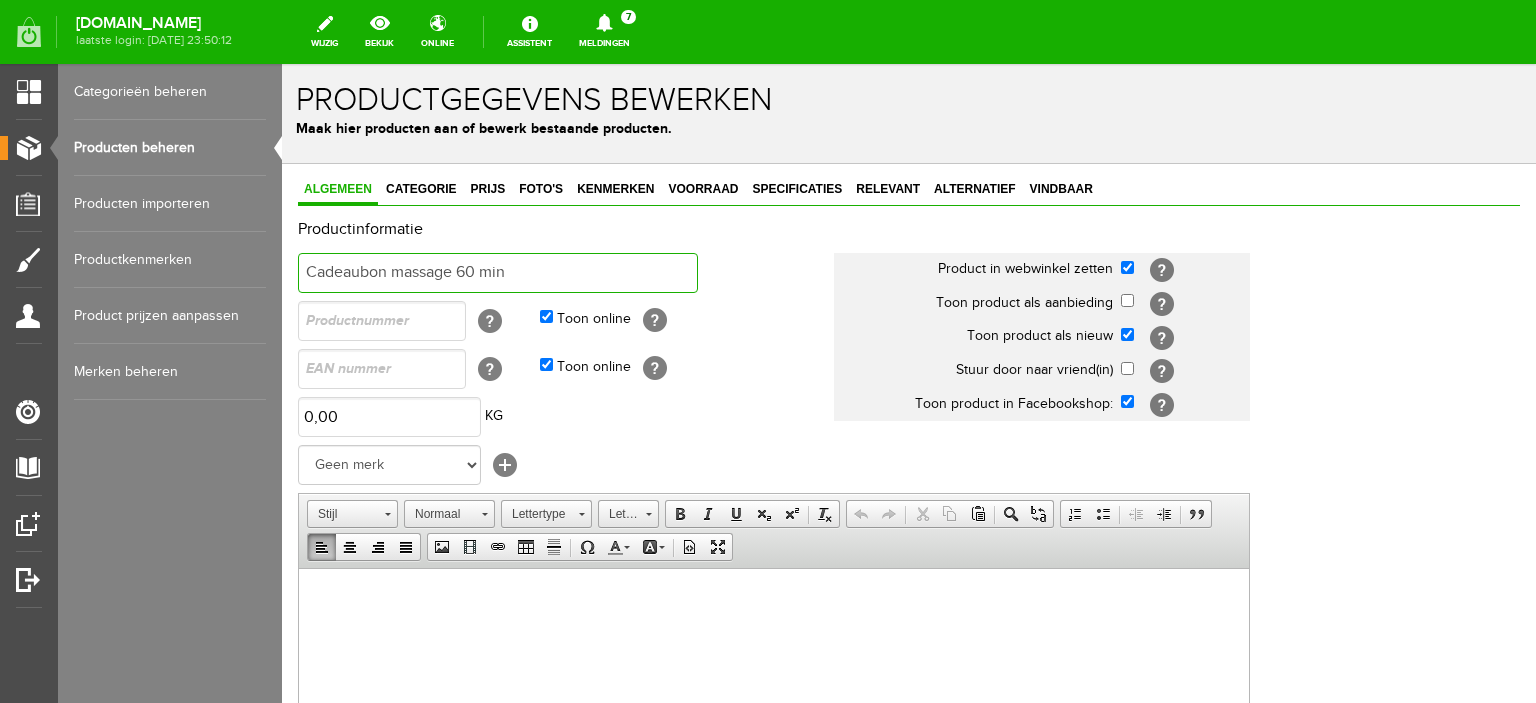drag, startPoint x: 528, startPoint y: 286, endPoint x: 298, endPoint y: 263, distance: 231.14714 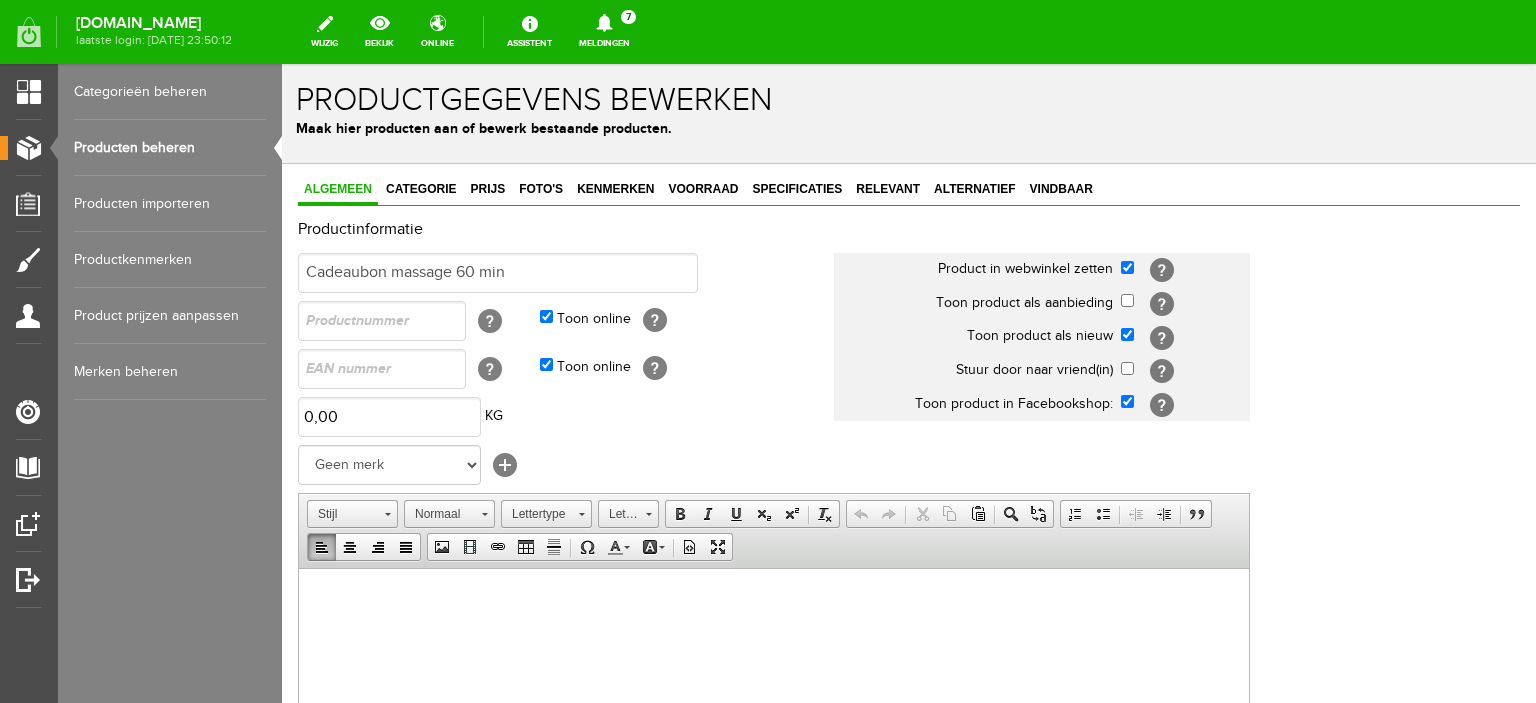 click at bounding box center [774, 598] 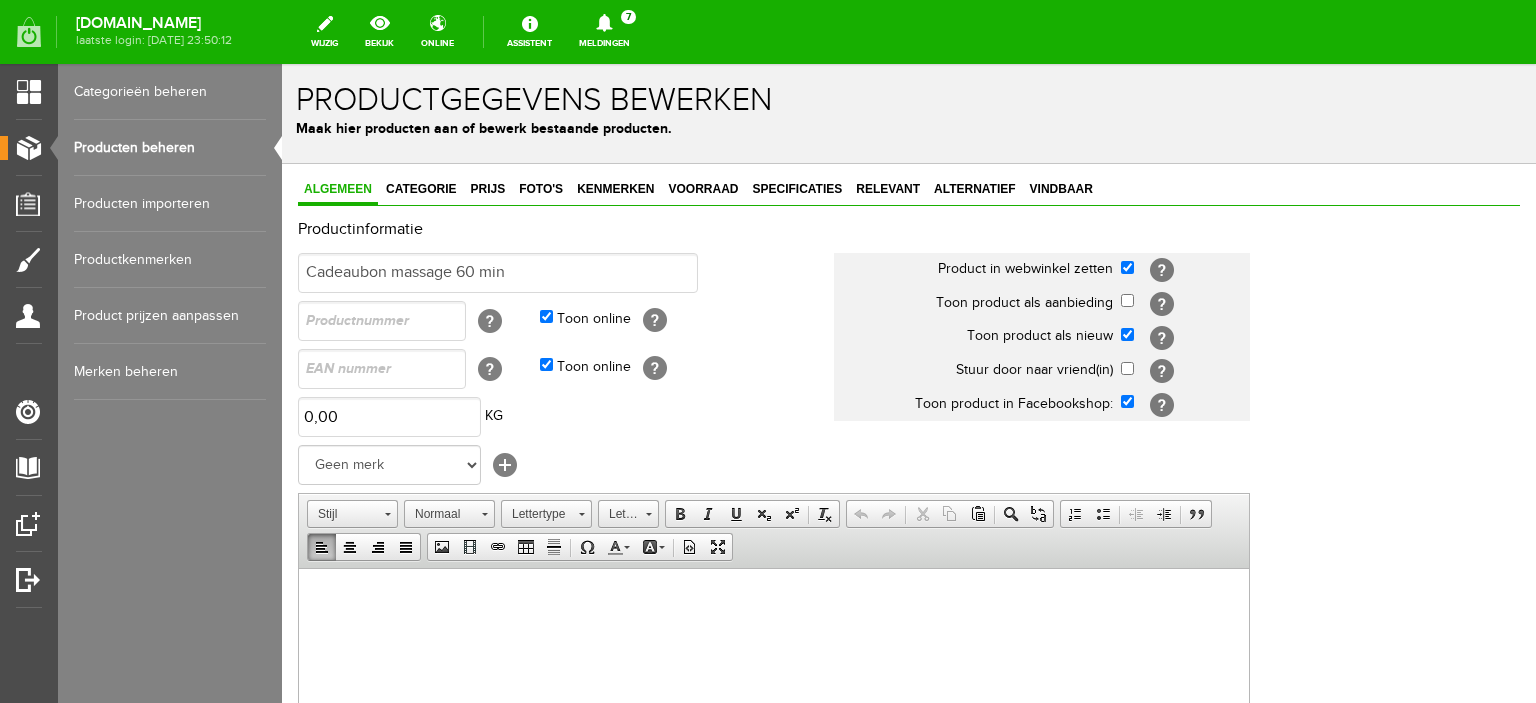 drag, startPoint x: 356, startPoint y: 622, endPoint x: 315, endPoint y: 602, distance: 45.617977 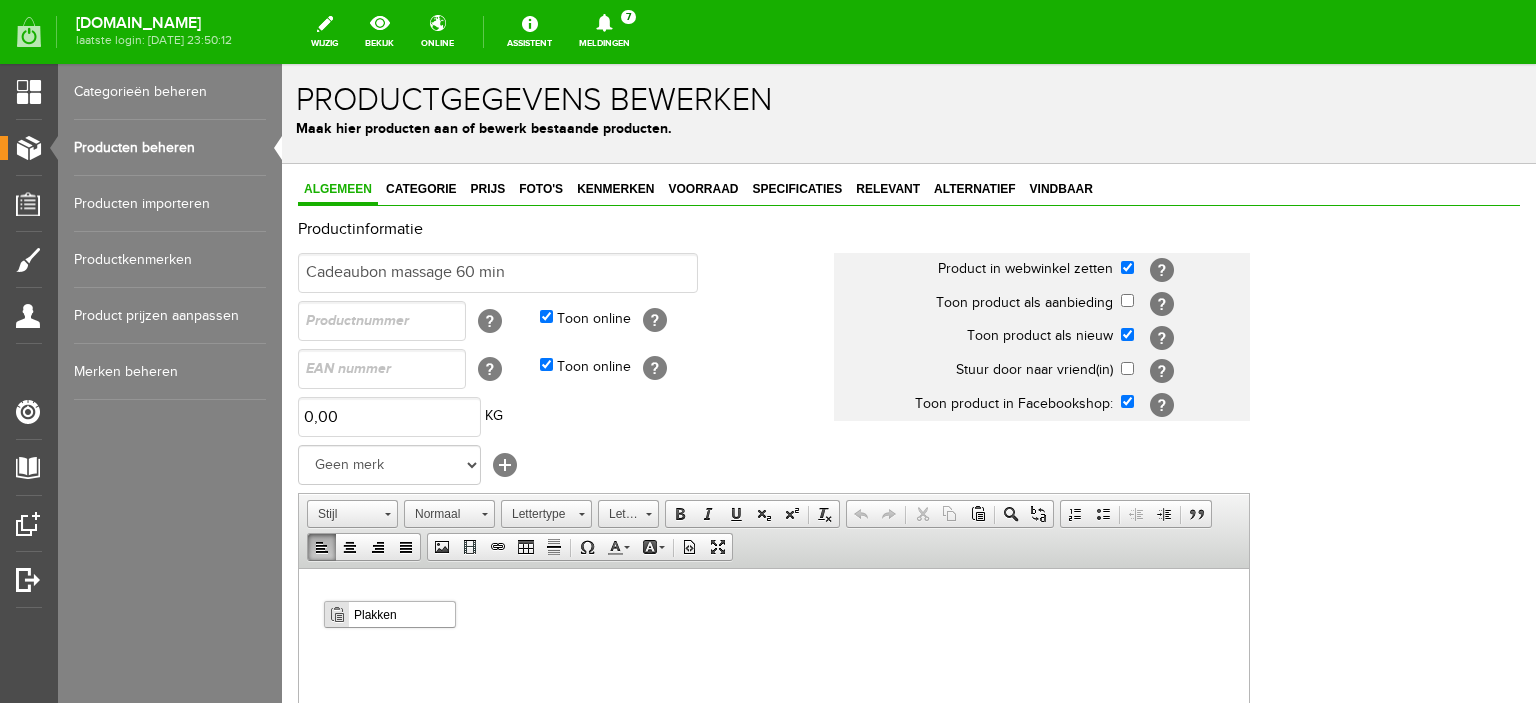 scroll, scrollTop: 0, scrollLeft: 0, axis: both 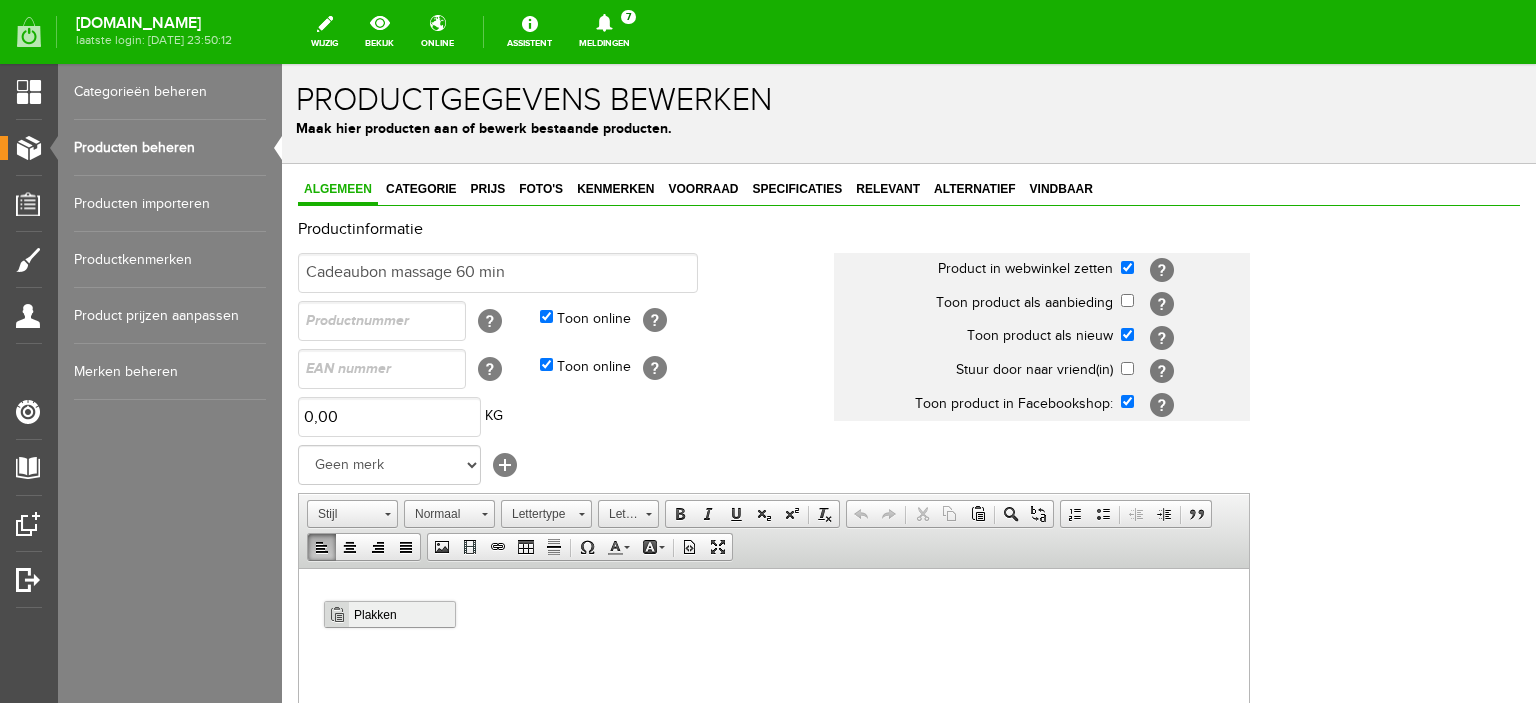 click on "Plakken" at bounding box center (401, 613) 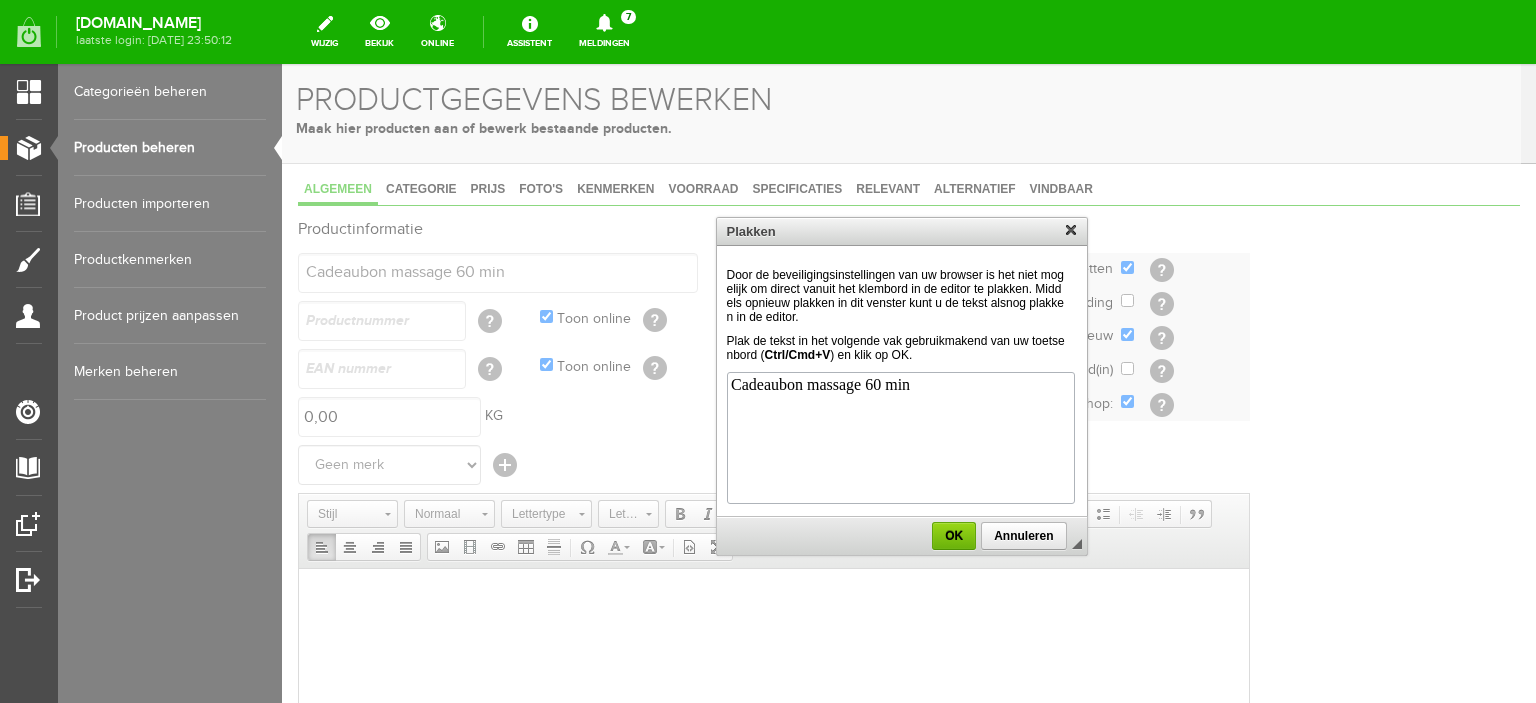 scroll, scrollTop: 0, scrollLeft: 0, axis: both 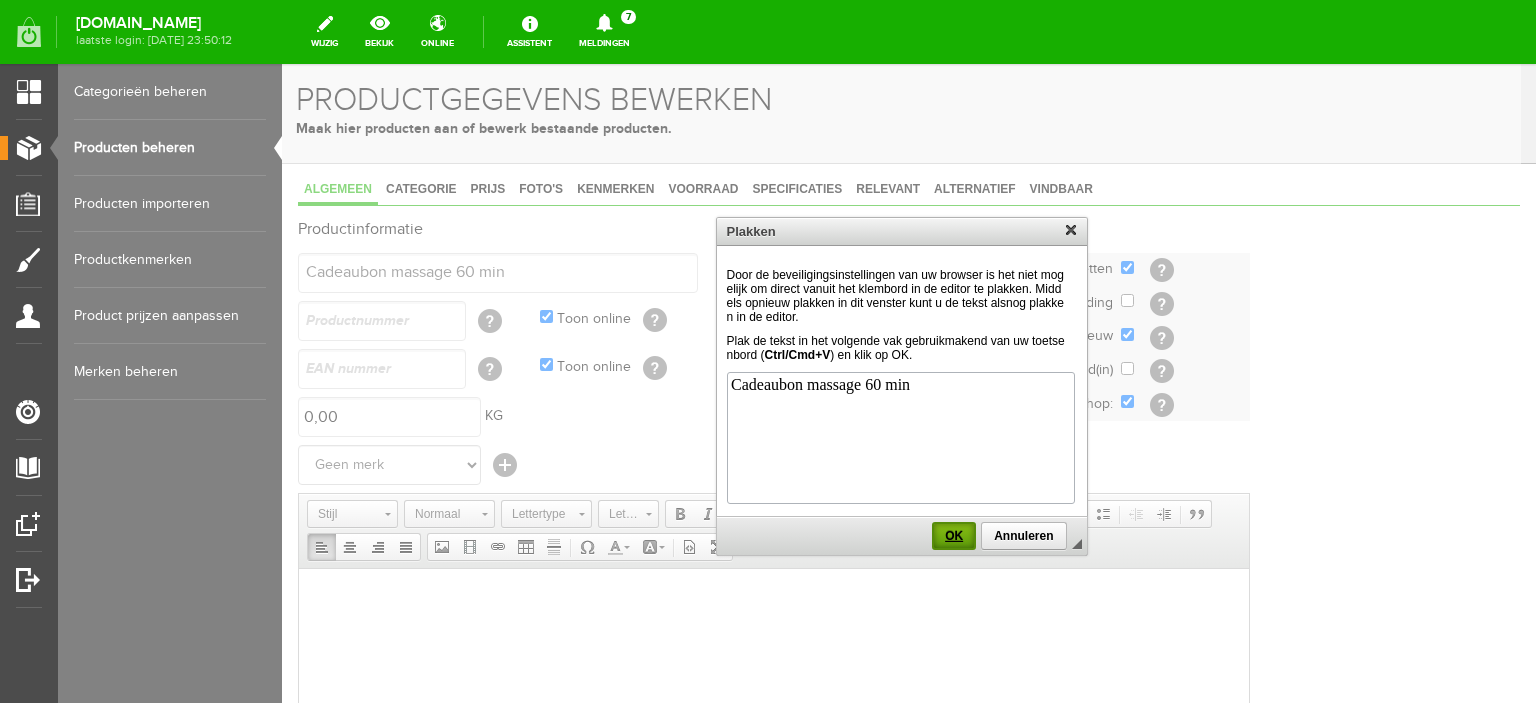 click on "OK" at bounding box center [954, 536] 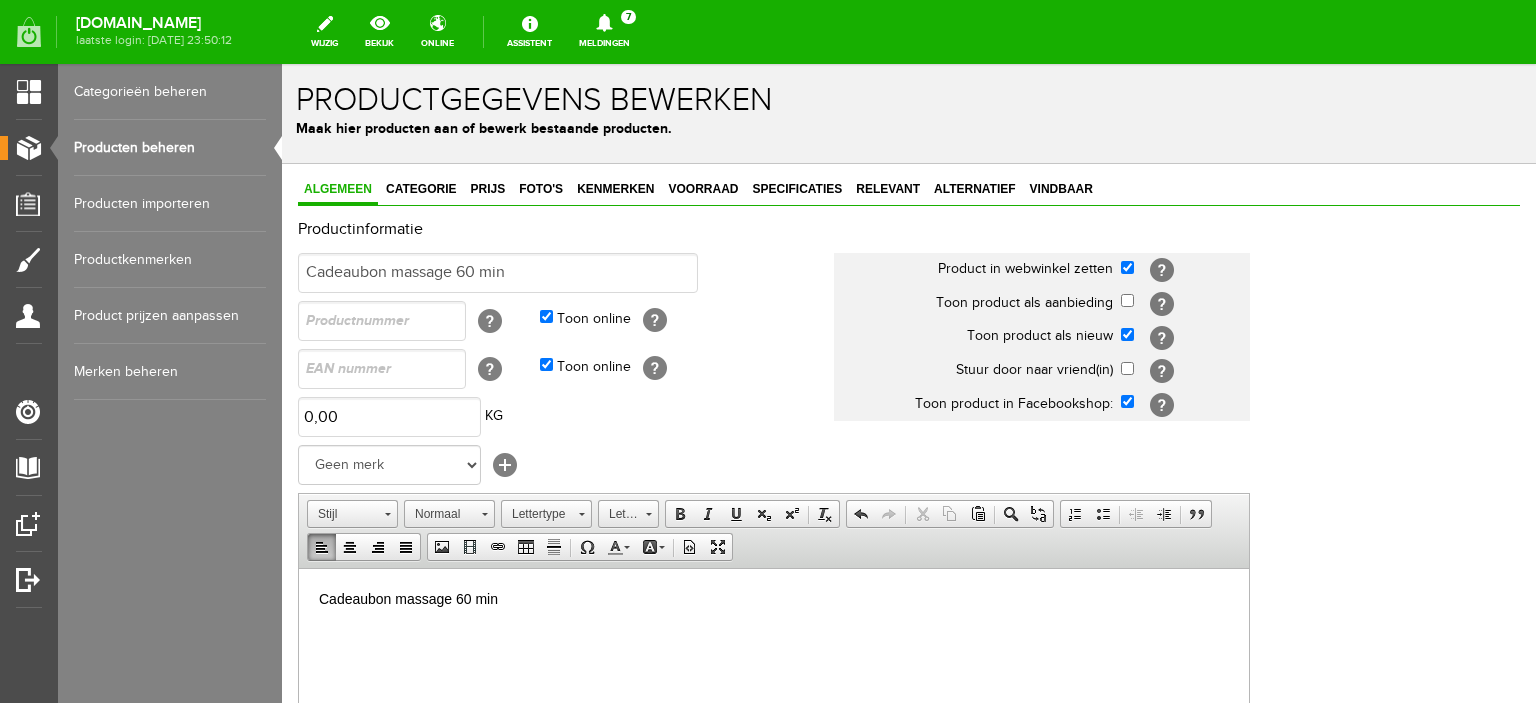 type 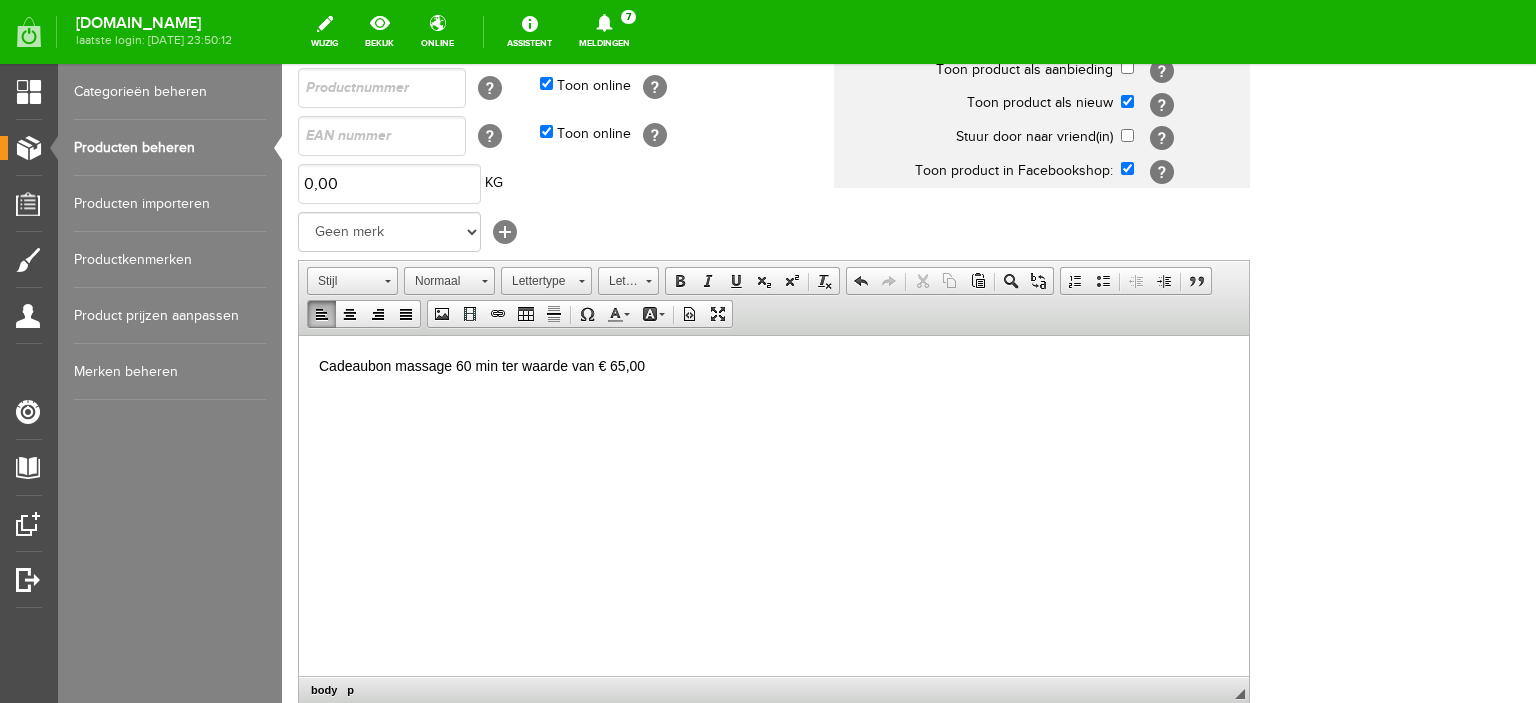 scroll, scrollTop: 328, scrollLeft: 0, axis: vertical 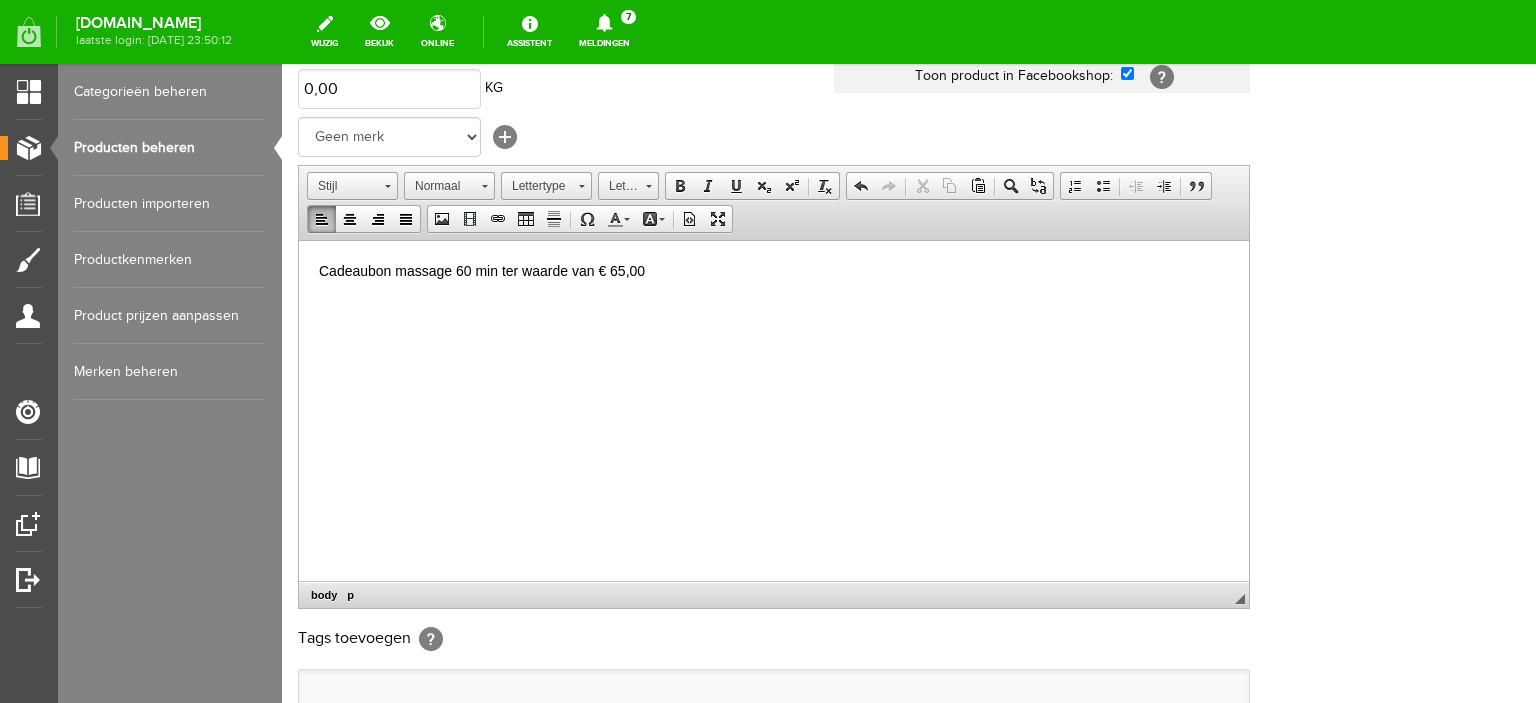 drag, startPoint x: 1473, startPoint y: 506, endPoint x: 1468, endPoint y: 547, distance: 41.303753 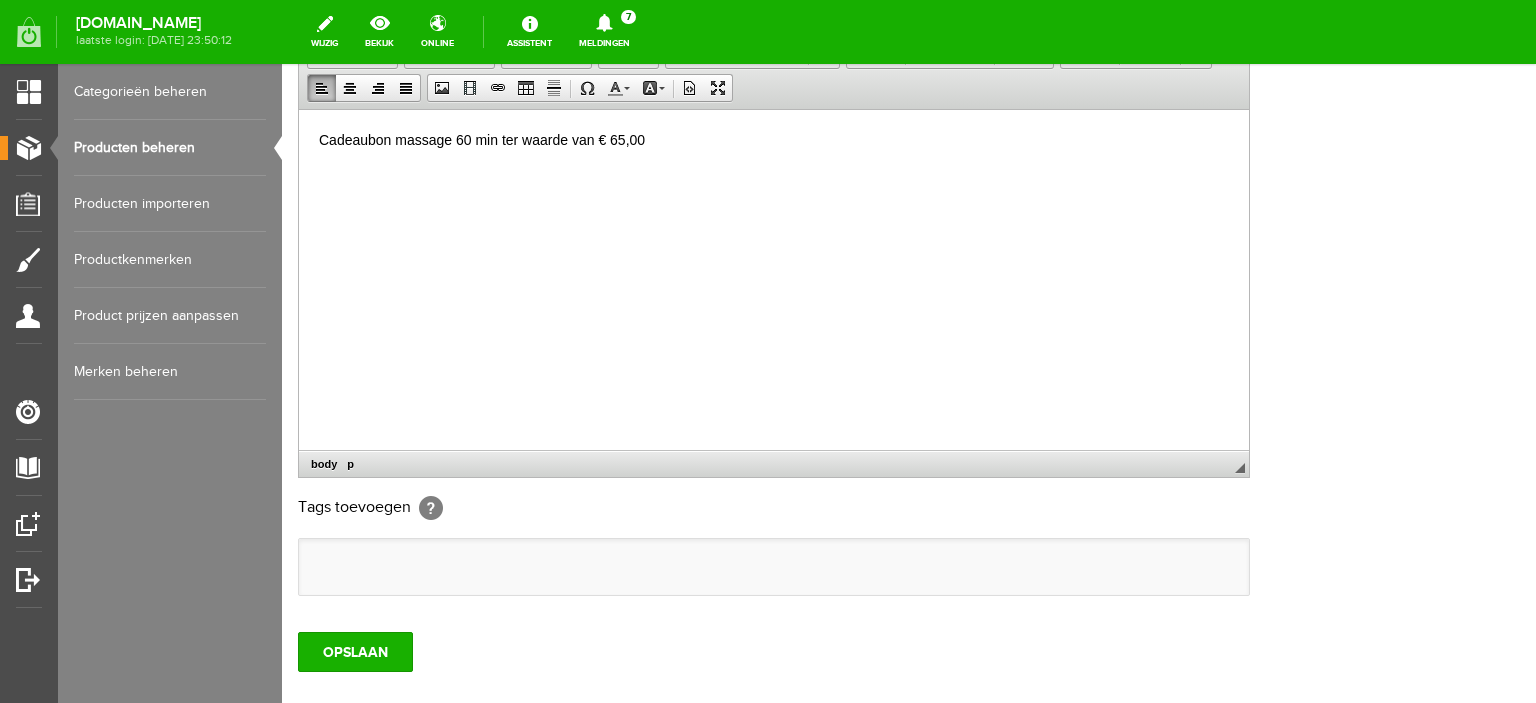 scroll, scrollTop: 462, scrollLeft: 0, axis: vertical 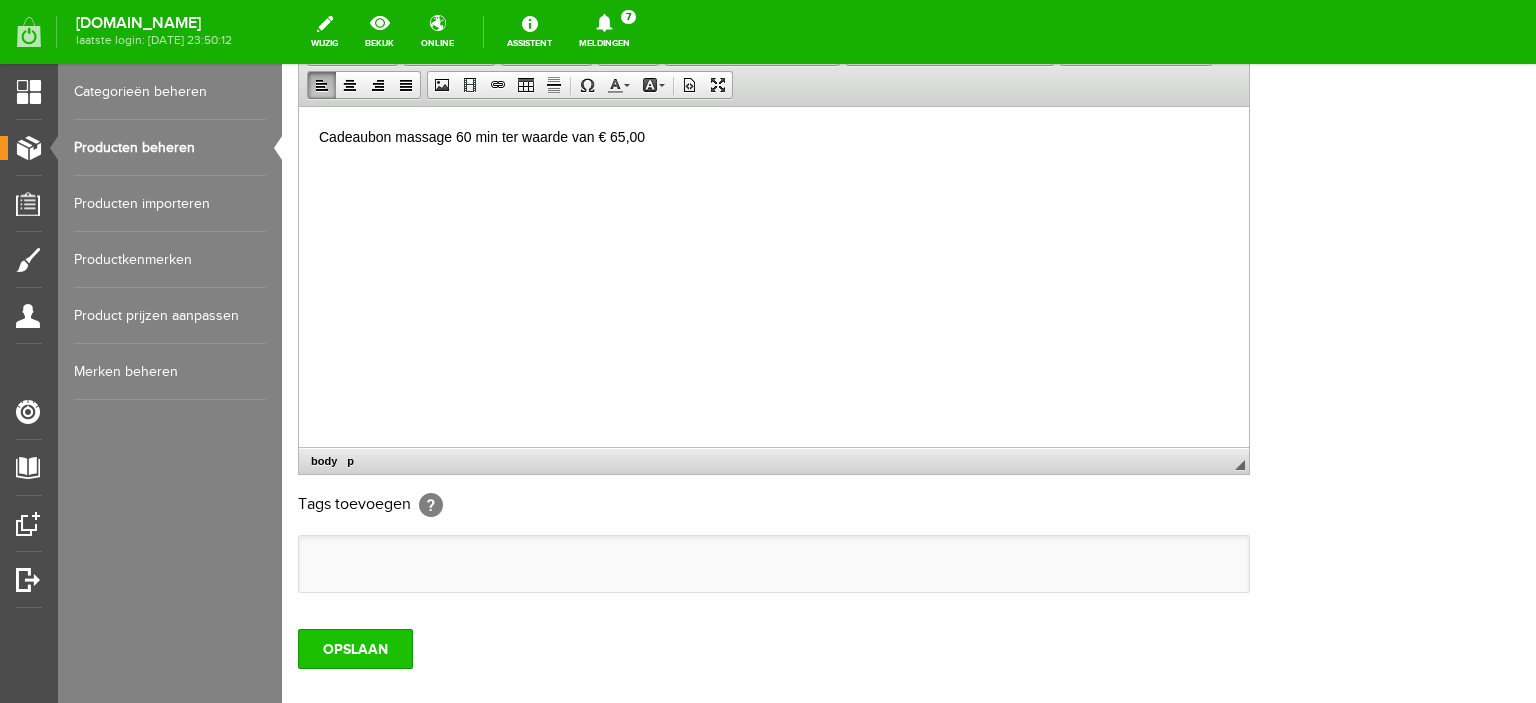 click on "OPSLAAN" at bounding box center (355, 649) 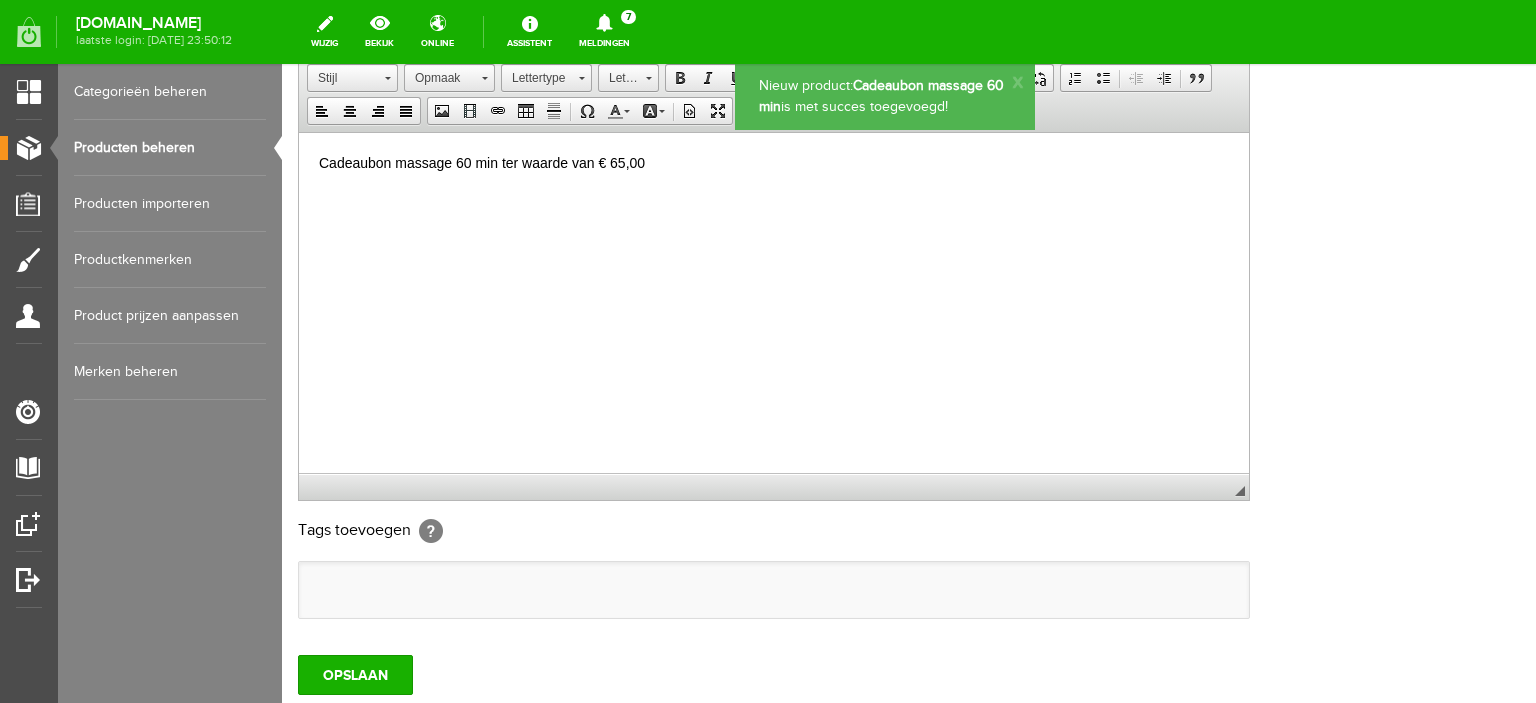 scroll, scrollTop: 0, scrollLeft: 0, axis: both 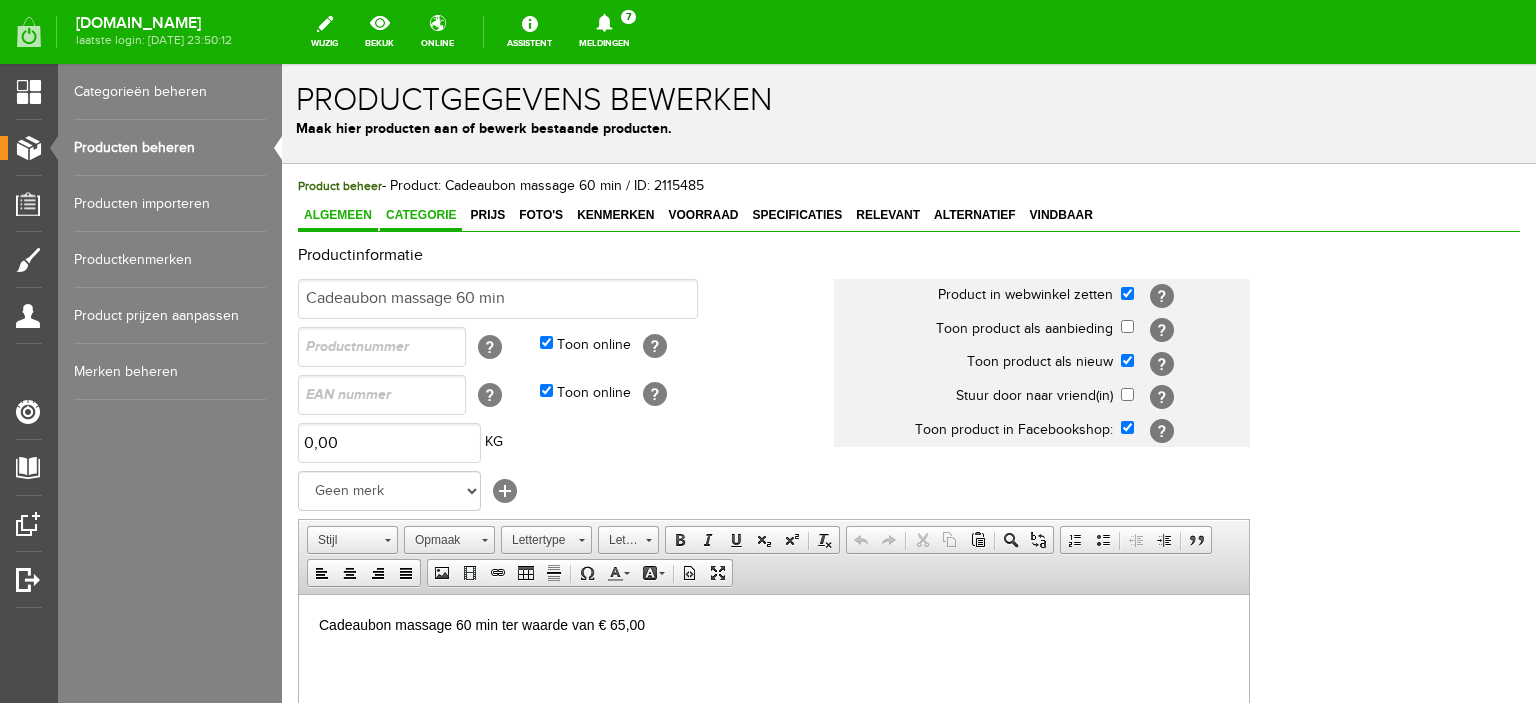 click on "Categorie" at bounding box center (421, 215) 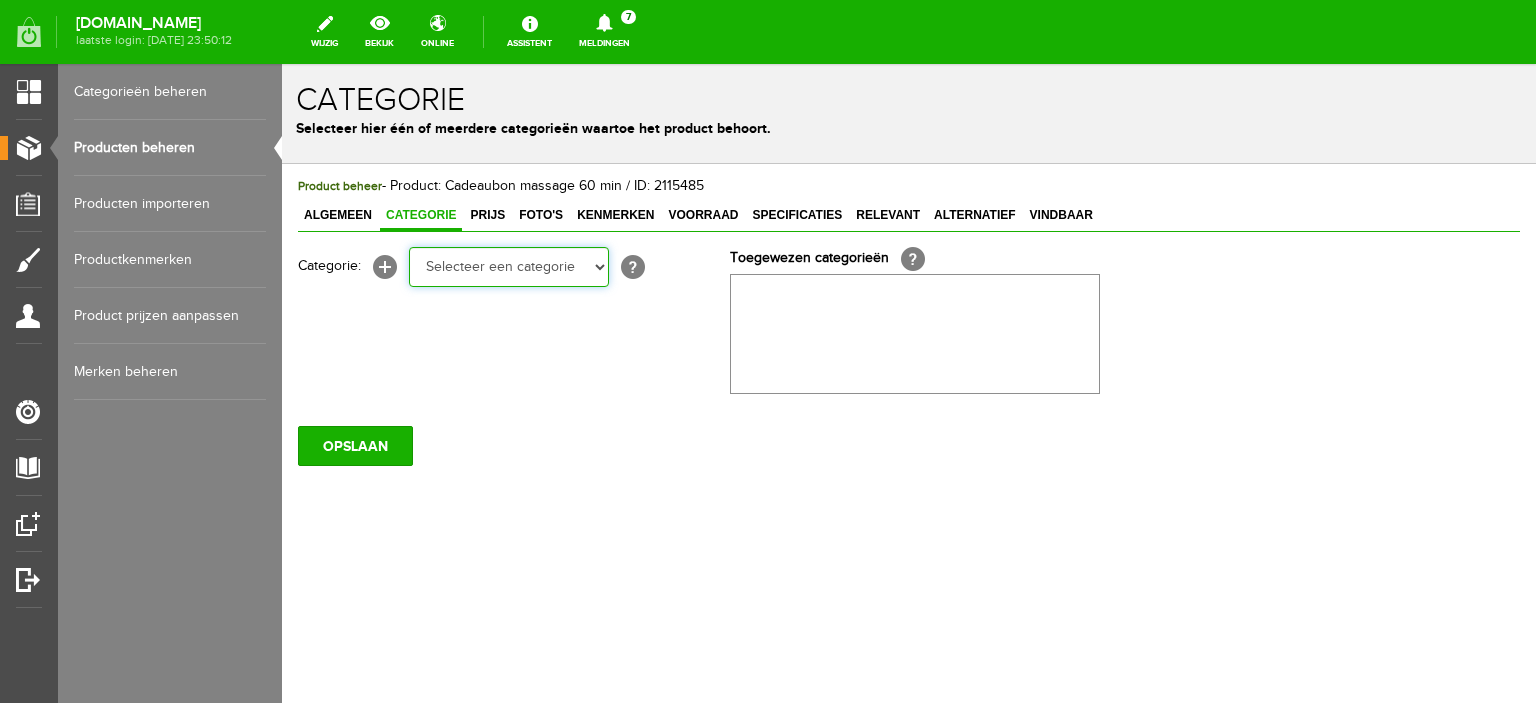 click on "Selecteer een categorie
Meditatie cursus
Online yoga
Online rug/nek
Online ouder&kind
Online meditatie
Online yoga 4x
Online rug/nek 4x
Online ouder&kind 4x
Online meditatie 4x
Acties
Yoga artikelen
Yogamatten
Yogatassen
Yogablokken
Yogariemen
Bolsters
Yogakleding
Yogasokken Paars
Yogasokken Turkoois
Yogasokken Lila
Yogasokken roze
Yogasokken licht geel
Yogasokken Grijs
Yogasokken Zwart
Yoga/meditatiekussen
Yoga/meditatie bankje
Zoutlampen
Yogakleding
Meditatie artikelen
Omslagdoek
Meditatie bankjes
Meditatie kussens
Bolsters
Thee" at bounding box center [509, 267] 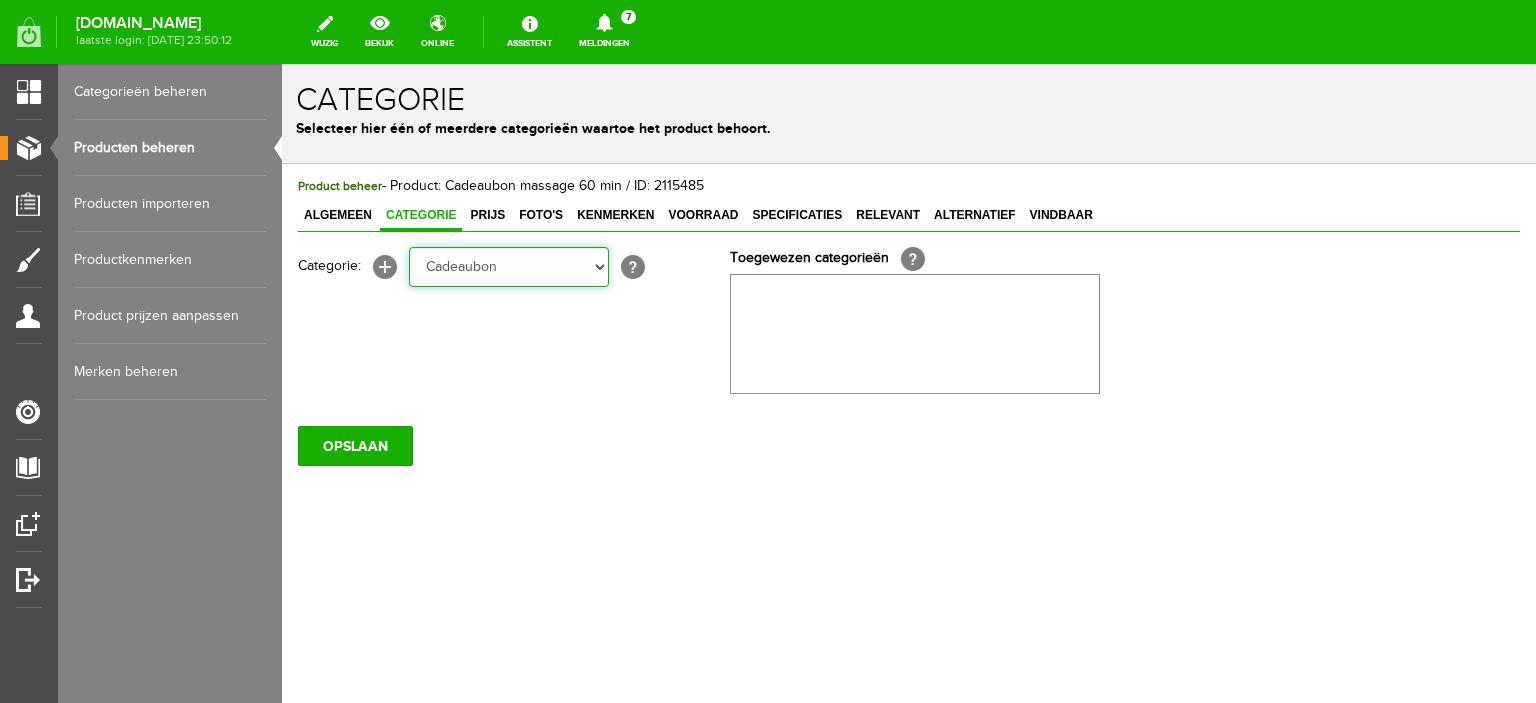 click on "Selecteer een categorie
Meditatie cursus
Online yoga
Online rug/nek
Online ouder&kind
Online meditatie
Online yoga 4x
Online rug/nek 4x
Online ouder&kind 4x
Online meditatie 4x
Acties
Yoga artikelen
Yogamatten
Yogatassen
Yogablokken
Yogariemen
Bolsters
Yogakleding
Yogasokken Paars
Yogasokken Turkoois
Yogasokken Lila
Yogasokken roze
Yogasokken licht geel
Yogasokken Grijs
Yogasokken Zwart
Yoga/meditatiekussen
Yoga/meditatie bankje
Zoutlampen
Yogakleding
Meditatie artikelen
Omslagdoek
Meditatie bankjes
Meditatie kussens
Bolsters
Thee" at bounding box center (509, 267) 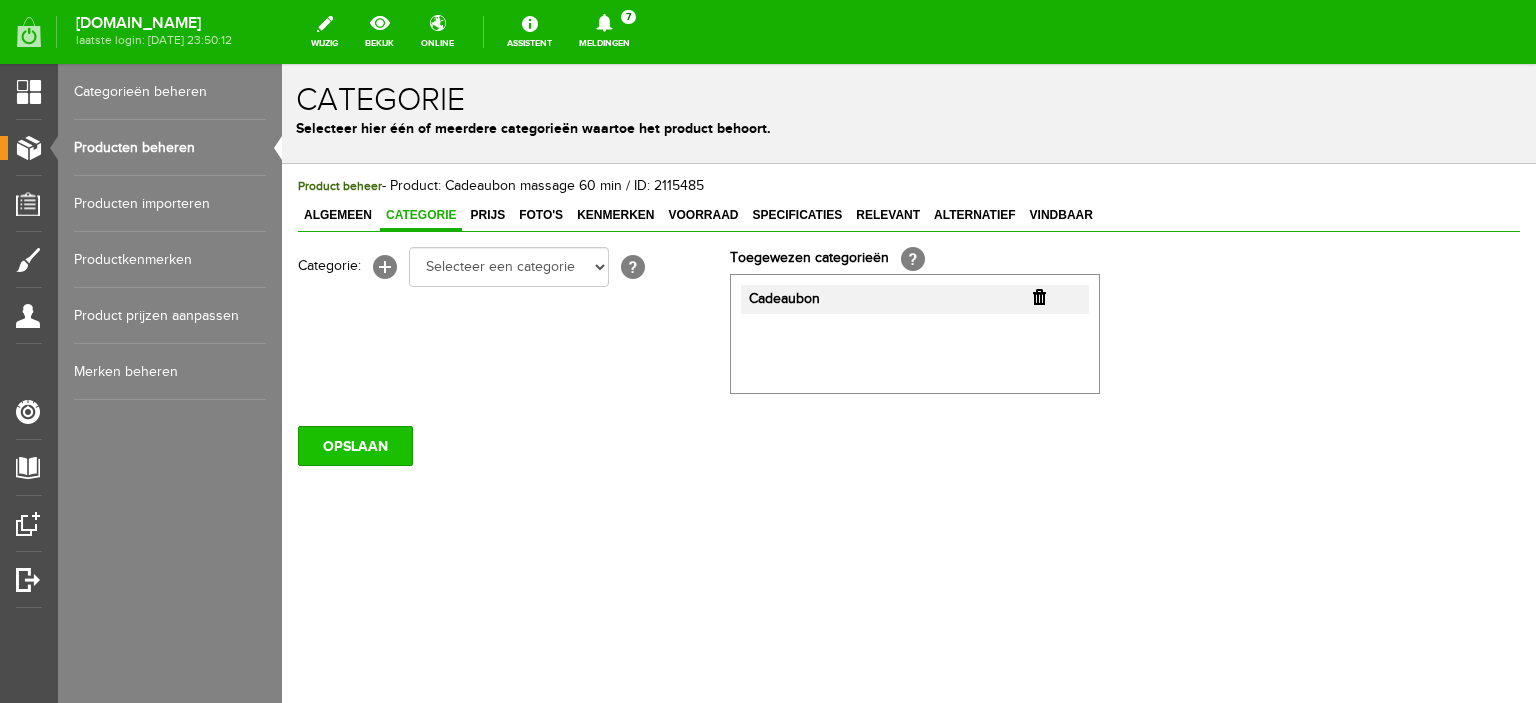 click on "OPSLAAN" at bounding box center [355, 446] 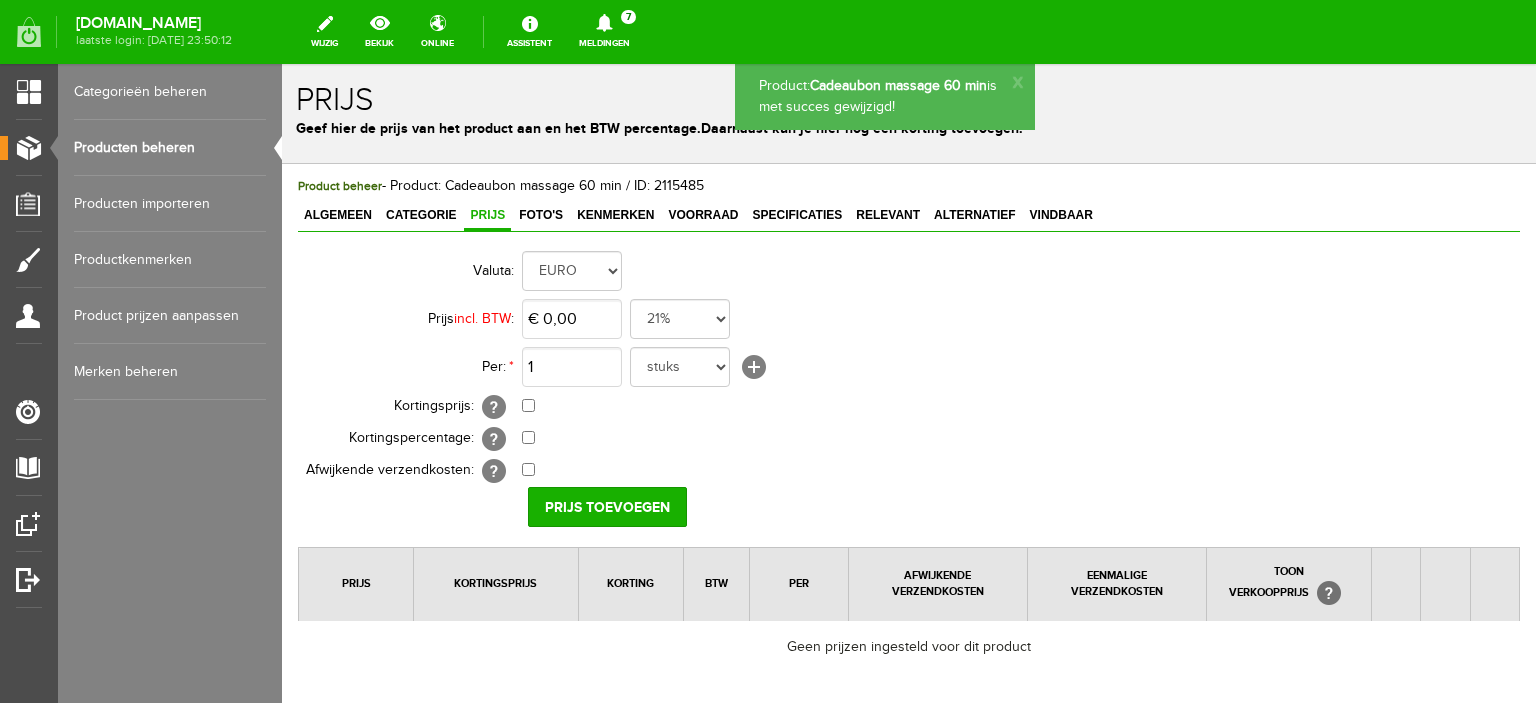 scroll, scrollTop: 0, scrollLeft: 0, axis: both 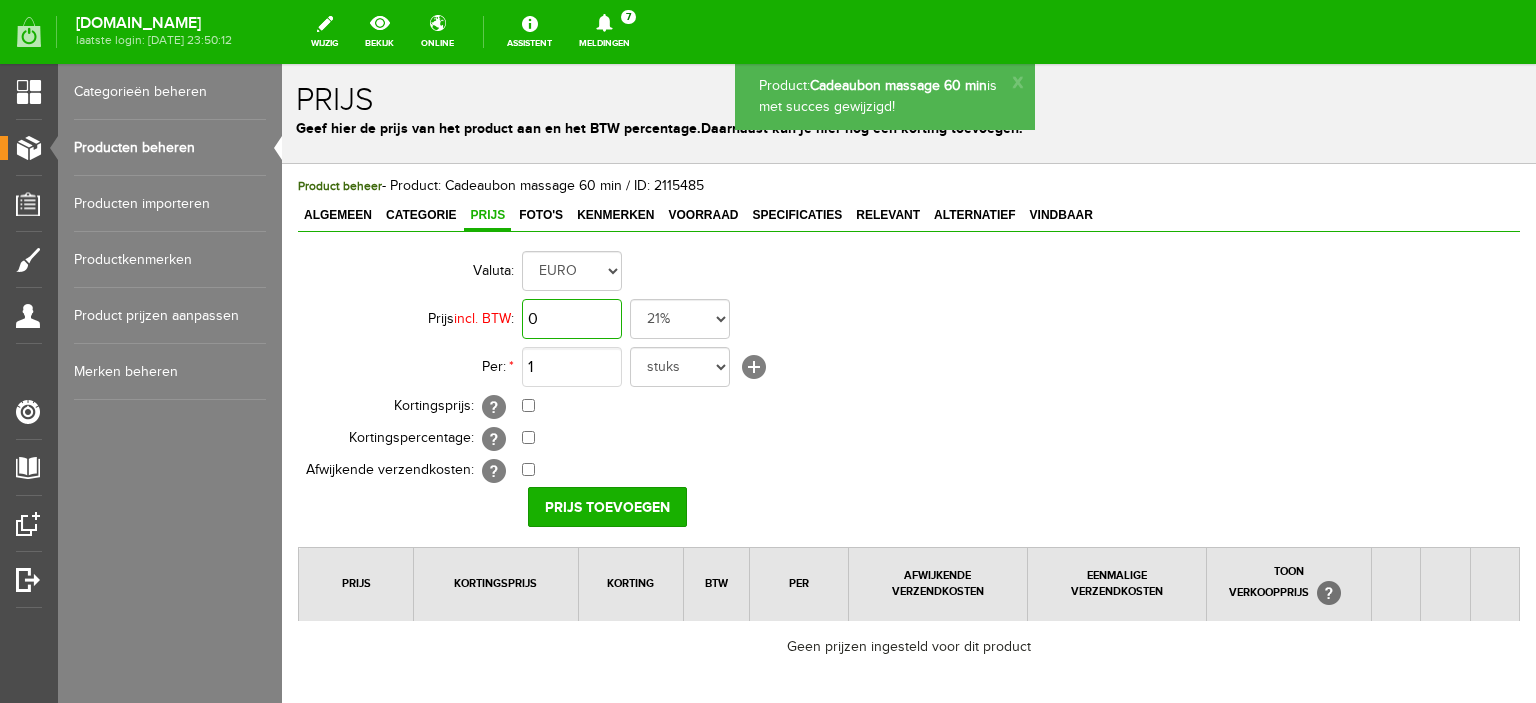 click on "0" at bounding box center [572, 319] 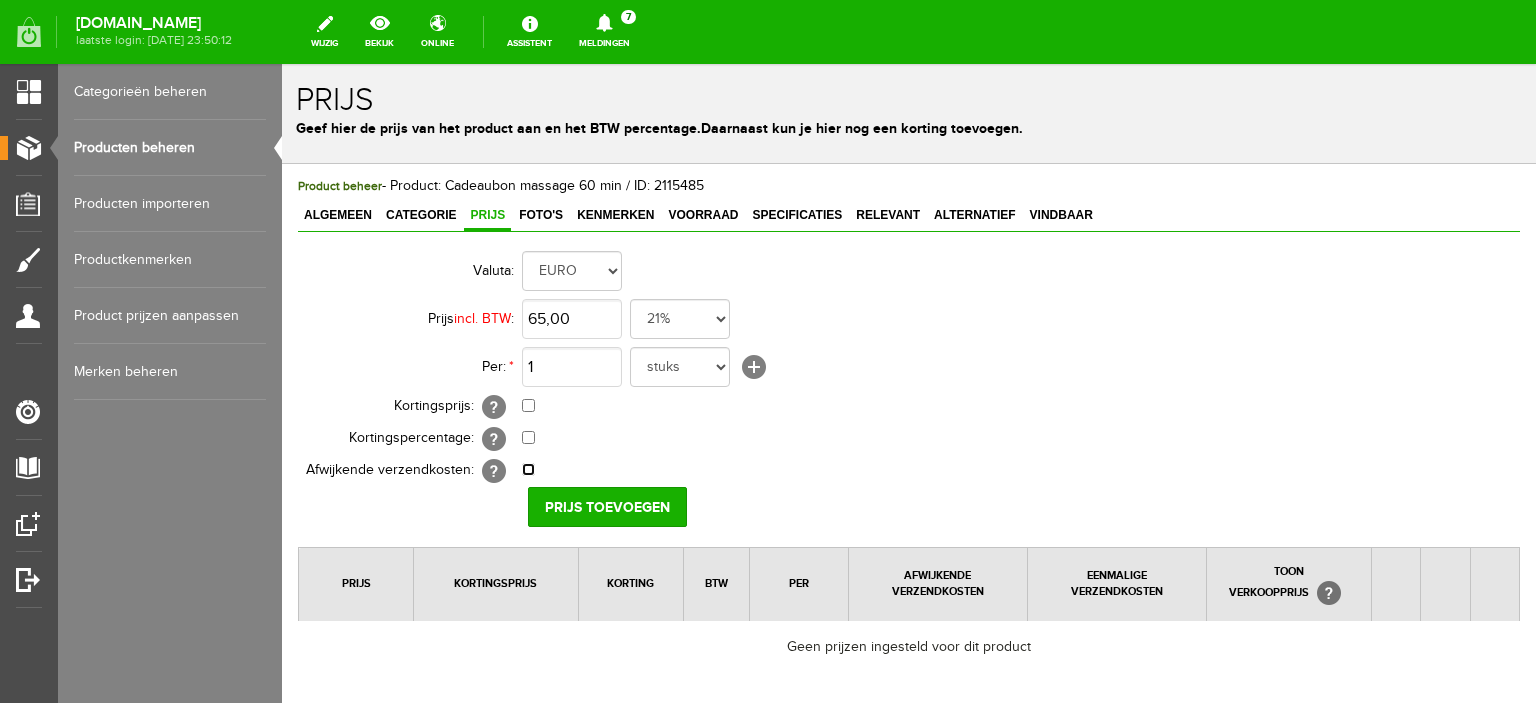 type on "€ 65,00" 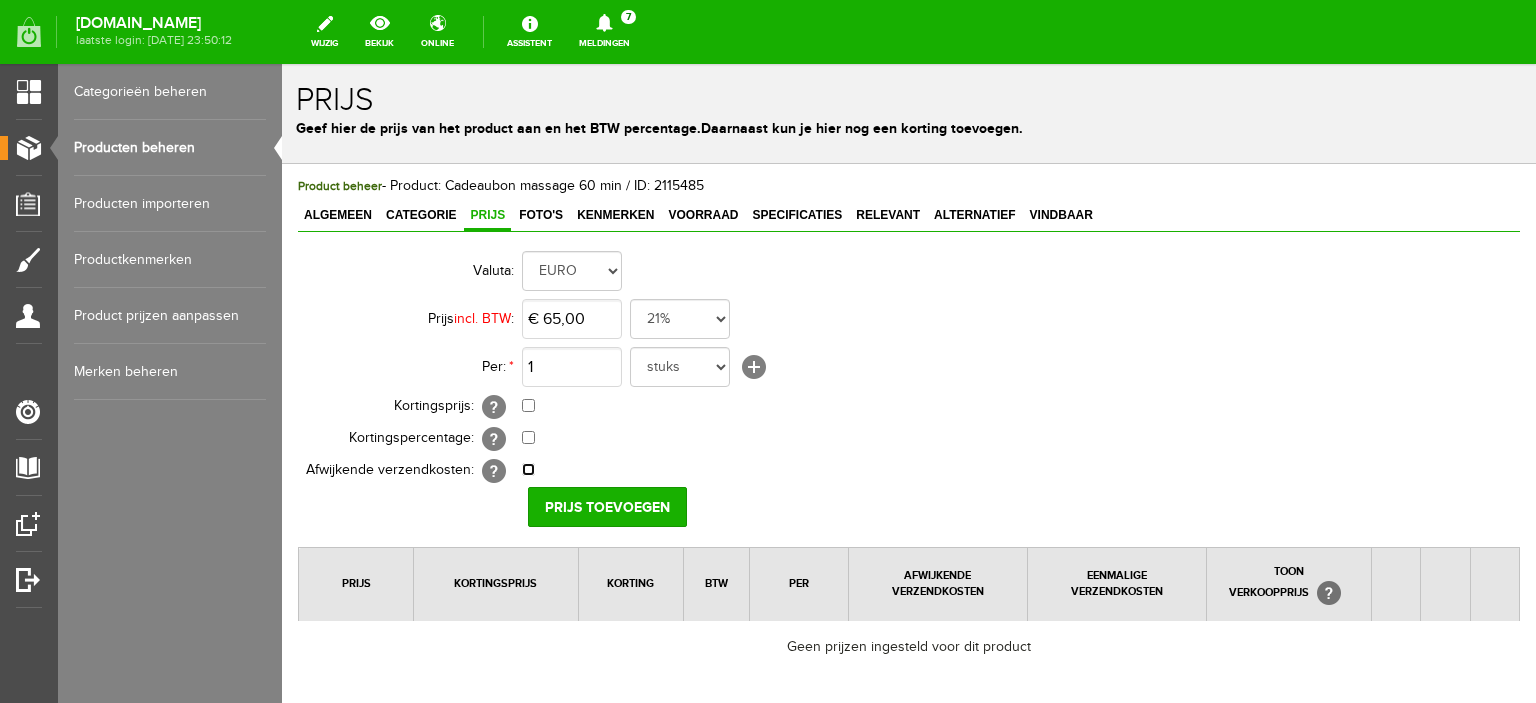 click at bounding box center [528, 469] 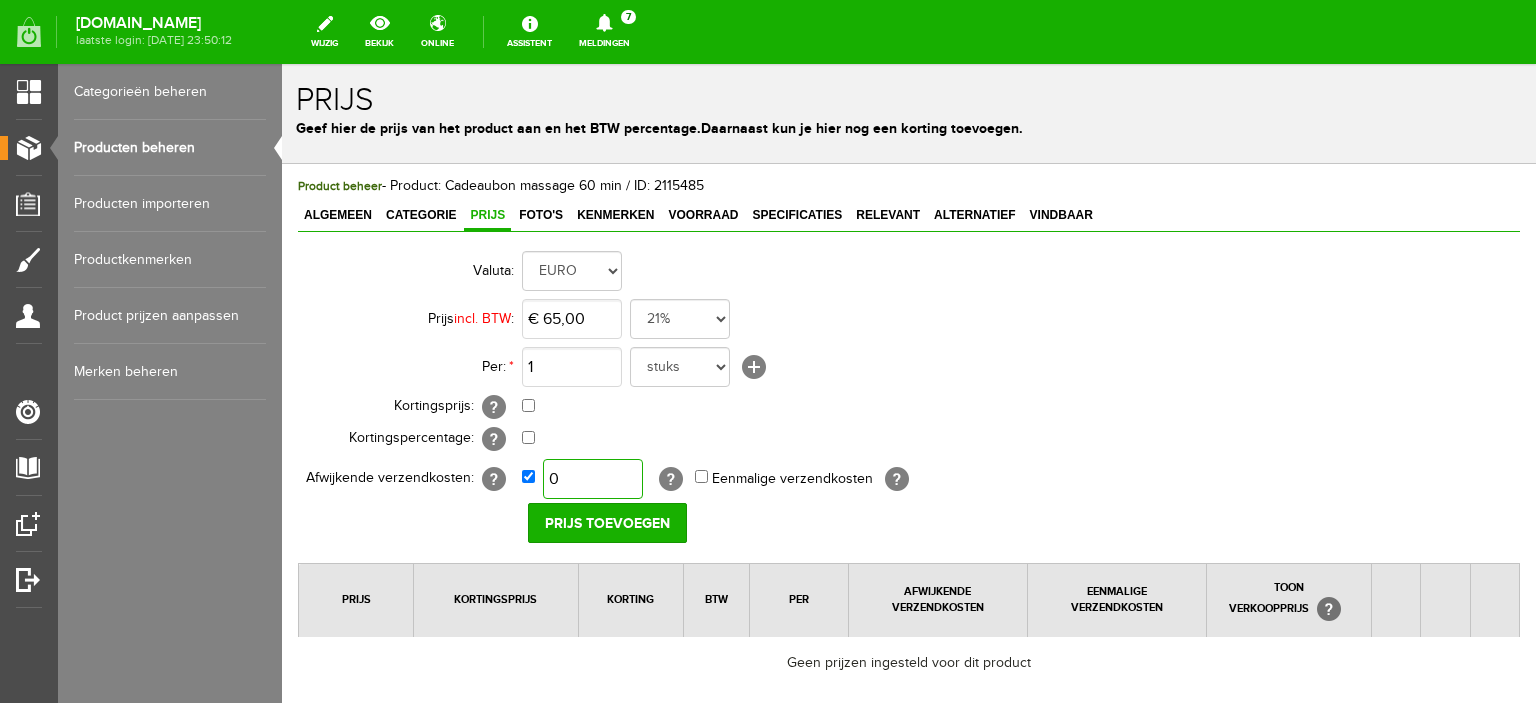 click on "0" at bounding box center [593, 479] 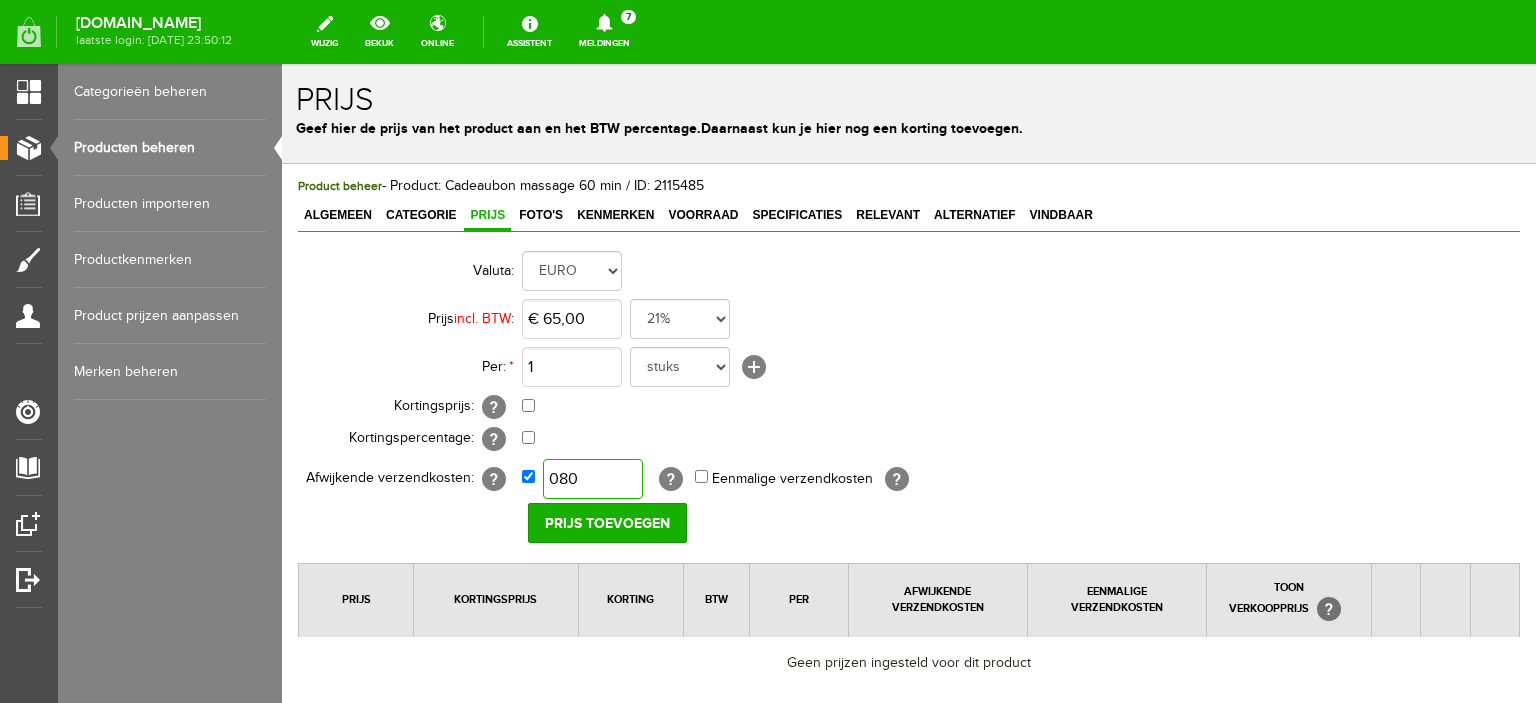 click on "080" at bounding box center [593, 479] 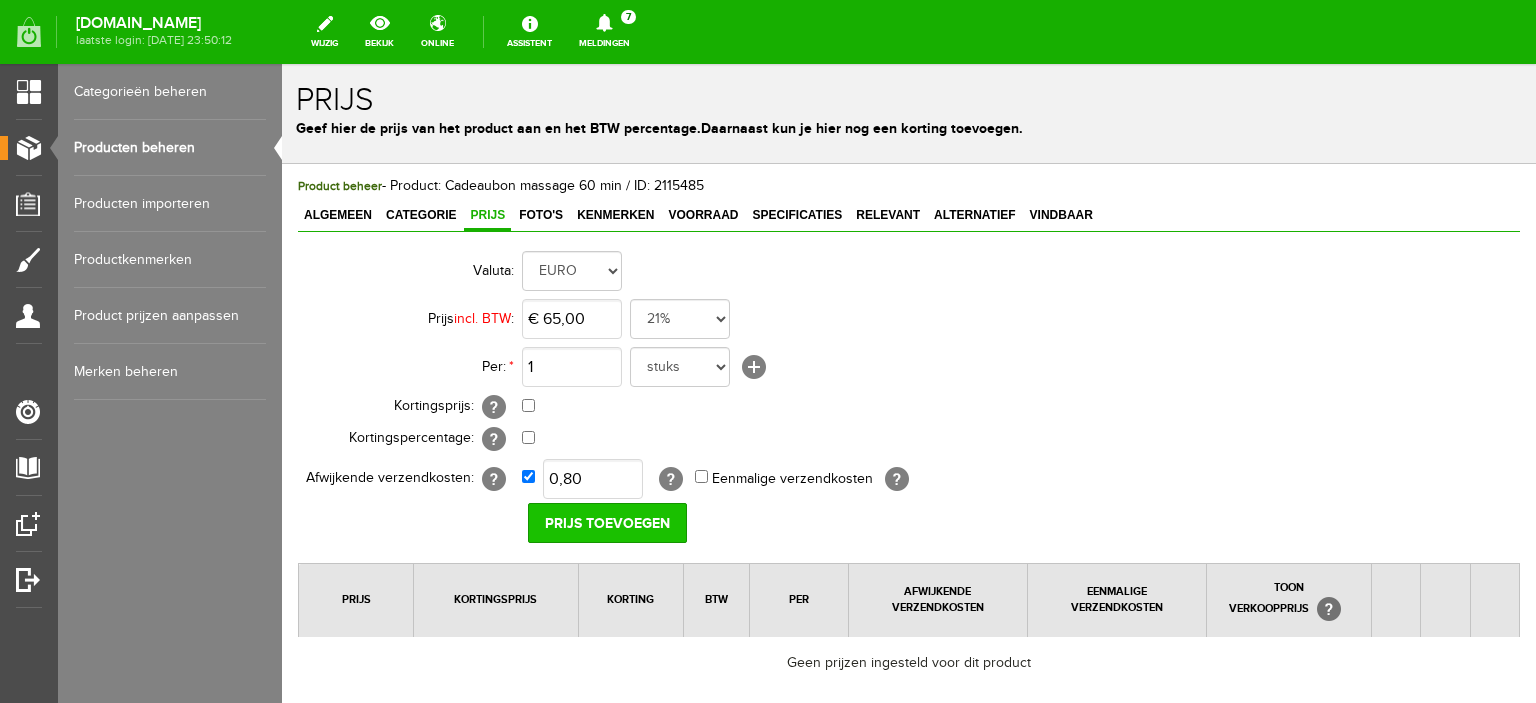 type on "€ 0,80" 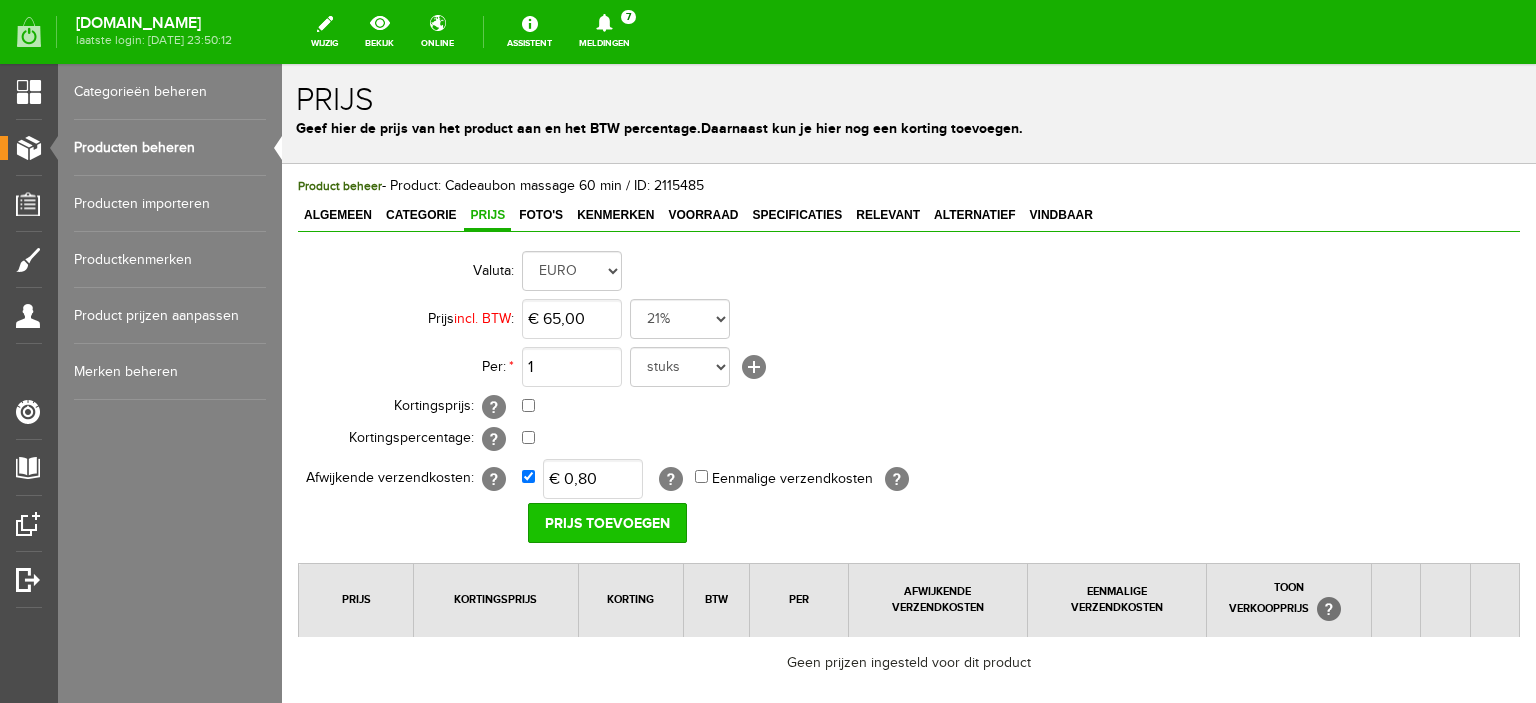 click on "Prijs toevoegen" at bounding box center (607, 523) 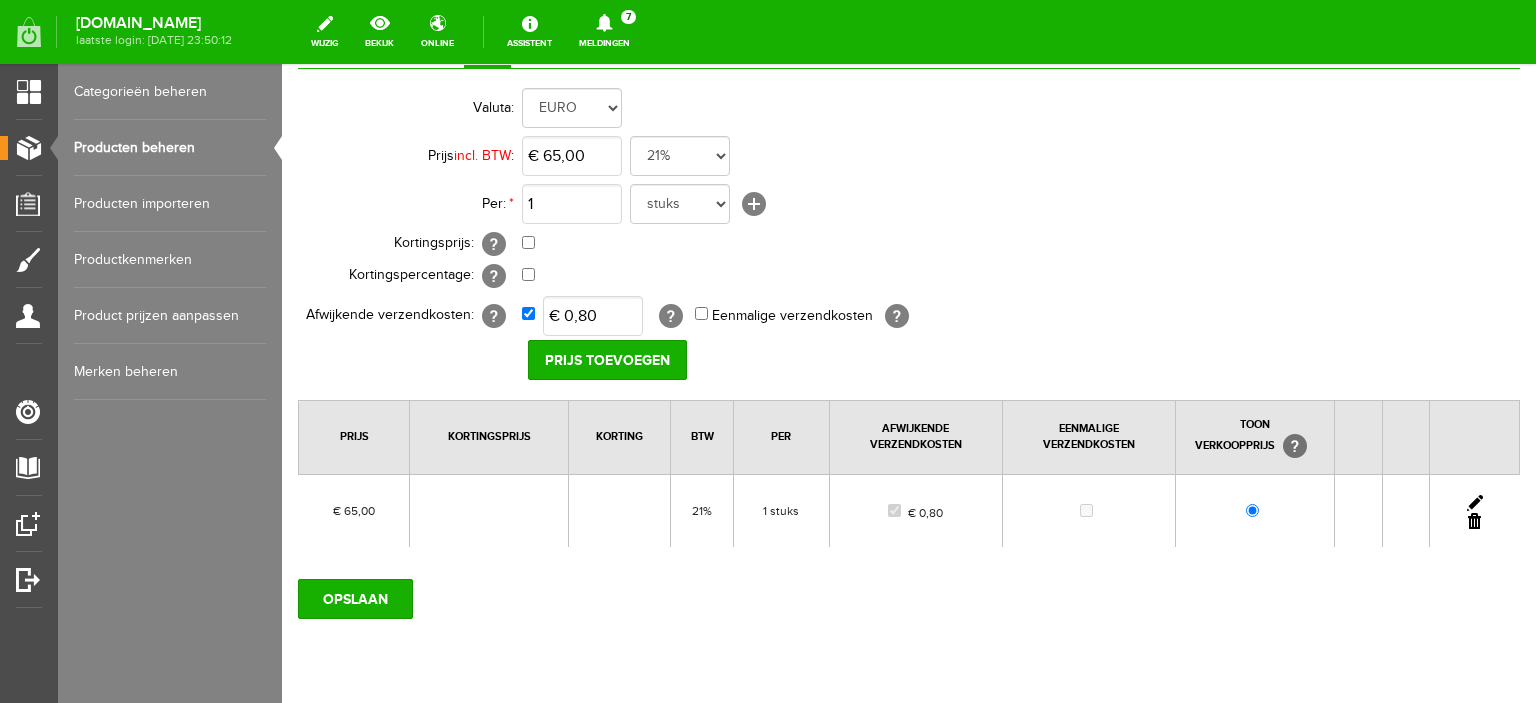 scroll, scrollTop: 203, scrollLeft: 0, axis: vertical 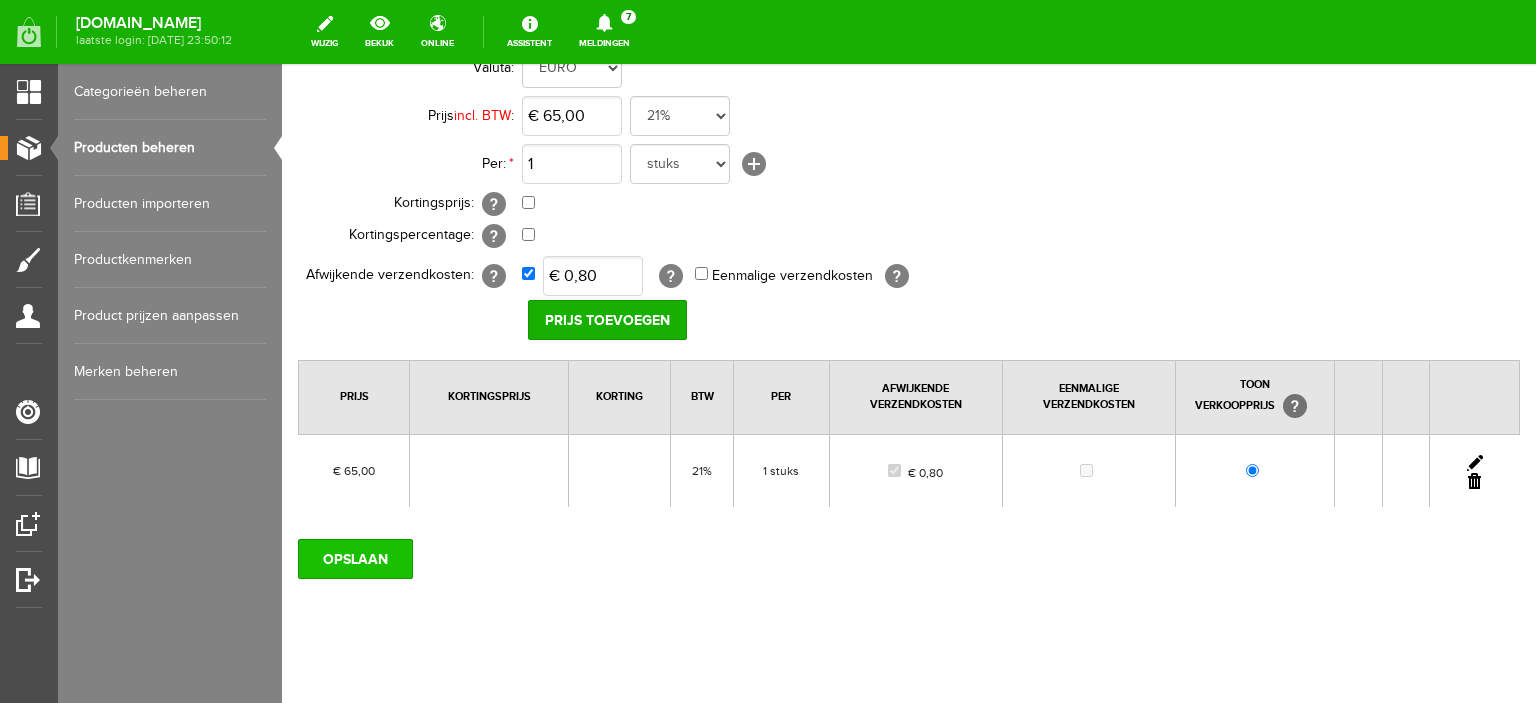click on "OPSLAAN" at bounding box center (355, 559) 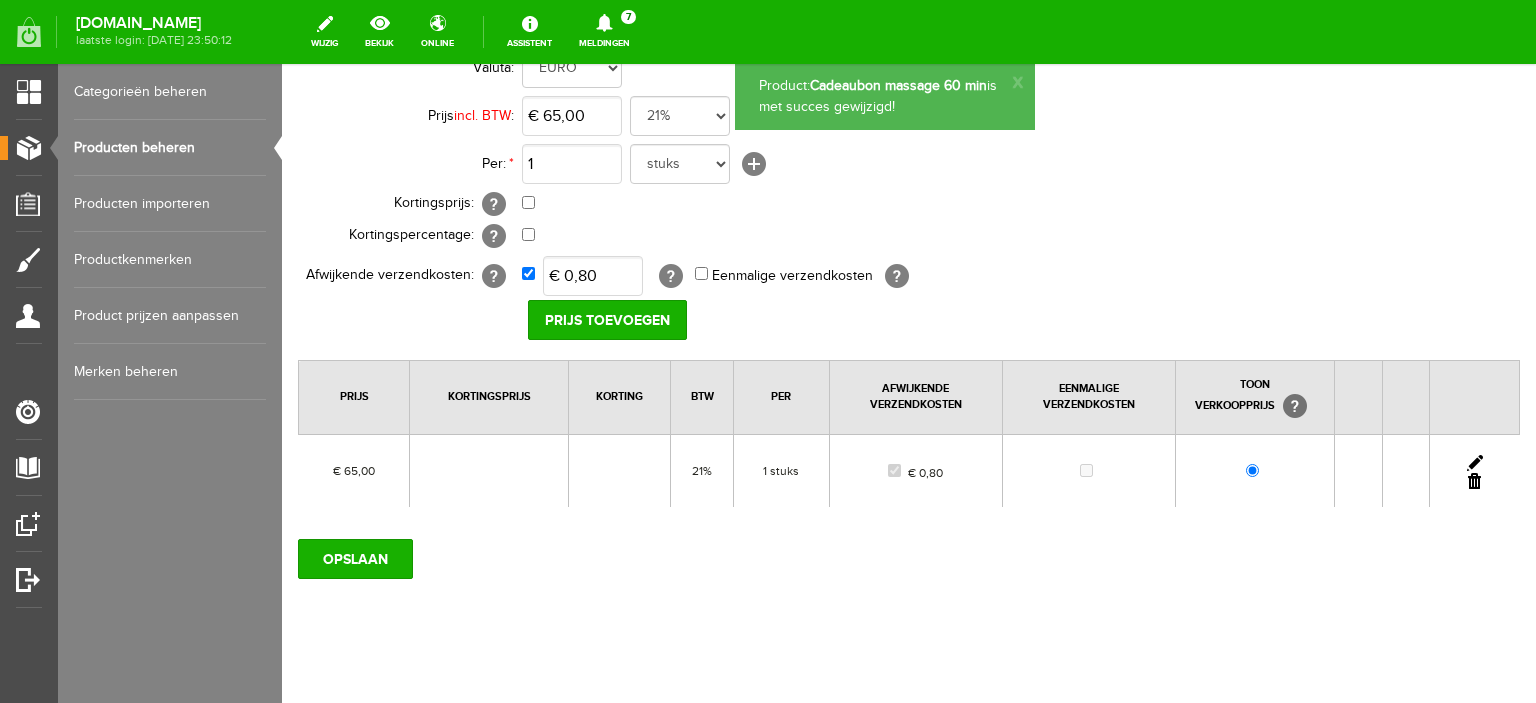 scroll, scrollTop: 0, scrollLeft: 0, axis: both 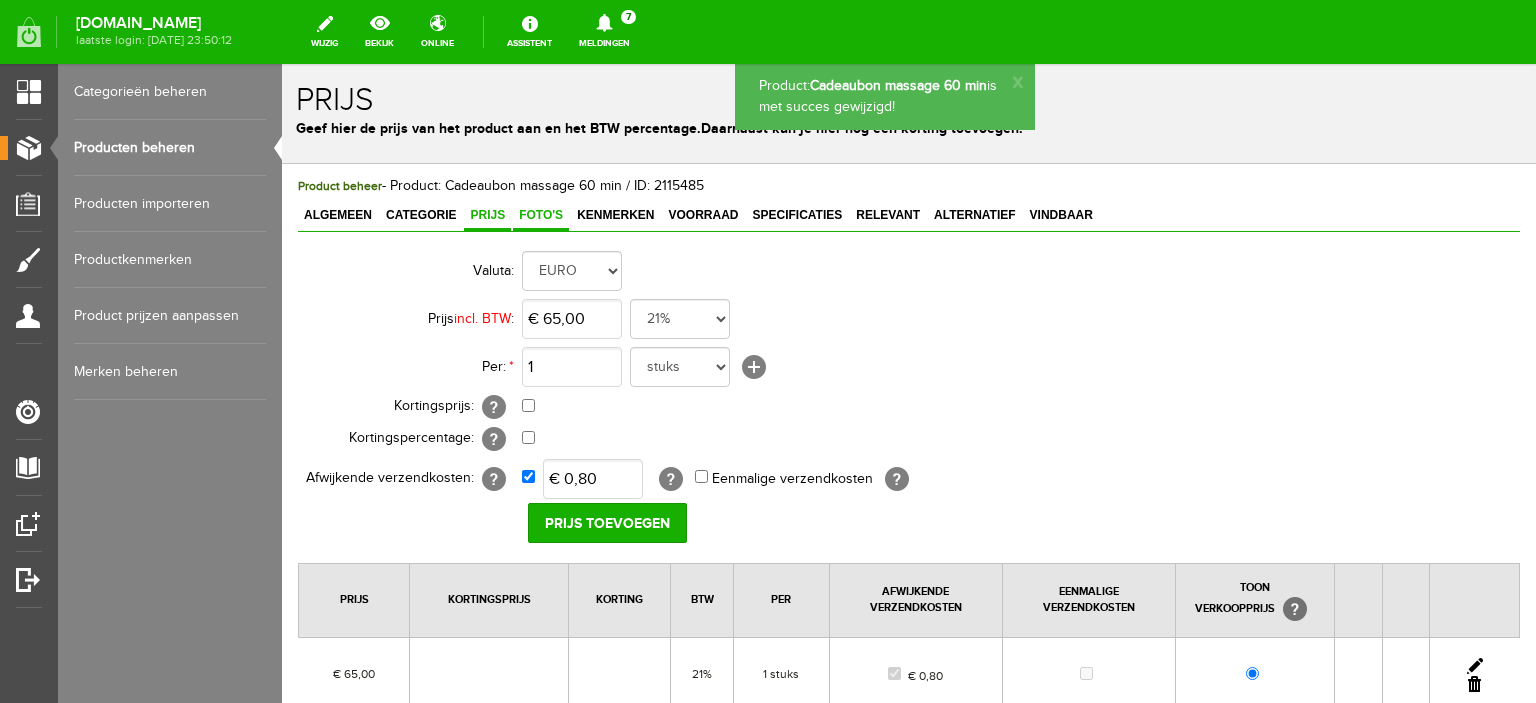 click on "Foto's" at bounding box center (541, 215) 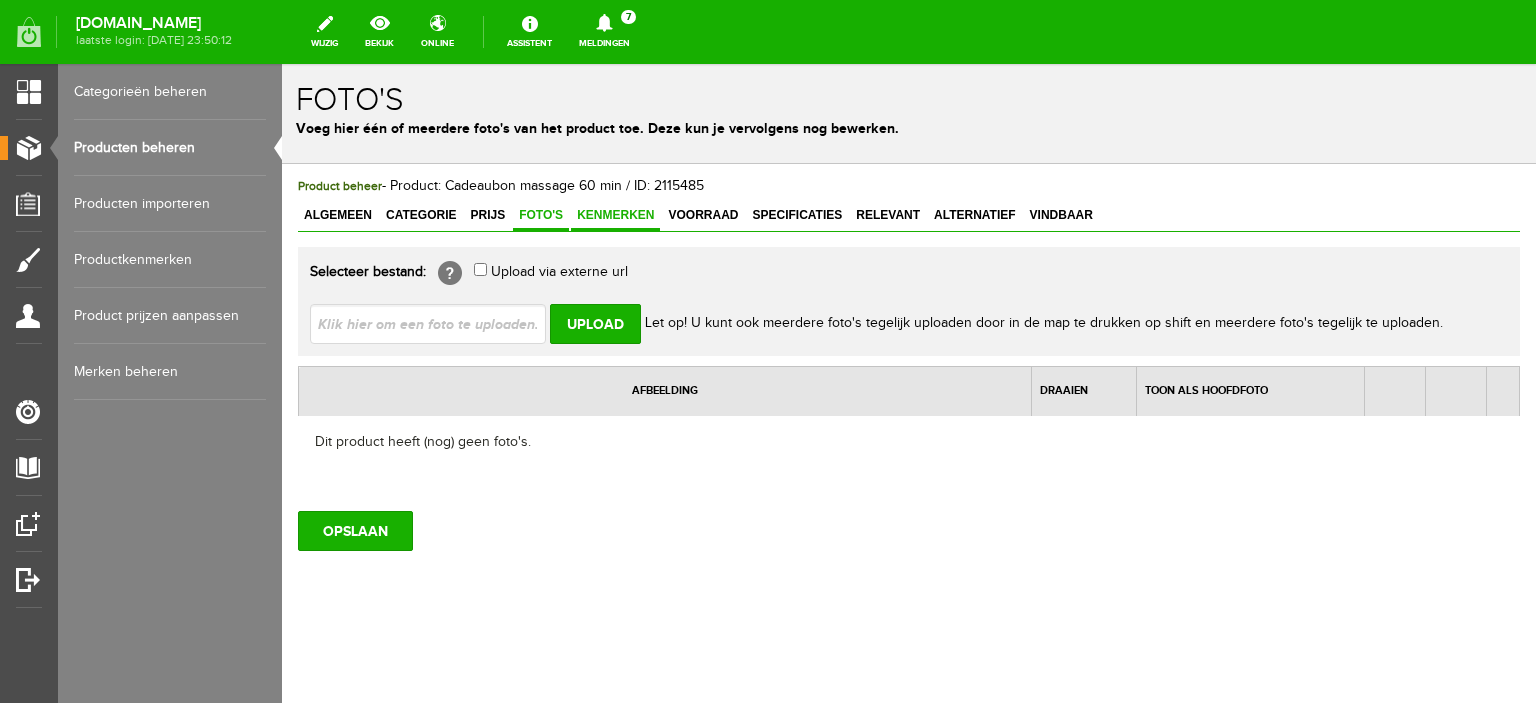 click on "Kenmerken" at bounding box center [615, 215] 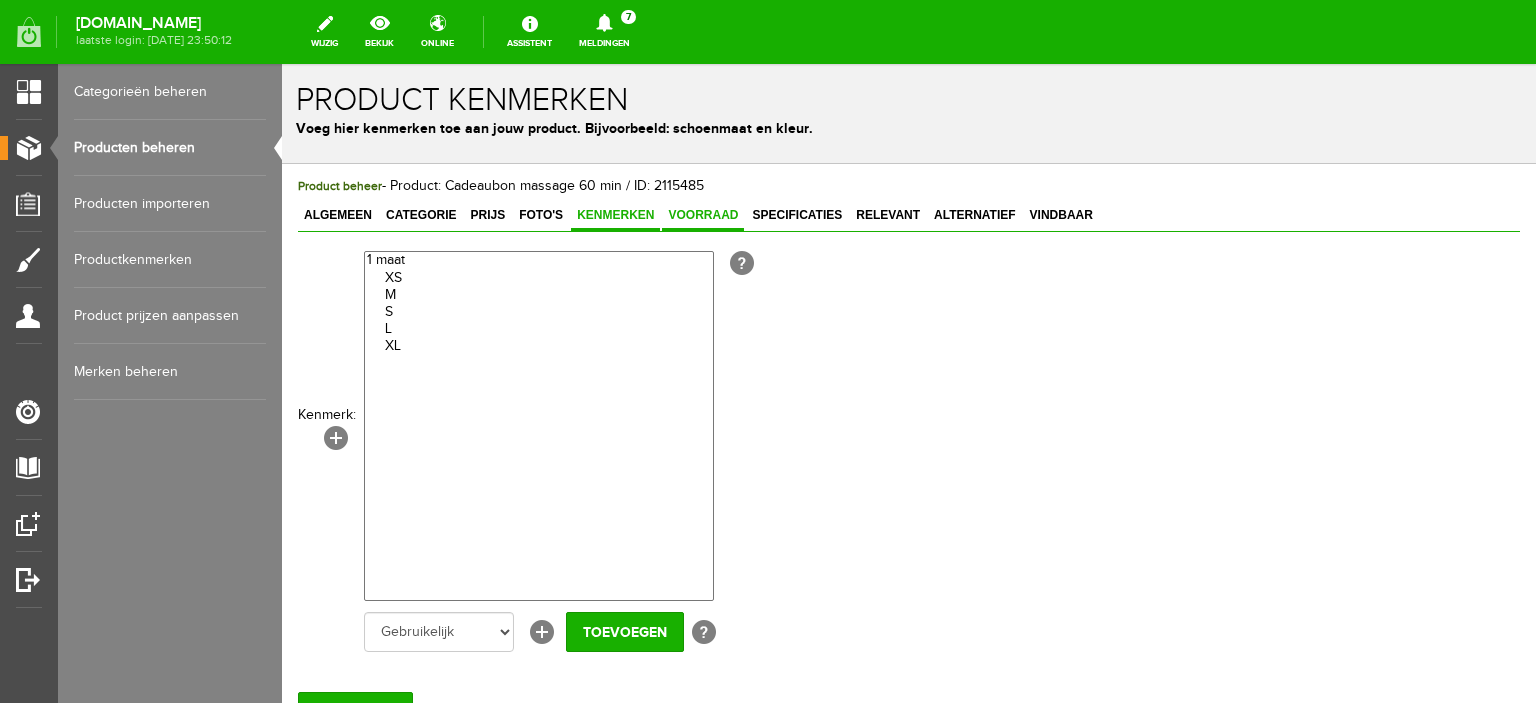 click on "Voorraad" at bounding box center [703, 216] 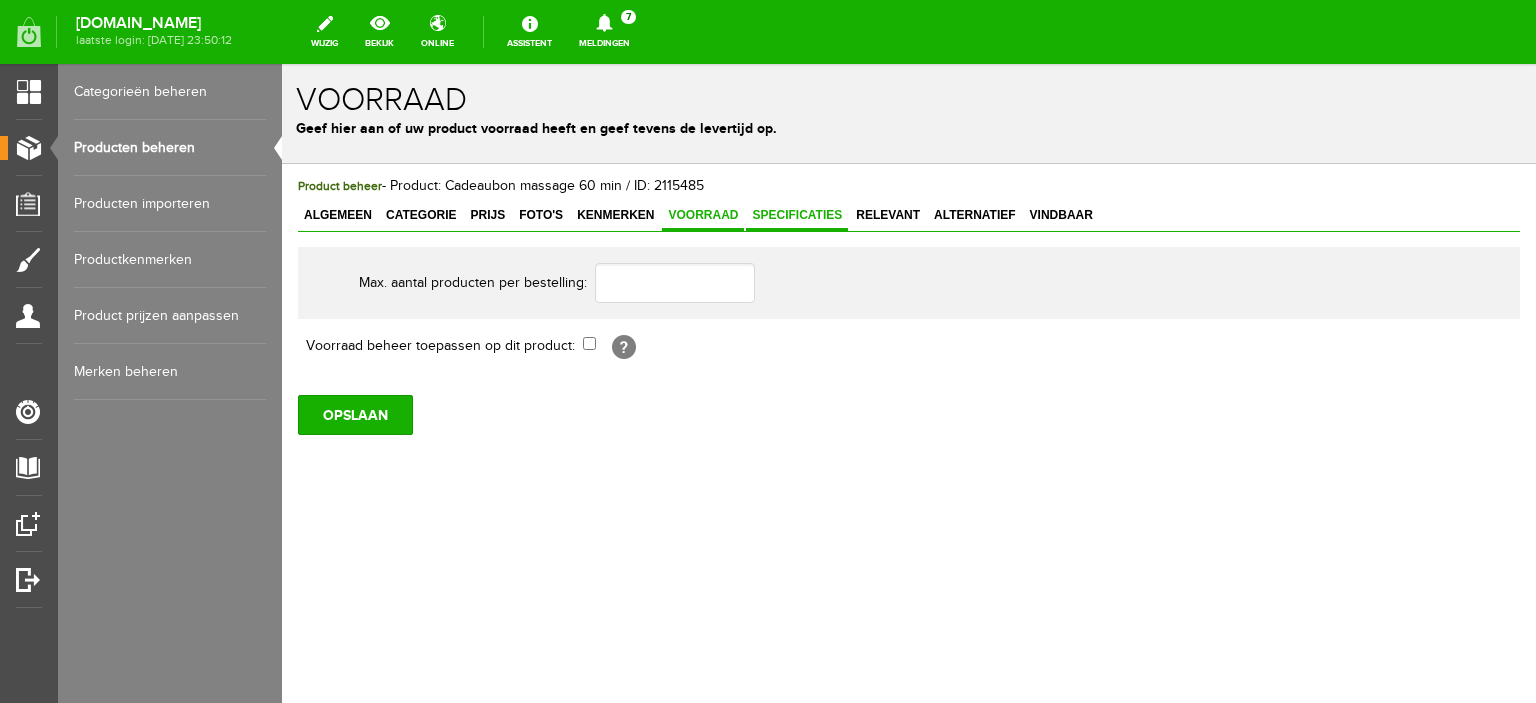 click on "Specificaties" at bounding box center [797, 215] 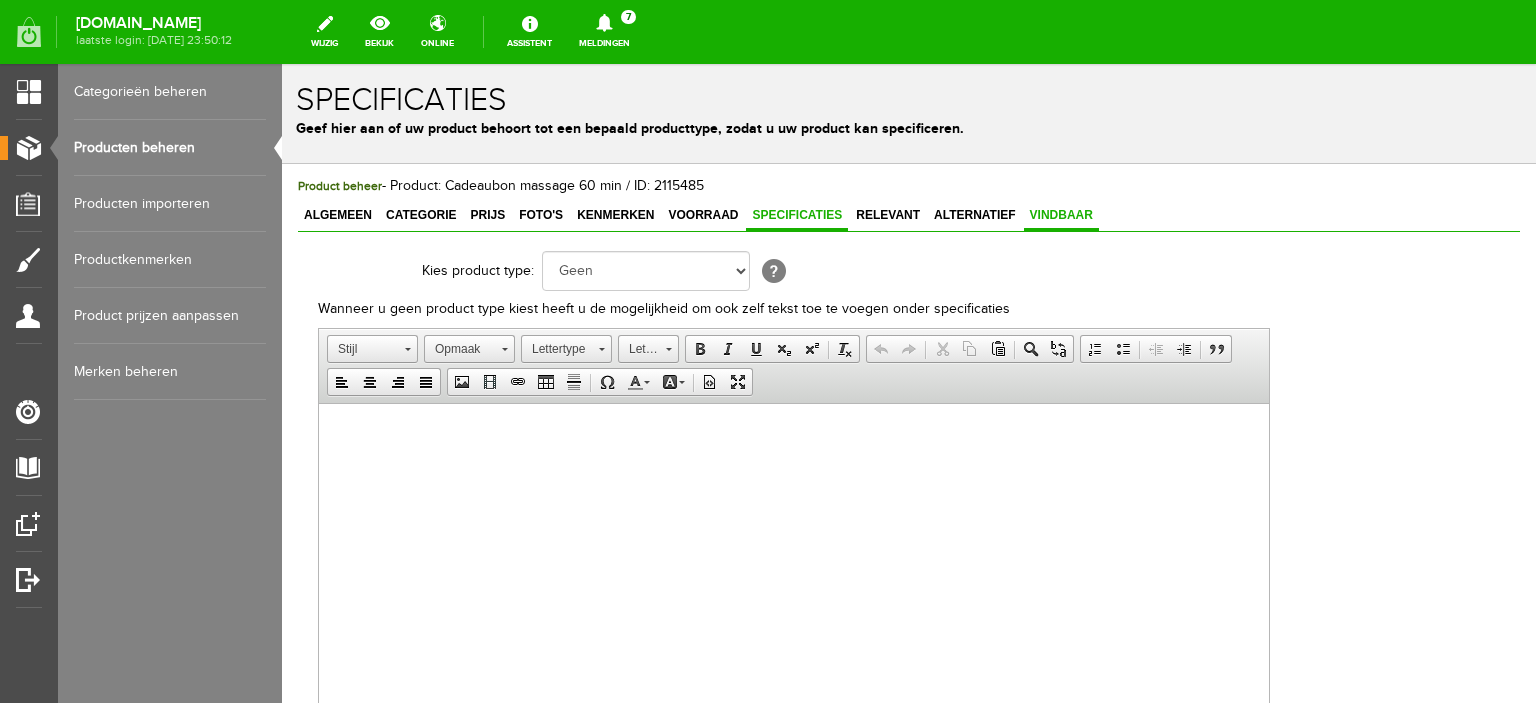 click on "Vindbaar" at bounding box center [1061, 215] 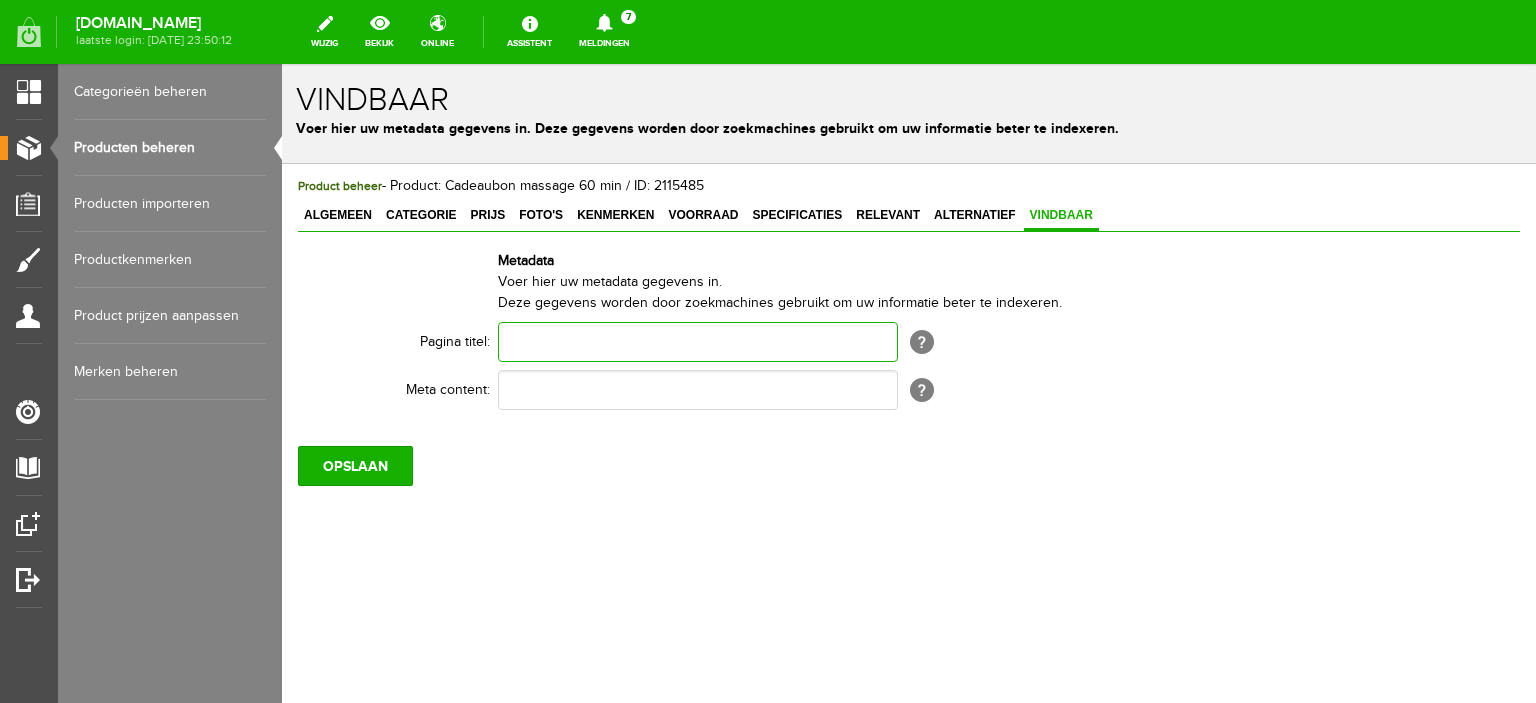 click at bounding box center [698, 342] 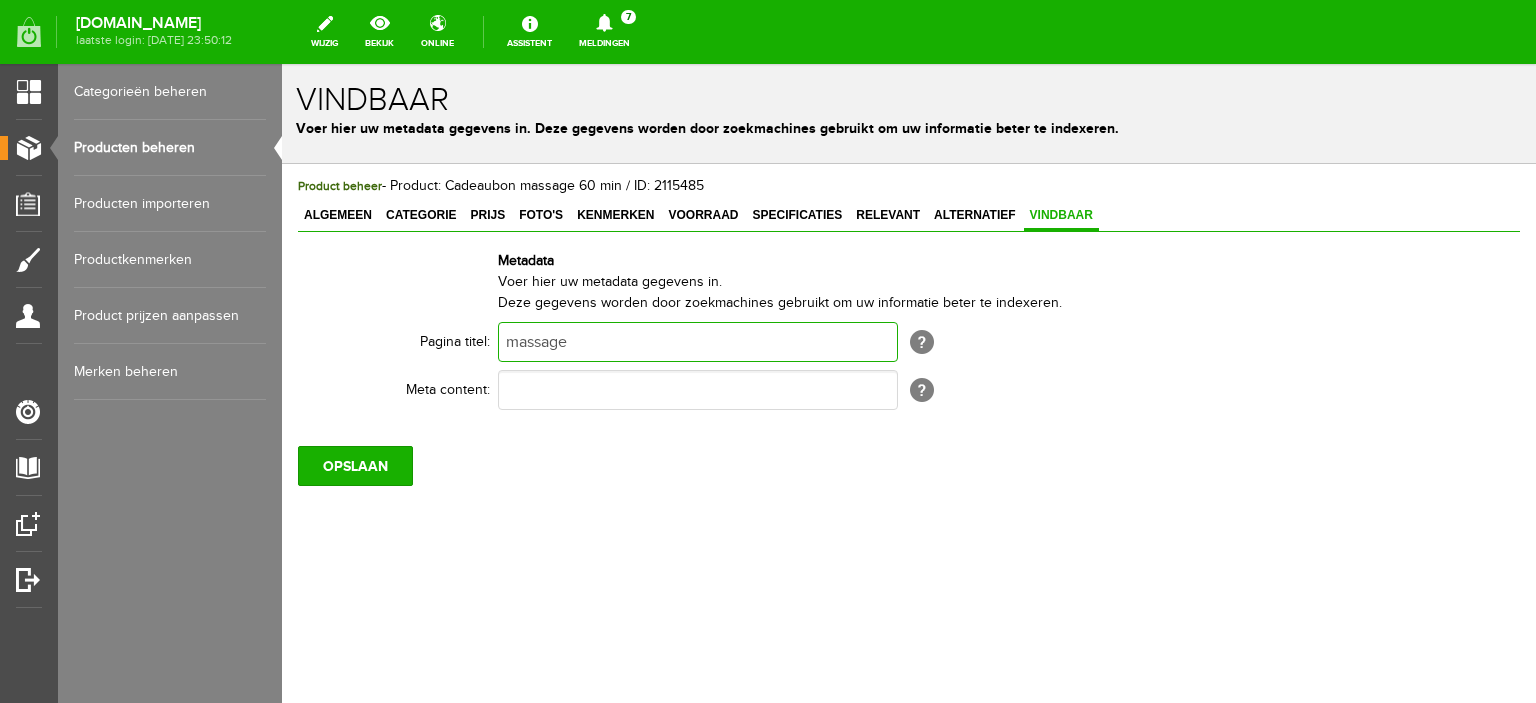 type on "massage" 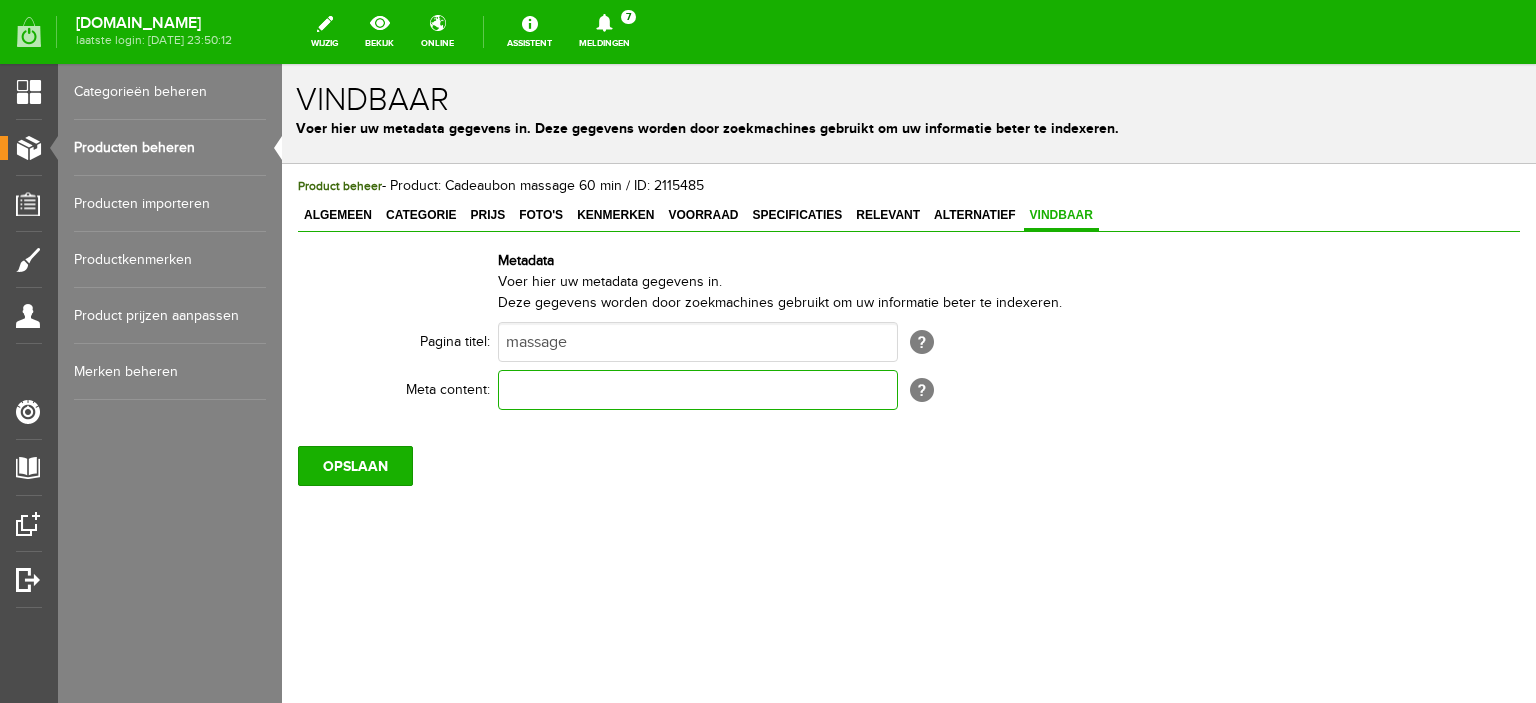 click at bounding box center (698, 390) 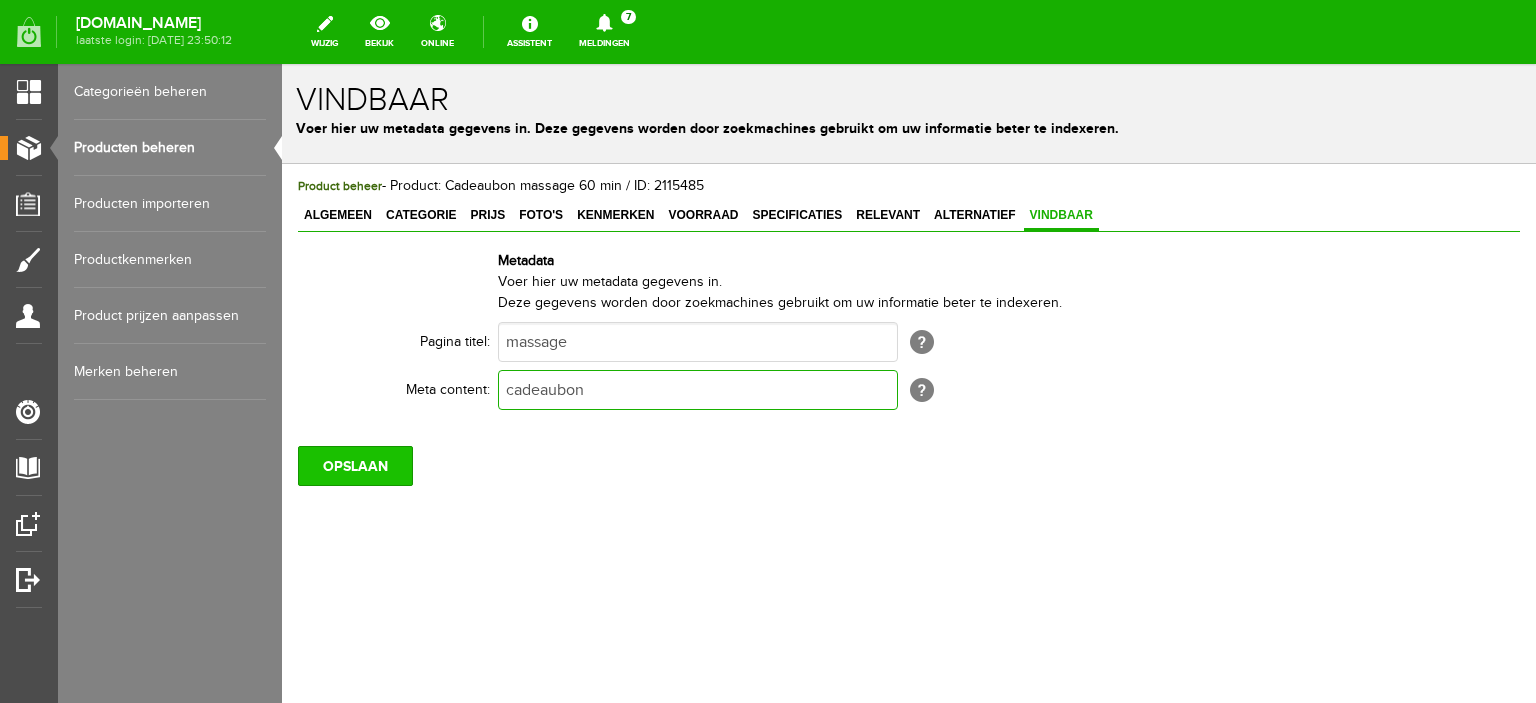 type on "cadeaubon" 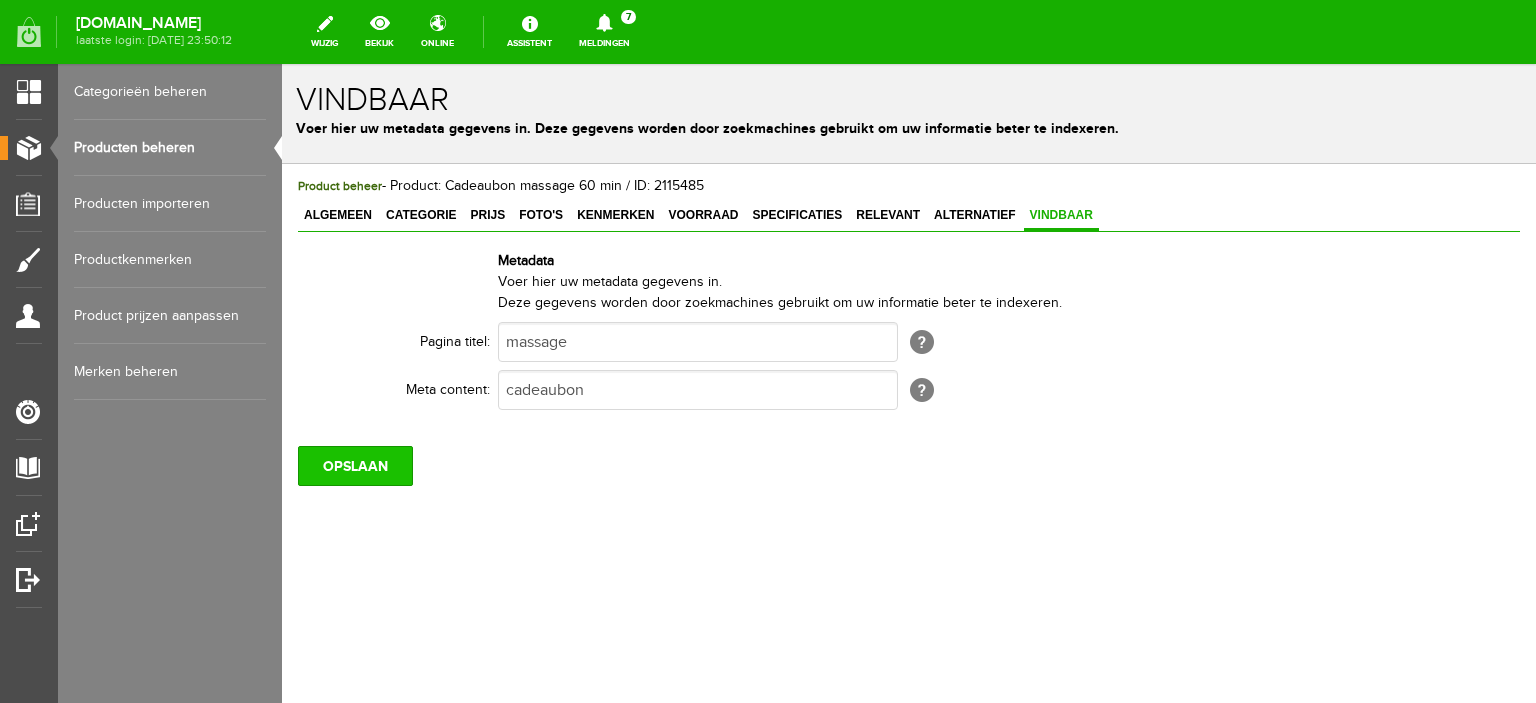 click on "OPSLAAN" at bounding box center (355, 466) 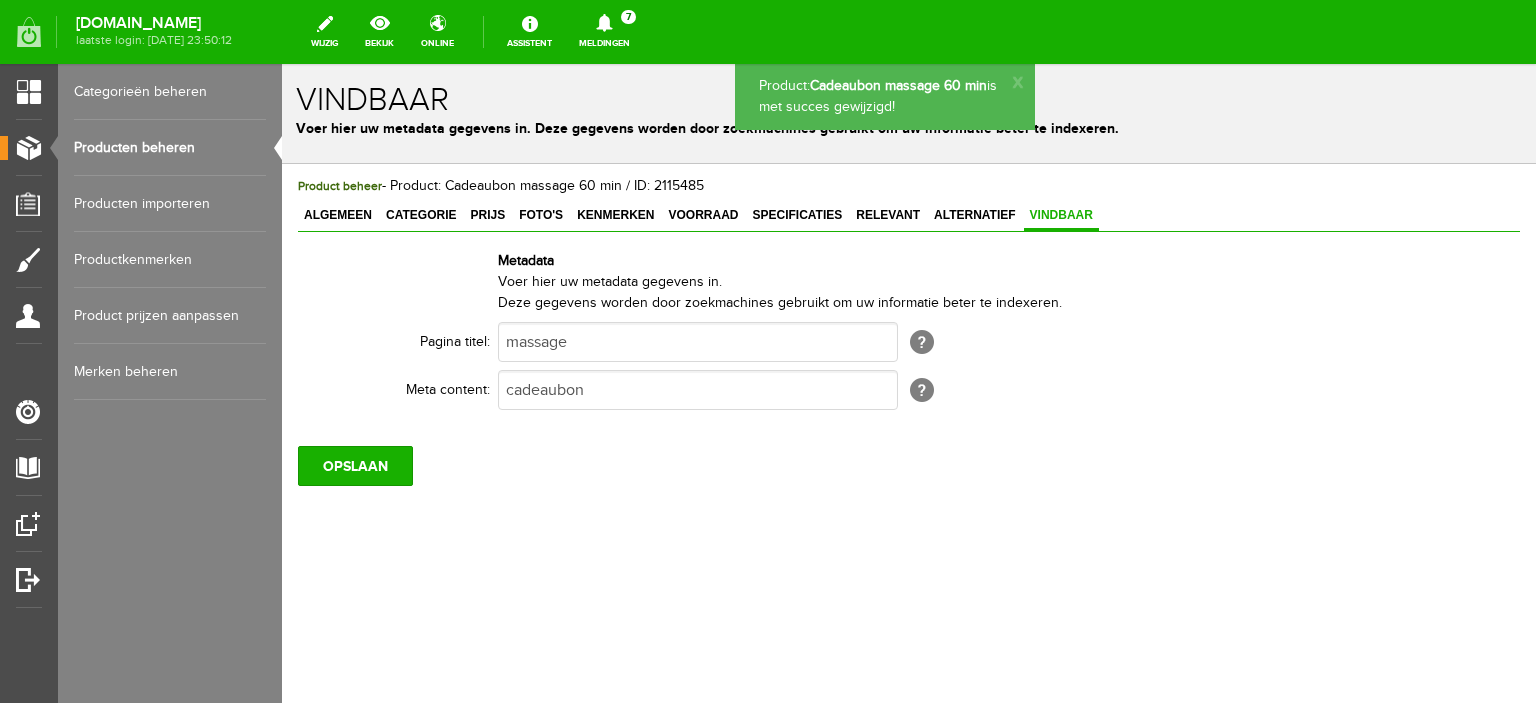 scroll, scrollTop: 0, scrollLeft: 0, axis: both 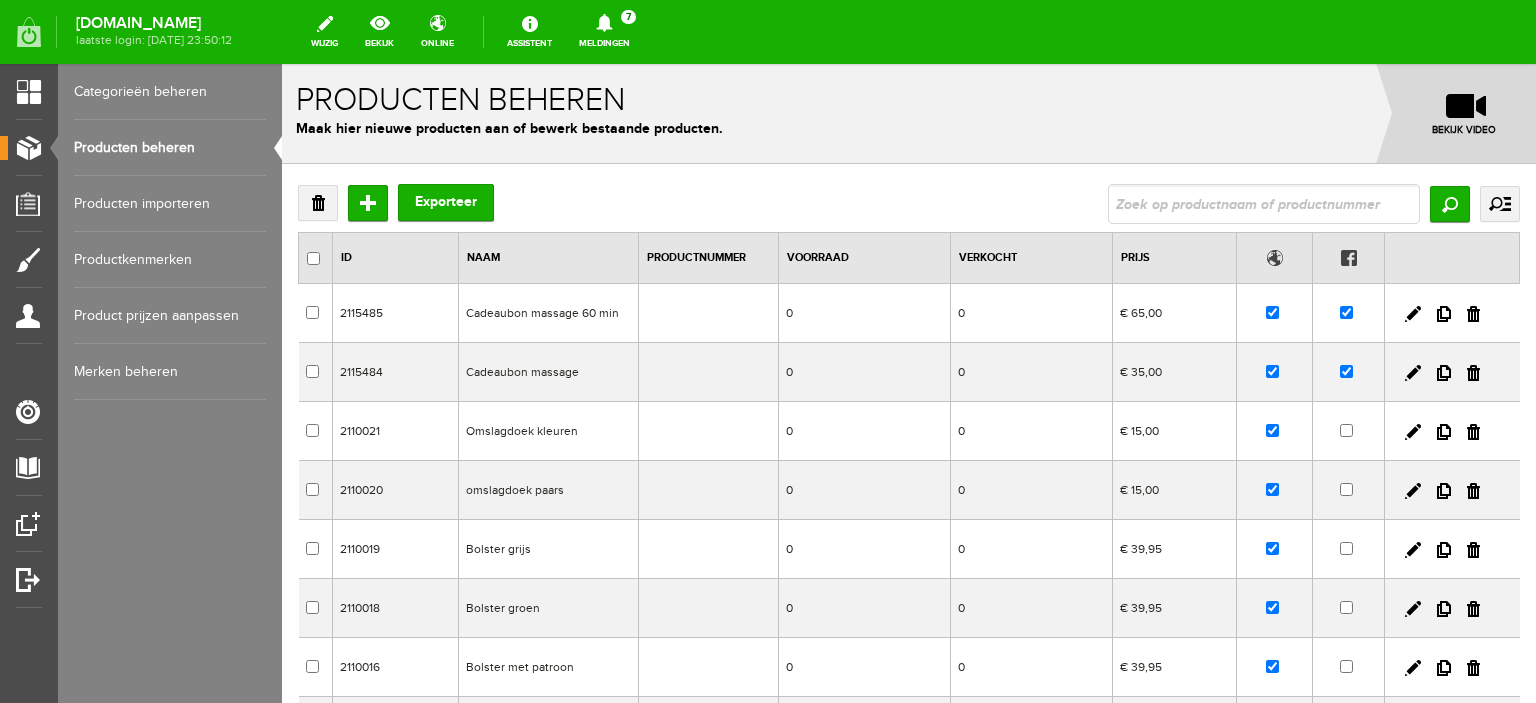 click on "Producten beheren" at bounding box center [170, 148] 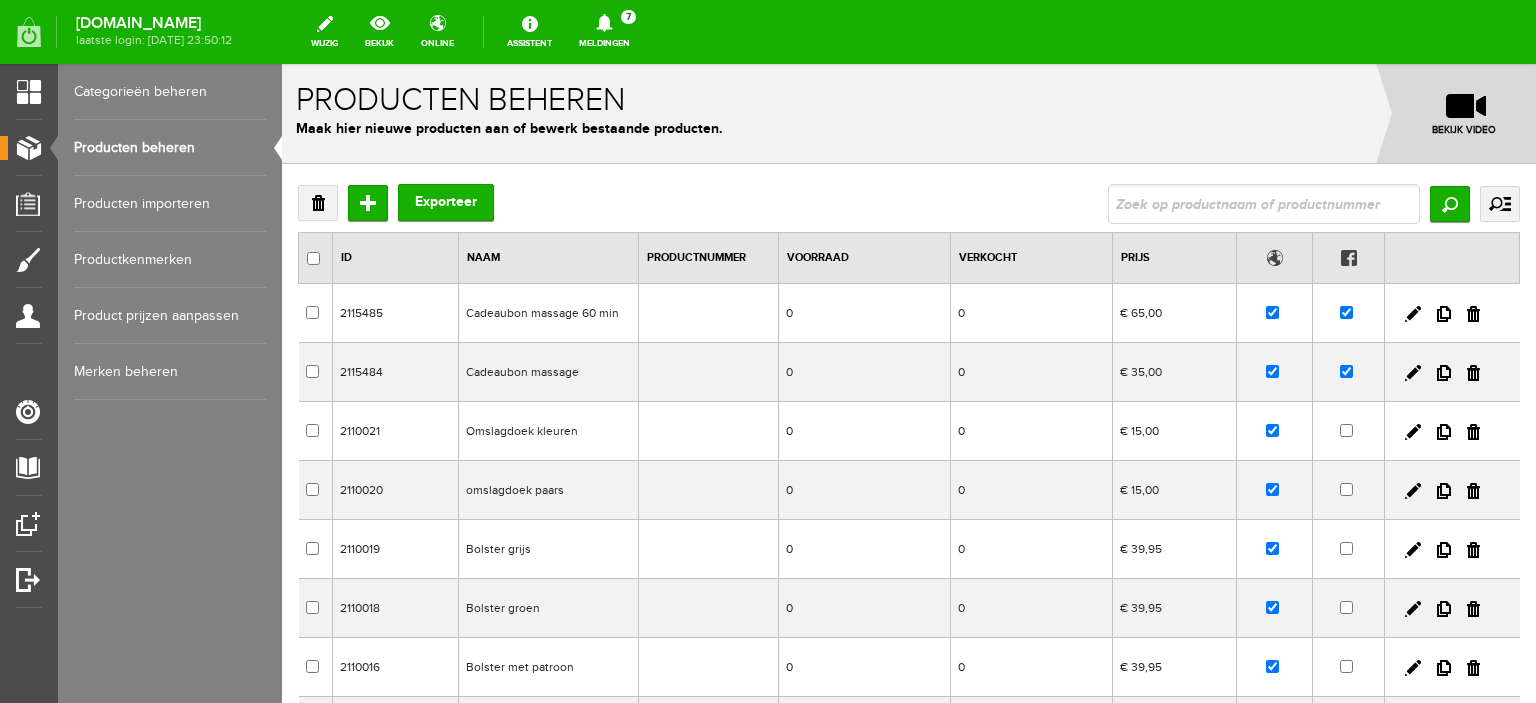 click on "Cadeaubon massage" at bounding box center [548, 372] 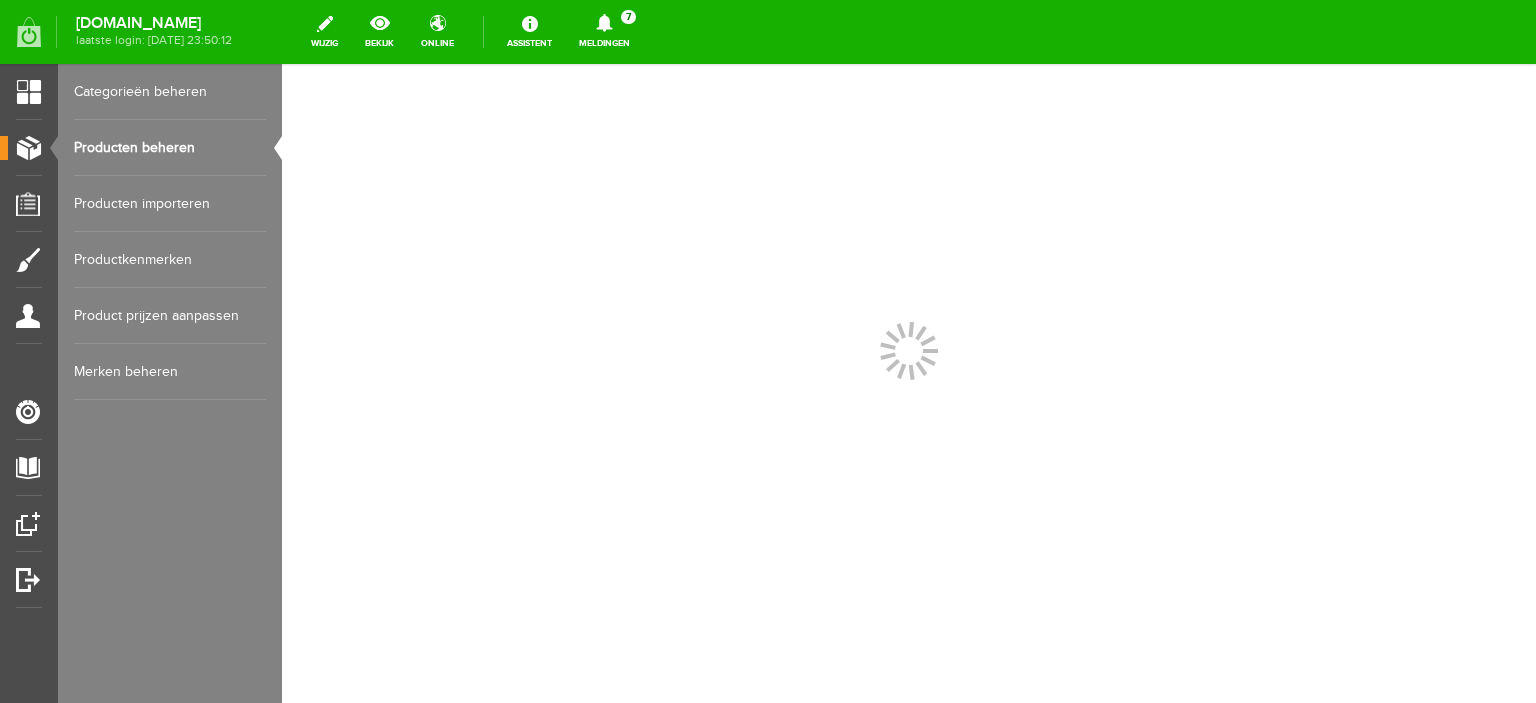 scroll, scrollTop: 0, scrollLeft: 0, axis: both 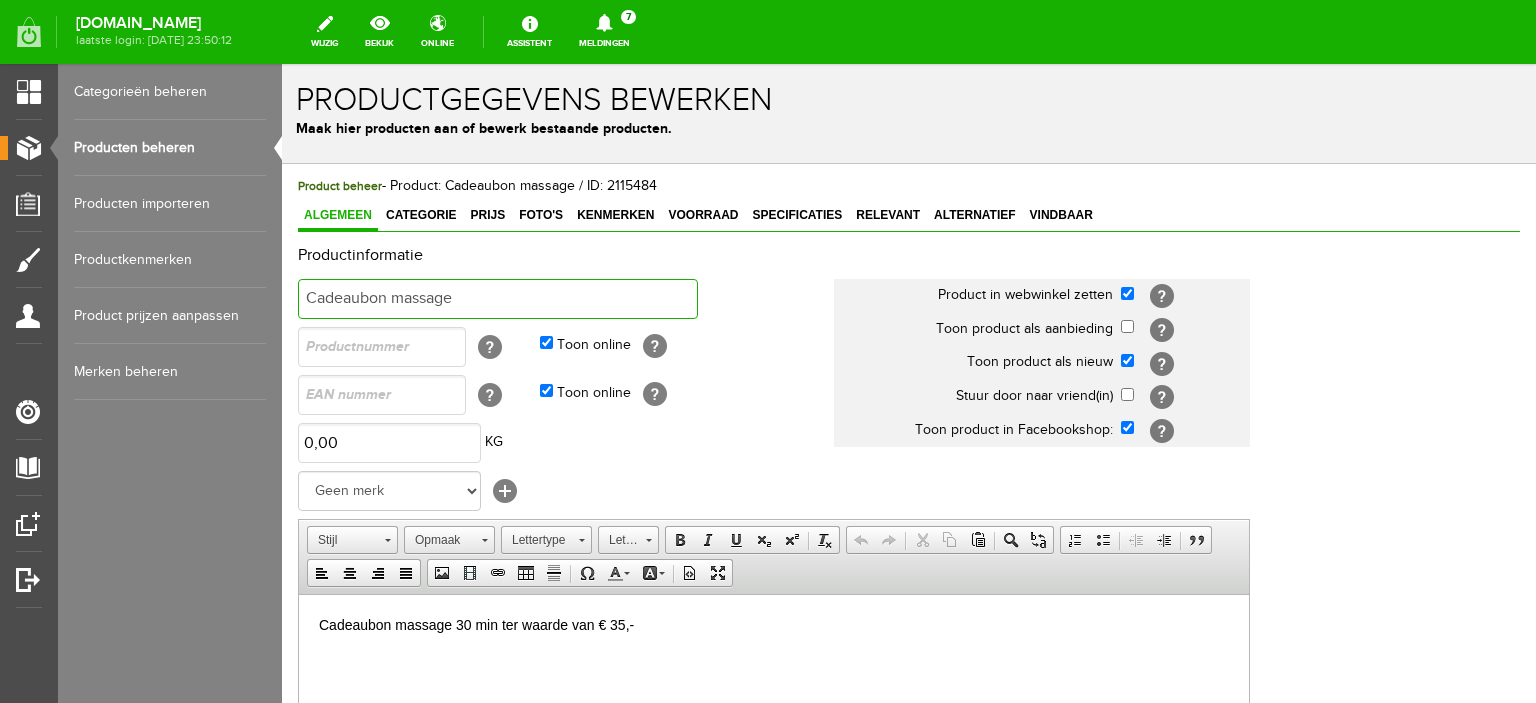 click on "Cadeaubon massage" at bounding box center [498, 299] 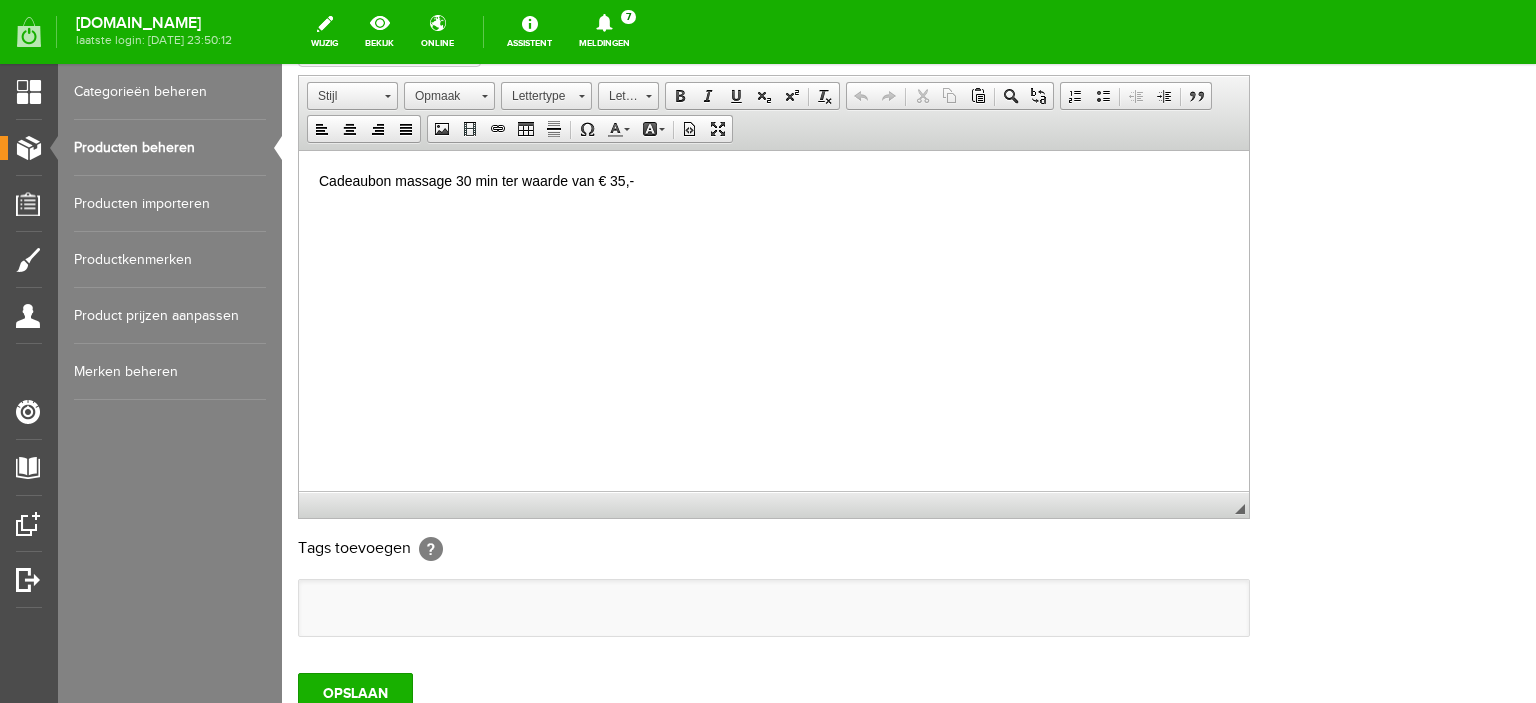 scroll, scrollTop: 467, scrollLeft: 0, axis: vertical 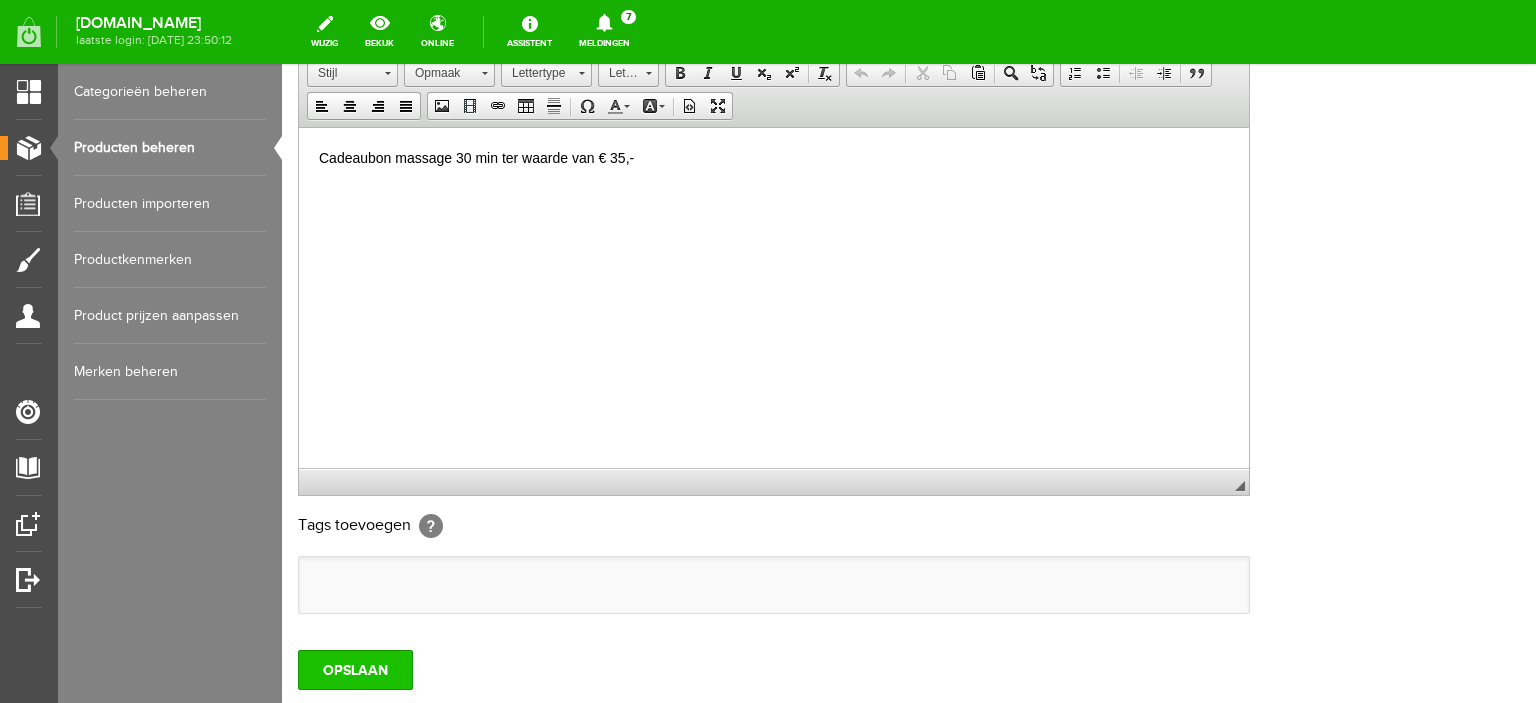 type on "Cadeaubon massage 30 min" 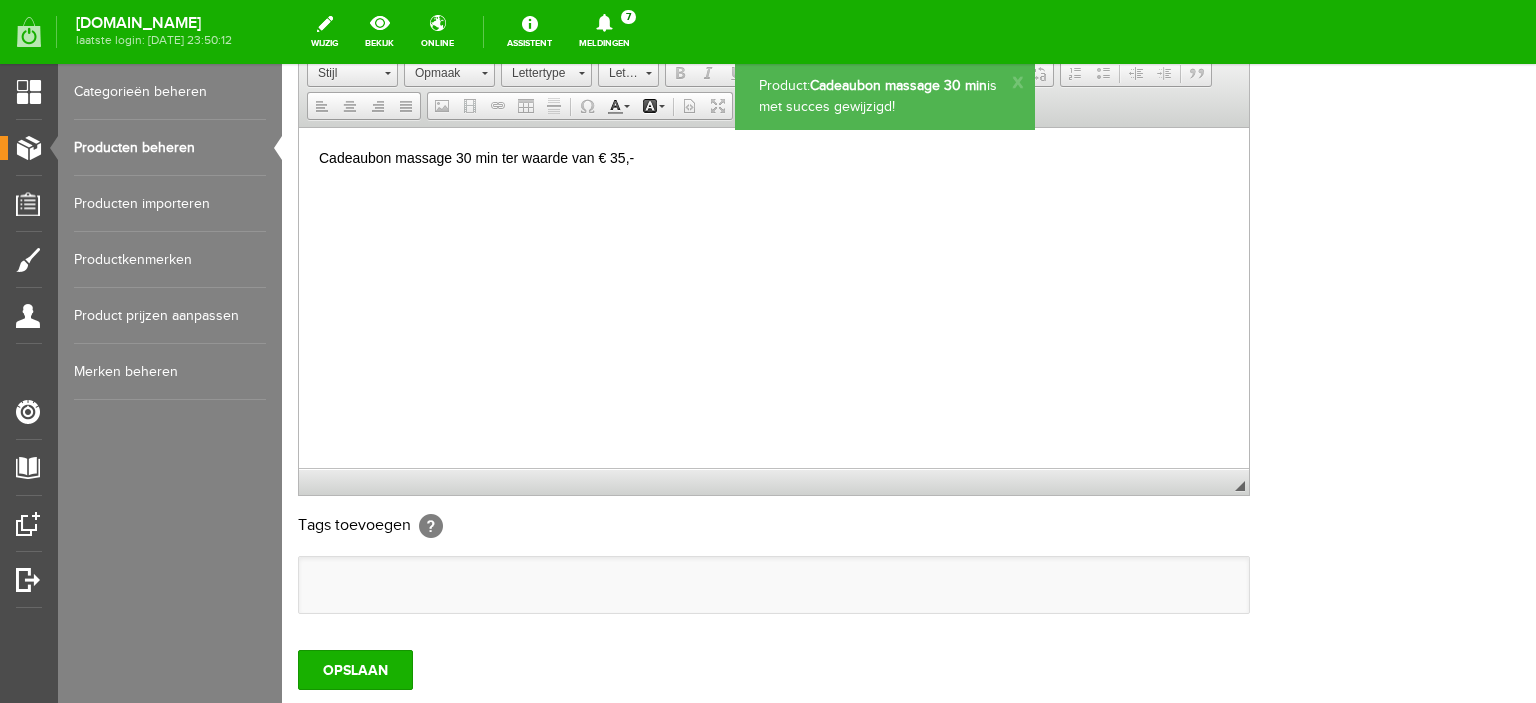 scroll, scrollTop: 0, scrollLeft: 0, axis: both 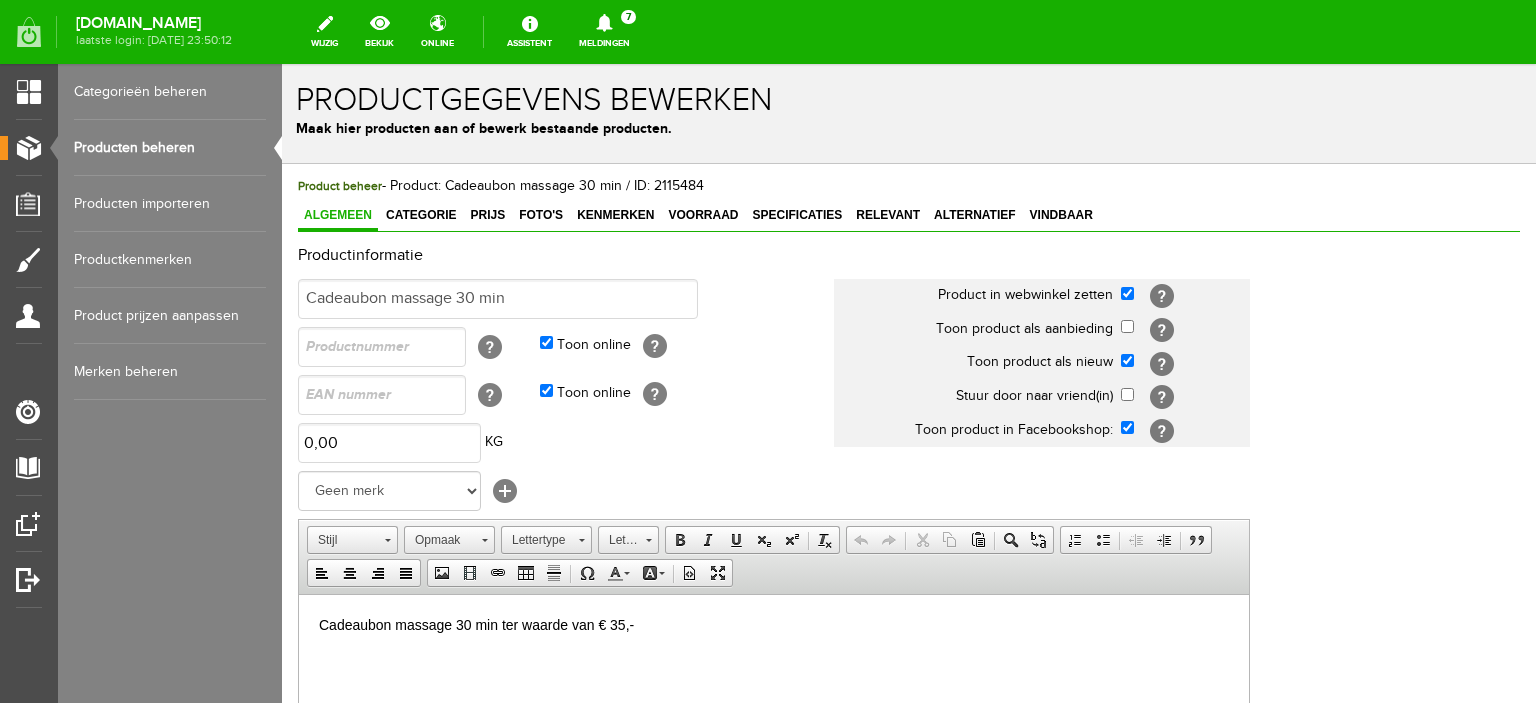click on "Producten beheren" at bounding box center (170, 148) 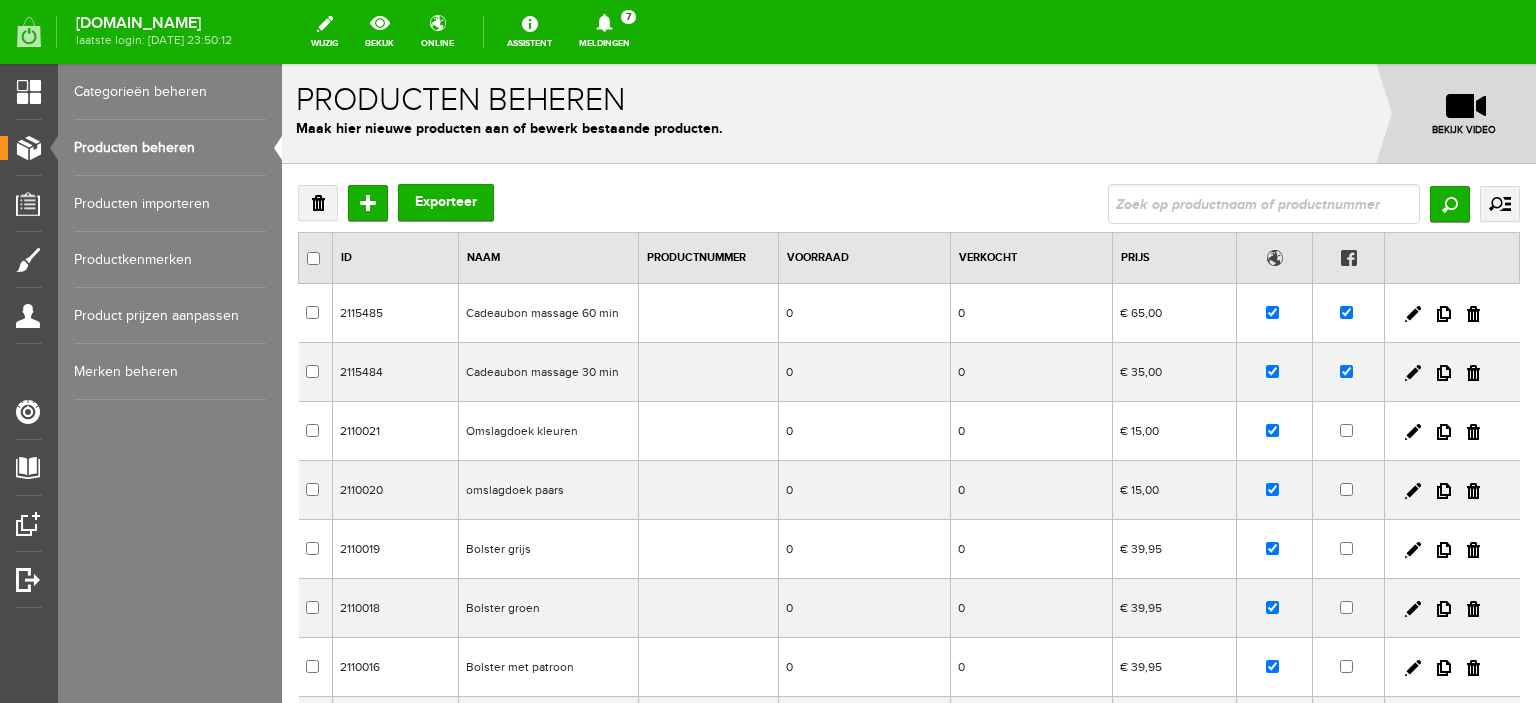 scroll, scrollTop: 0, scrollLeft: 0, axis: both 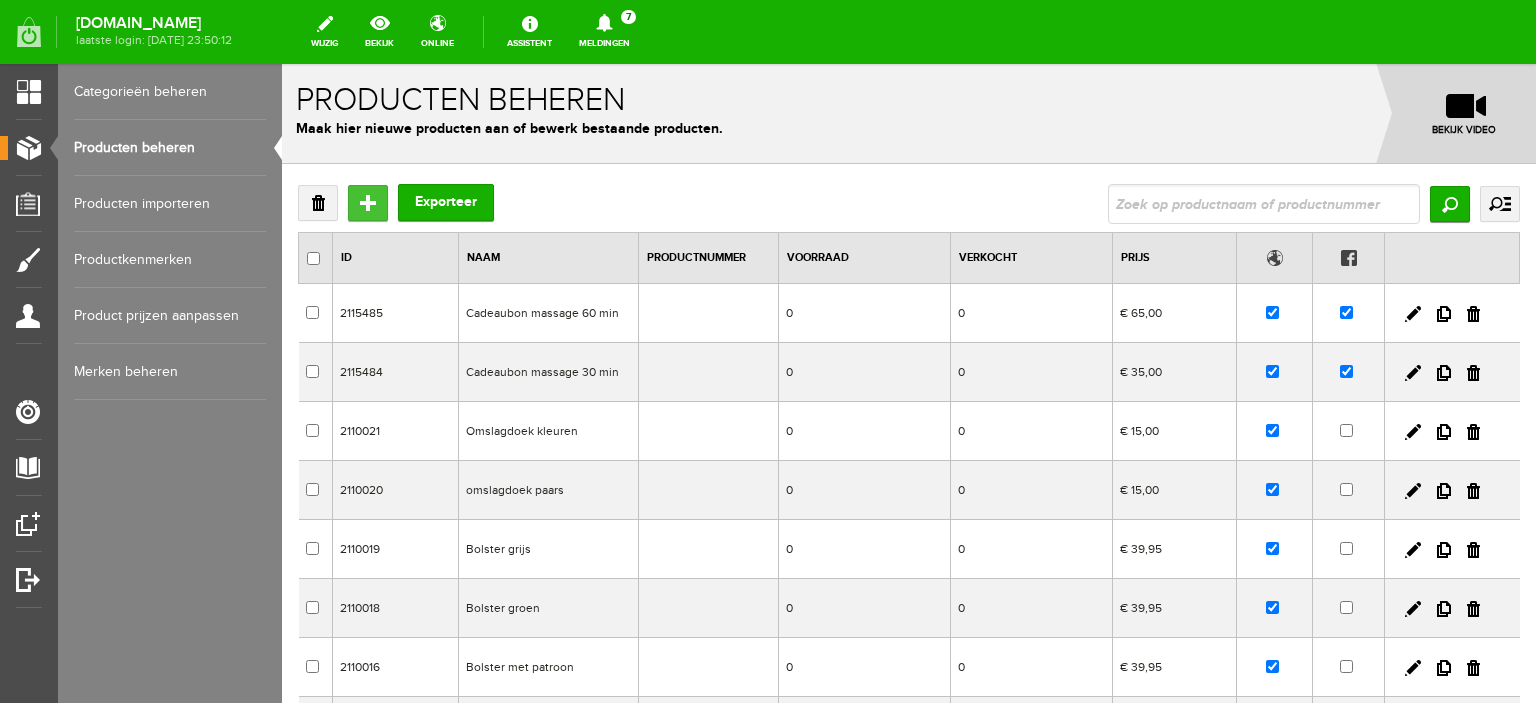 click on "Toevoegen" at bounding box center (368, 203) 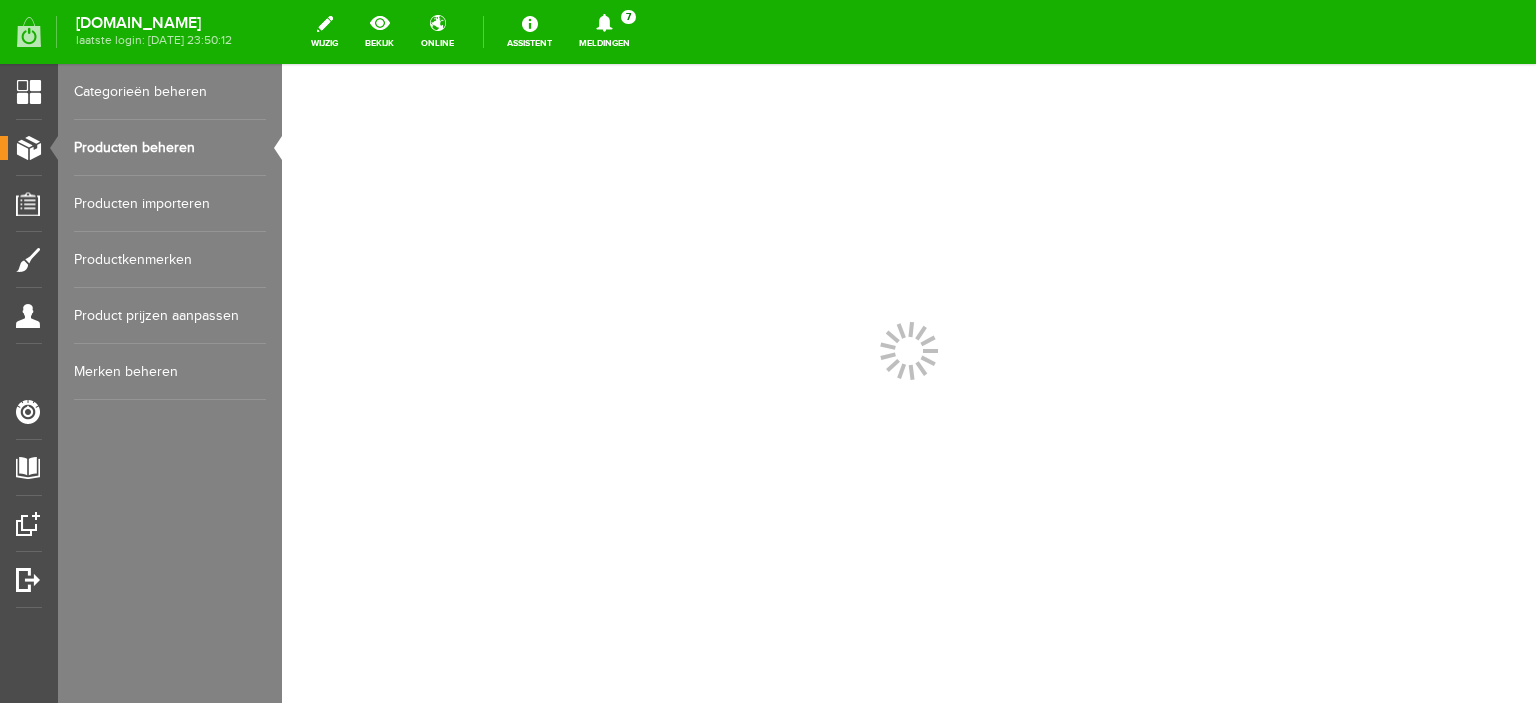scroll, scrollTop: 0, scrollLeft: 0, axis: both 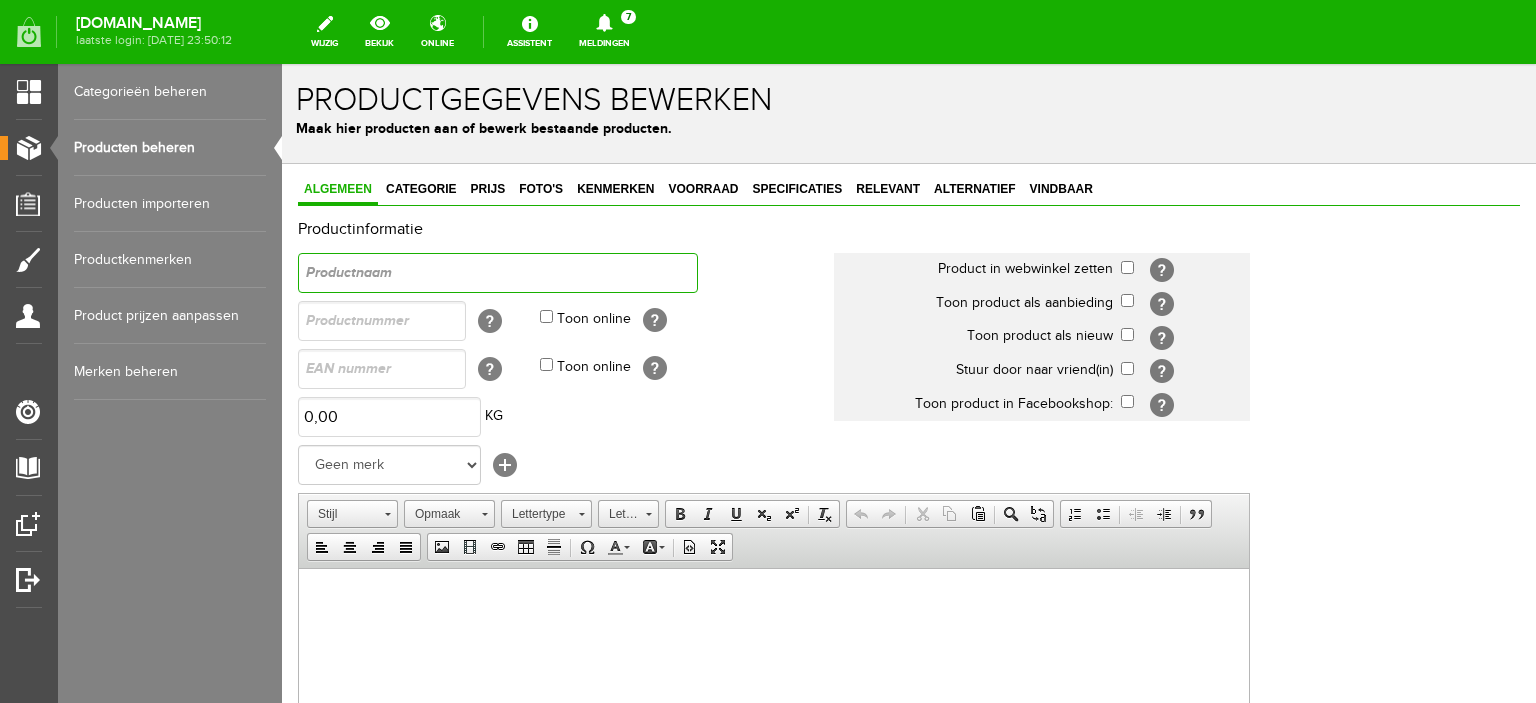 click at bounding box center [498, 273] 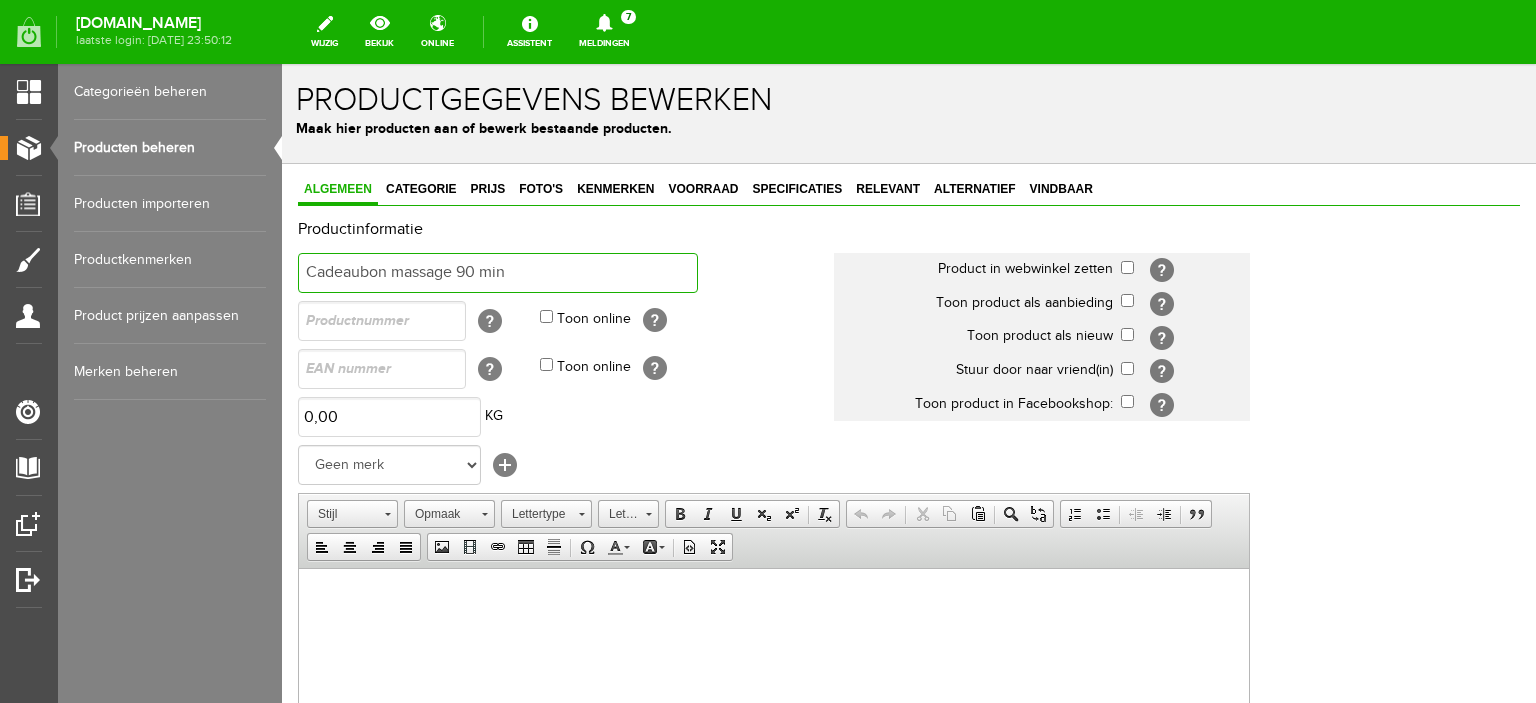 type on "Cadeaubon massage 90 min" 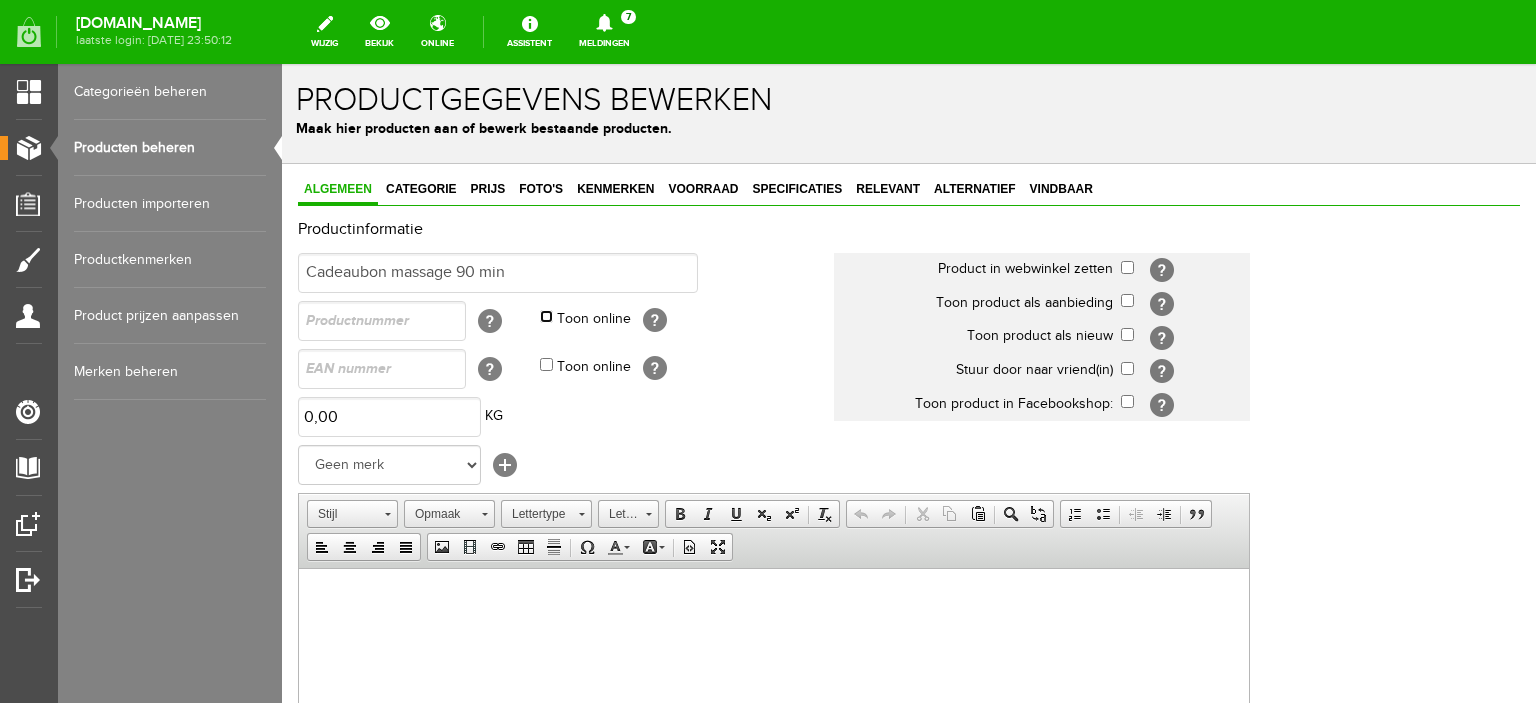 click on "Toon online" at bounding box center (546, 316) 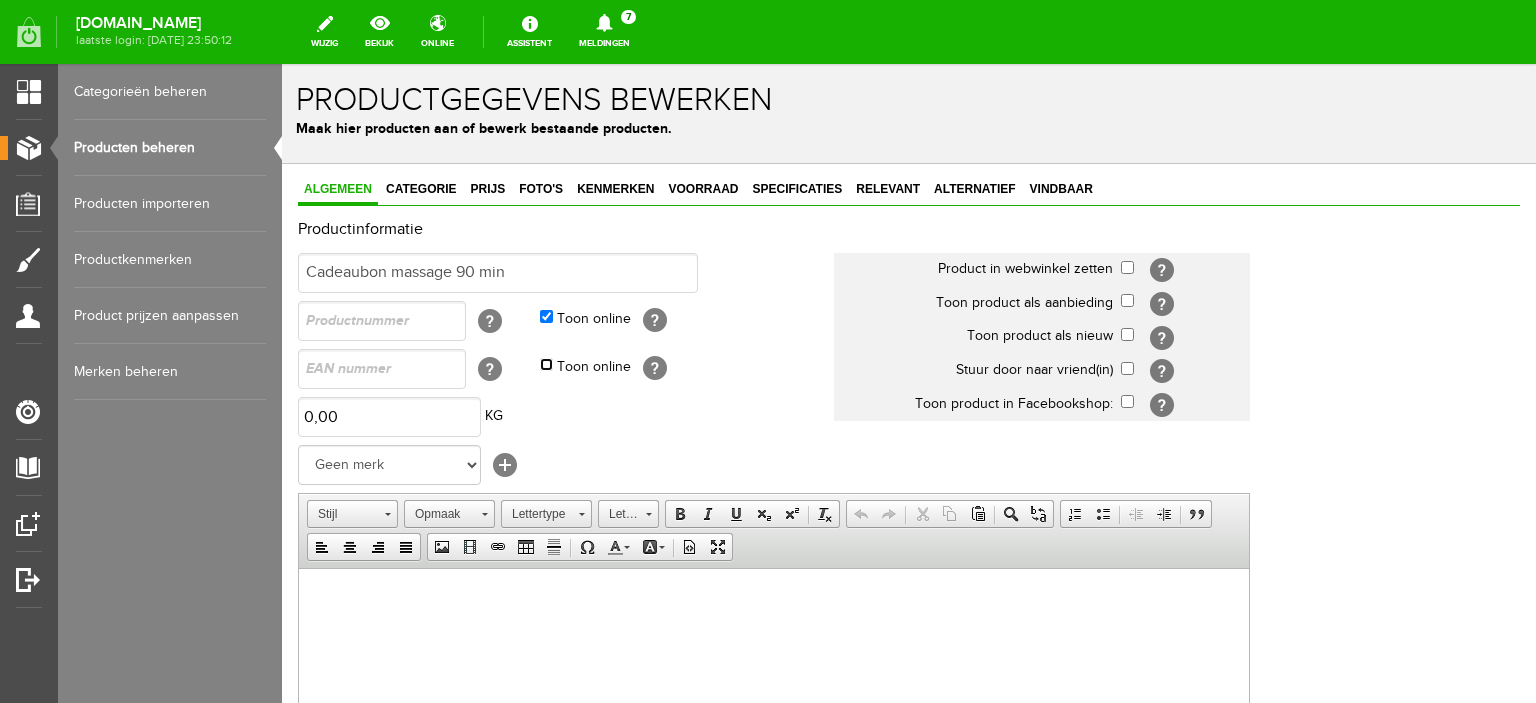 click on "Toon online" at bounding box center (546, 364) 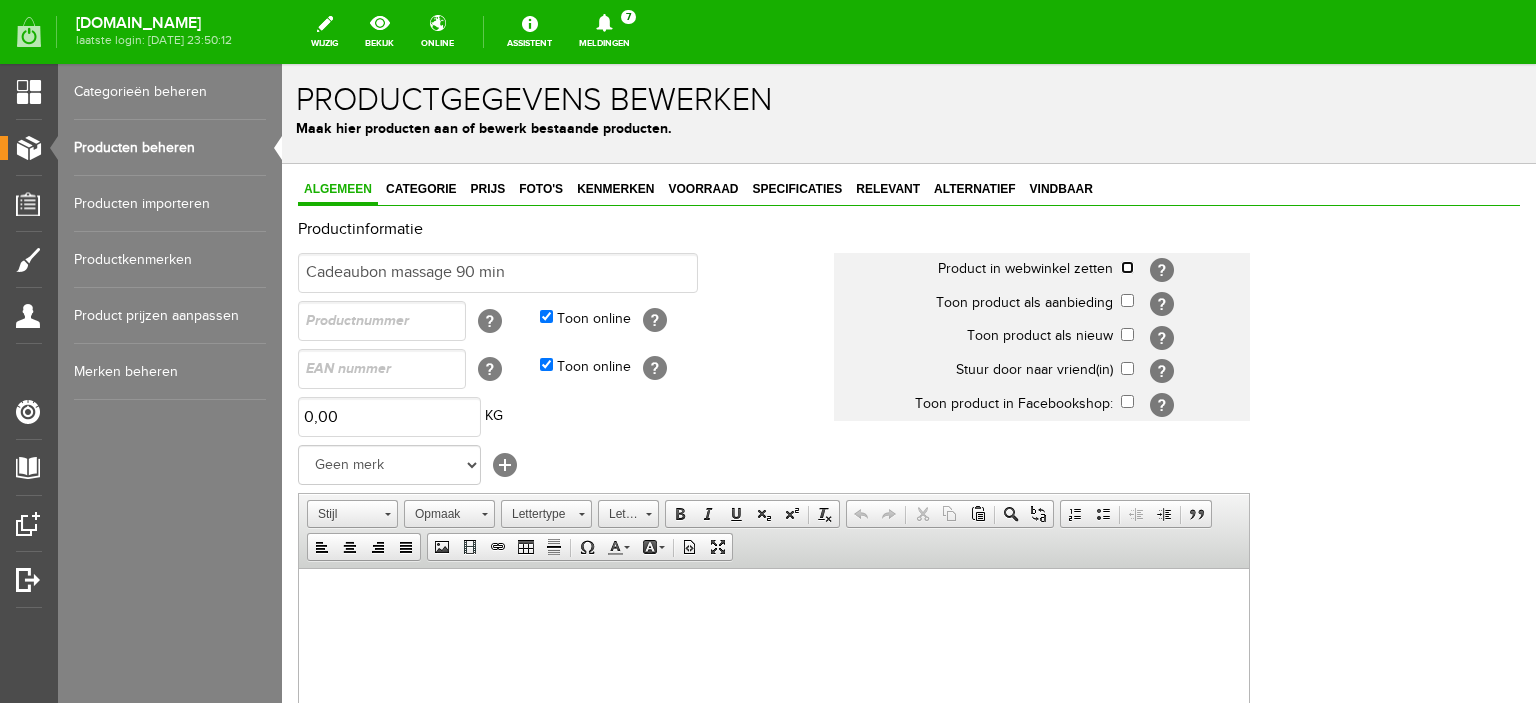 click at bounding box center [1127, 267] 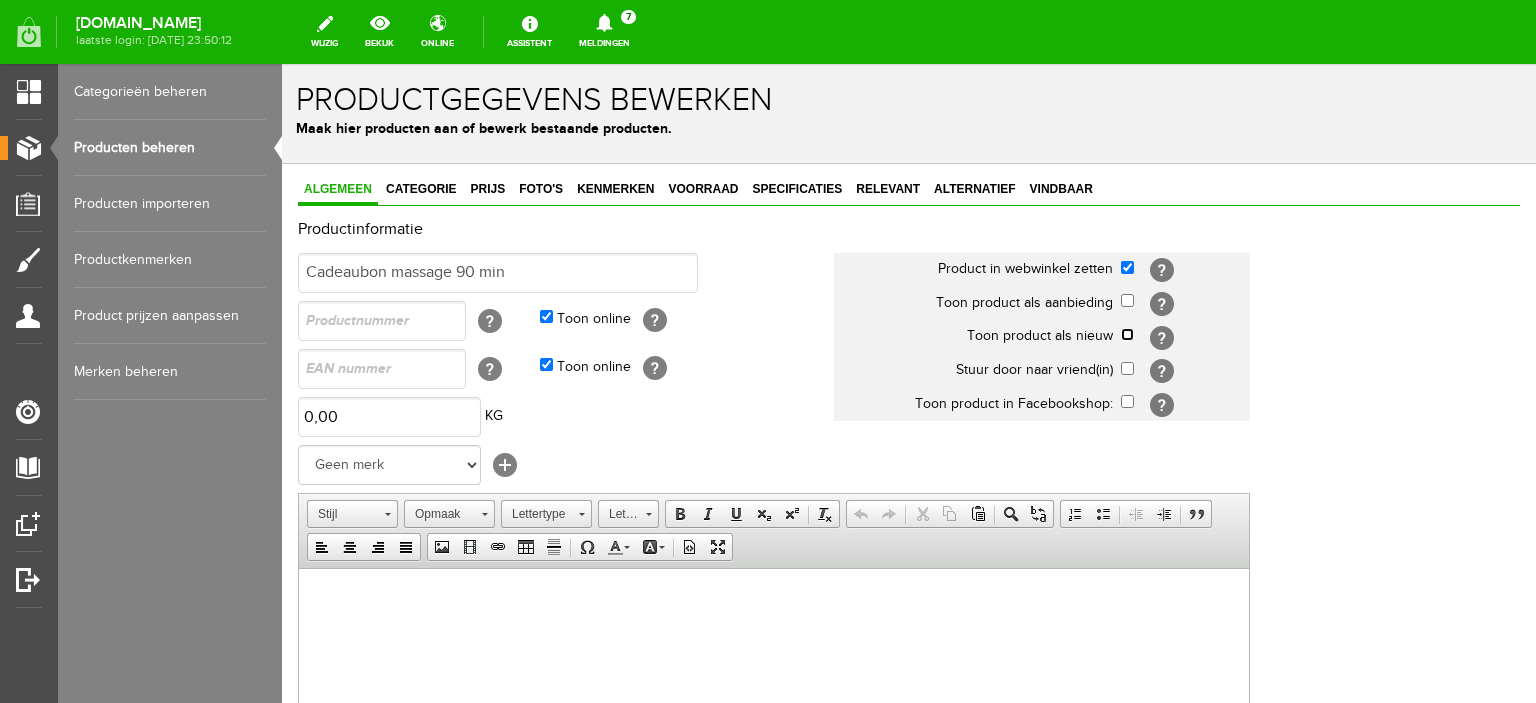 click at bounding box center [1127, 334] 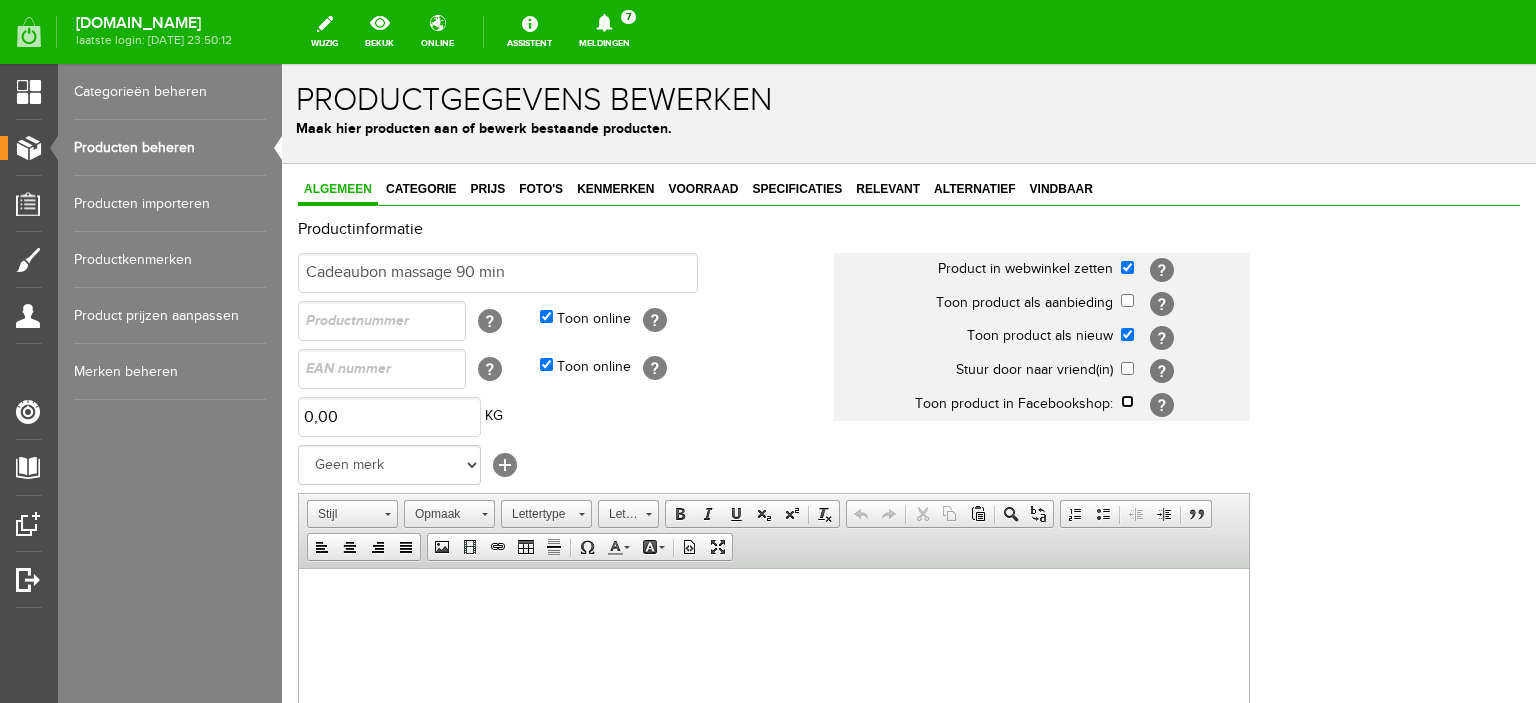 click at bounding box center (1127, 401) 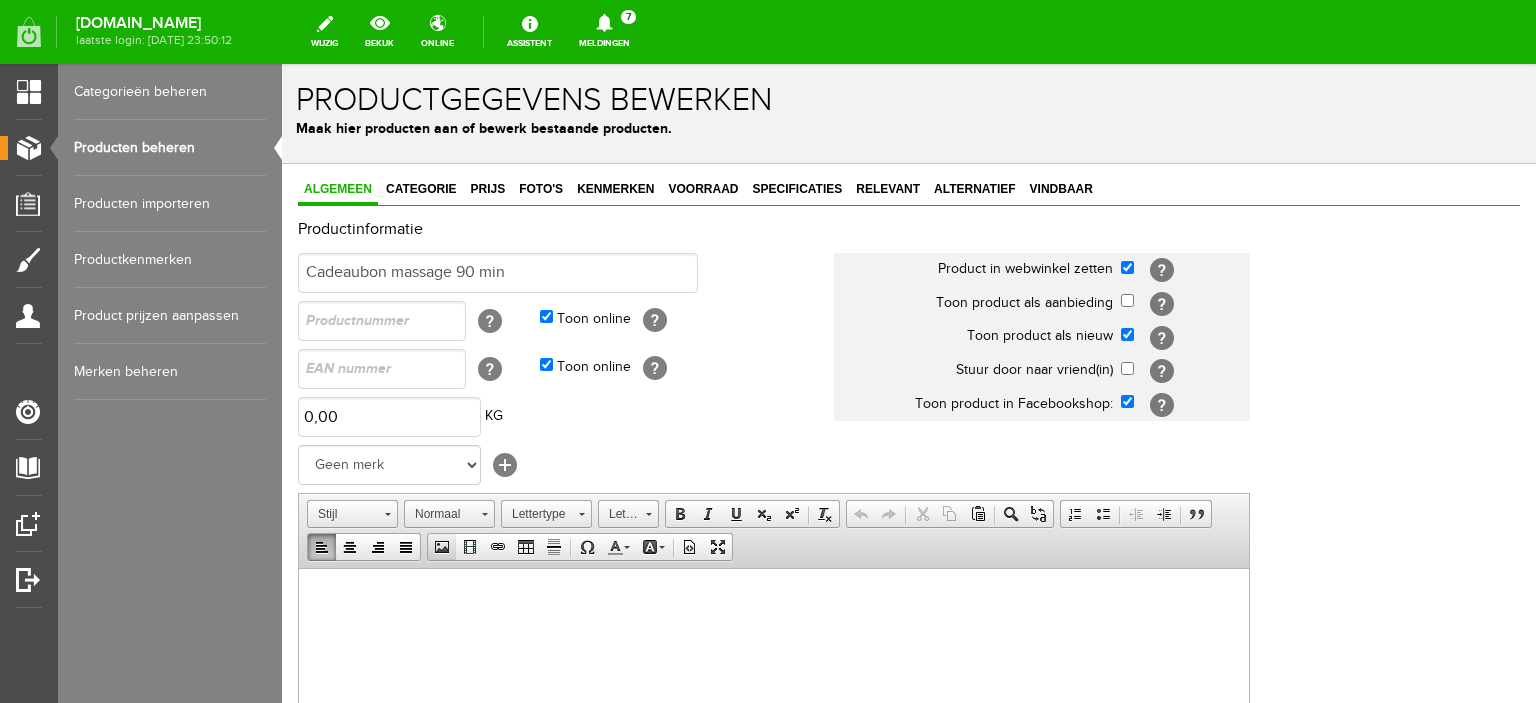 scroll, scrollTop: 0, scrollLeft: 0, axis: both 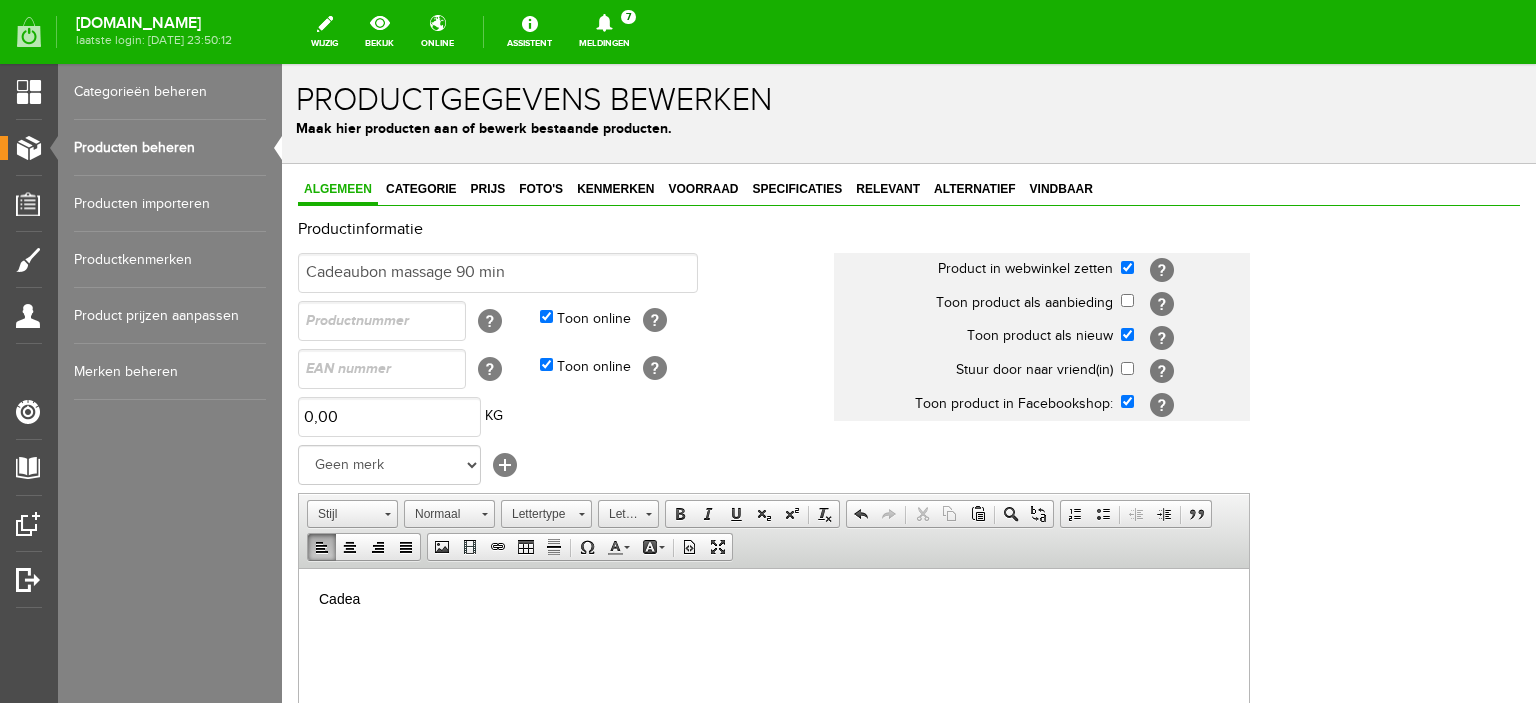 click on "Cadea" at bounding box center (774, 598) 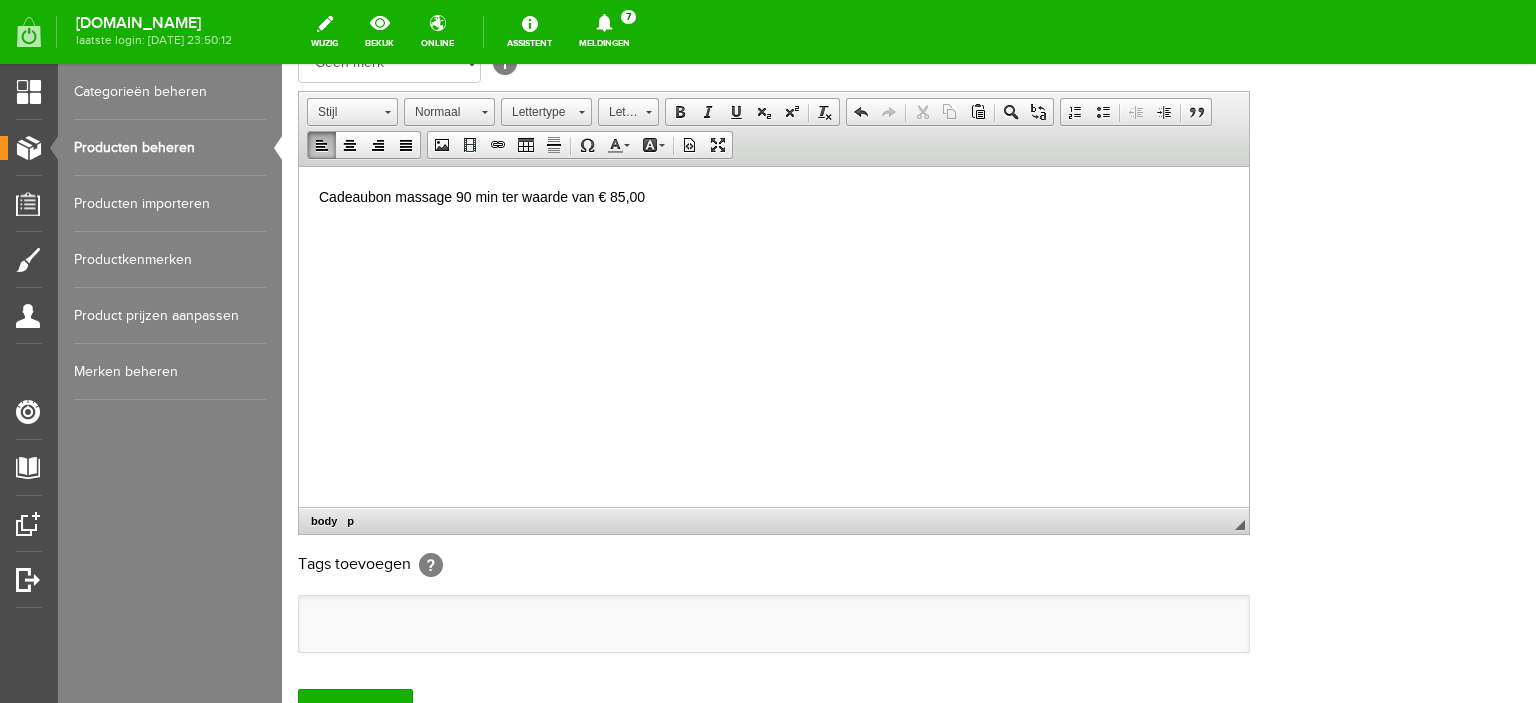 scroll, scrollTop: 407, scrollLeft: 0, axis: vertical 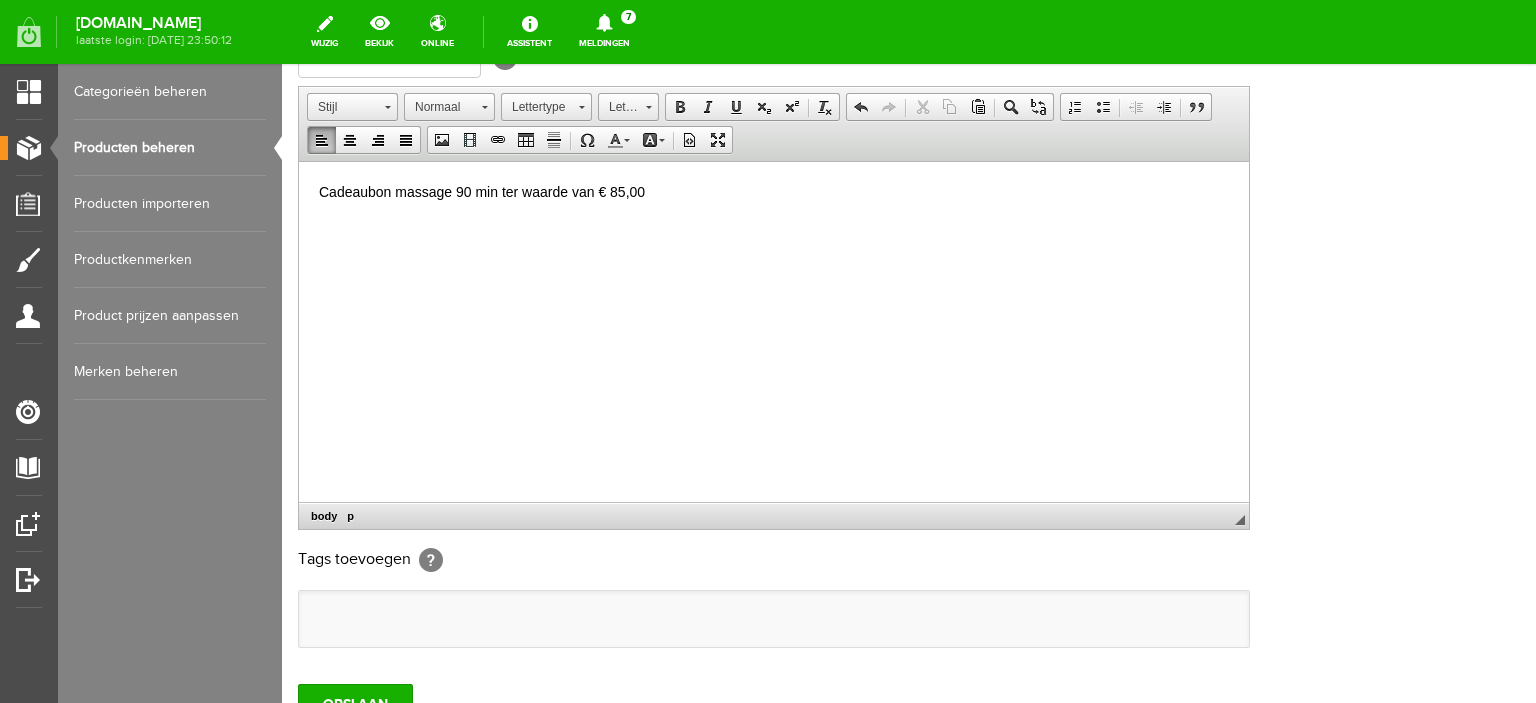click on "Algemeen Categorie Prijs Foto's Kenmerken Voorraad Specificaties Relevant Alternatief Vindbaar
Productinformatie
Cadeaubon massage 90 min
Product in webwinkel zetten
[?]
Toon product als aanbieding
[?]
[?]
[?] [?]" at bounding box center [909, 314] 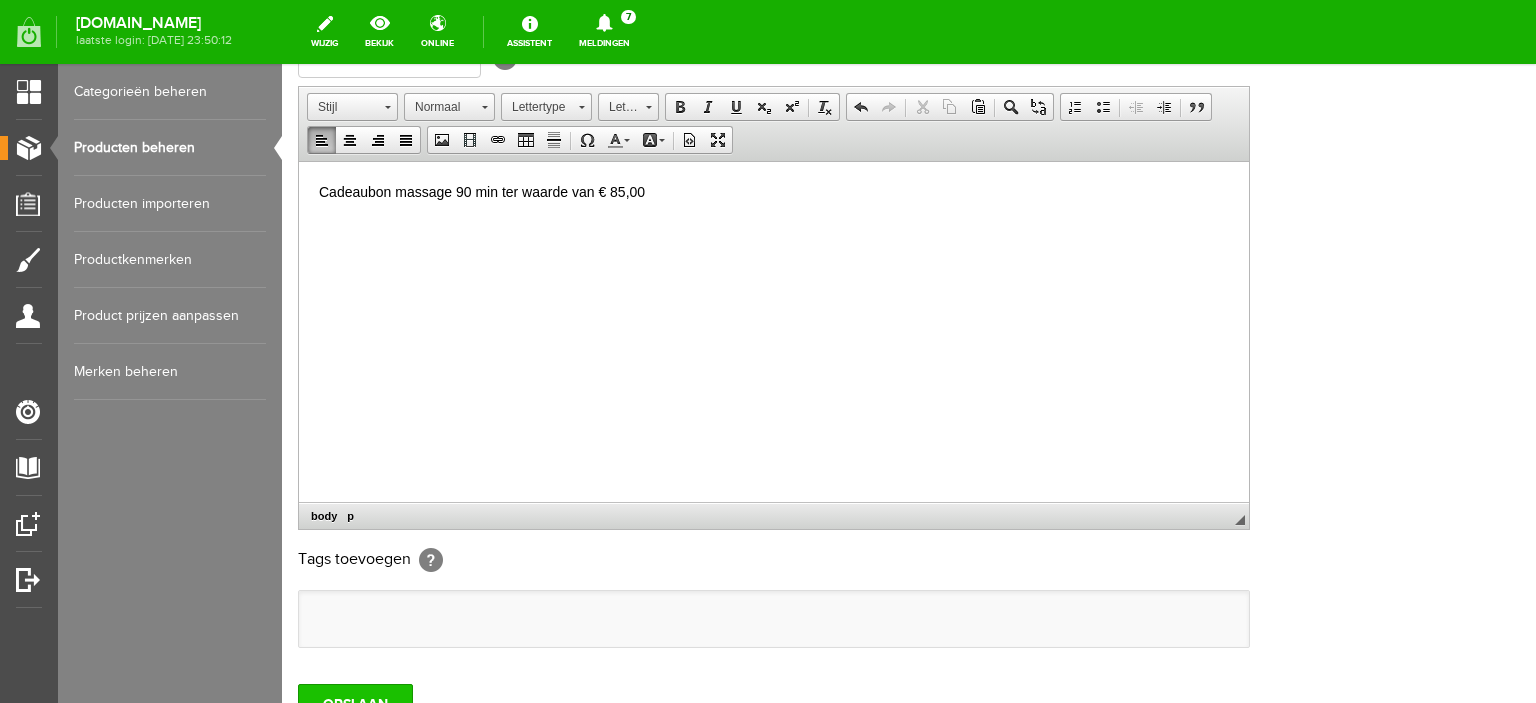 click on "OPSLAAN" at bounding box center [355, 704] 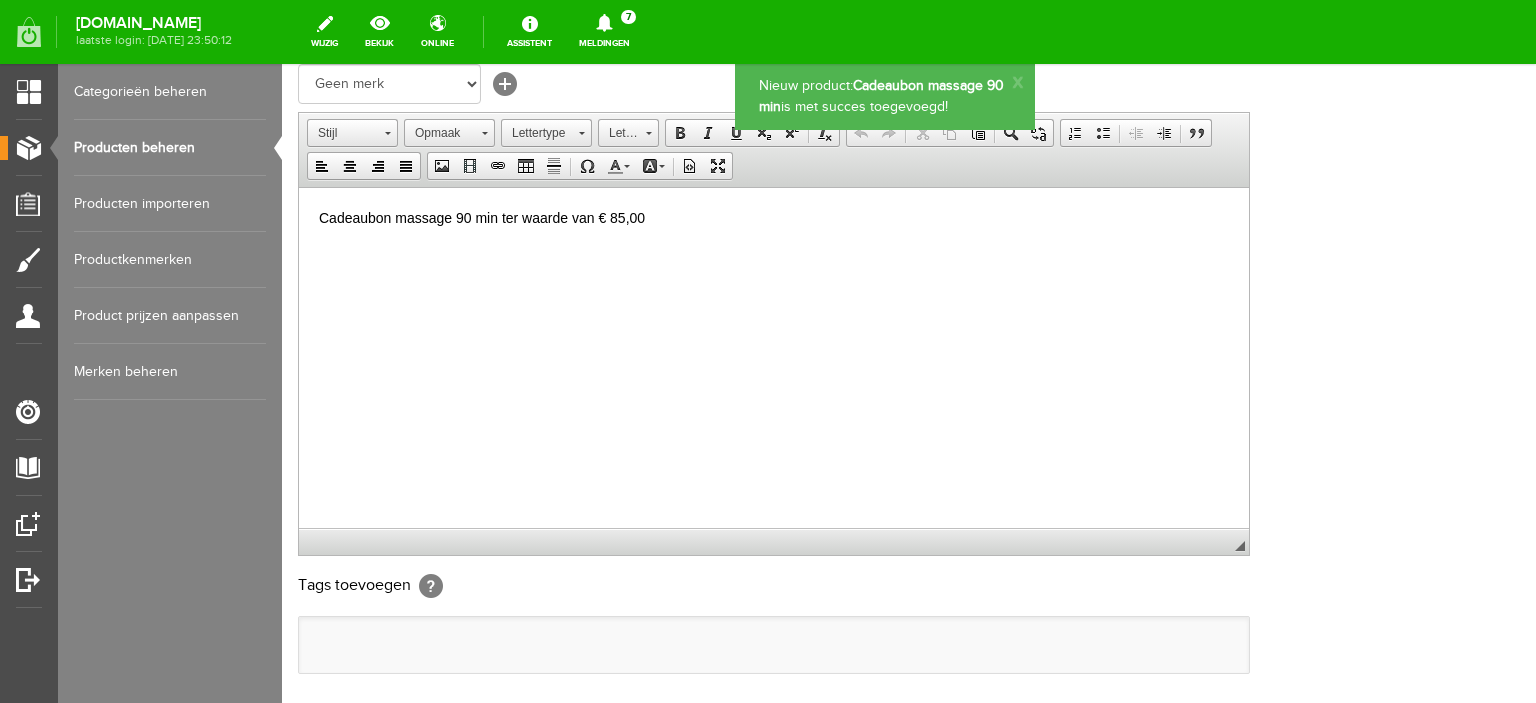 scroll, scrollTop: 0, scrollLeft: 0, axis: both 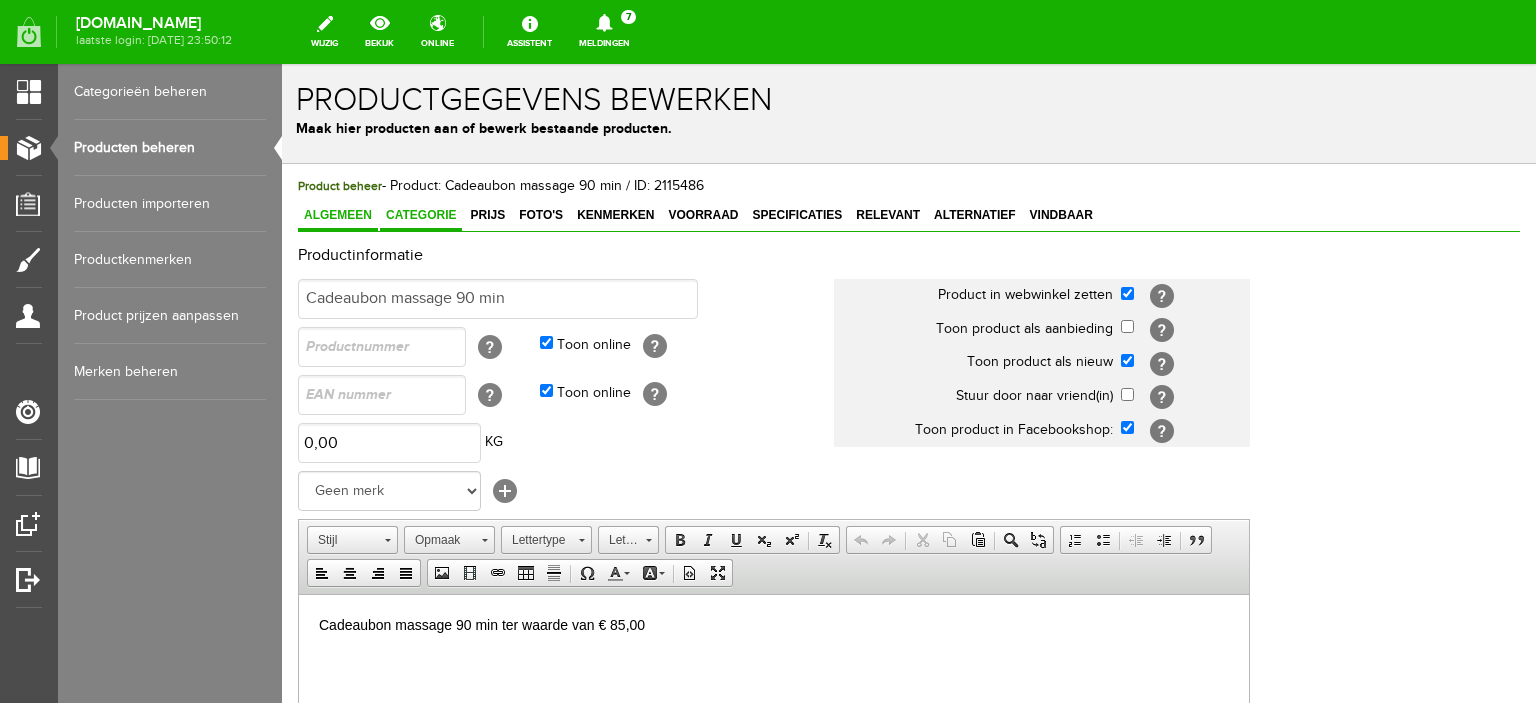 click on "Categorie" at bounding box center [421, 215] 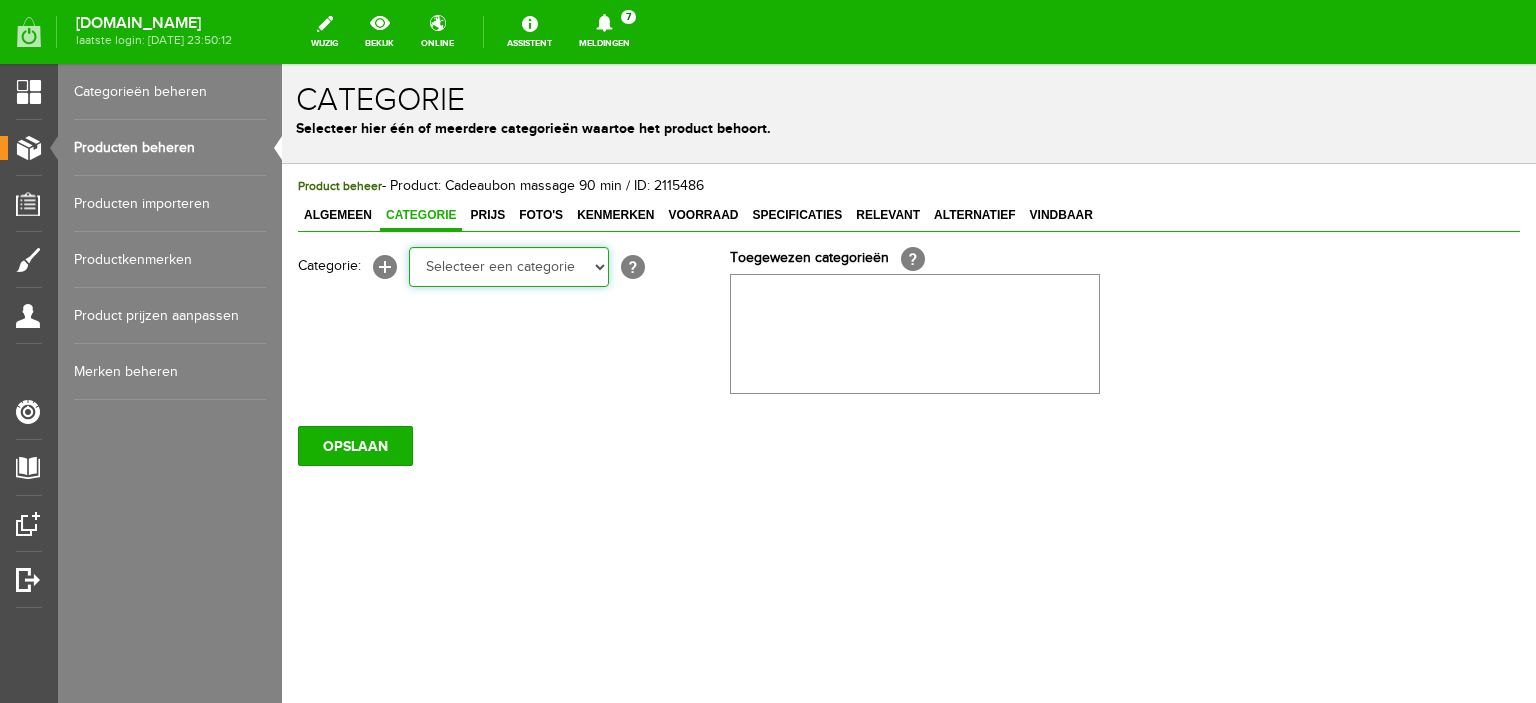 click on "Selecteer een categorie
Meditatie cursus
Online yoga
Online rug/nek
Online ouder&kind
Online meditatie
Online yoga 4x
Online rug/nek 4x
Online ouder&kind 4x
Online meditatie 4x
Acties
Yoga artikelen
Yogamatten
Yogatassen
Yogablokken
Yogariemen
Bolsters
Yogakleding
Yogasokken Paars
Yogasokken Turkoois
Yogasokken Lila
Yogasokken roze
Yogasokken licht geel
Yogasokken Grijs
Yogasokken Zwart
Yoga/meditatiekussen
Yoga/meditatie bankje
Zoutlampen
Yogakleding
Meditatie artikelen
Omslagdoek
Meditatie bankjes
Meditatie kussens
Bolsters
Thee" at bounding box center [509, 267] 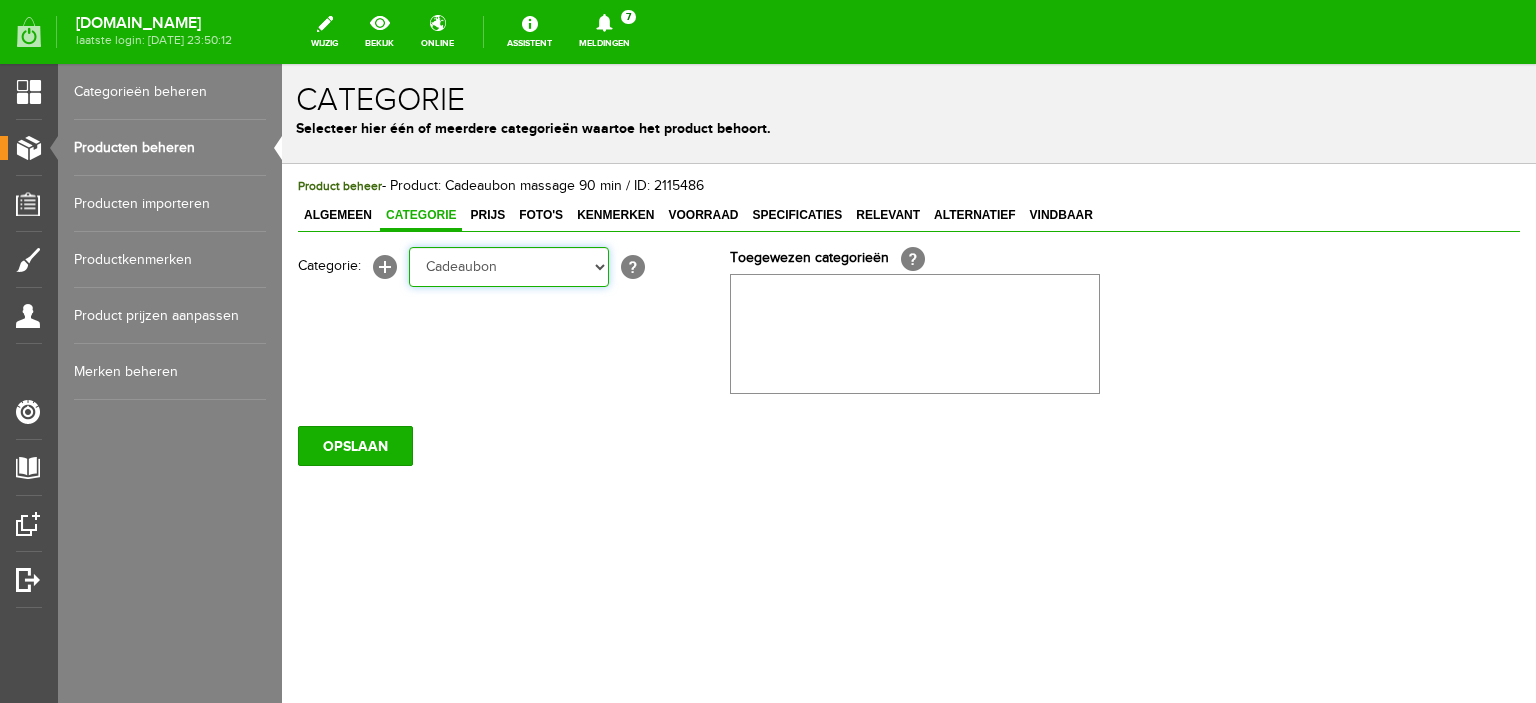 click on "Selecteer een categorie
Meditatie cursus
Online yoga
Online rug/nek
Online ouder&kind
Online meditatie
Online yoga 4x
Online rug/nek 4x
Online ouder&kind 4x
Online meditatie 4x
Acties
Yoga artikelen
Yogamatten
Yogatassen
Yogablokken
Yogariemen
Bolsters
Yogakleding
Yogasokken Paars
Yogasokken Turkoois
Yogasokken Lila
Yogasokken roze
Yogasokken licht geel
Yogasokken Grijs
Yogasokken Zwart
Yoga/meditatiekussen
Yoga/meditatie bankje
Zoutlampen
Yogakleding
Meditatie artikelen
Omslagdoek
Meditatie bankjes
Meditatie kussens
Bolsters
Thee" at bounding box center [509, 267] 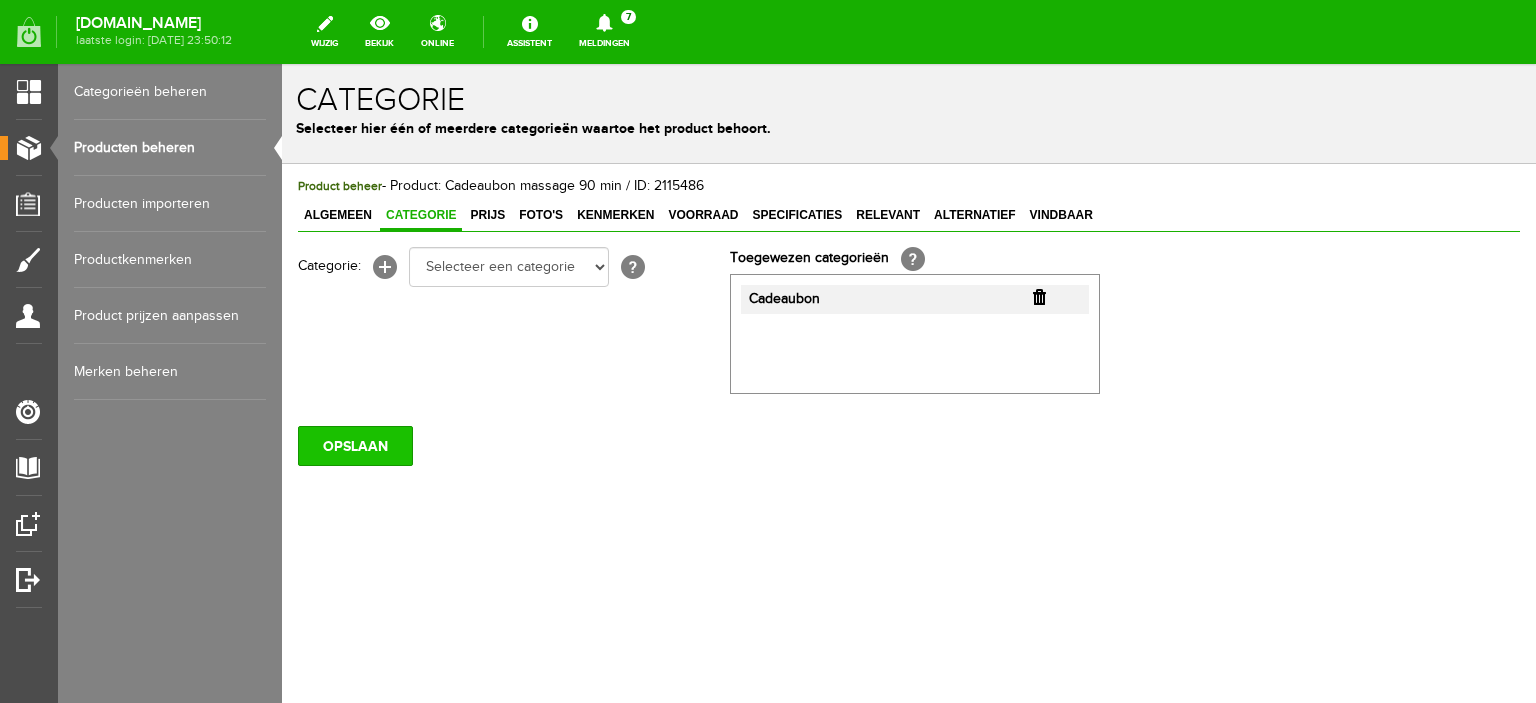 click on "OPSLAAN" at bounding box center [355, 446] 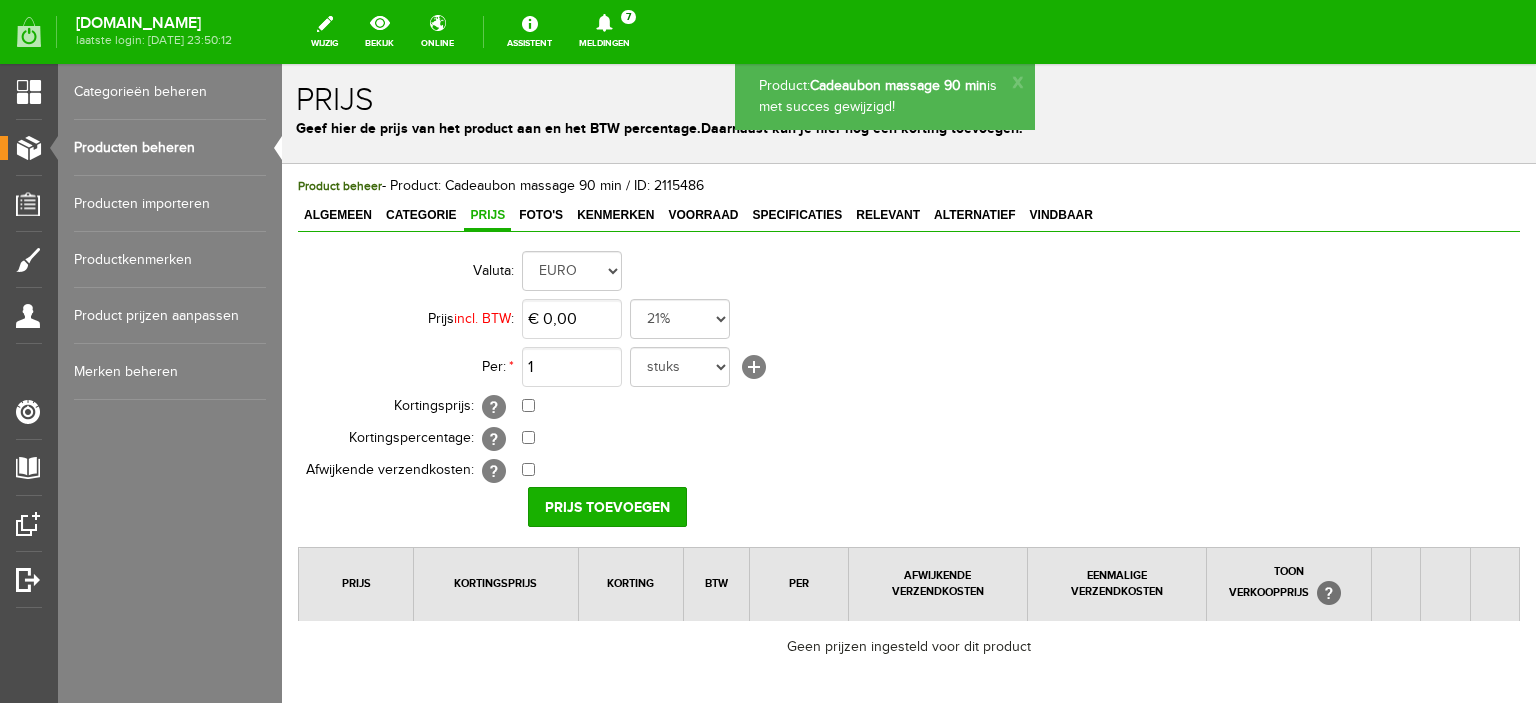 scroll, scrollTop: 0, scrollLeft: 0, axis: both 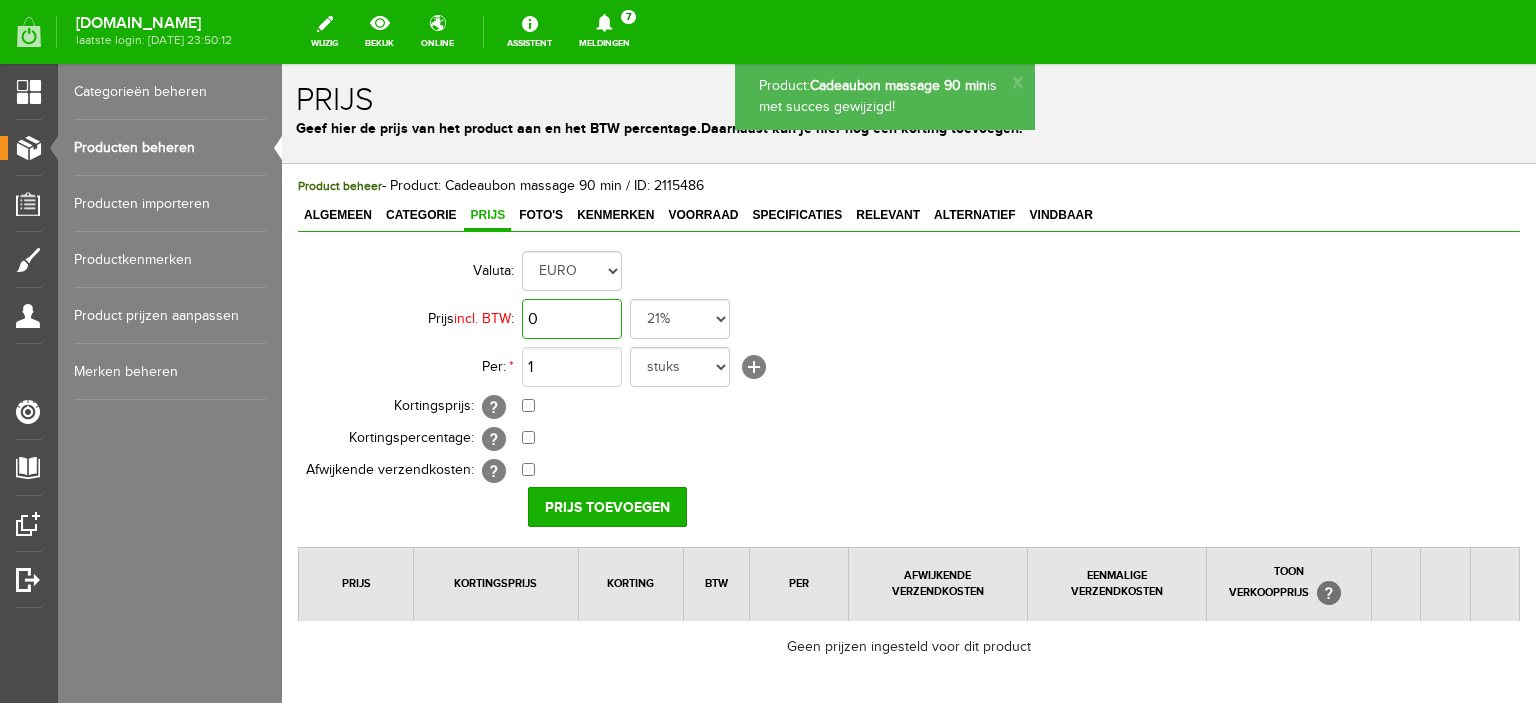 click on "0" at bounding box center (572, 319) 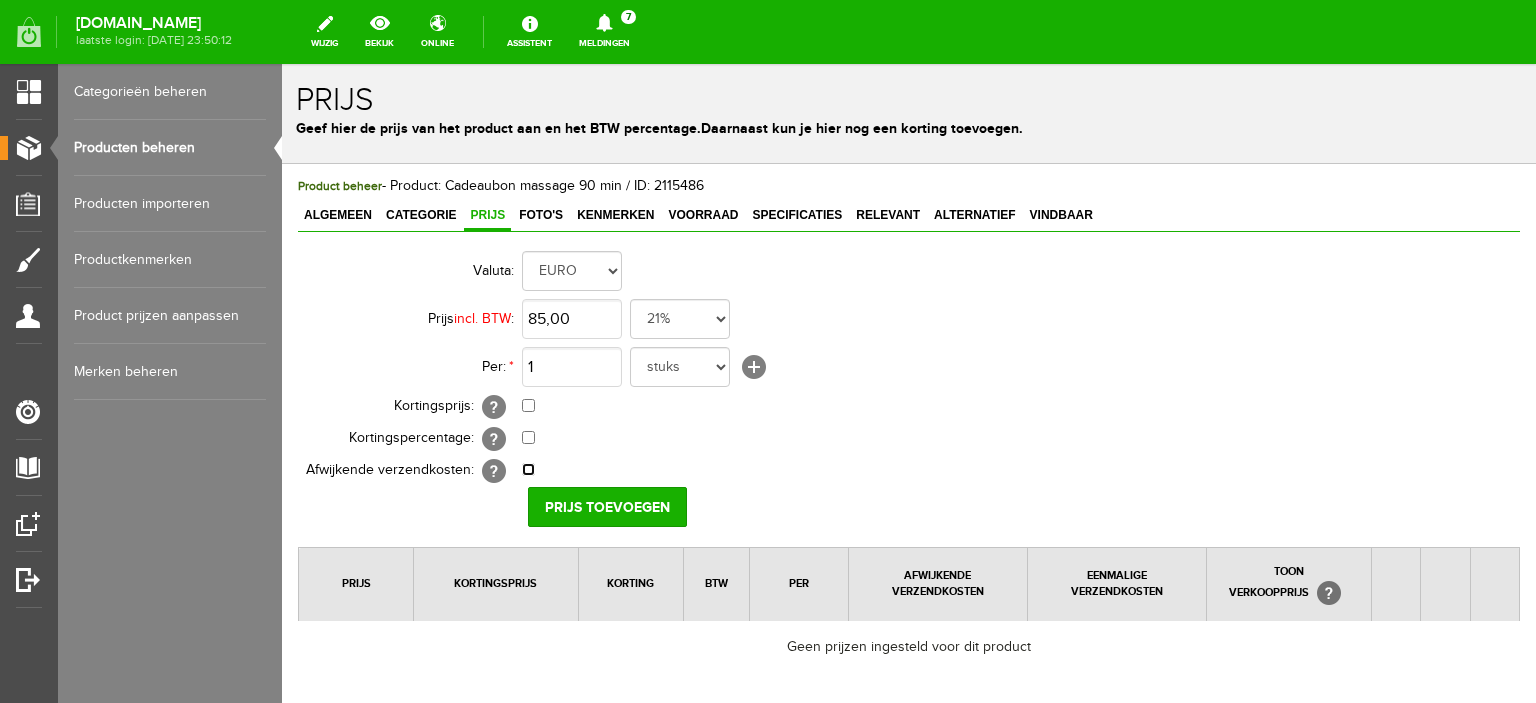 type on "€ 85,00" 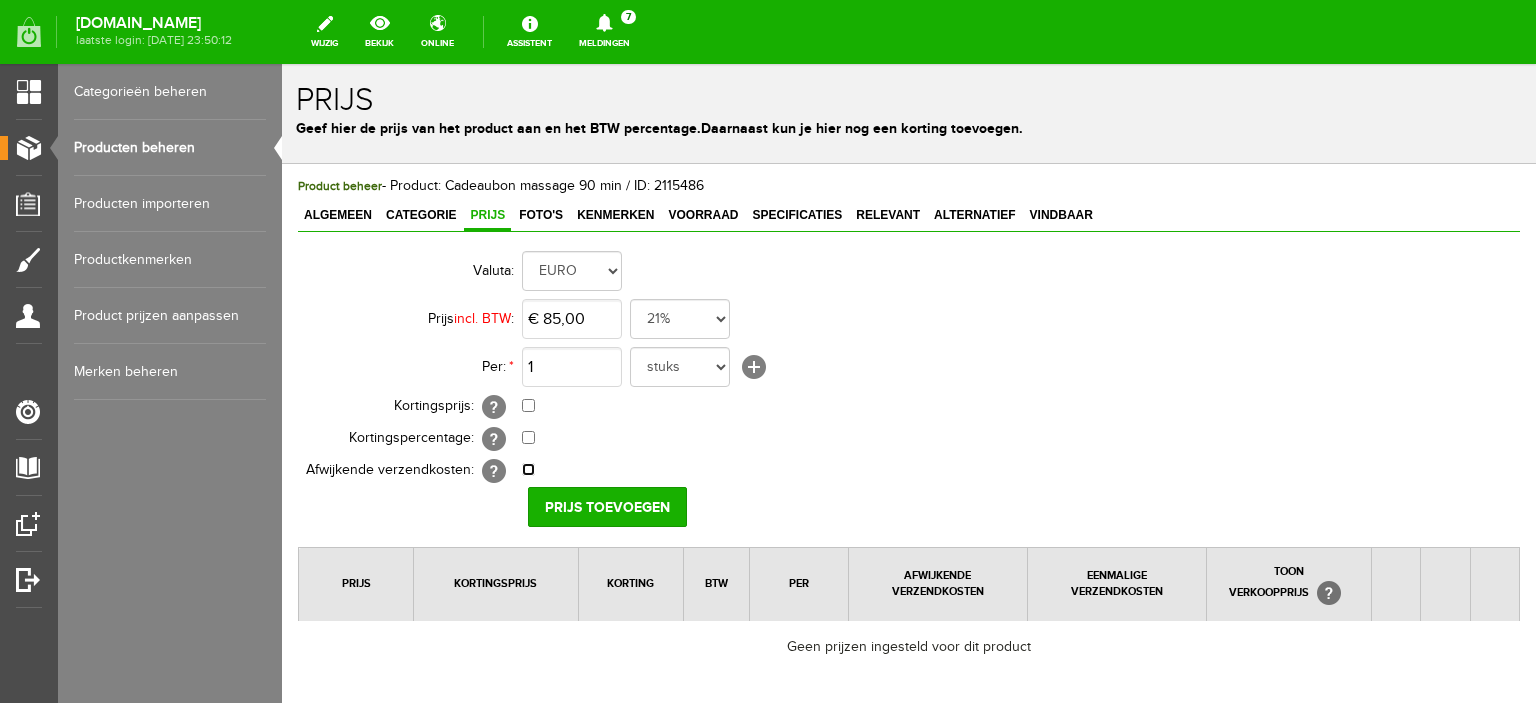click at bounding box center (528, 469) 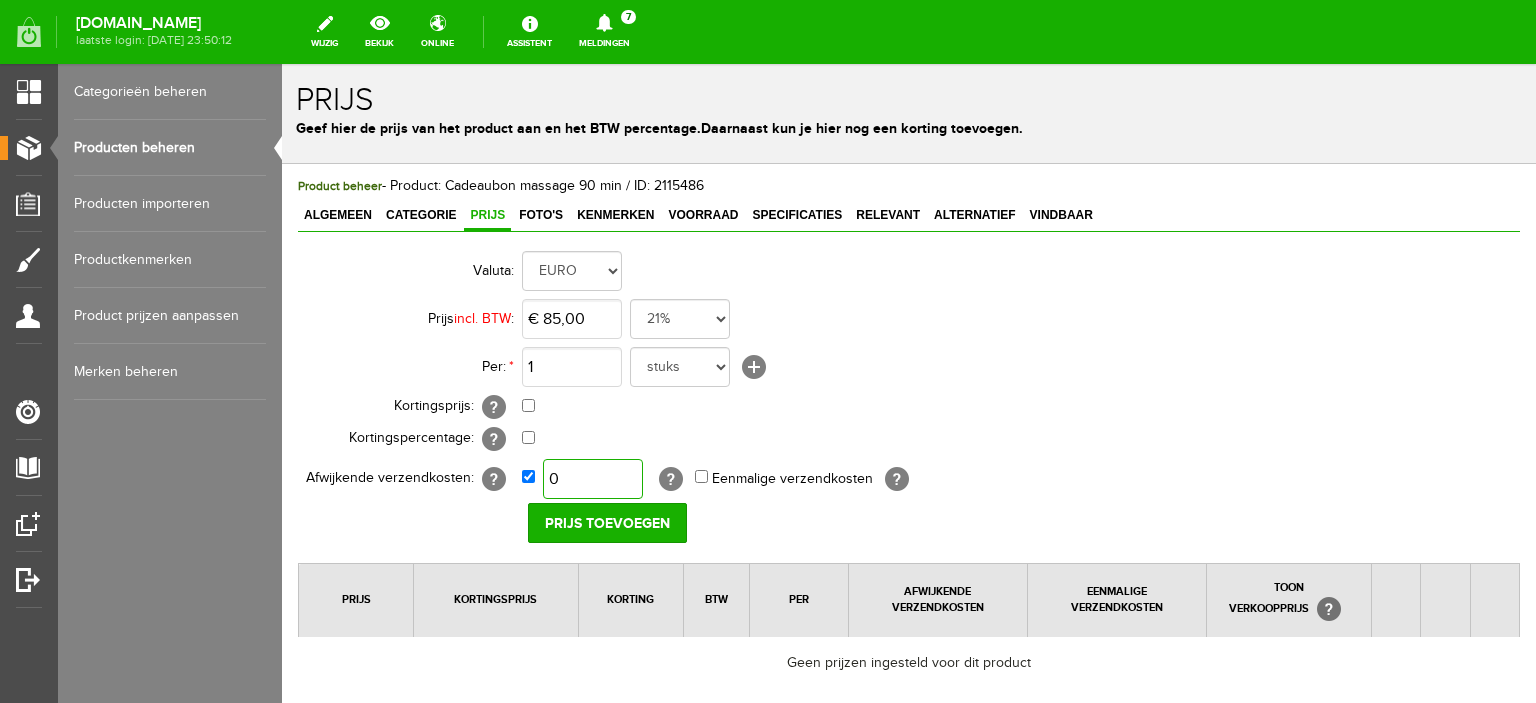click on "0" at bounding box center (593, 479) 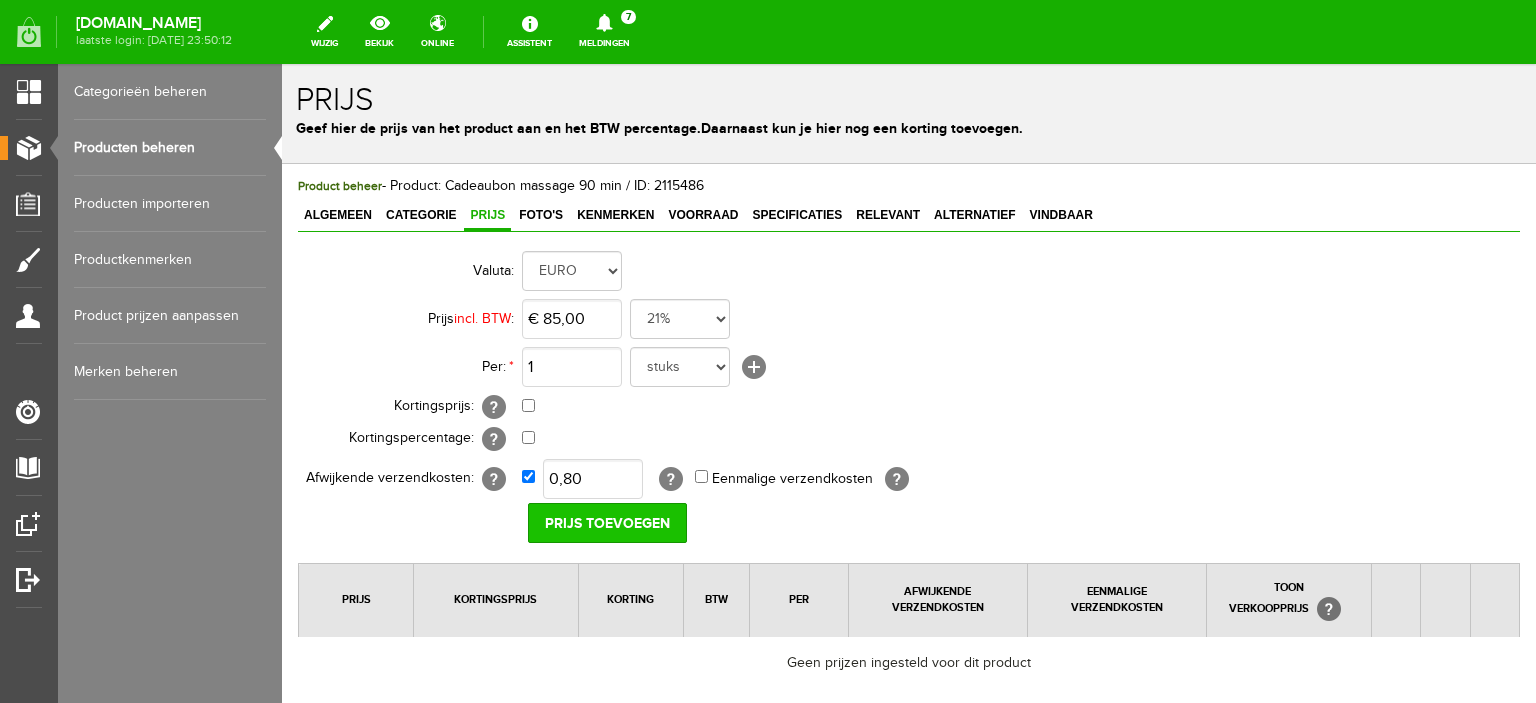 type on "€ 0,80" 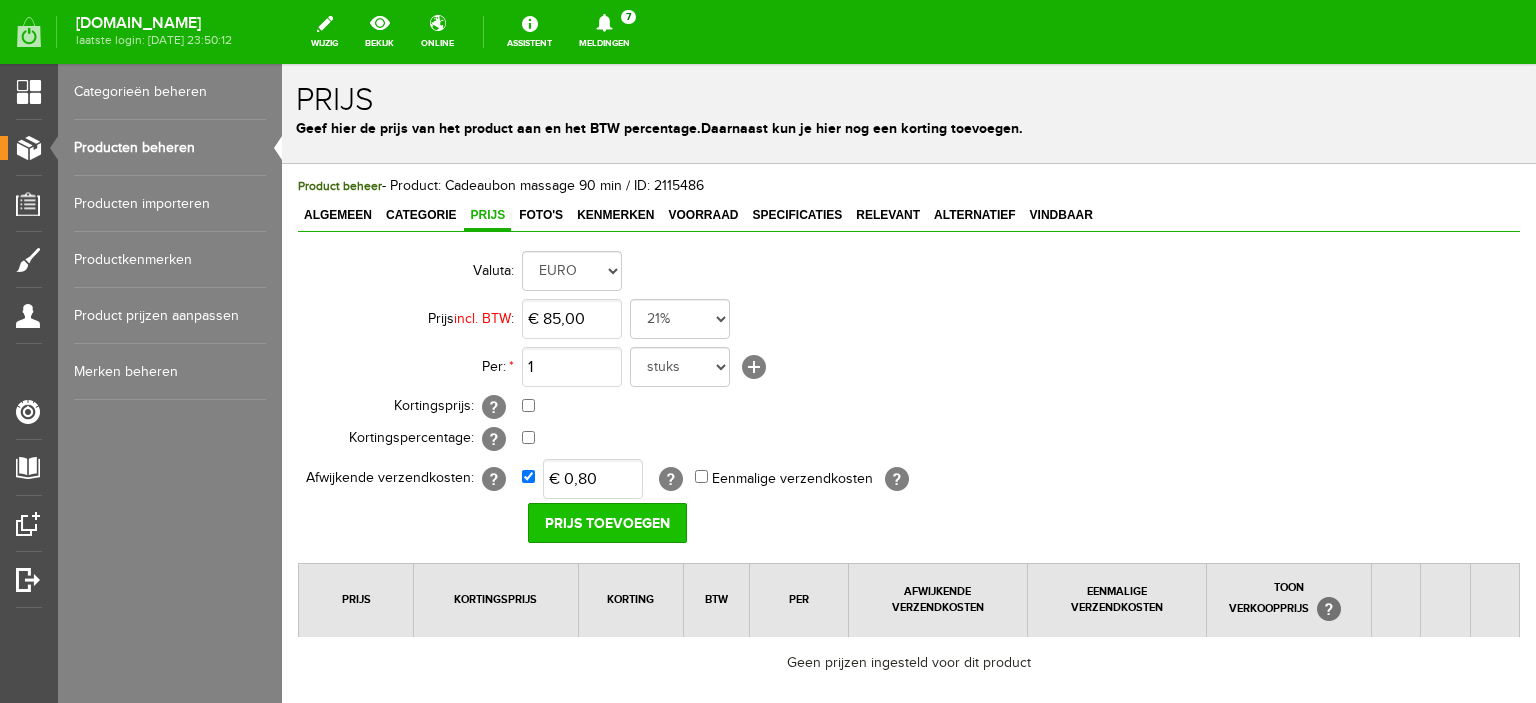 click on "Prijs toevoegen" at bounding box center (607, 523) 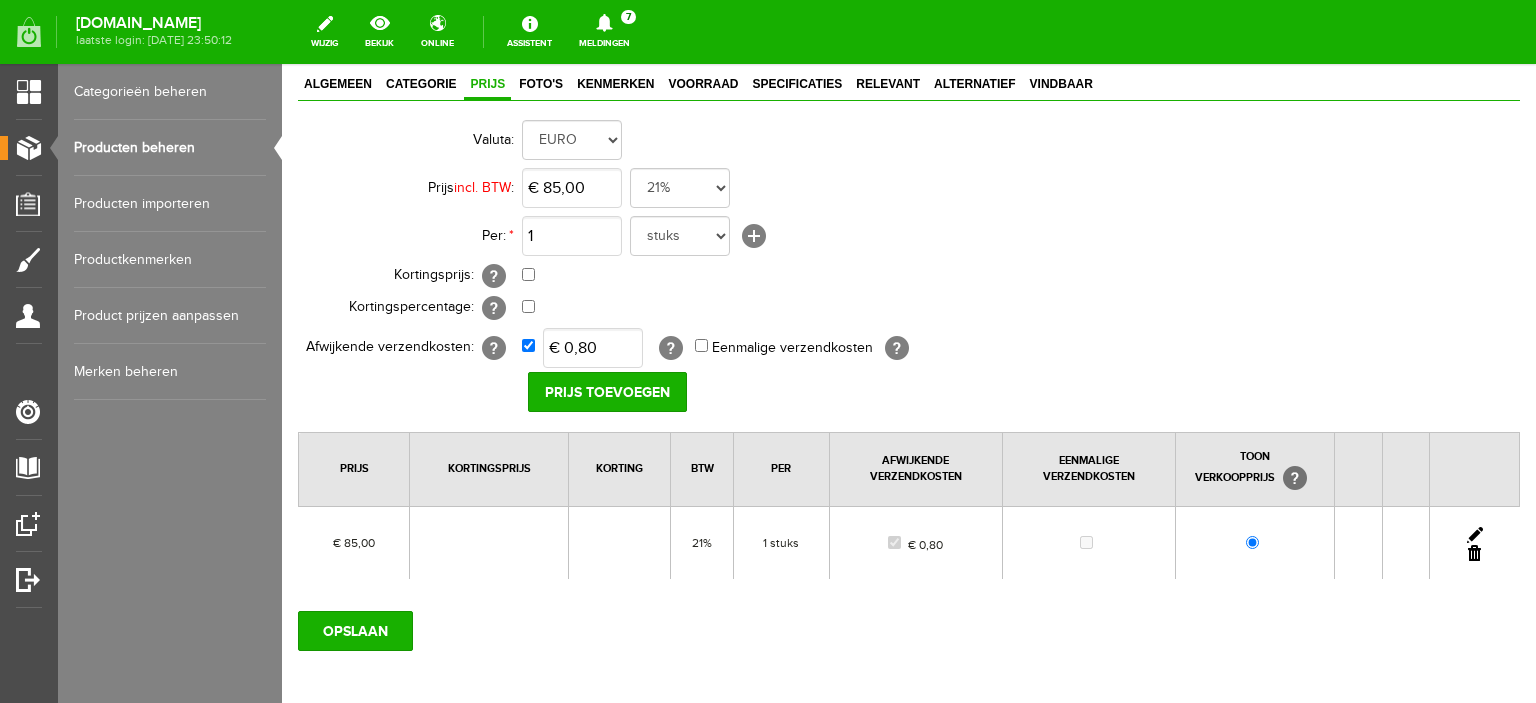 scroll, scrollTop: 224, scrollLeft: 0, axis: vertical 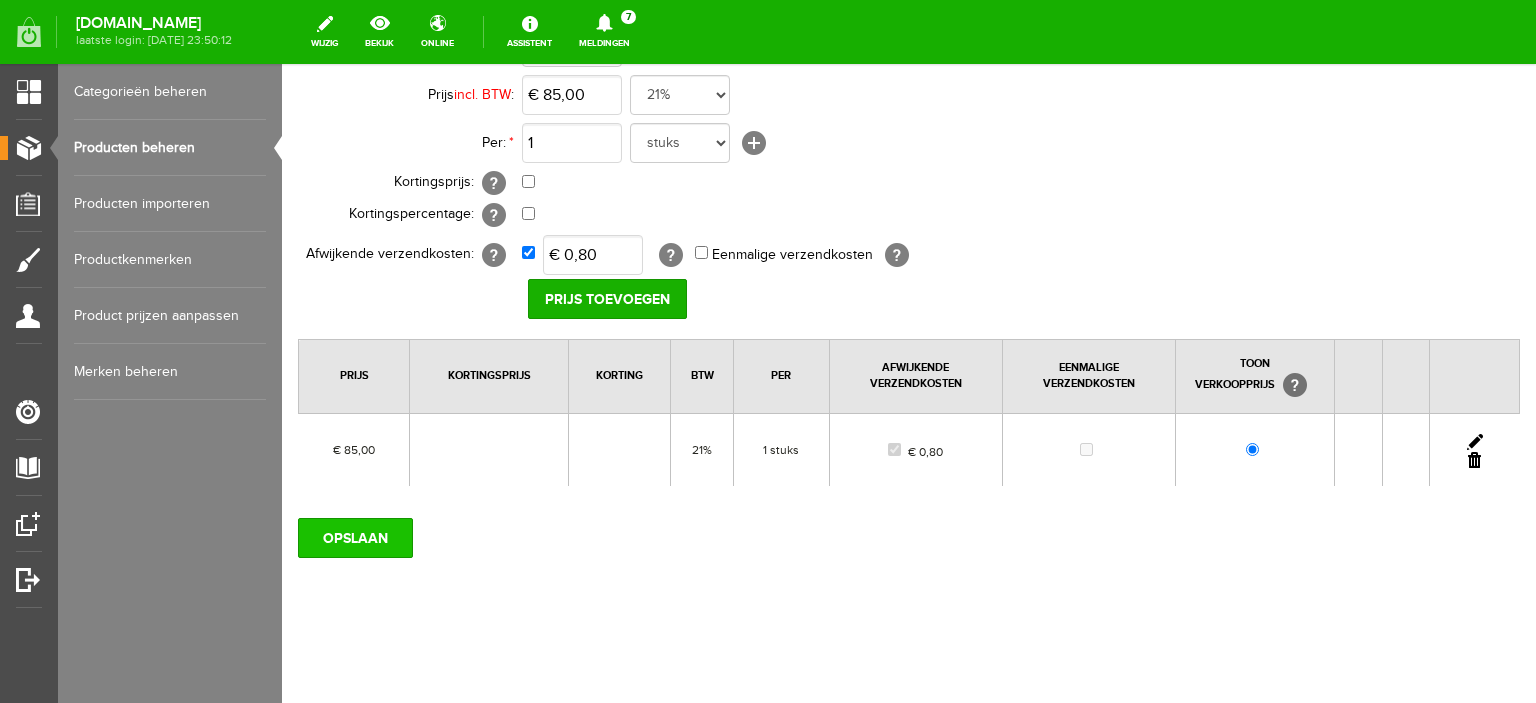 click on "OPSLAAN" at bounding box center (355, 538) 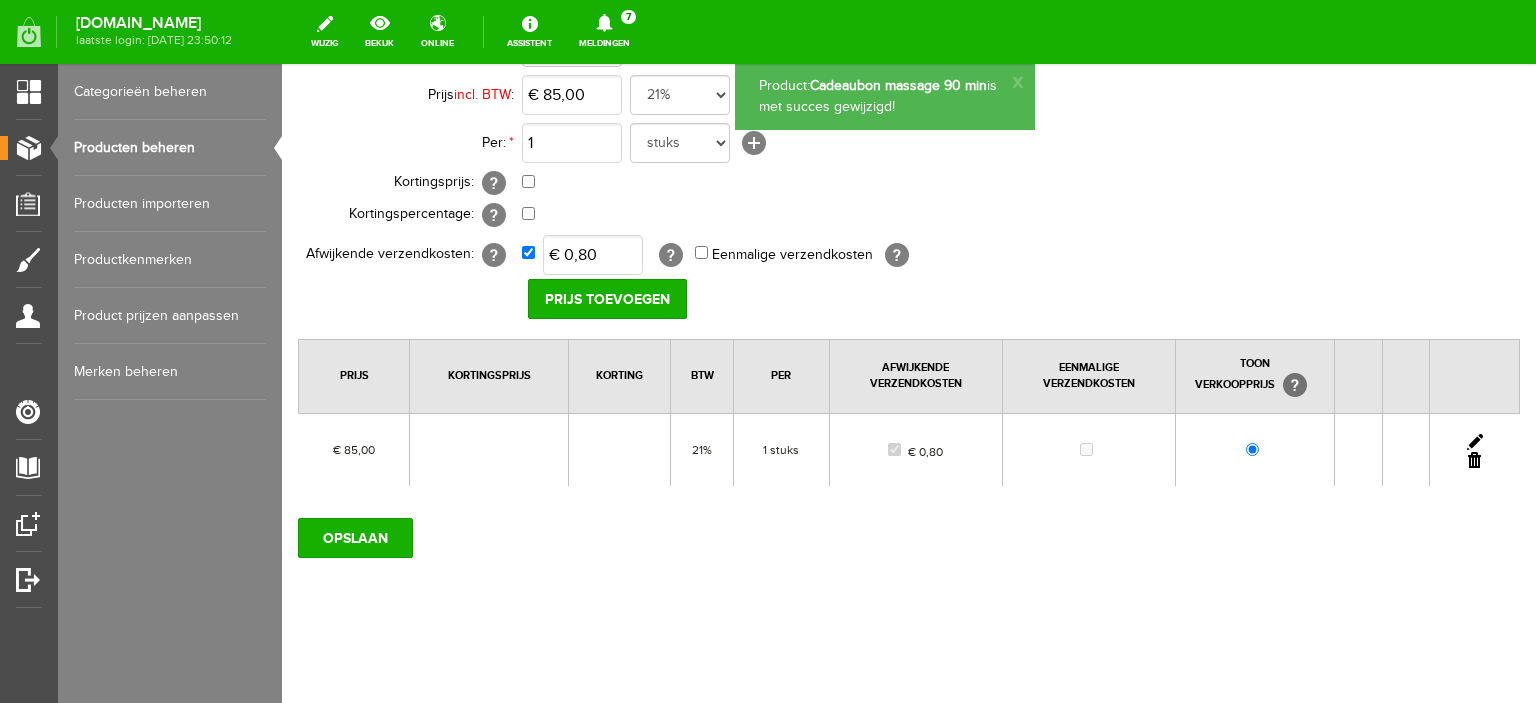 scroll, scrollTop: 0, scrollLeft: 0, axis: both 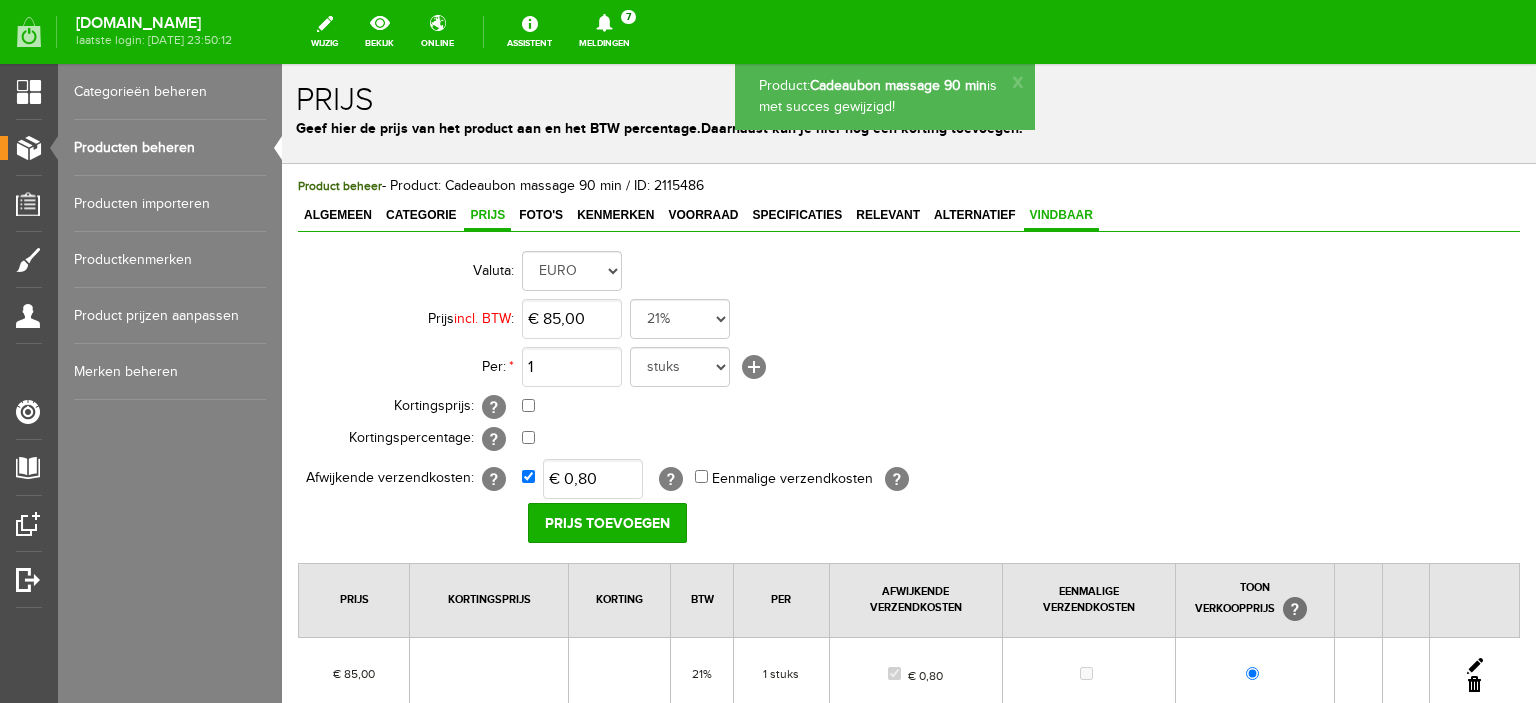 click on "Vindbaar" at bounding box center (1061, 215) 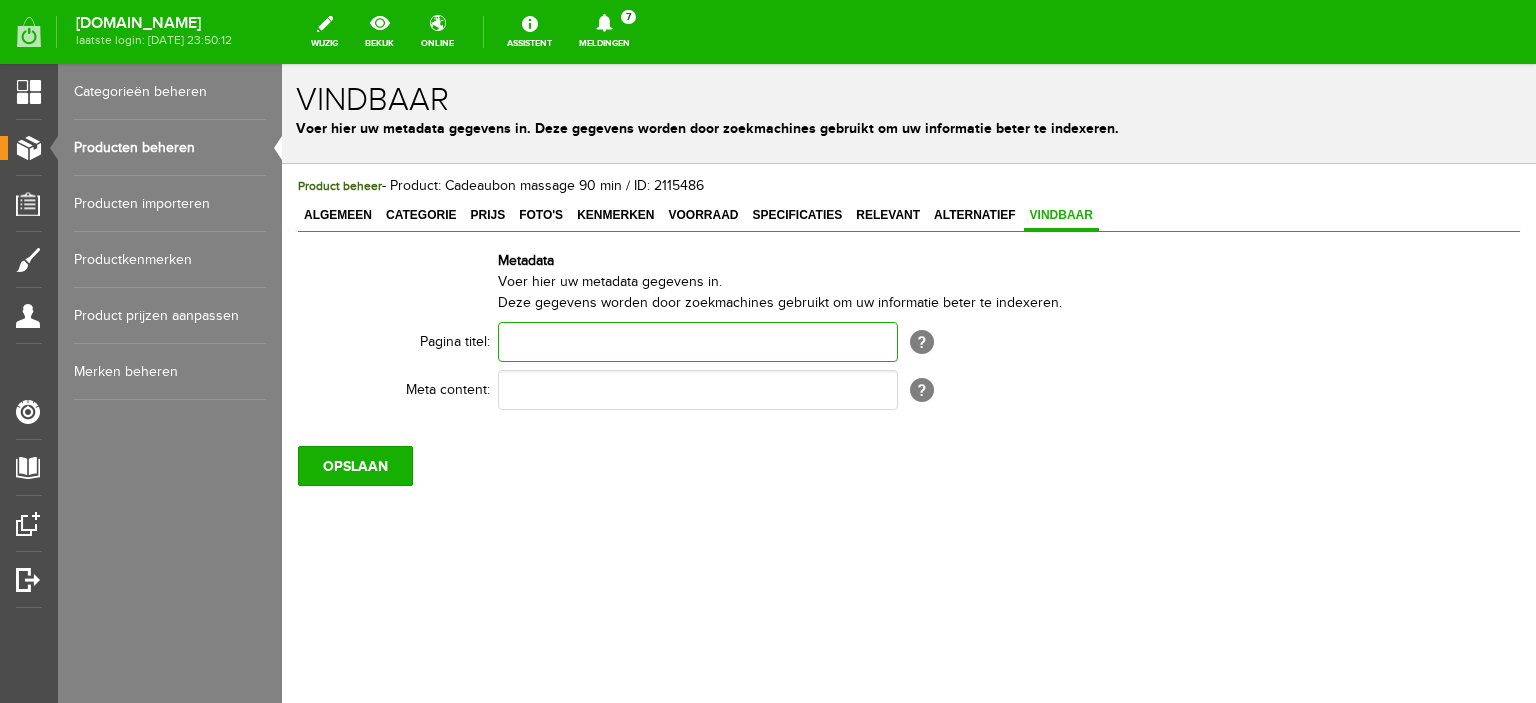 click at bounding box center (698, 342) 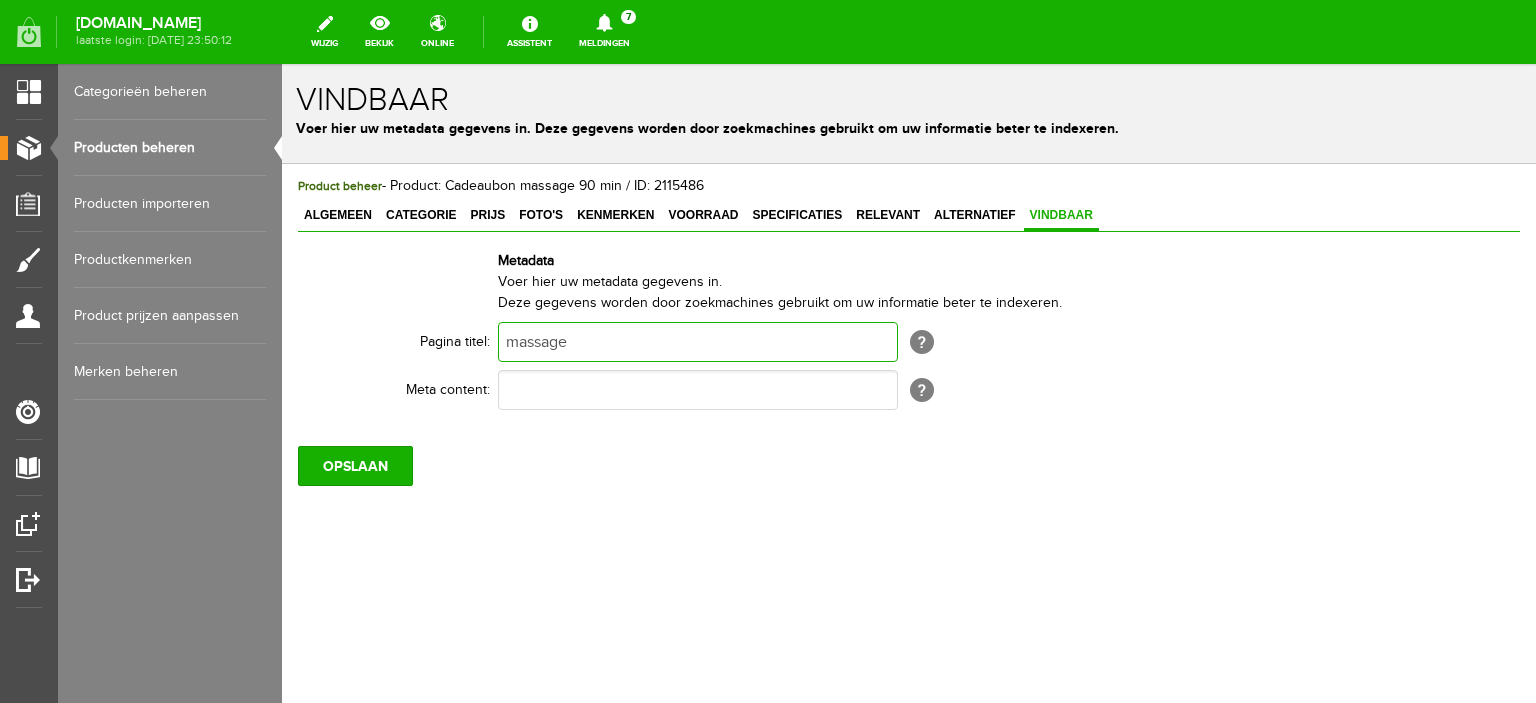 type on "massage" 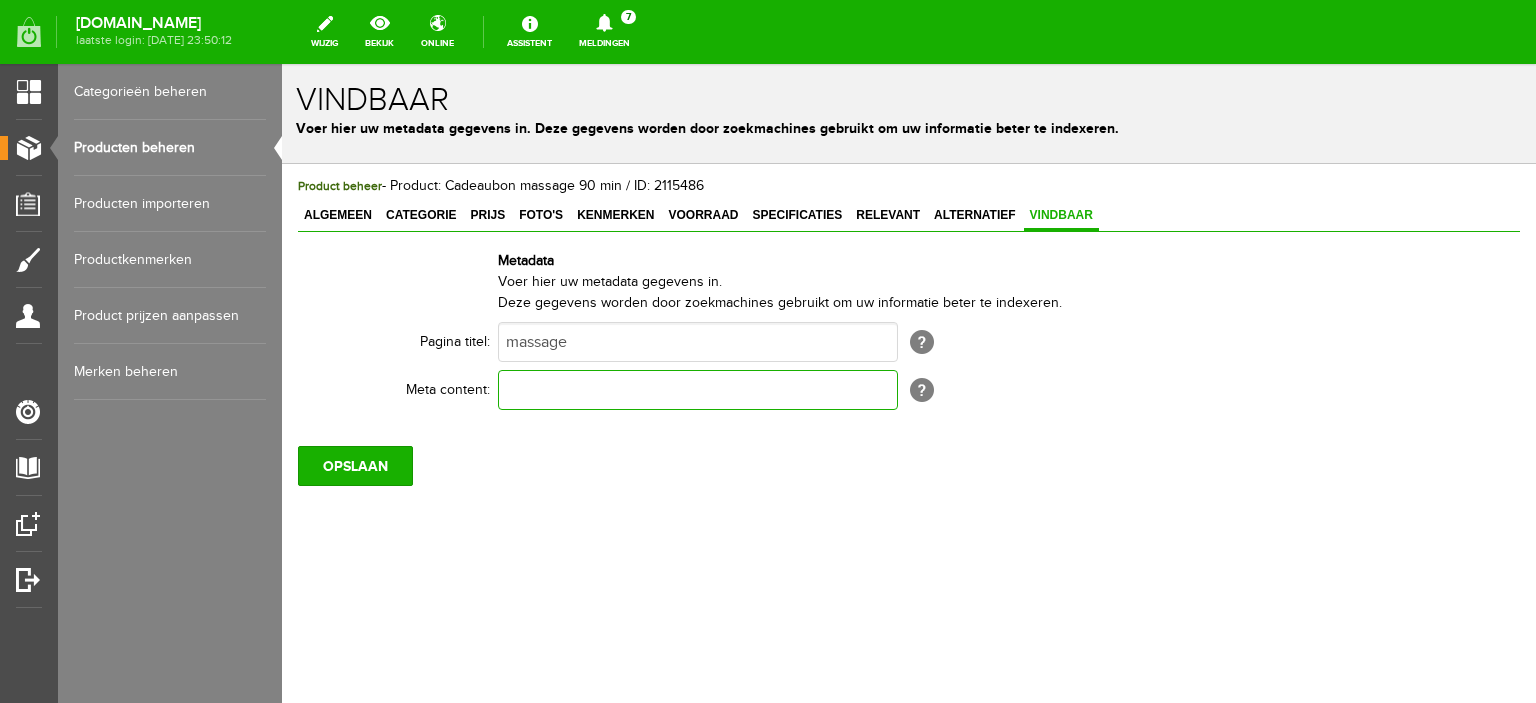 click at bounding box center (698, 390) 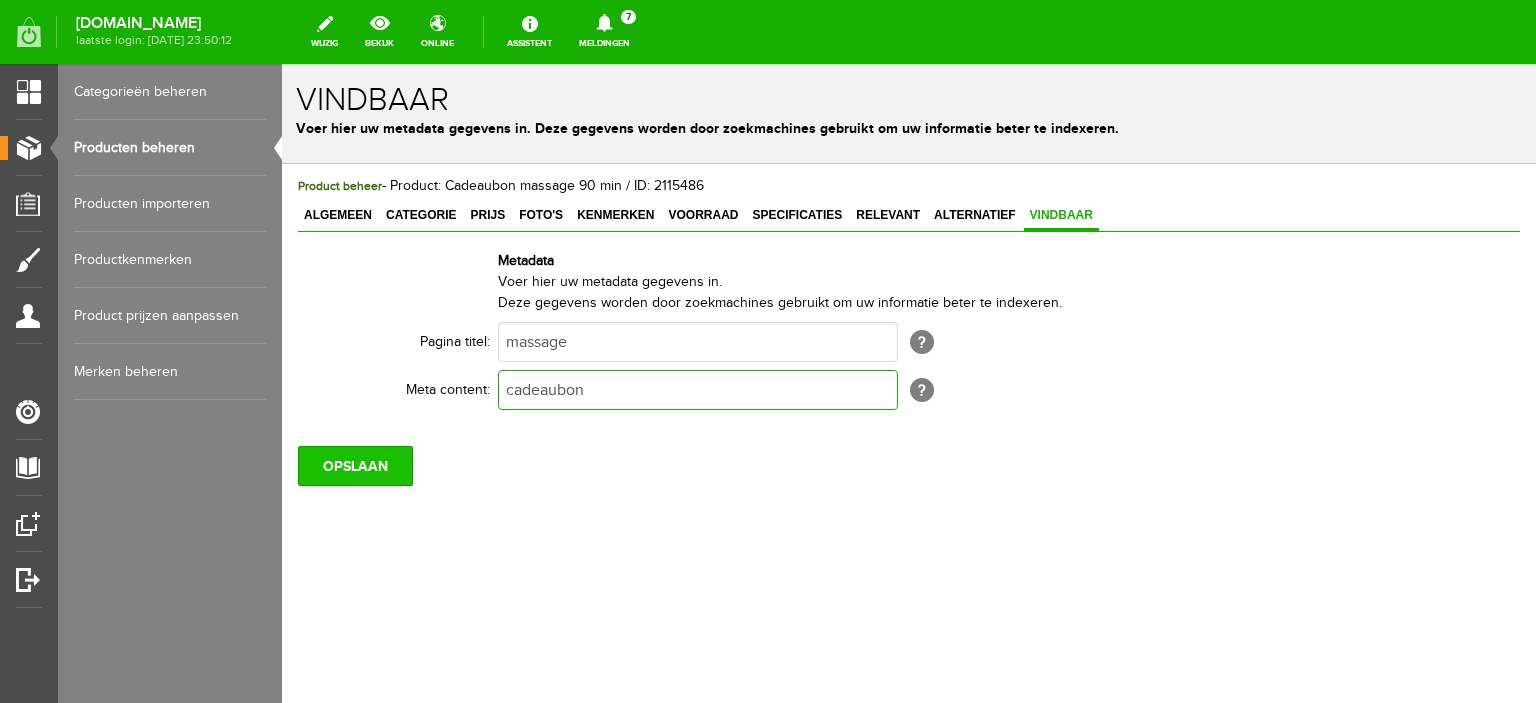 type on "cadeaubon" 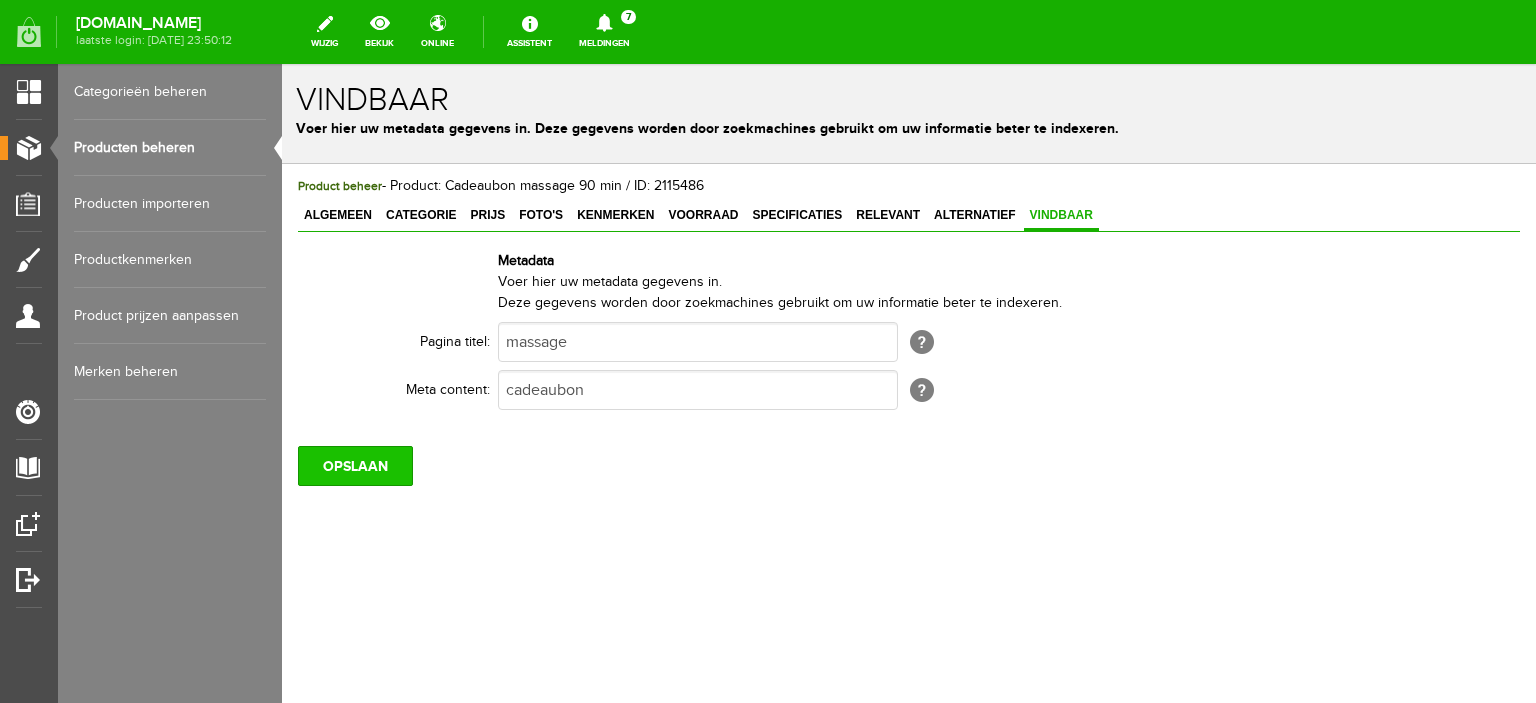 click on "OPSLAAN" at bounding box center (355, 466) 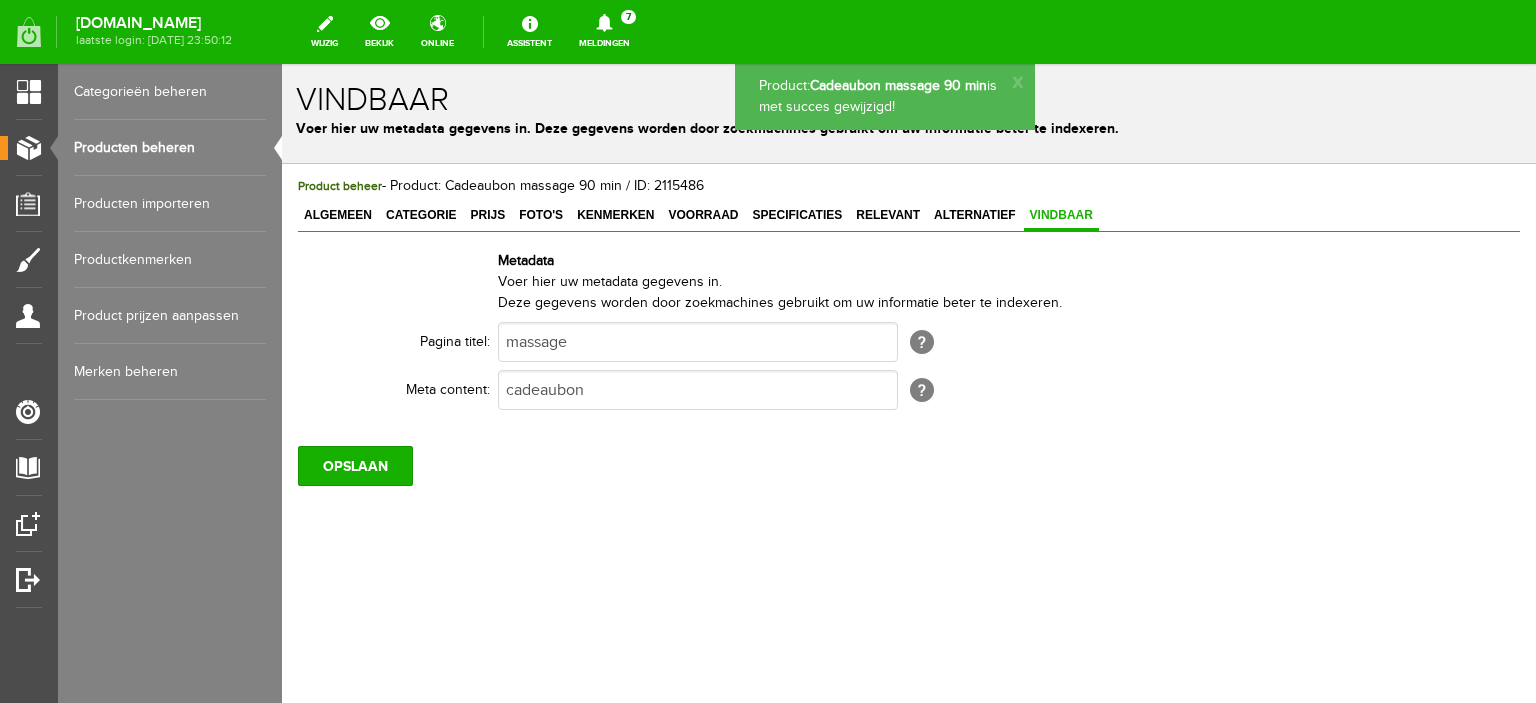 scroll, scrollTop: 0, scrollLeft: 0, axis: both 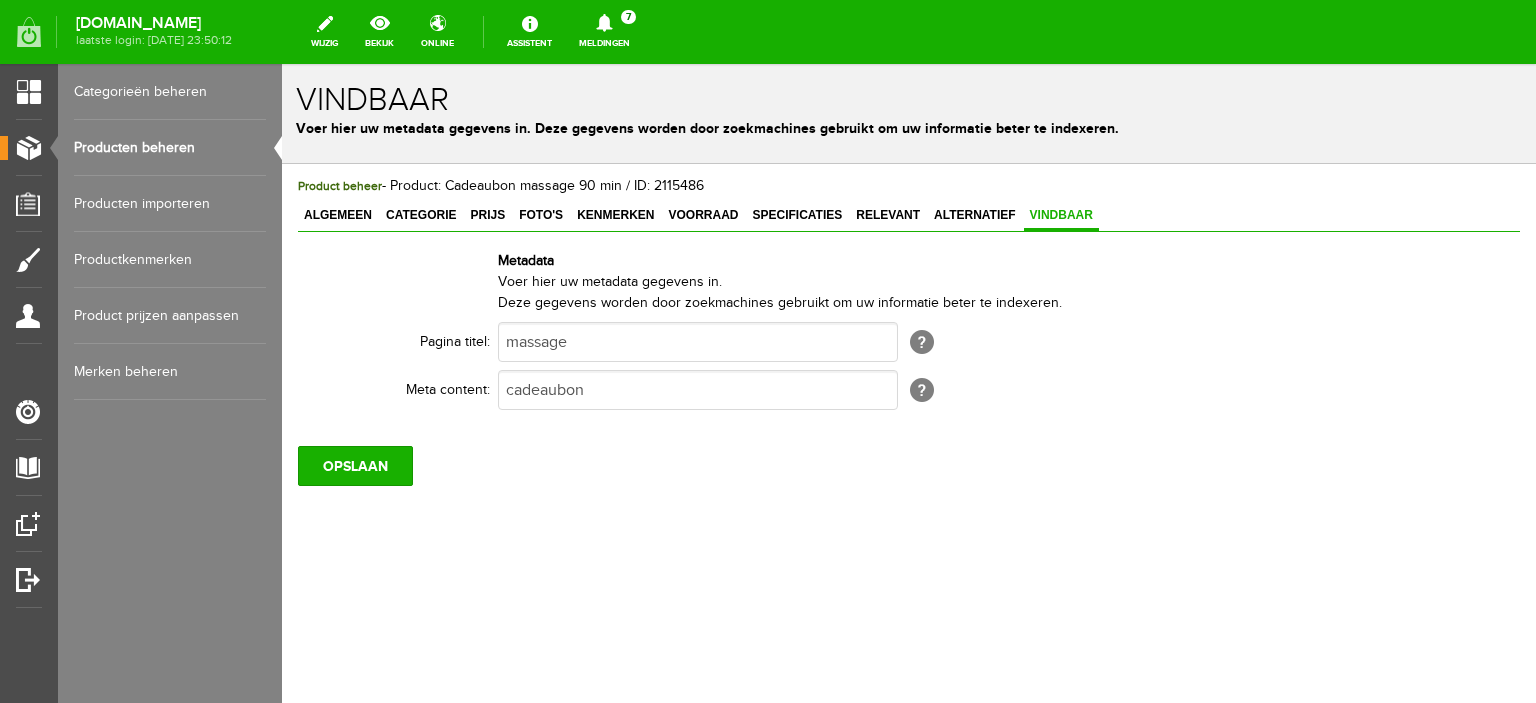 click on "Producten beheren" at bounding box center [170, 148] 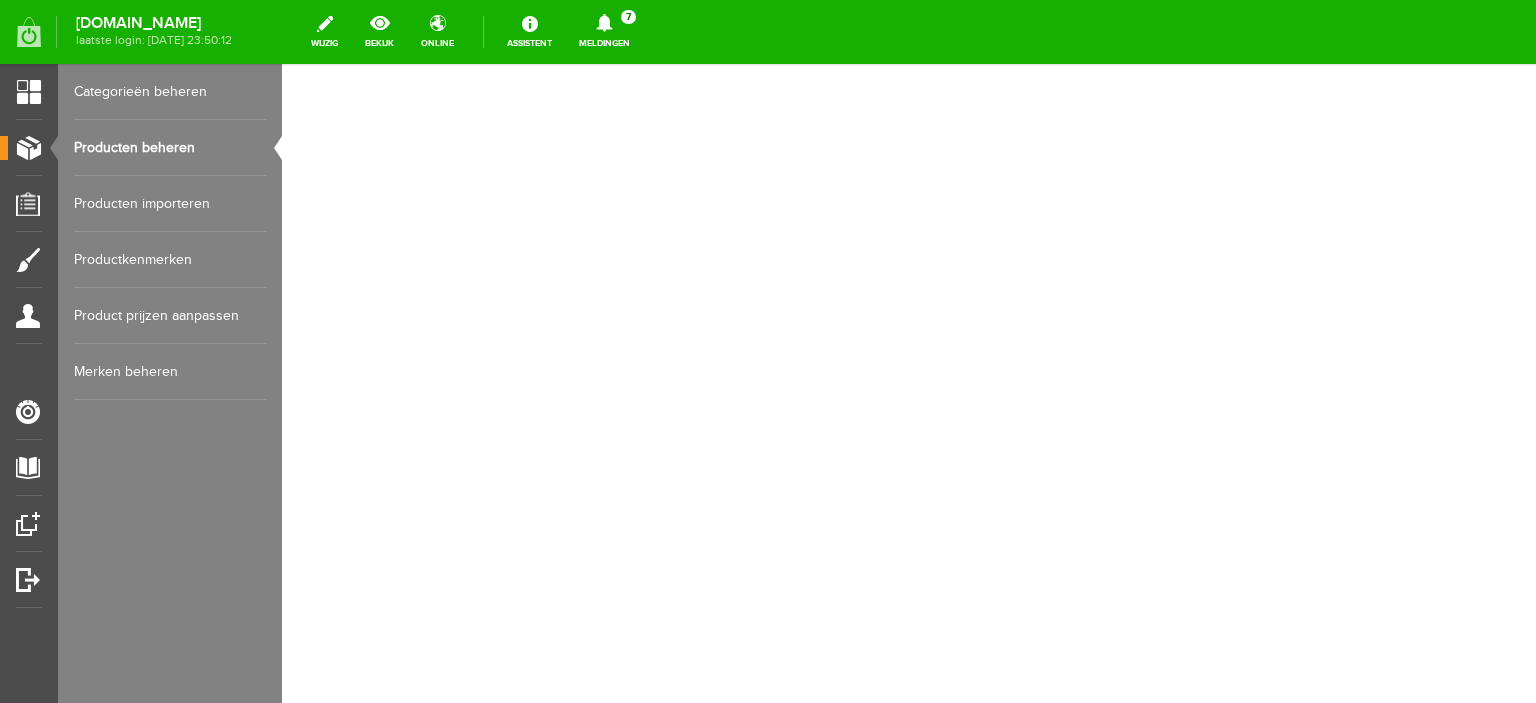 click on "Categorieën beheren" at bounding box center [170, 92] 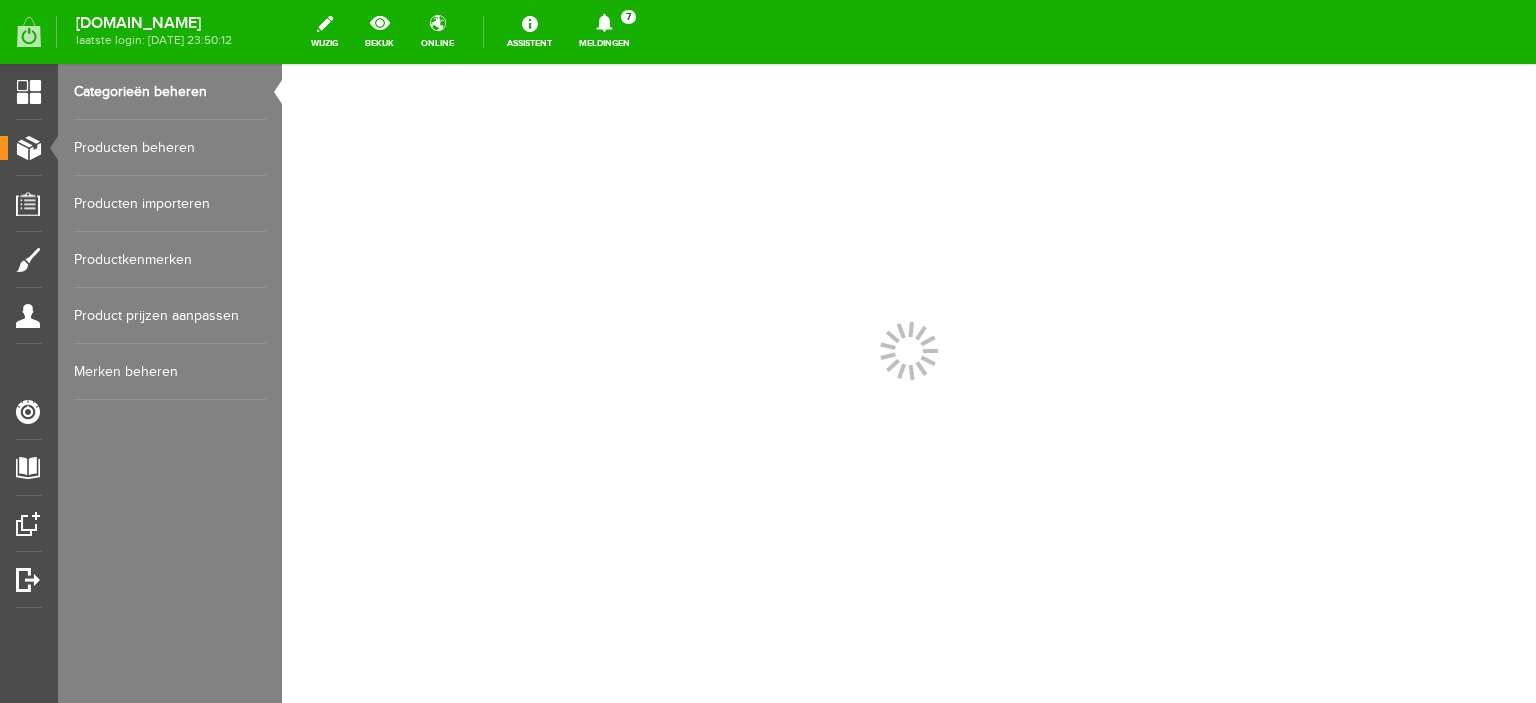 scroll, scrollTop: 0, scrollLeft: 0, axis: both 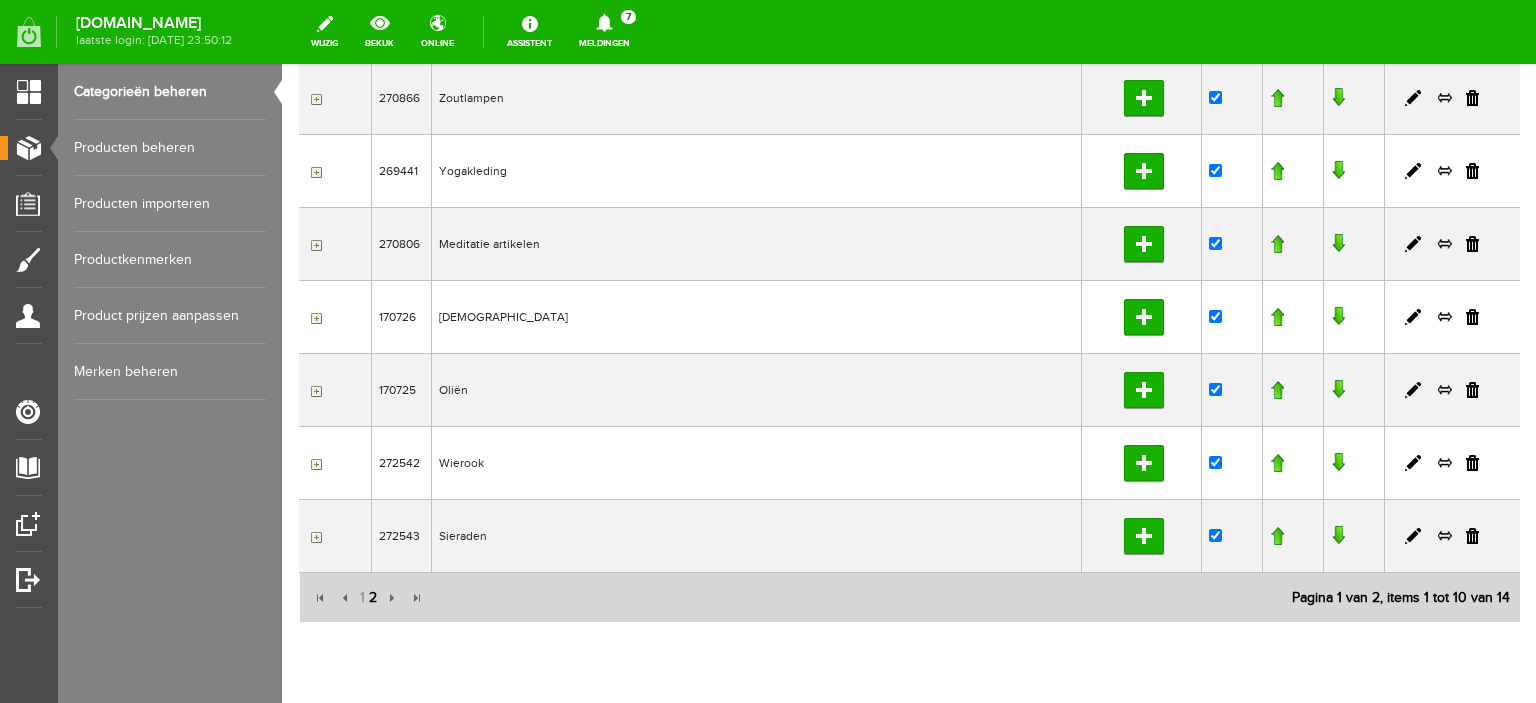 click on "2" at bounding box center (373, 598) 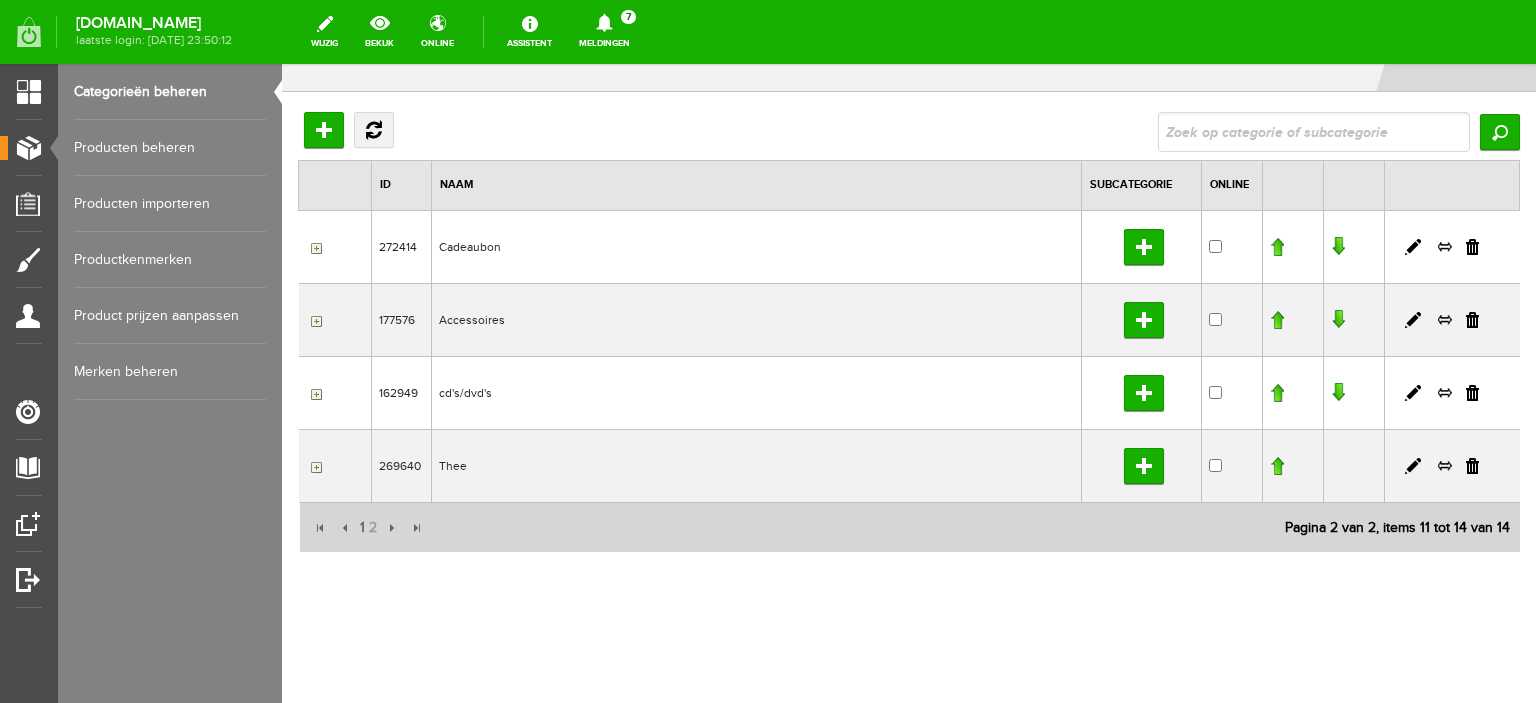 scroll, scrollTop: 69, scrollLeft: 0, axis: vertical 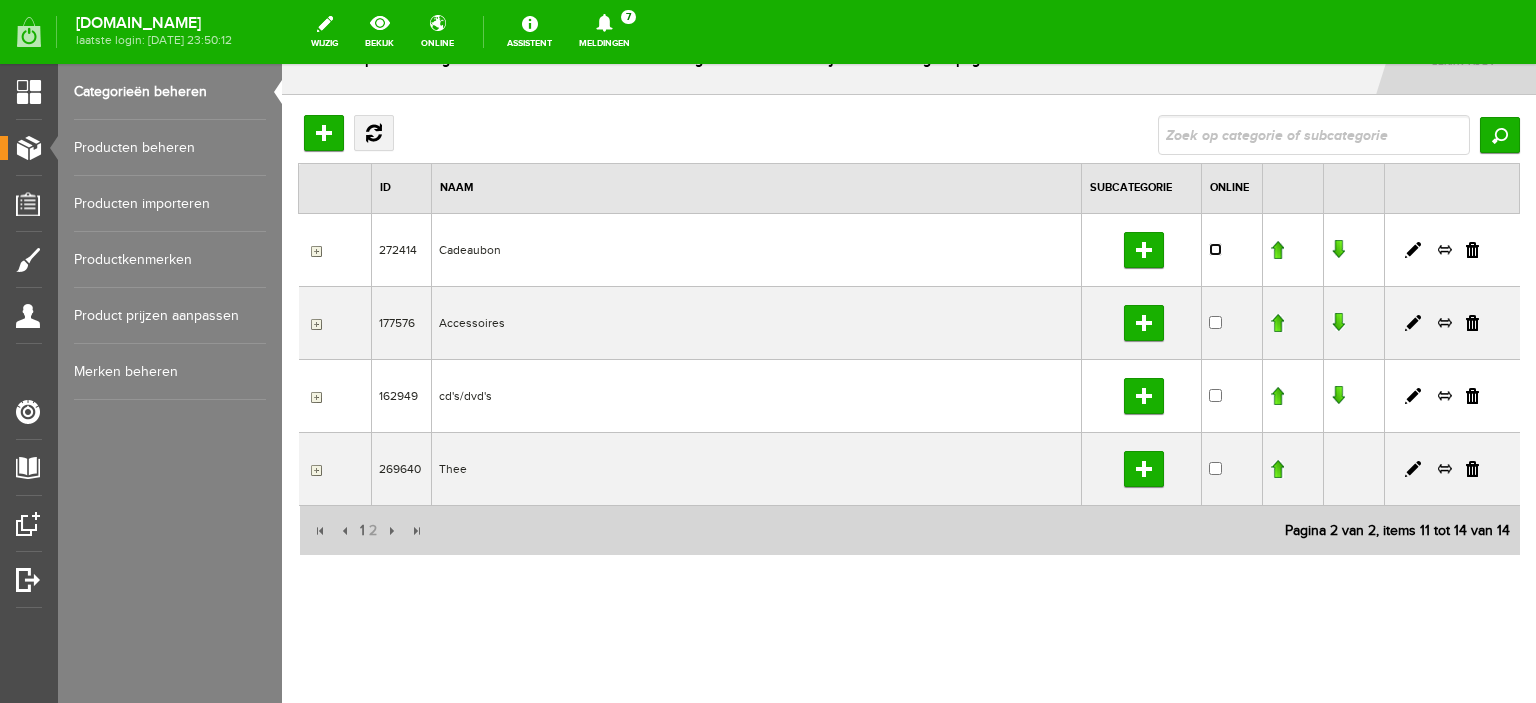 click at bounding box center [1215, 249] 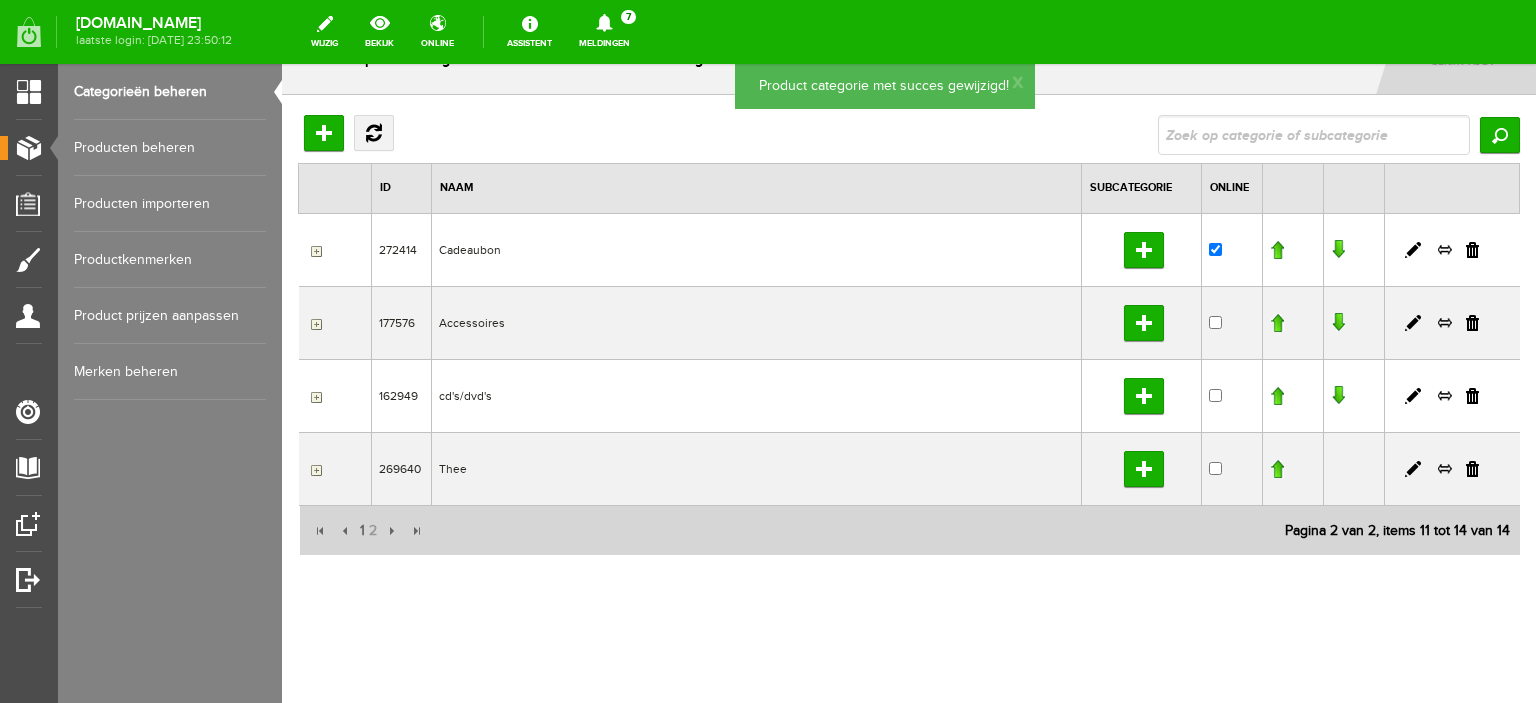 click on "Producten beheren" at bounding box center (170, 148) 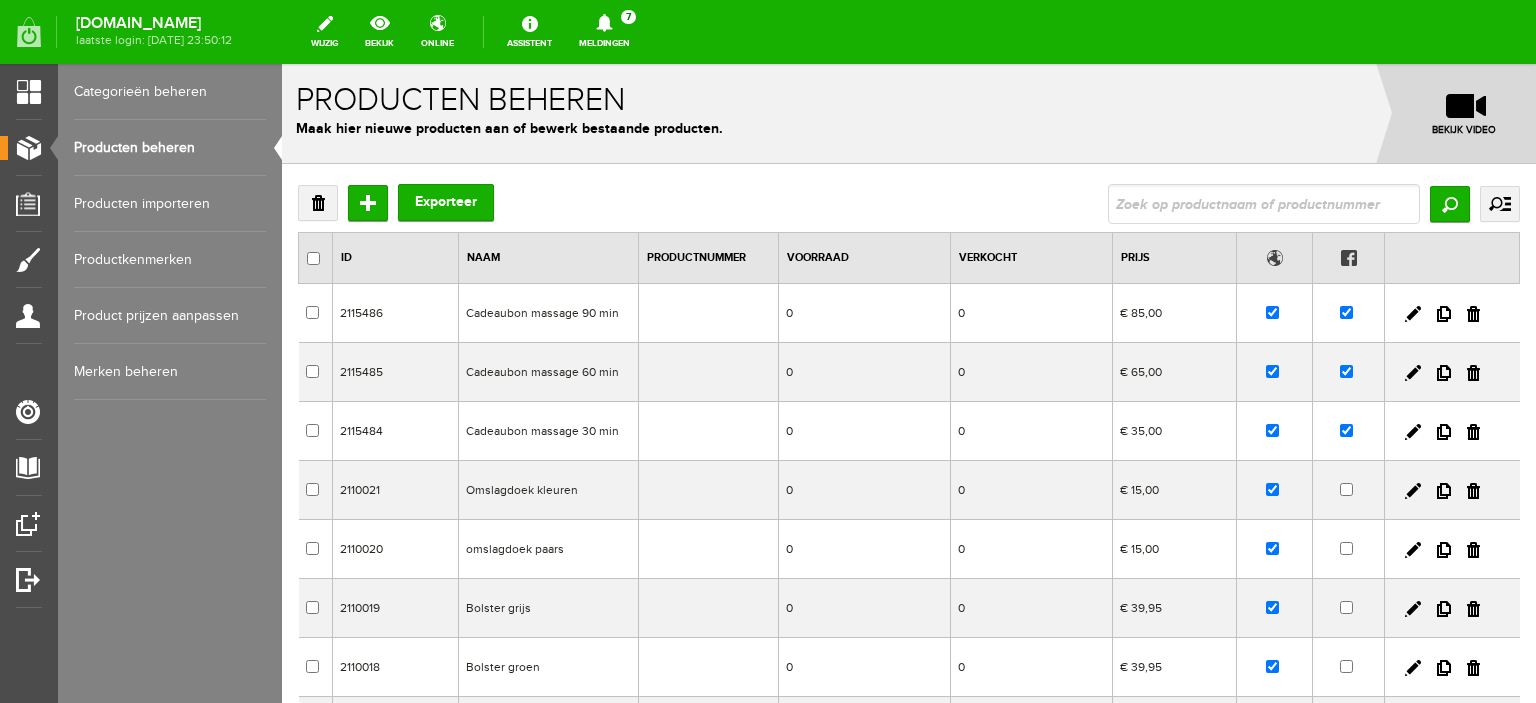 scroll, scrollTop: 0, scrollLeft: 0, axis: both 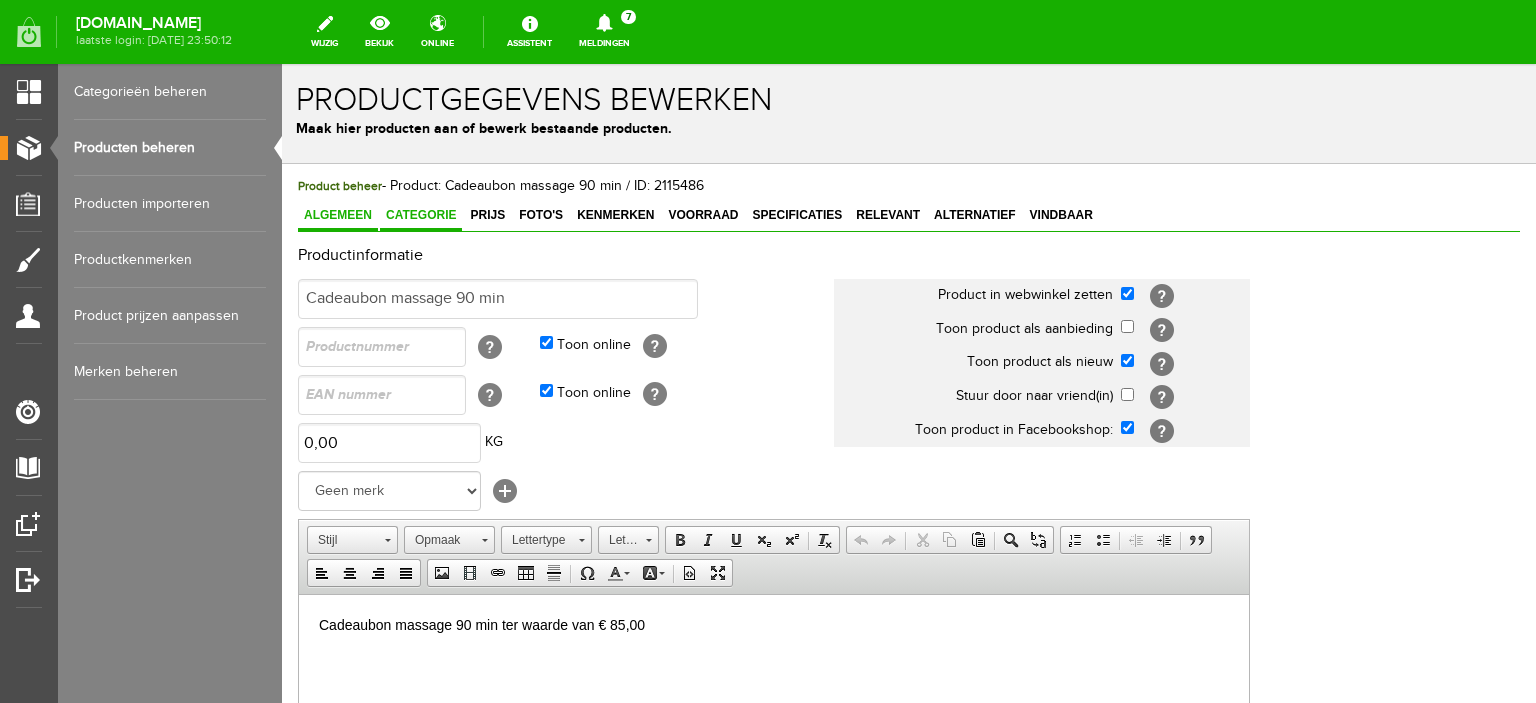 click on "Categorie" at bounding box center (421, 215) 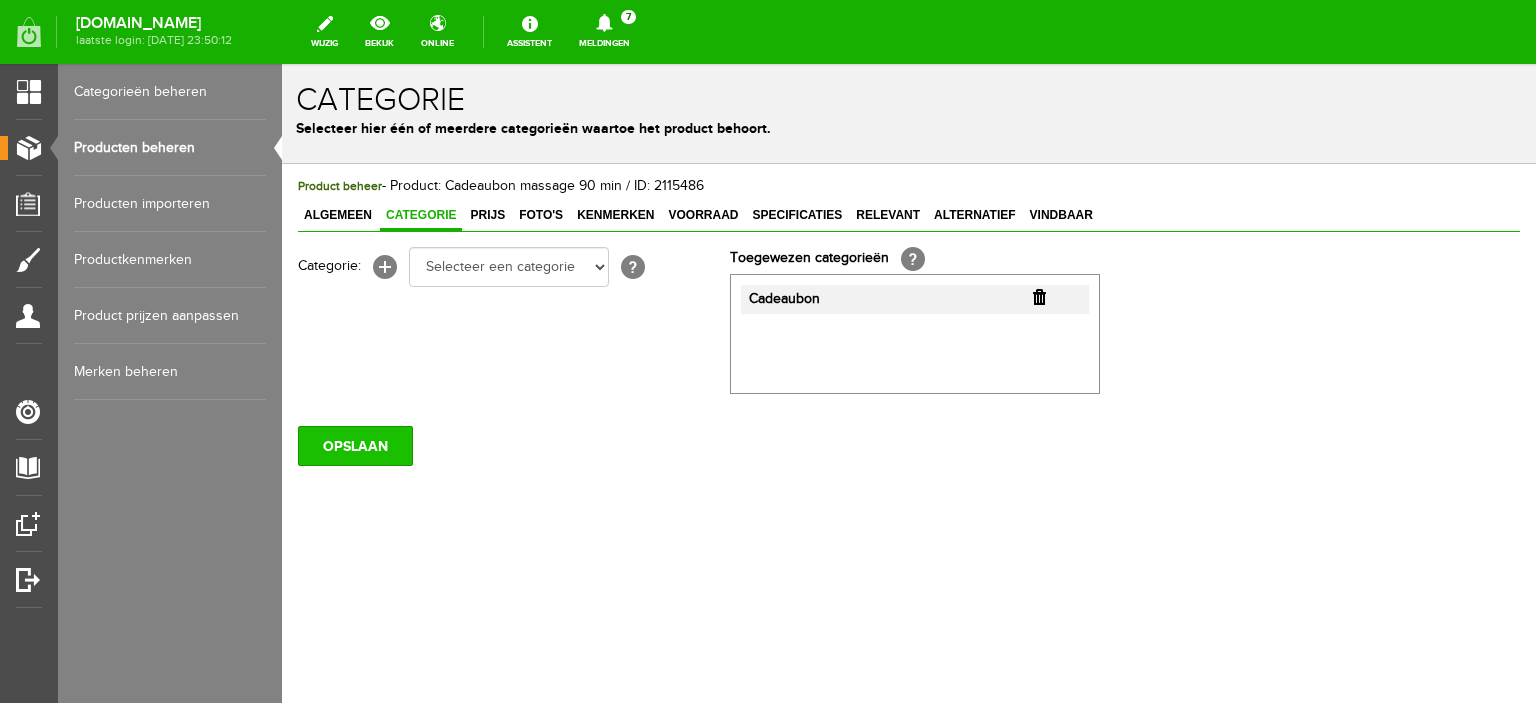 click on "OPSLAAN" at bounding box center [355, 446] 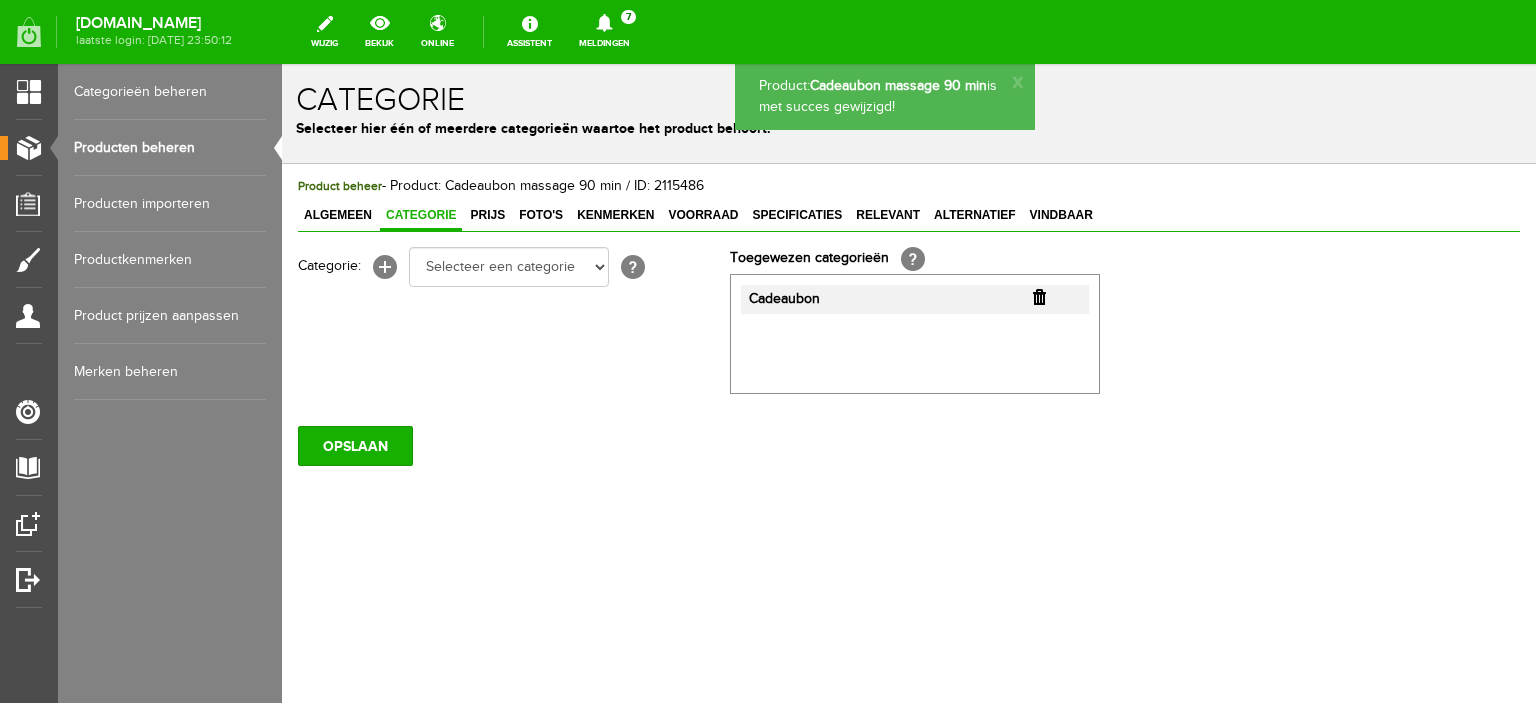 scroll, scrollTop: 0, scrollLeft: 0, axis: both 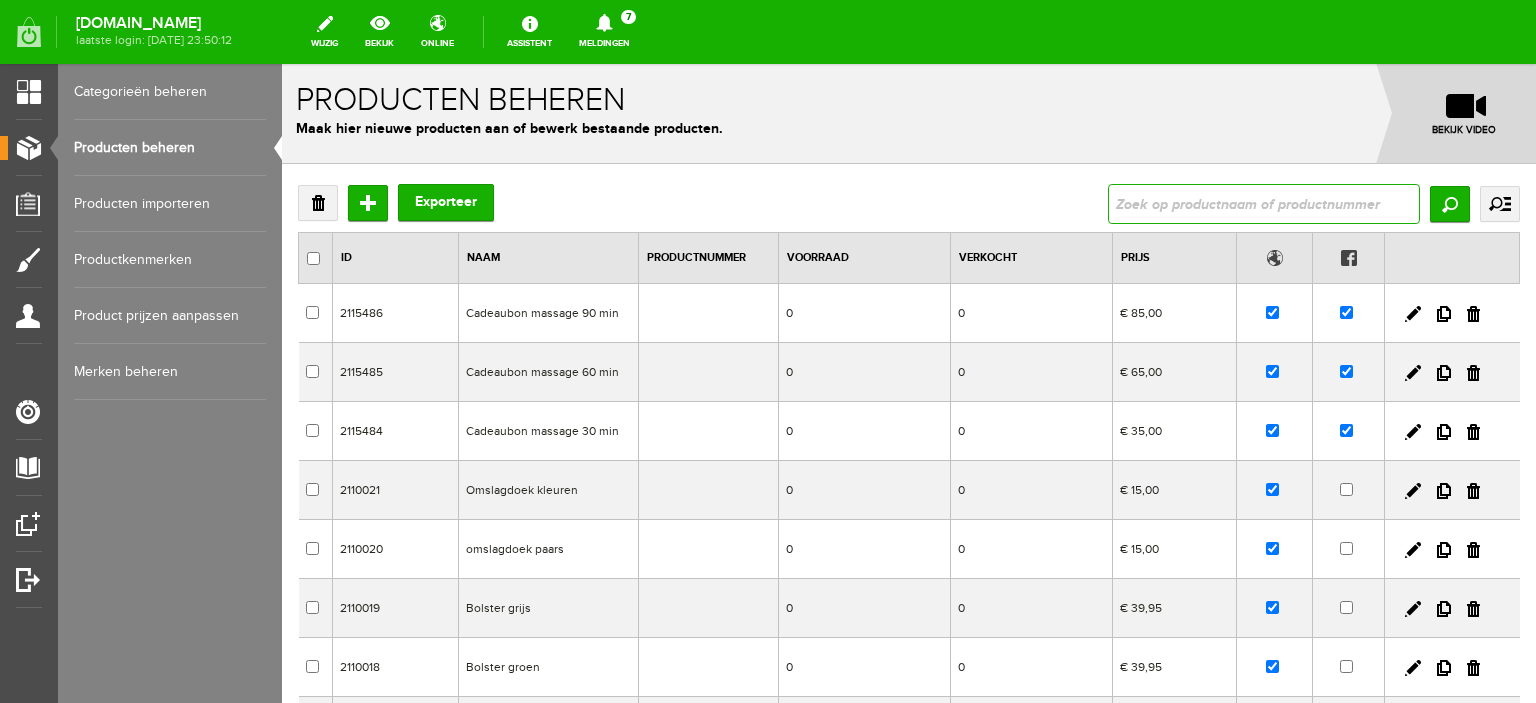 click at bounding box center (1264, 204) 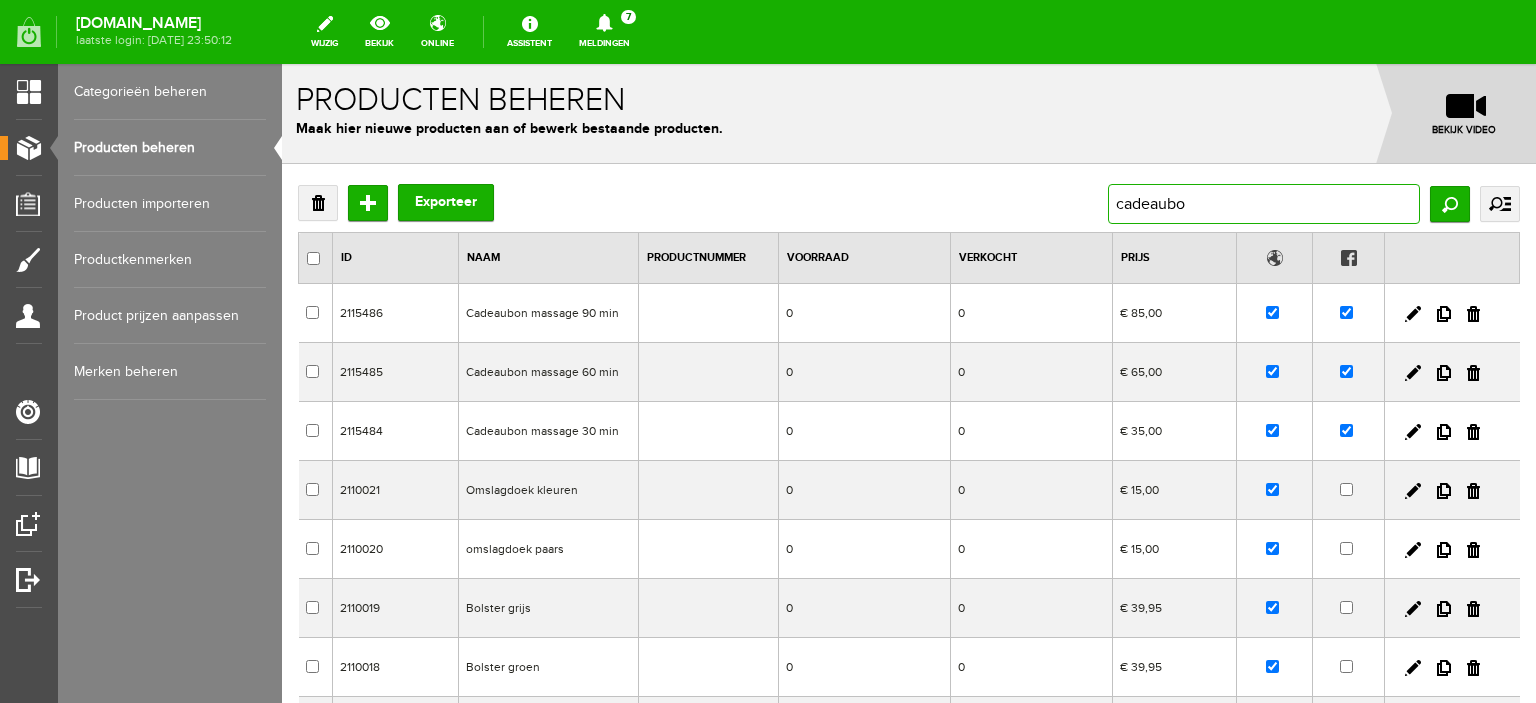 type on "cadeaubon" 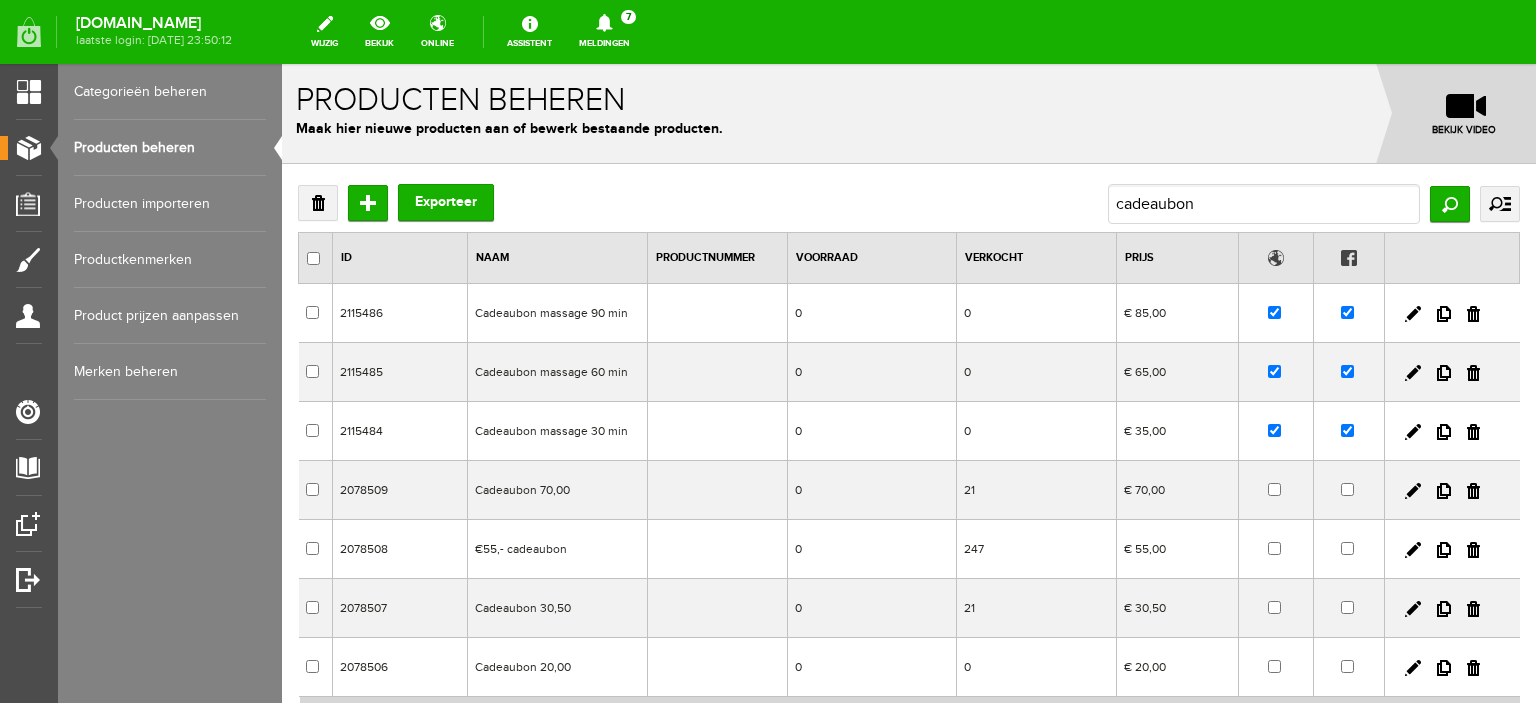 click on "Categorieën beheren" at bounding box center [170, 92] 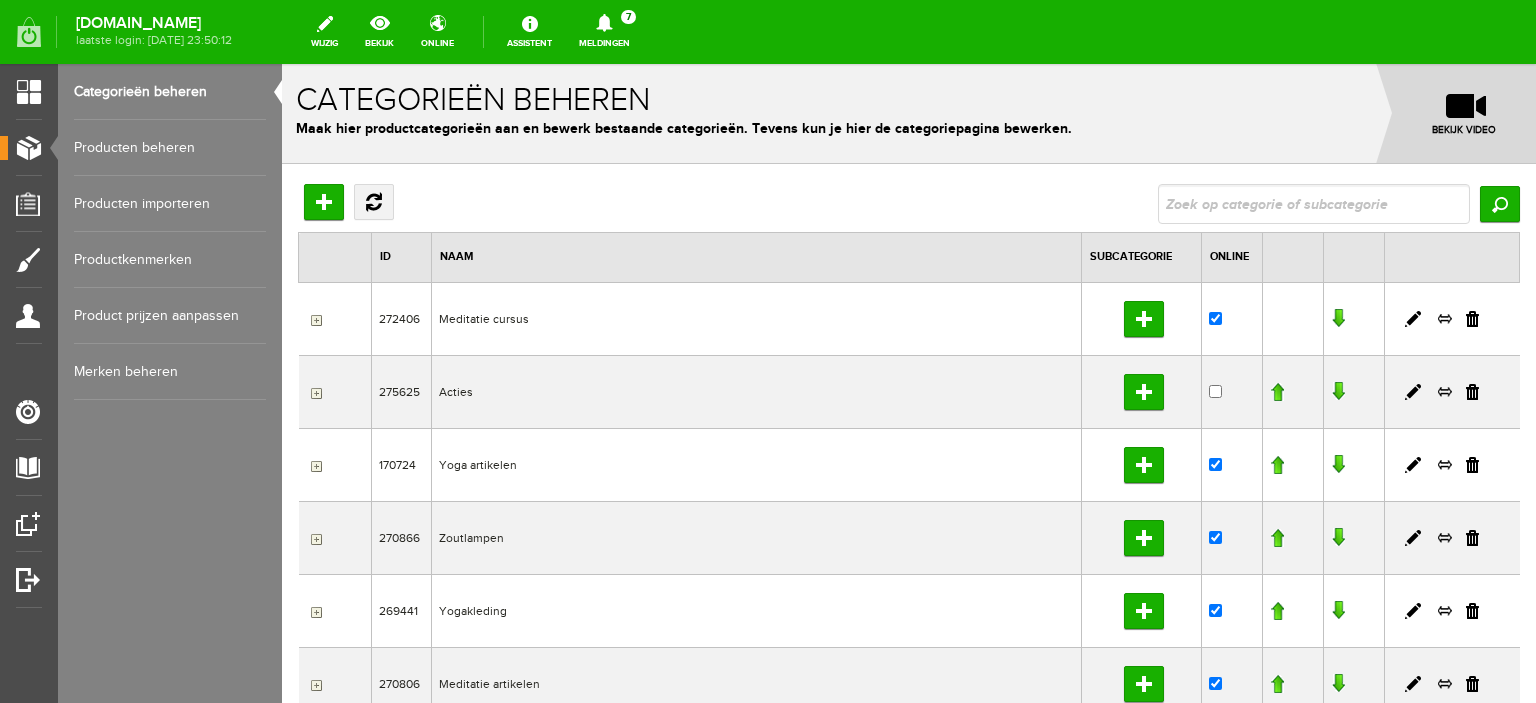 scroll, scrollTop: 0, scrollLeft: 0, axis: both 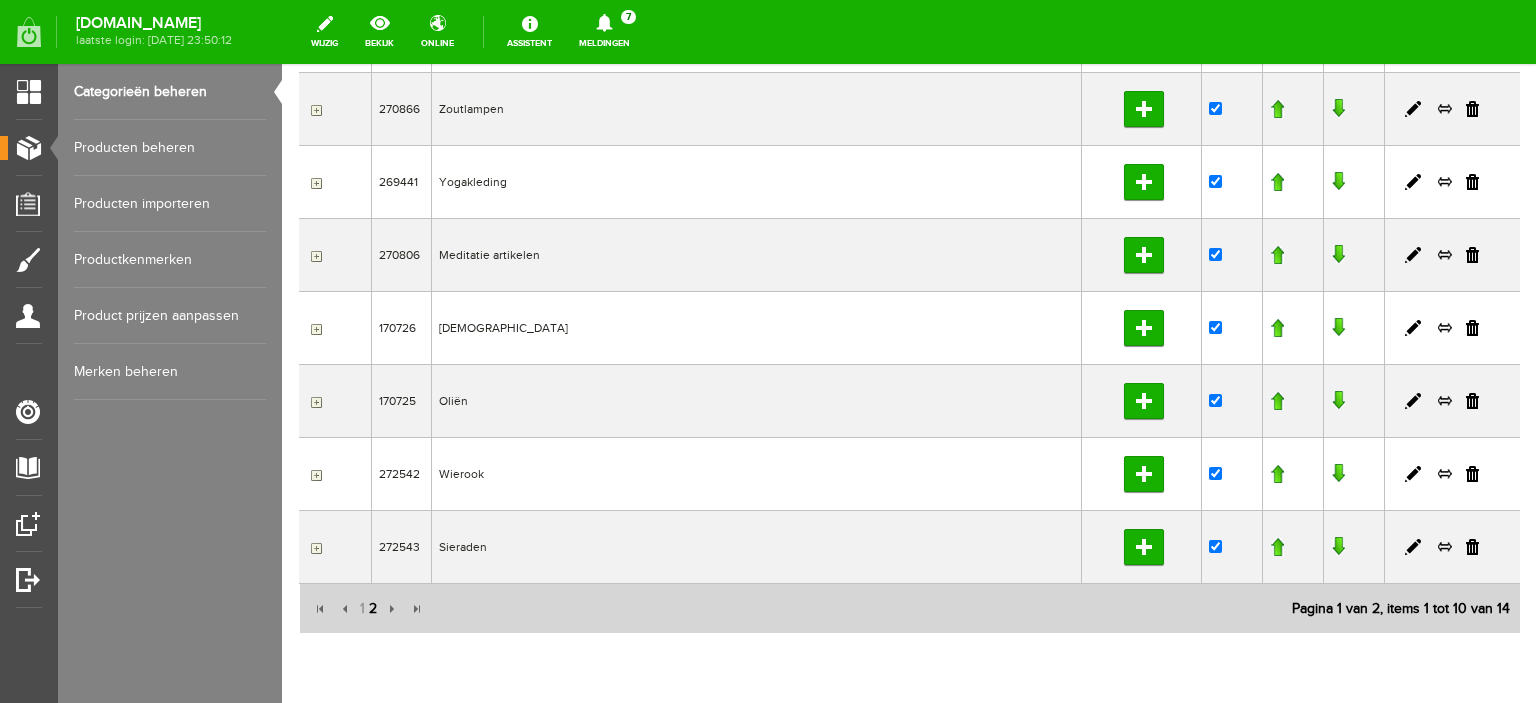 click on "2" at bounding box center (373, 609) 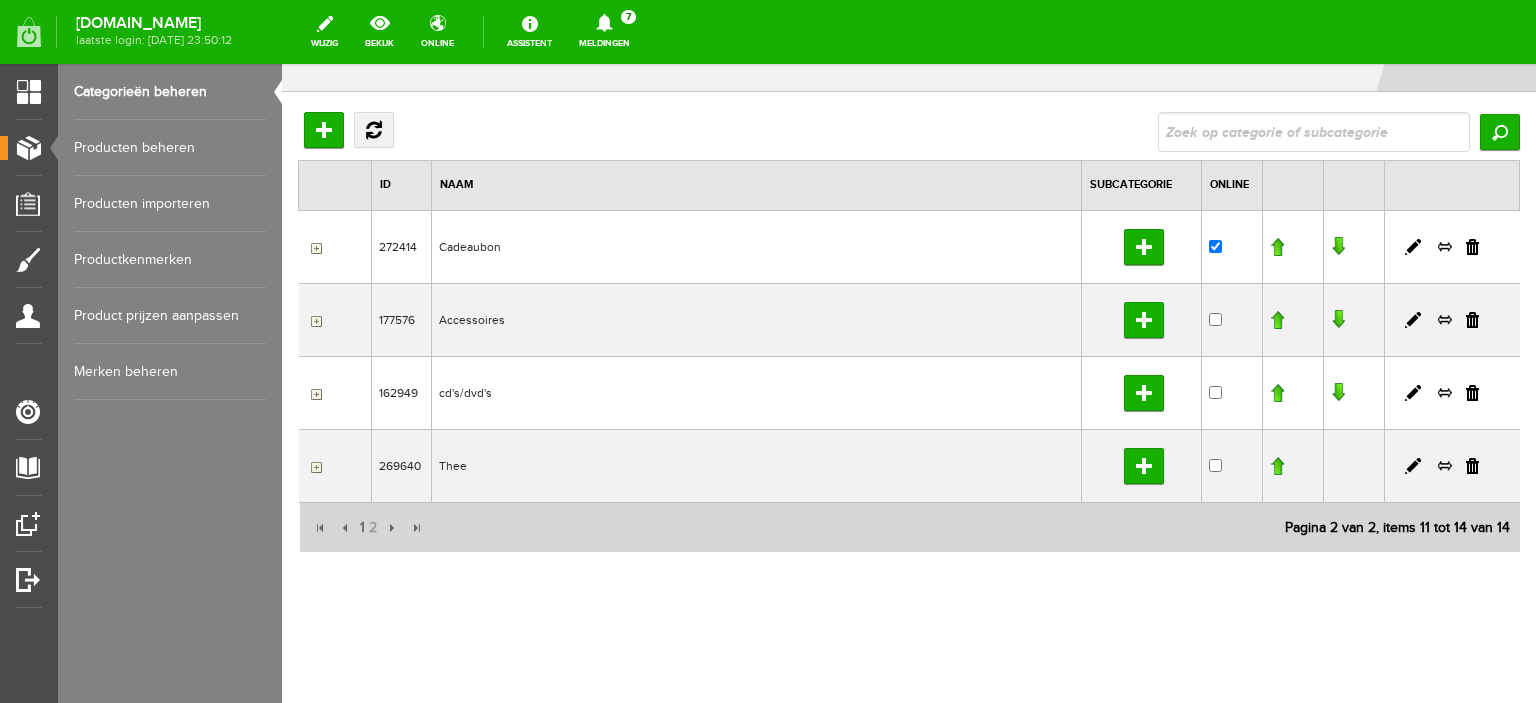 scroll, scrollTop: 69, scrollLeft: 0, axis: vertical 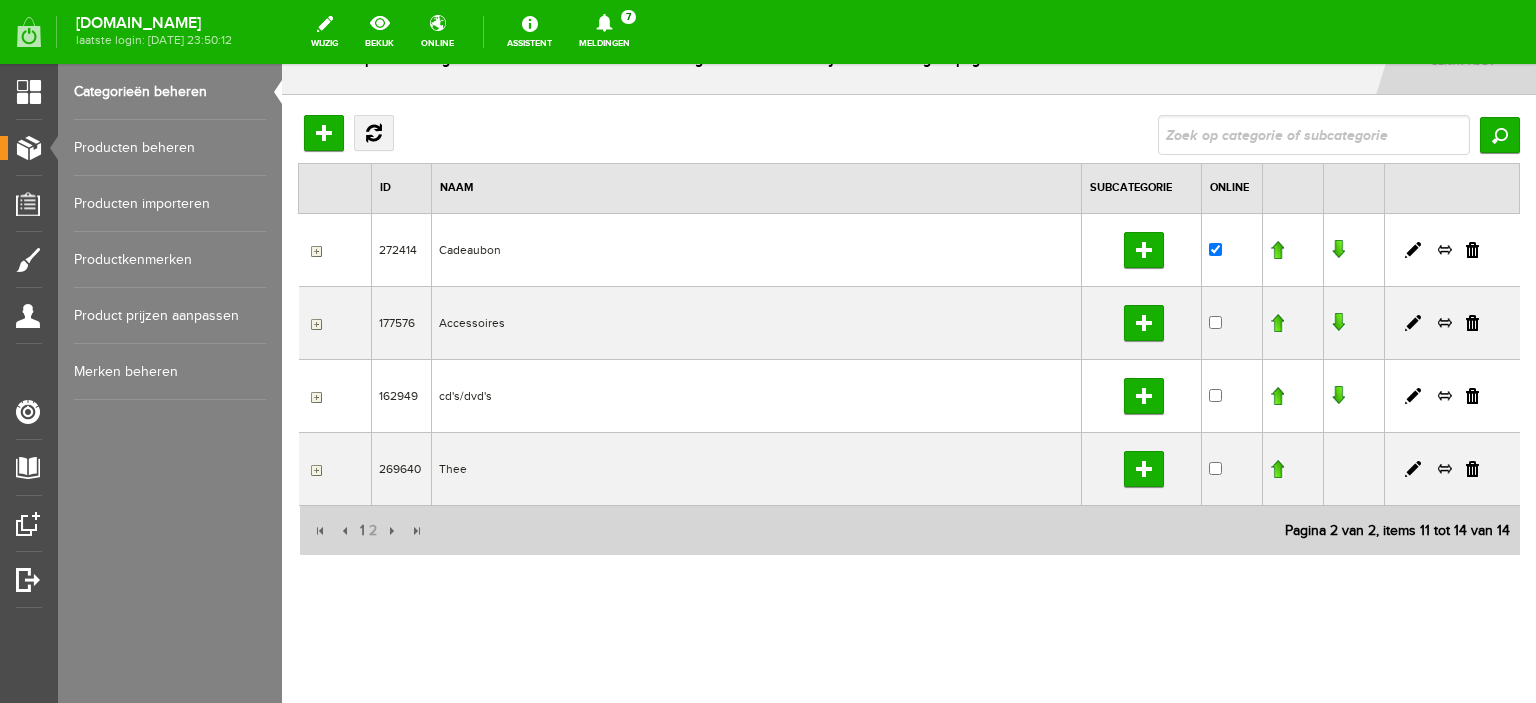 click at bounding box center [314, 251] 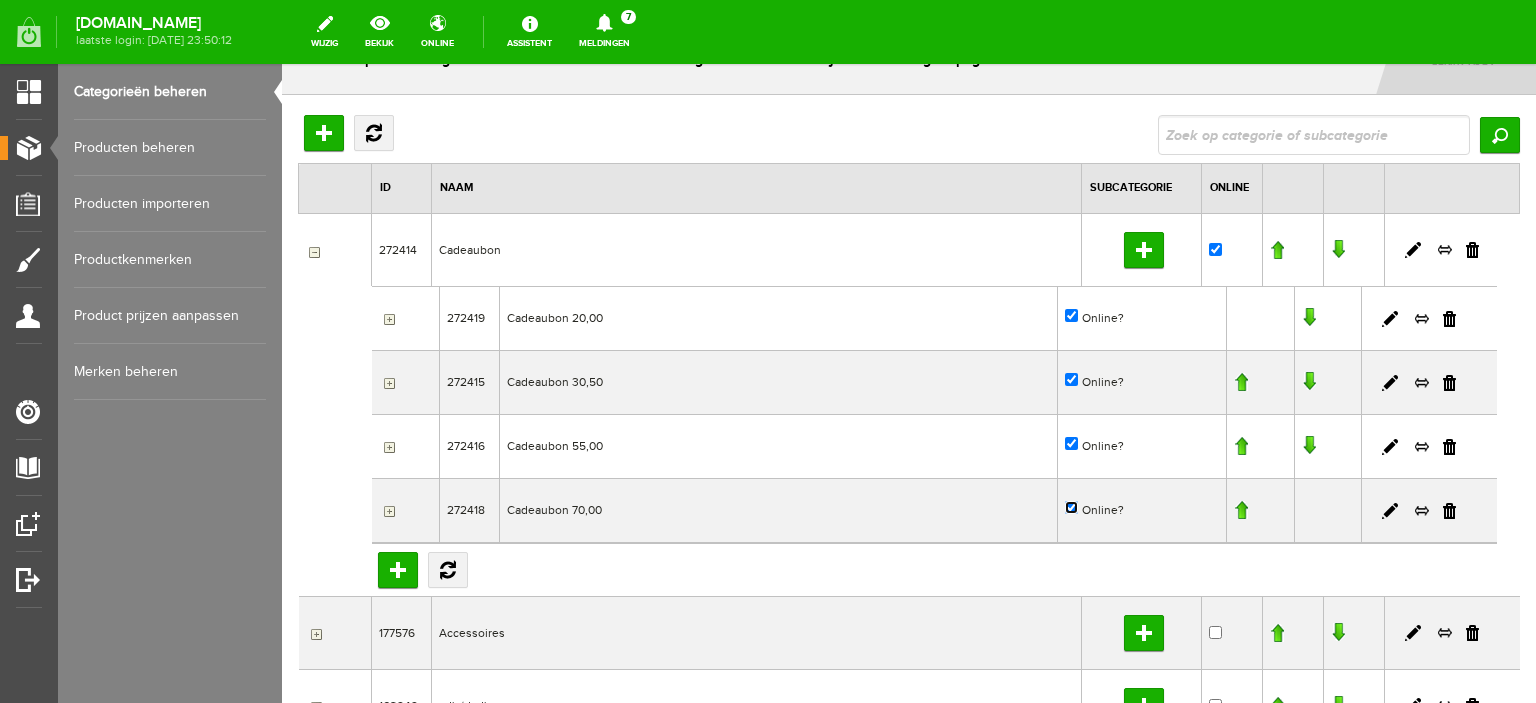 click on "Online?" at bounding box center (1071, 507) 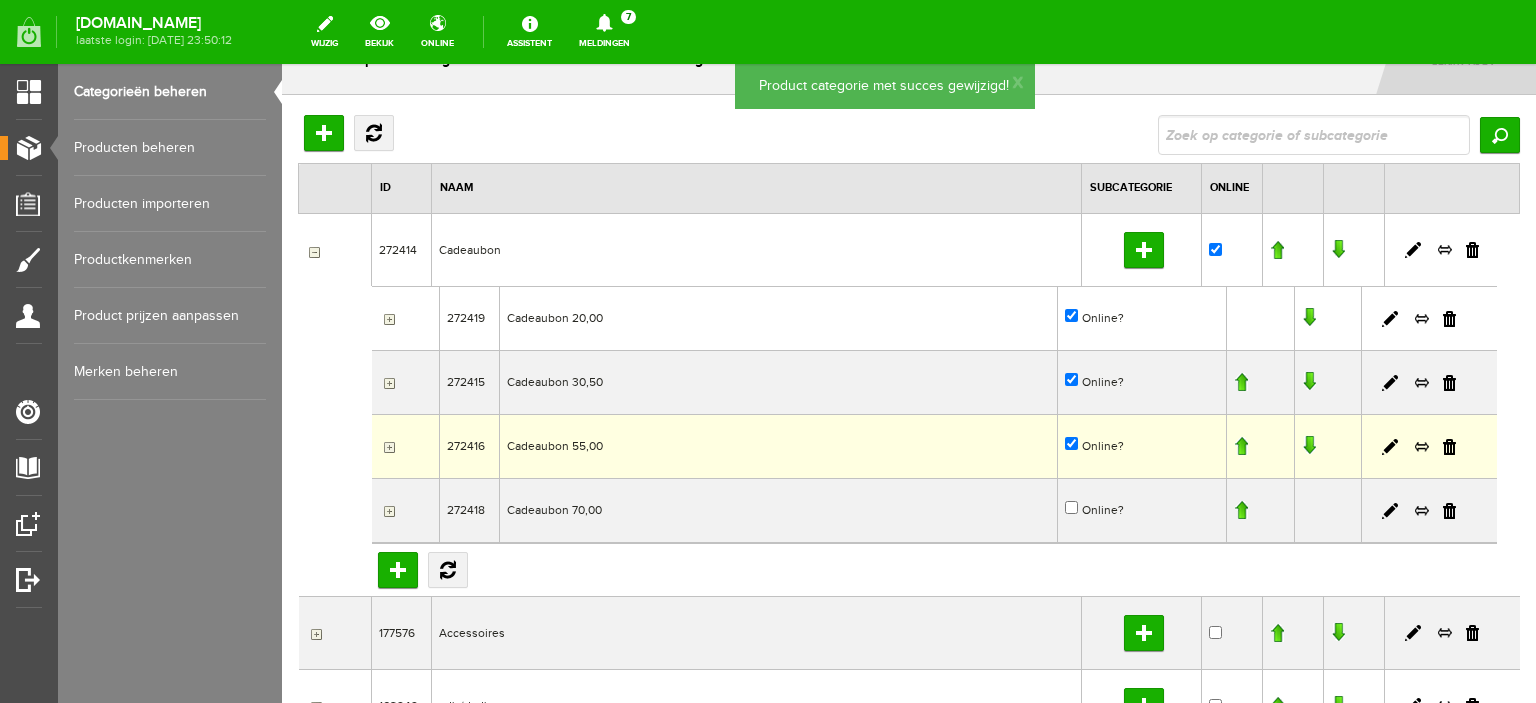 click on "Online?" at bounding box center (1142, 446) 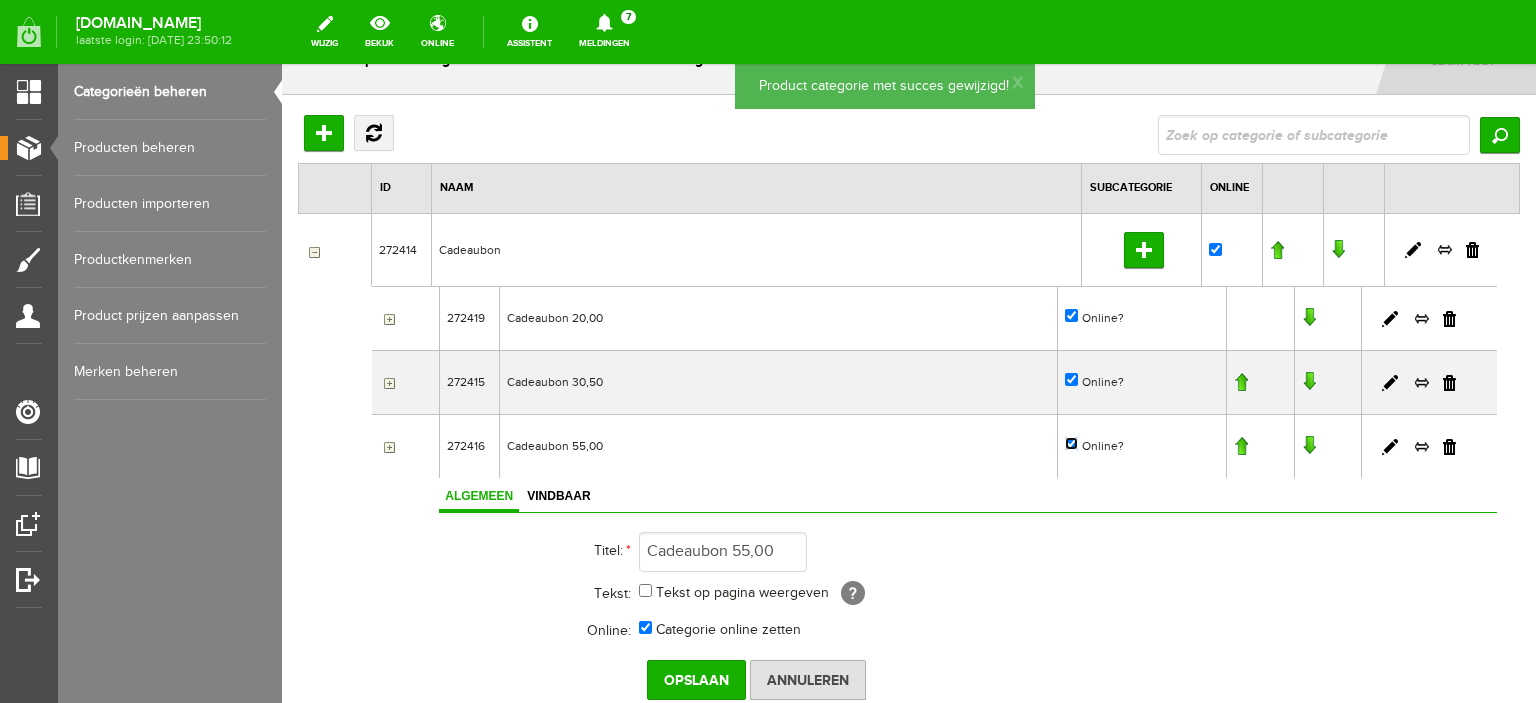 click on "Online?" at bounding box center (1071, 443) 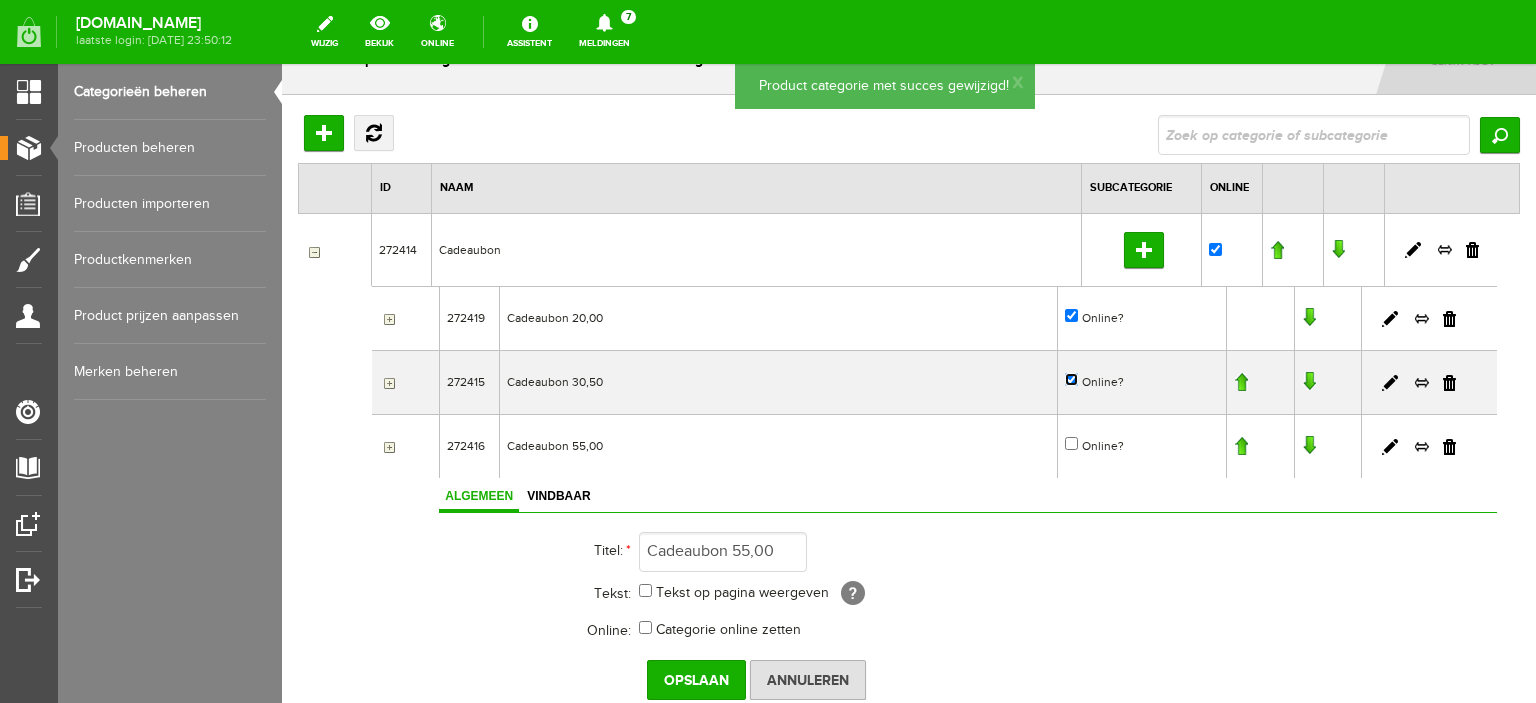 click on "Online?" at bounding box center [1071, 379] 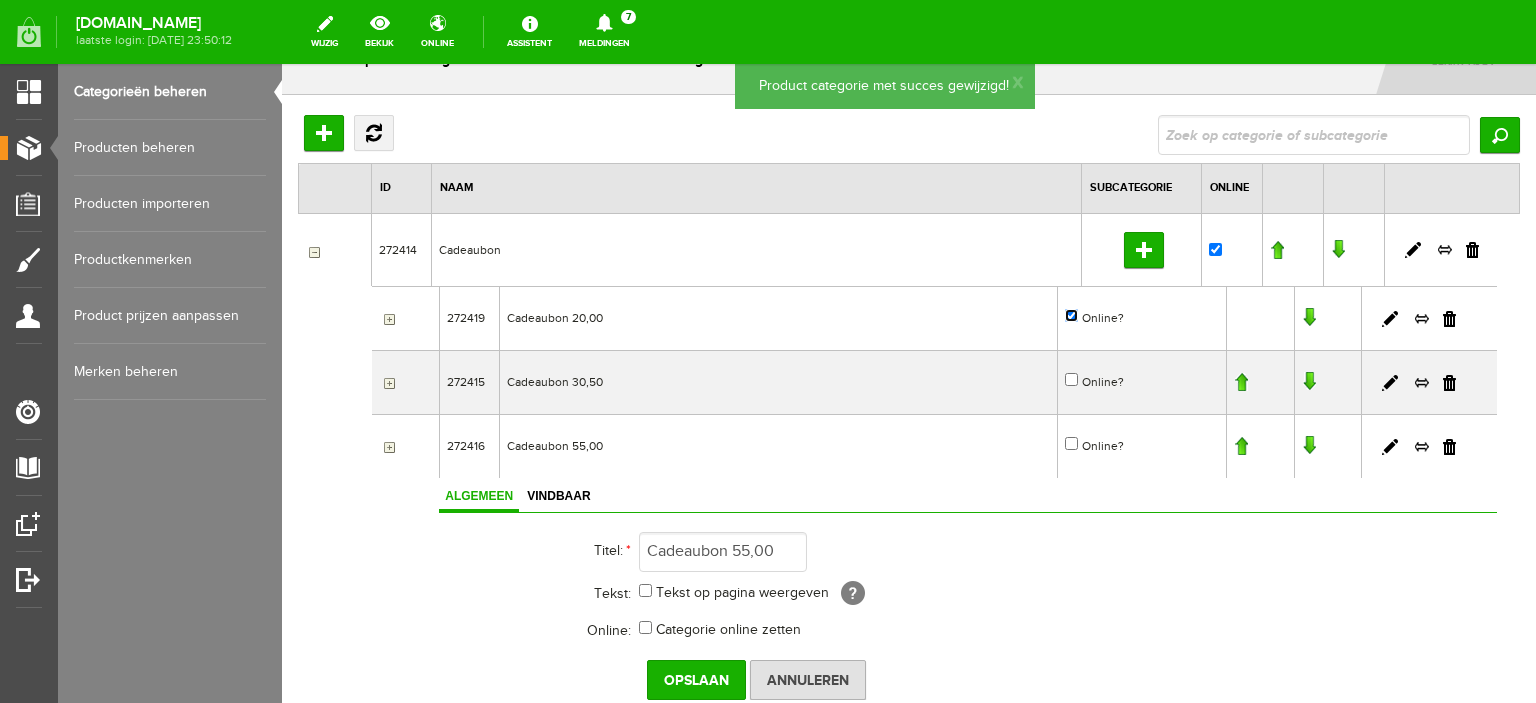 click on "Online?" at bounding box center (1071, 315) 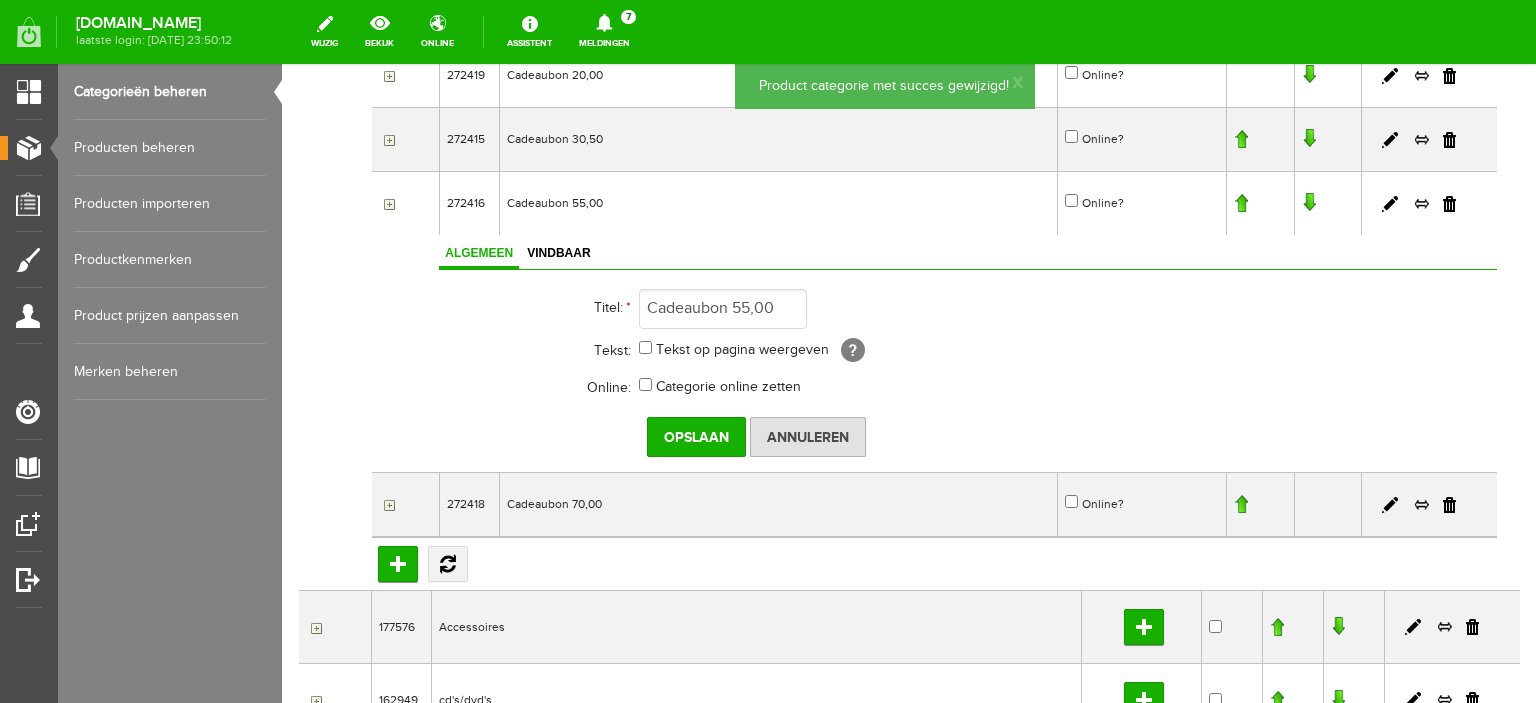 scroll, scrollTop: 314, scrollLeft: 0, axis: vertical 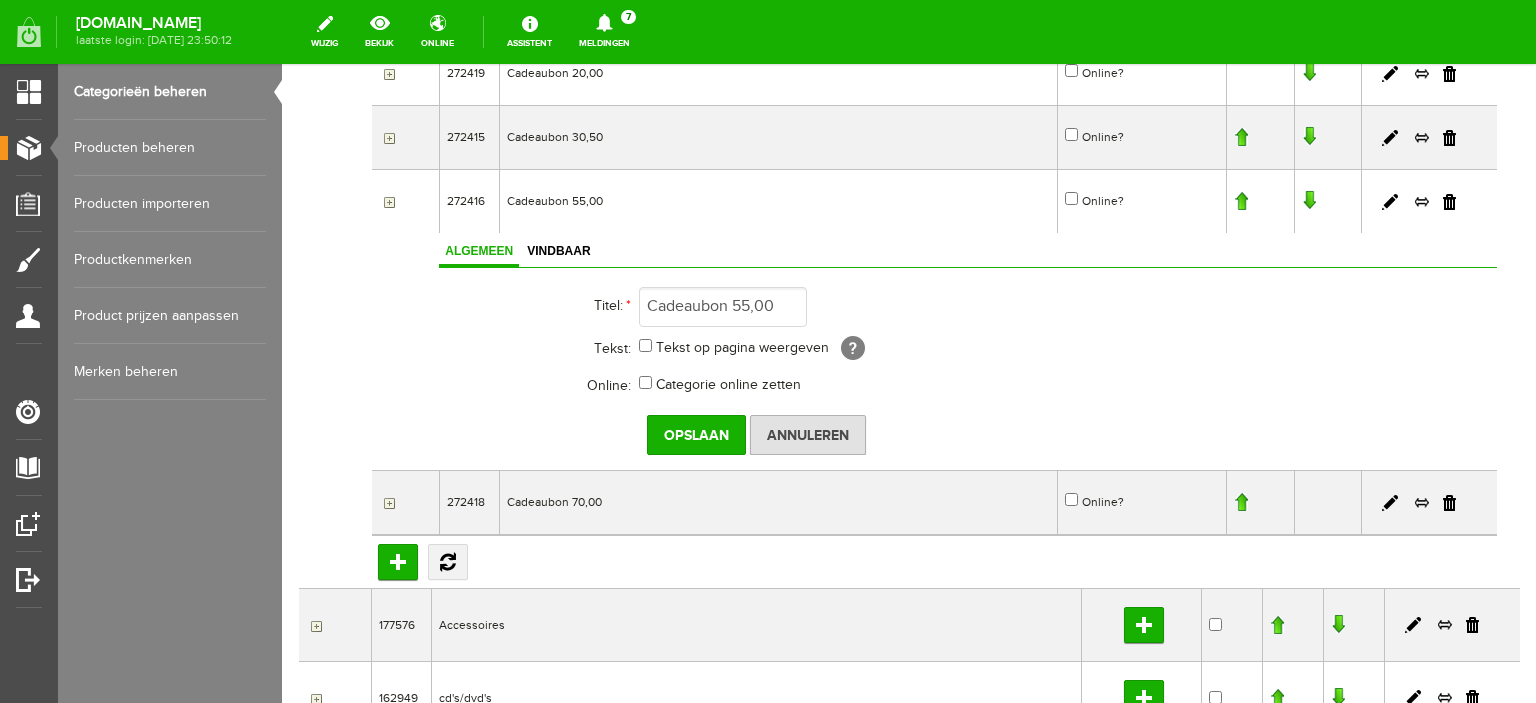 click on "Hoofdcategorie toevoegen
Vernieuwen
[GEOGRAPHIC_DATA]
ID Naam Subcategorie Online
Data pager
1 2
Pagina items:
10
select
10 20 50
Pagina 2 van 2, items 11 tot 14 van 14
272414 Cadeaubon
Subcategorie toevoegen" at bounding box center [909, 429] 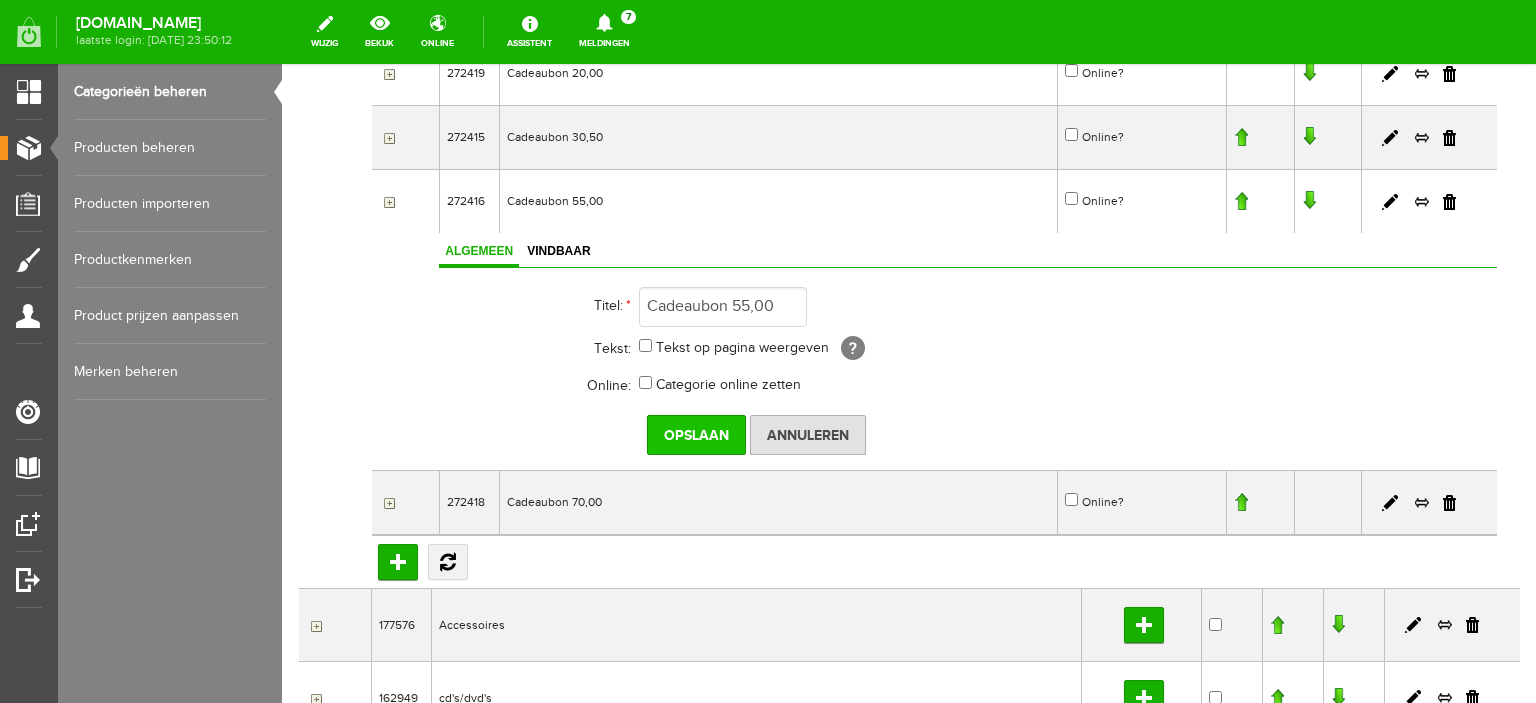 click on "Opslaan" at bounding box center (696, 435) 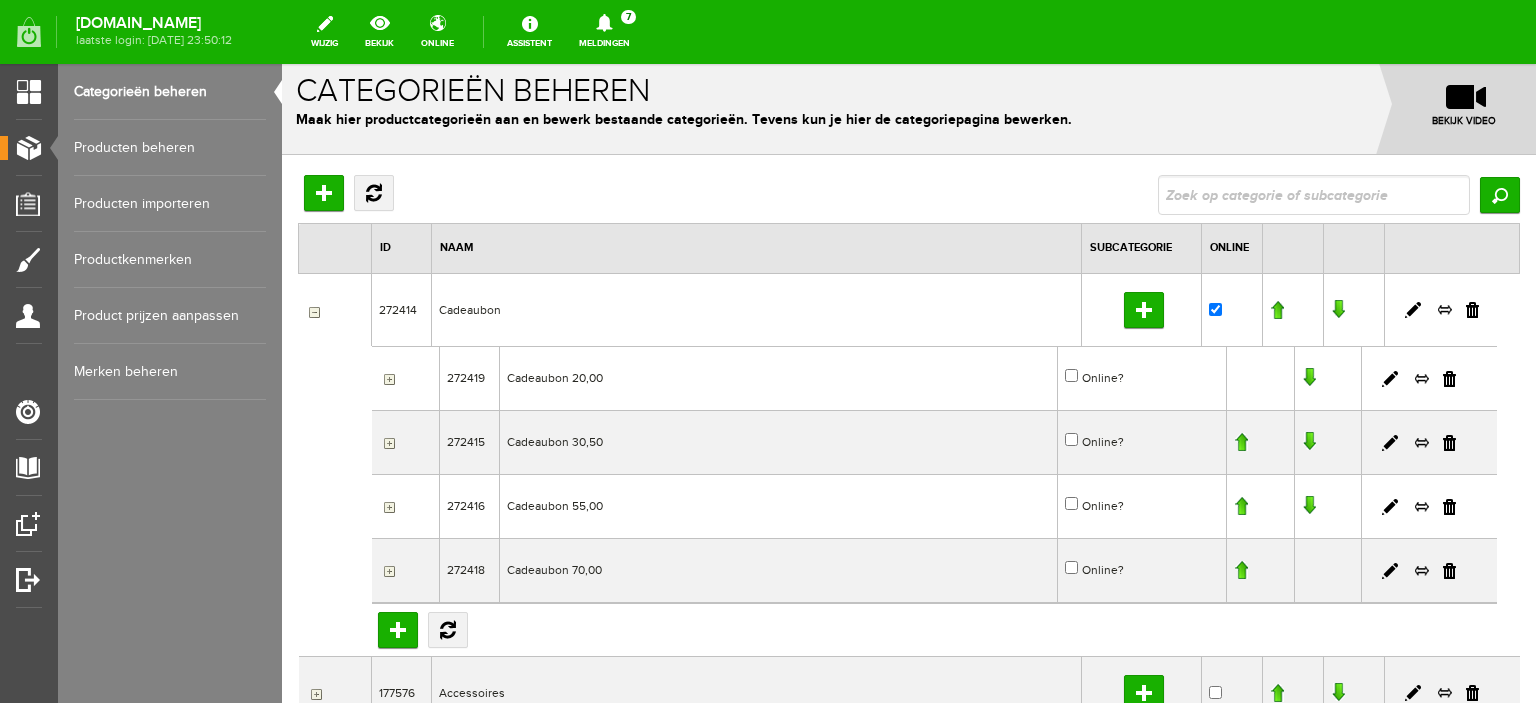 scroll, scrollTop: 0, scrollLeft: 0, axis: both 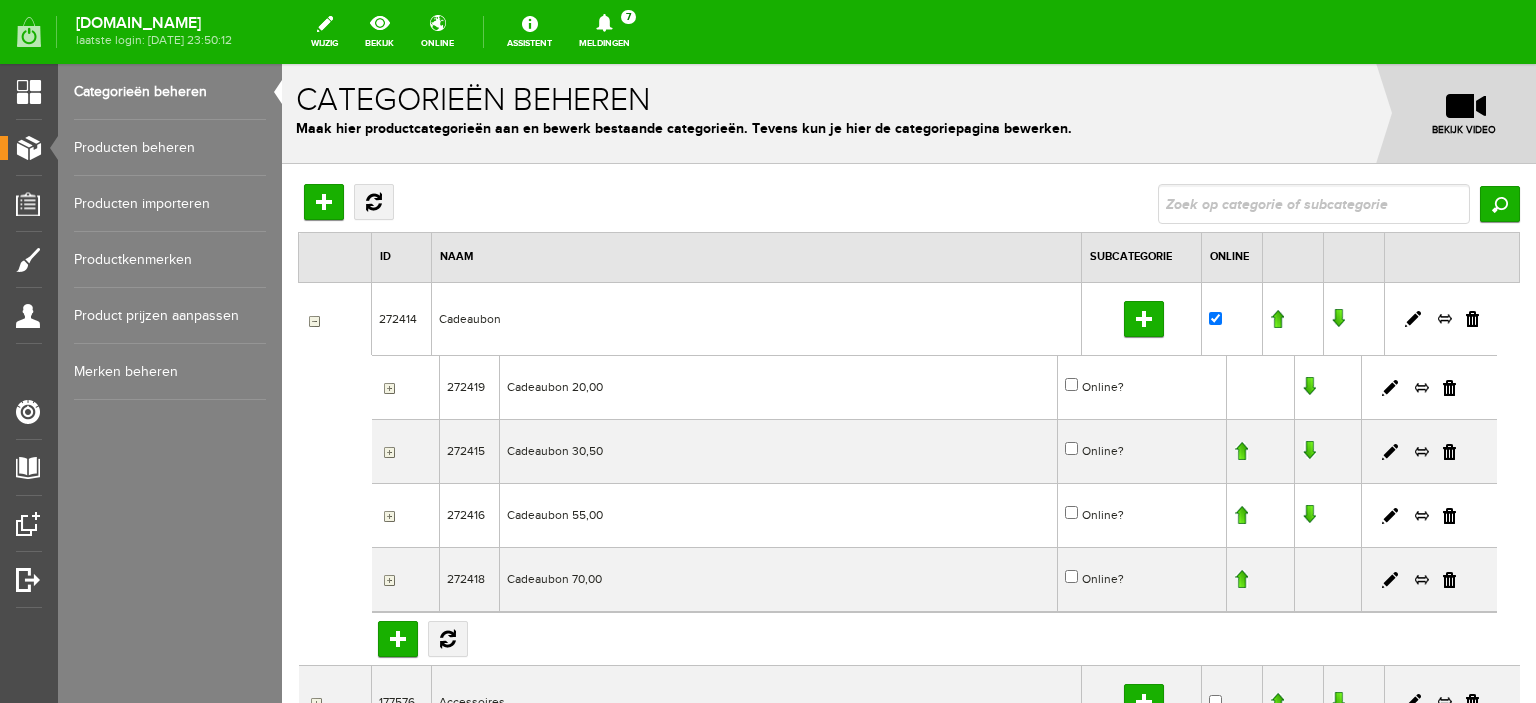 click on "Producten beheren" at bounding box center [170, 148] 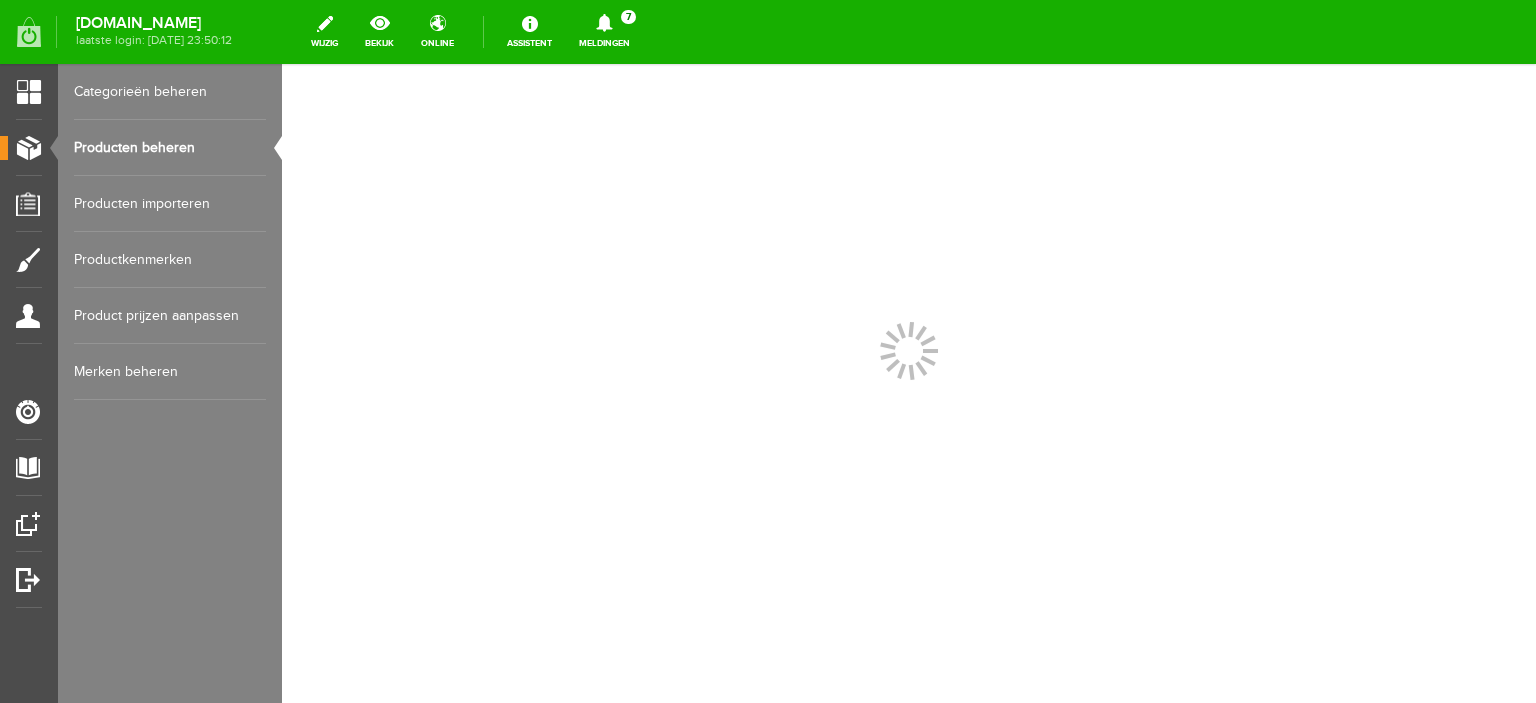 click on "Producten beheren" at bounding box center (170, 148) 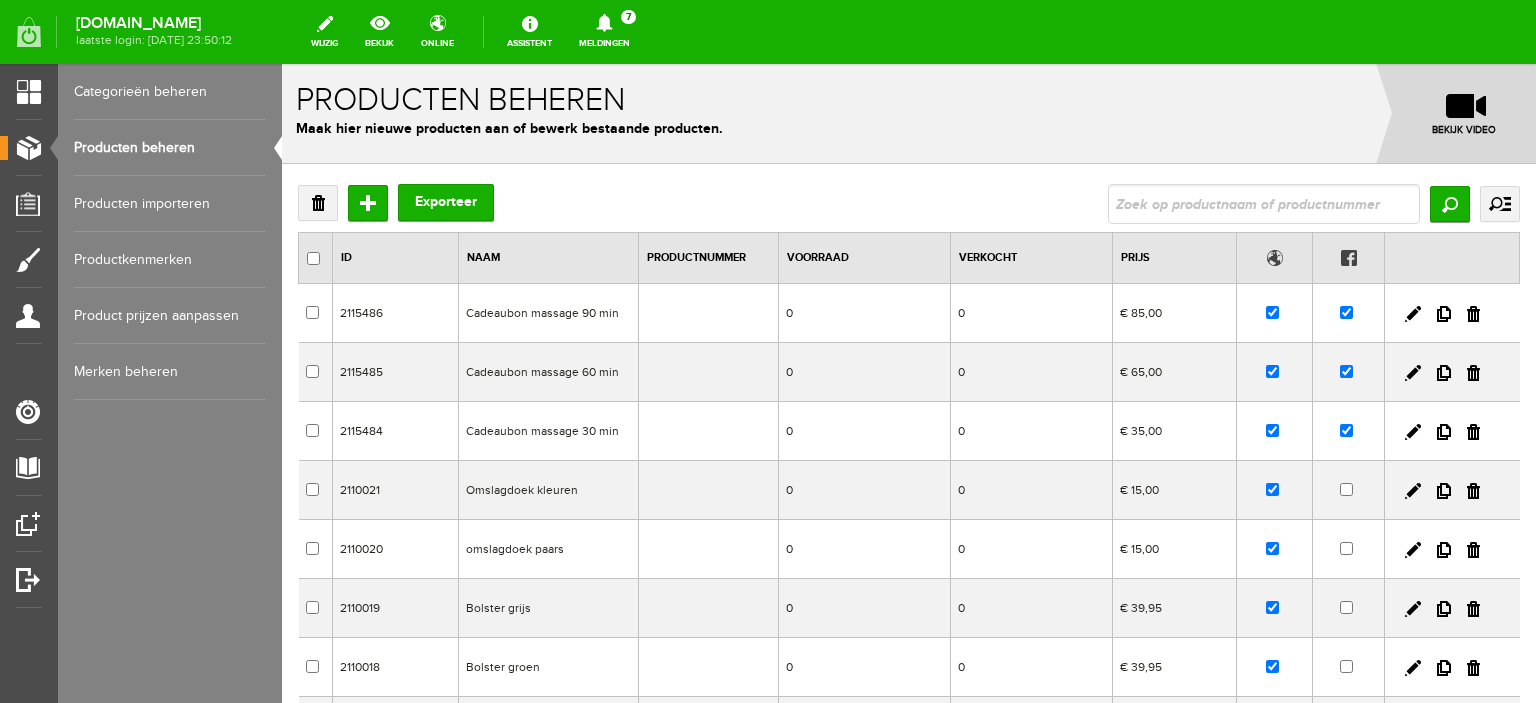 scroll, scrollTop: 0, scrollLeft: 0, axis: both 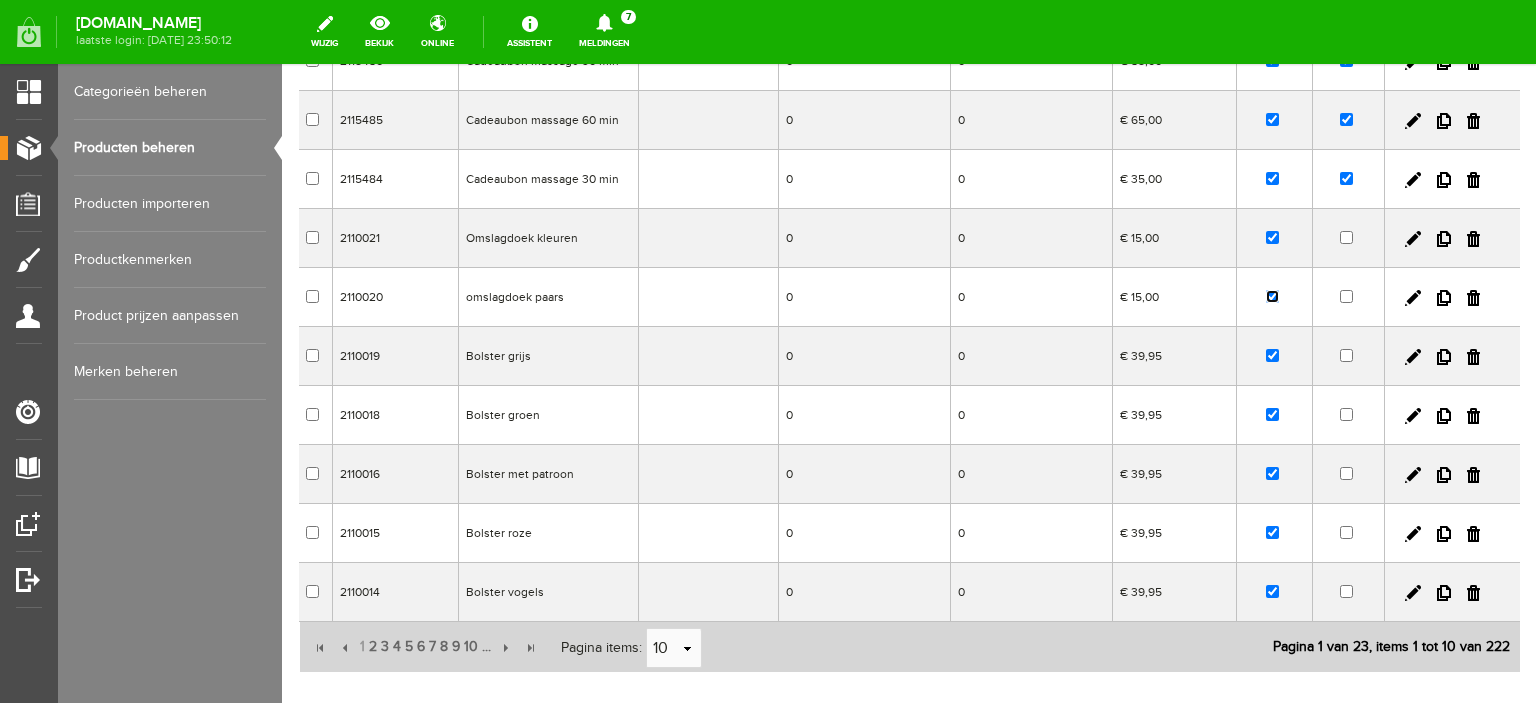 click at bounding box center [1272, 296] 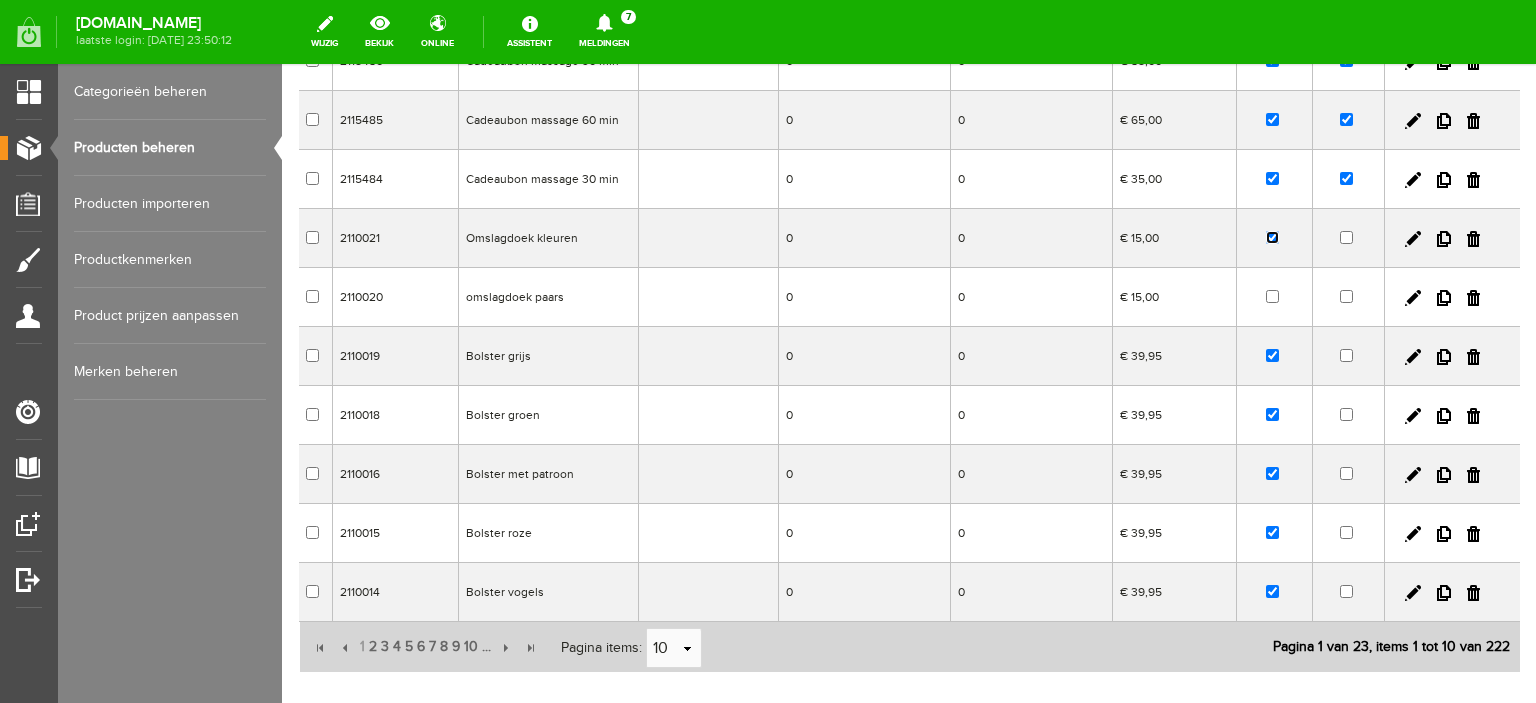 click at bounding box center (1272, 237) 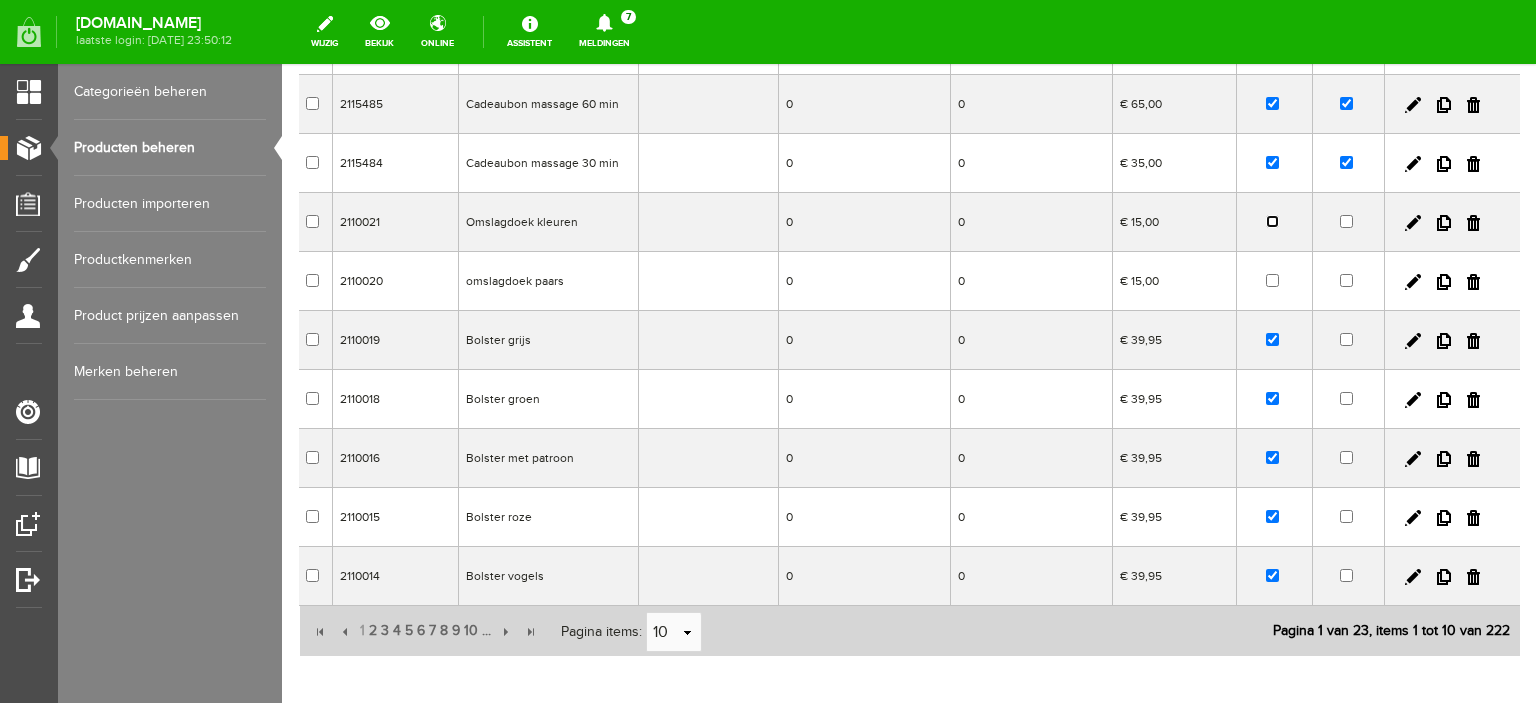 scroll, scrollTop: 257, scrollLeft: 0, axis: vertical 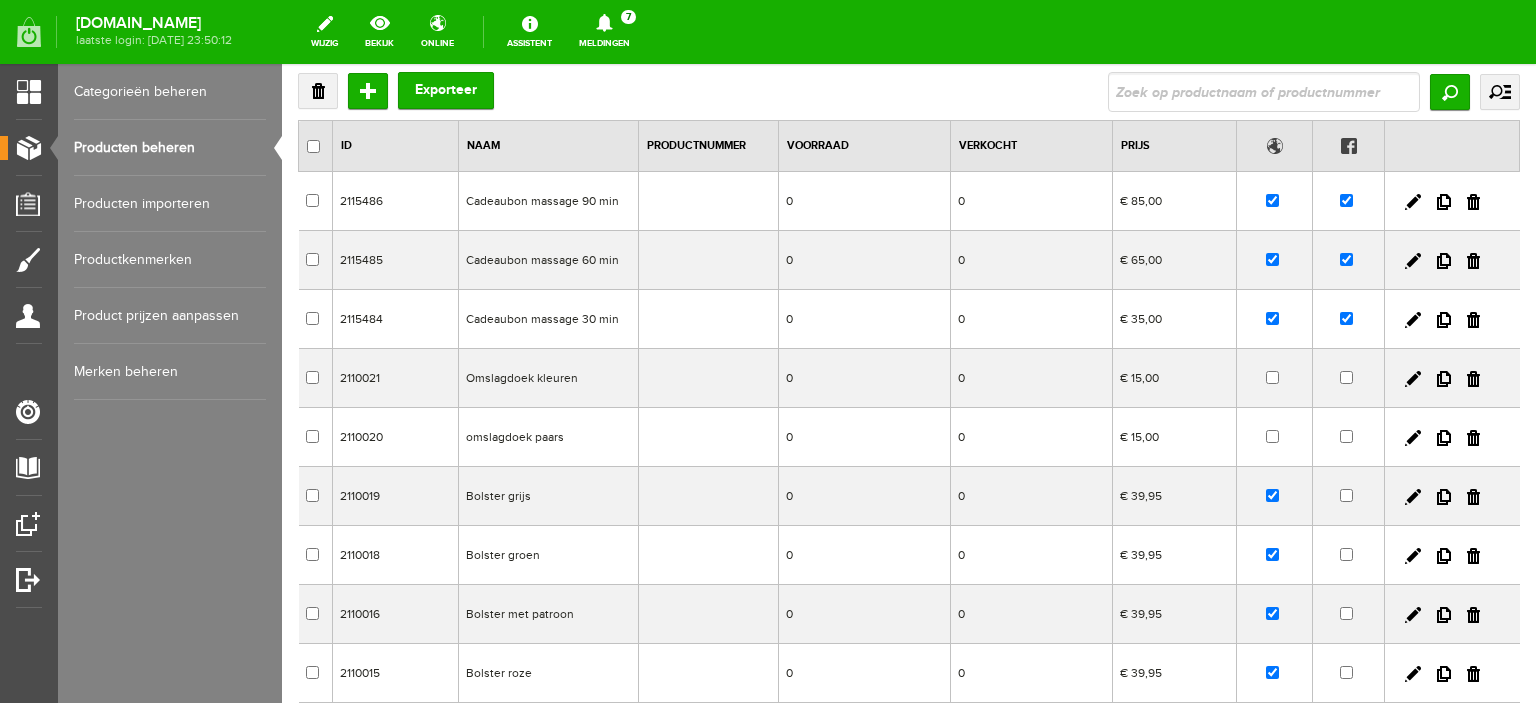 drag, startPoint x: 1519, startPoint y: 265, endPoint x: 1535, endPoint y: 203, distance: 64.03124 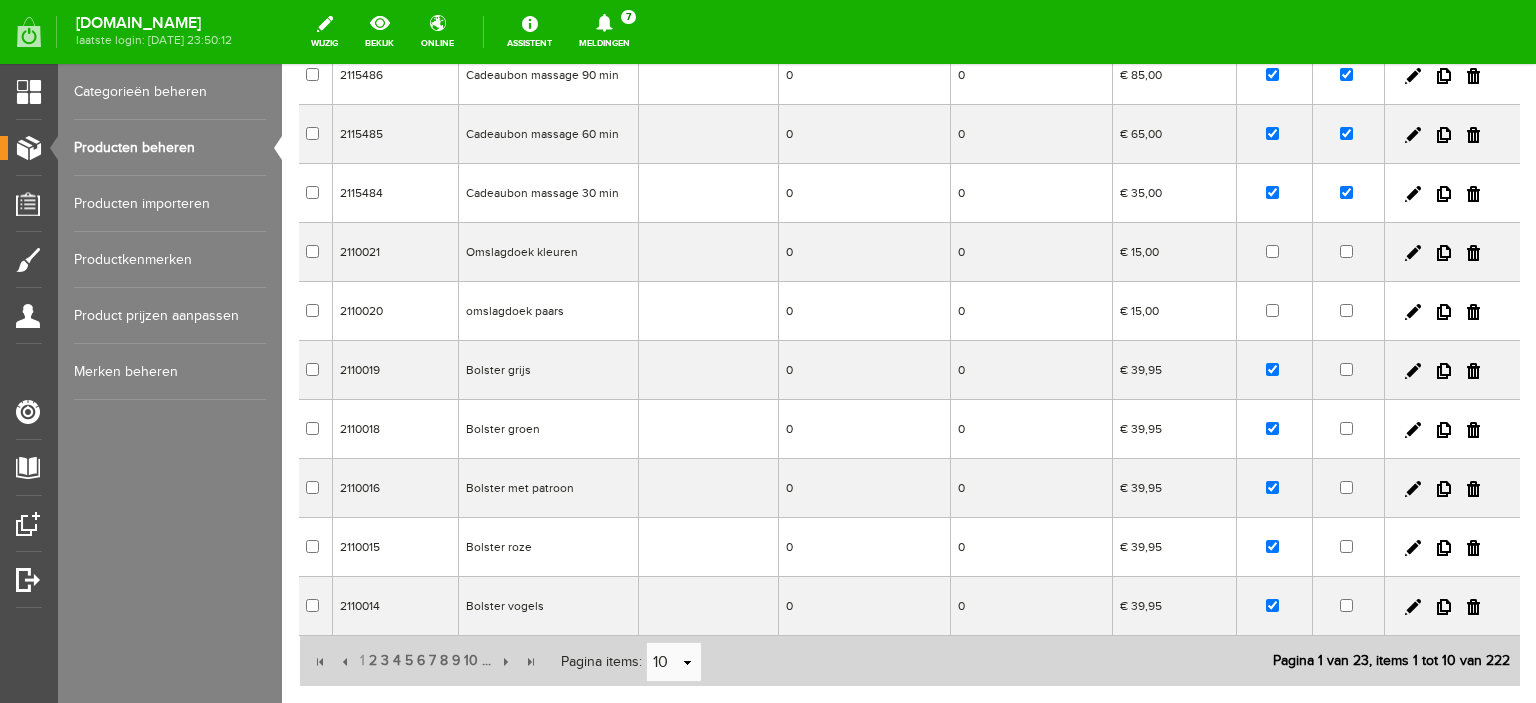 scroll, scrollTop: 364, scrollLeft: 0, axis: vertical 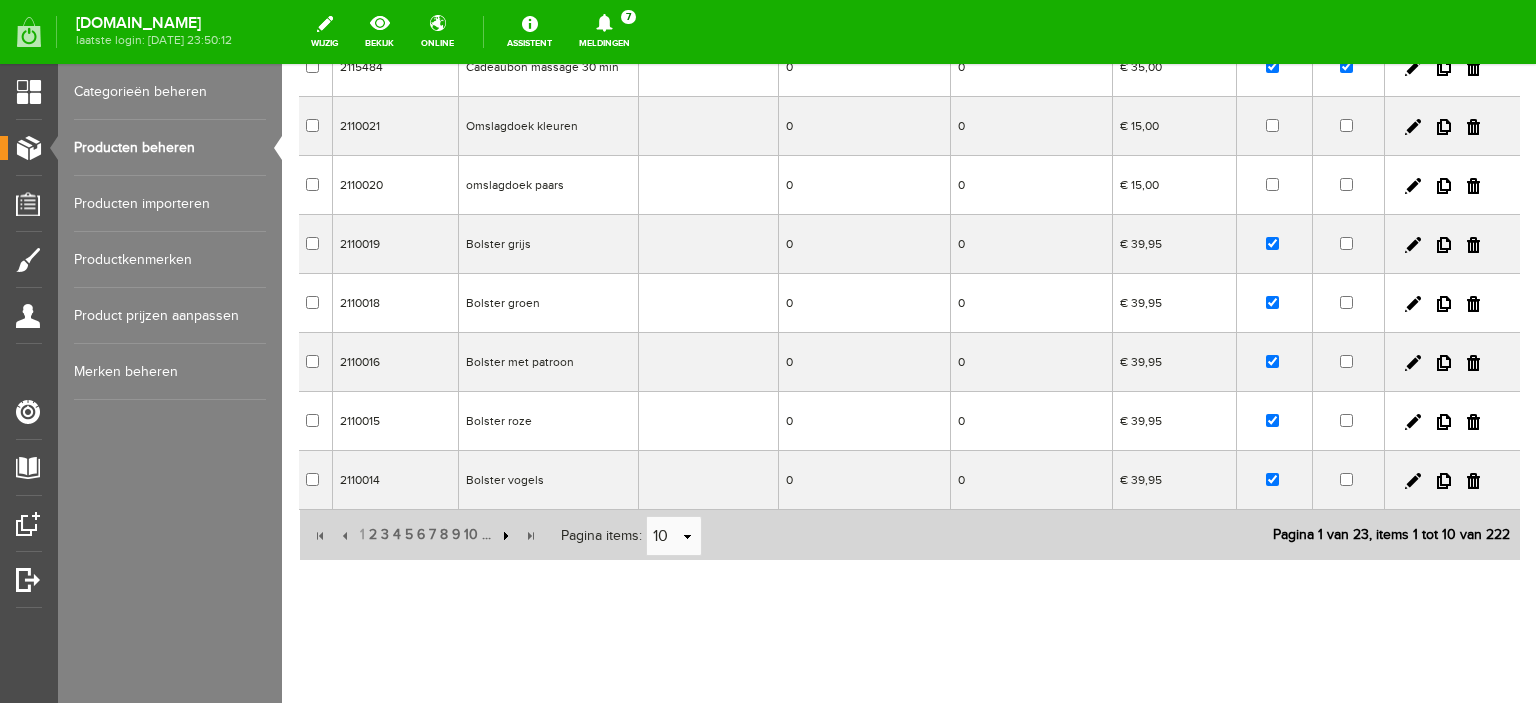 click at bounding box center (504, 536) 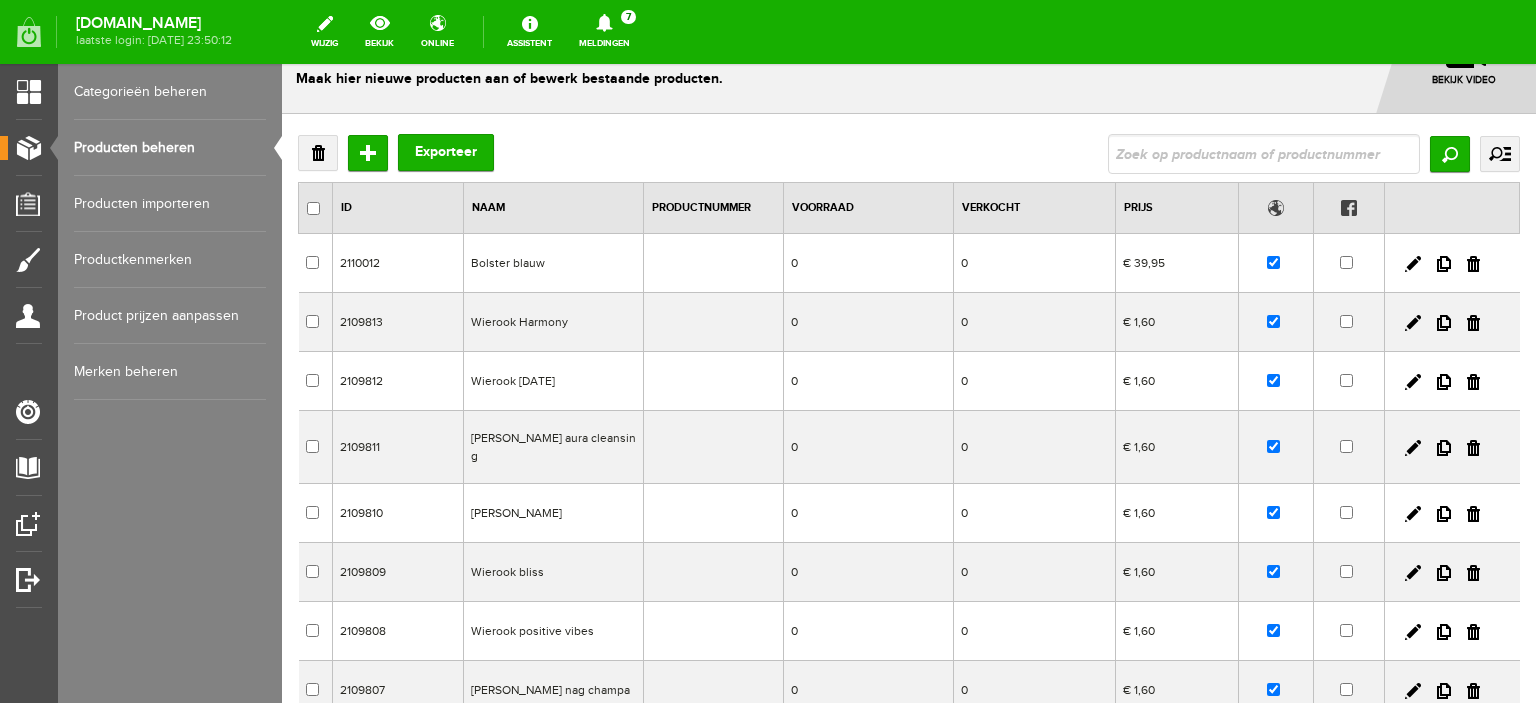 scroll, scrollTop: 53, scrollLeft: 0, axis: vertical 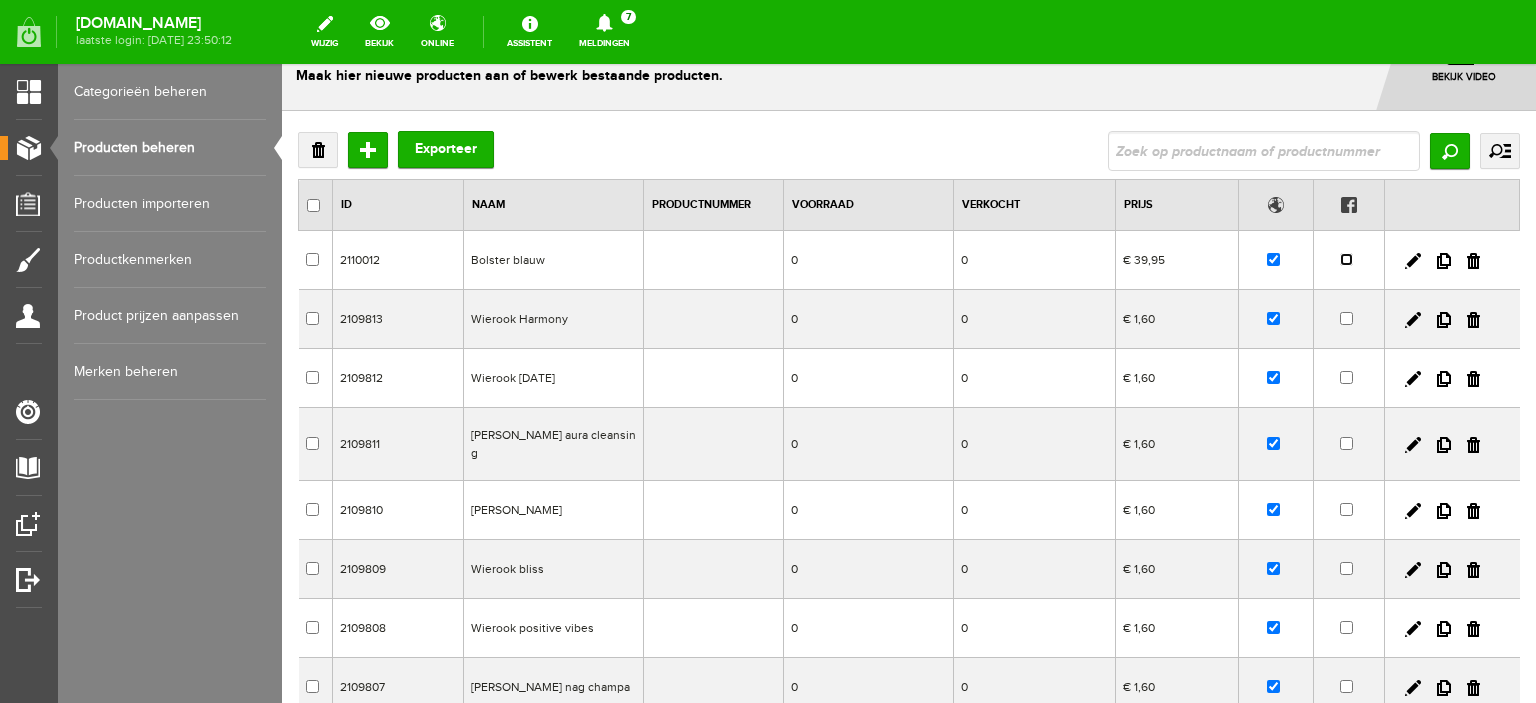 click at bounding box center (1346, 259) 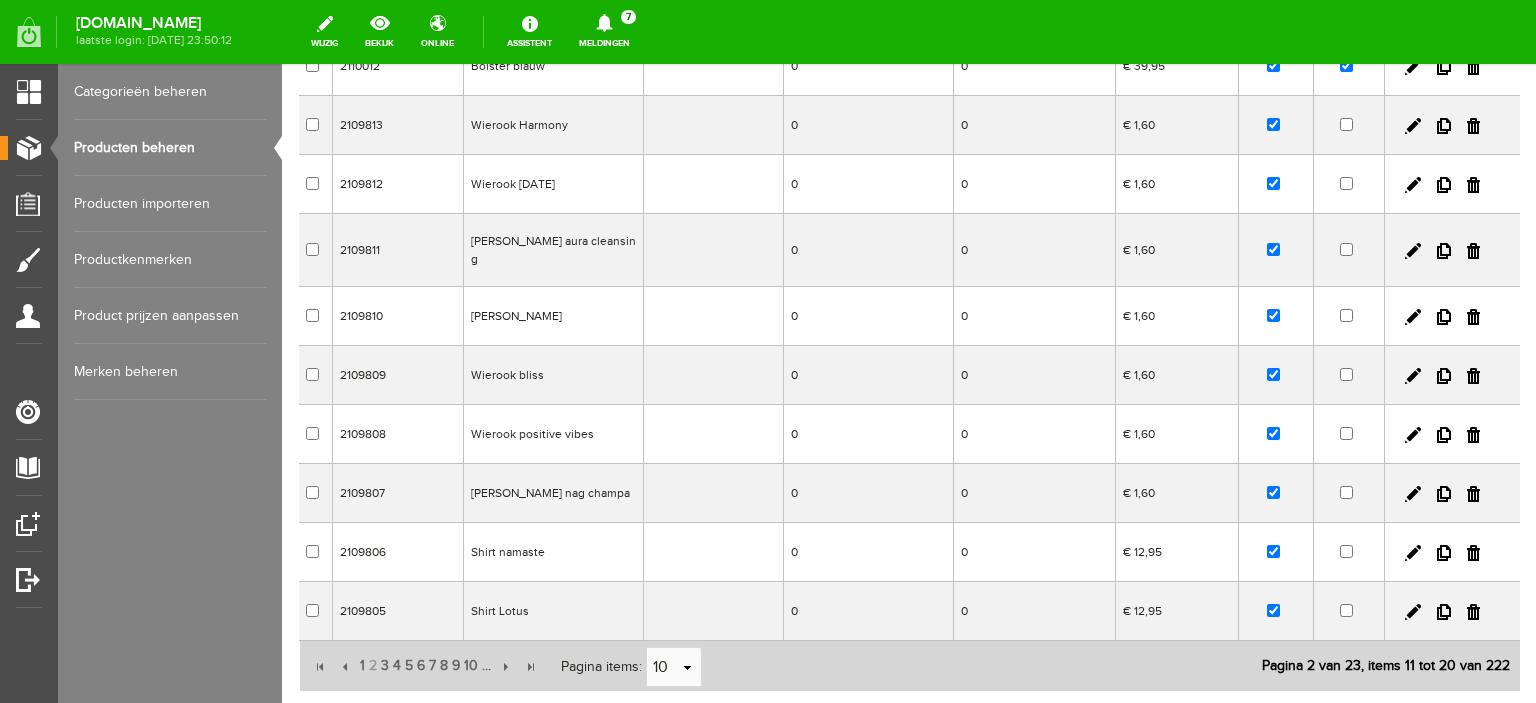 scroll, scrollTop: 282, scrollLeft: 0, axis: vertical 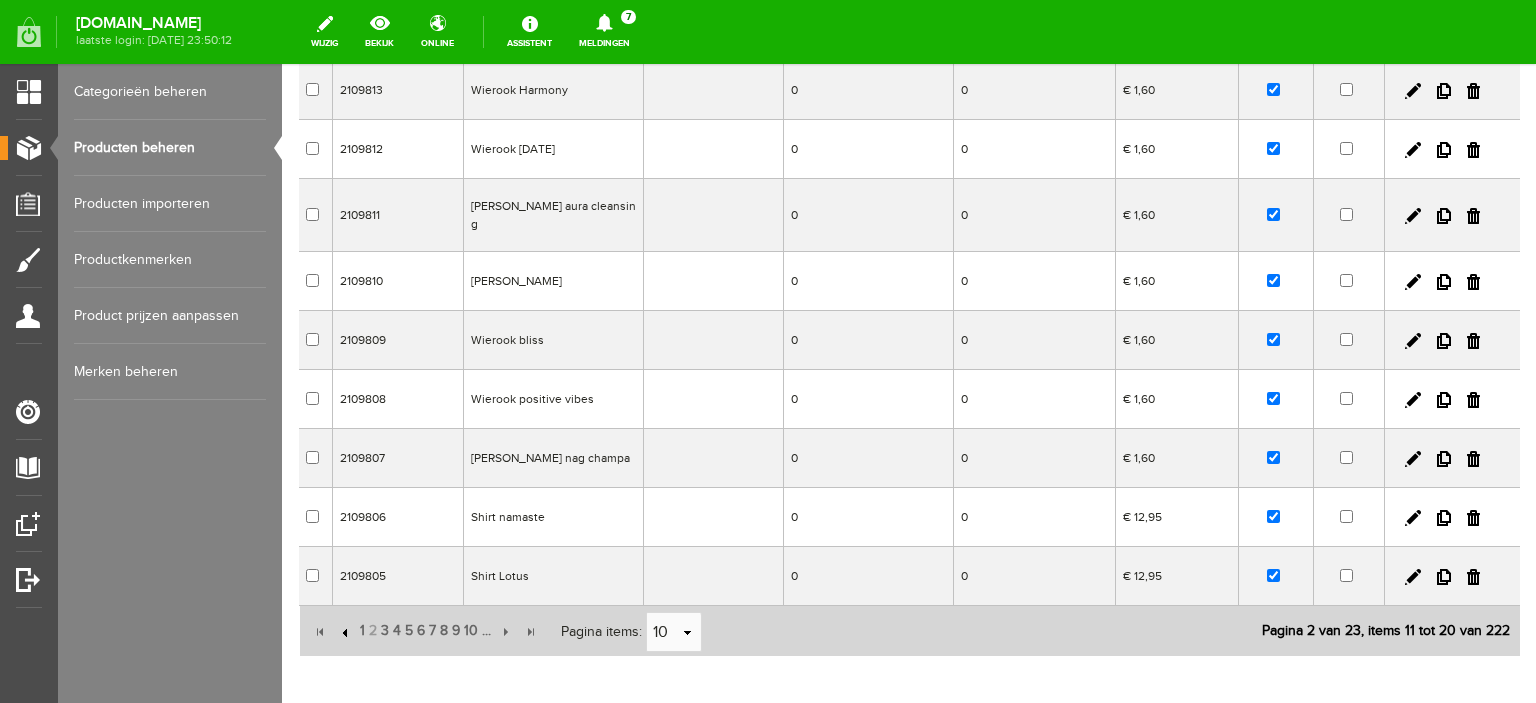 click at bounding box center [347, 632] 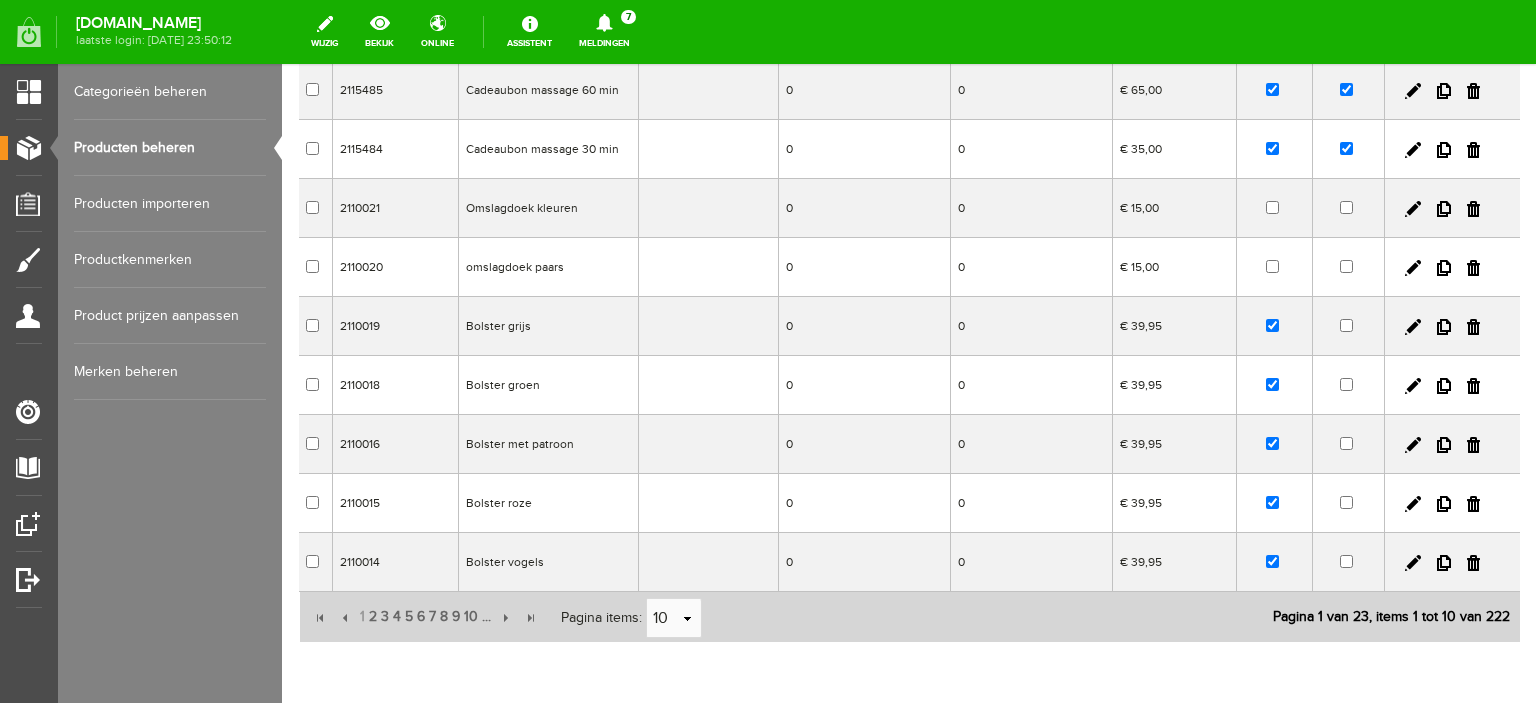 scroll, scrollTop: 1, scrollLeft: 0, axis: vertical 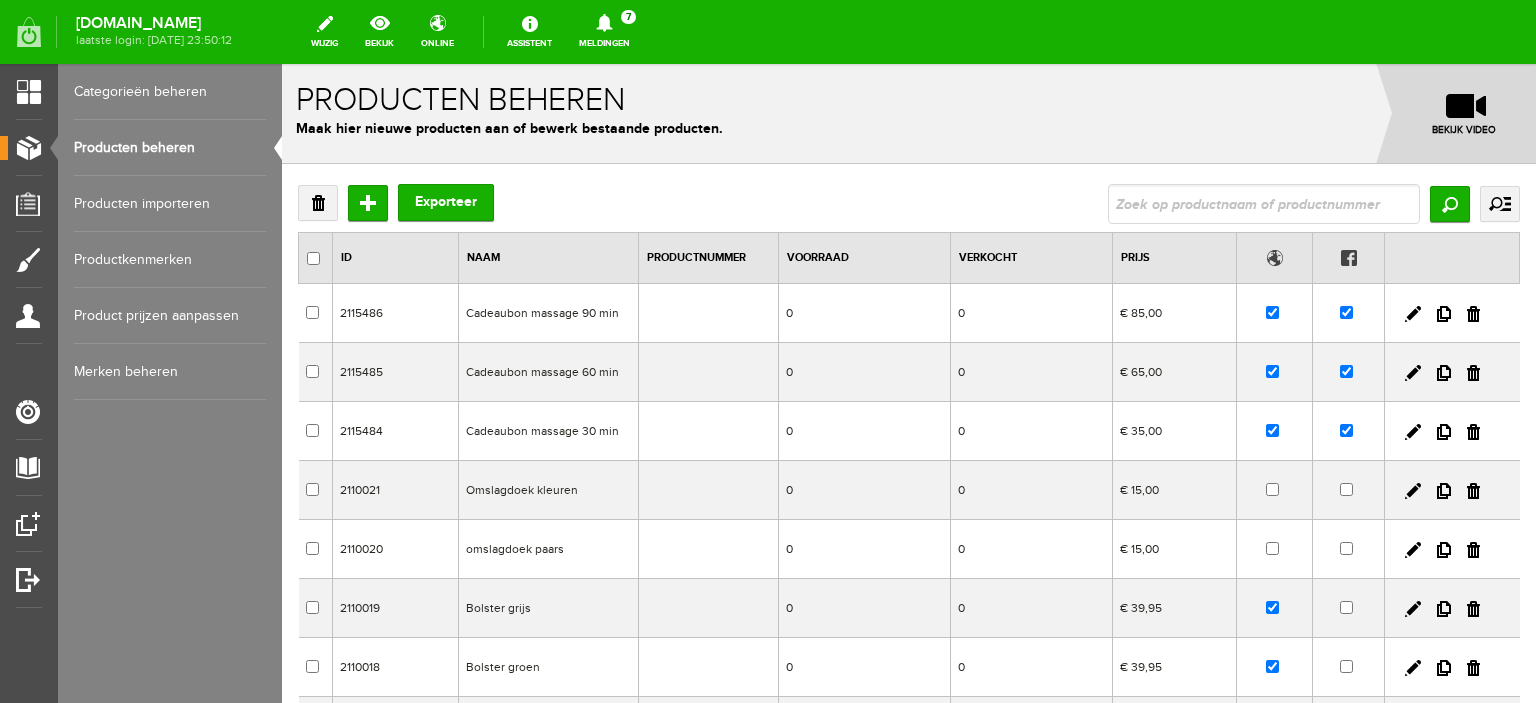 click on "Verwijderen
Toevoegen
Exporteer
Zoeken
uitgebreid zoeken
Categorie
Meditatie cursus
Online yoga
Online rug/nek
Online ouder&kind
Online meditatie
Online yoga 4x
Online rug/nek 4x
Online ouder&kind 4x
Online meditatie 4x
Acties
Yoga artikelen
Yogamatten
Yogatassen
Yogablokken
Yogariemen
Bolsters
Yogakleding
Yogasokken Paars
Yogasokken Turkoois
Yogasokken Lila
Yogasokken roze
Yogasokken licht geel
Yogasokken Grijs
Yogasokken Zwart
Yoga/meditatiekussen /" at bounding box center [909, 204] 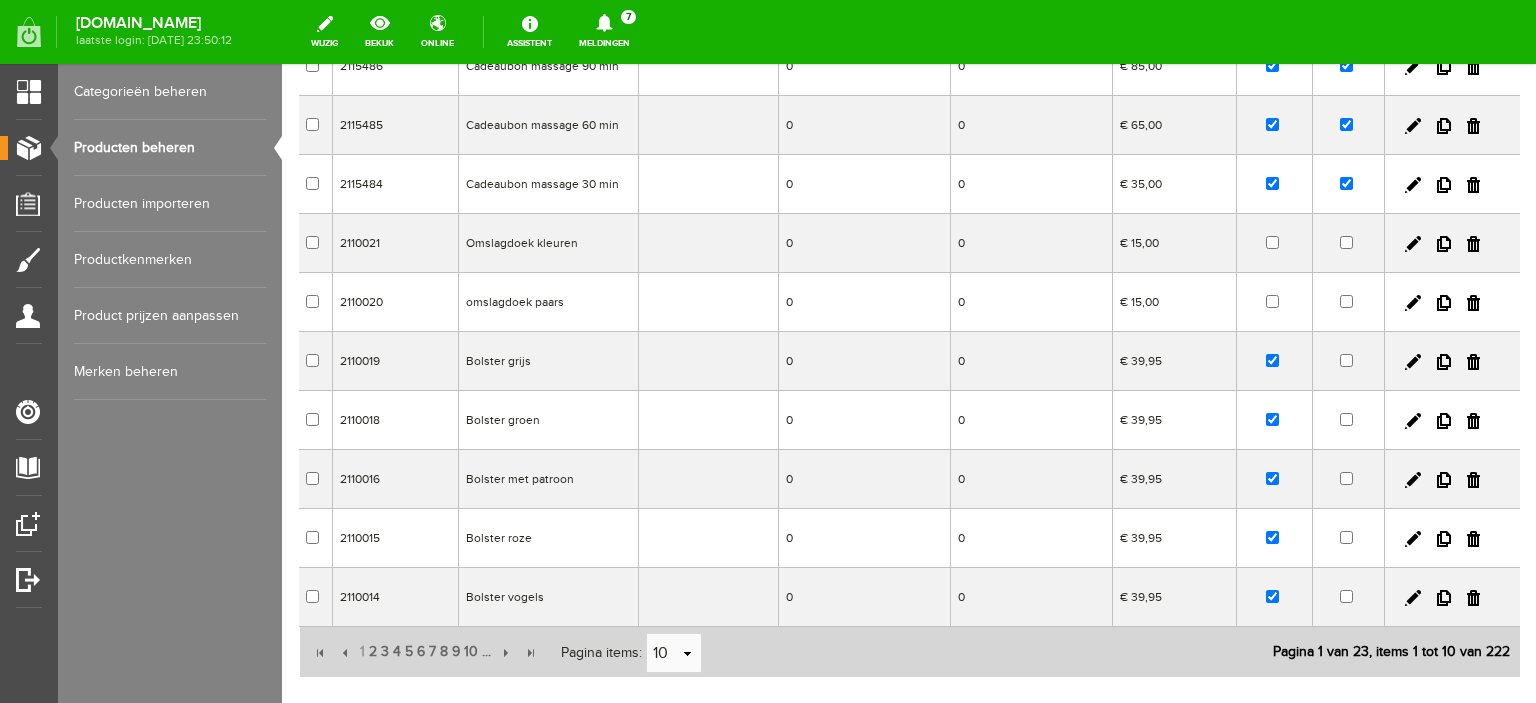 scroll, scrollTop: 333, scrollLeft: 0, axis: vertical 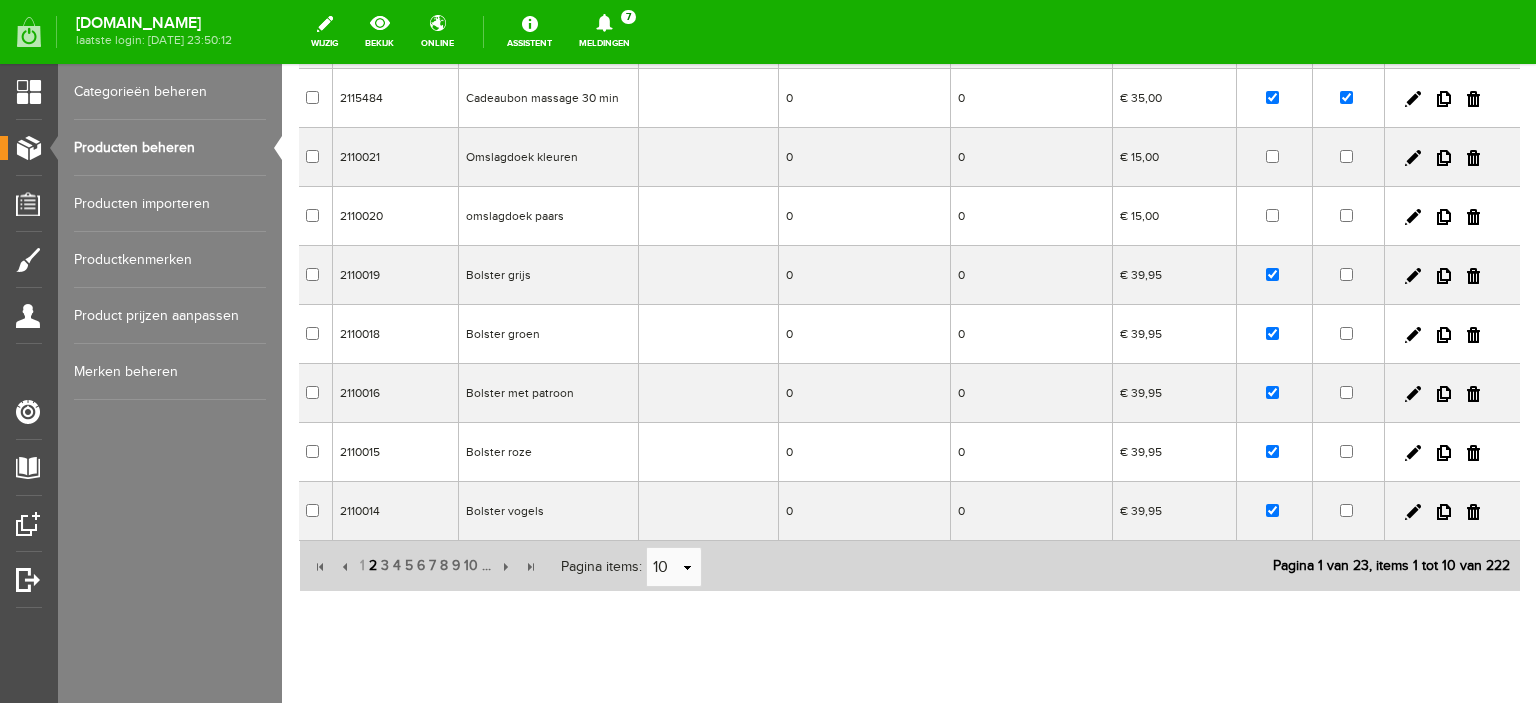 click on "2" at bounding box center [373, 566] 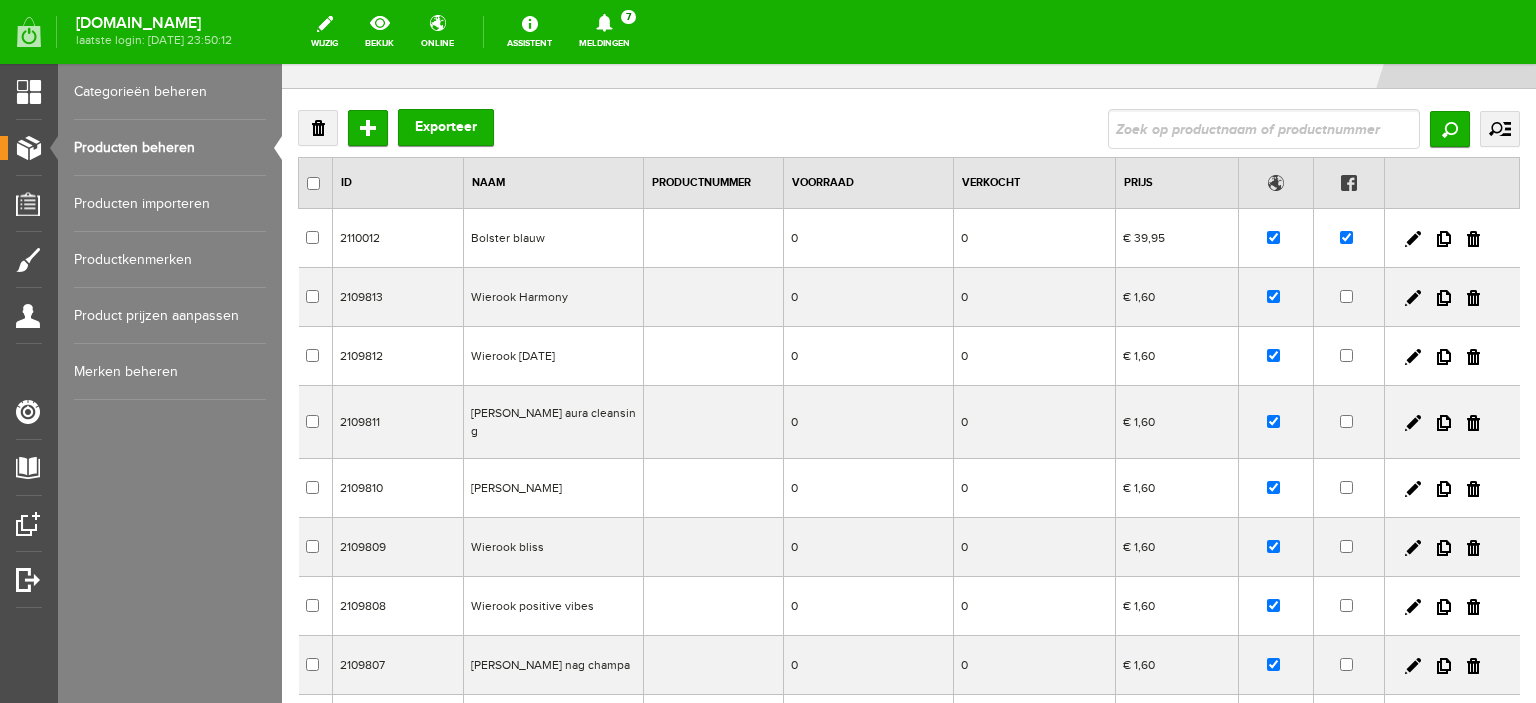 scroll, scrollTop: 63, scrollLeft: 0, axis: vertical 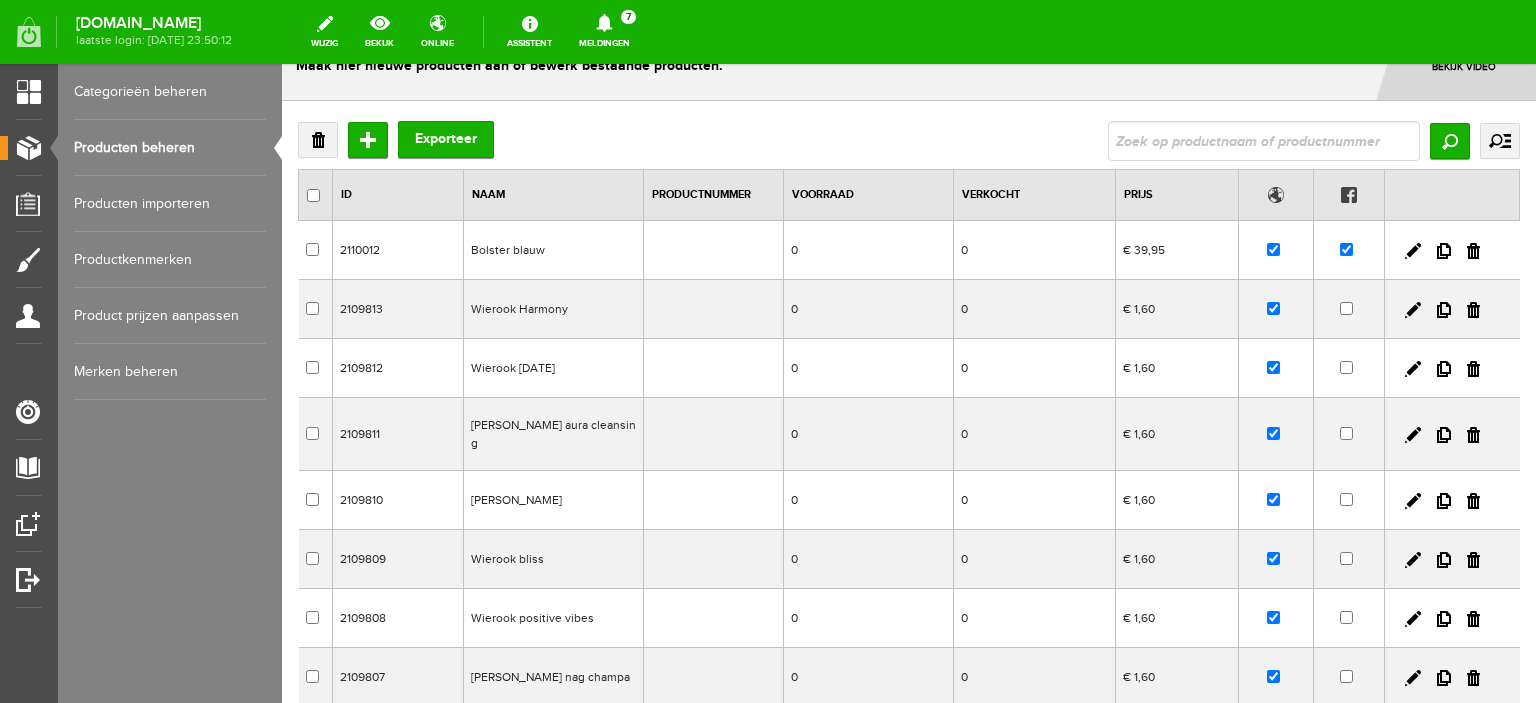click on "Wierook Harmony" at bounding box center (554, 309) 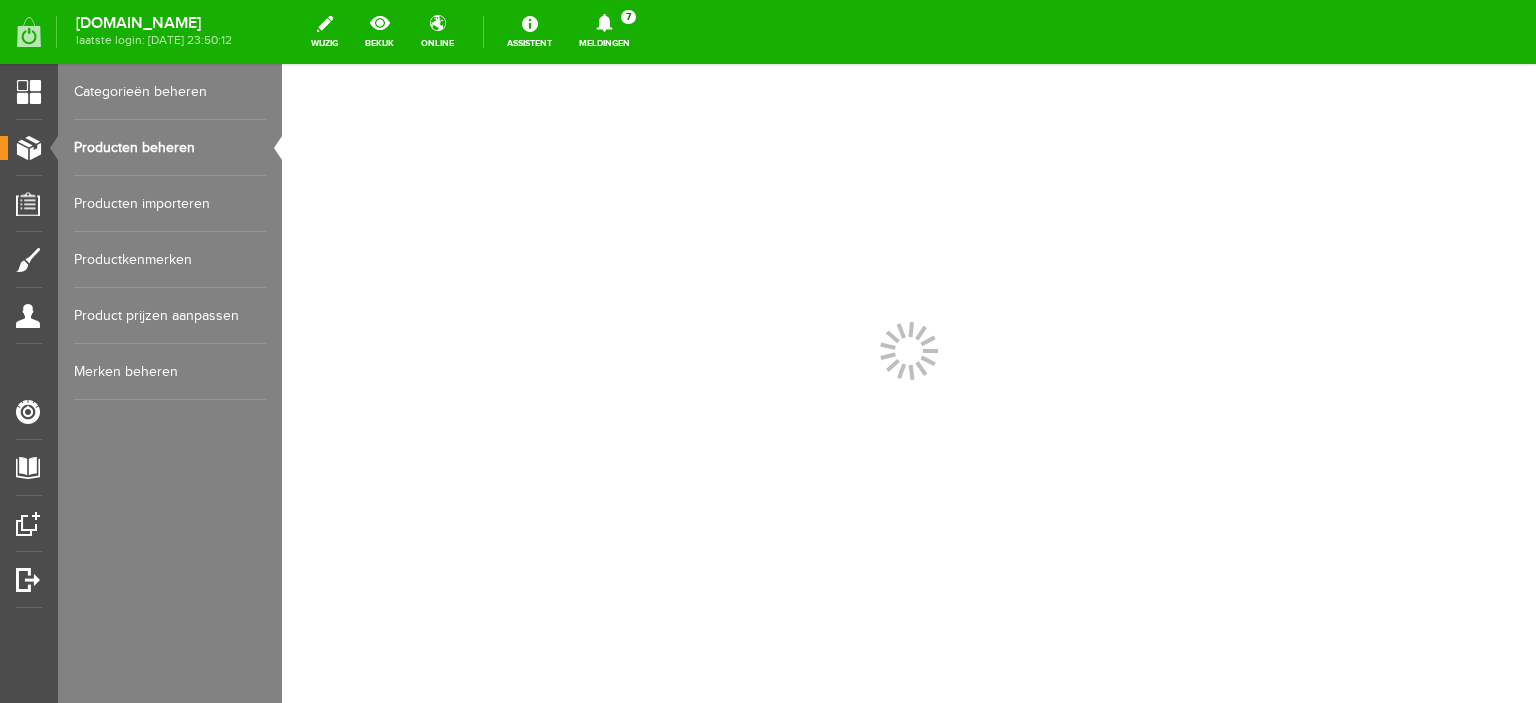 scroll, scrollTop: 0, scrollLeft: 0, axis: both 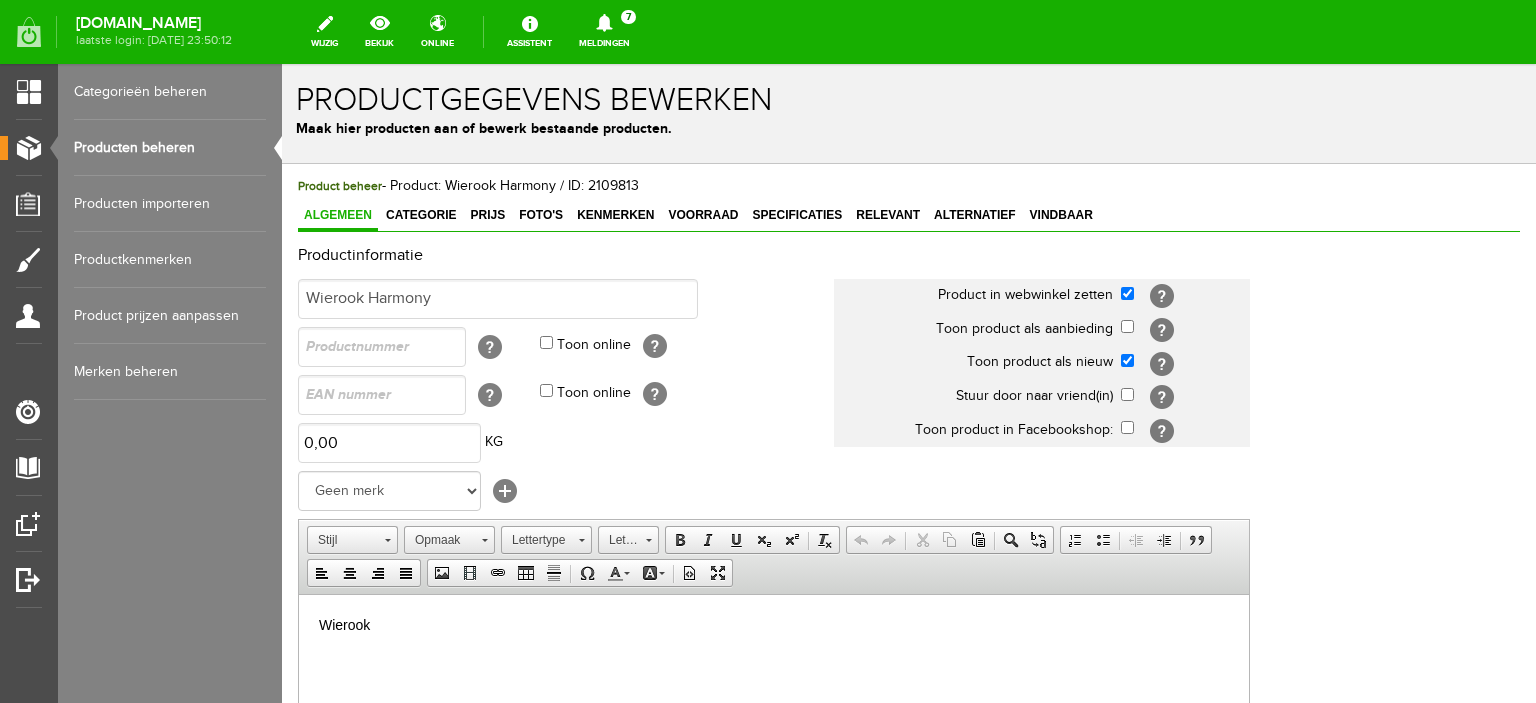 click on "Producten beheren" at bounding box center [170, 148] 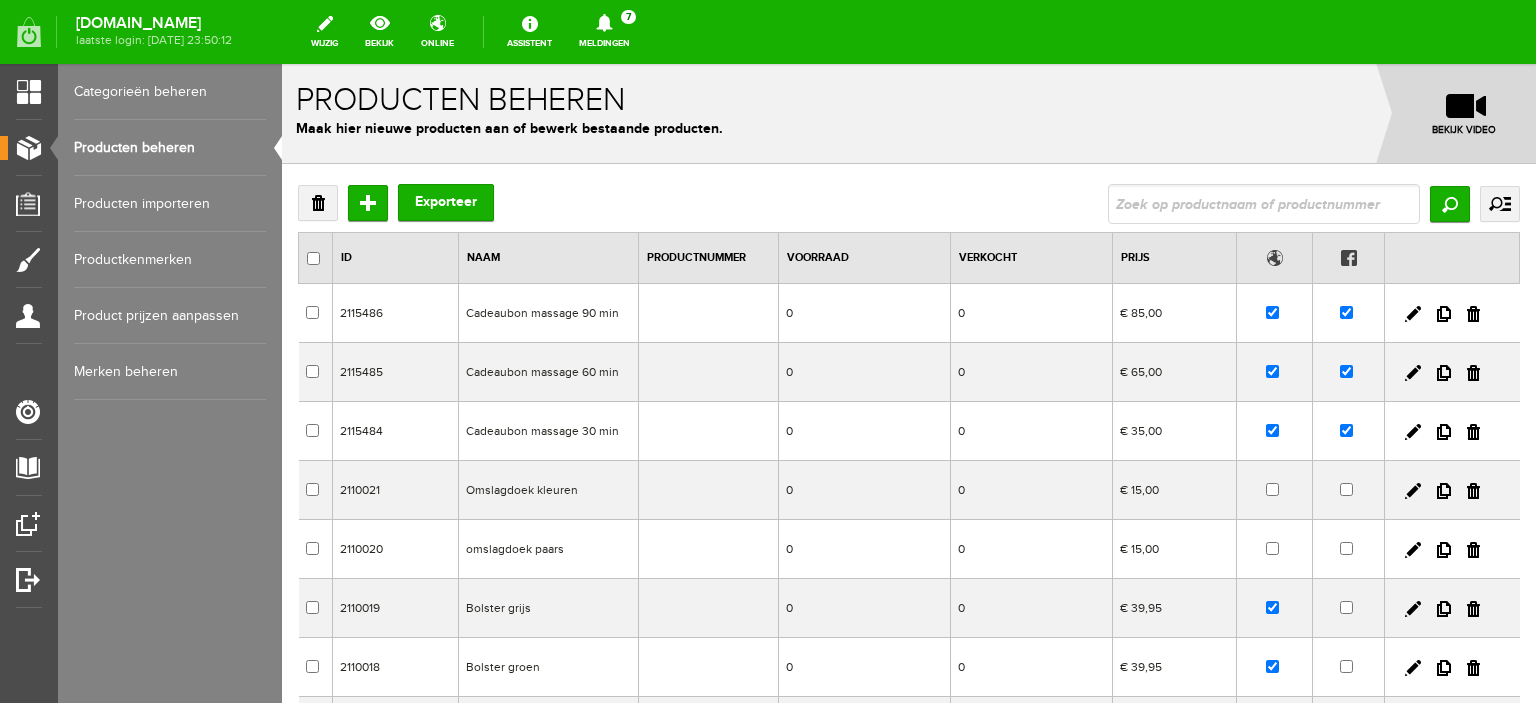scroll, scrollTop: 0, scrollLeft: 0, axis: both 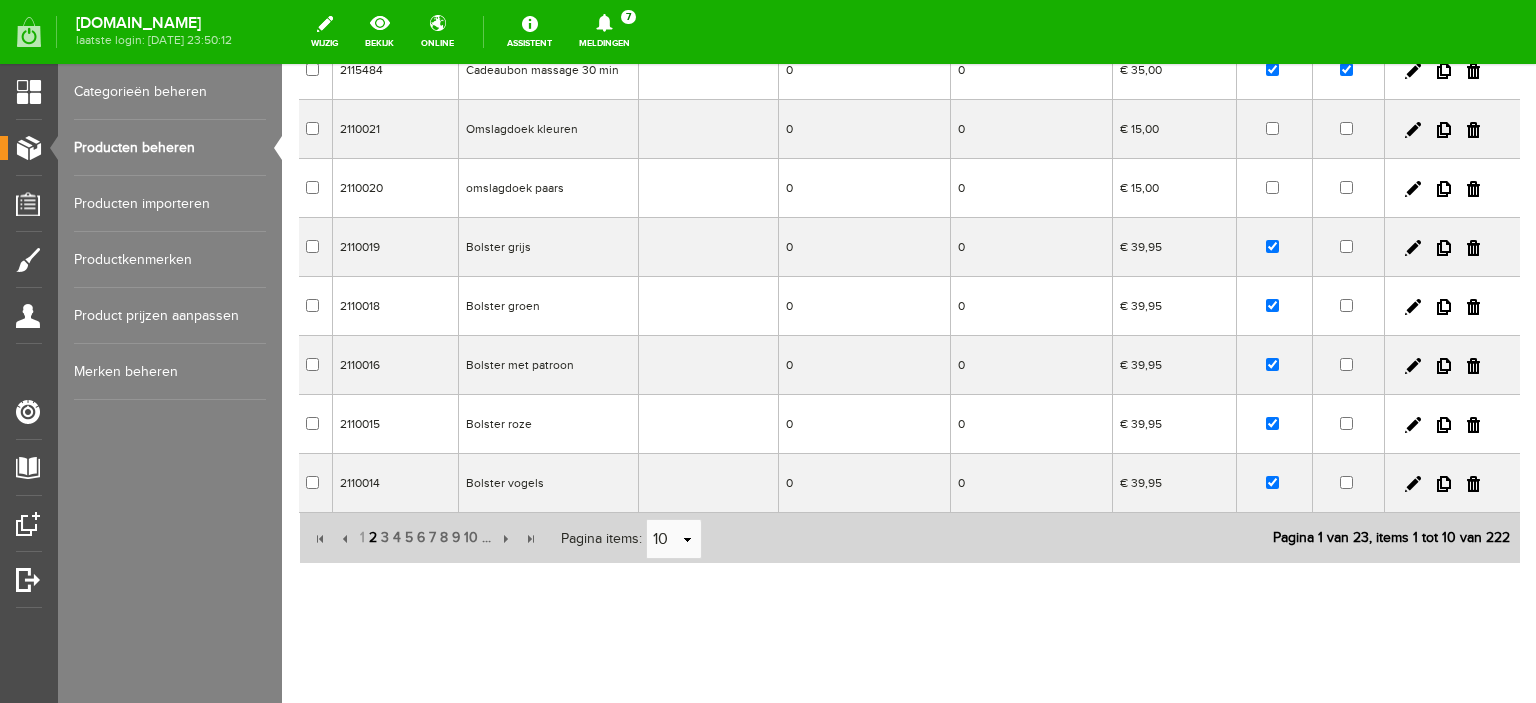 click on "2" at bounding box center [373, 538] 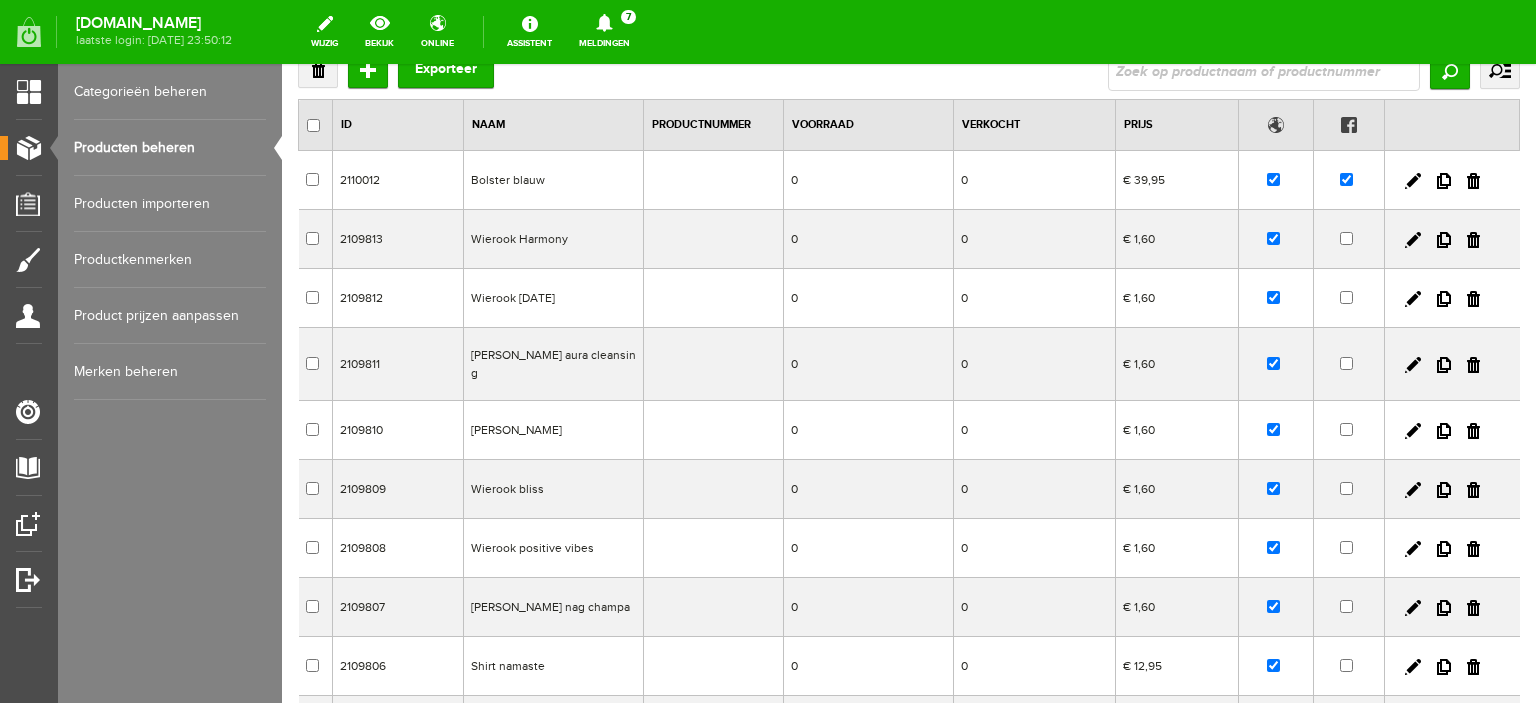 scroll, scrollTop: 118, scrollLeft: 0, axis: vertical 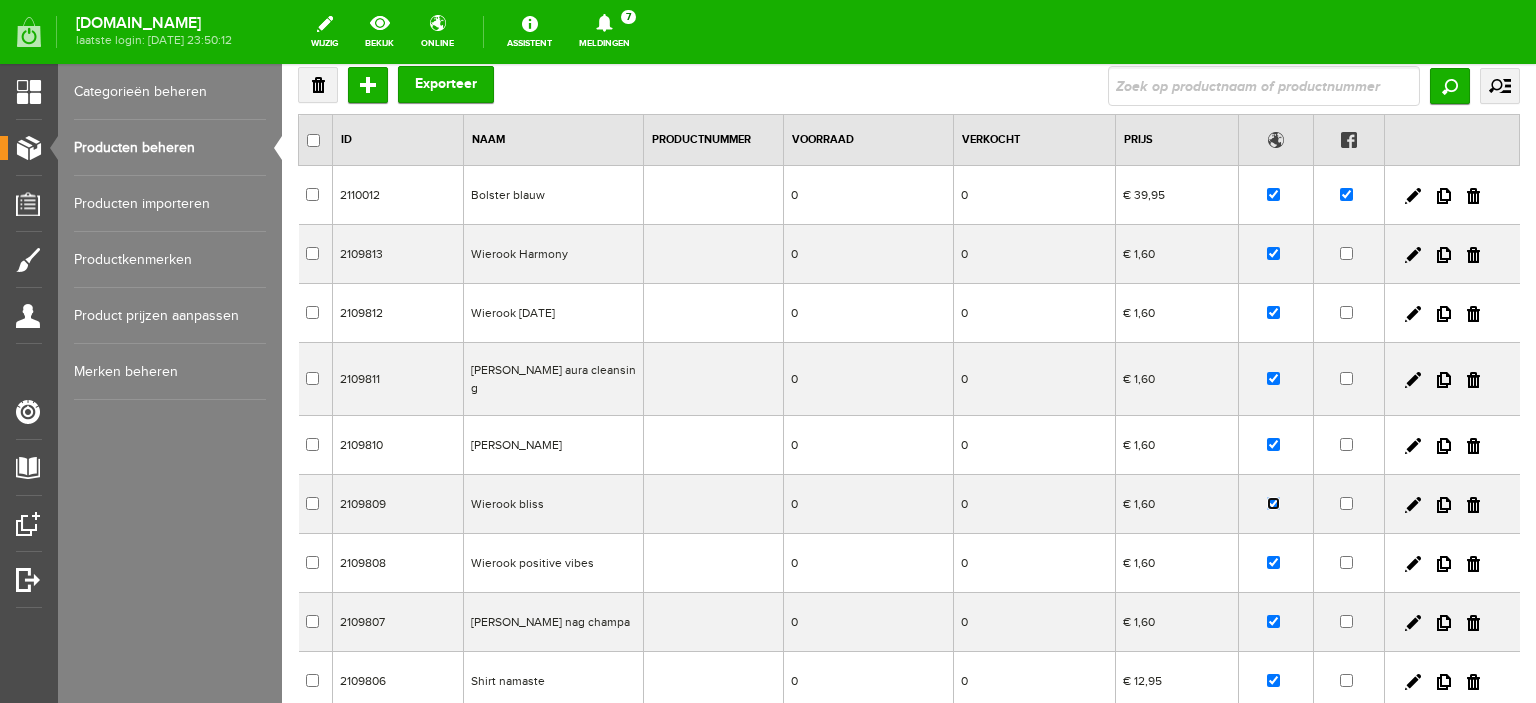 click at bounding box center (1273, 503) 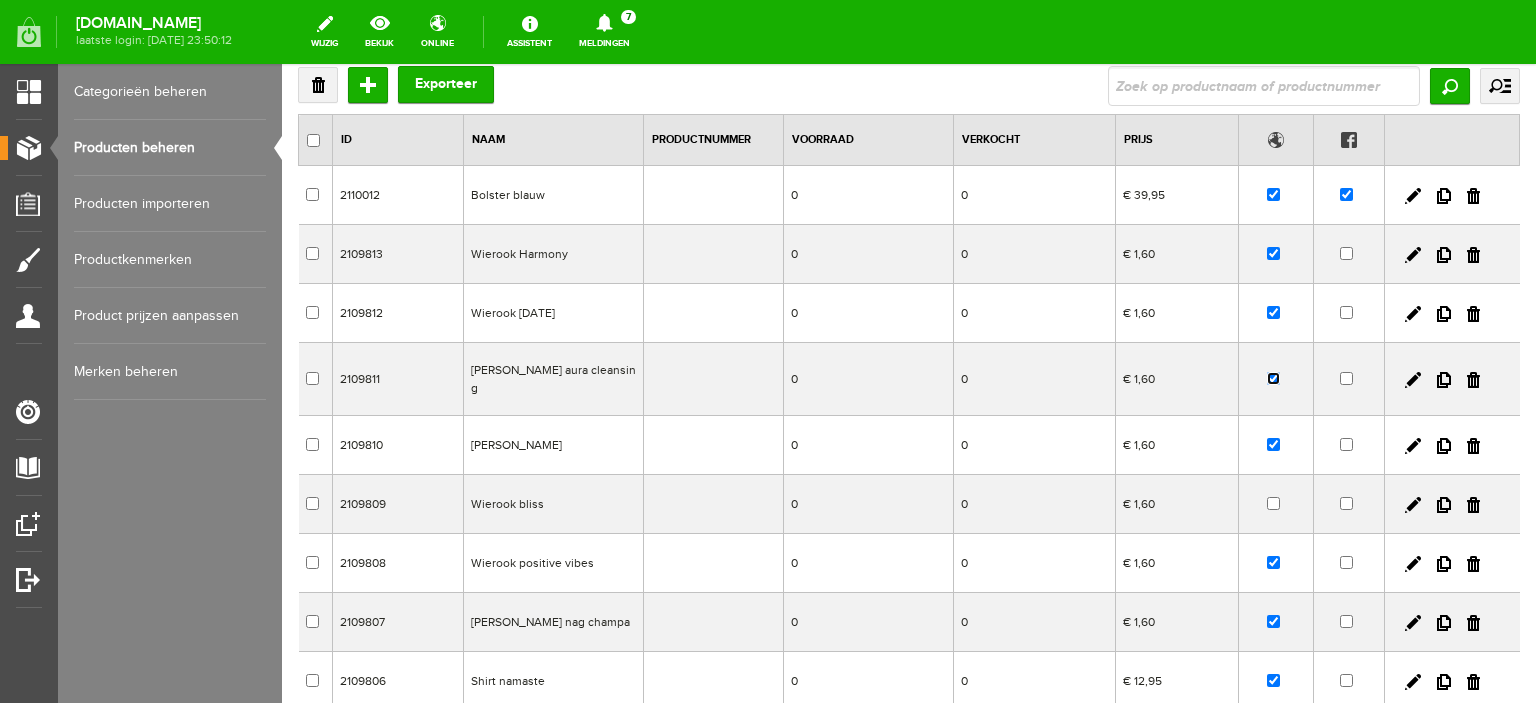 click at bounding box center [1273, 378] 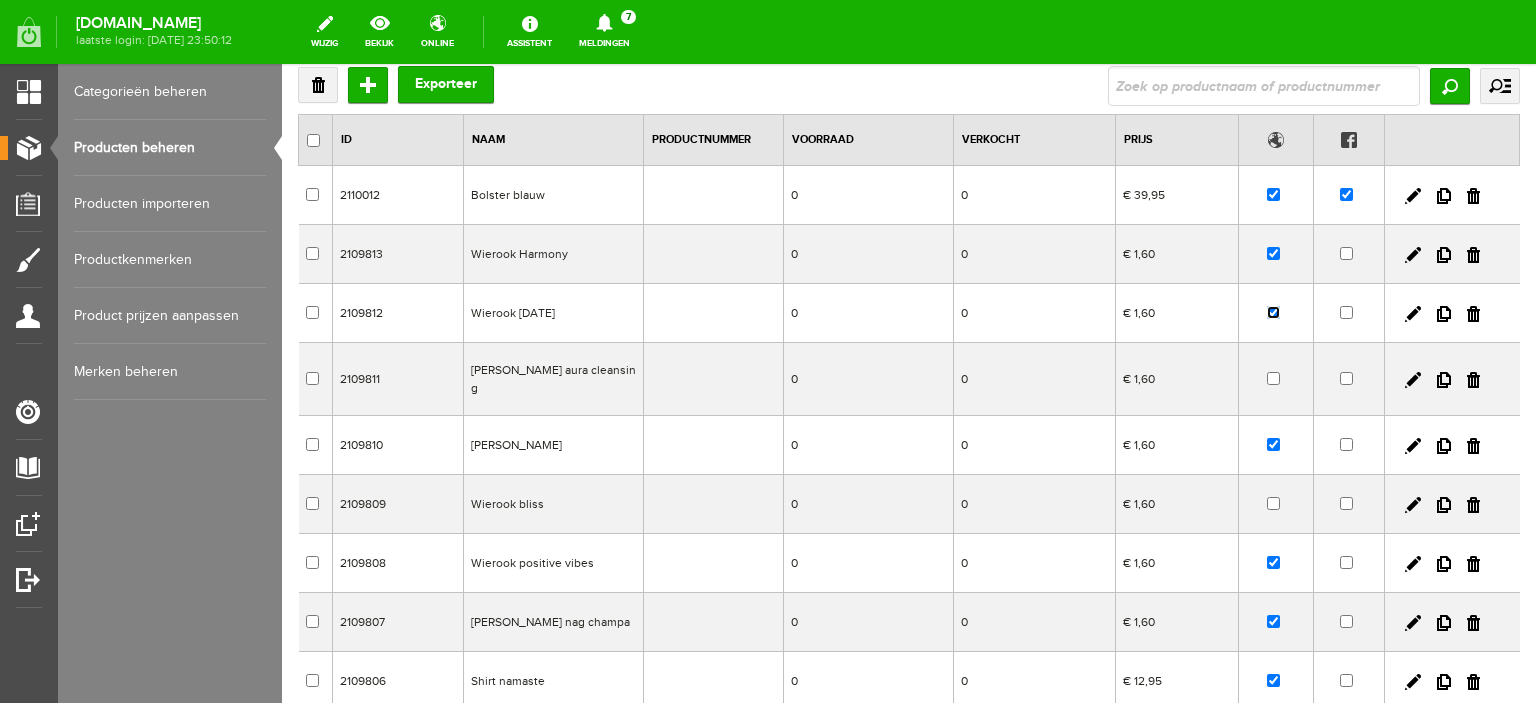 click at bounding box center [1273, 312] 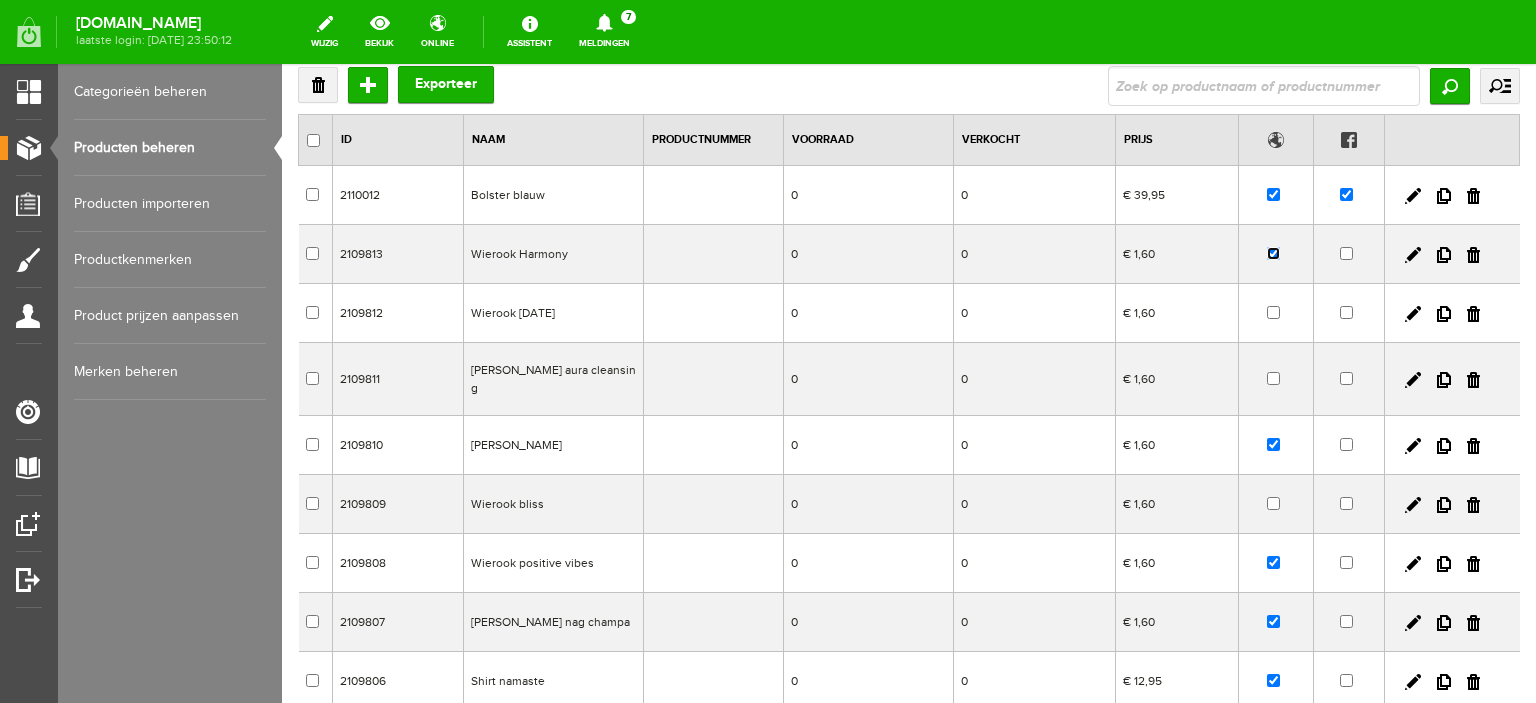 click at bounding box center (1273, 253) 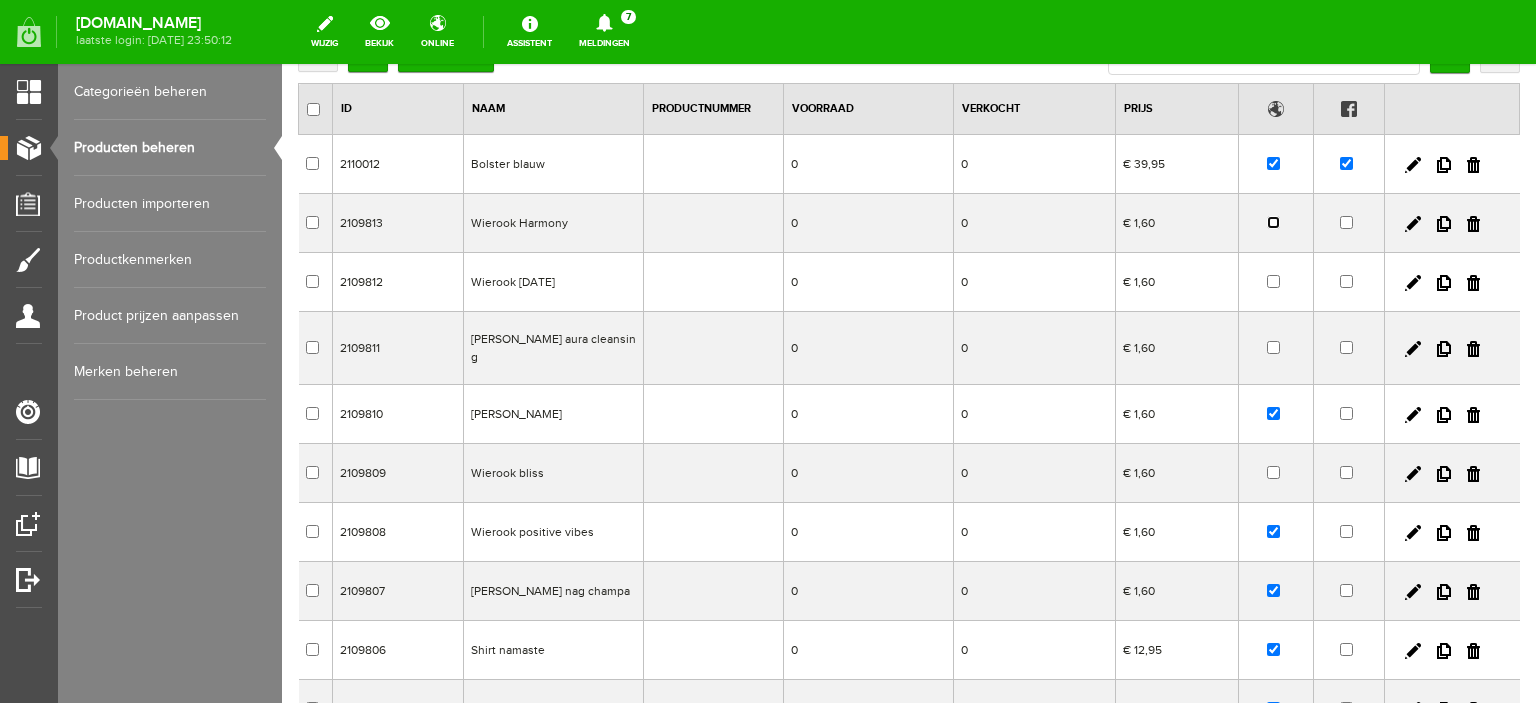 scroll, scrollTop: 160, scrollLeft: 0, axis: vertical 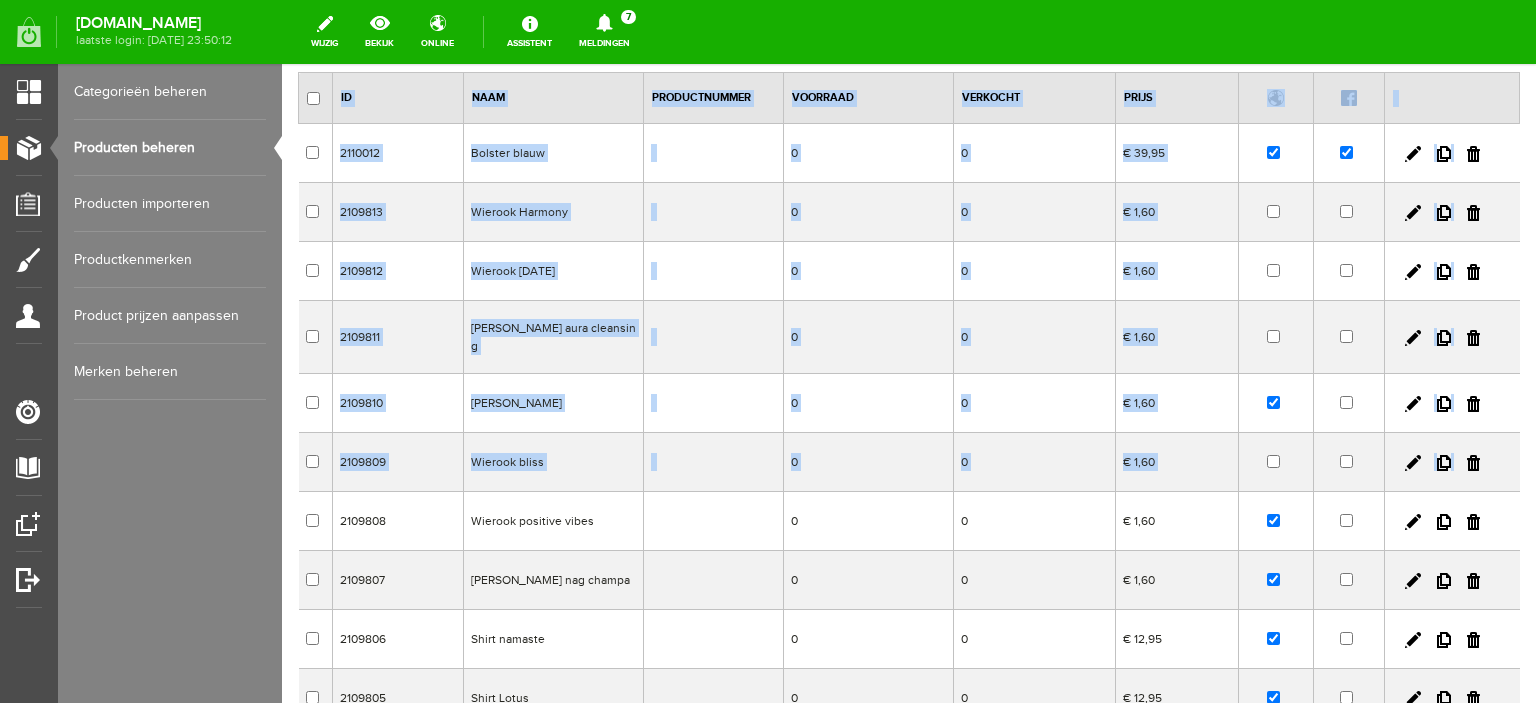 drag, startPoint x: 1517, startPoint y: 403, endPoint x: 1499, endPoint y: 453, distance: 53.14132 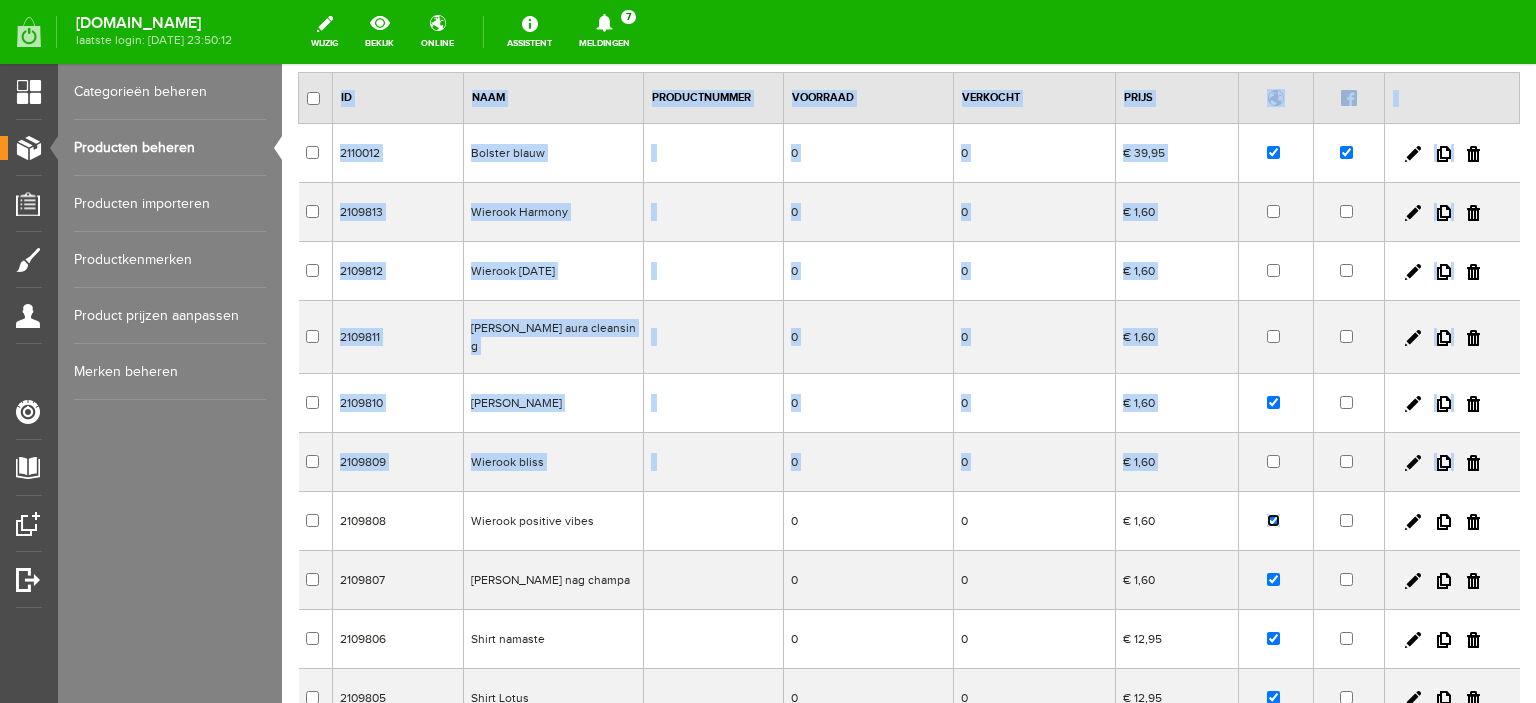 click at bounding box center (1273, 520) 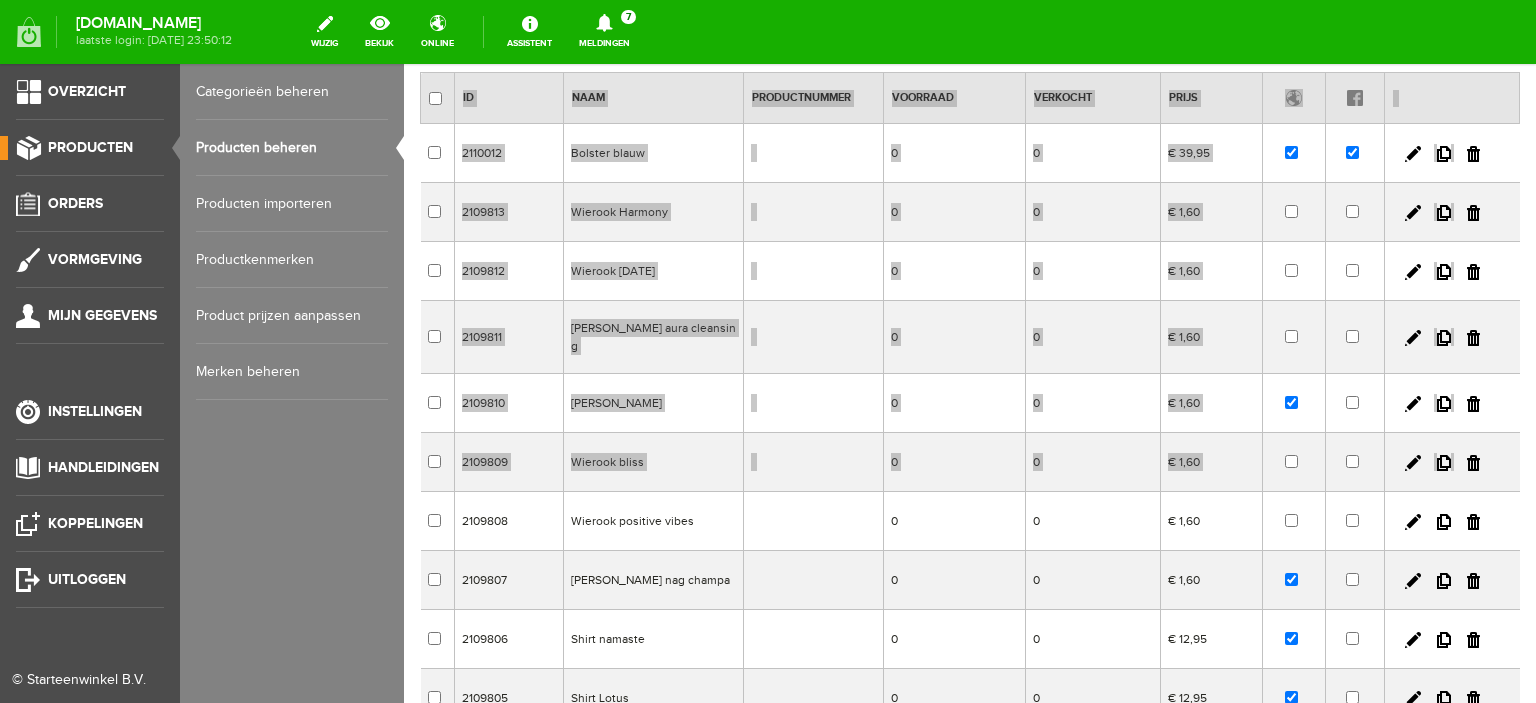click on "Producten beheren" at bounding box center (292, 148) 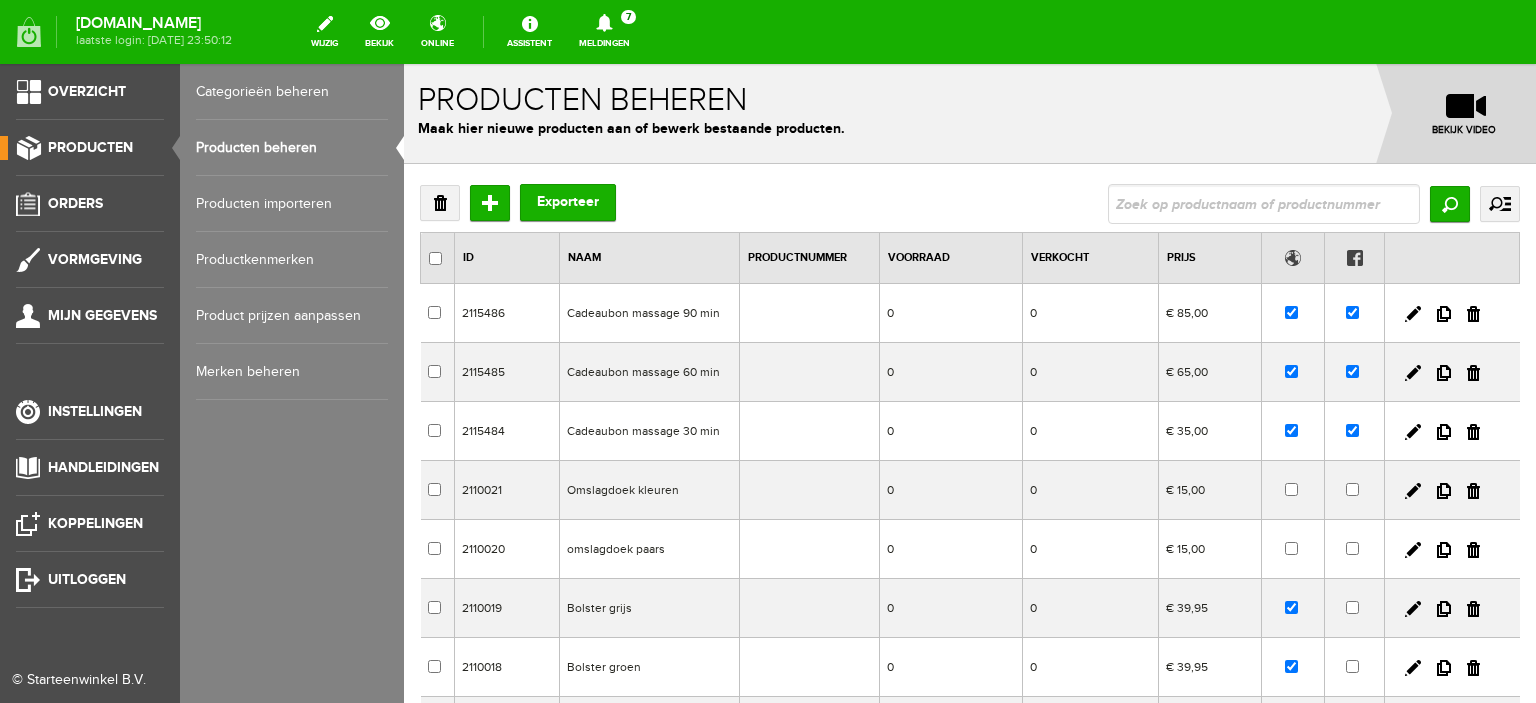scroll, scrollTop: 0, scrollLeft: 0, axis: both 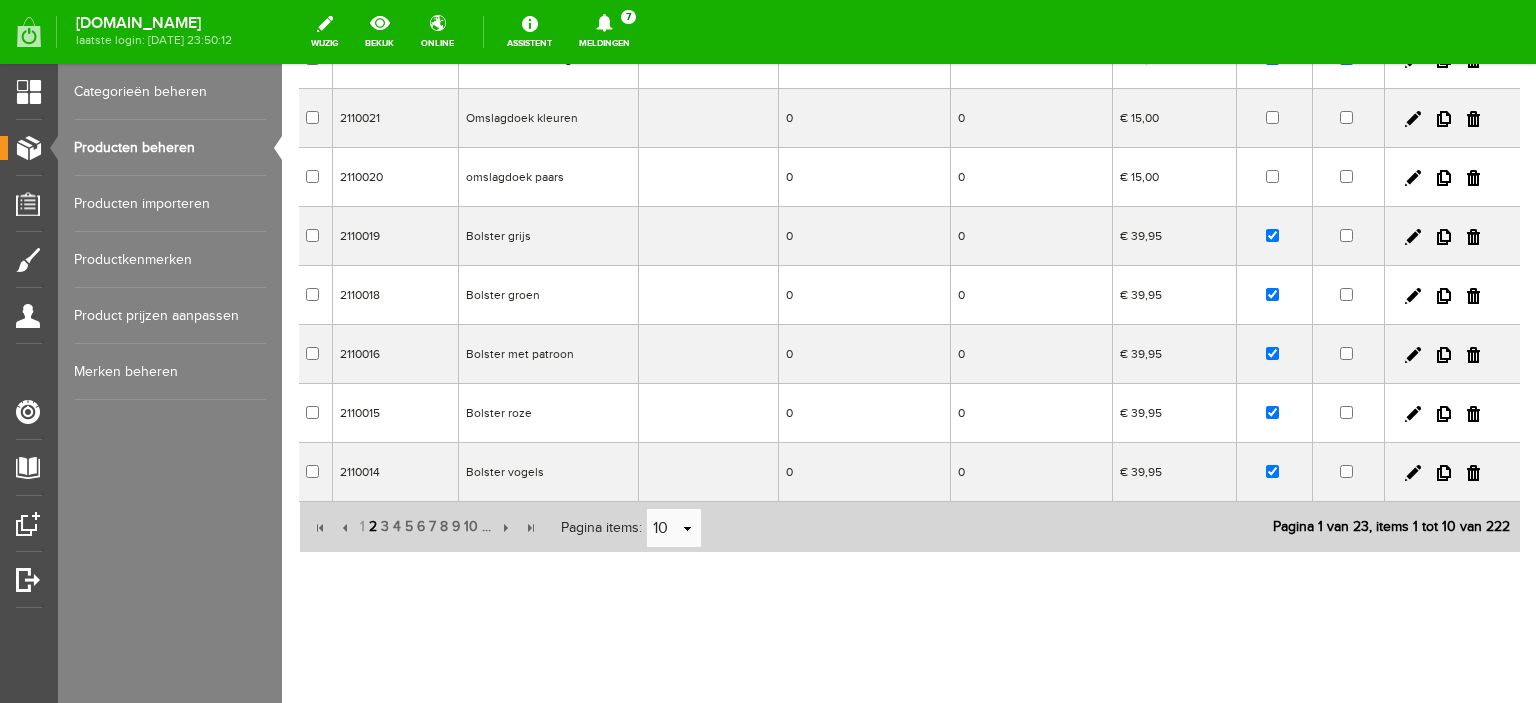 click on "2" at bounding box center (373, 527) 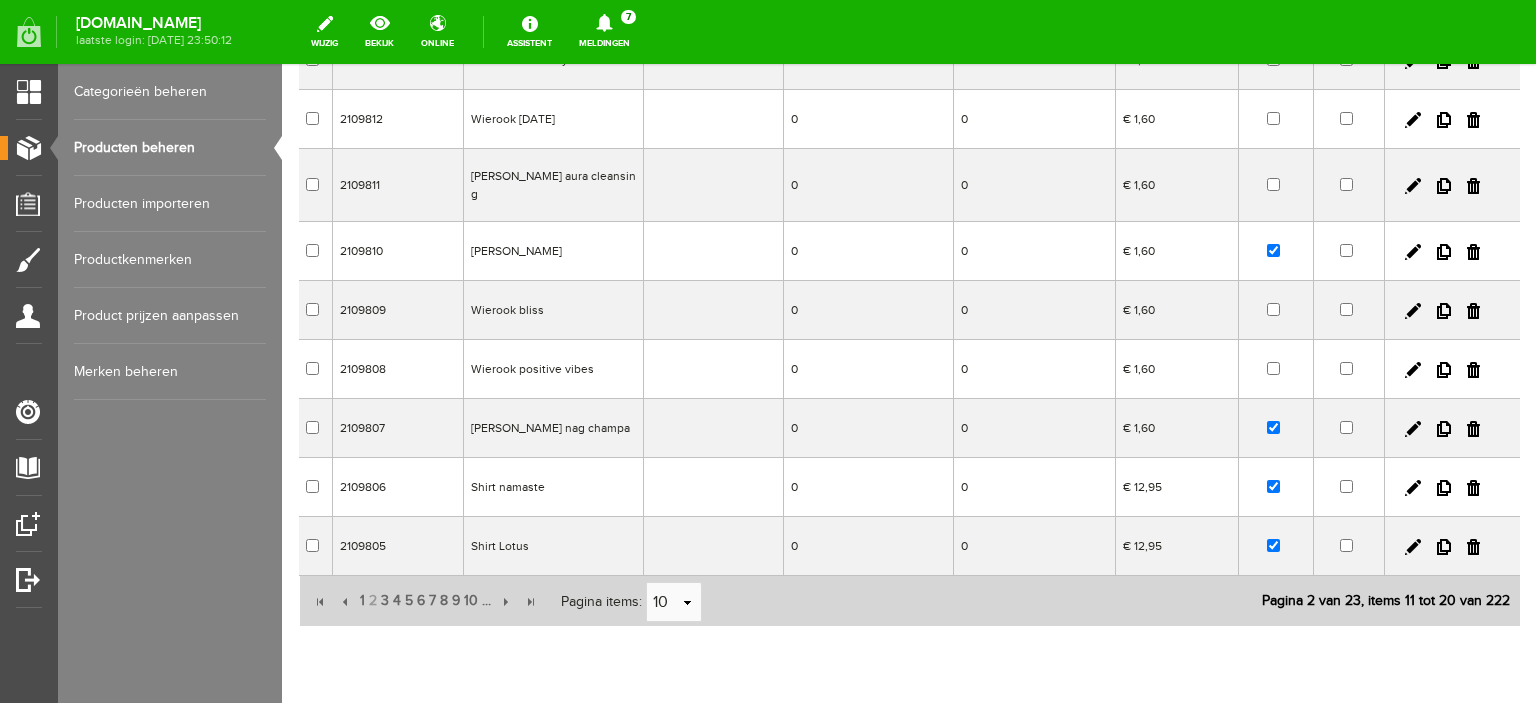 scroll, scrollTop: 379, scrollLeft: 0, axis: vertical 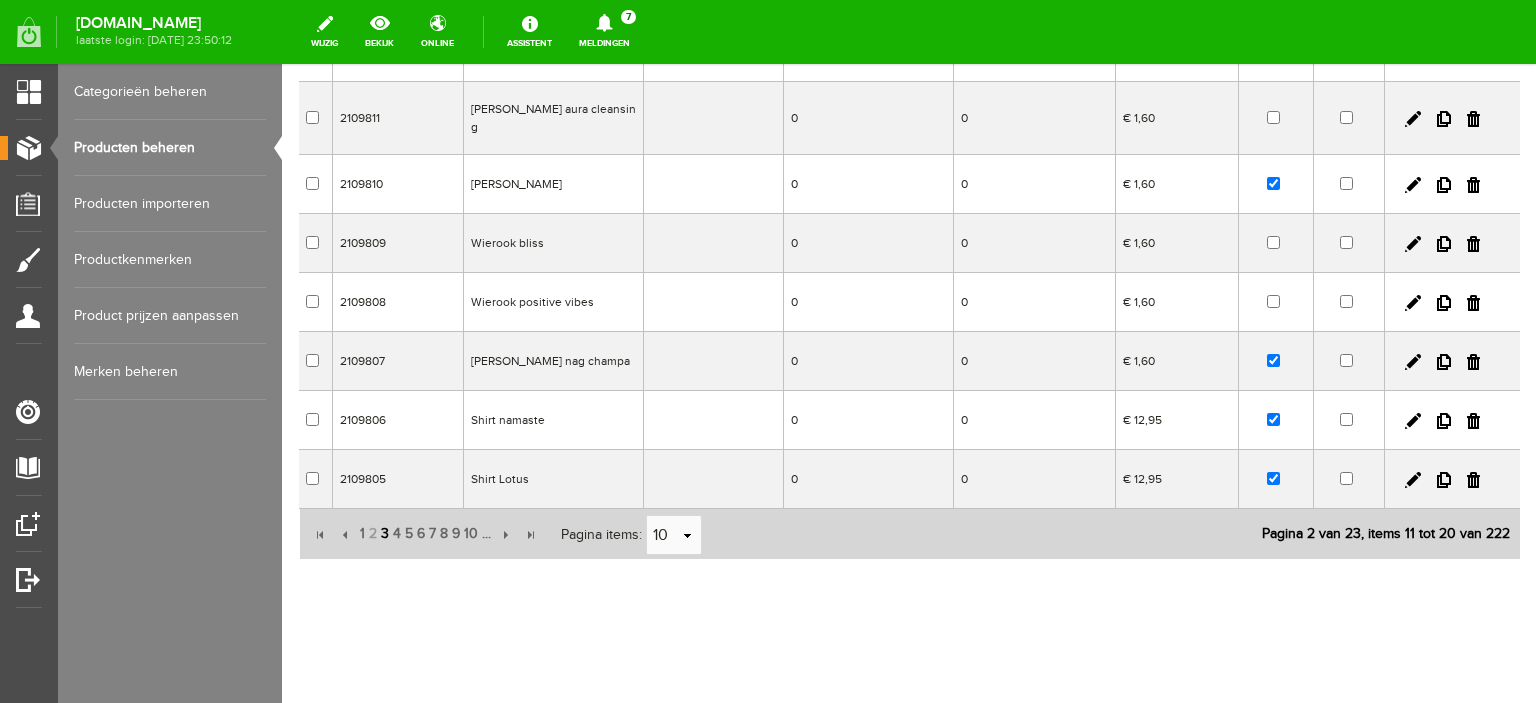 click on "3" at bounding box center [385, 534] 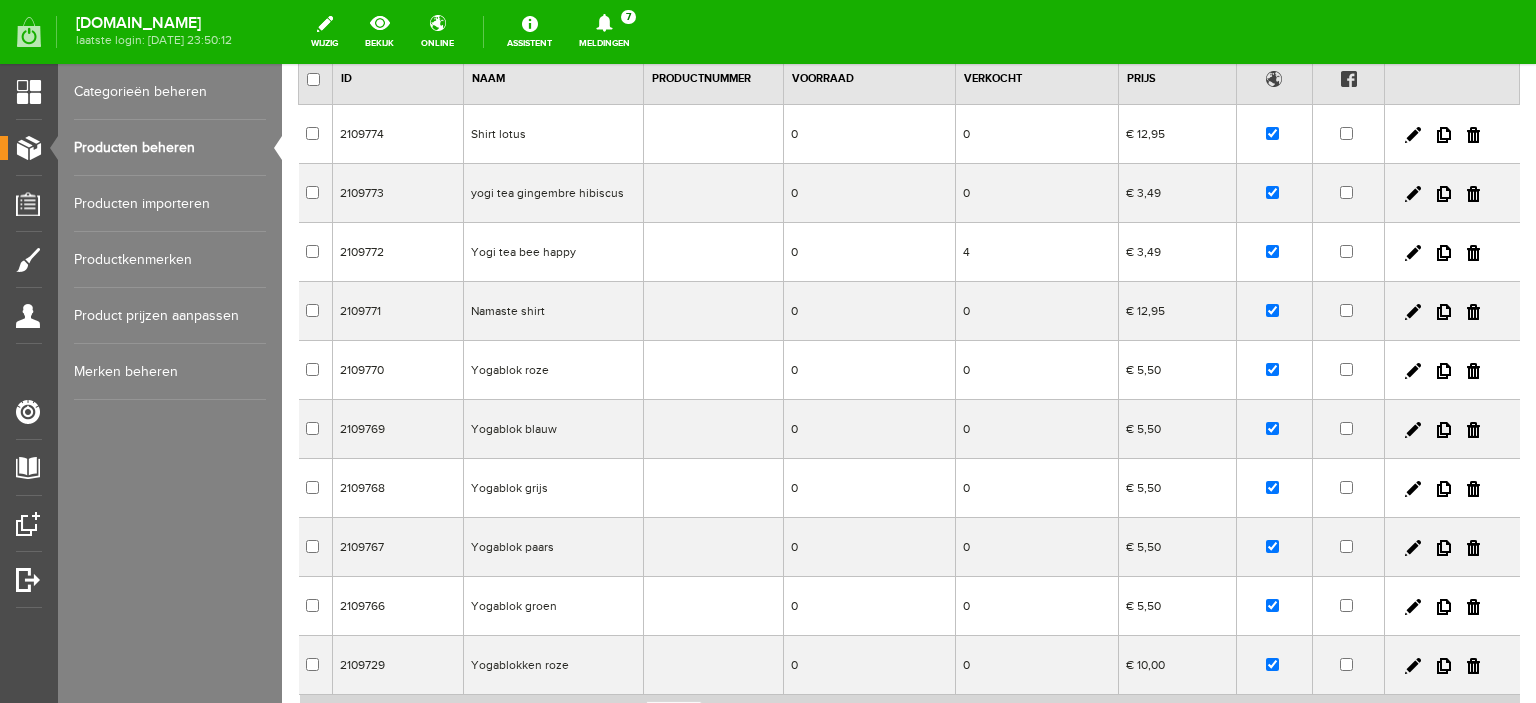 scroll, scrollTop: 146, scrollLeft: 0, axis: vertical 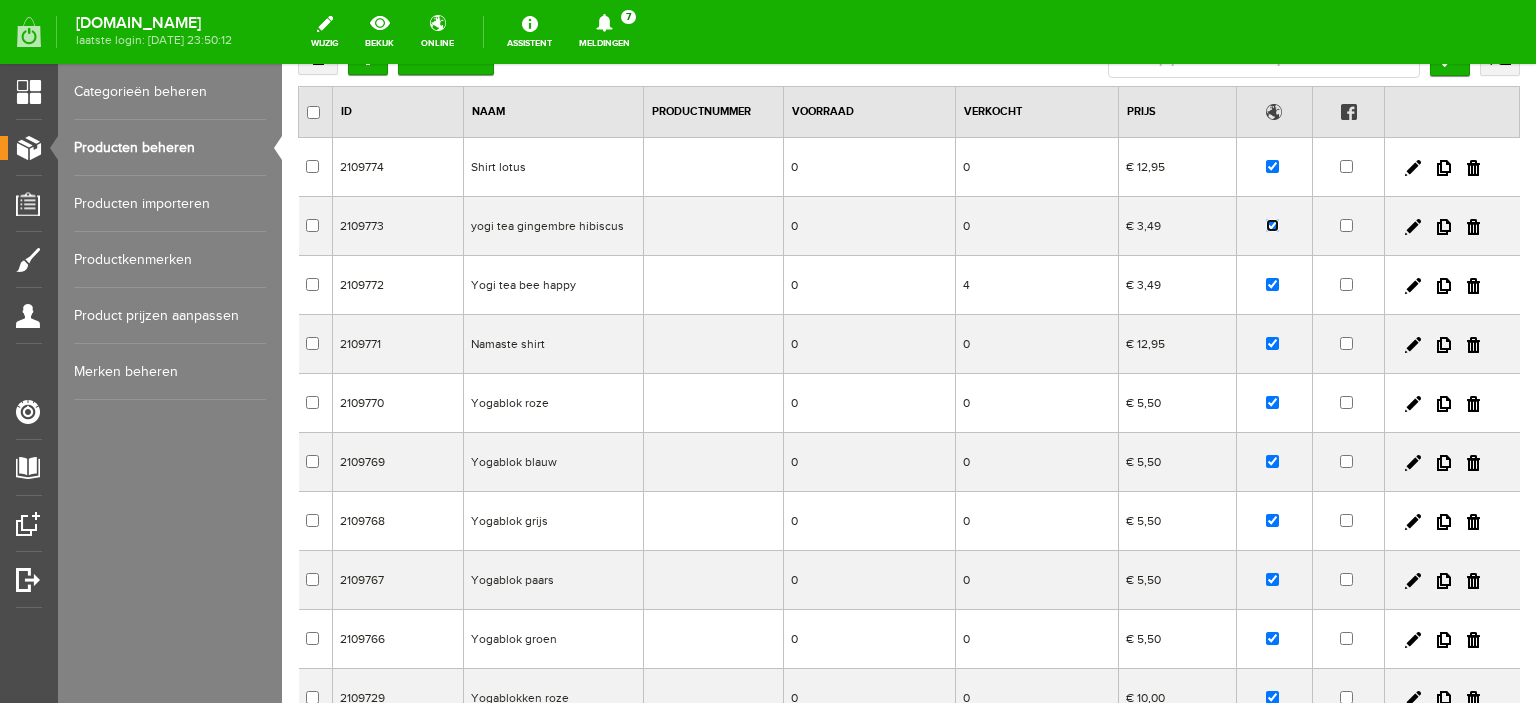 click at bounding box center [1272, 225] 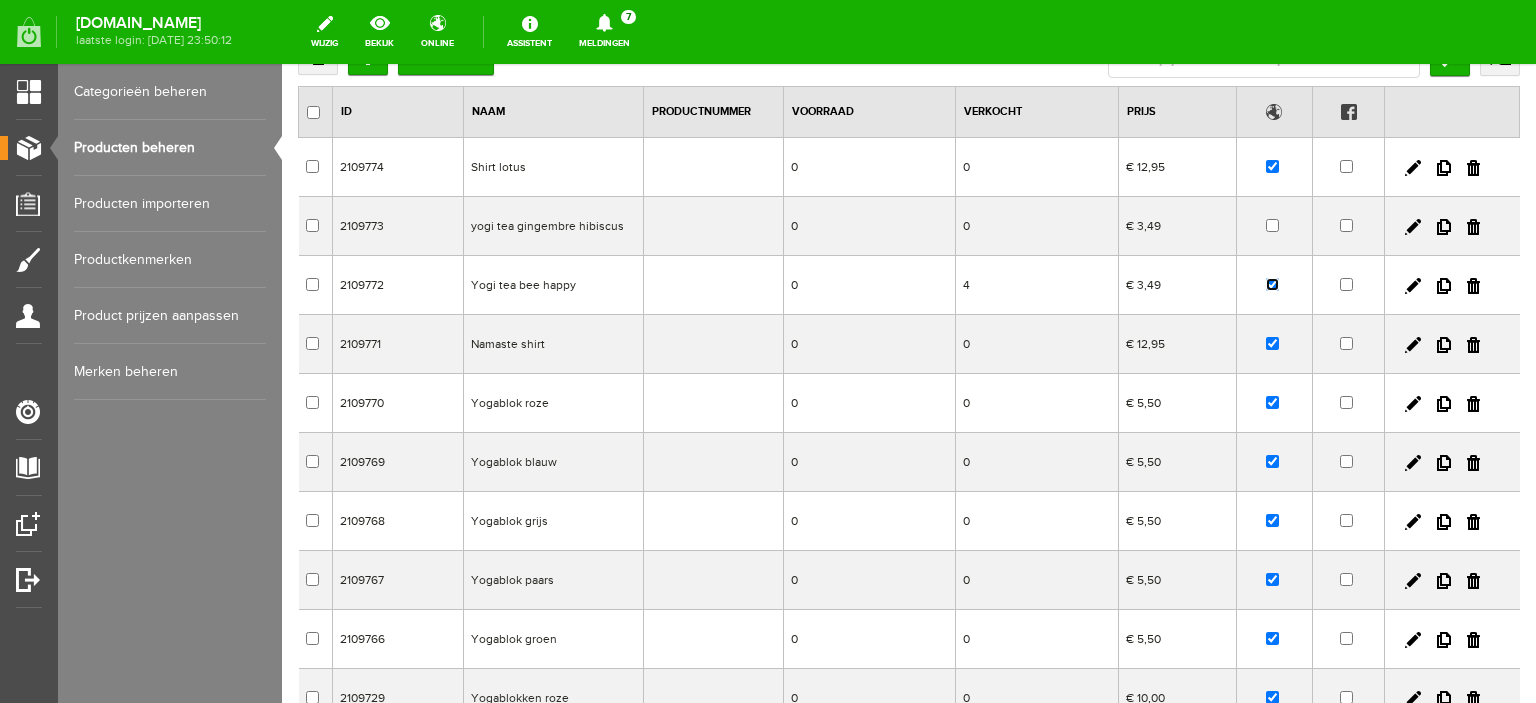 click at bounding box center (1272, 284) 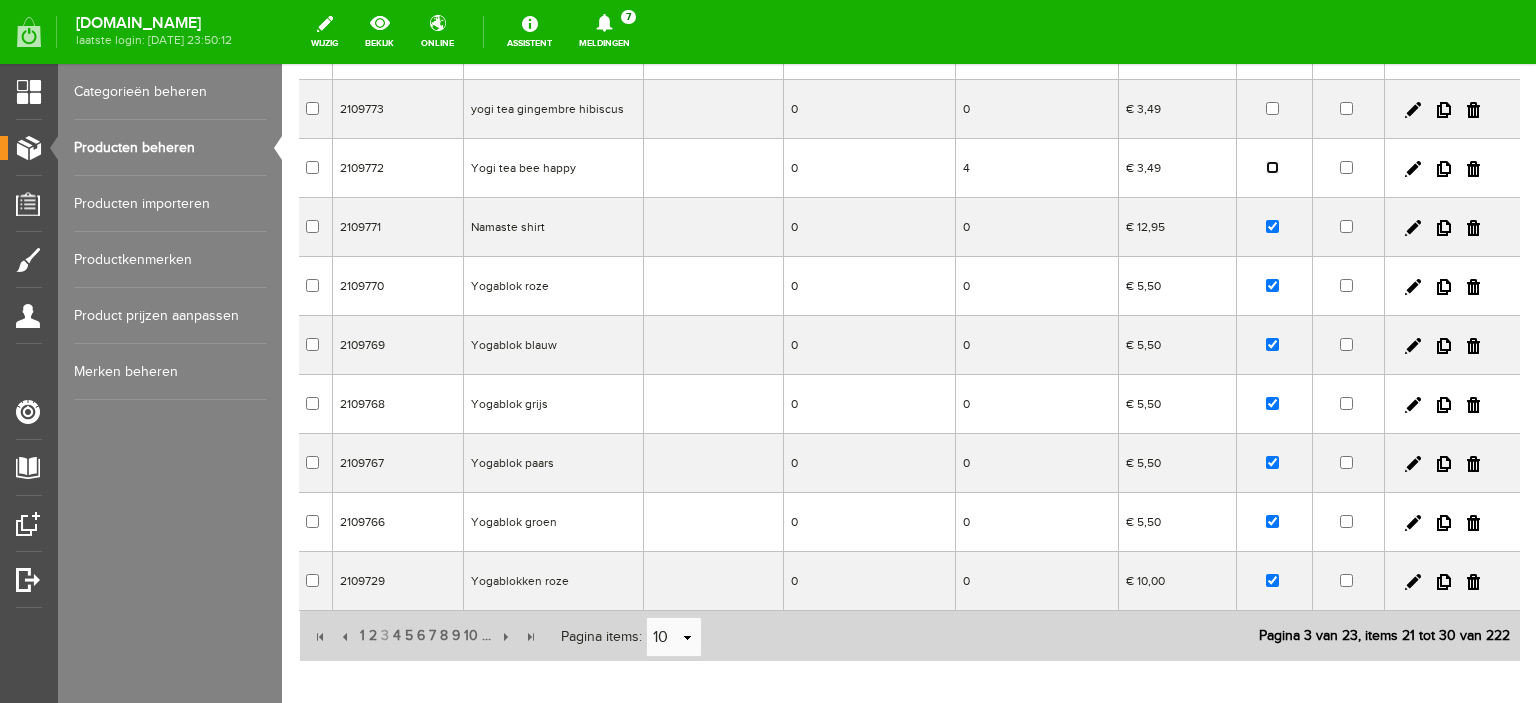scroll, scrollTop: 274, scrollLeft: 0, axis: vertical 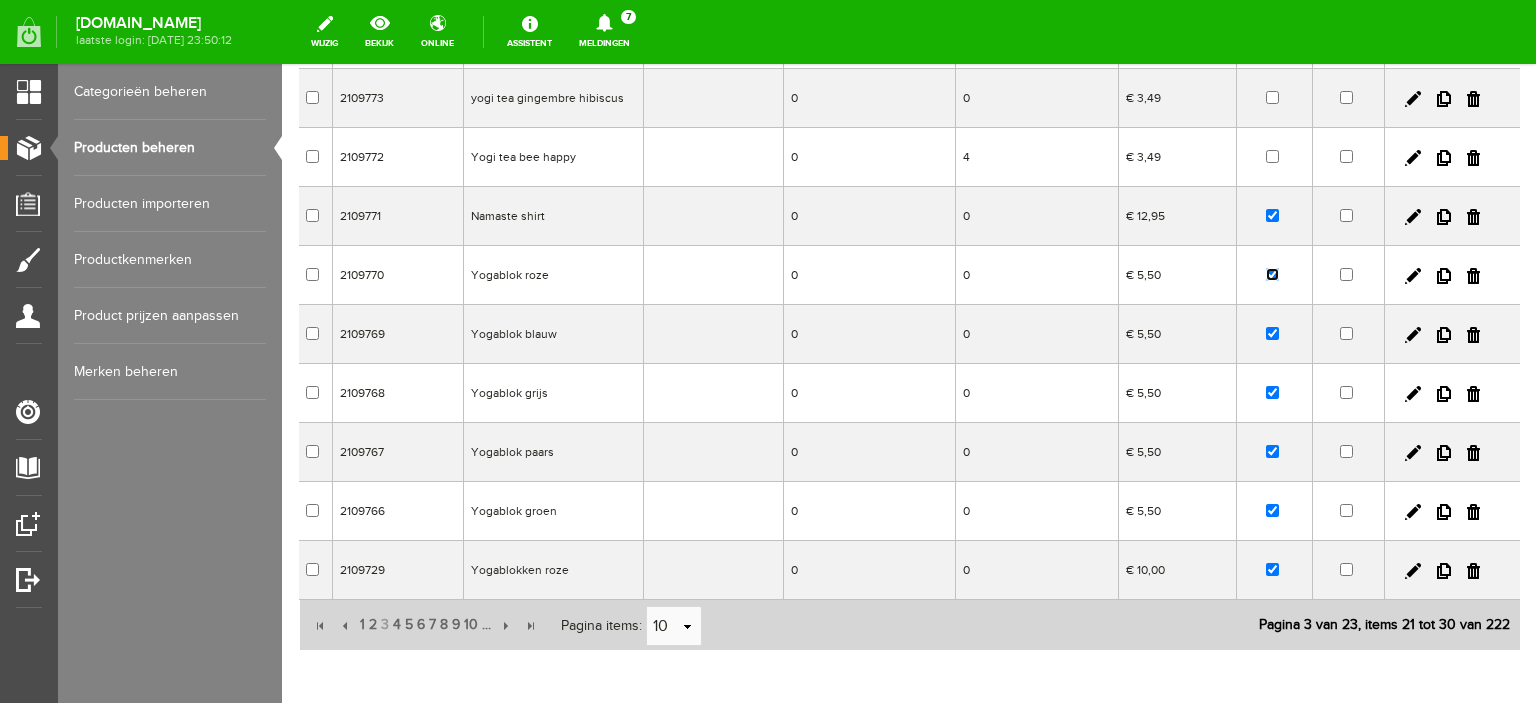 click at bounding box center (1272, 274) 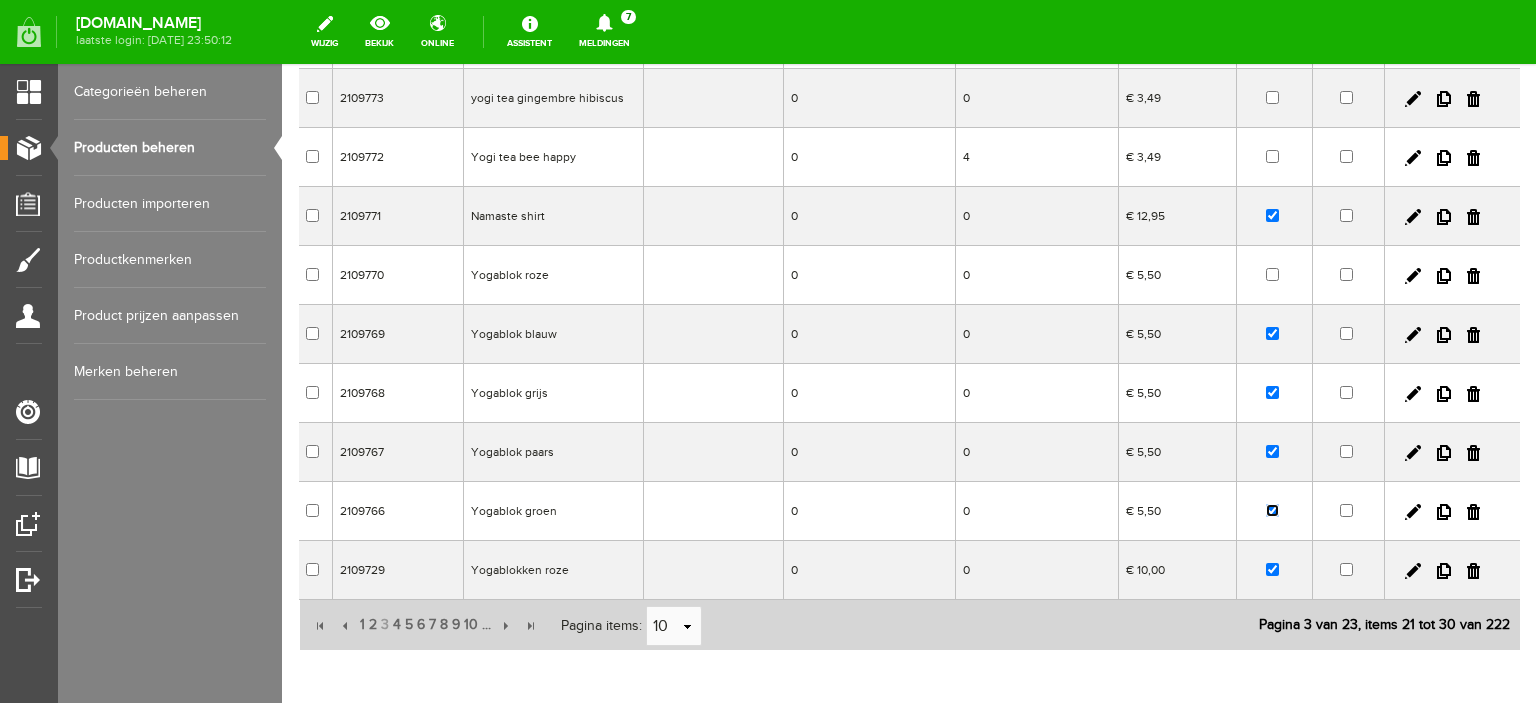 click at bounding box center (1272, 510) 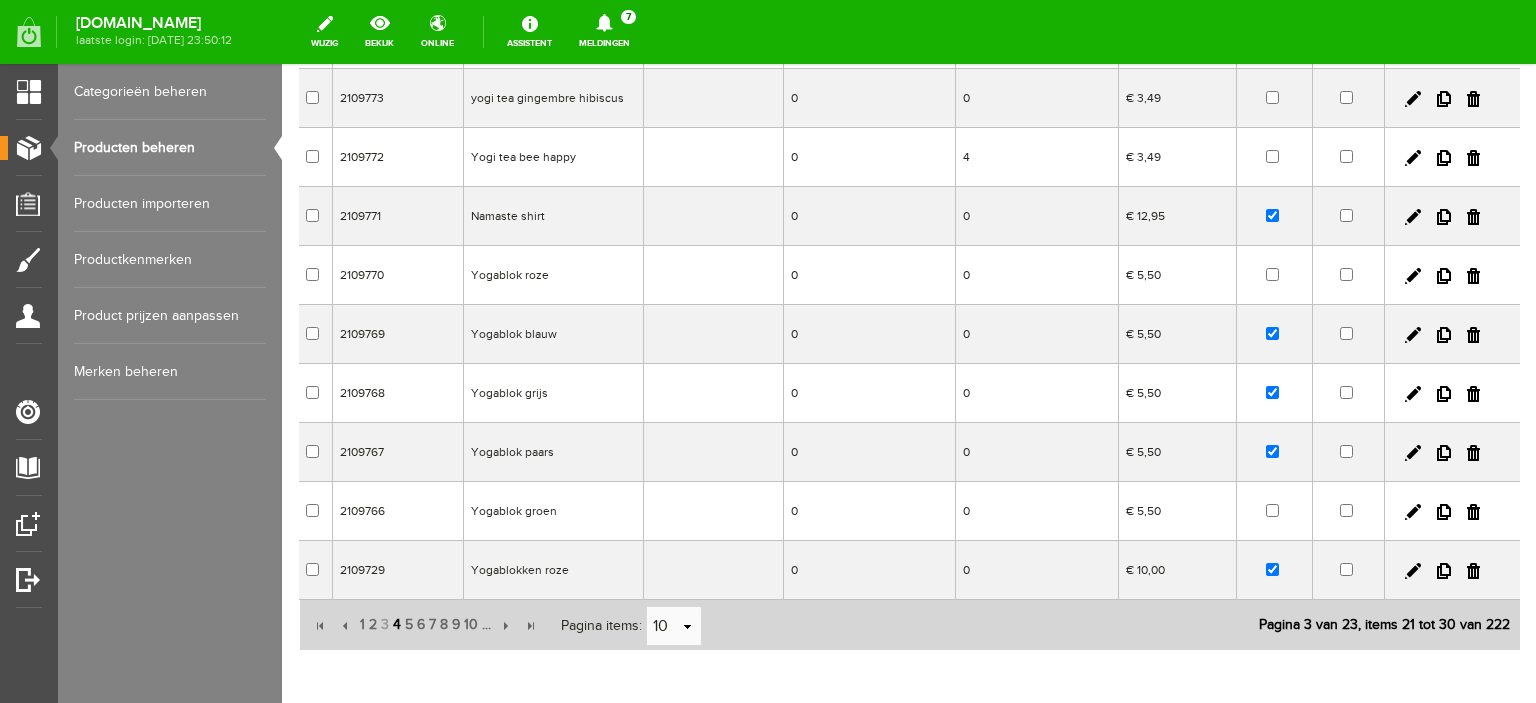 click on "4" at bounding box center [397, 625] 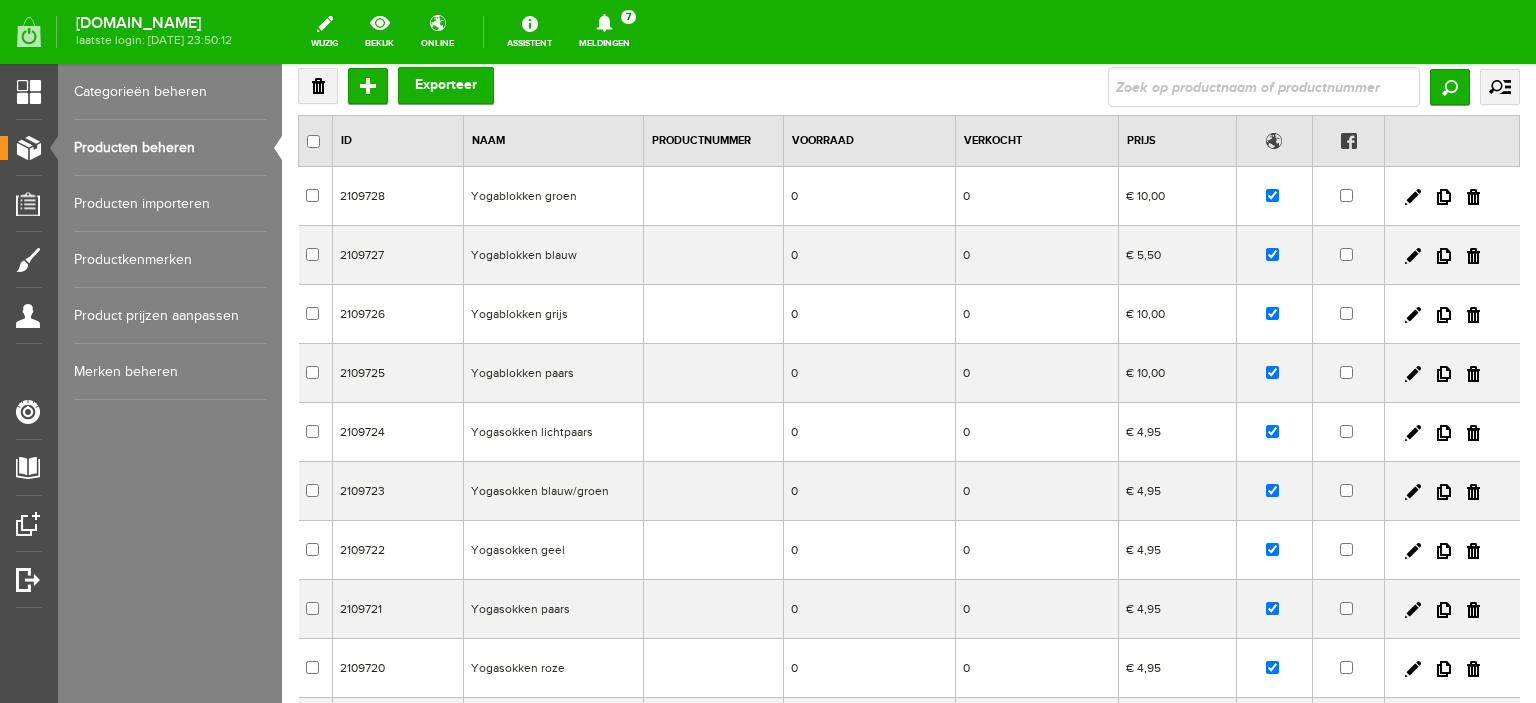 scroll, scrollTop: 109, scrollLeft: 0, axis: vertical 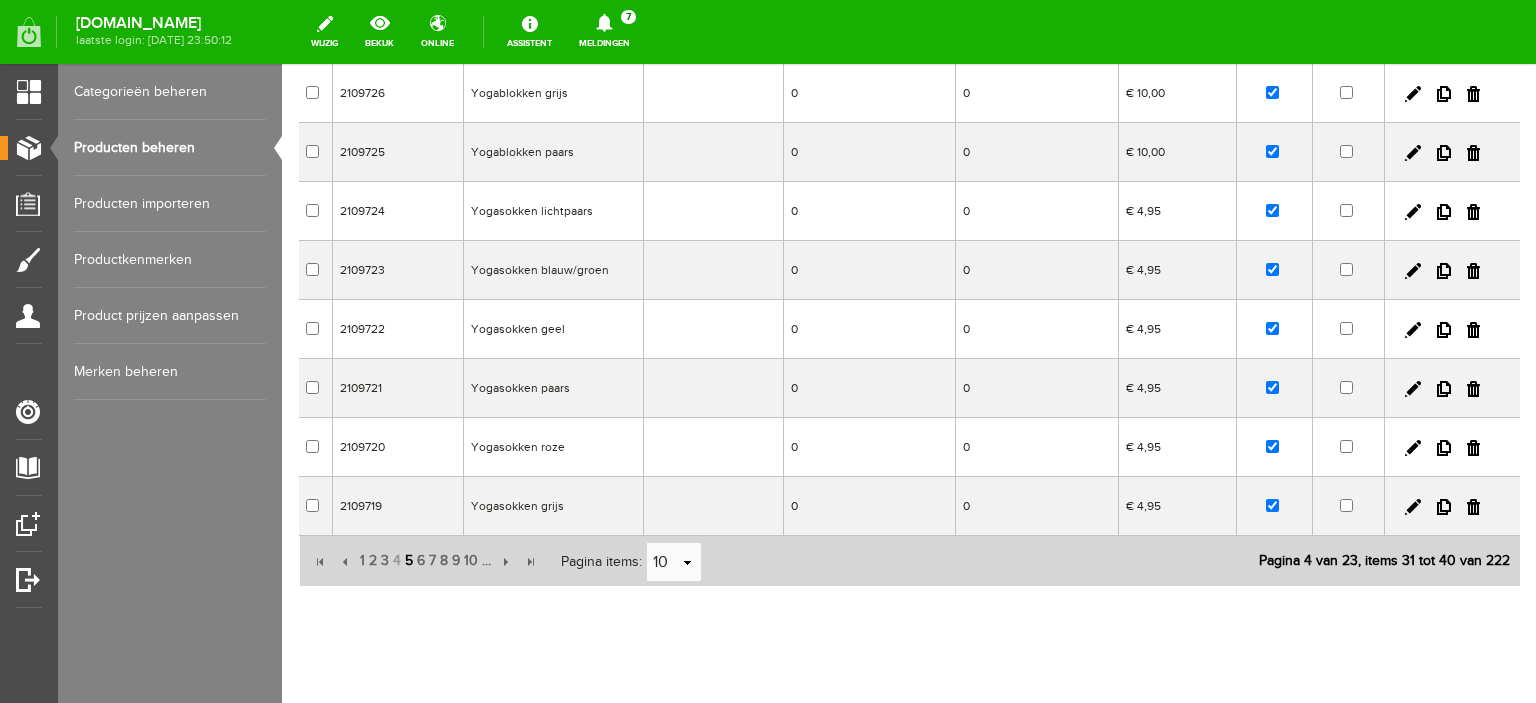 click on "5" at bounding box center [409, 561] 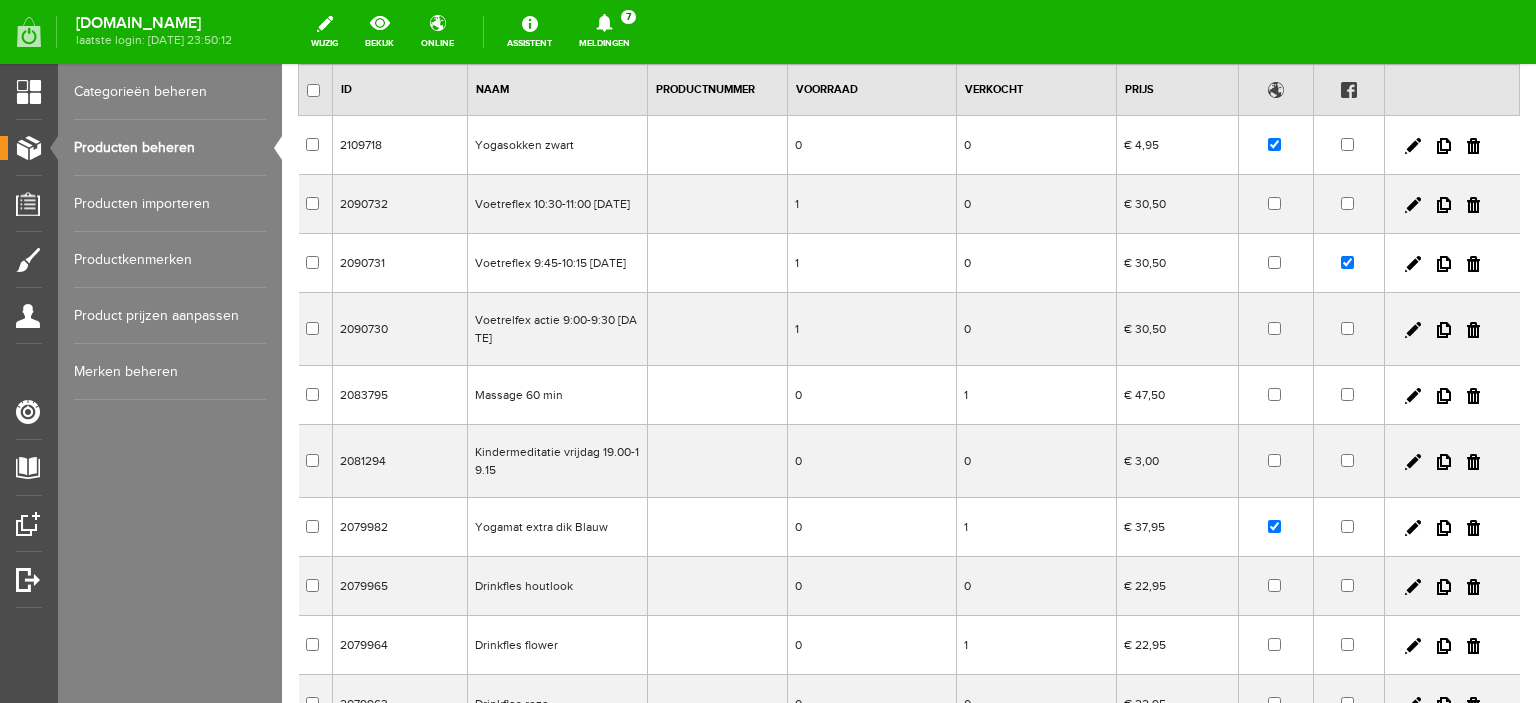 scroll, scrollTop: 167, scrollLeft: 0, axis: vertical 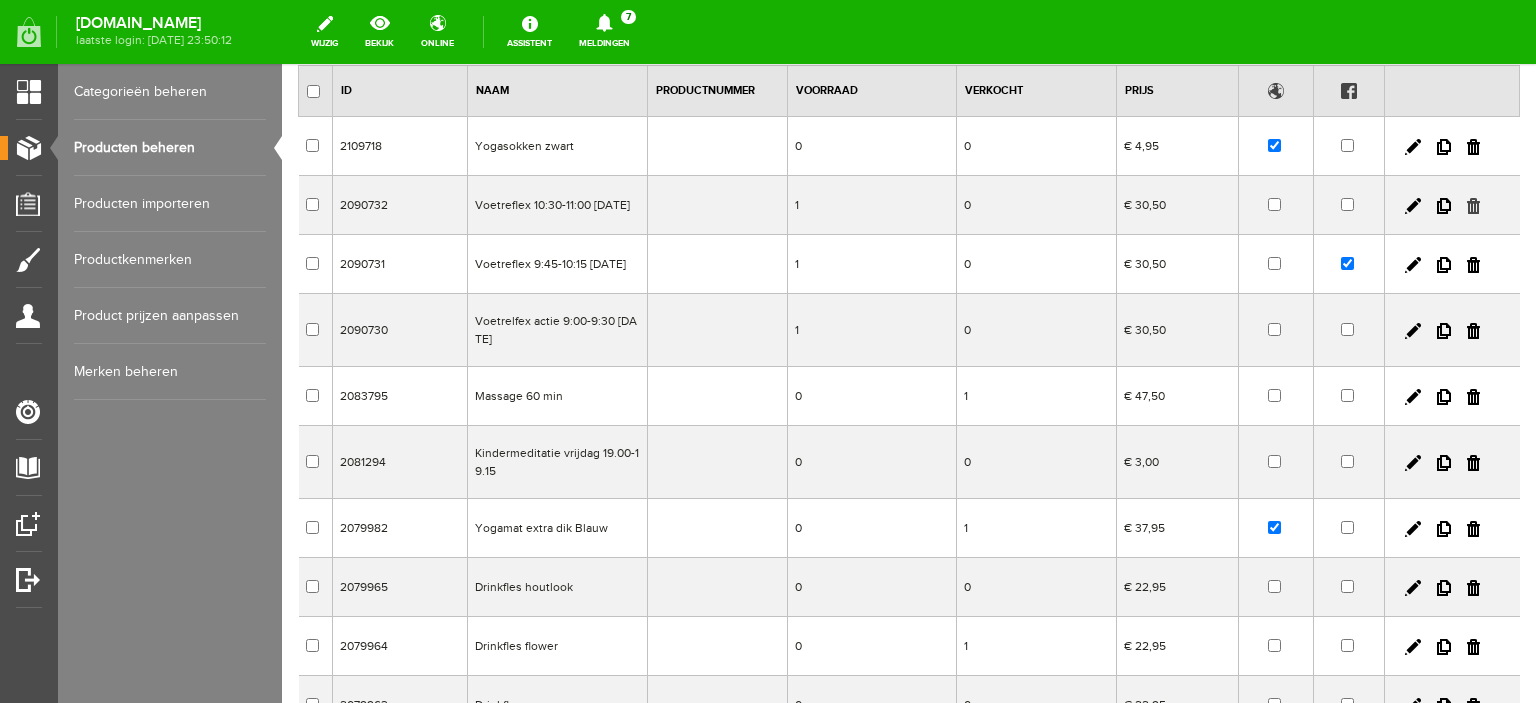 drag, startPoint x: 1456, startPoint y: 211, endPoint x: 1133, endPoint y: 122, distance: 335.03732 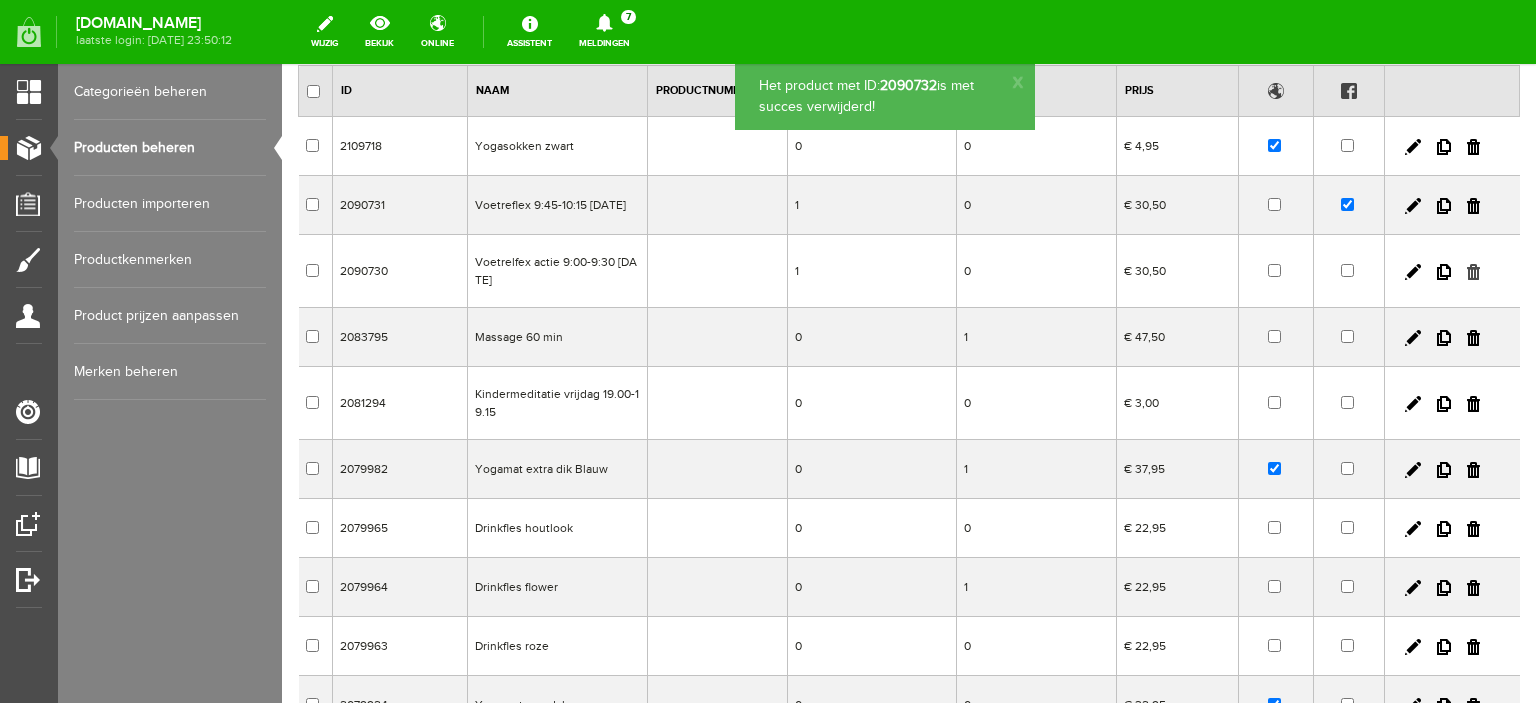click at bounding box center [1473, 272] 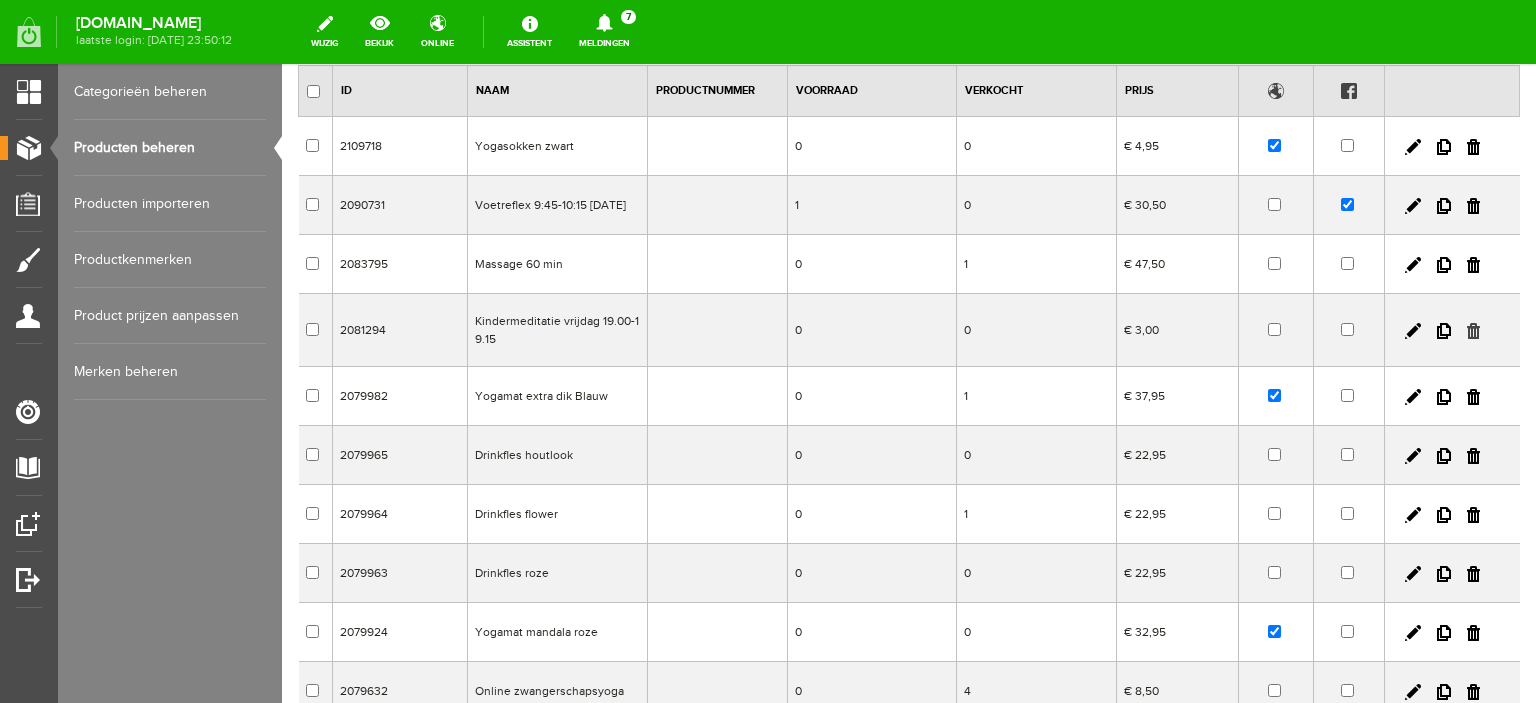 click at bounding box center (1473, 331) 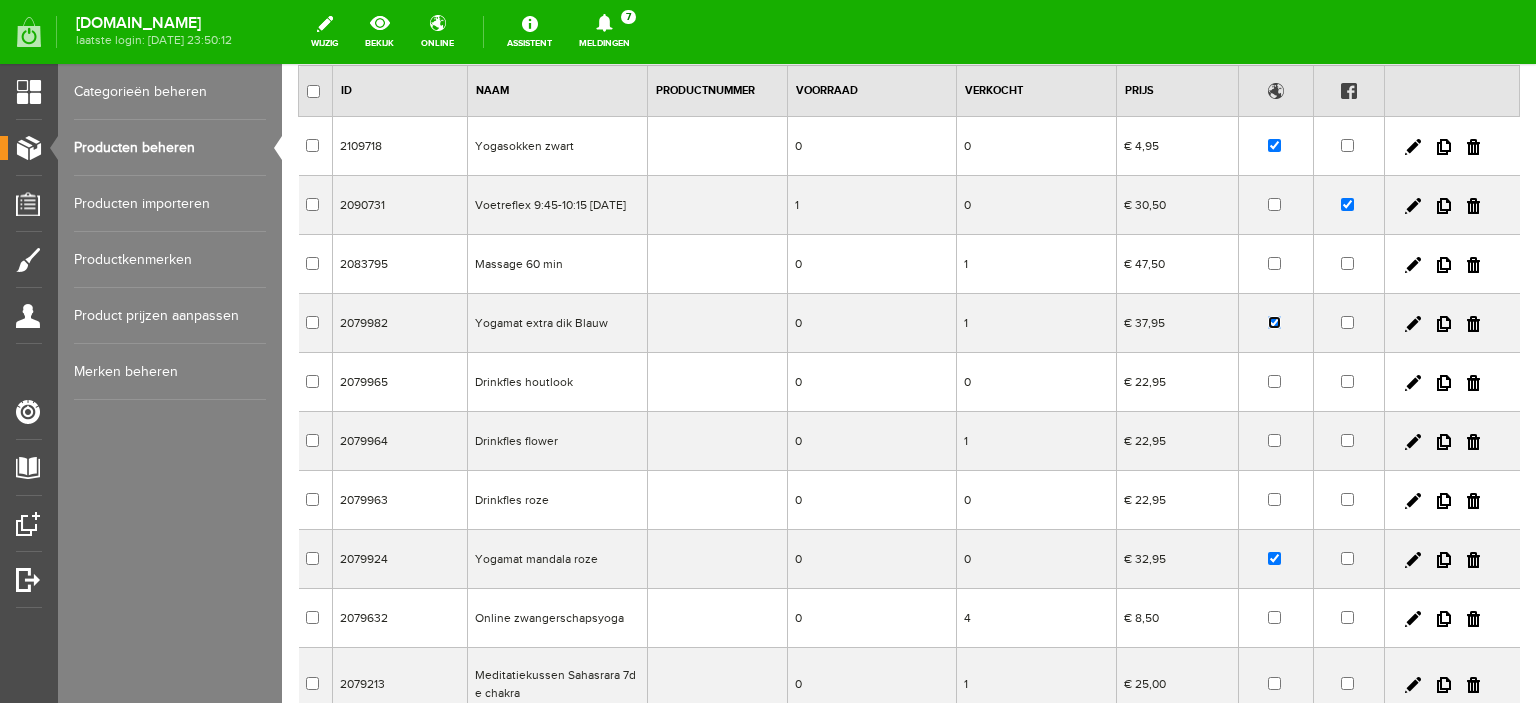 click at bounding box center (1274, 322) 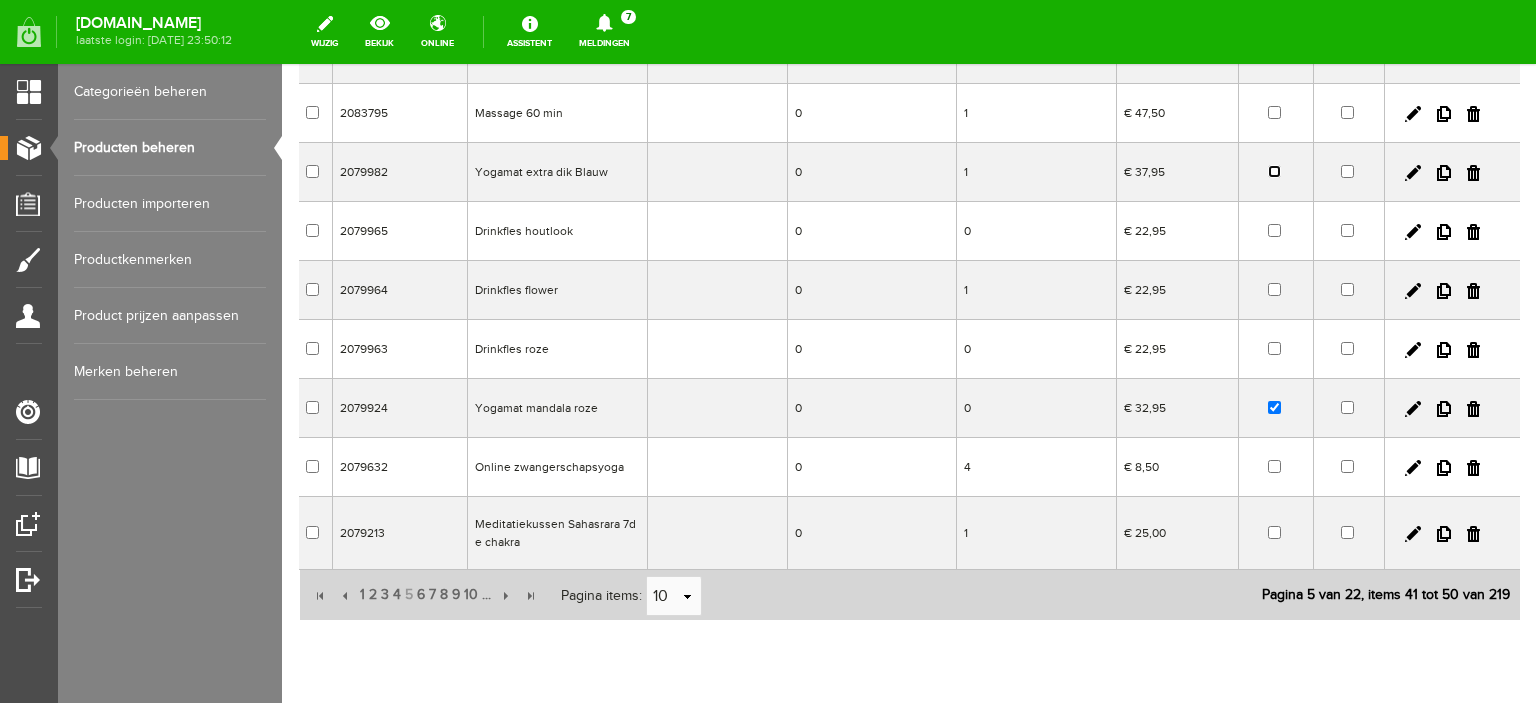 scroll, scrollTop: 332, scrollLeft: 0, axis: vertical 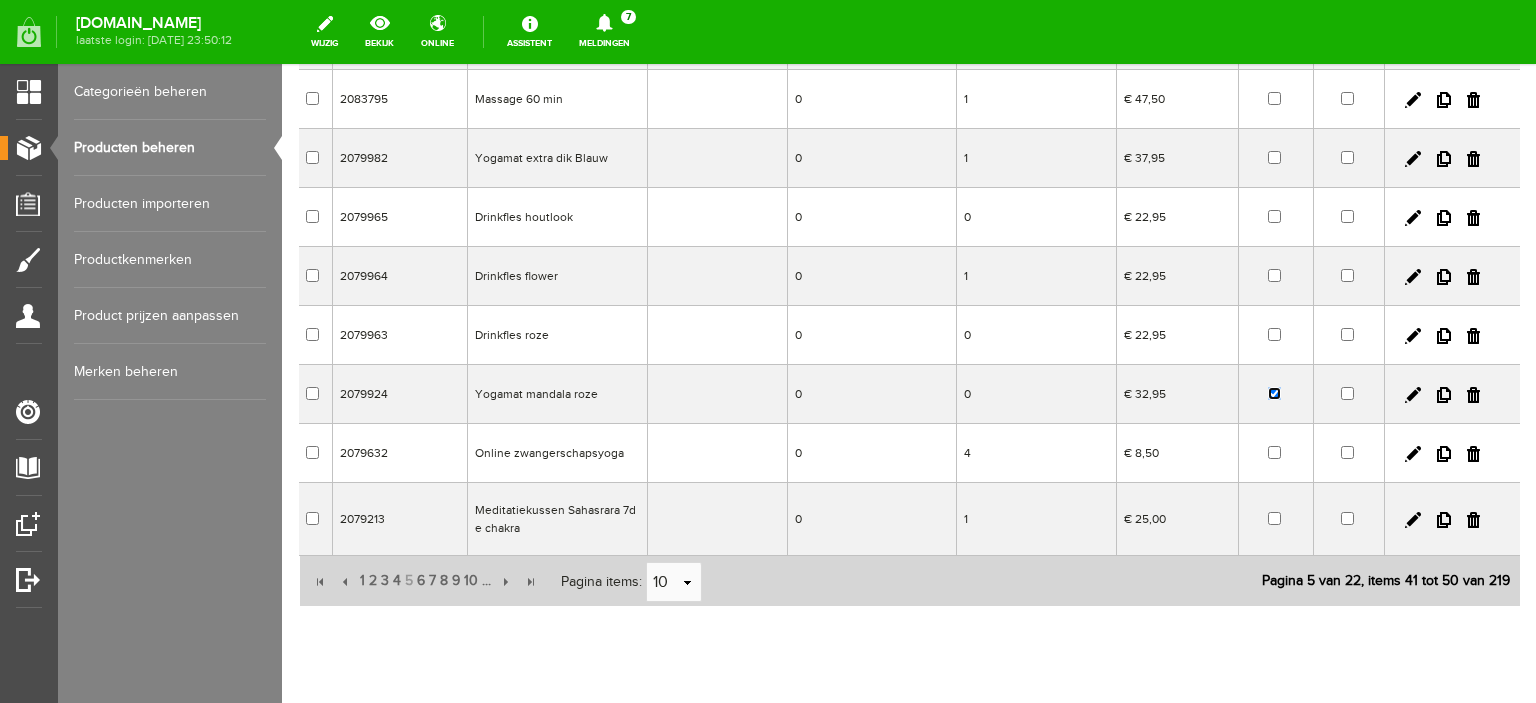 click at bounding box center (1274, 393) 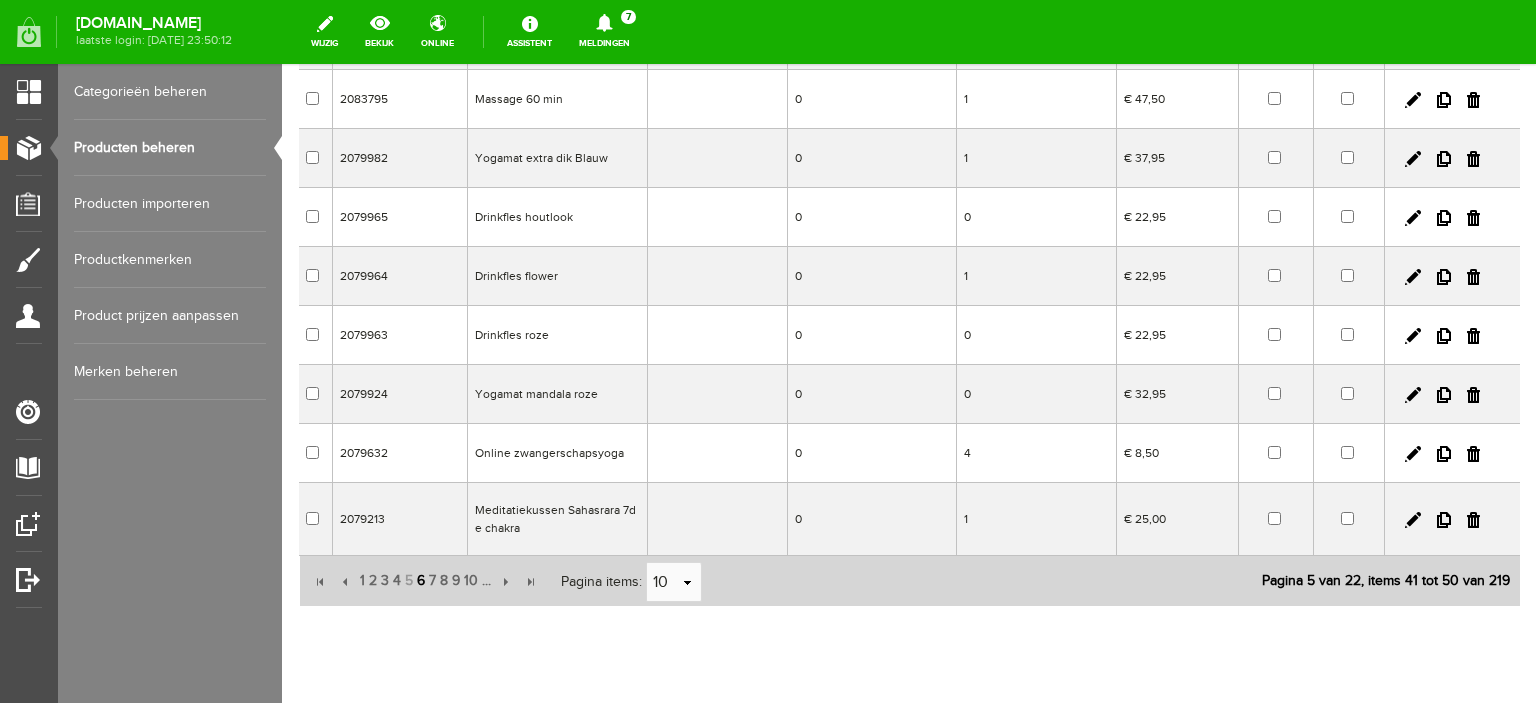 click on "6" at bounding box center [421, 581] 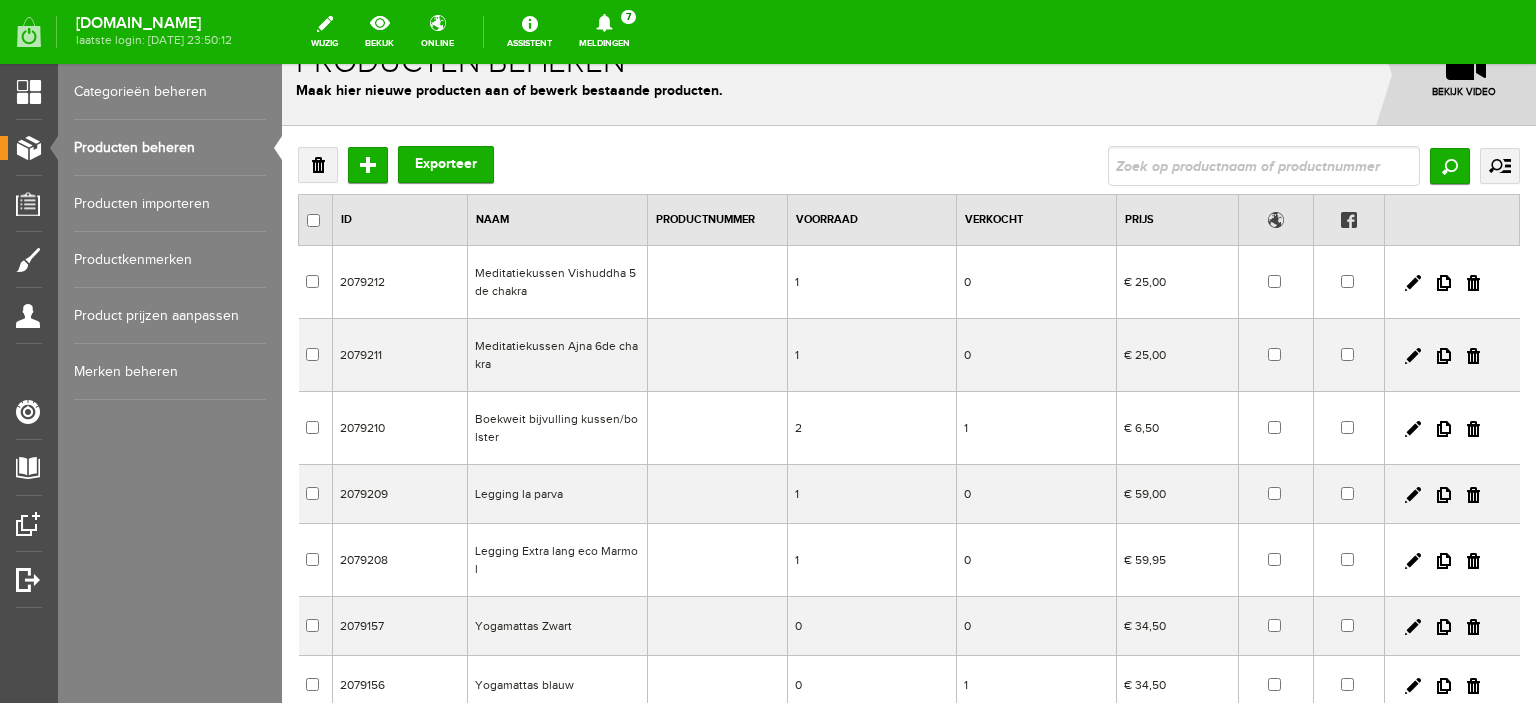 scroll, scrollTop: 0, scrollLeft: 0, axis: both 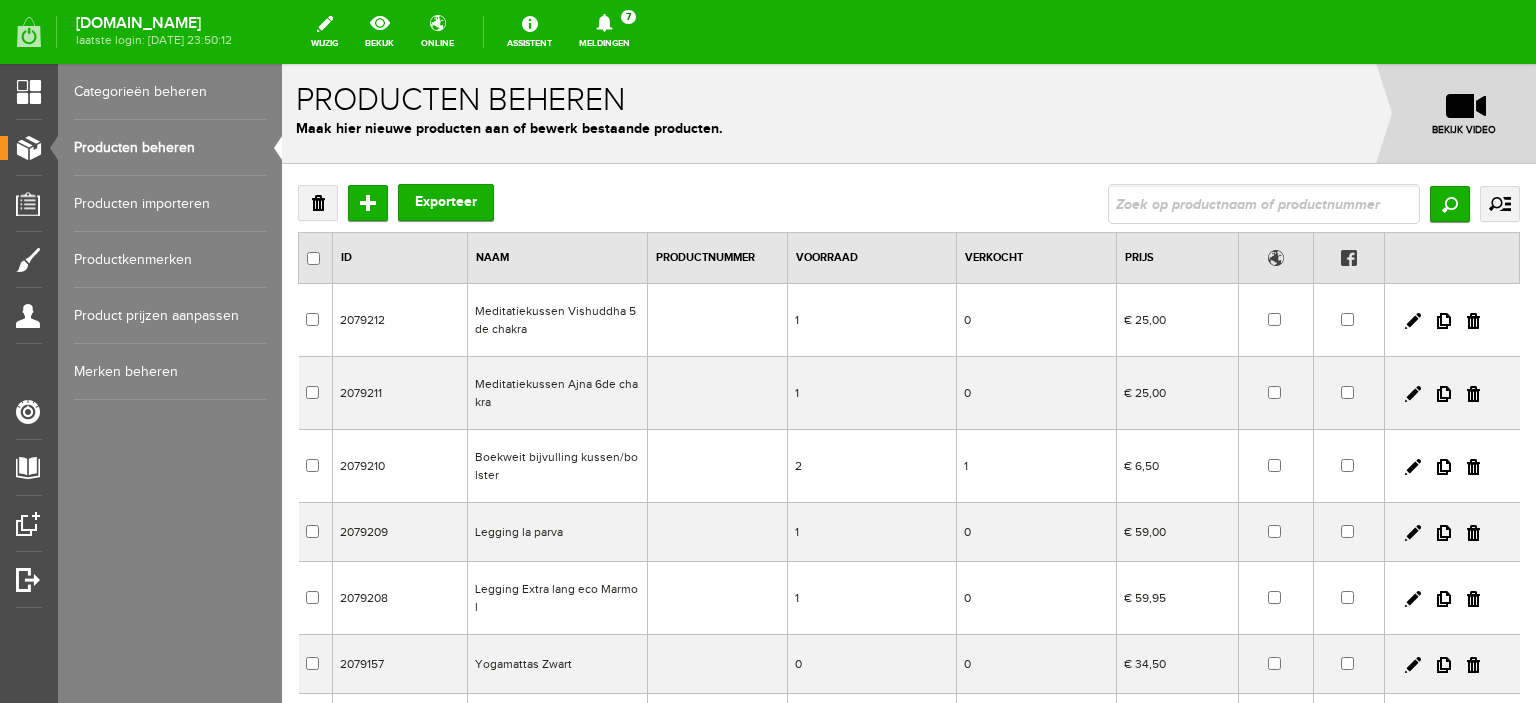 drag, startPoint x: 1527, startPoint y: 344, endPoint x: 1816, endPoint y: 71, distance: 397.55502 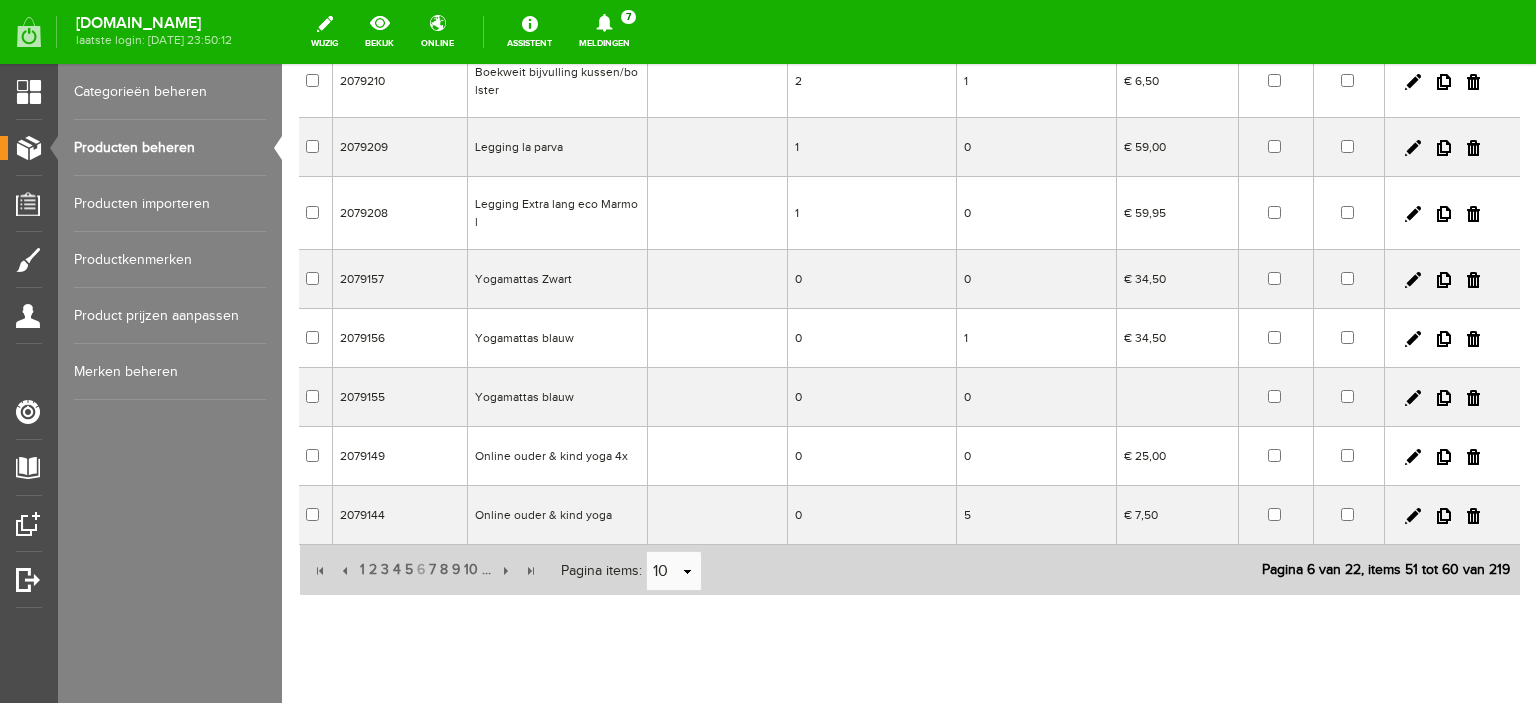 scroll, scrollTop: 387, scrollLeft: 0, axis: vertical 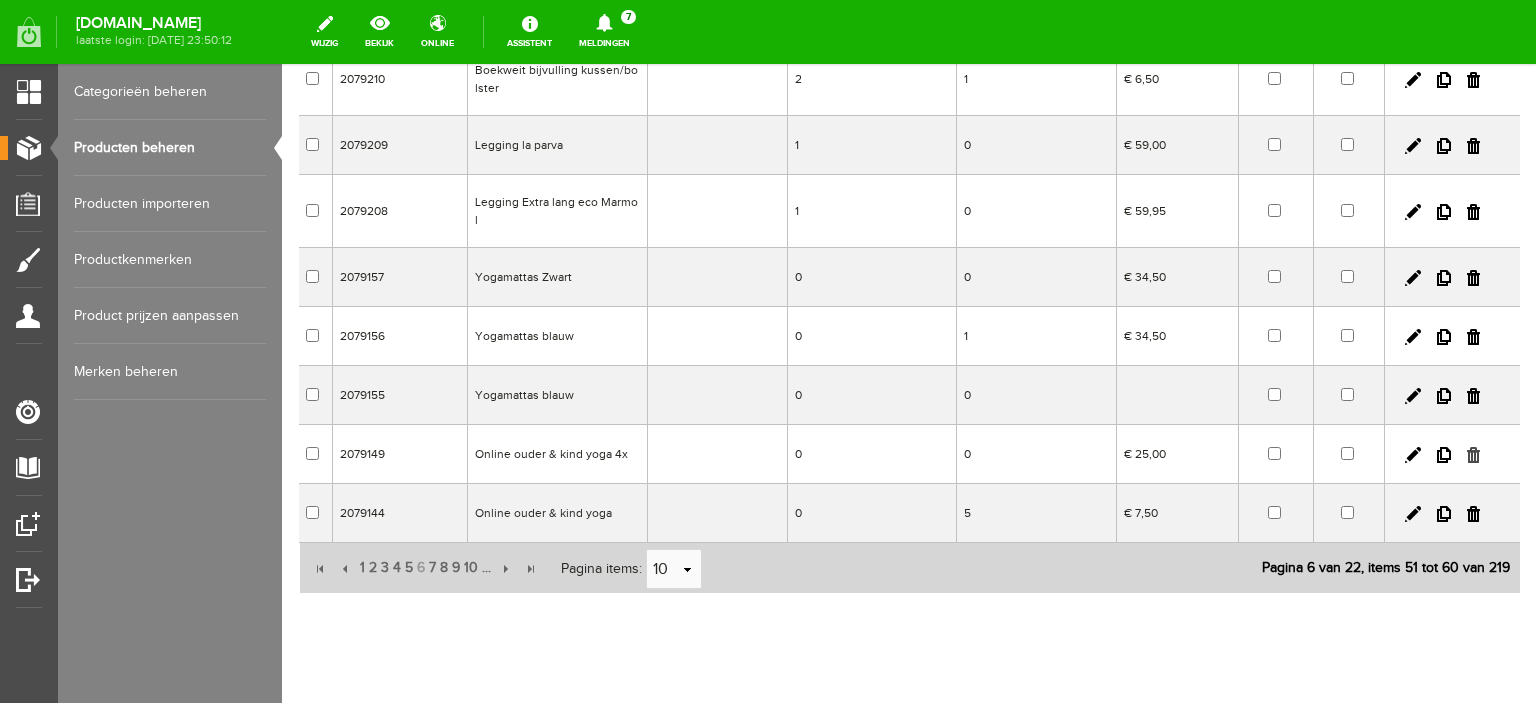 click at bounding box center (1473, 455) 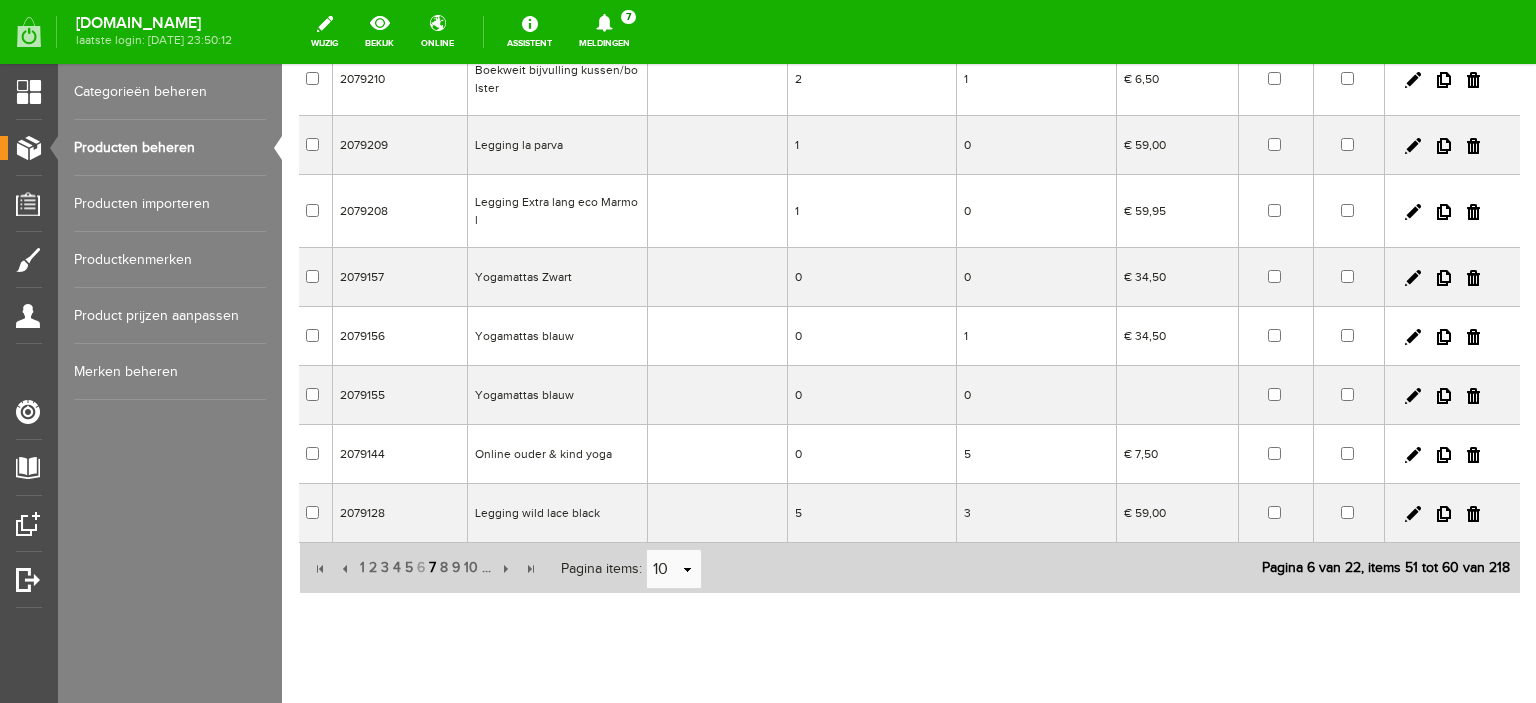 click on "7" at bounding box center (432, 568) 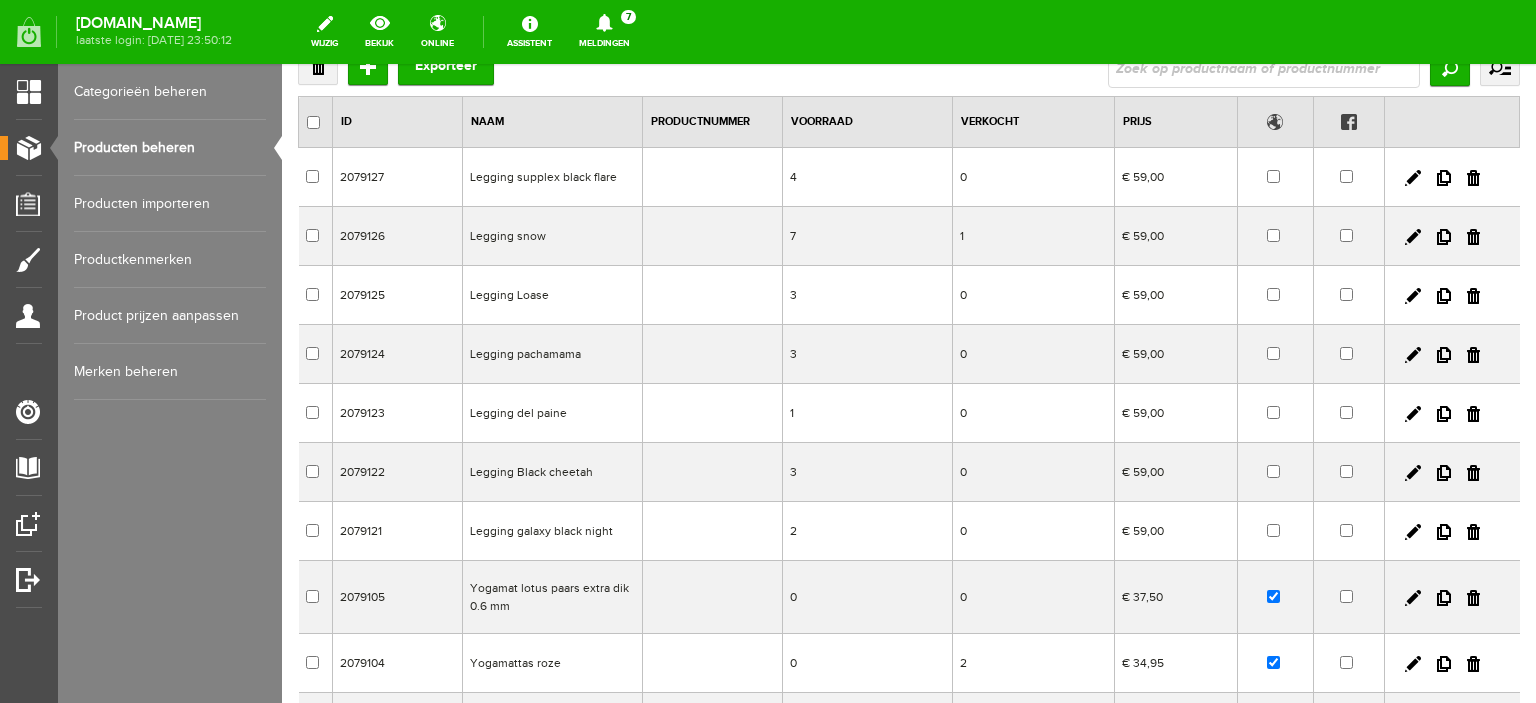 scroll, scrollTop: 108, scrollLeft: 0, axis: vertical 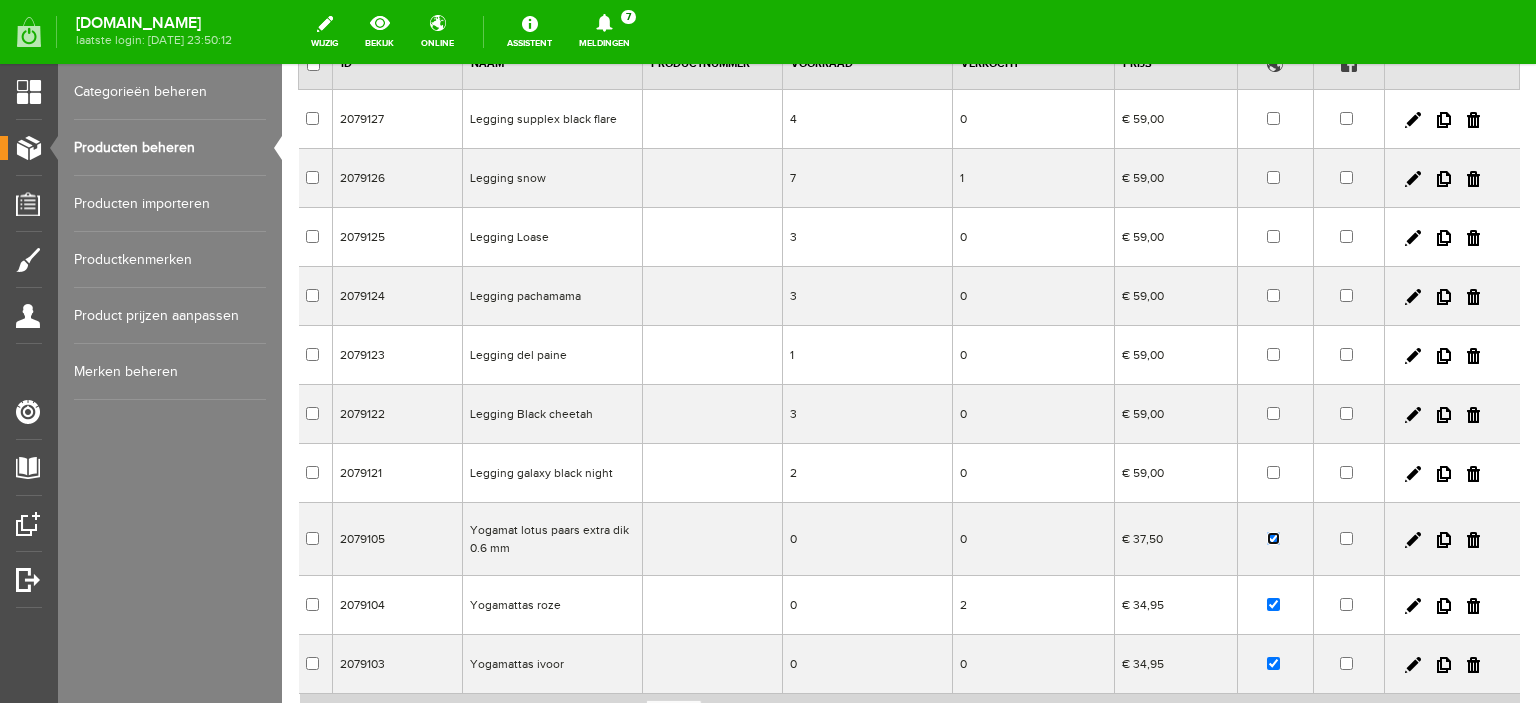 click at bounding box center [1273, 538] 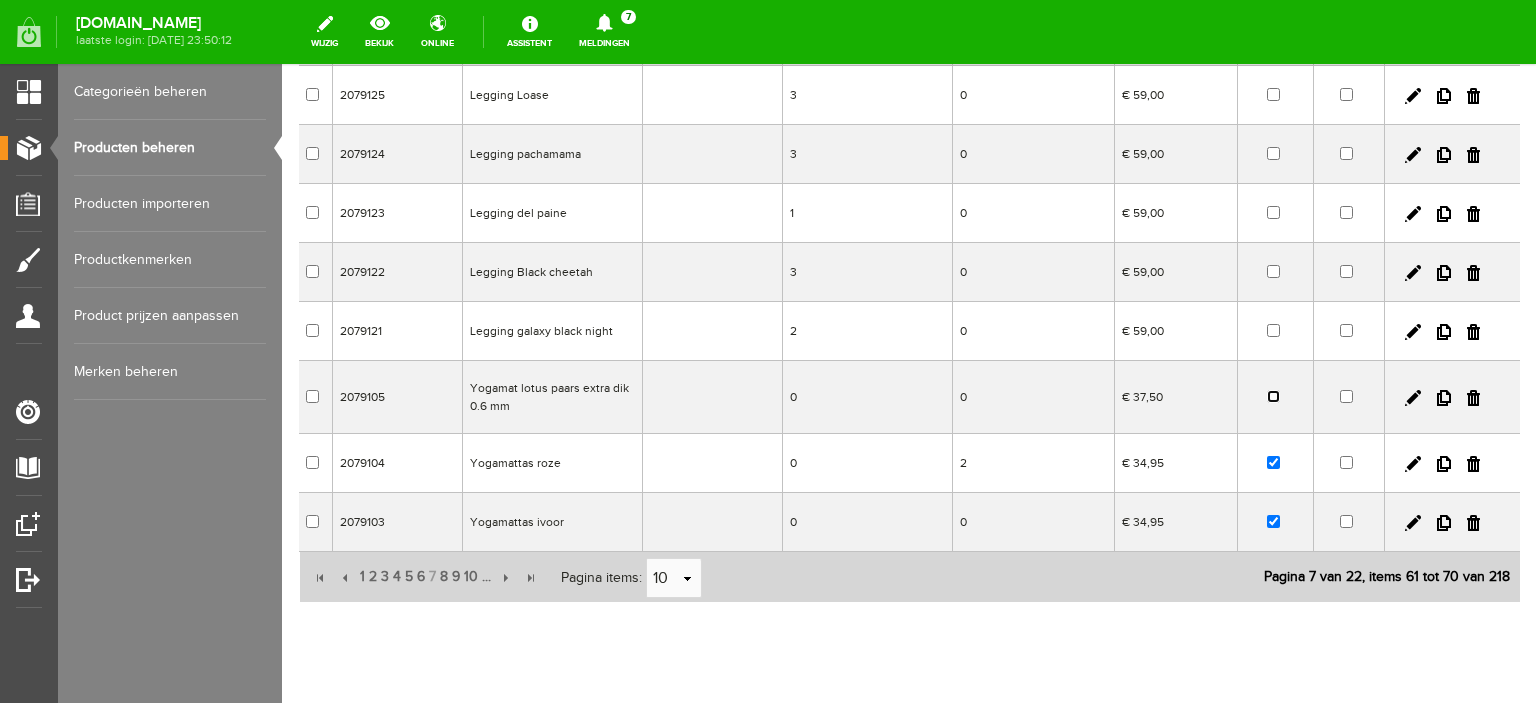 scroll, scrollTop: 337, scrollLeft: 0, axis: vertical 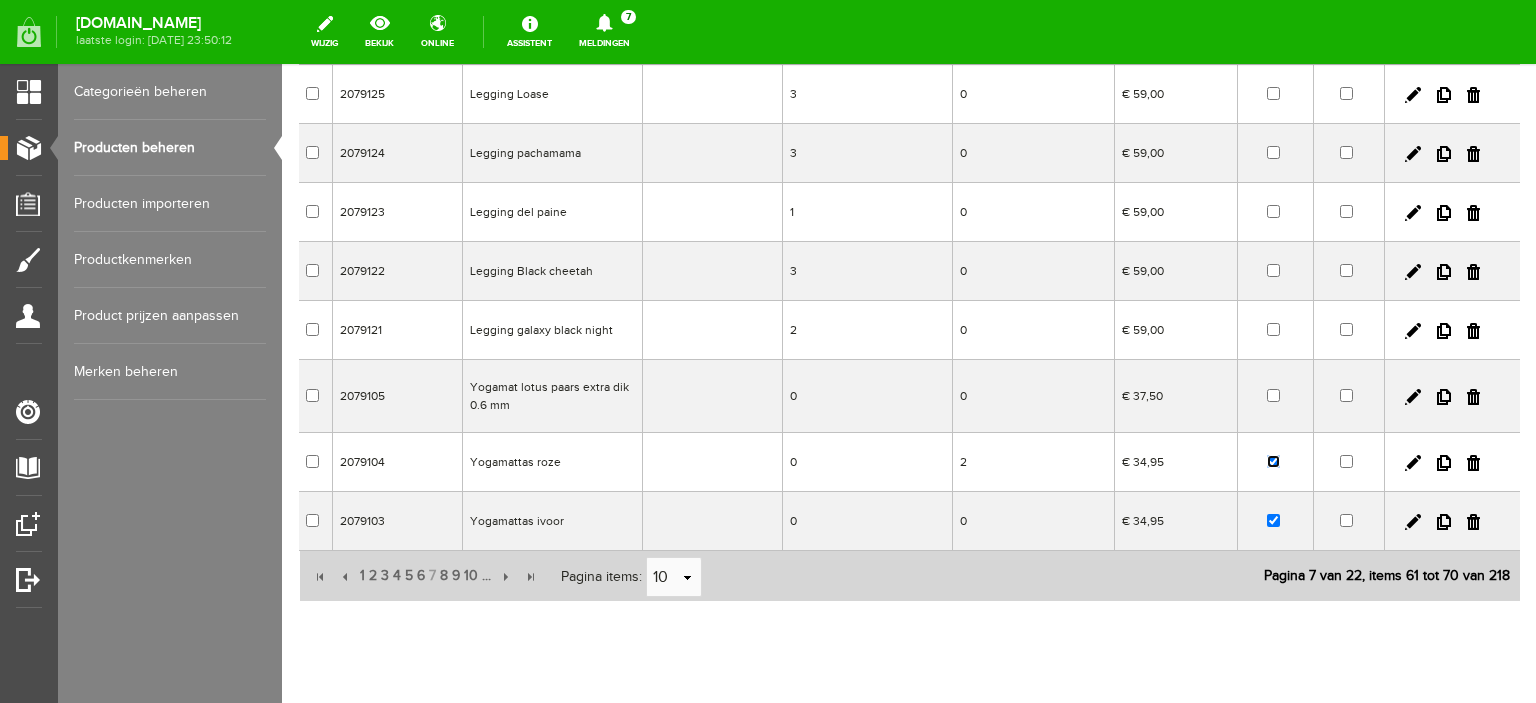 click at bounding box center [1273, 461] 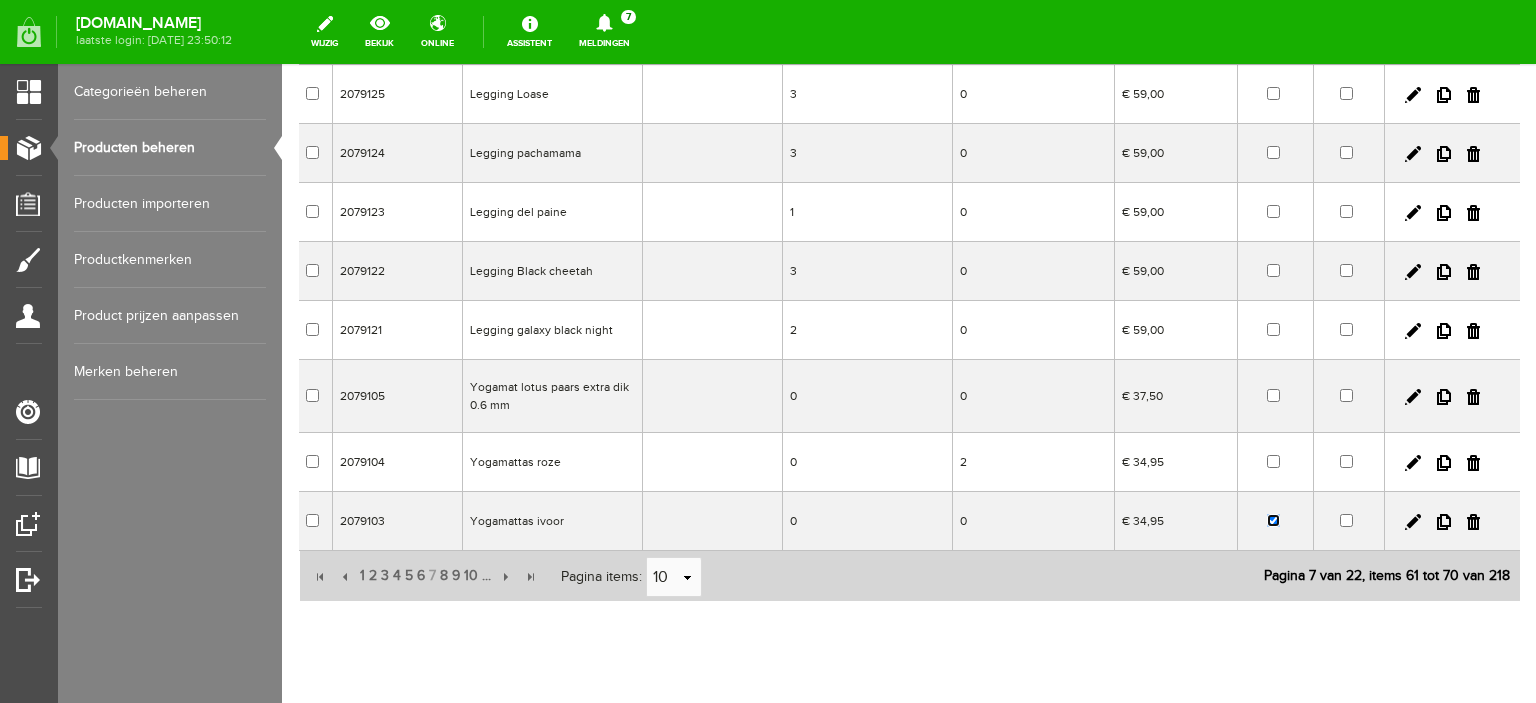 click at bounding box center [1273, 520] 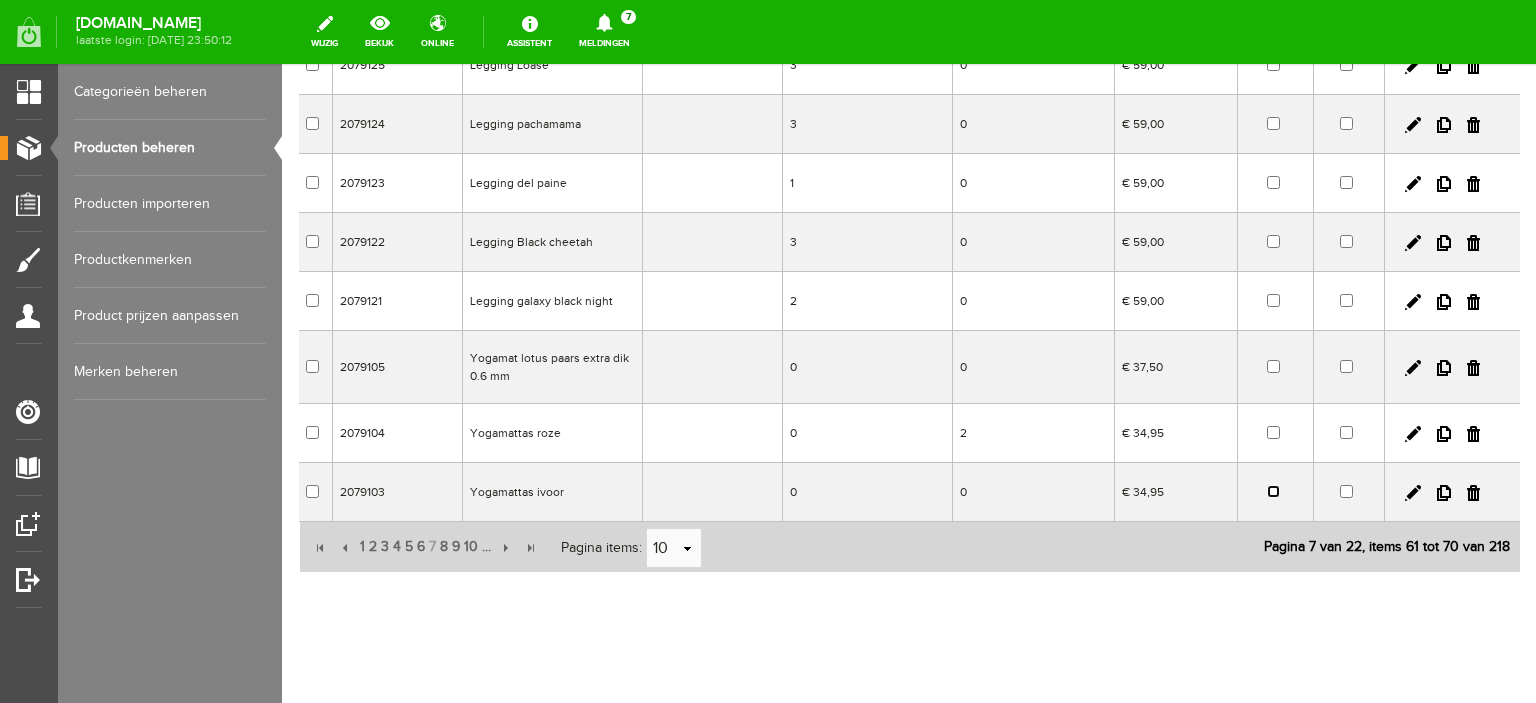 scroll, scrollTop: 392, scrollLeft: 0, axis: vertical 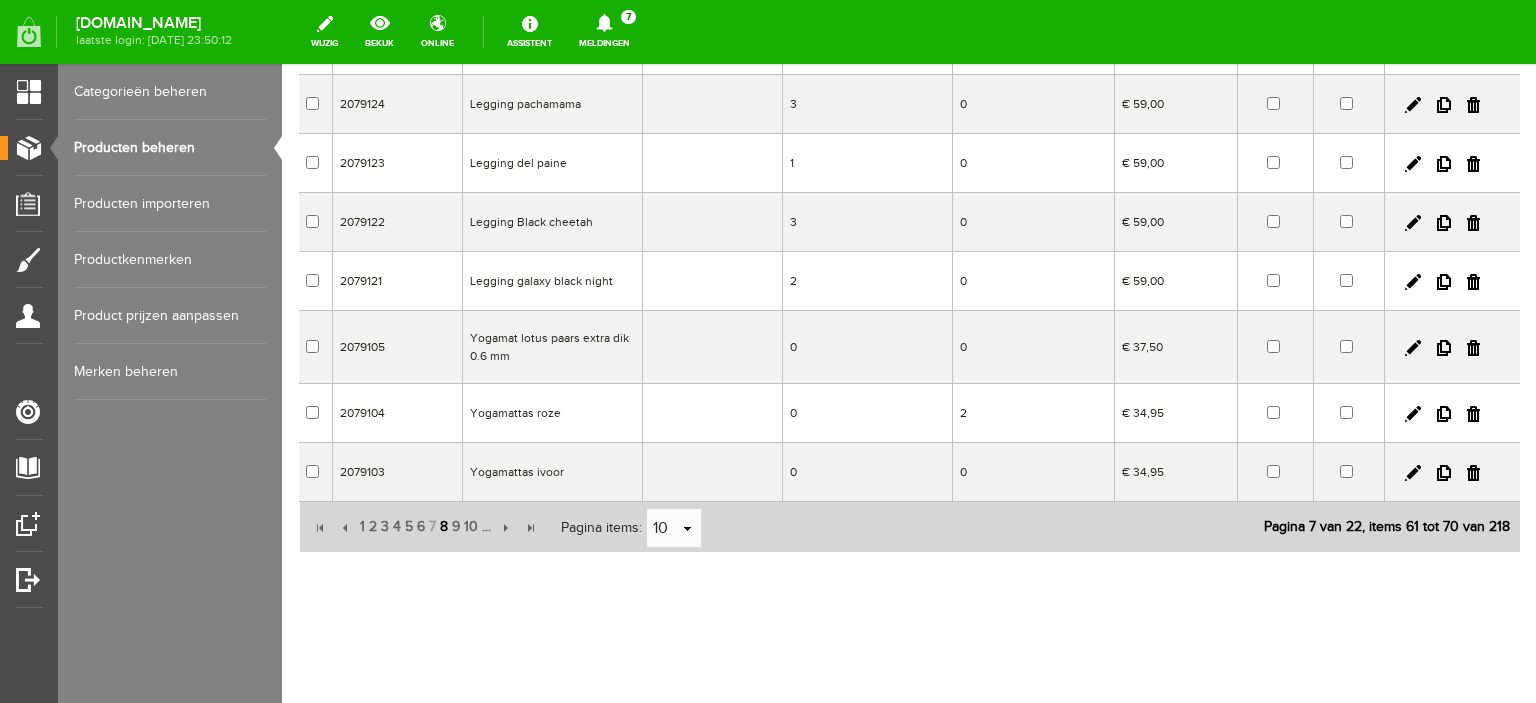 click on "8" at bounding box center (444, 527) 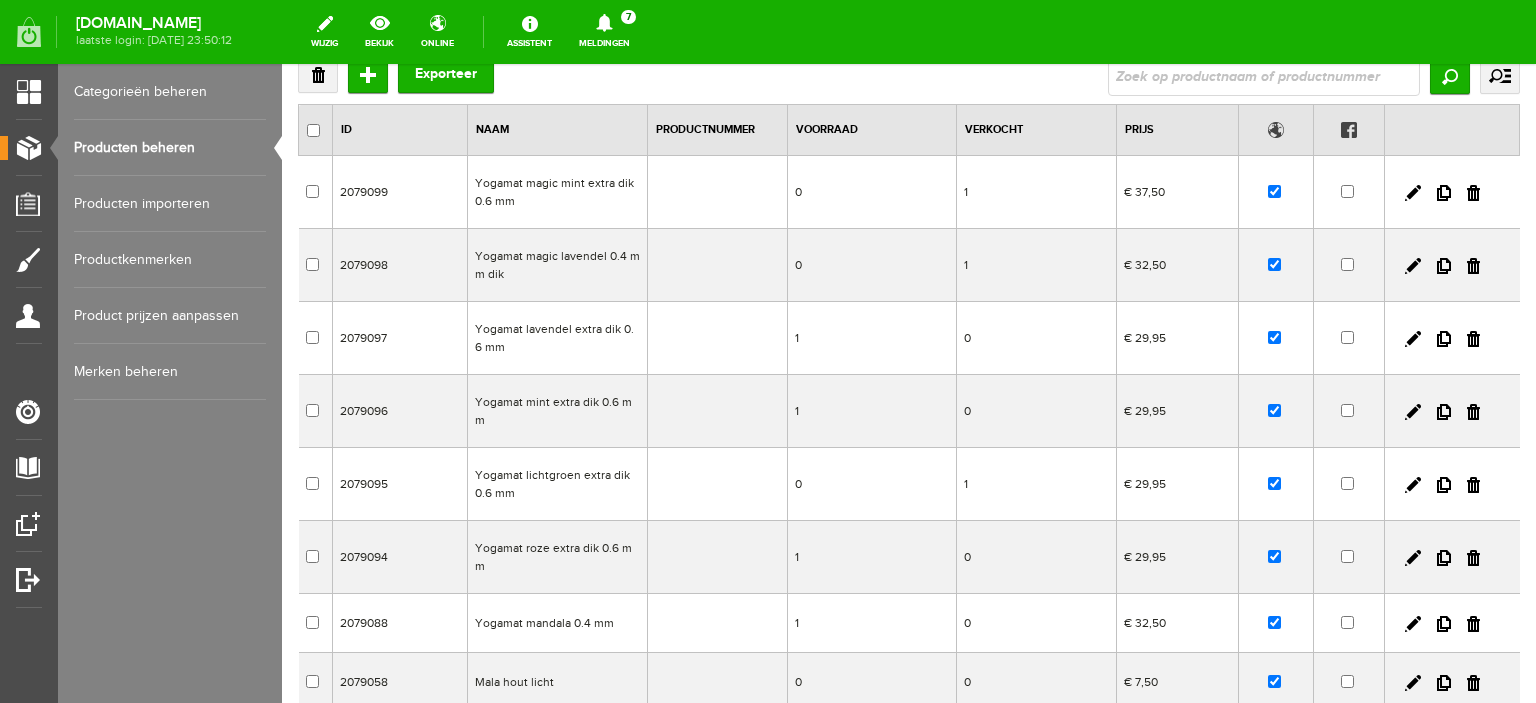 scroll, scrollTop: 126, scrollLeft: 0, axis: vertical 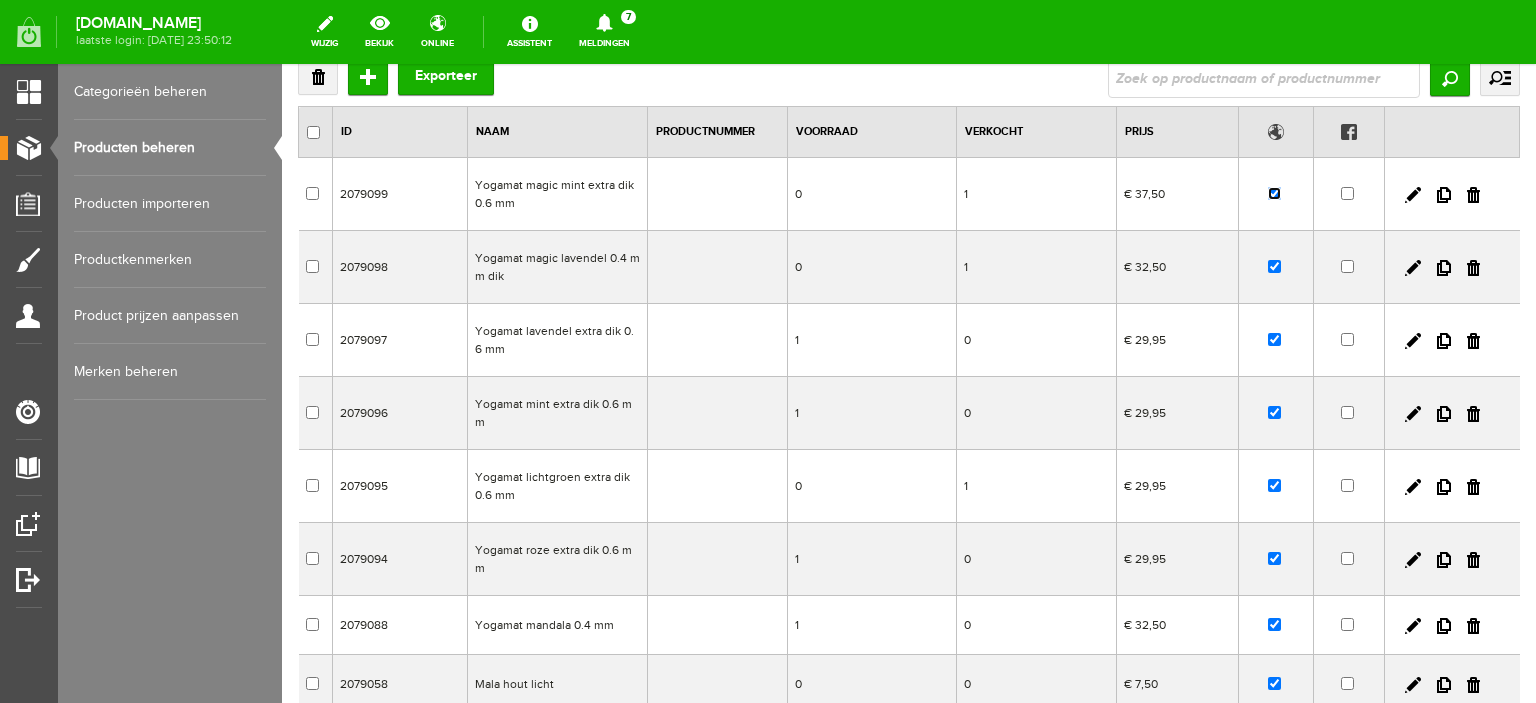 click at bounding box center [1274, 193] 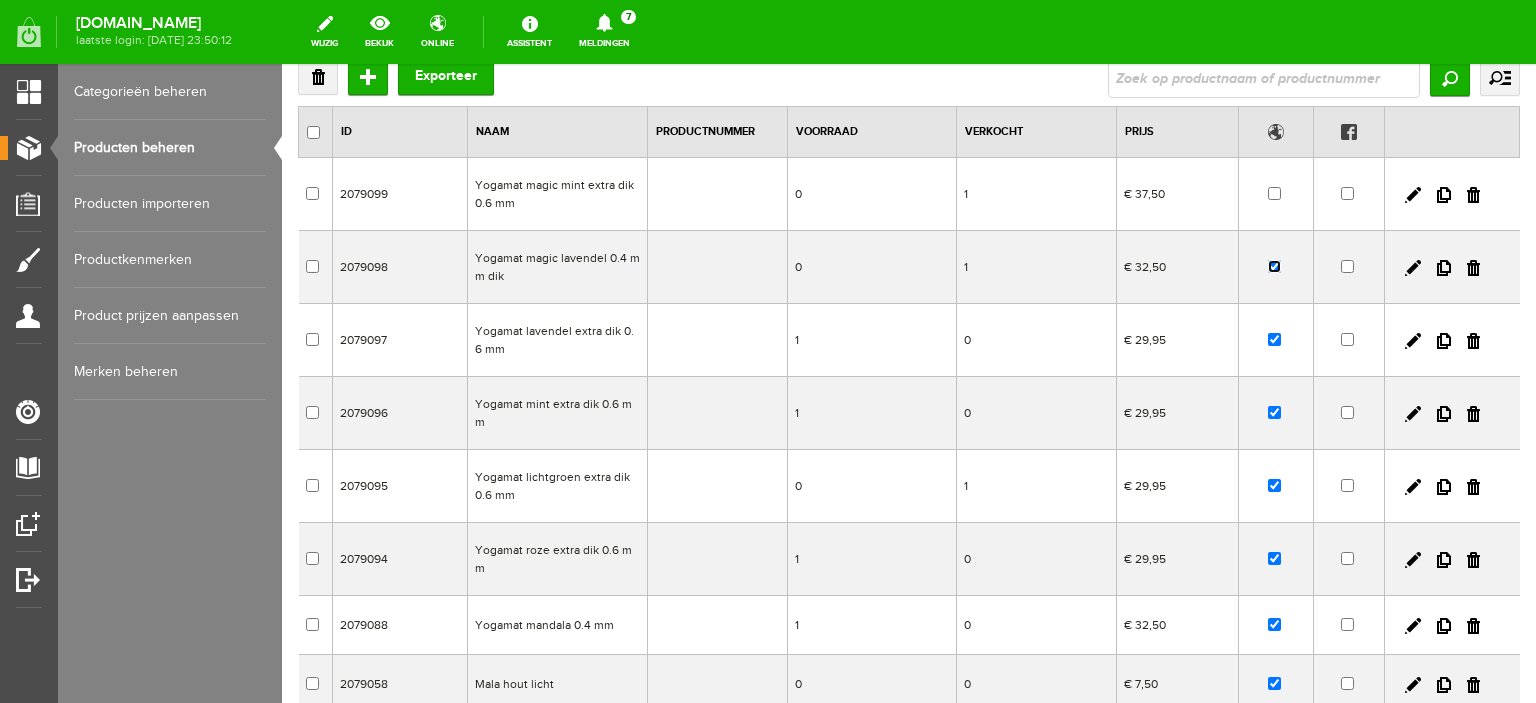 click at bounding box center (1274, 266) 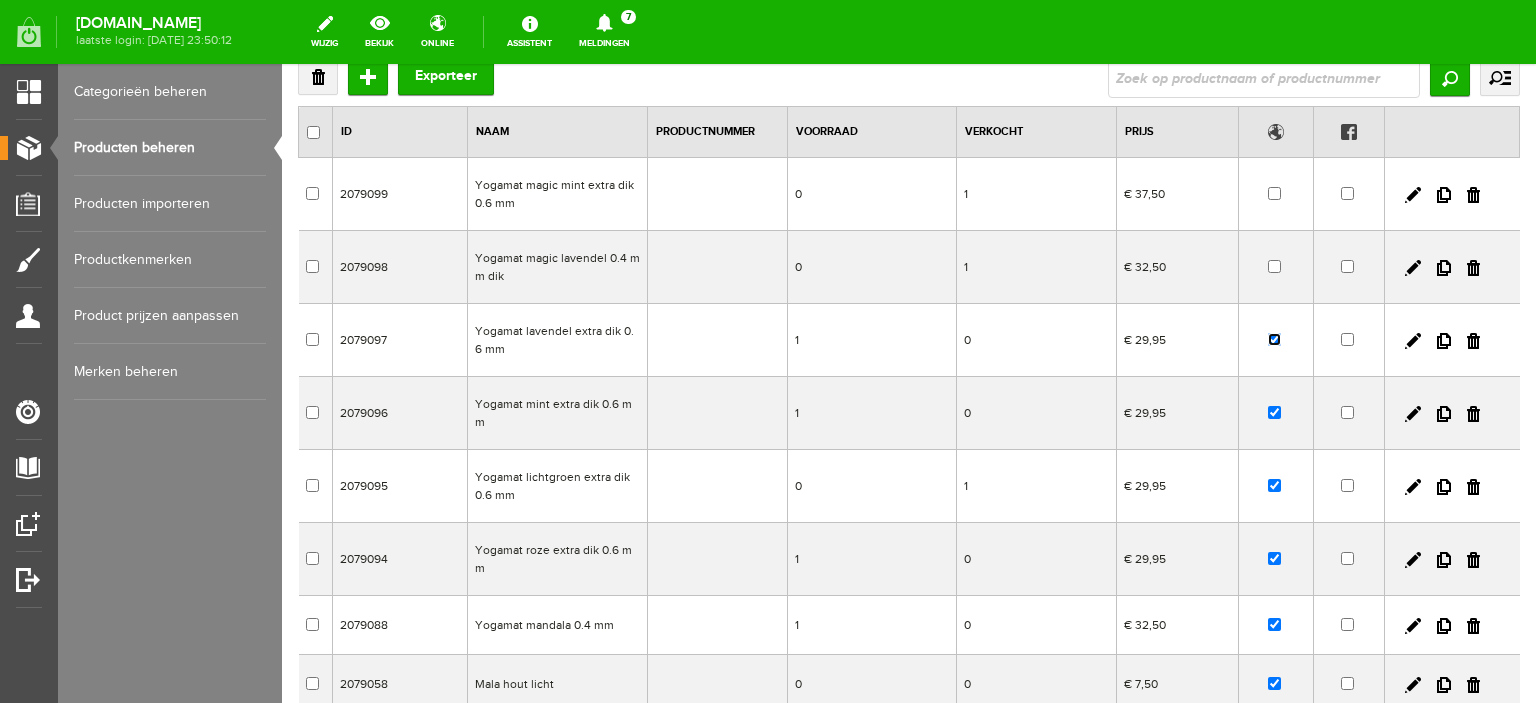 click at bounding box center [1274, 339] 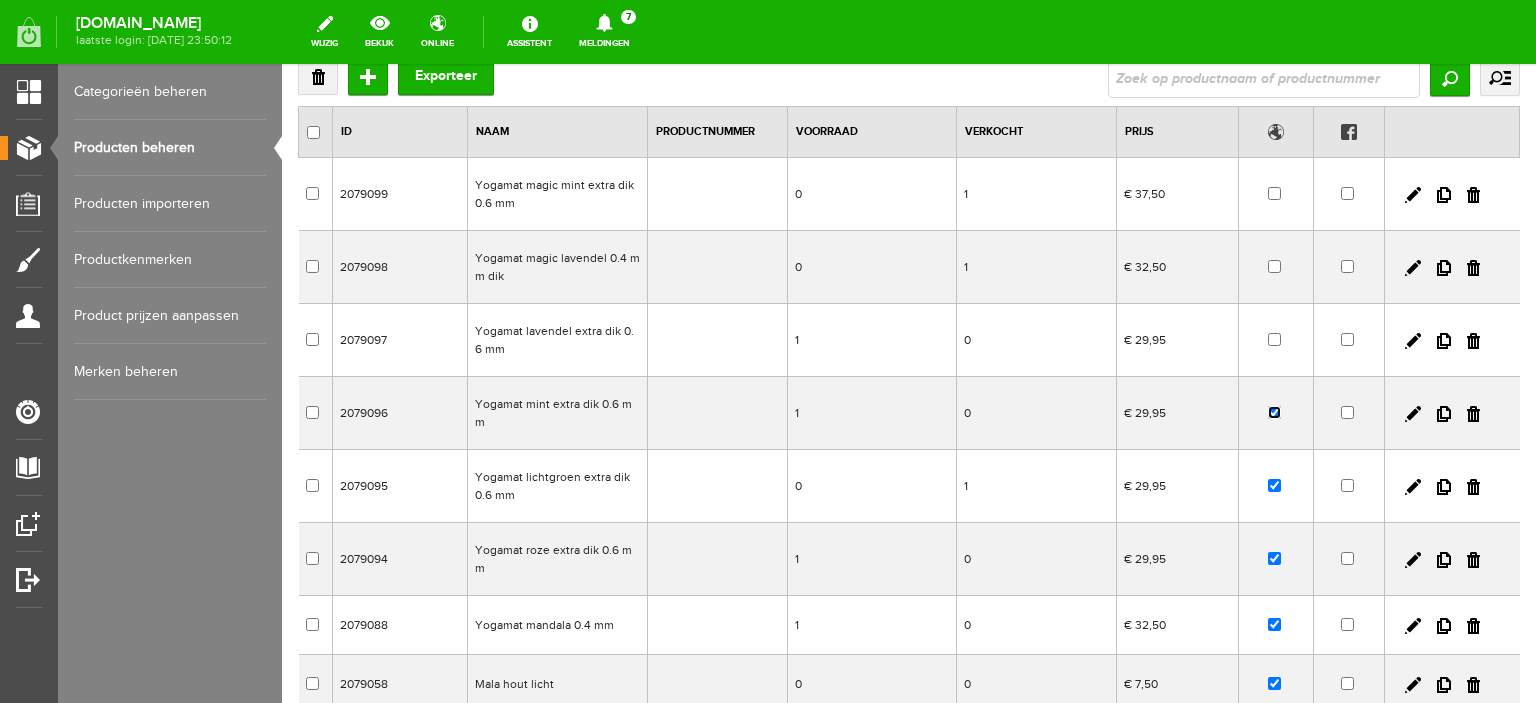click at bounding box center [1274, 412] 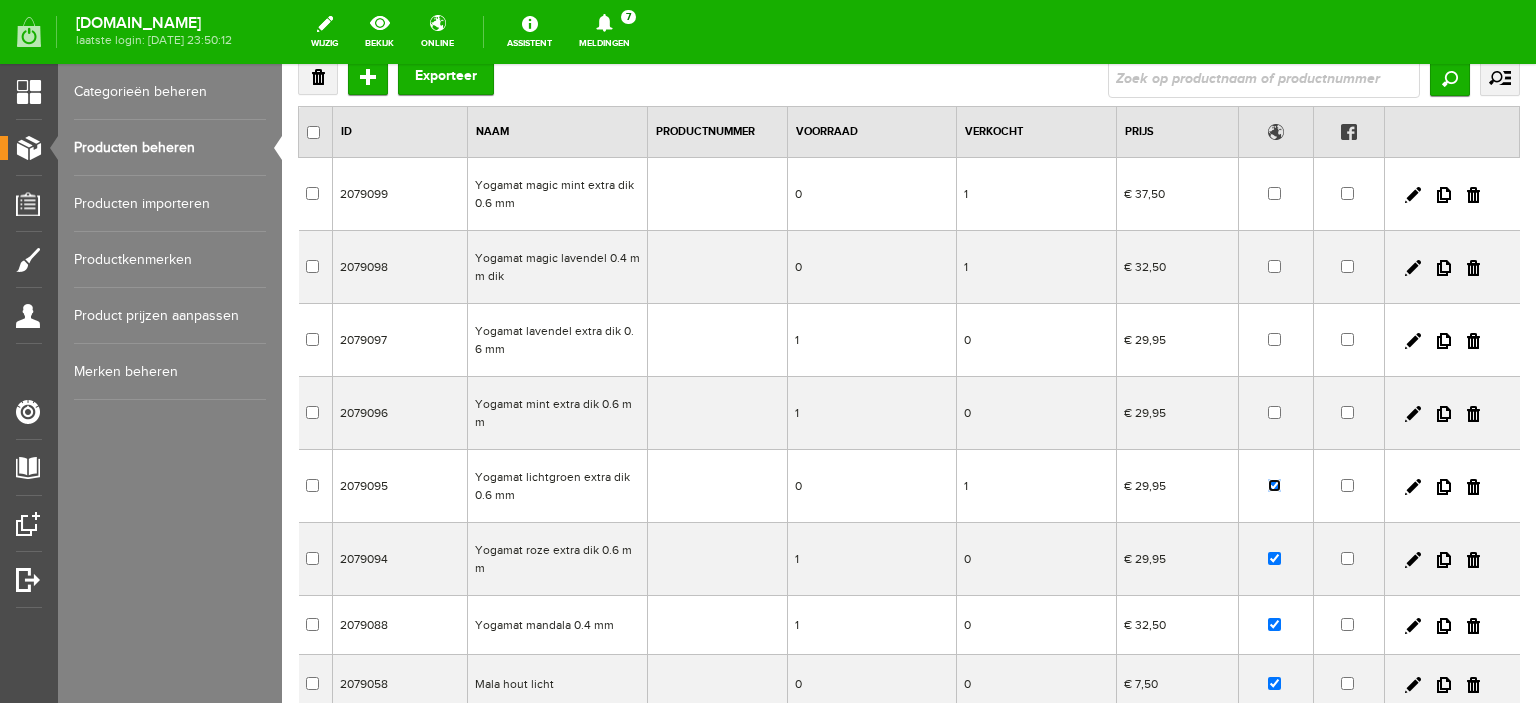 click at bounding box center (1274, 485) 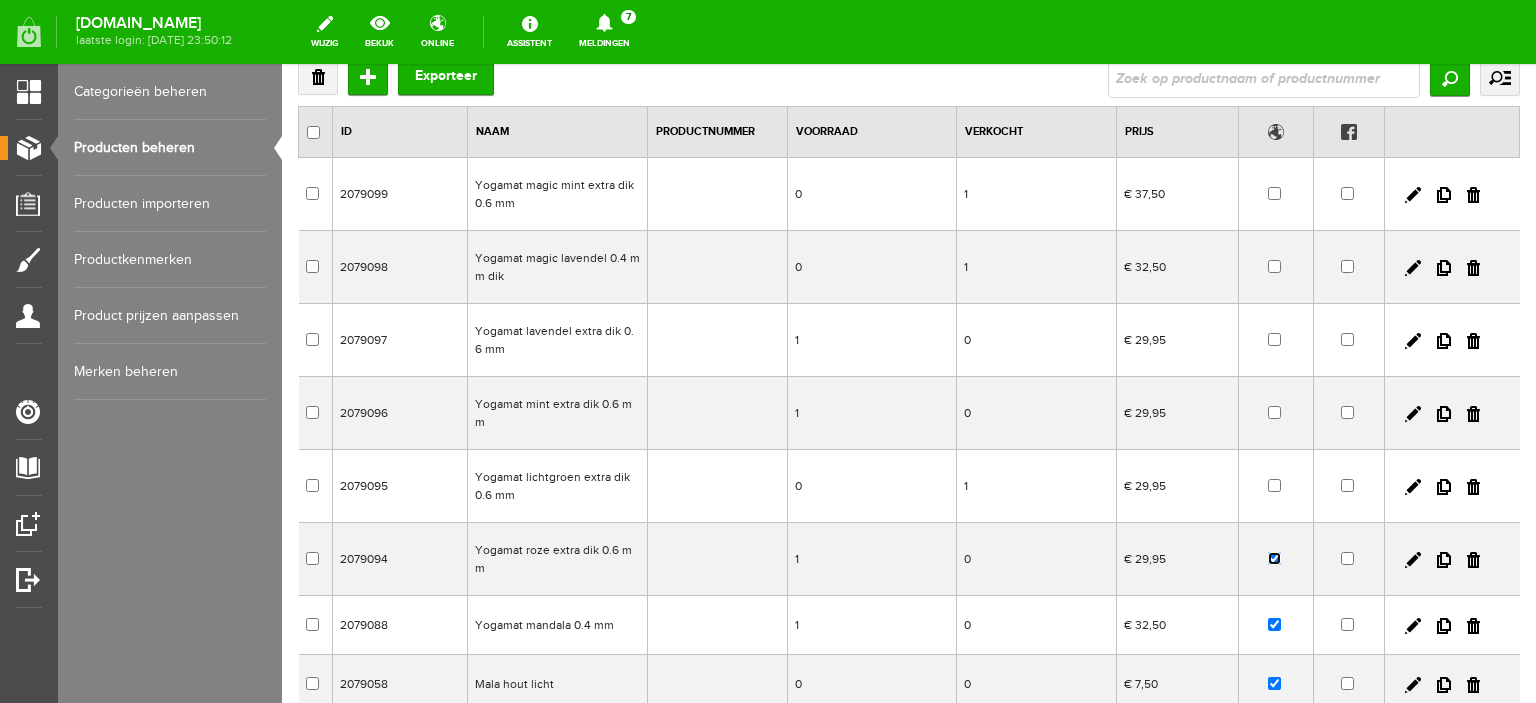 click at bounding box center (1274, 558) 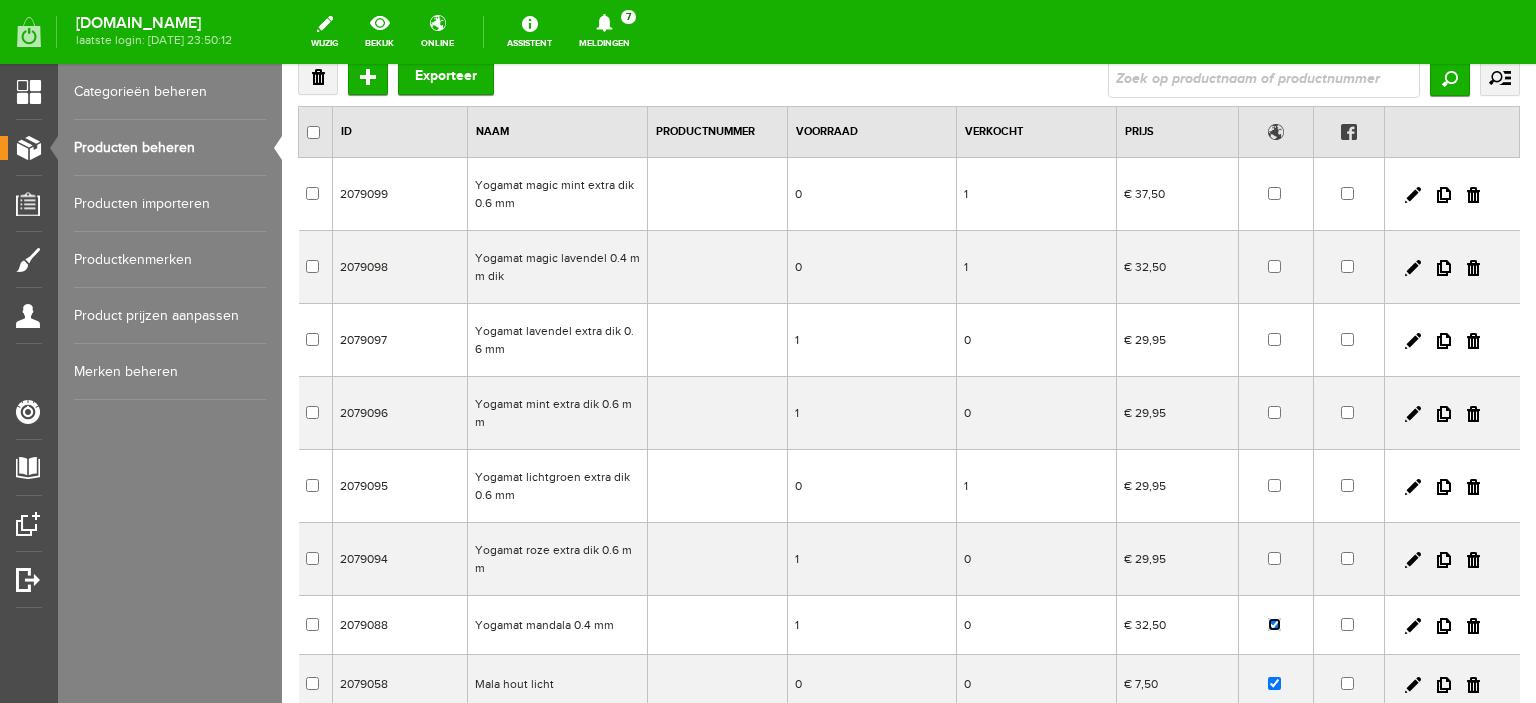 click at bounding box center [1274, 624] 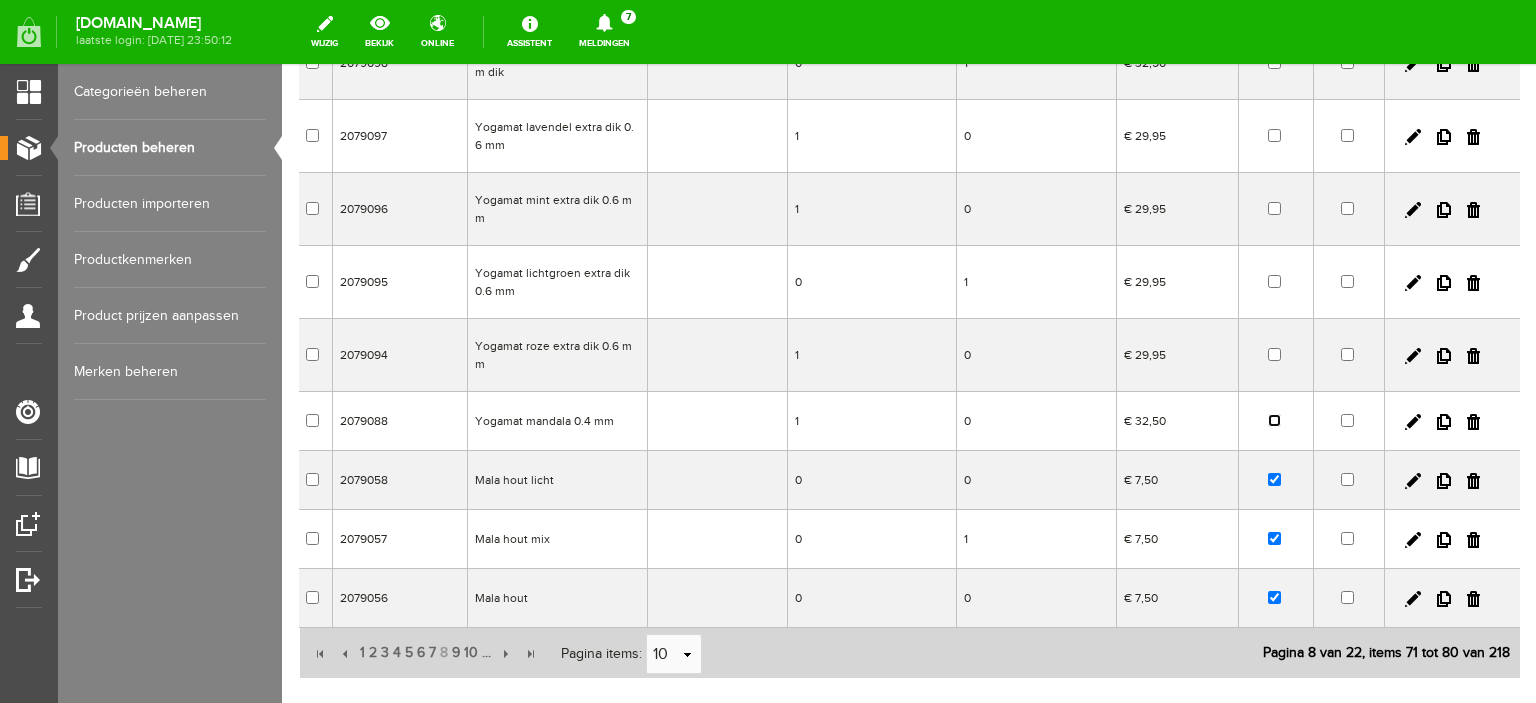 scroll, scrollTop: 336, scrollLeft: 0, axis: vertical 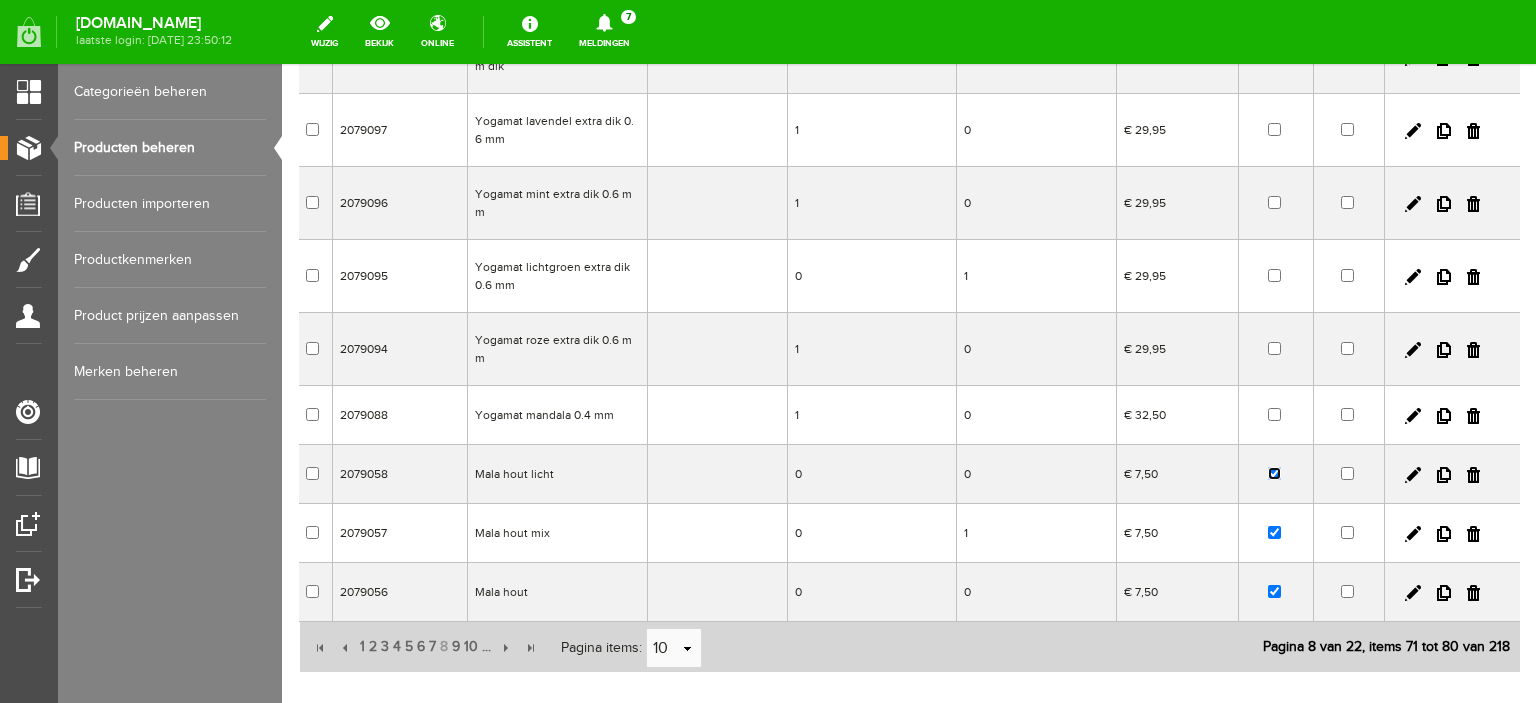 click at bounding box center [1274, 473] 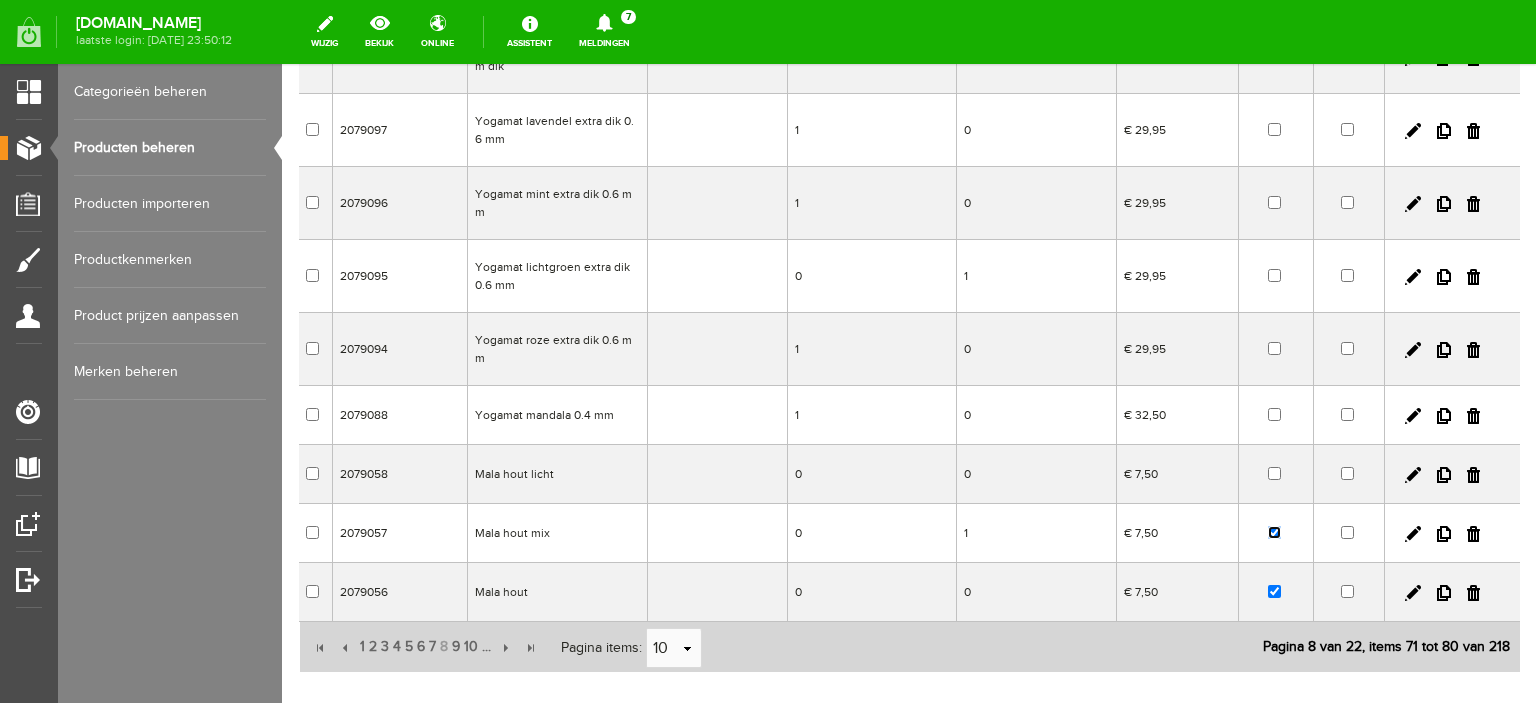 click at bounding box center [1274, 532] 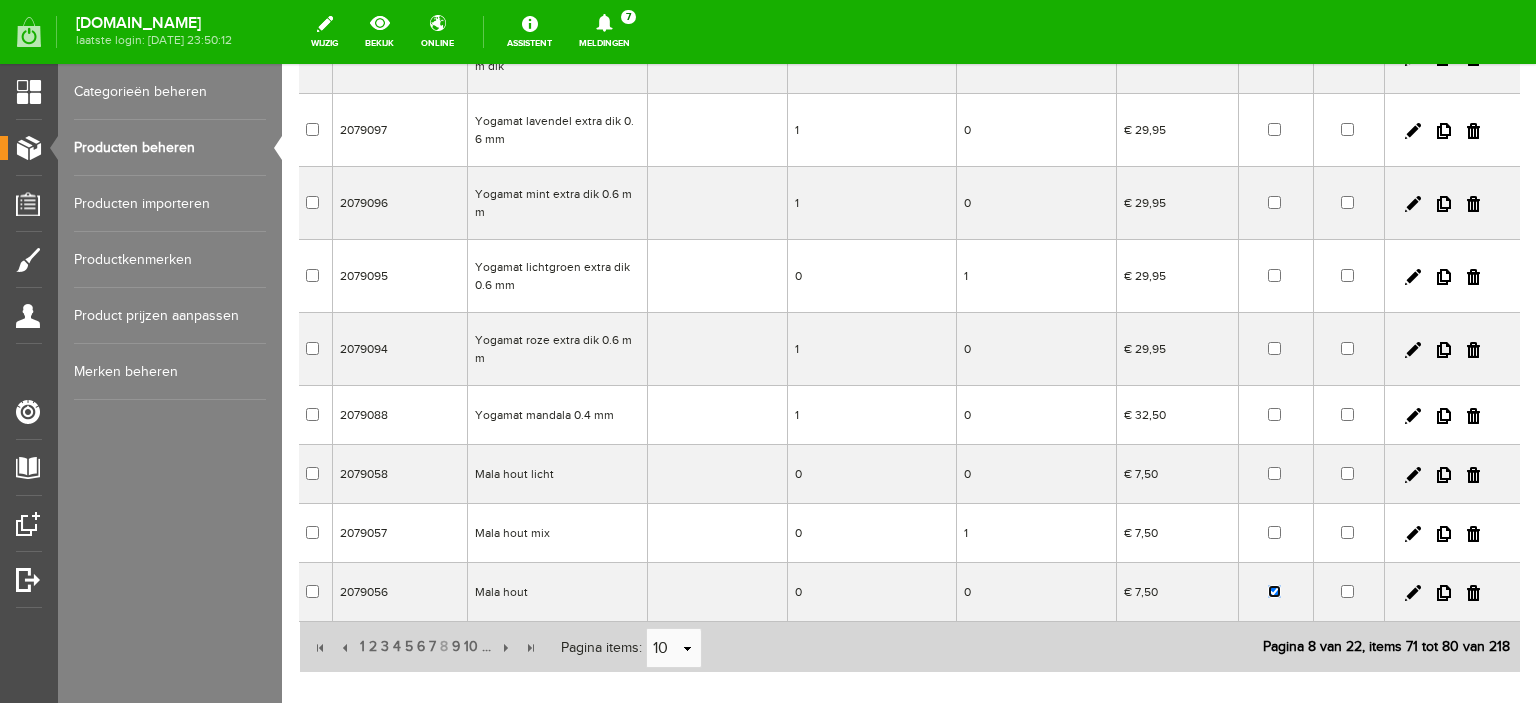 click at bounding box center [1274, 591] 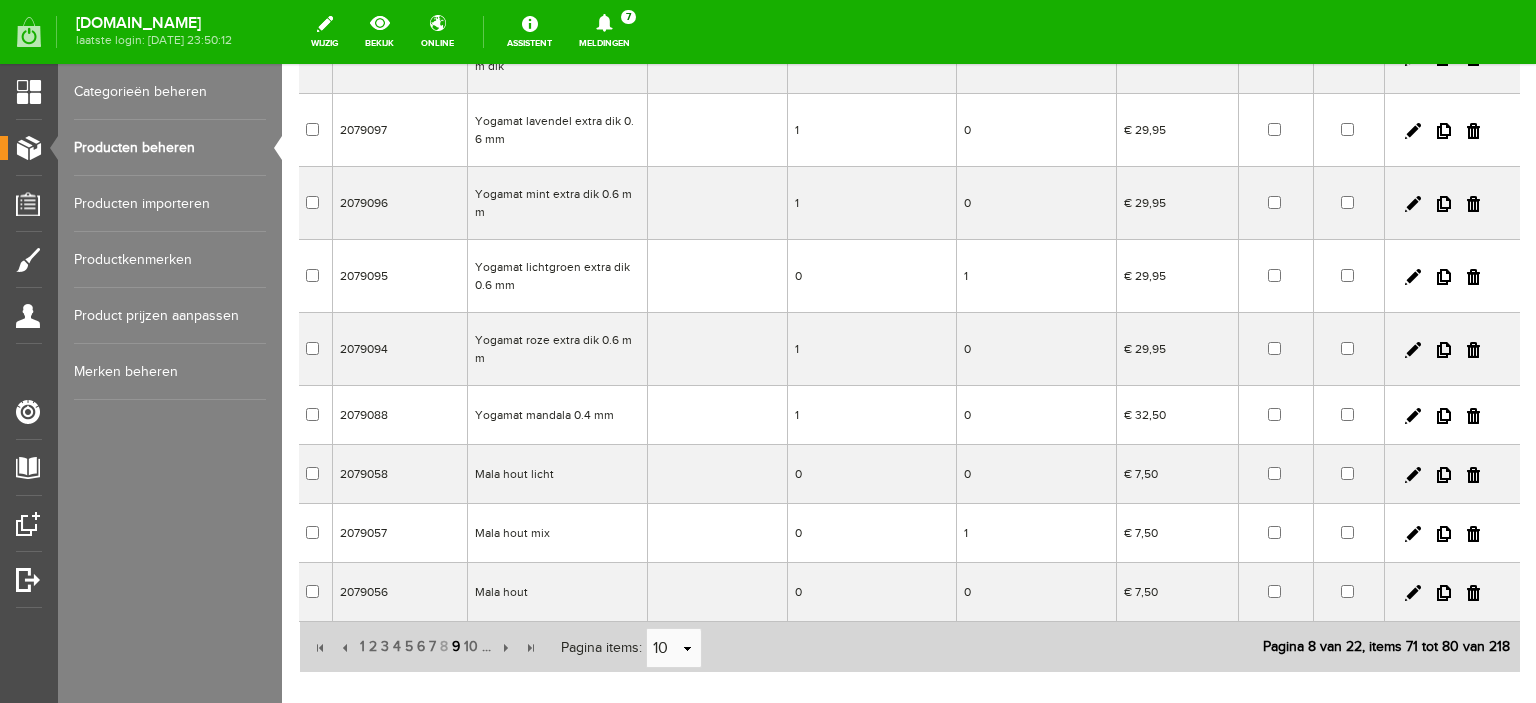 click on "9" at bounding box center (456, 647) 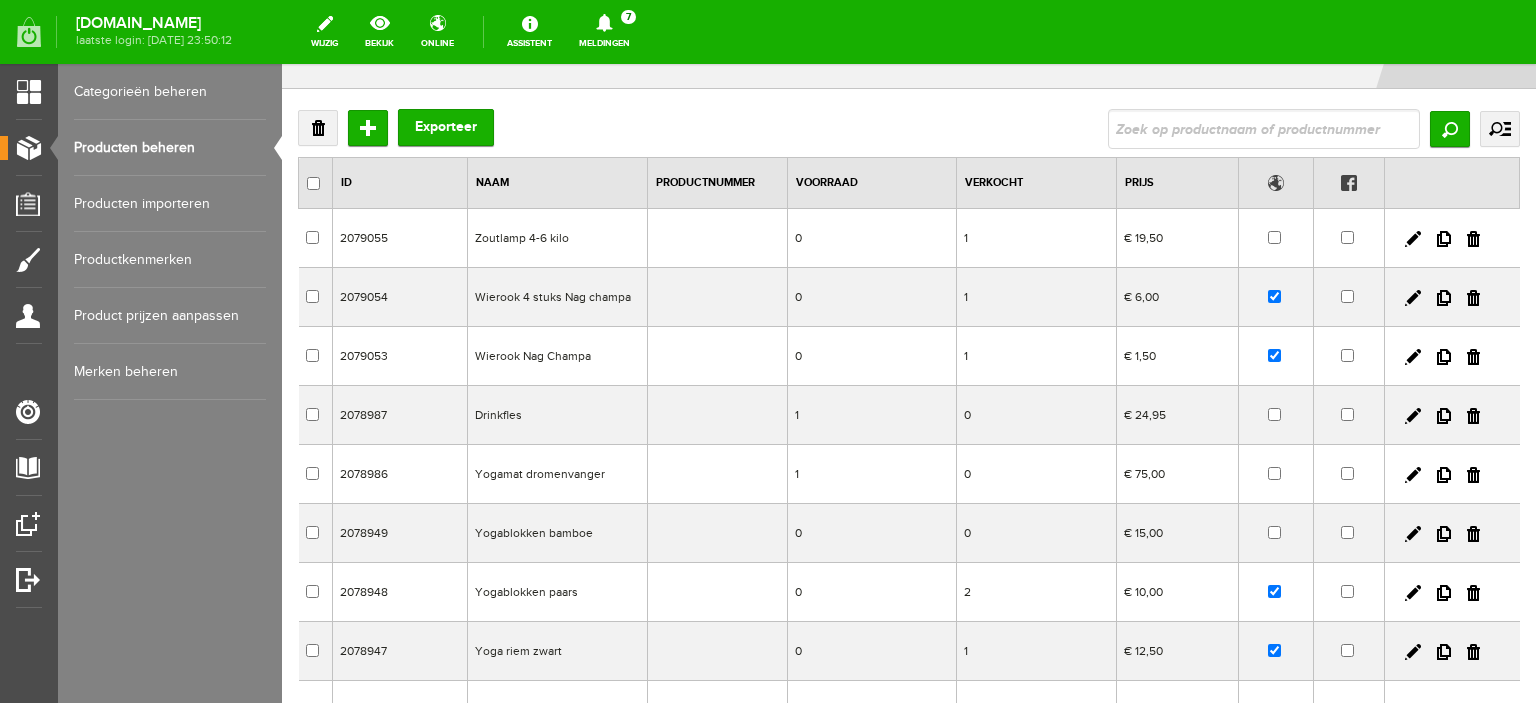 scroll, scrollTop: 56, scrollLeft: 0, axis: vertical 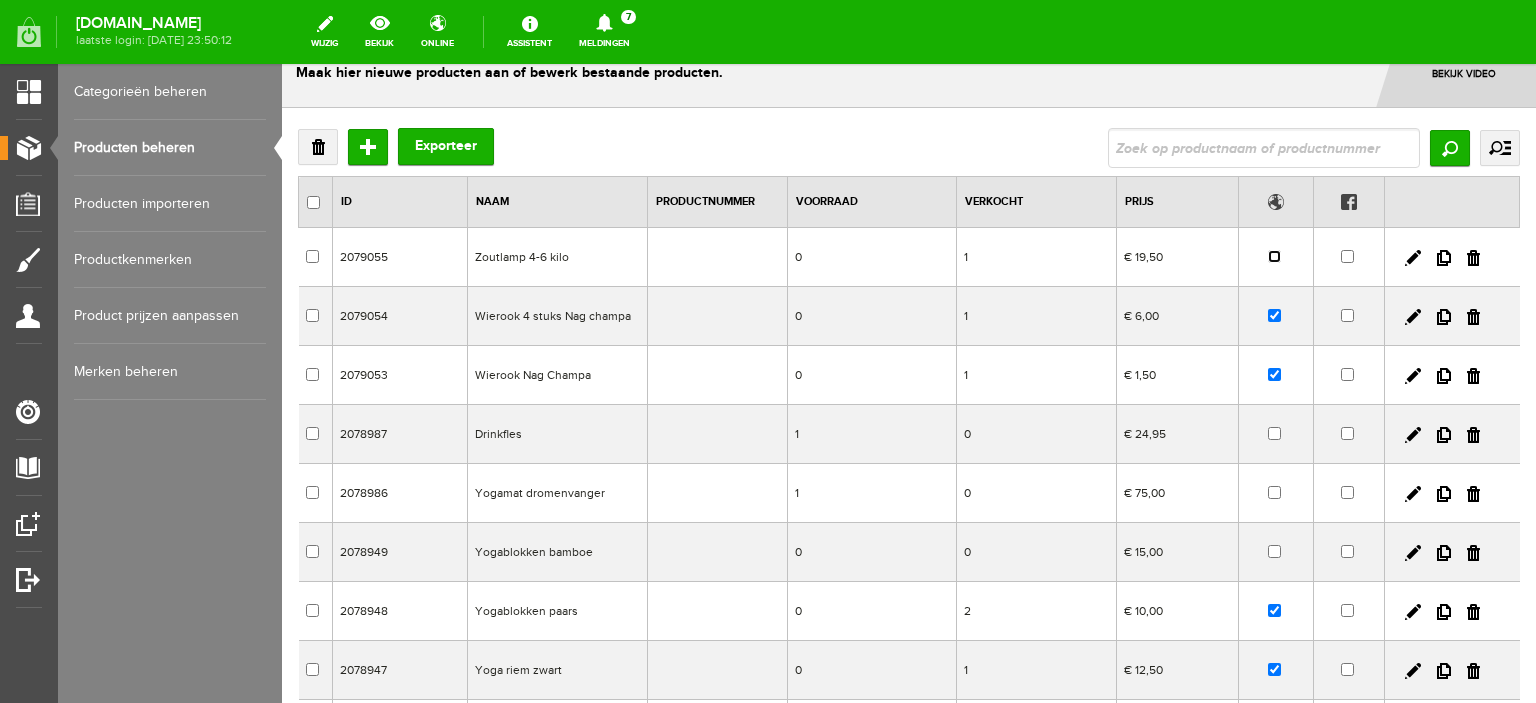 click at bounding box center (1274, 256) 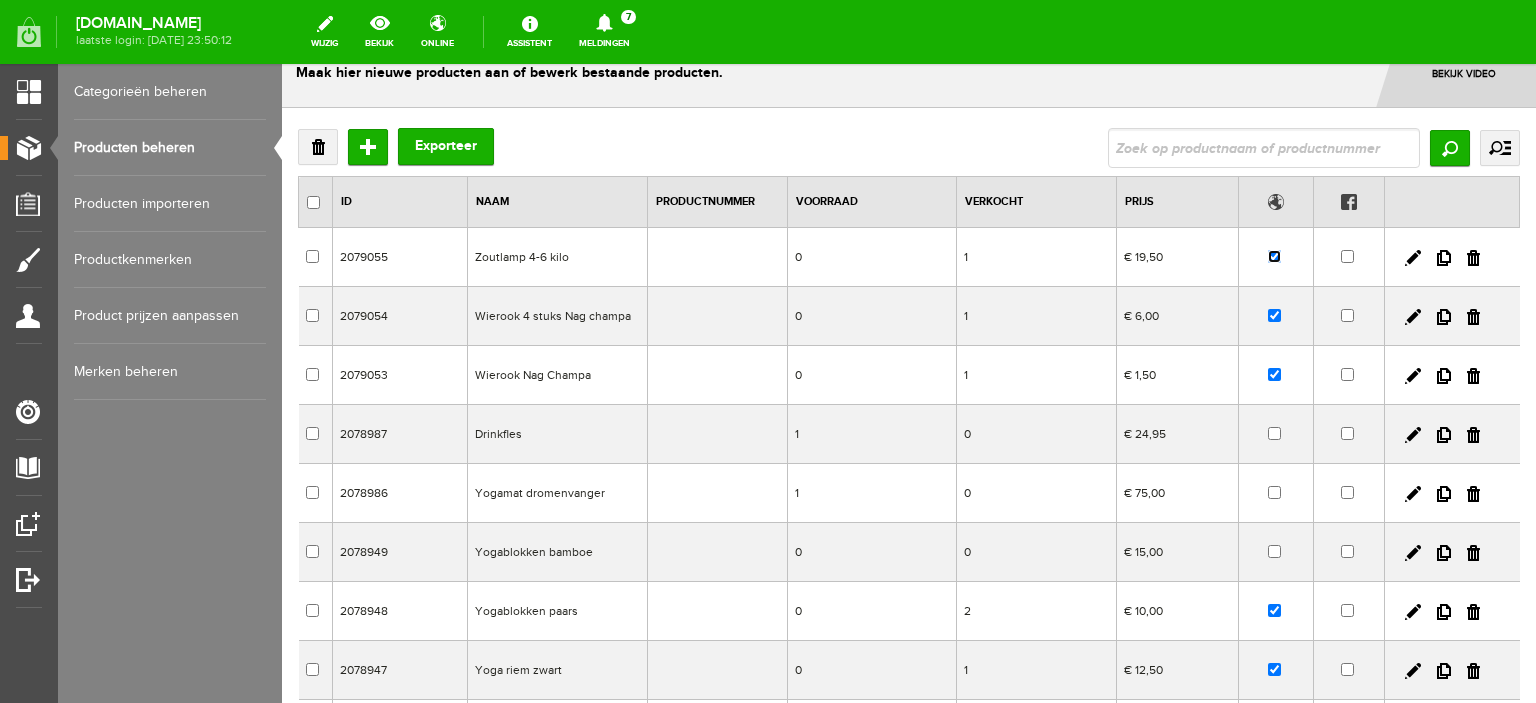 click at bounding box center [1274, 256] 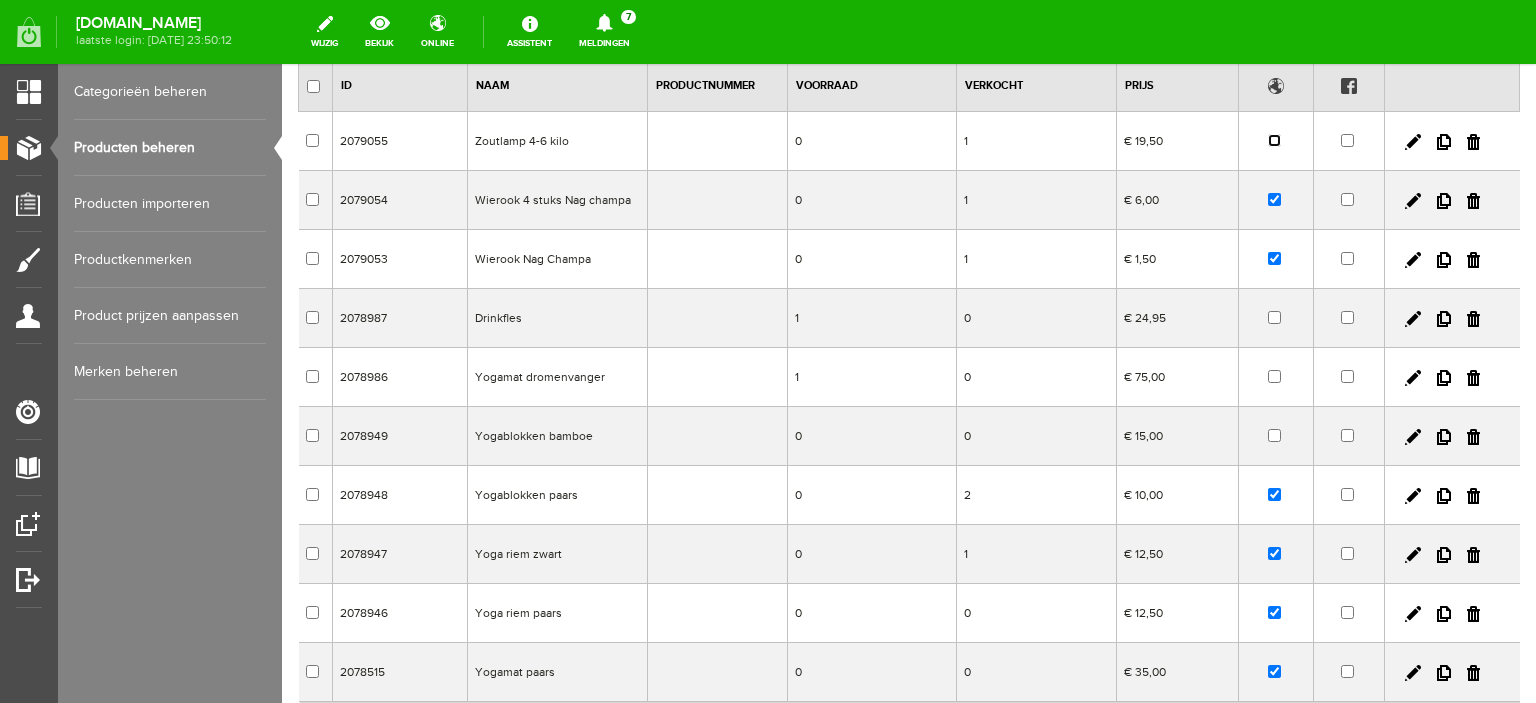 scroll, scrollTop: 178, scrollLeft: 0, axis: vertical 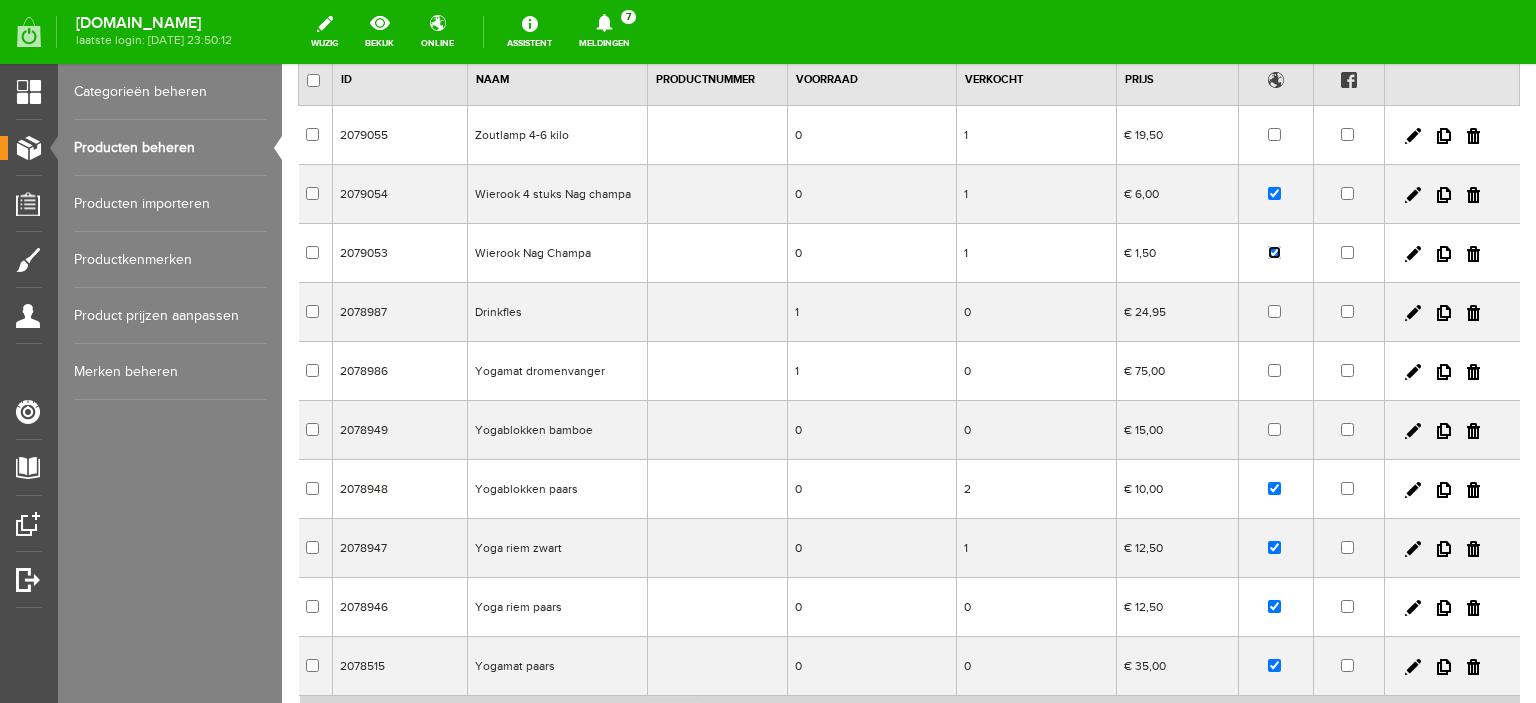 click at bounding box center (1274, 252) 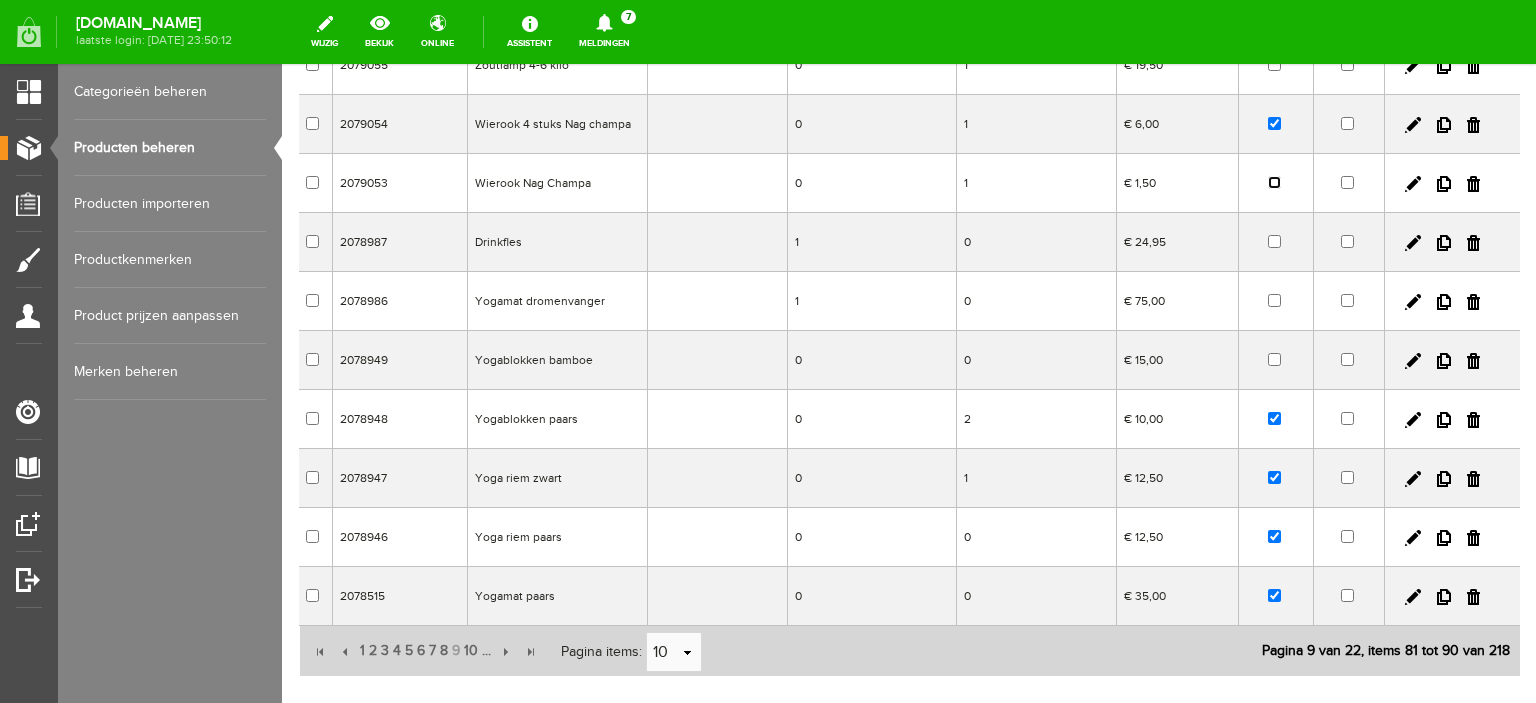 scroll, scrollTop: 257, scrollLeft: 0, axis: vertical 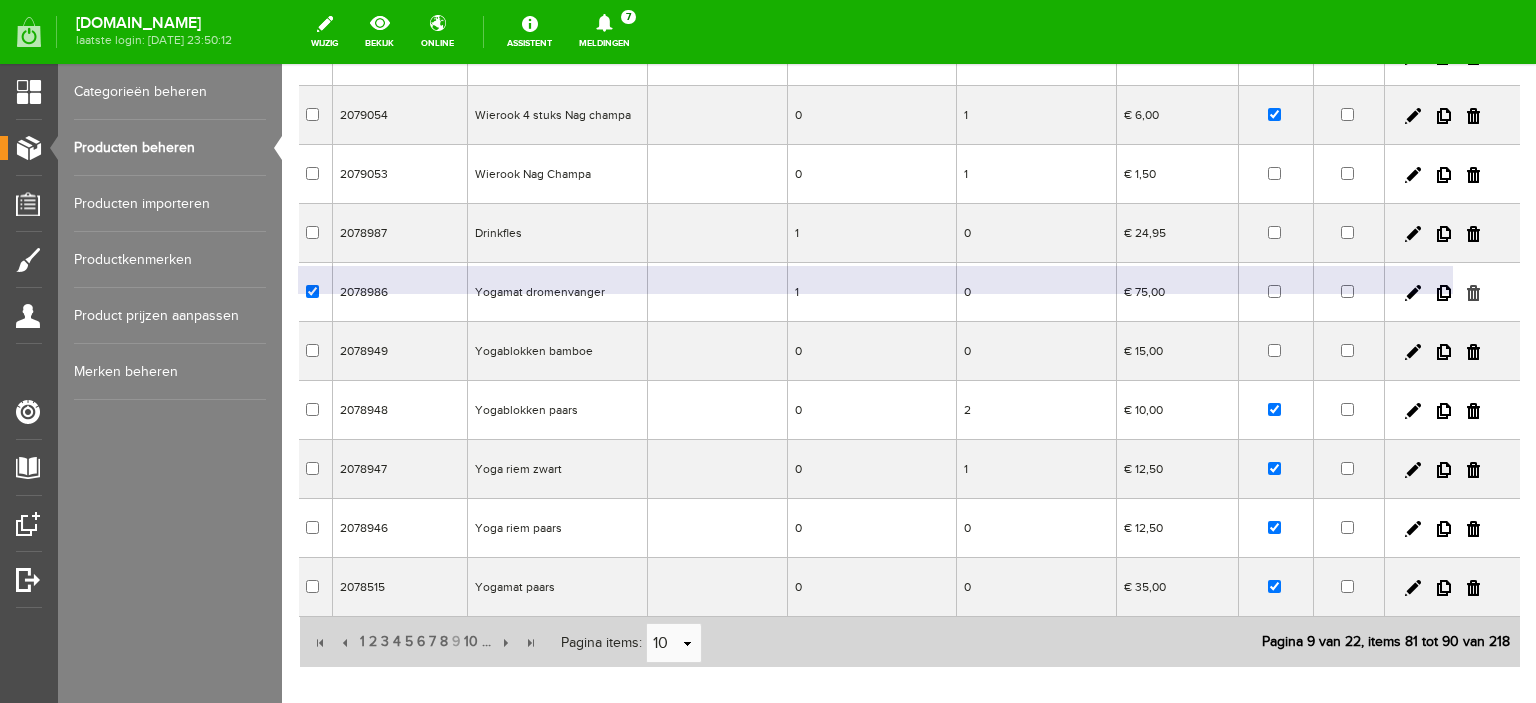 click at bounding box center [1473, 293] 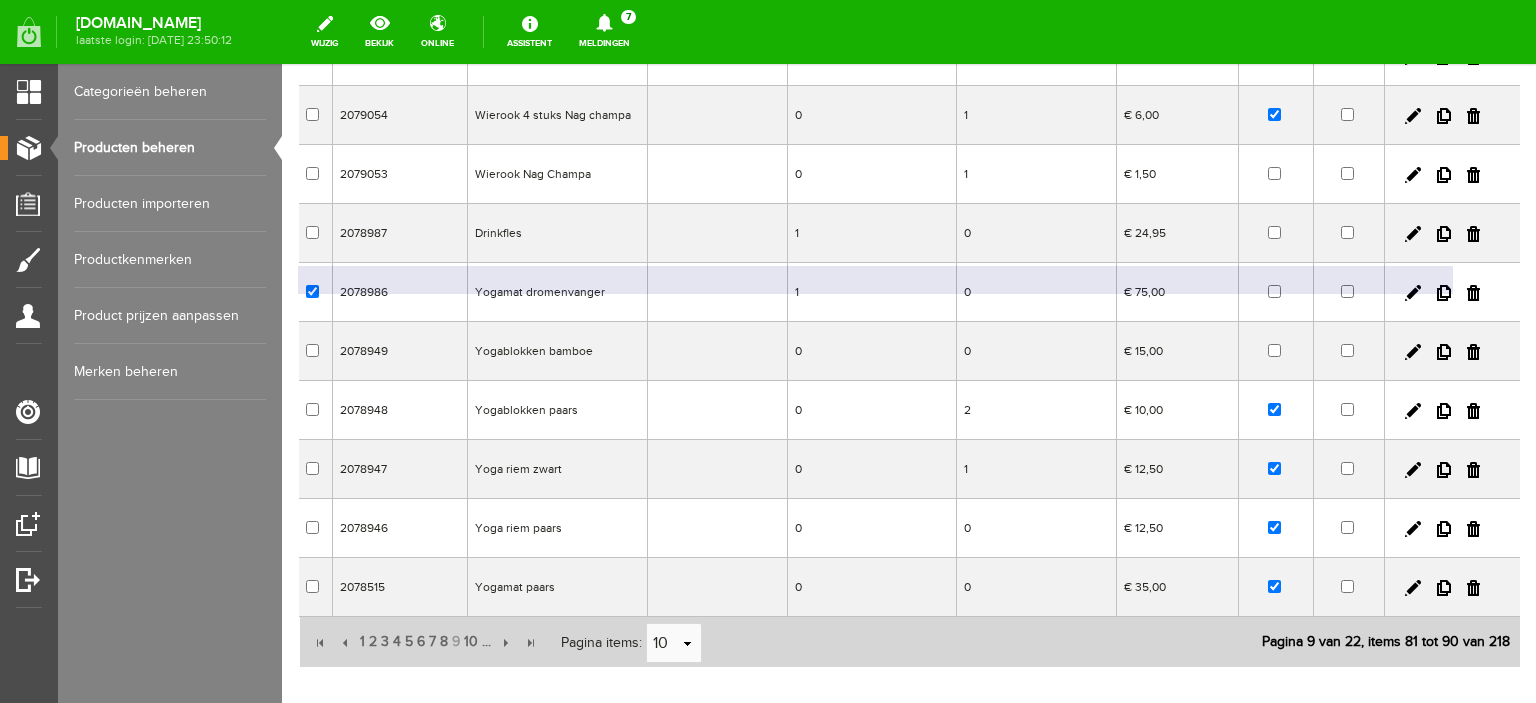 checkbox on "true" 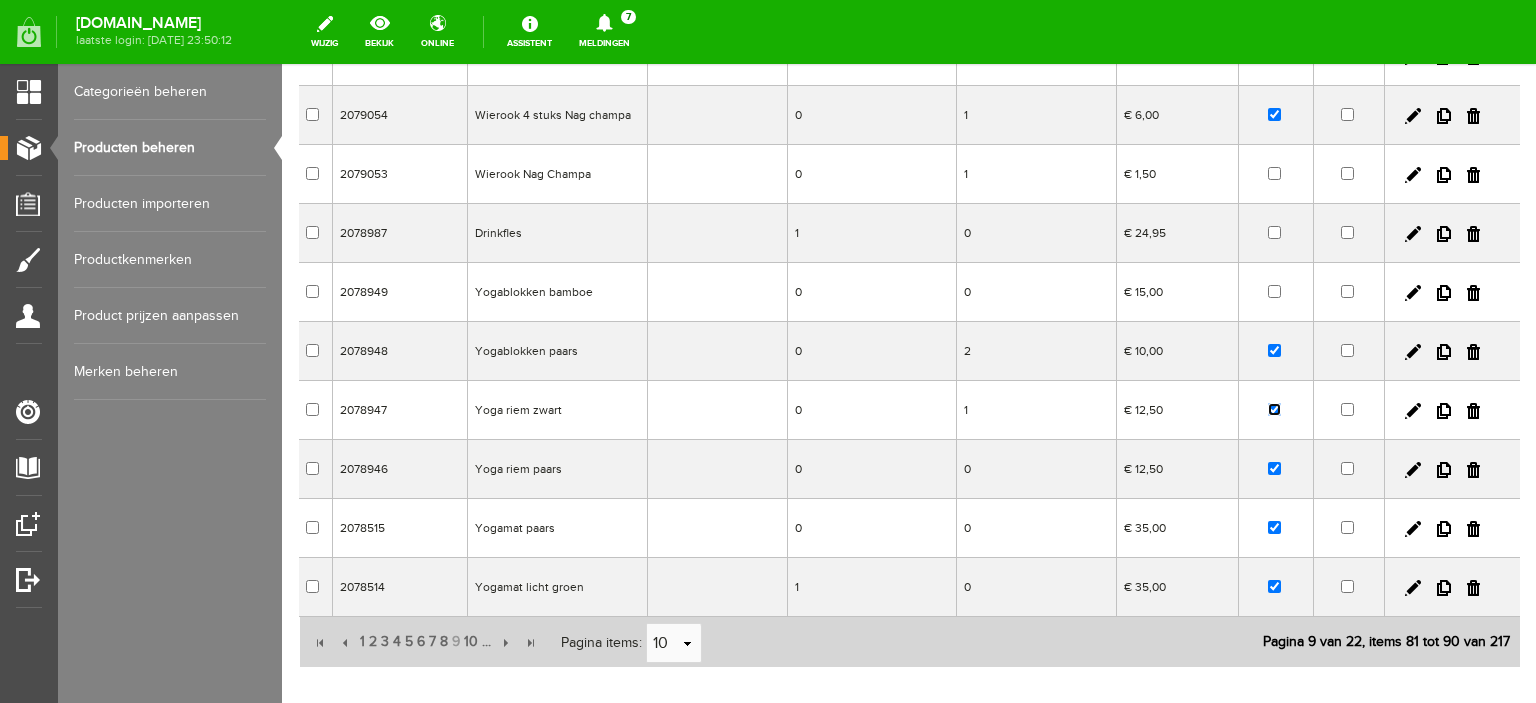click at bounding box center [1274, 409] 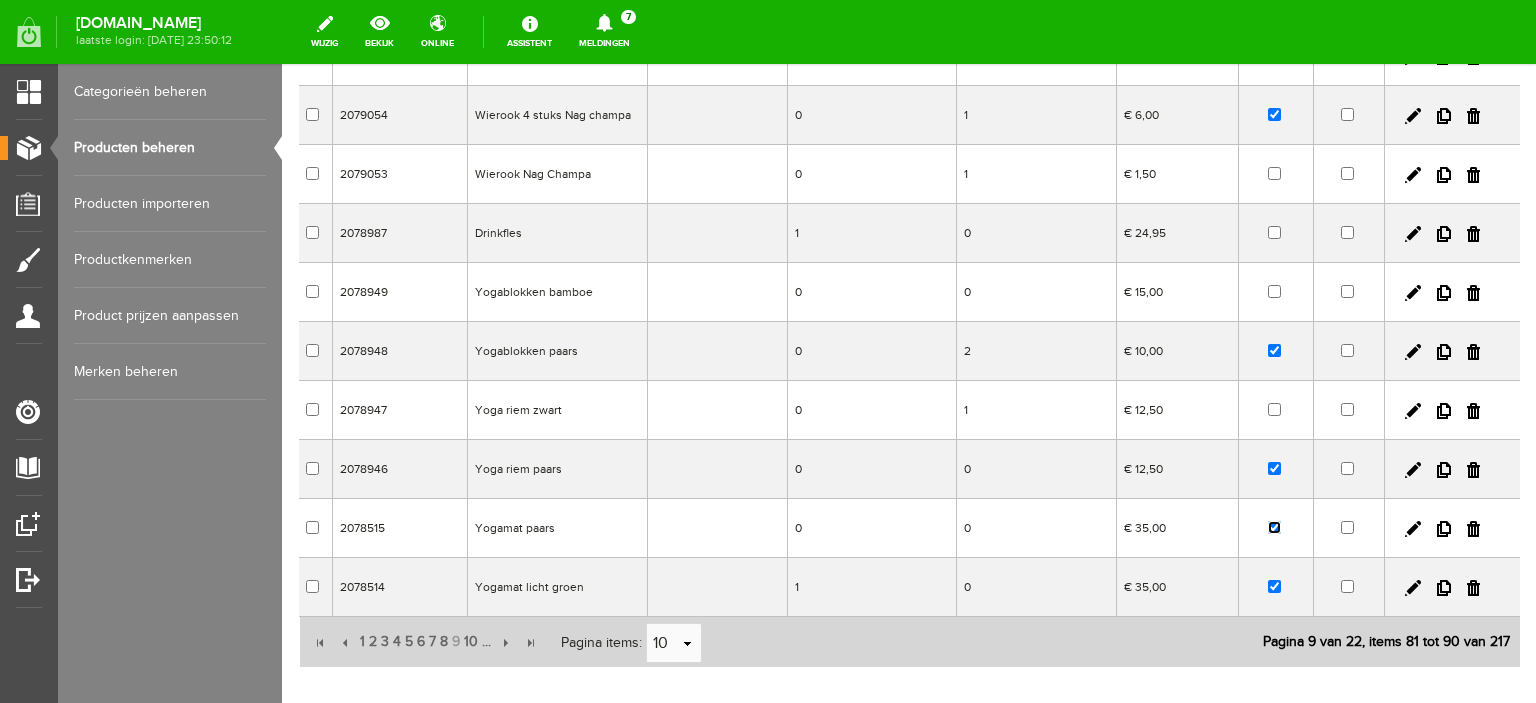click at bounding box center (1274, 527) 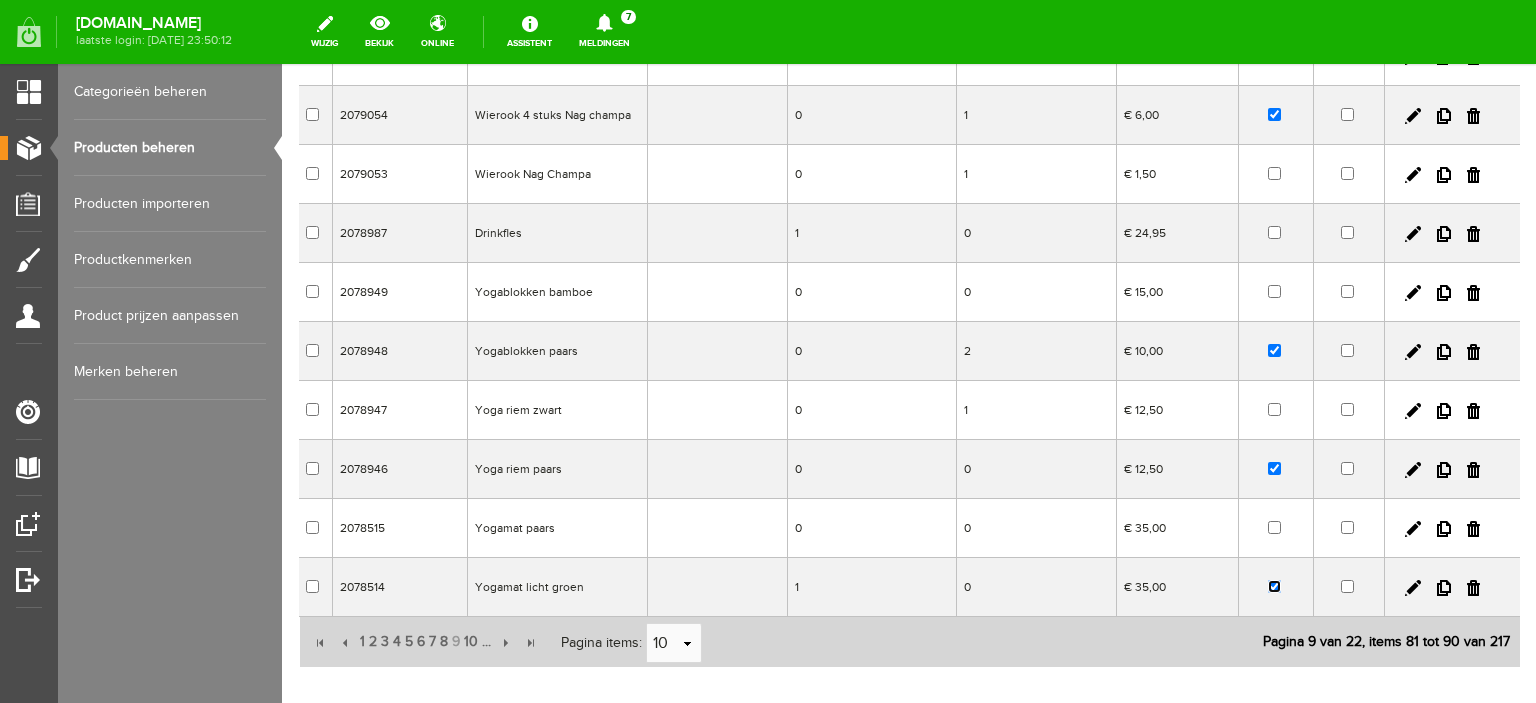 click at bounding box center [1274, 586] 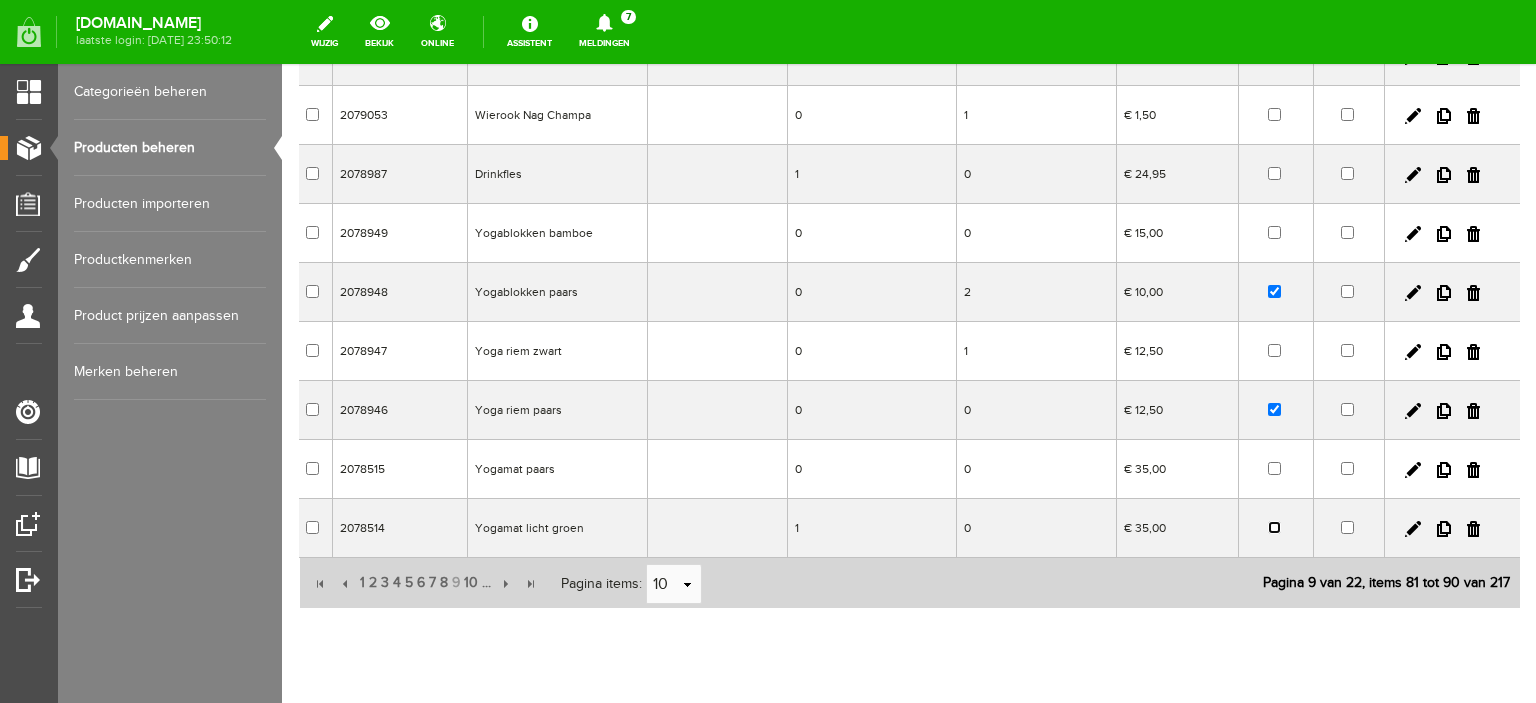scroll, scrollTop: 375, scrollLeft: 0, axis: vertical 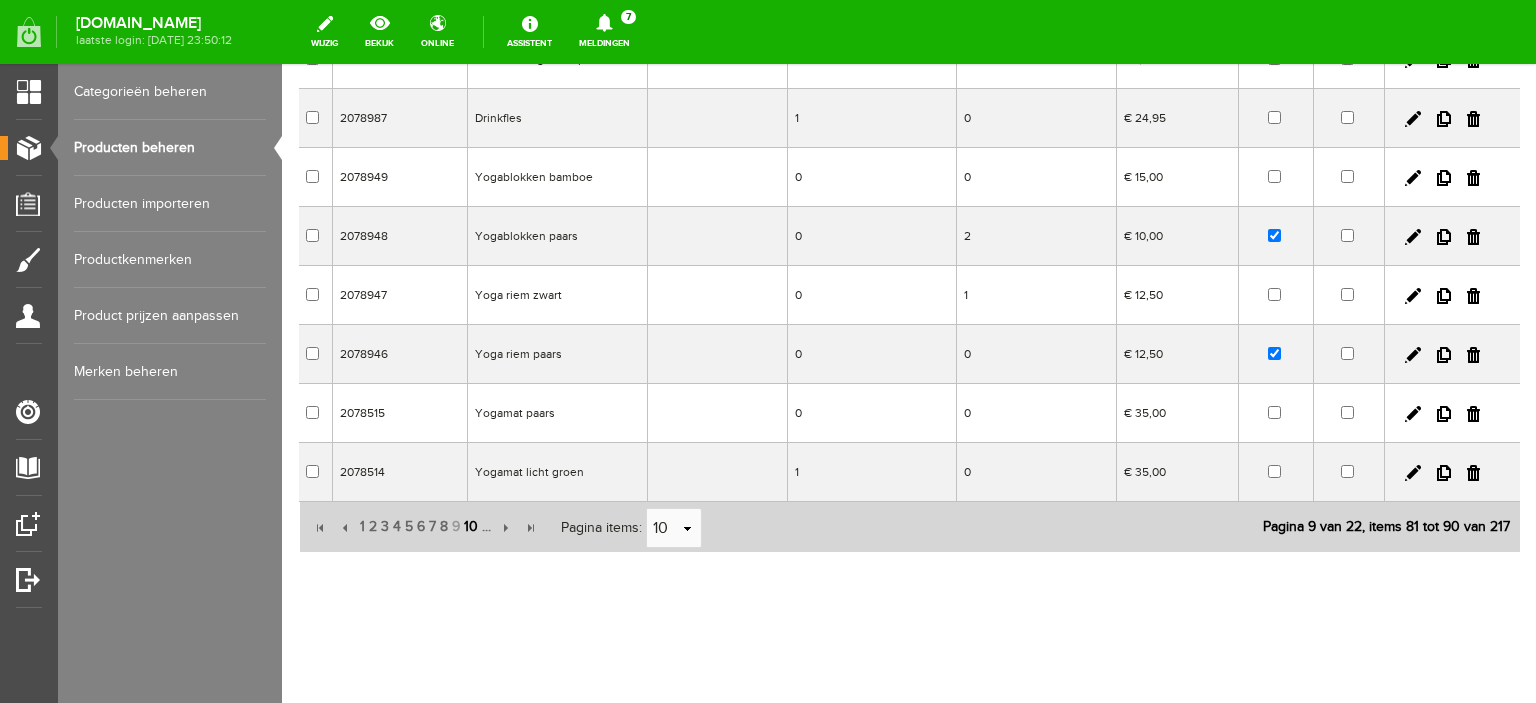 click on "10" at bounding box center [471, 527] 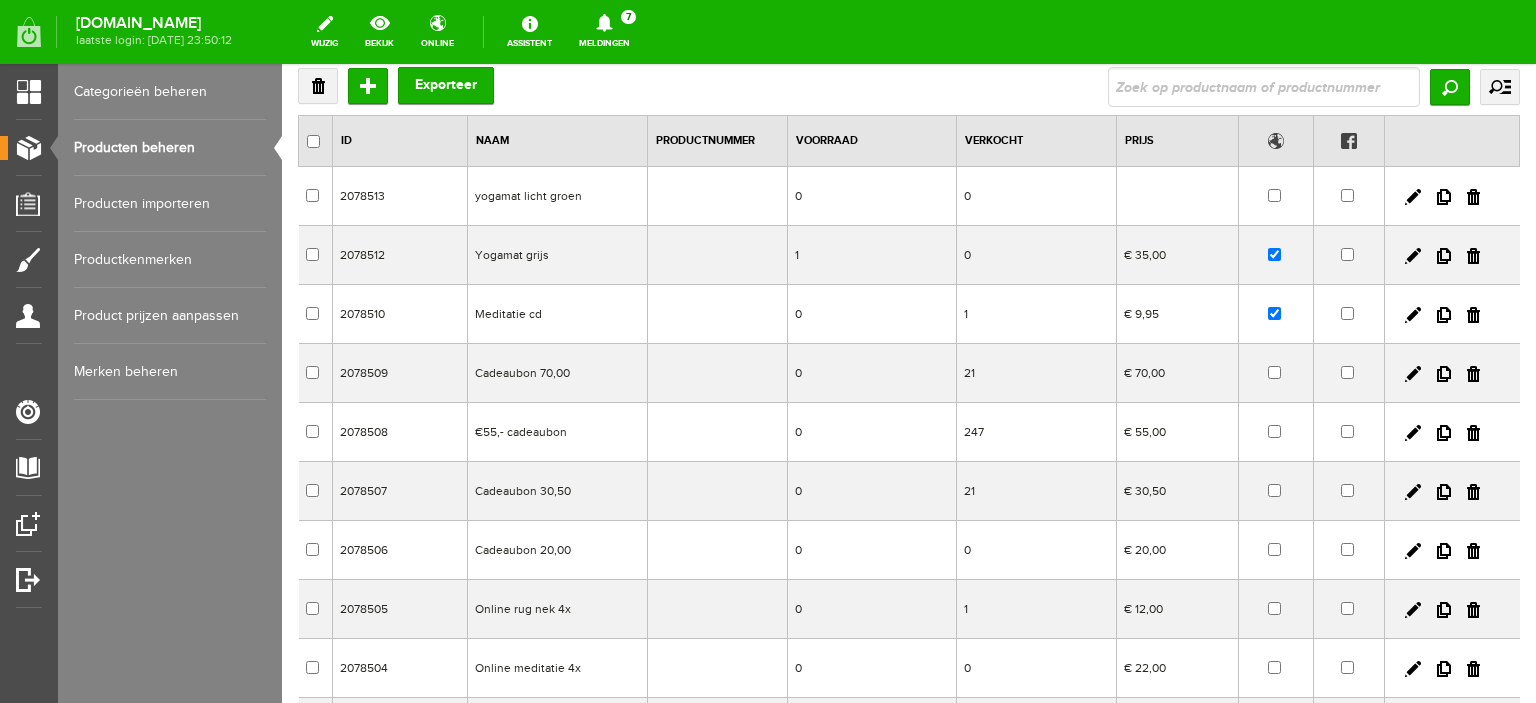 scroll, scrollTop: 75, scrollLeft: 0, axis: vertical 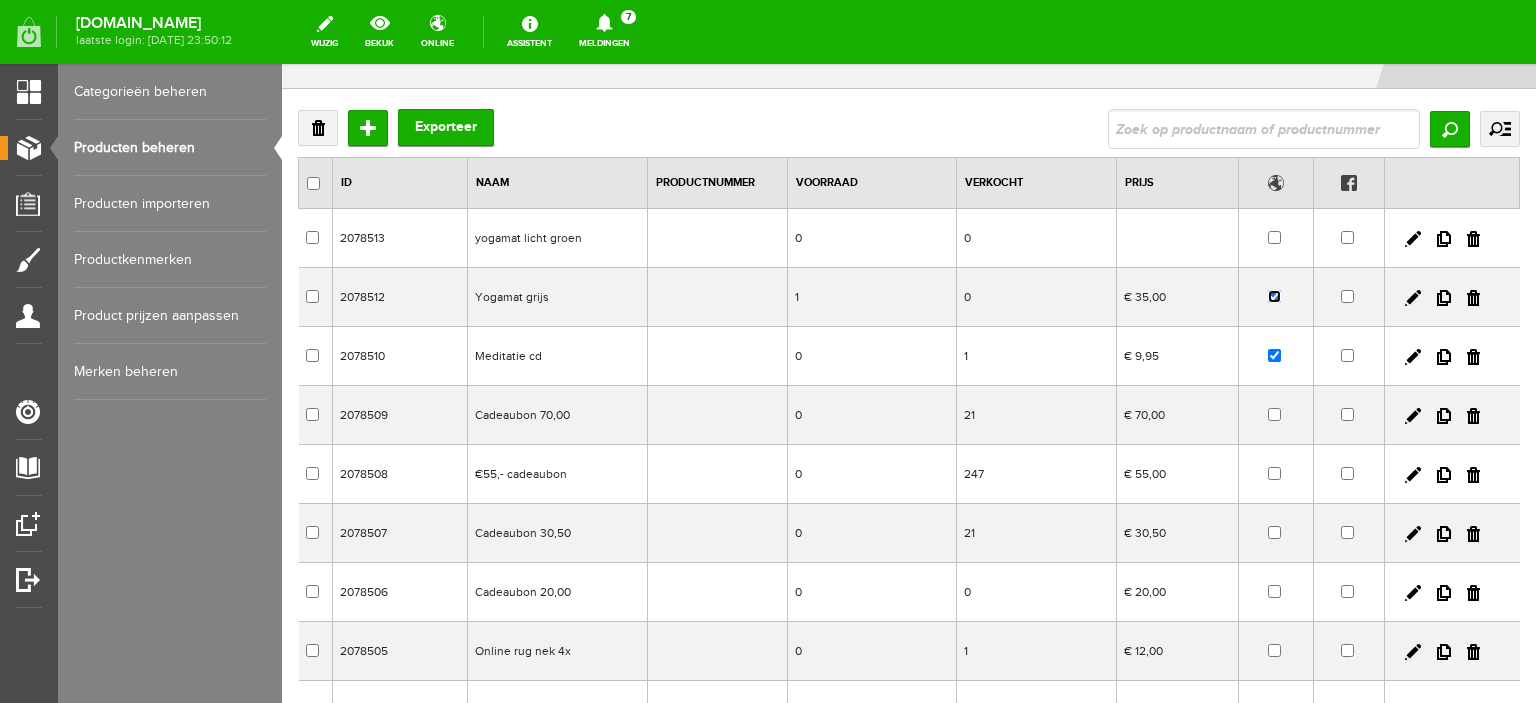 click at bounding box center [1274, 296] 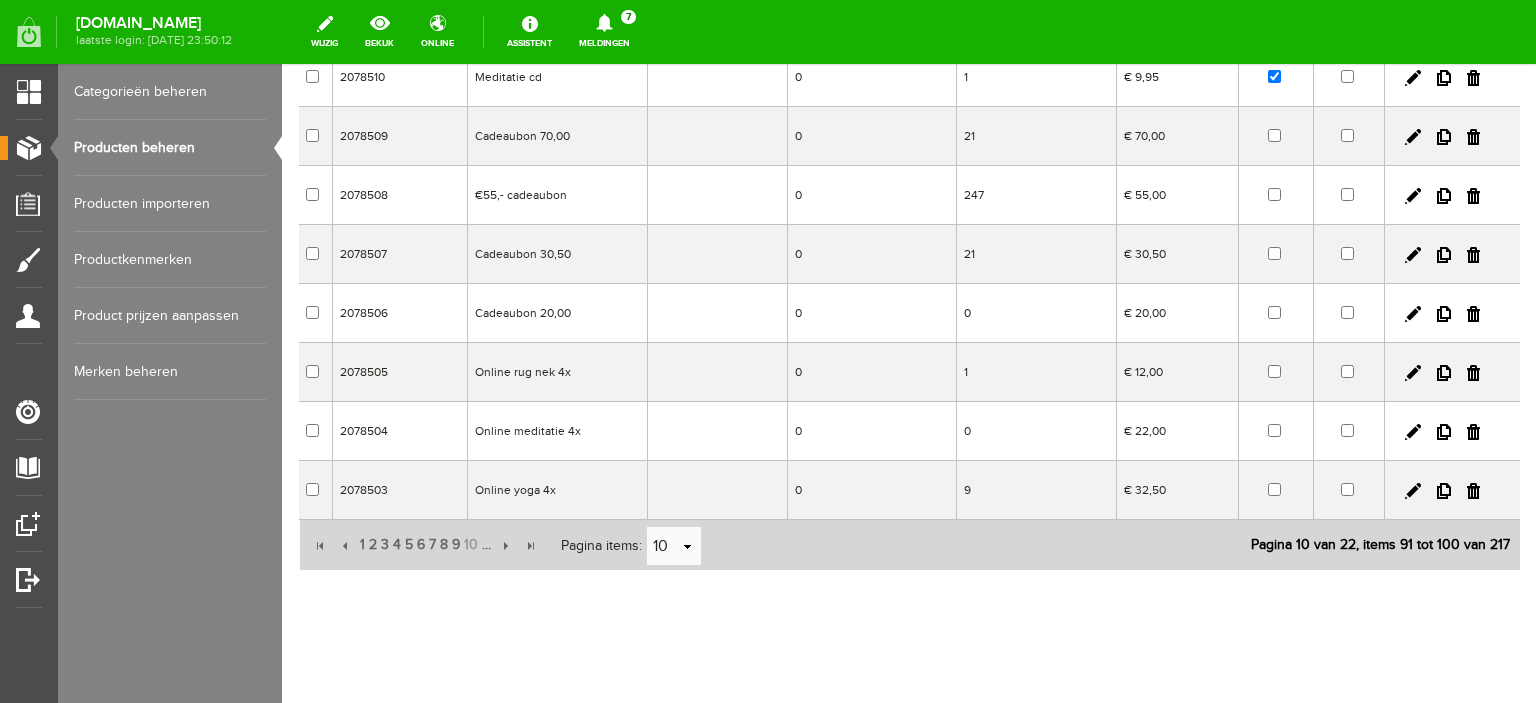 scroll, scrollTop: 379, scrollLeft: 0, axis: vertical 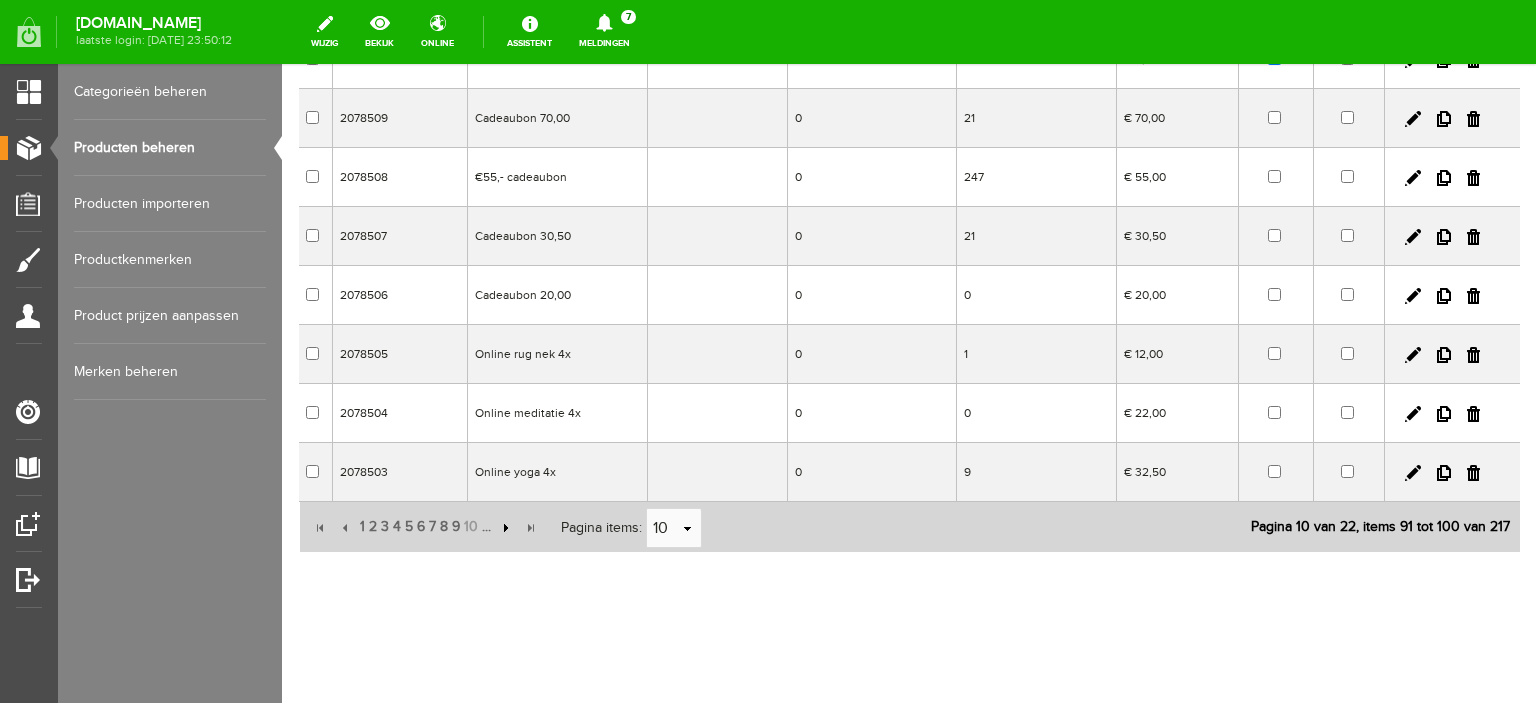 click at bounding box center [504, 528] 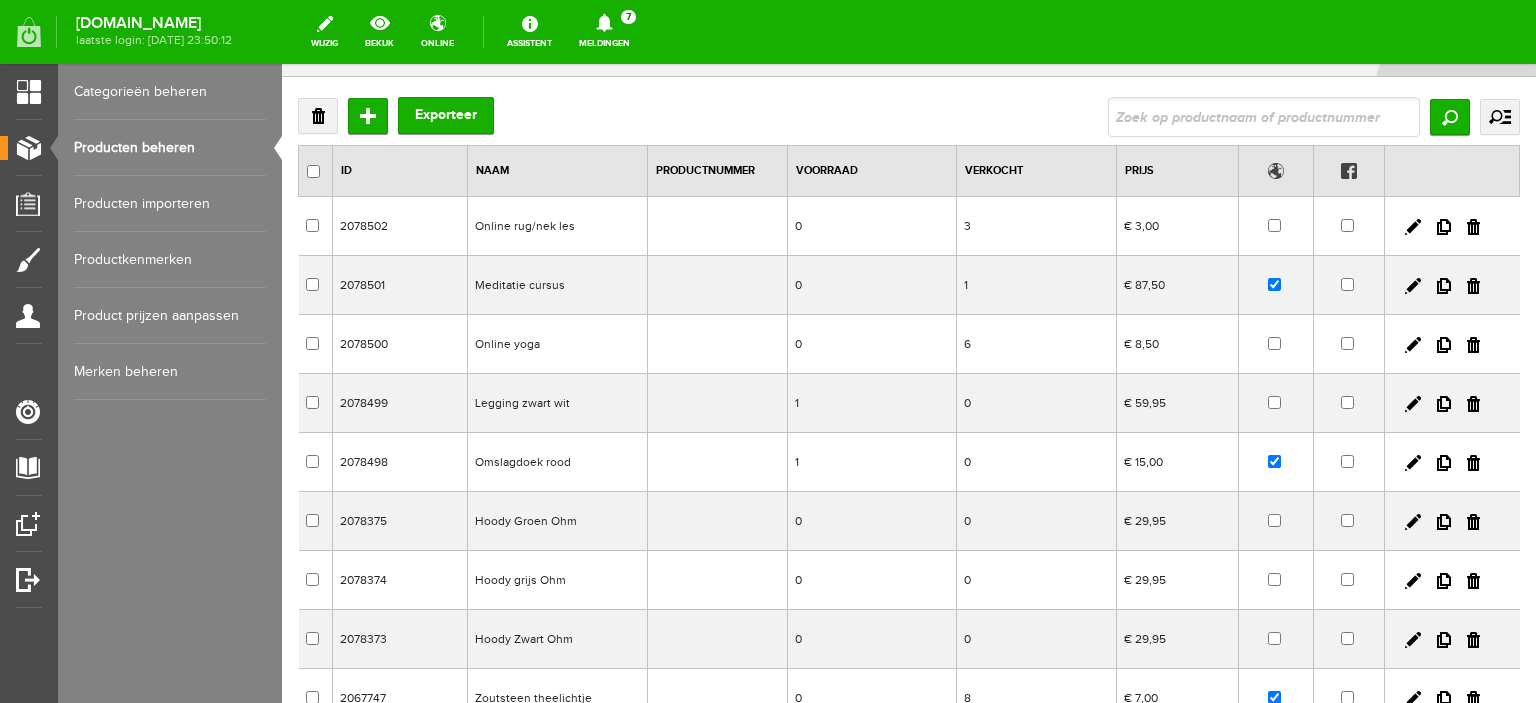 scroll, scrollTop: 65, scrollLeft: 0, axis: vertical 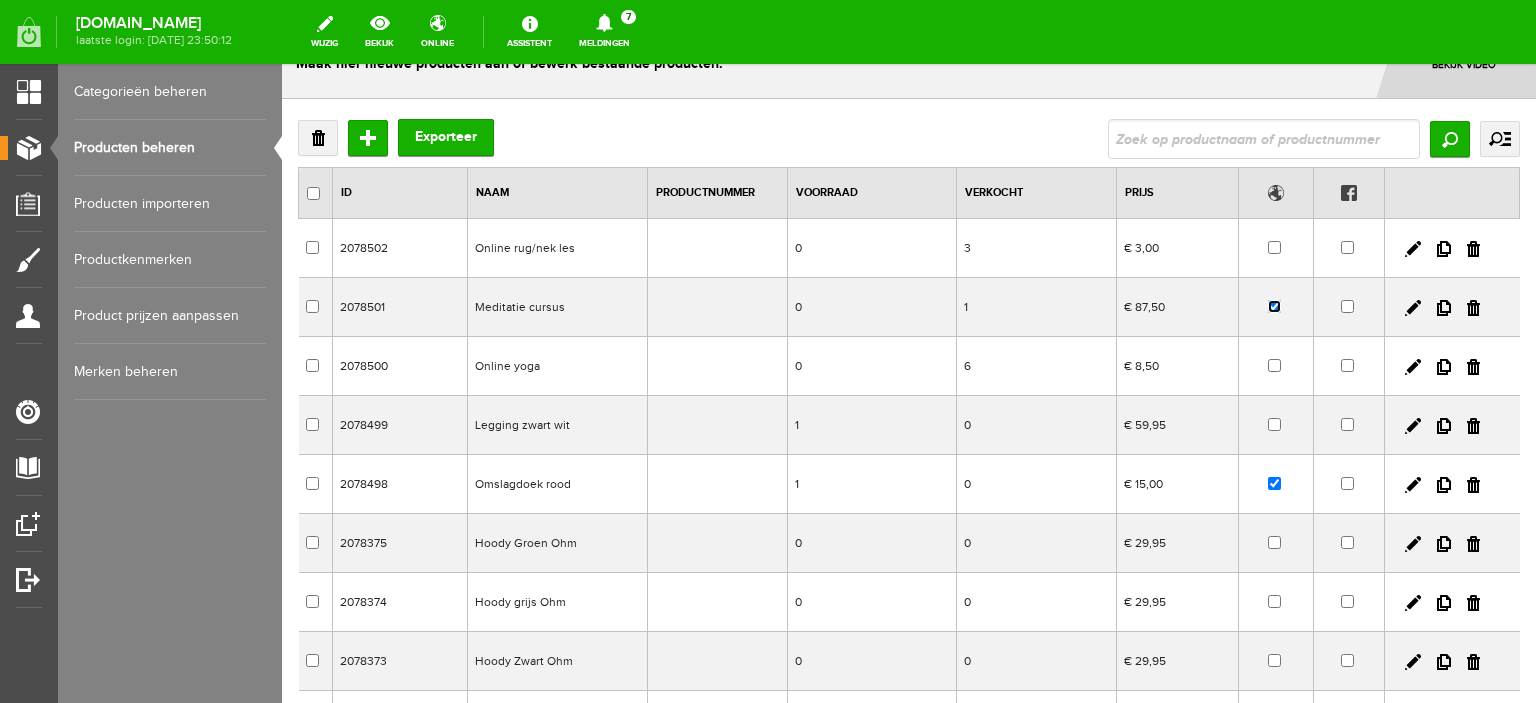 click at bounding box center [1274, 306] 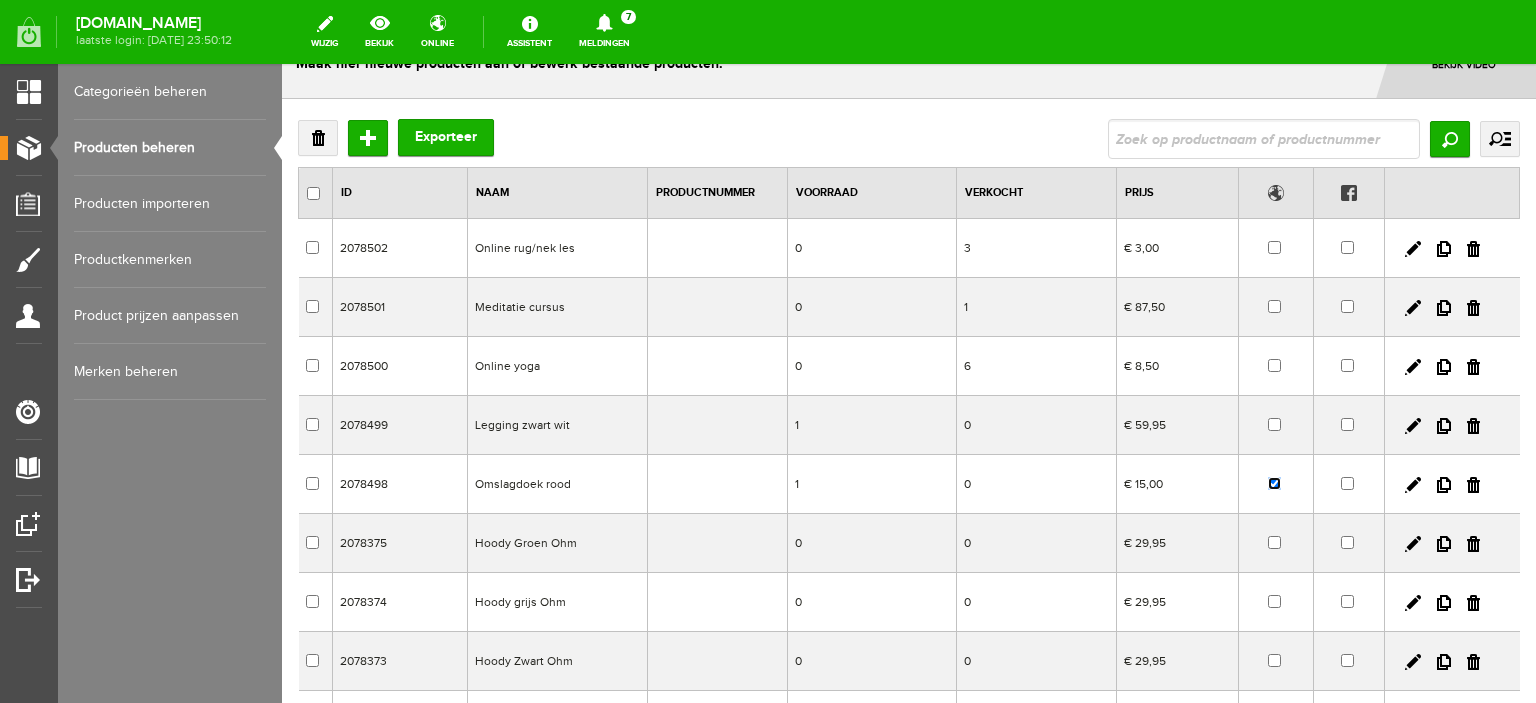 click at bounding box center [1274, 483] 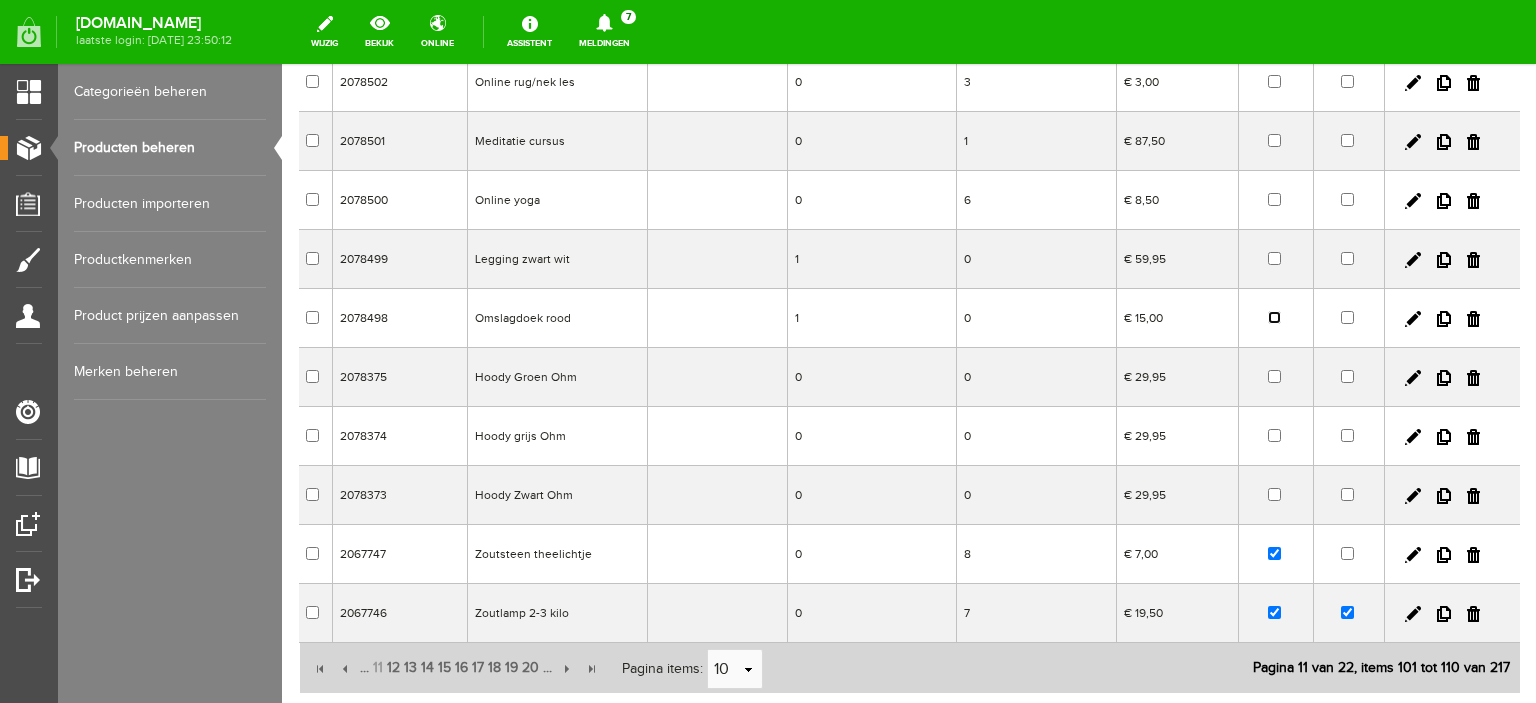 scroll, scrollTop: 262, scrollLeft: 0, axis: vertical 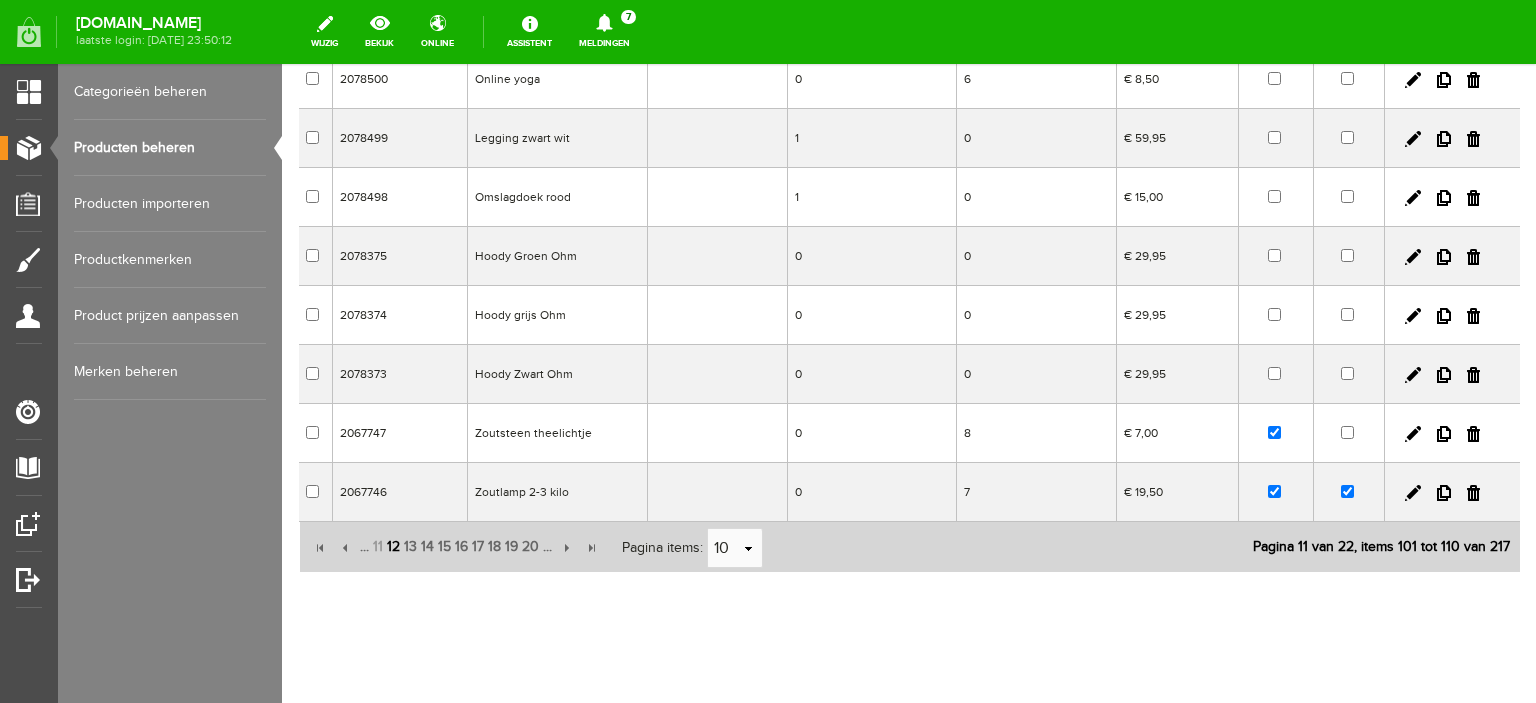 click on "12" at bounding box center (393, 547) 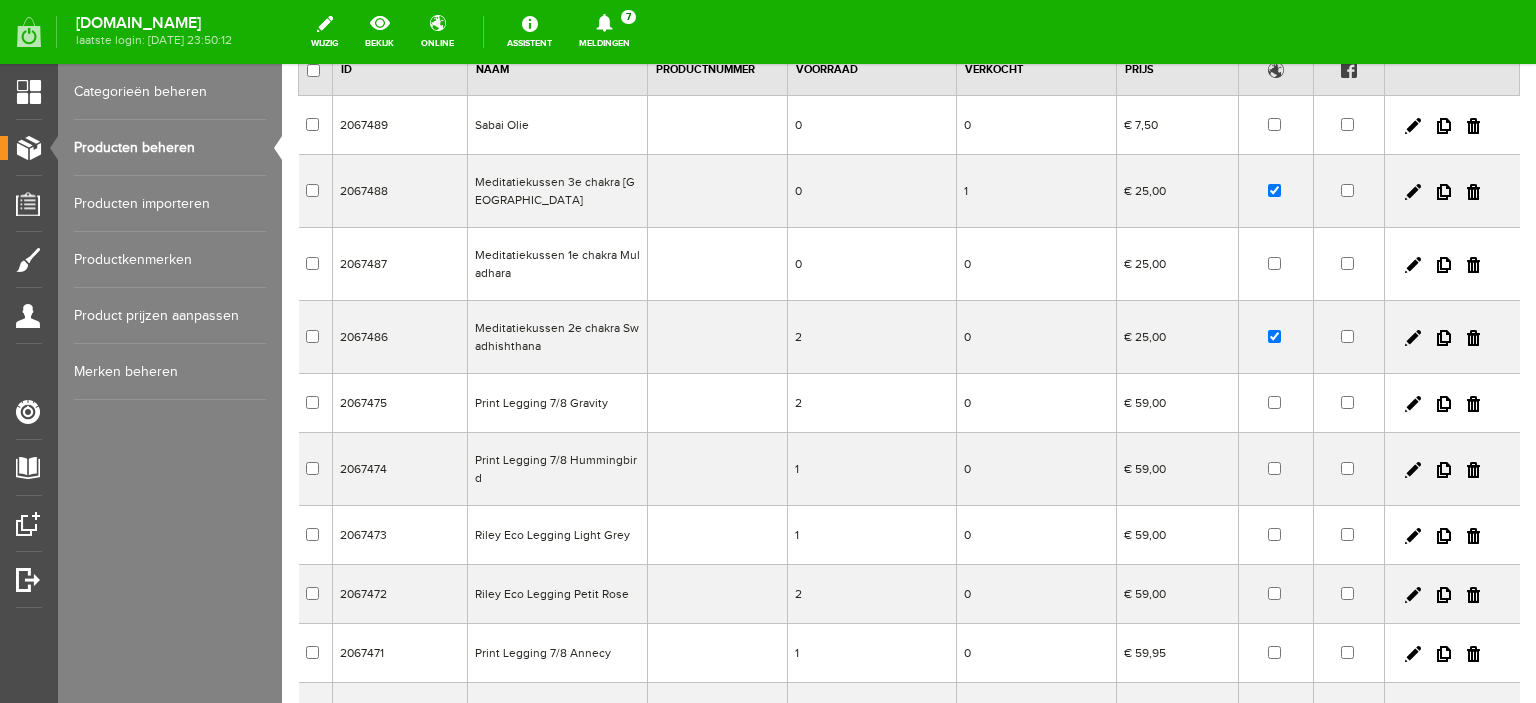 scroll, scrollTop: 0, scrollLeft: 0, axis: both 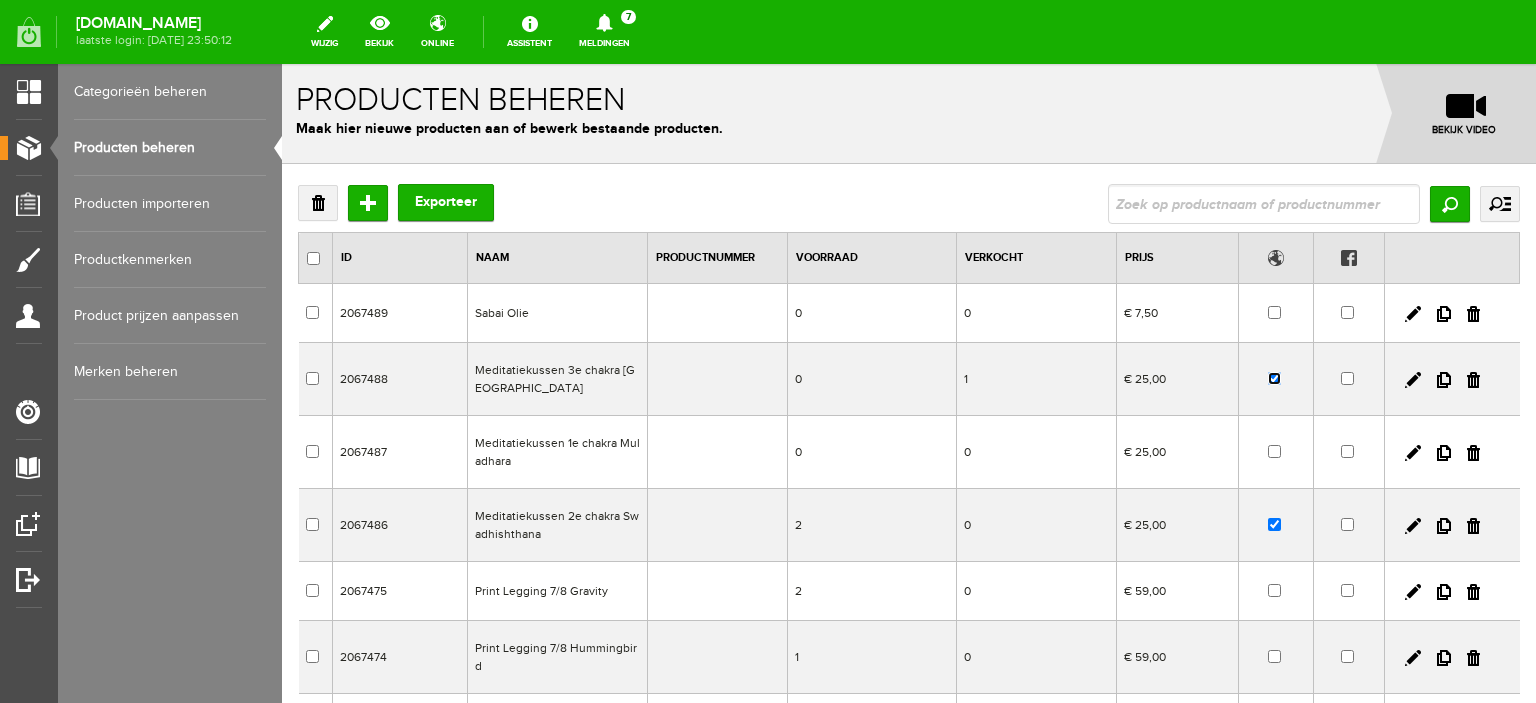 click at bounding box center (1274, 378) 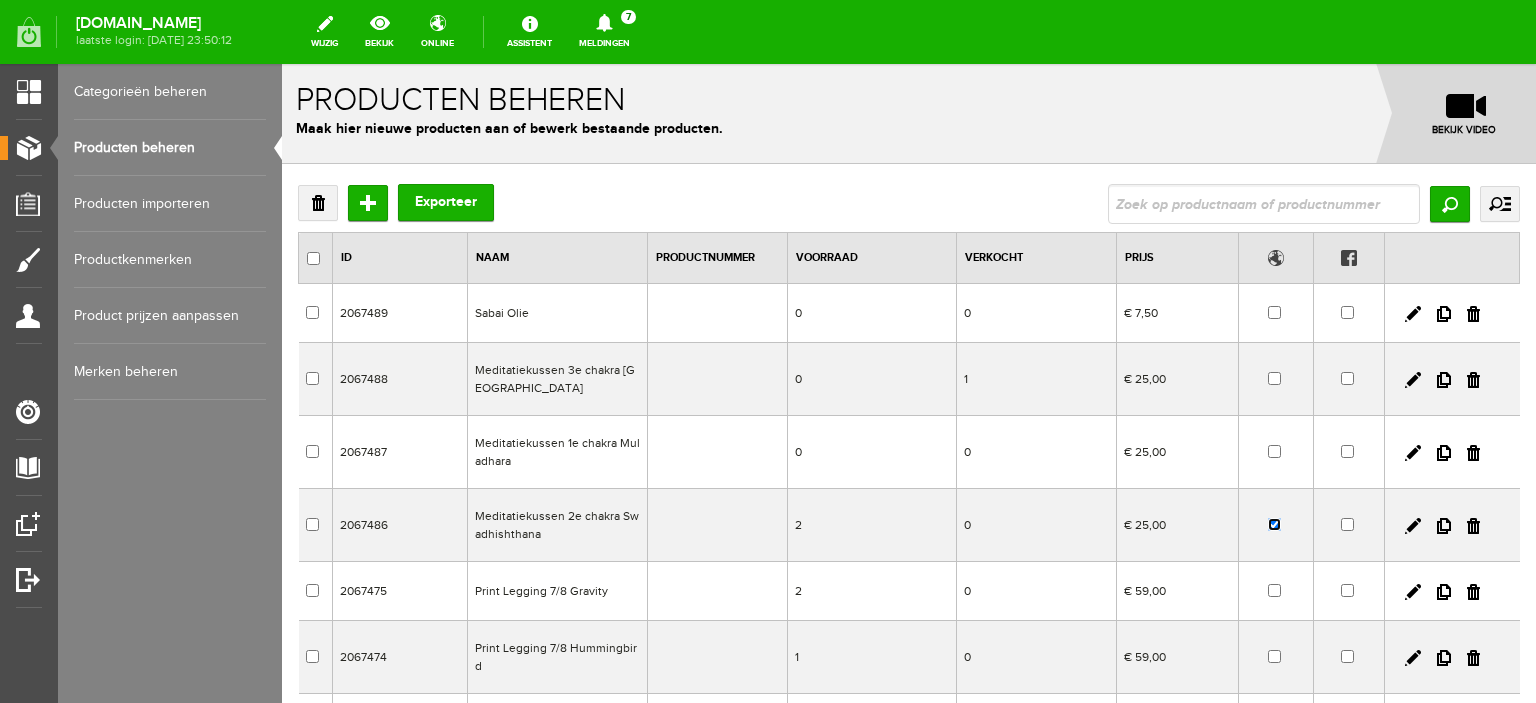 click at bounding box center (1274, 524) 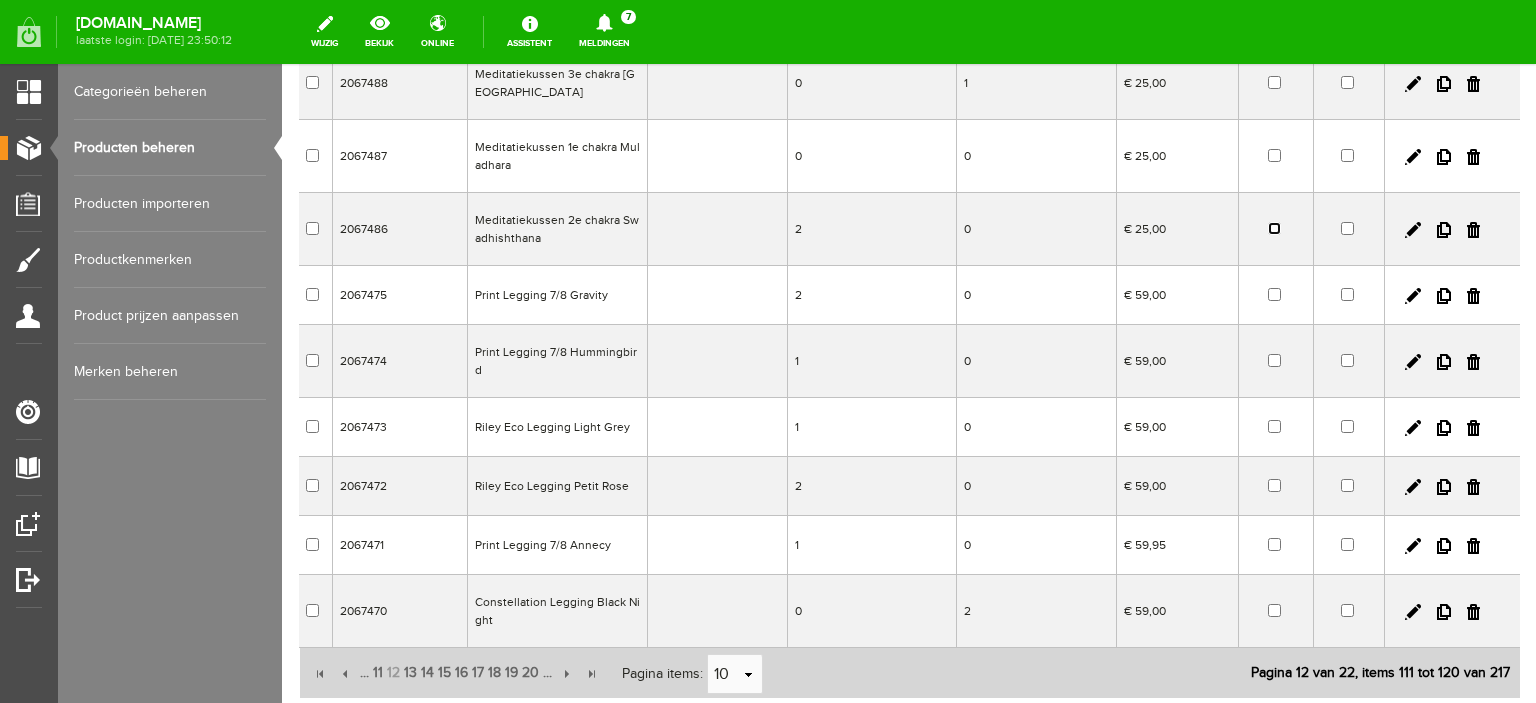 scroll, scrollTop: 308, scrollLeft: 0, axis: vertical 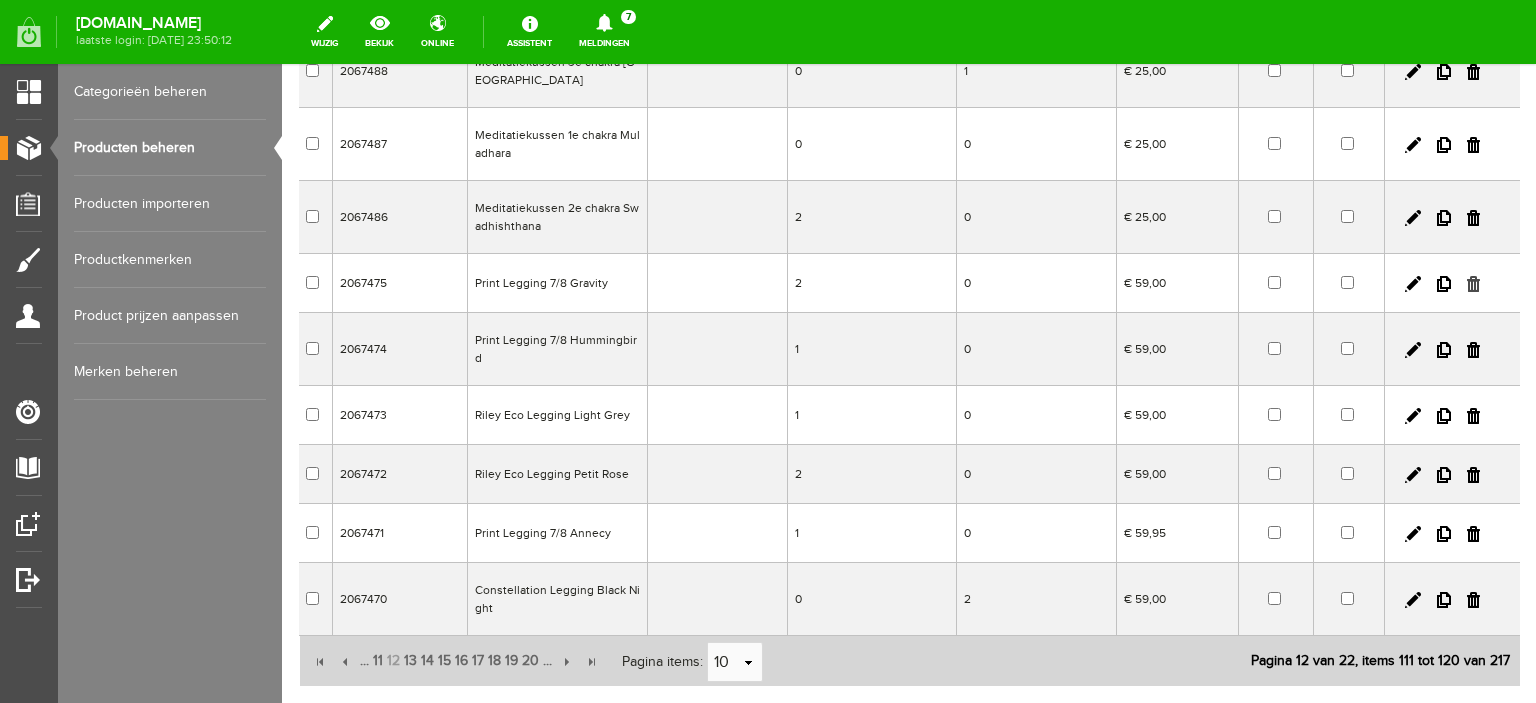 click at bounding box center [1473, 284] 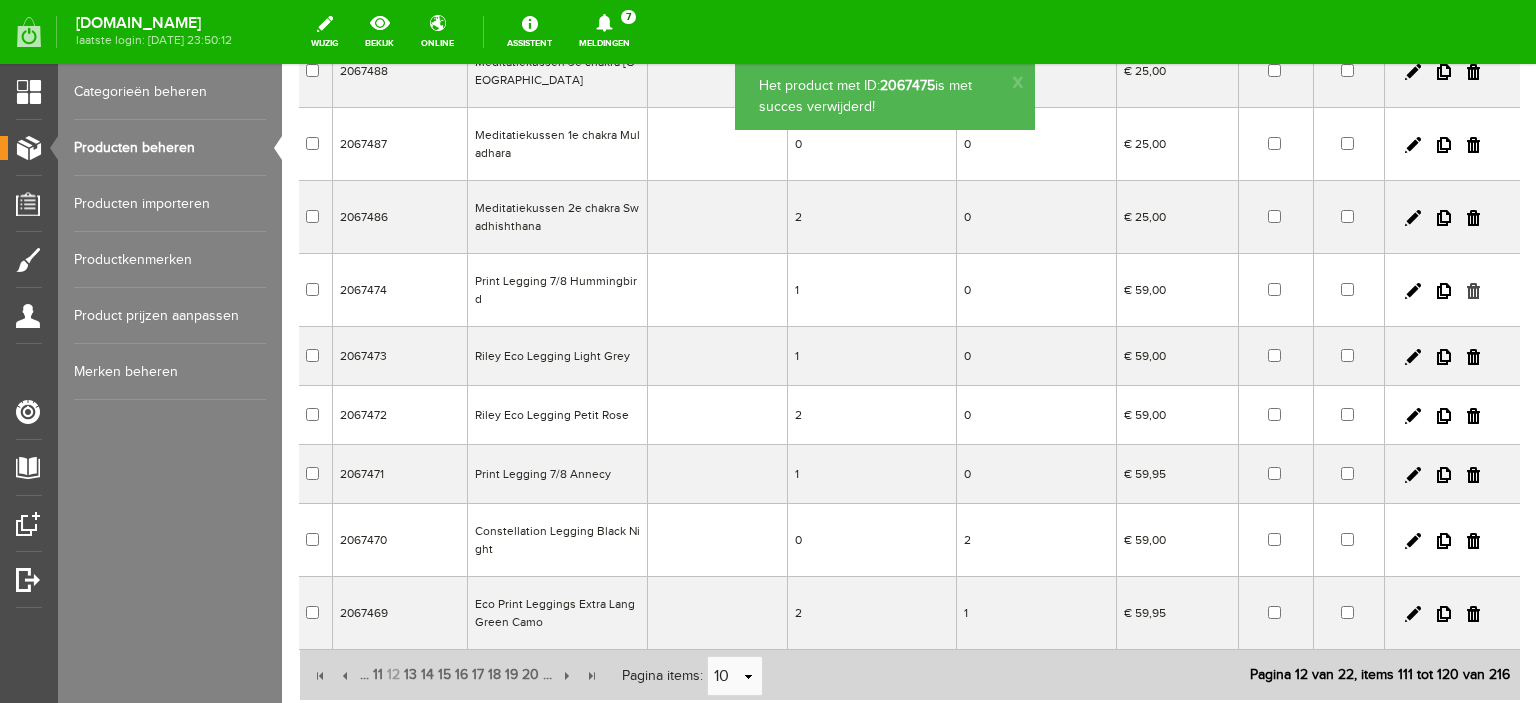 click at bounding box center (1473, 291) 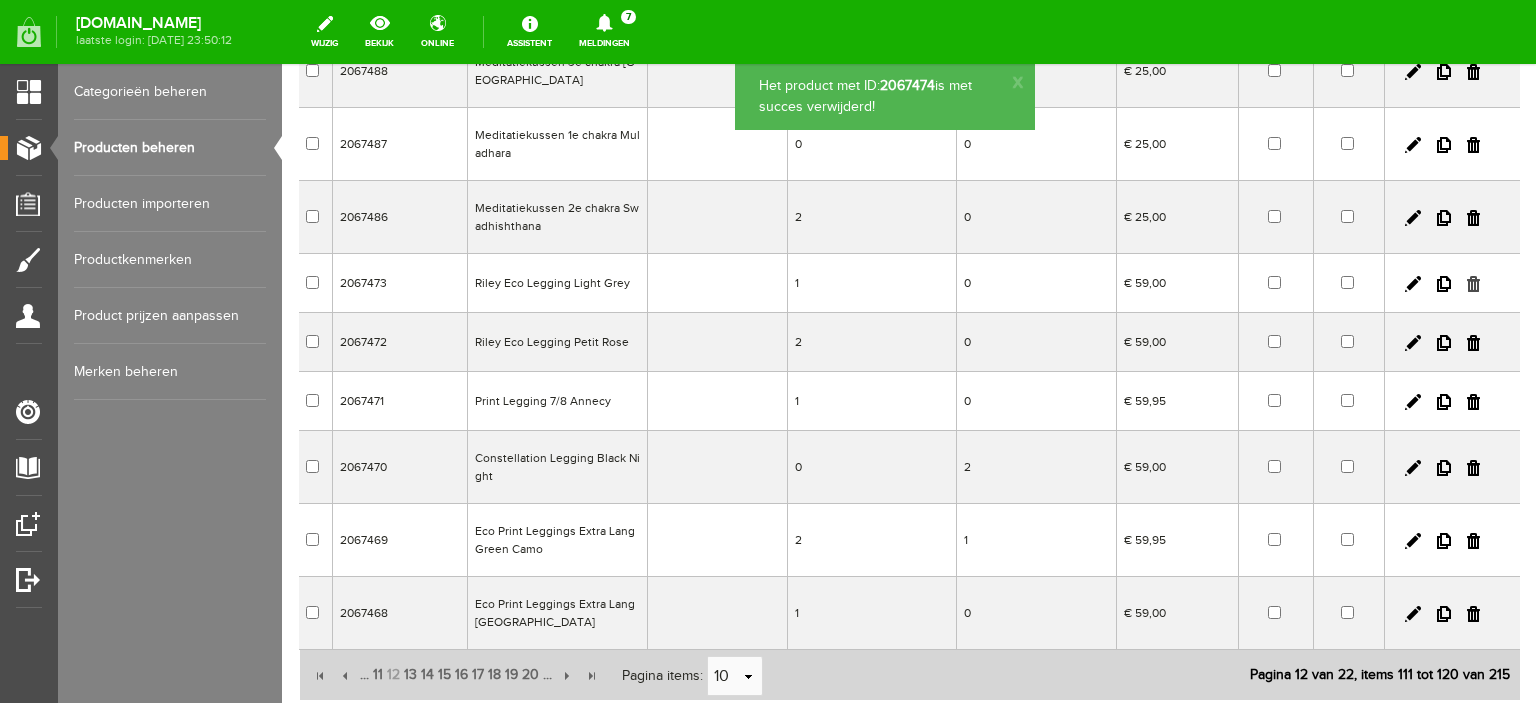 click at bounding box center (1473, 284) 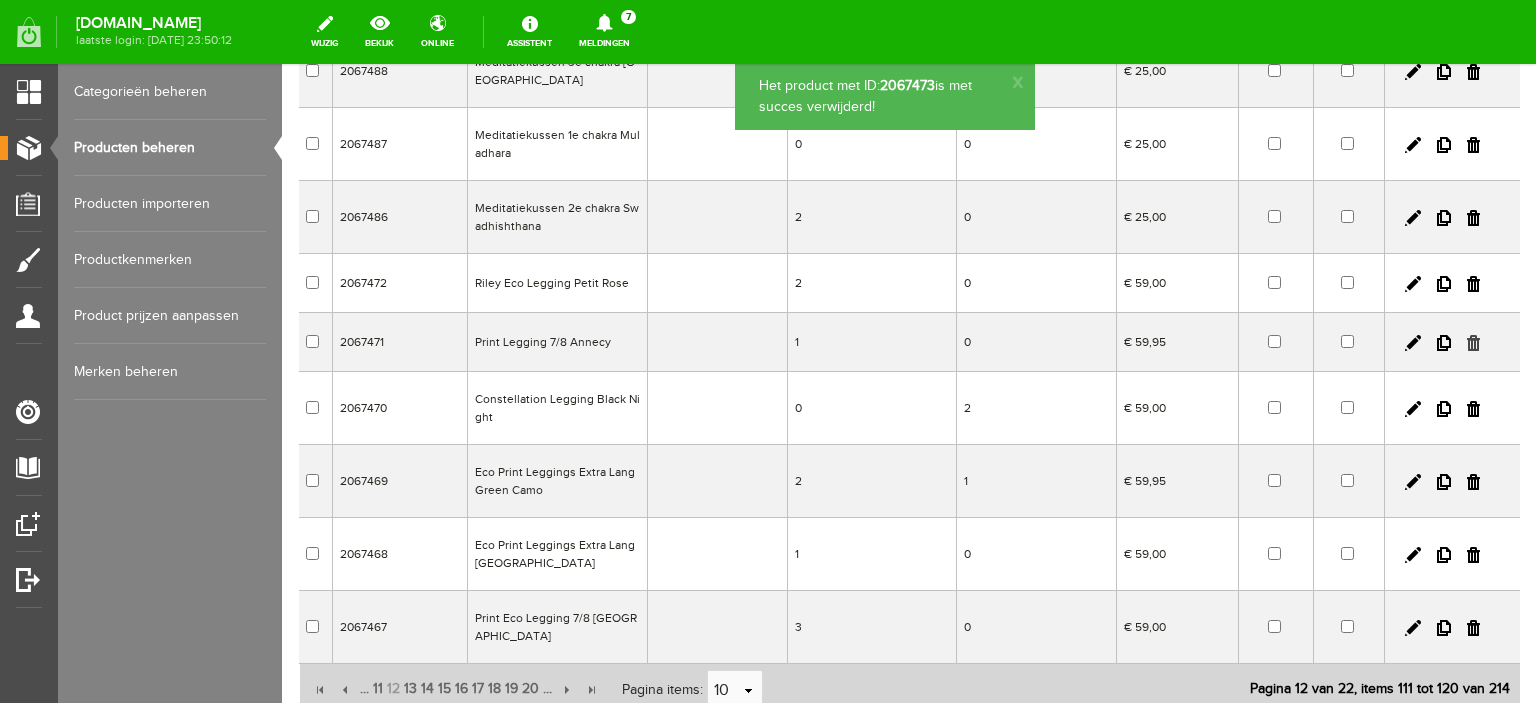 click at bounding box center [1473, 343] 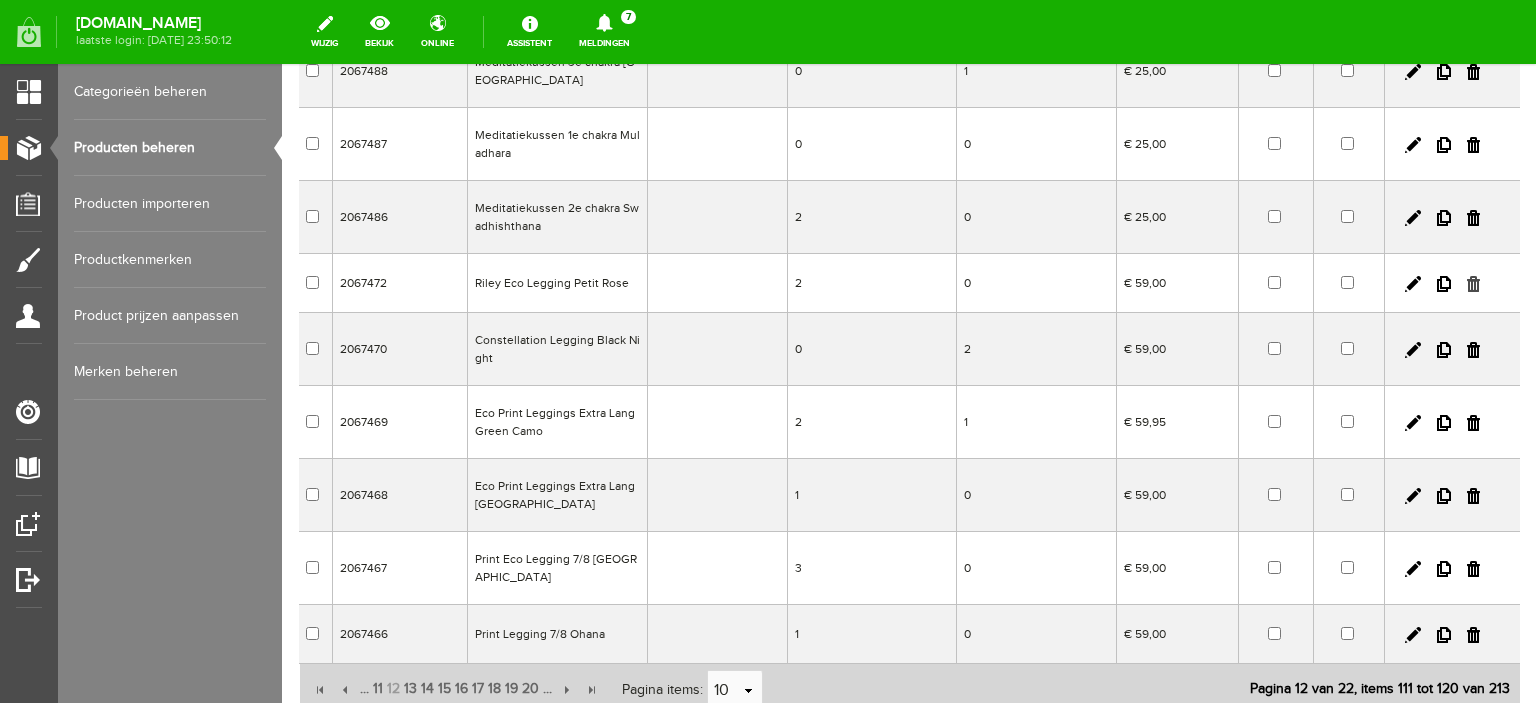 click at bounding box center [1473, 284] 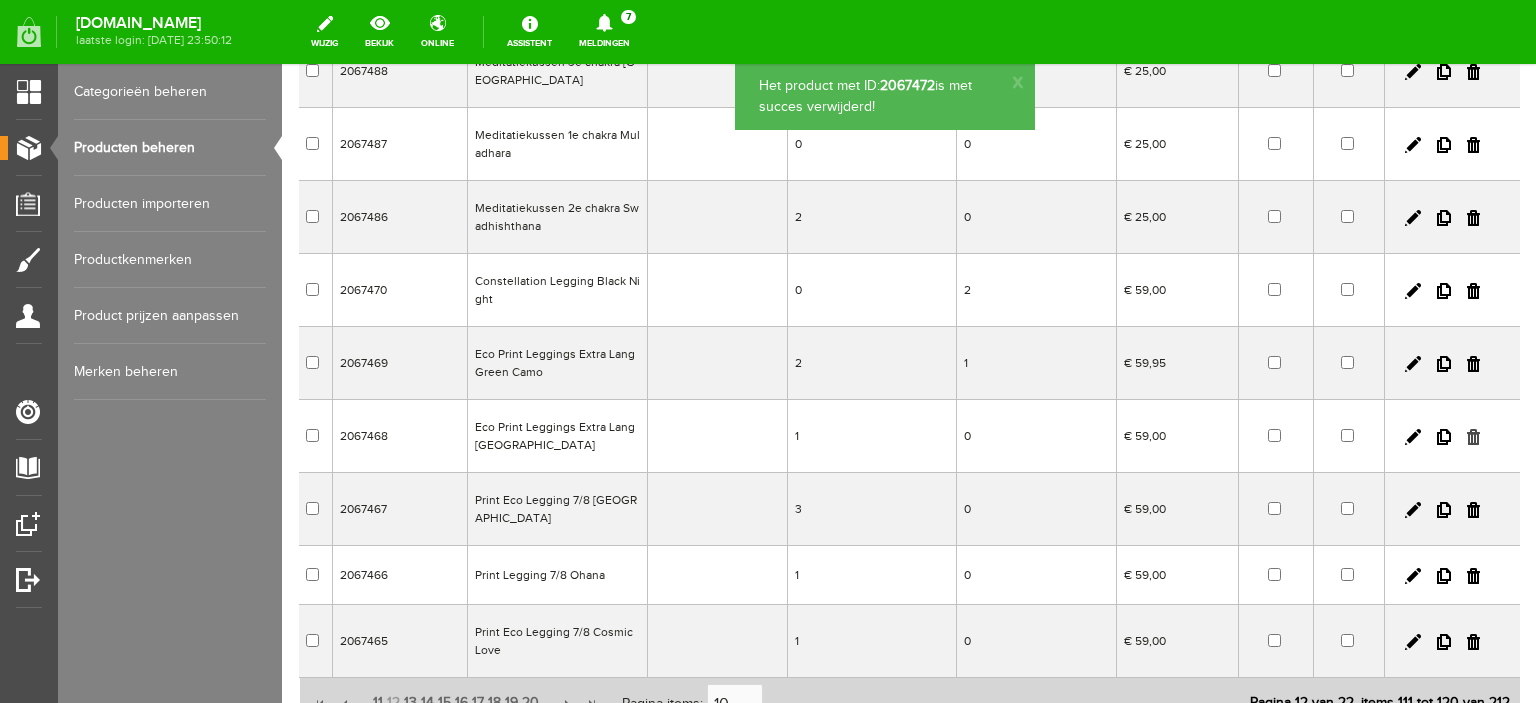 click at bounding box center (1473, 437) 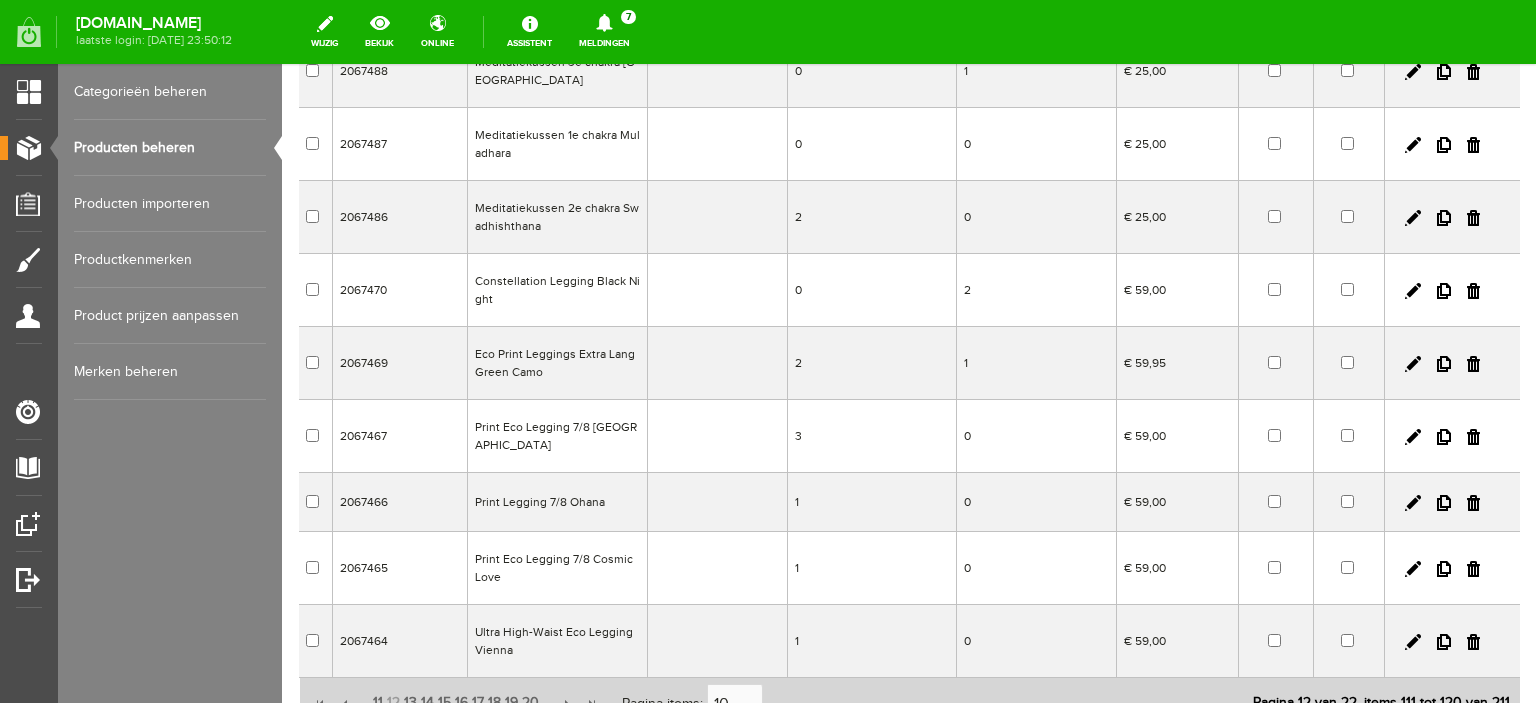 drag, startPoint x: 1457, startPoint y: 435, endPoint x: 816, endPoint y: 81, distance: 732.25476 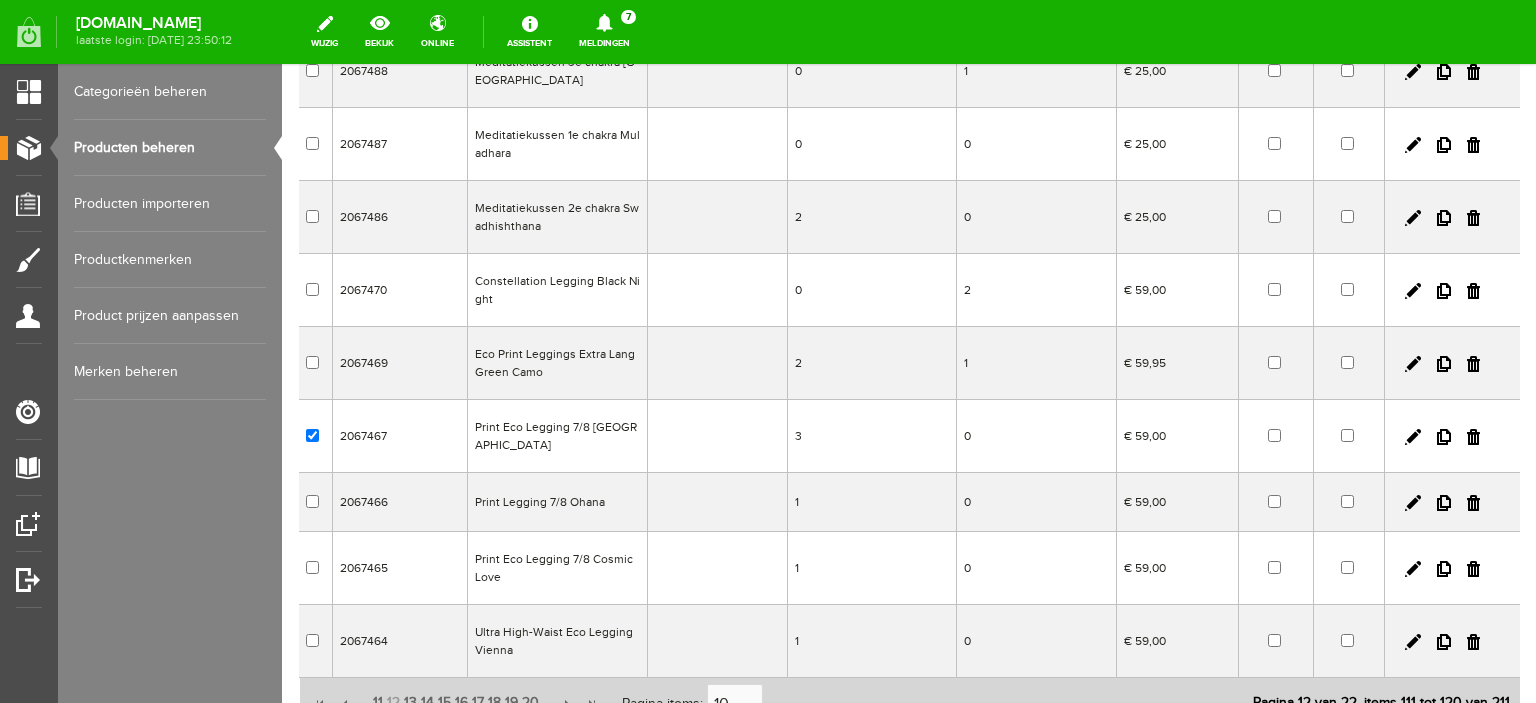 click at bounding box center [1473, 437] 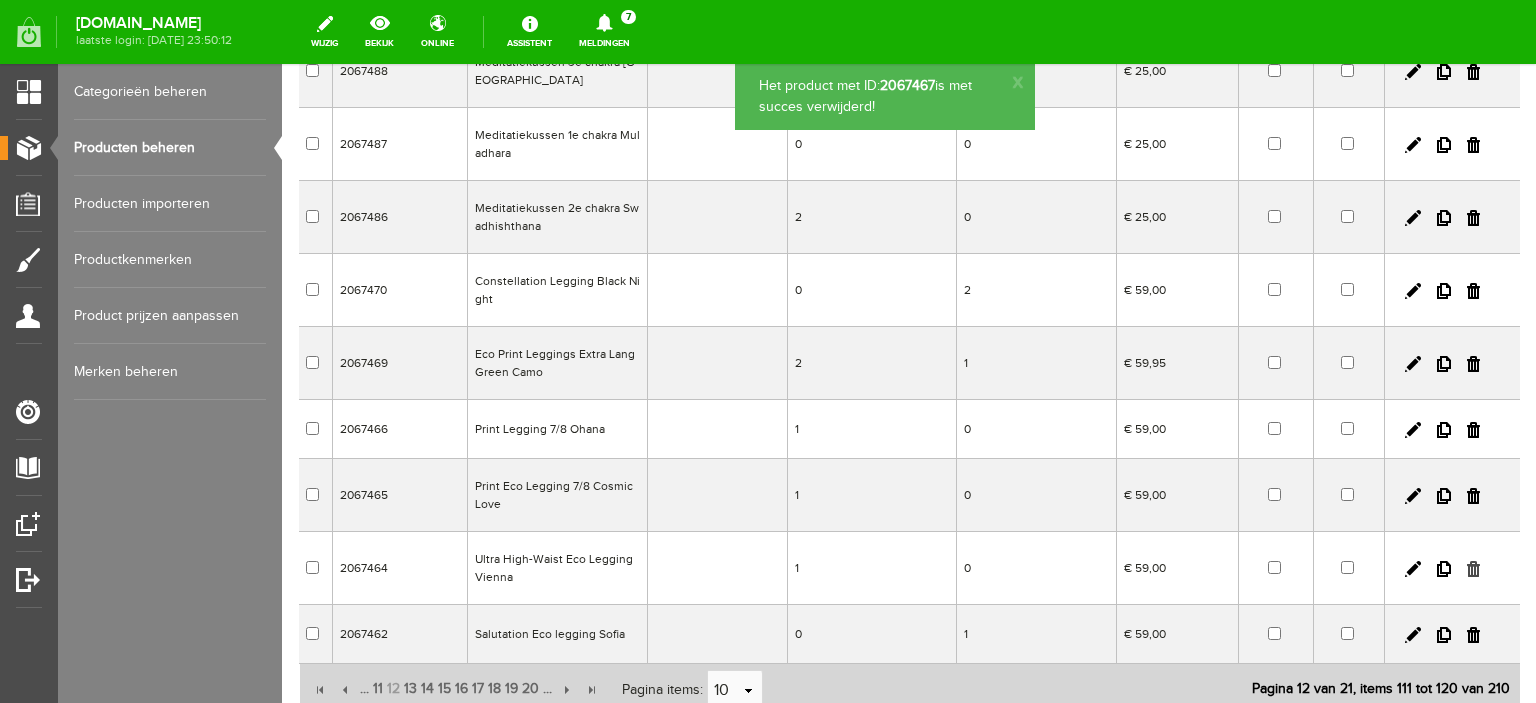click at bounding box center [1473, 569] 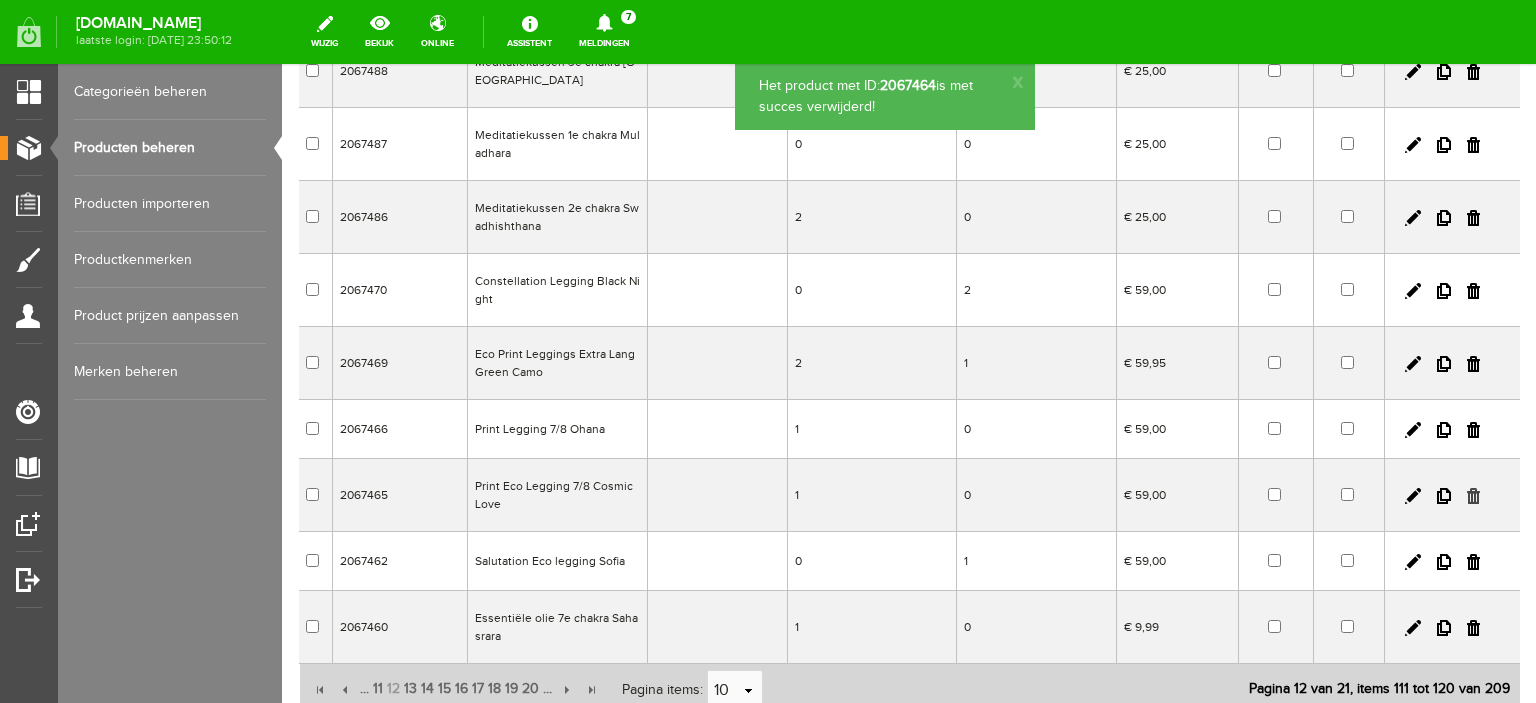 click at bounding box center (1473, 496) 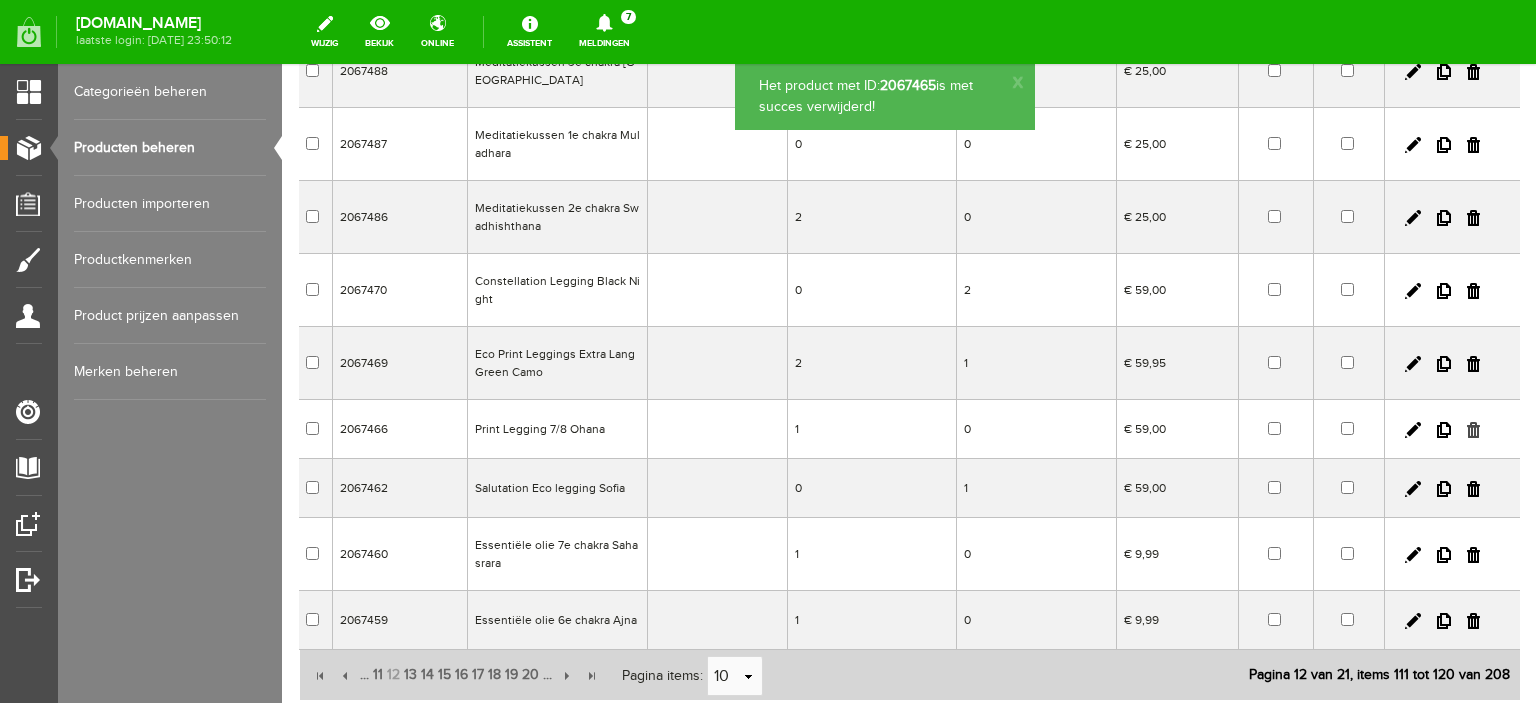 click at bounding box center [1473, 430] 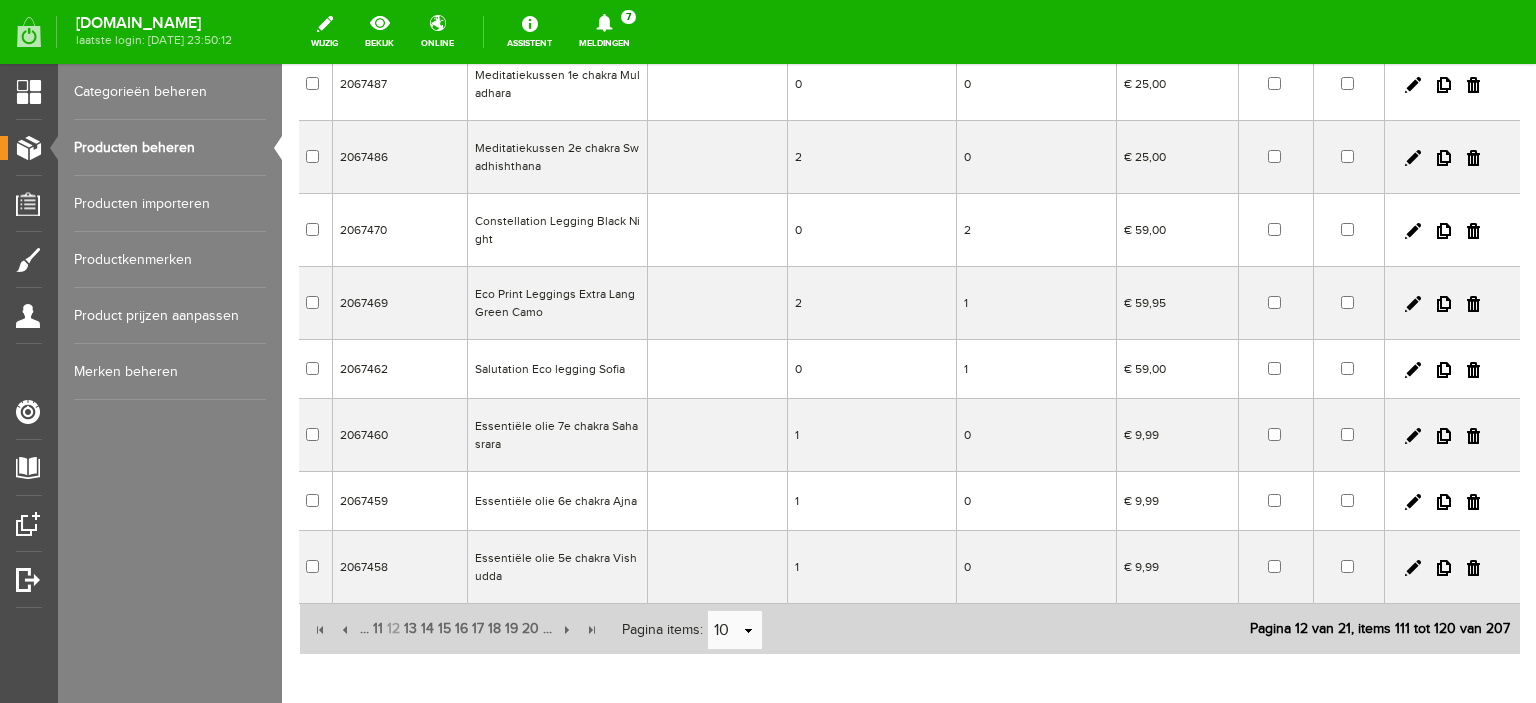 scroll, scrollTop: 391, scrollLeft: 0, axis: vertical 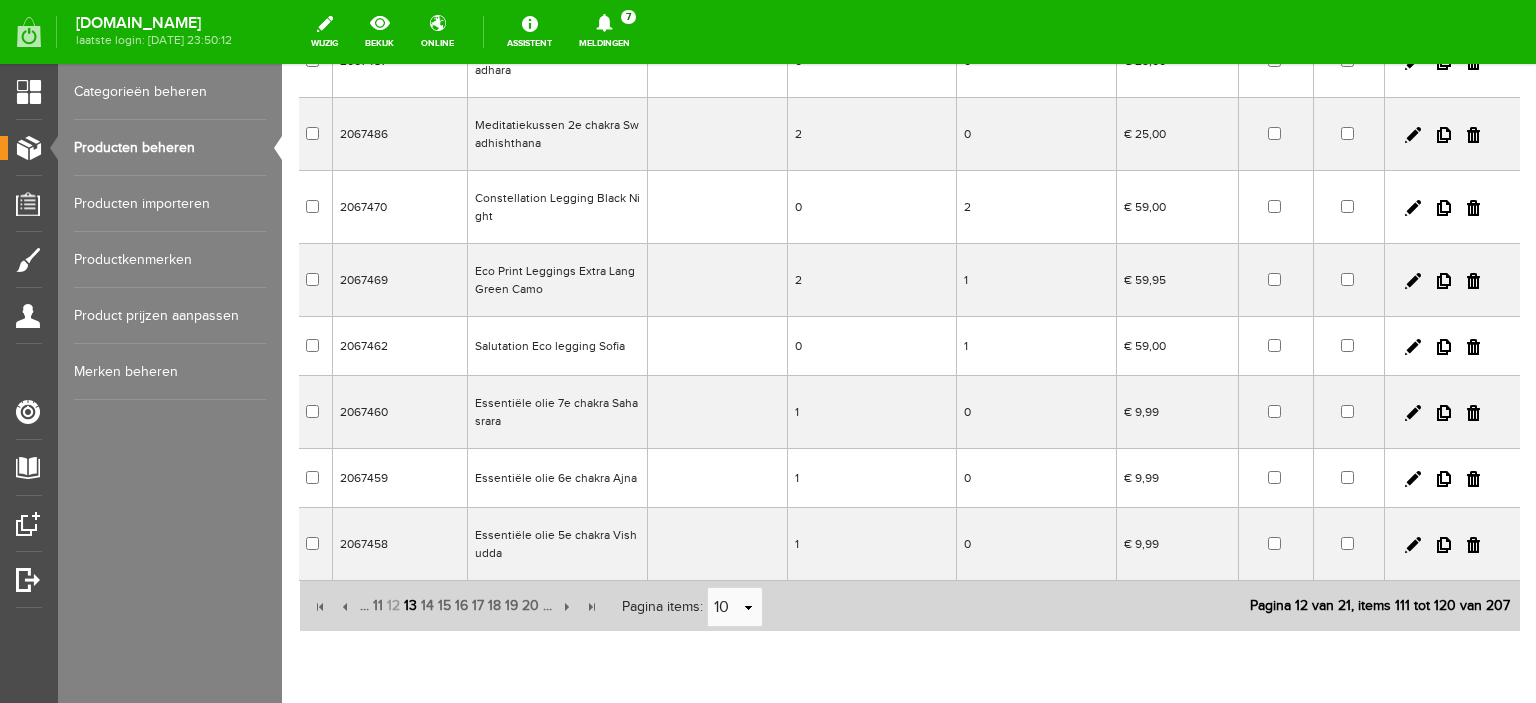 click on "13" at bounding box center (410, 606) 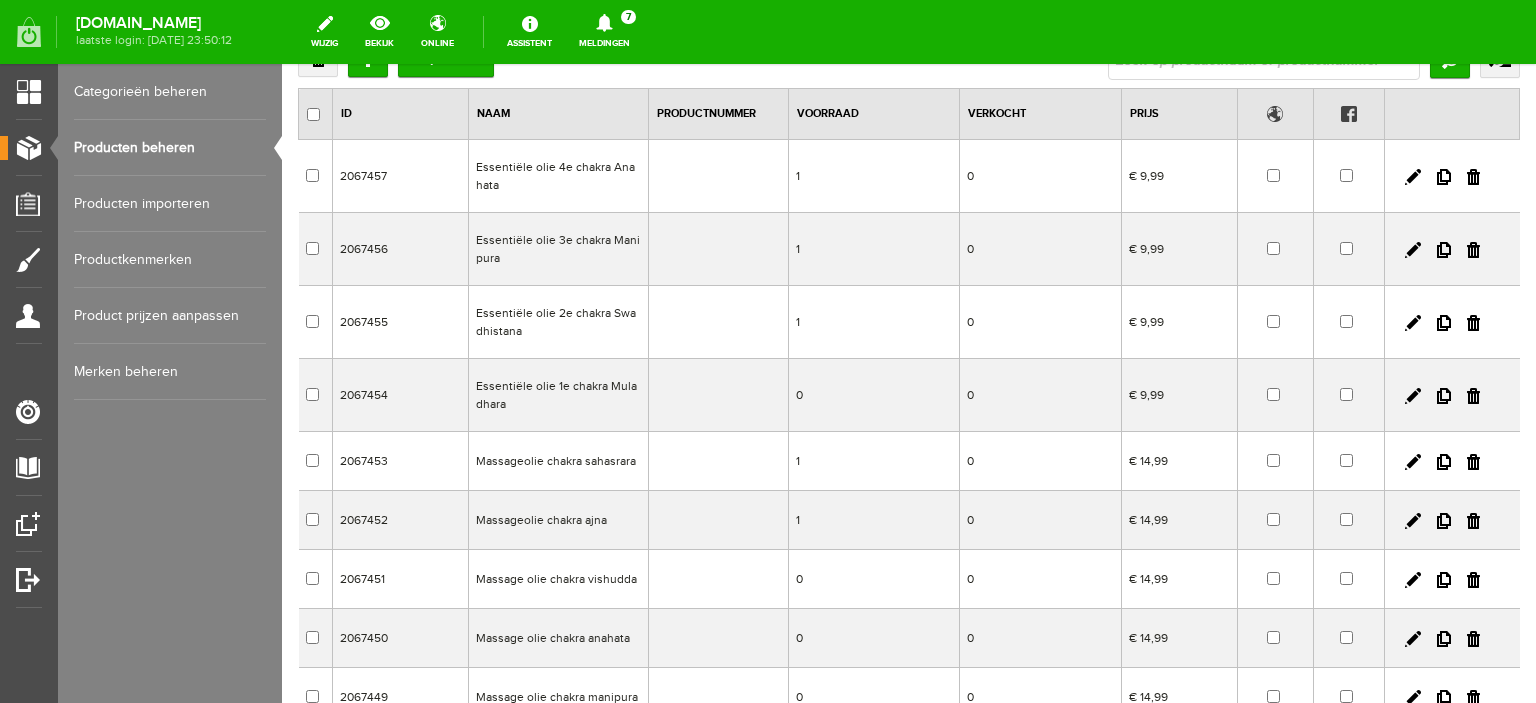 scroll, scrollTop: 105, scrollLeft: 0, axis: vertical 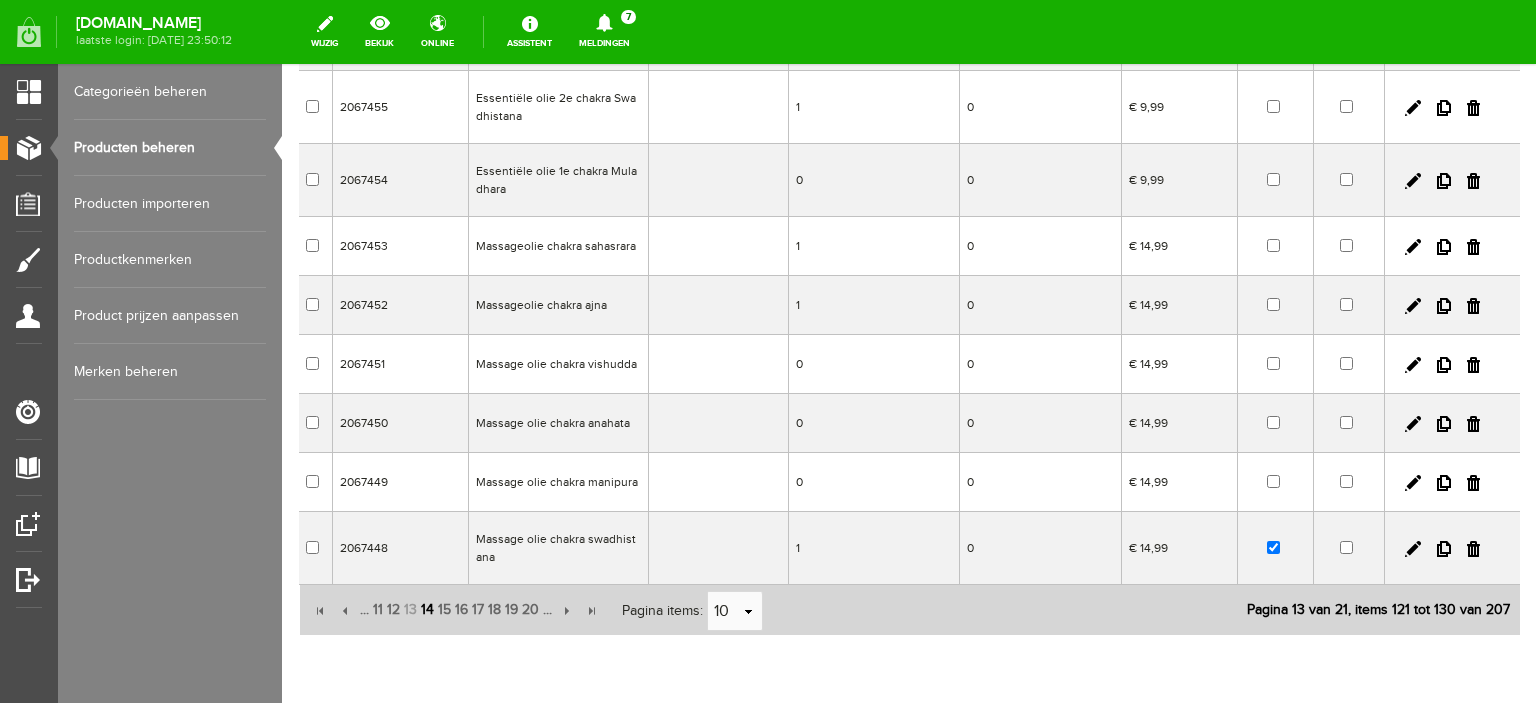 click on "14" at bounding box center [427, 610] 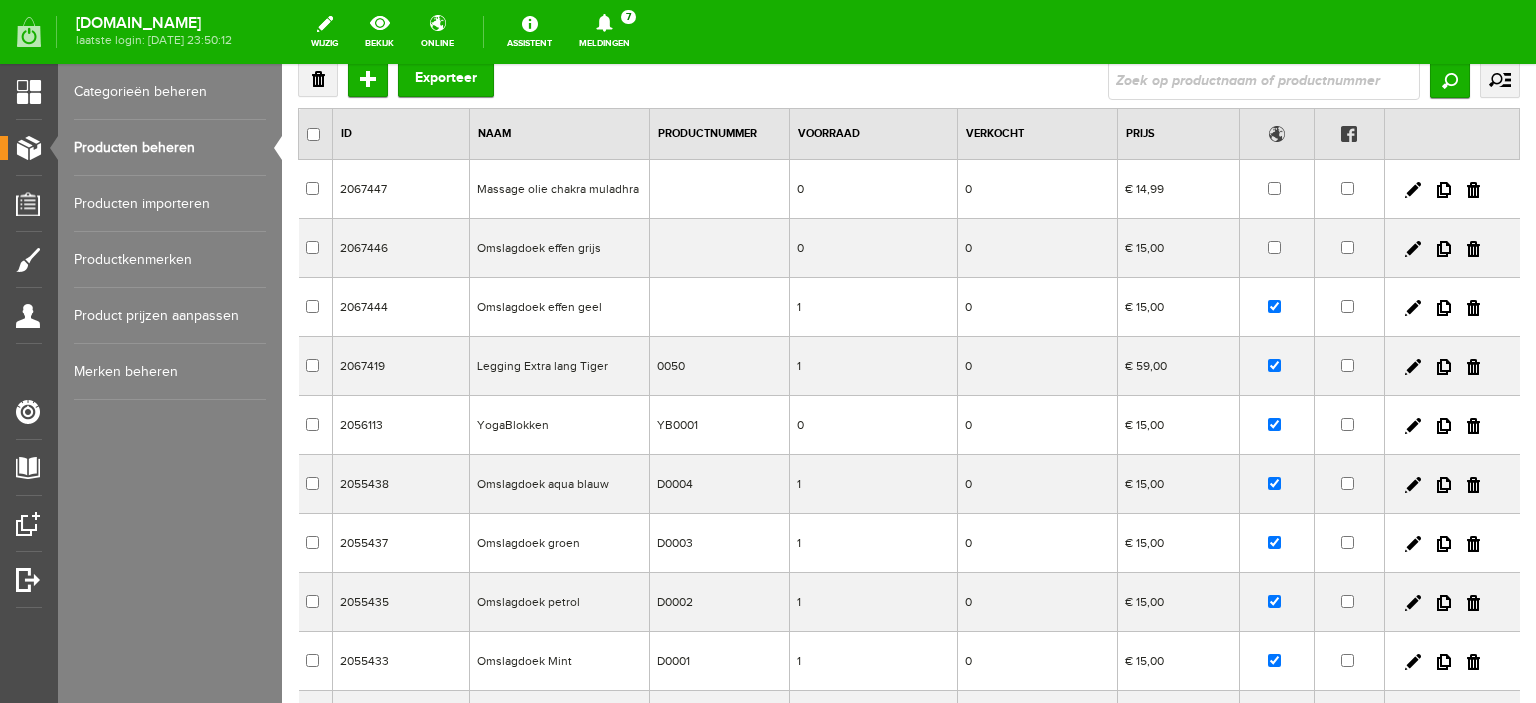scroll, scrollTop: 117, scrollLeft: 0, axis: vertical 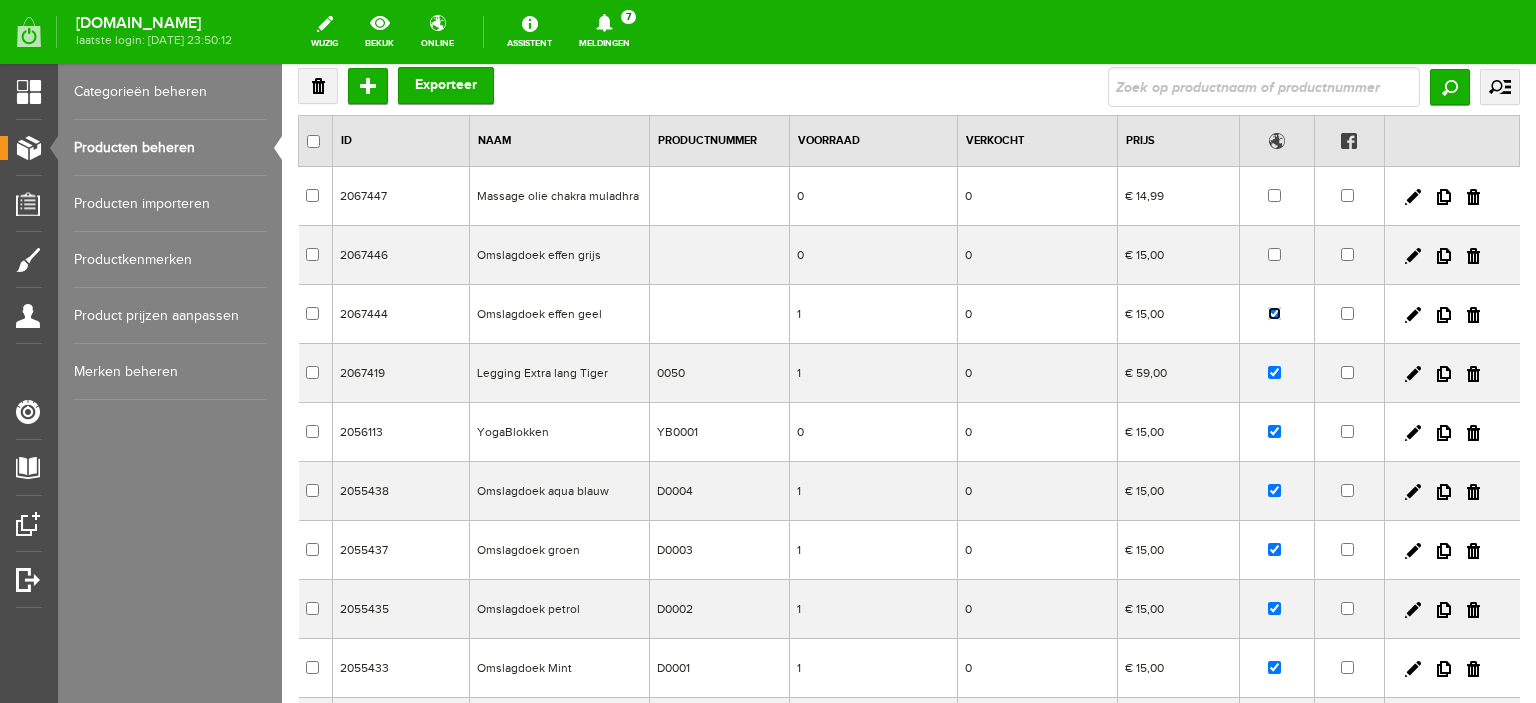 click at bounding box center [1274, 313] 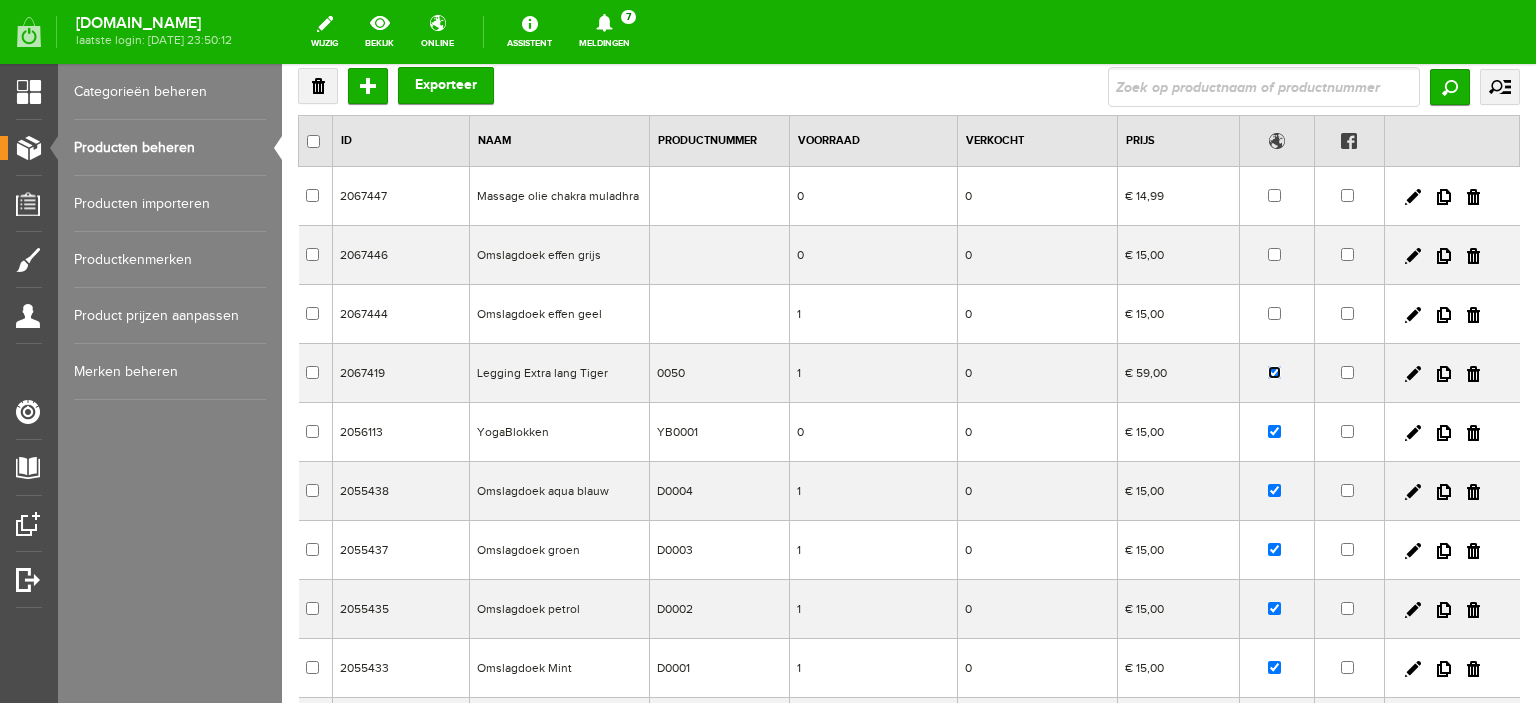 click at bounding box center (1274, 372) 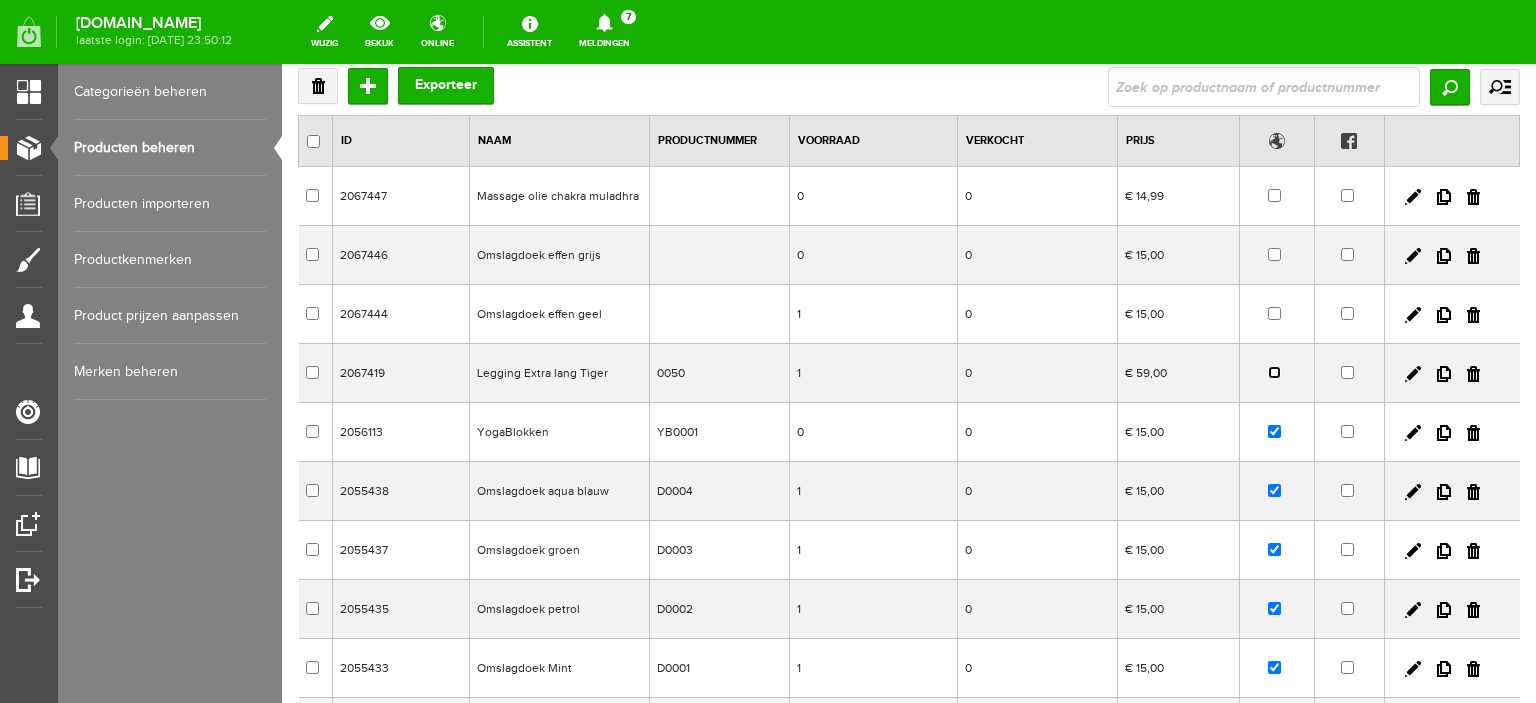 click at bounding box center [1274, 372] 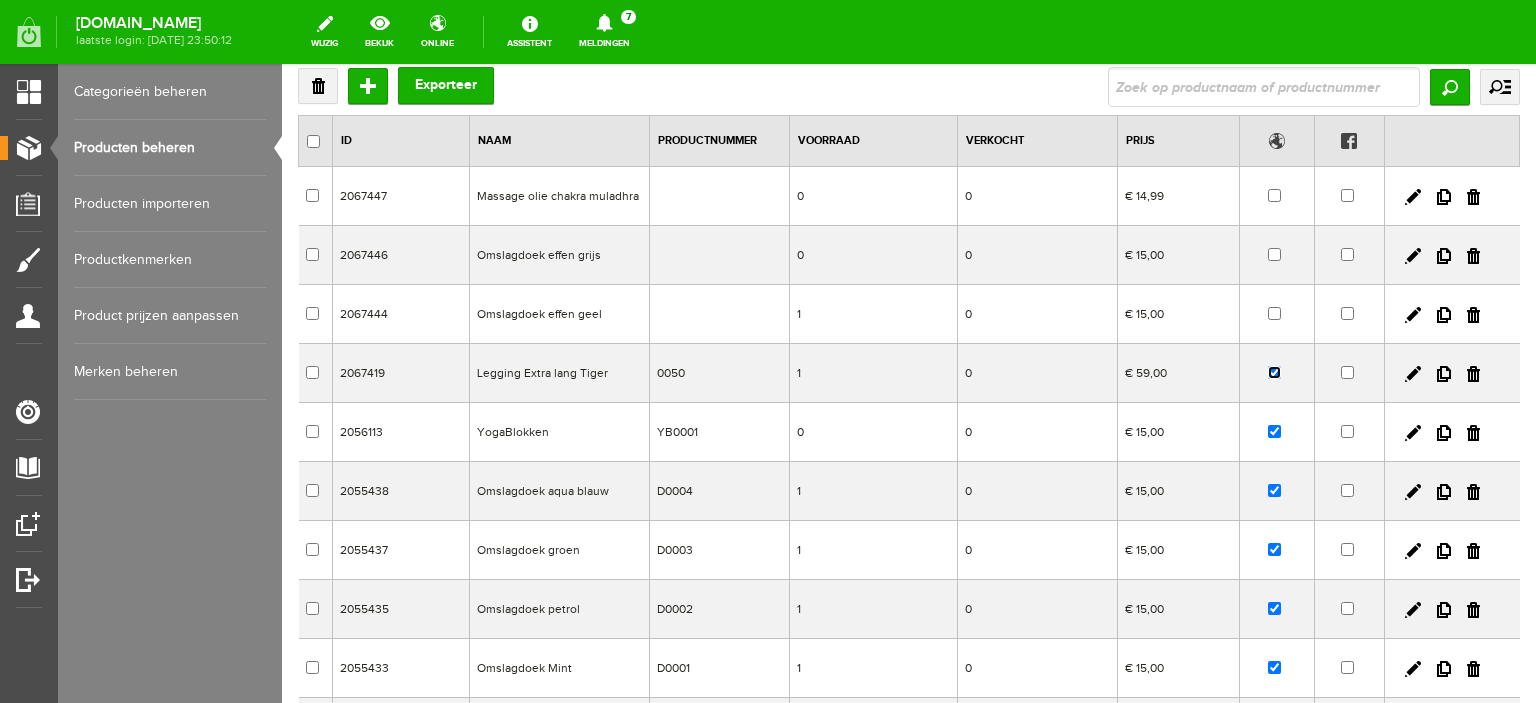 click at bounding box center [1274, 372] 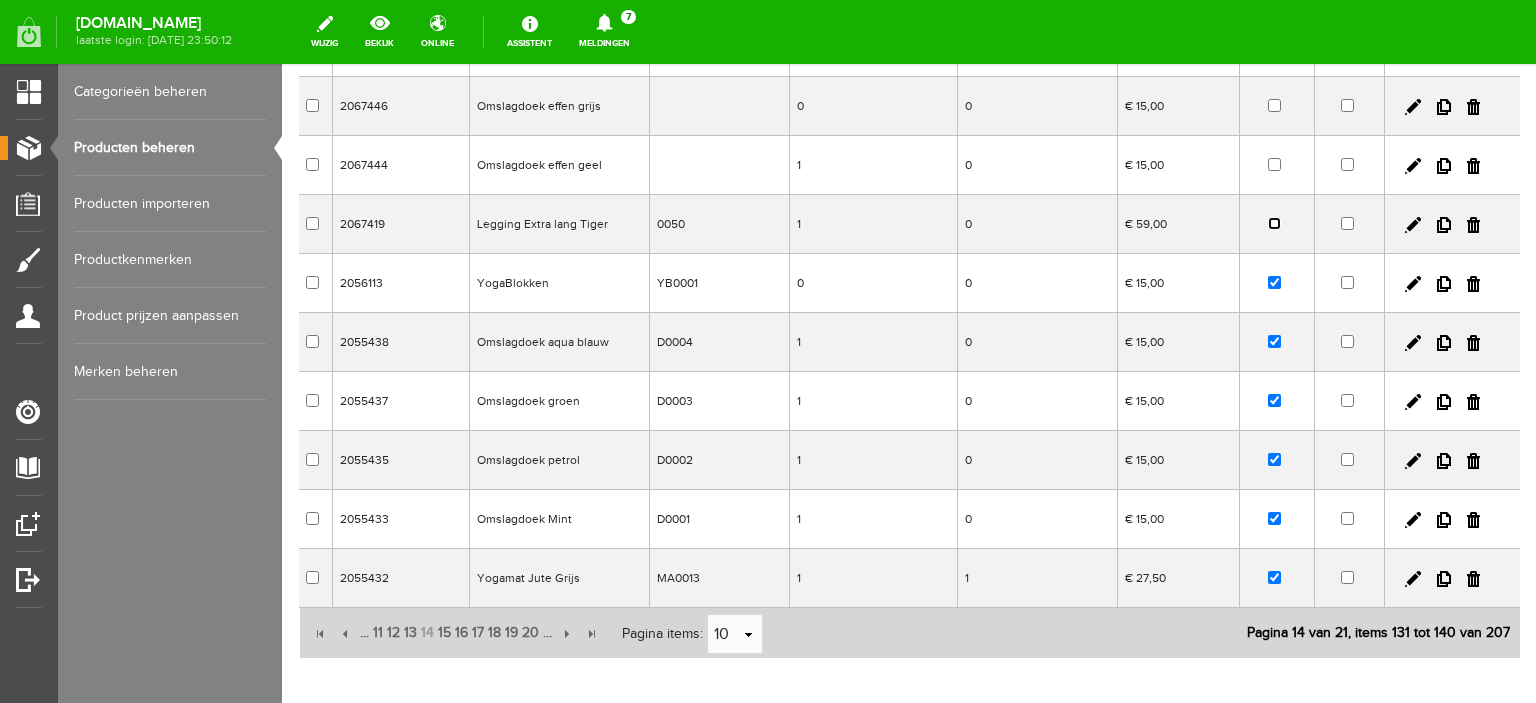 scroll, scrollTop: 268, scrollLeft: 0, axis: vertical 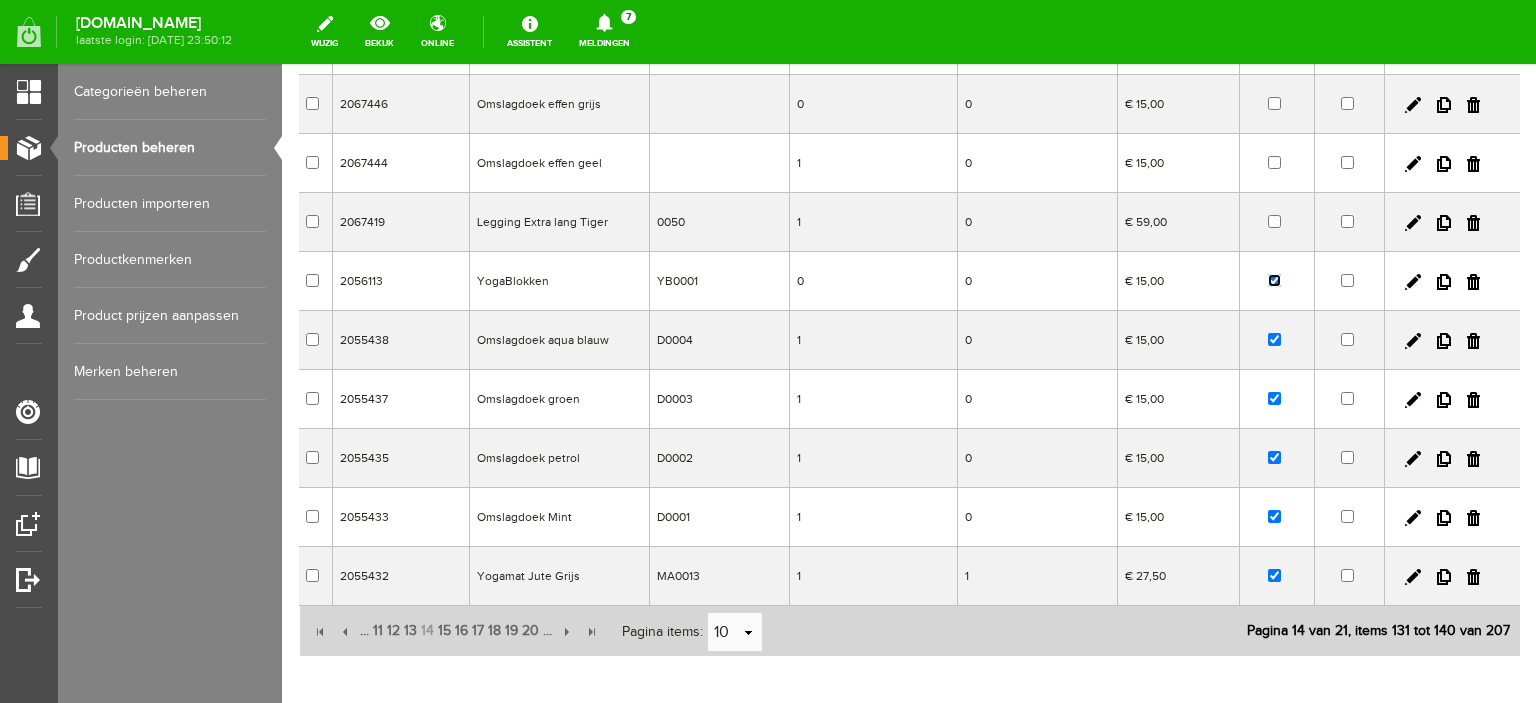 click at bounding box center [1274, 280] 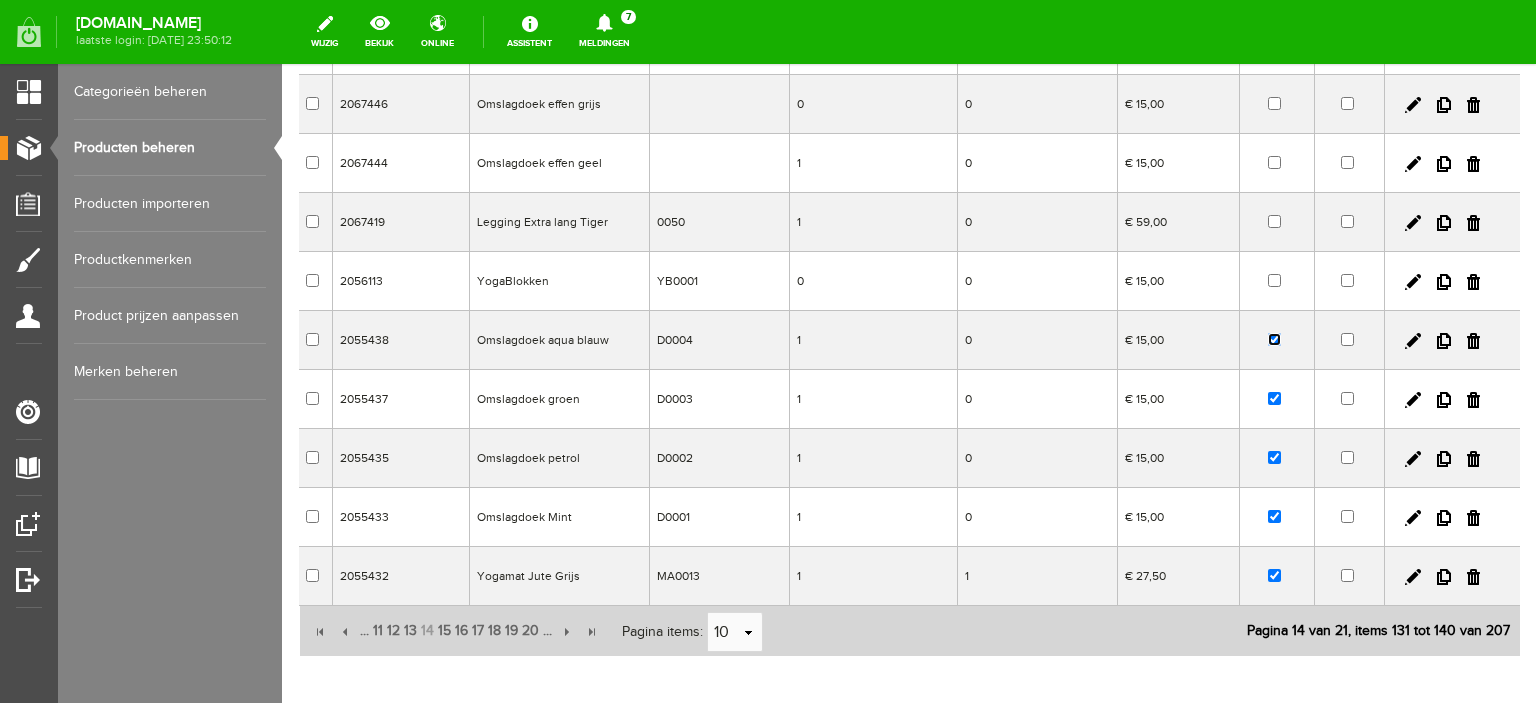 click at bounding box center [1274, 339] 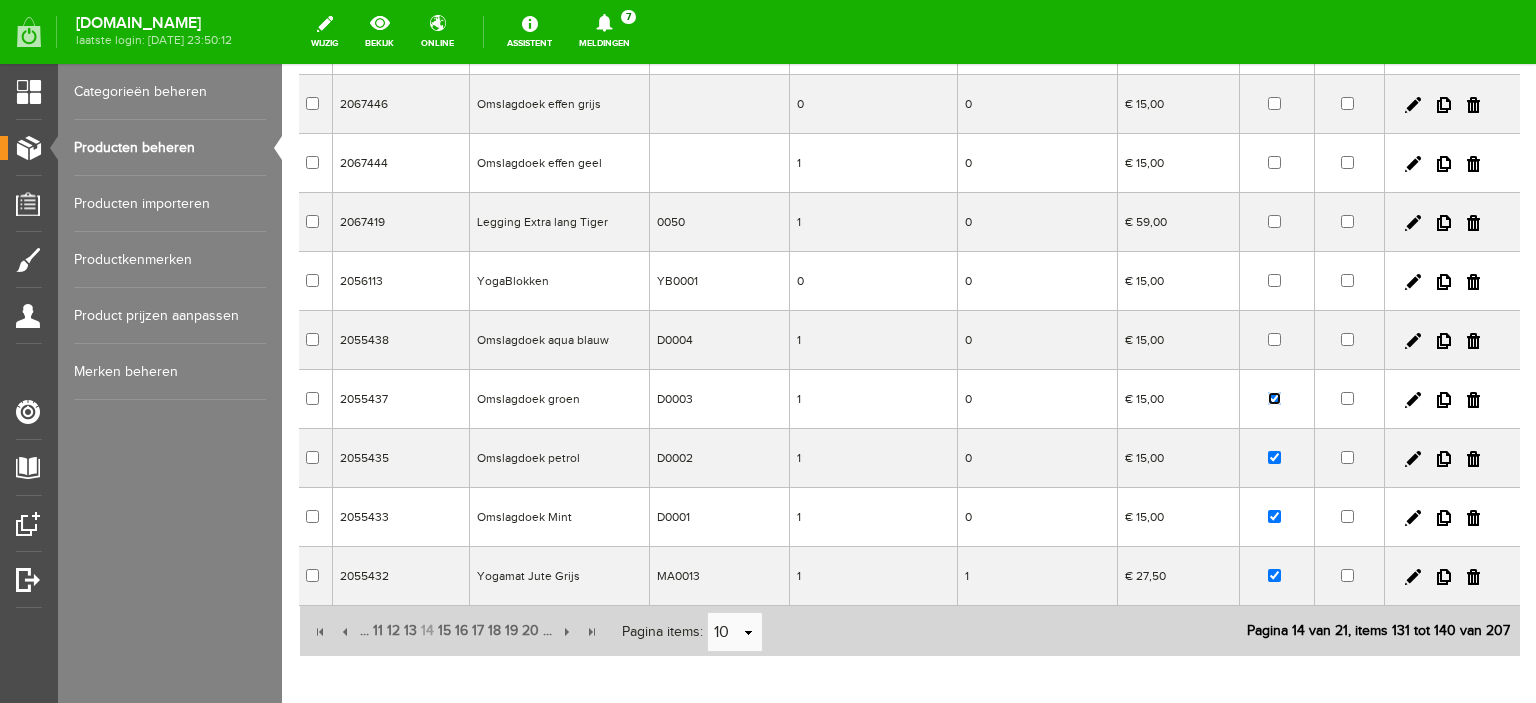 click at bounding box center [1274, 398] 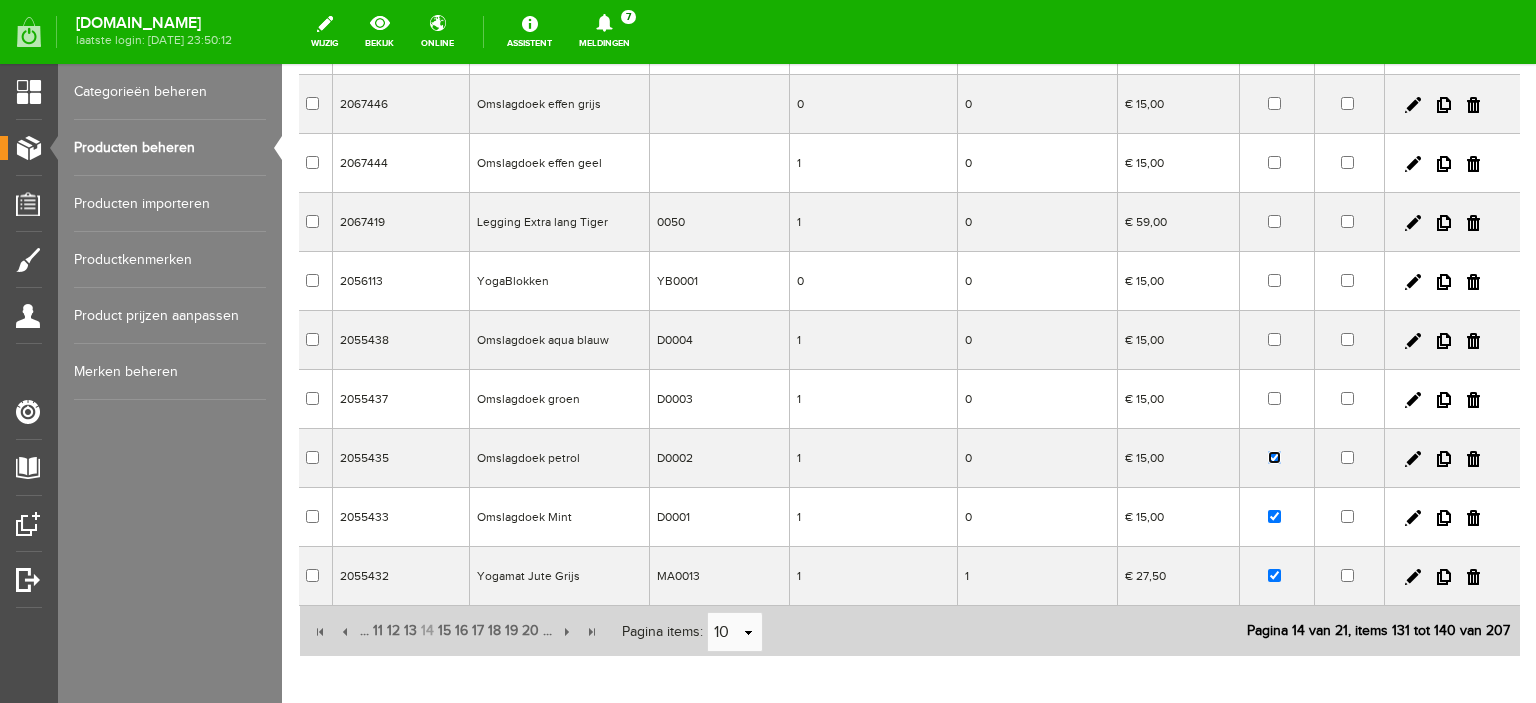 click at bounding box center [1274, 457] 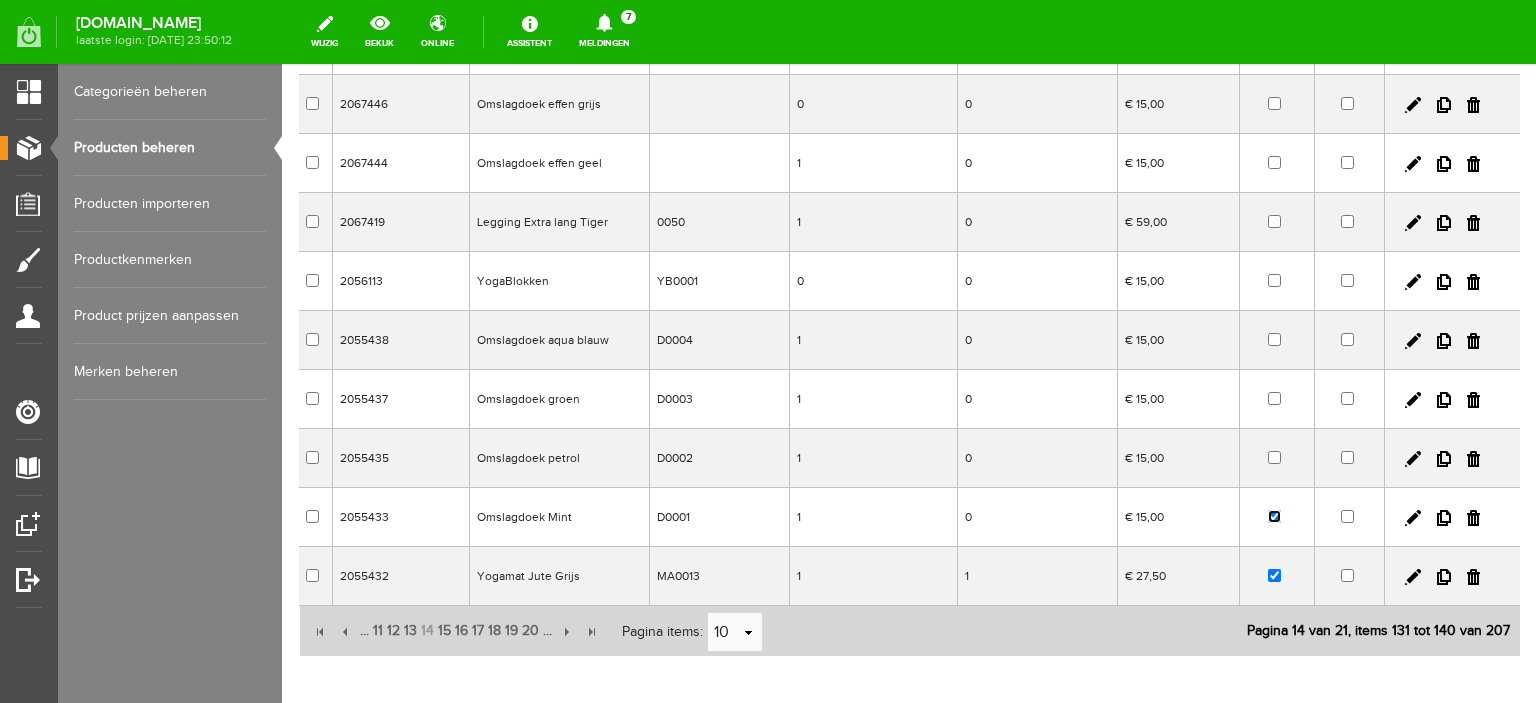 click at bounding box center (1274, 516) 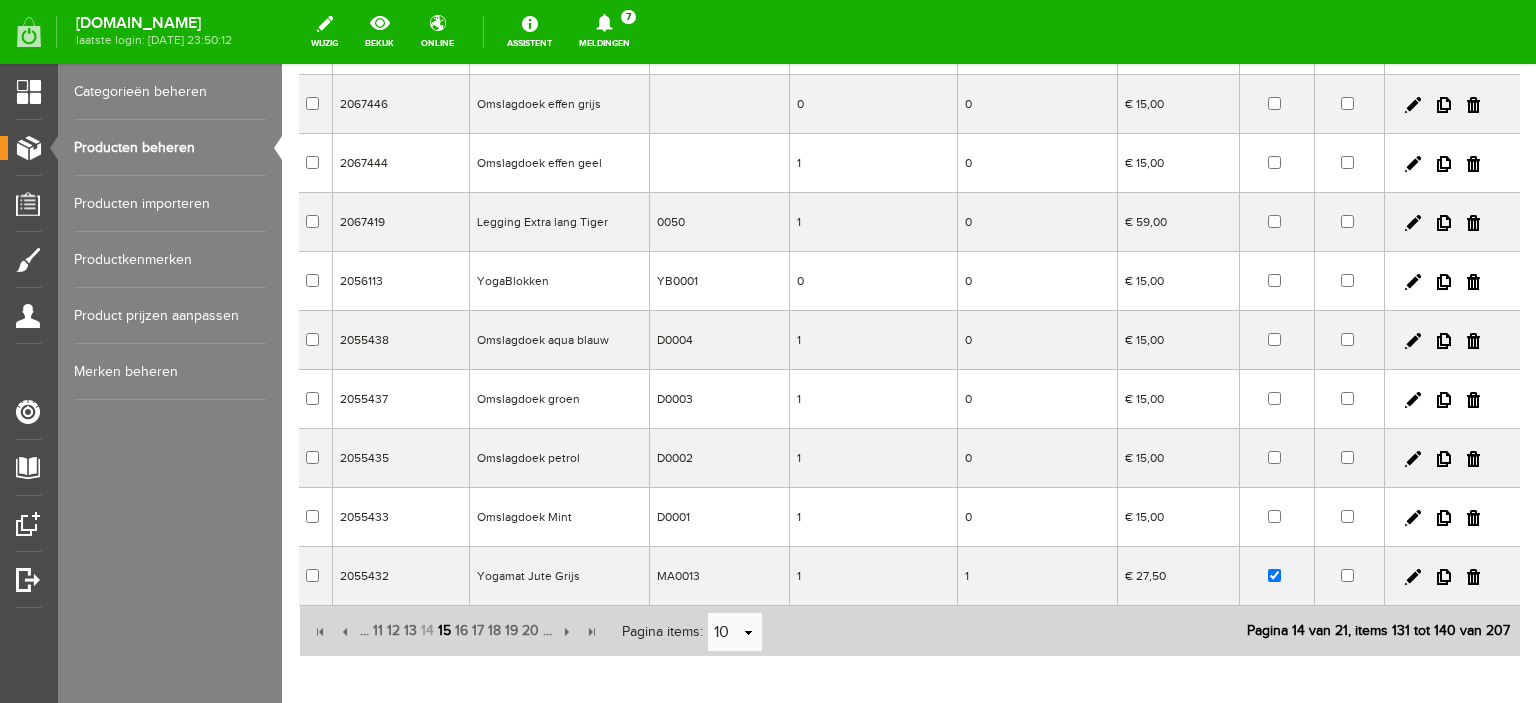 click on "15" at bounding box center (444, 631) 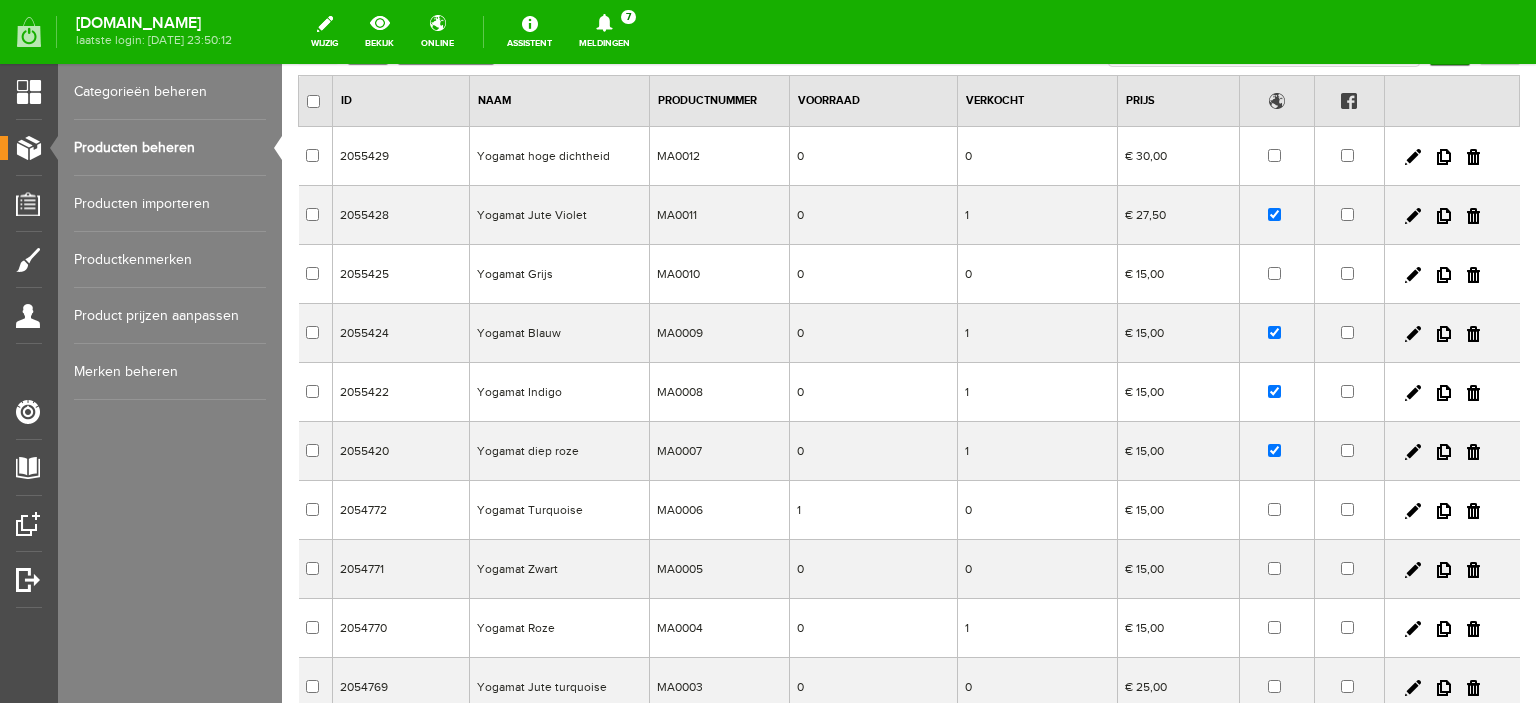 scroll, scrollTop: 81, scrollLeft: 0, axis: vertical 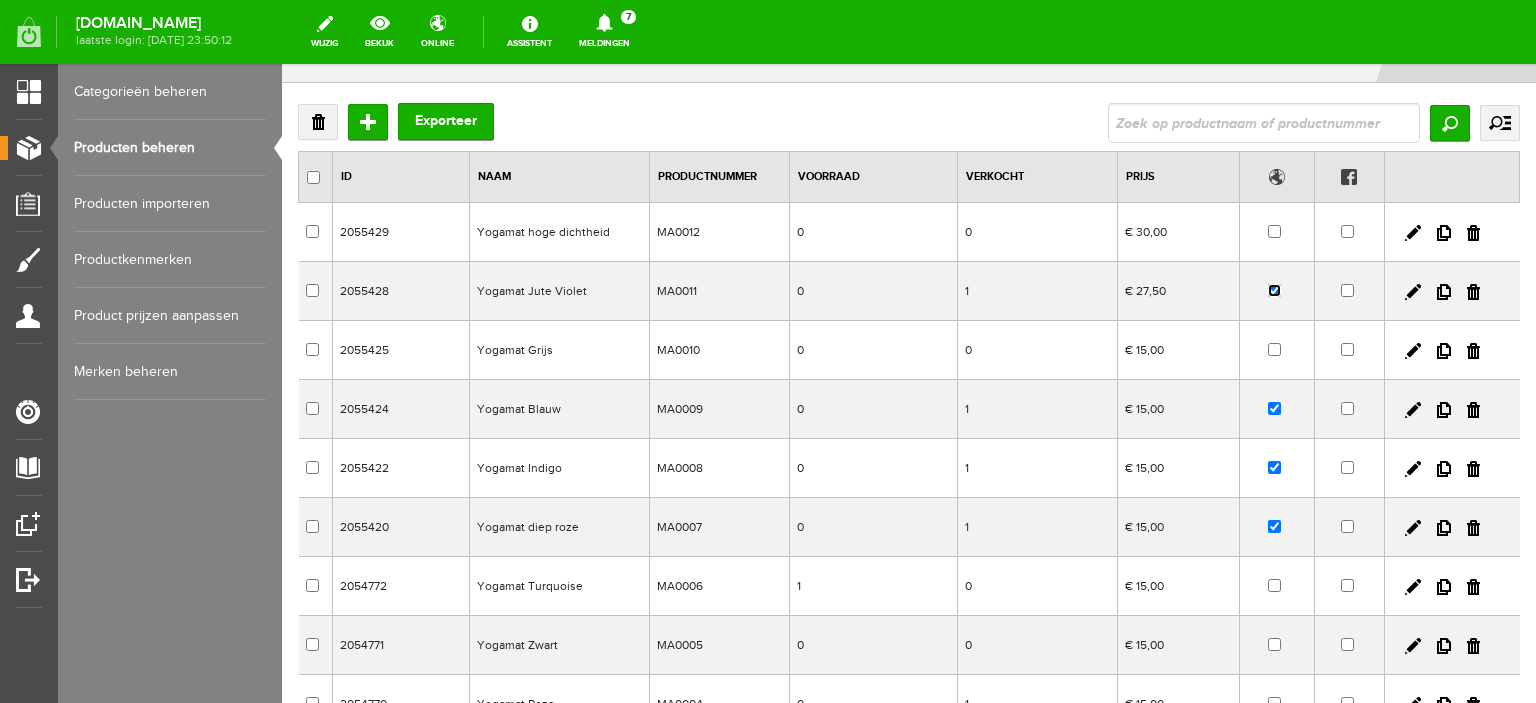 click at bounding box center (1274, 290) 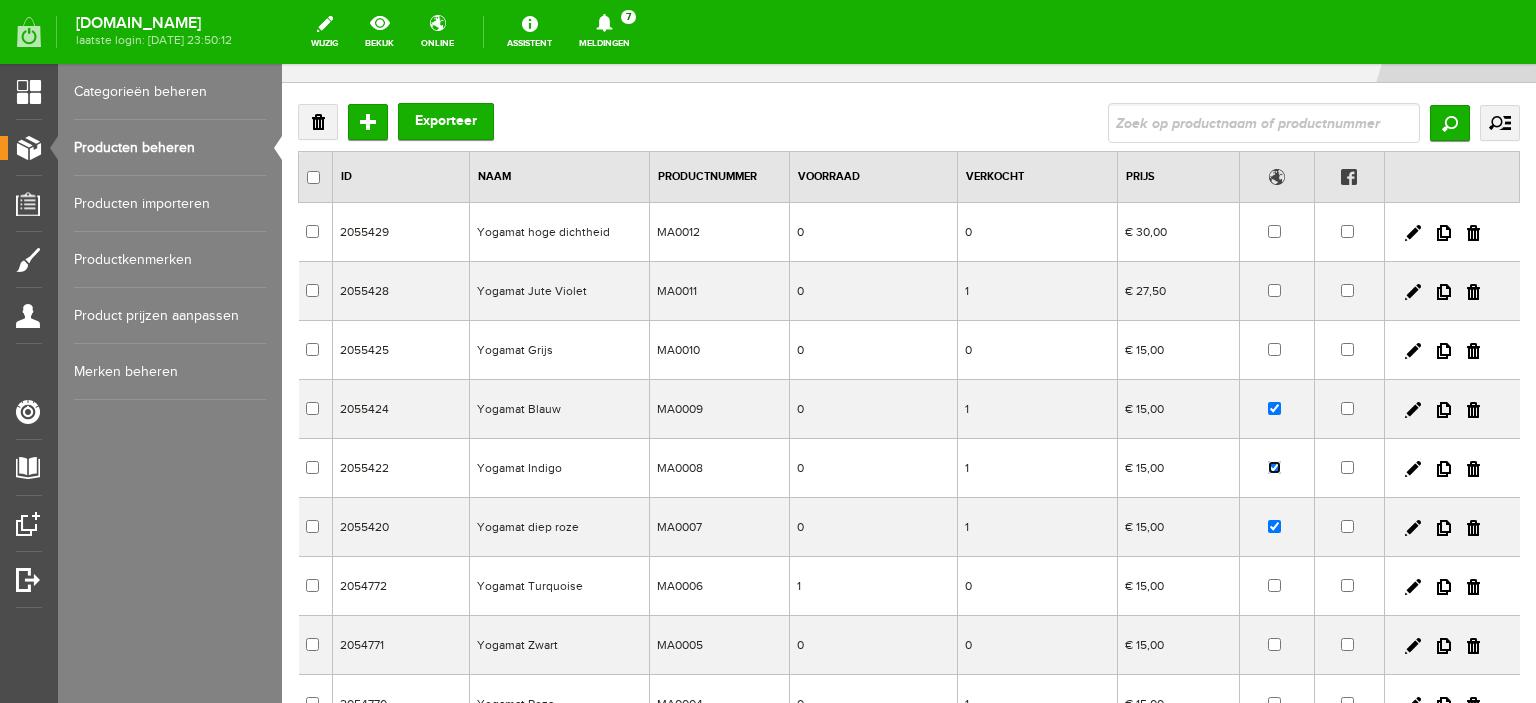 click at bounding box center (1274, 467) 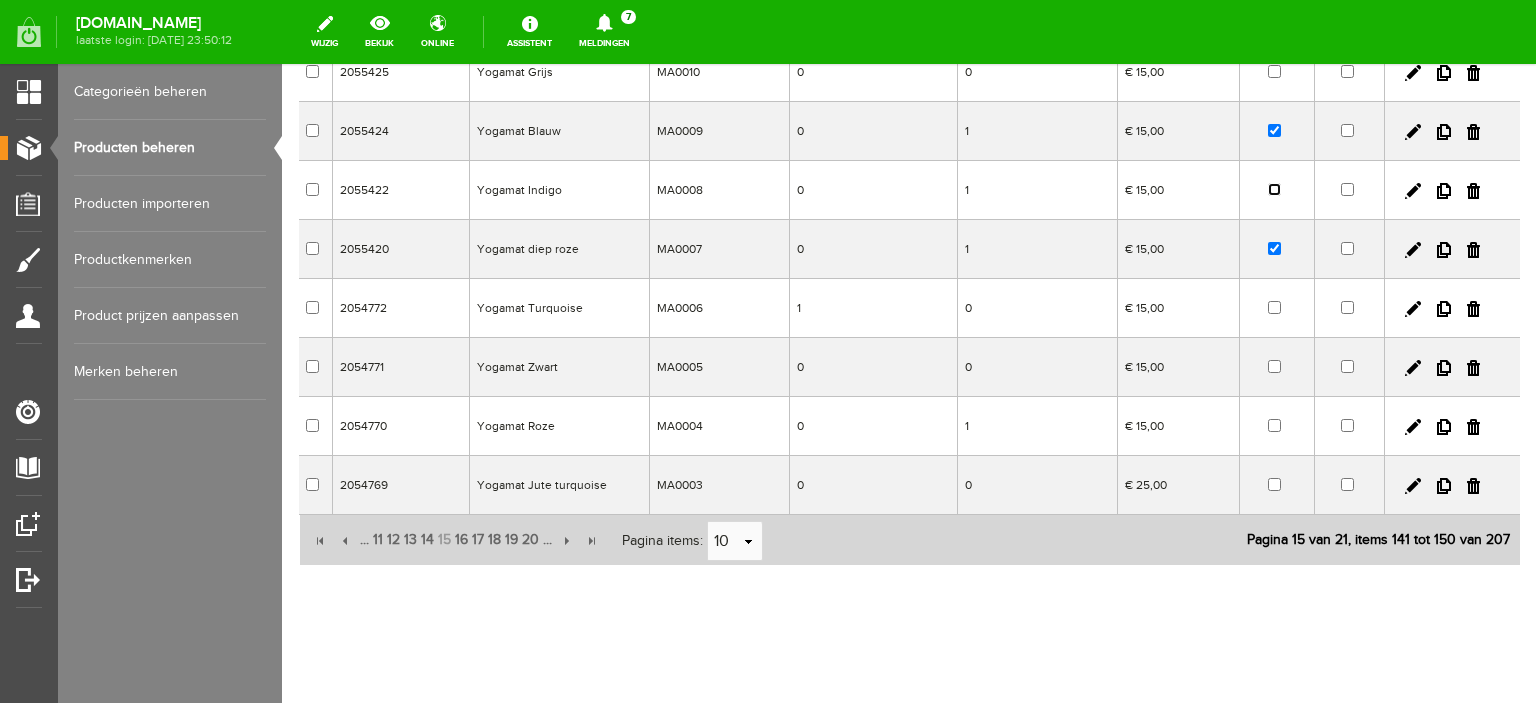 scroll, scrollTop: 379, scrollLeft: 0, axis: vertical 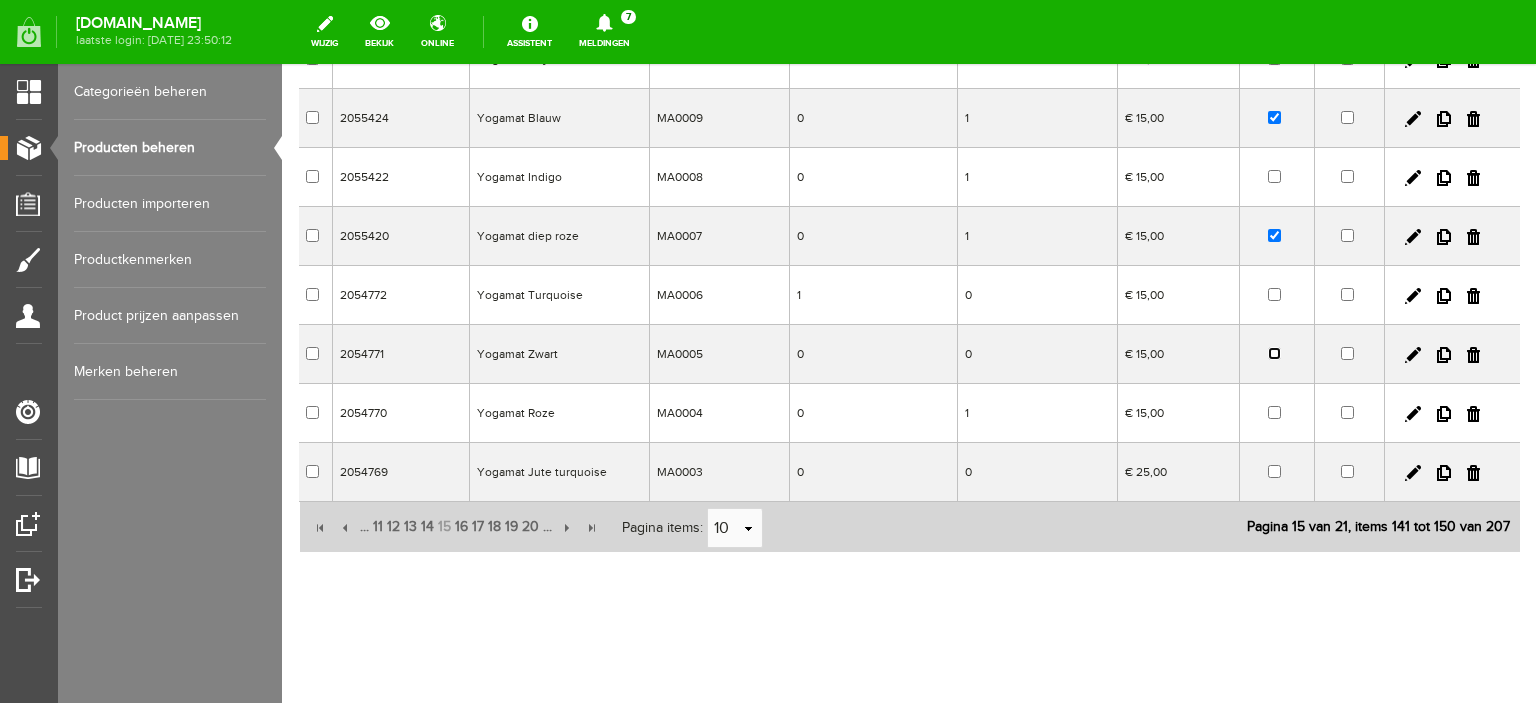 click at bounding box center (1274, 353) 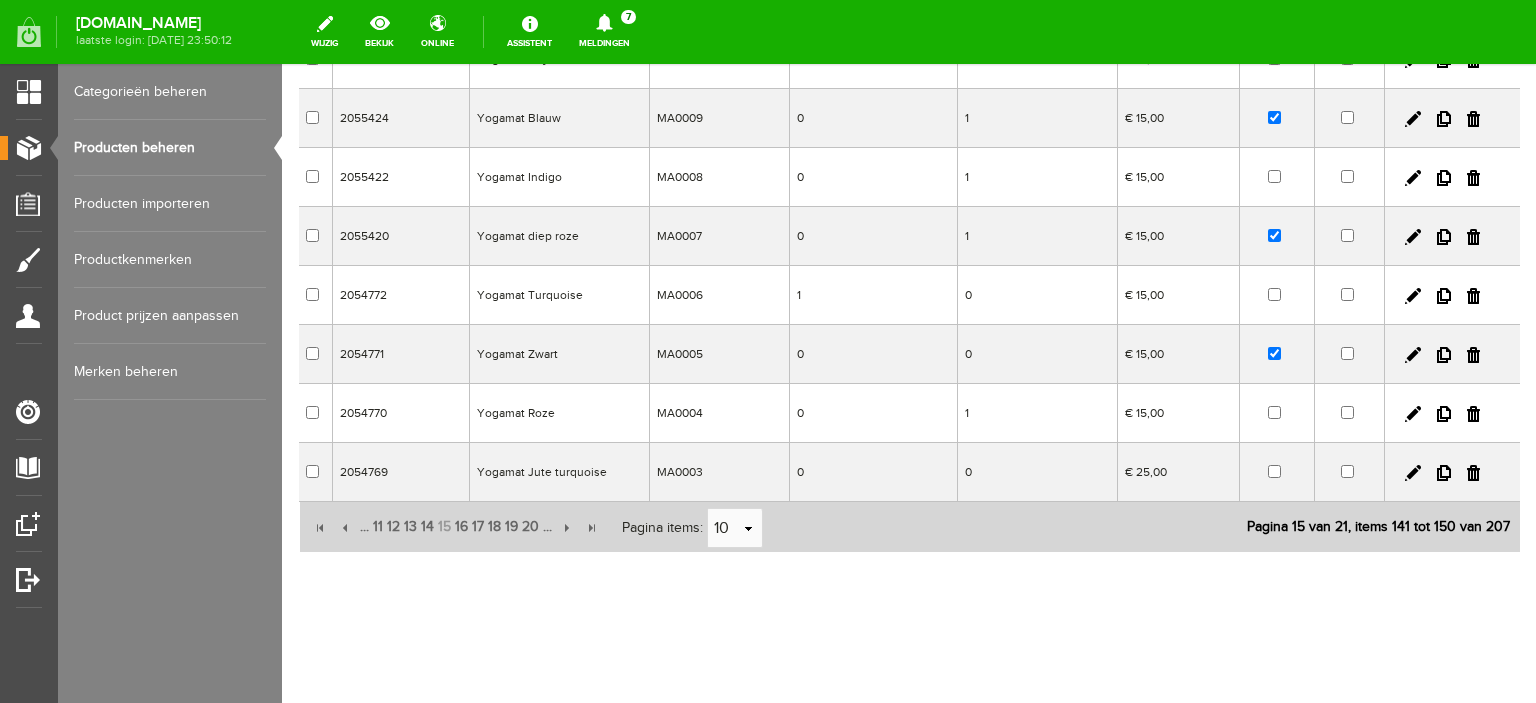click on "Yogamat Zwart" at bounding box center (559, 354) 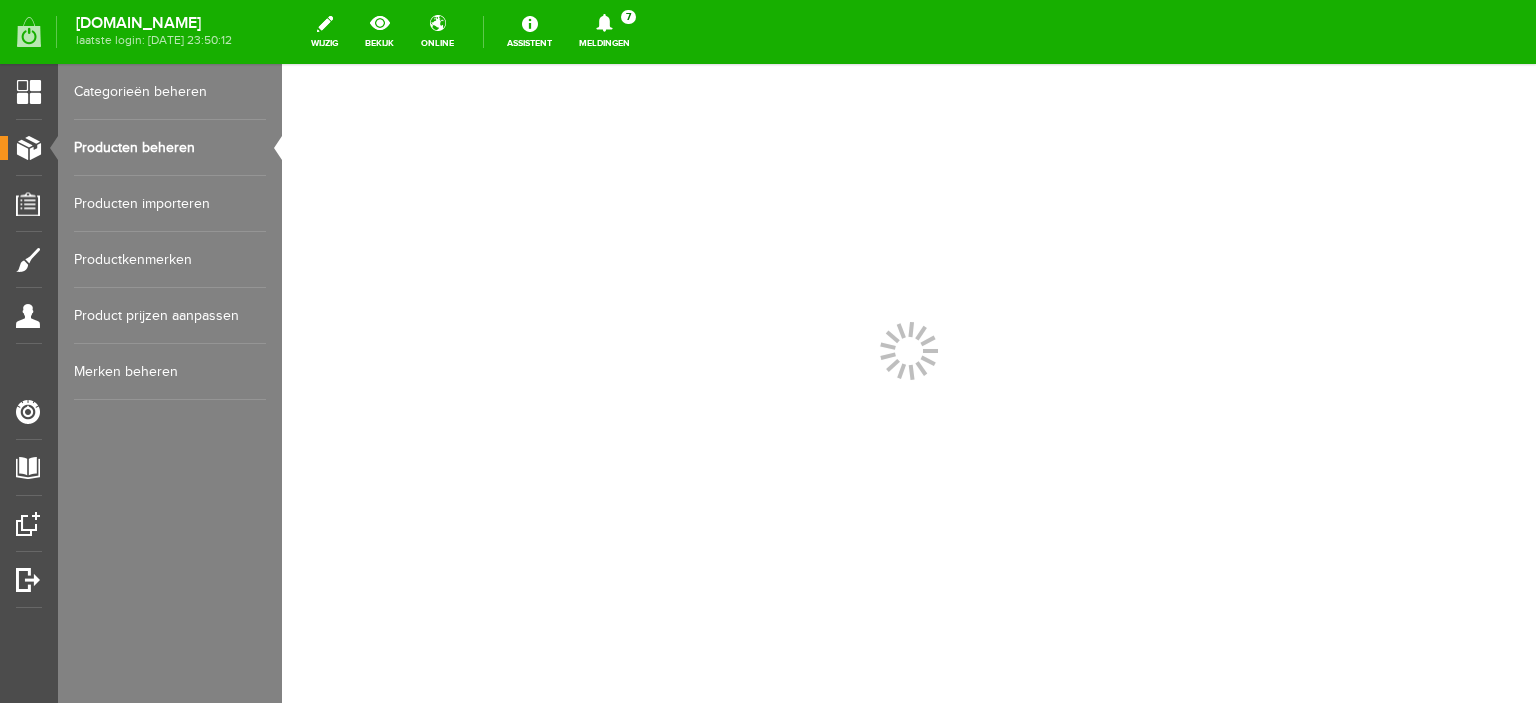 scroll, scrollTop: 0, scrollLeft: 0, axis: both 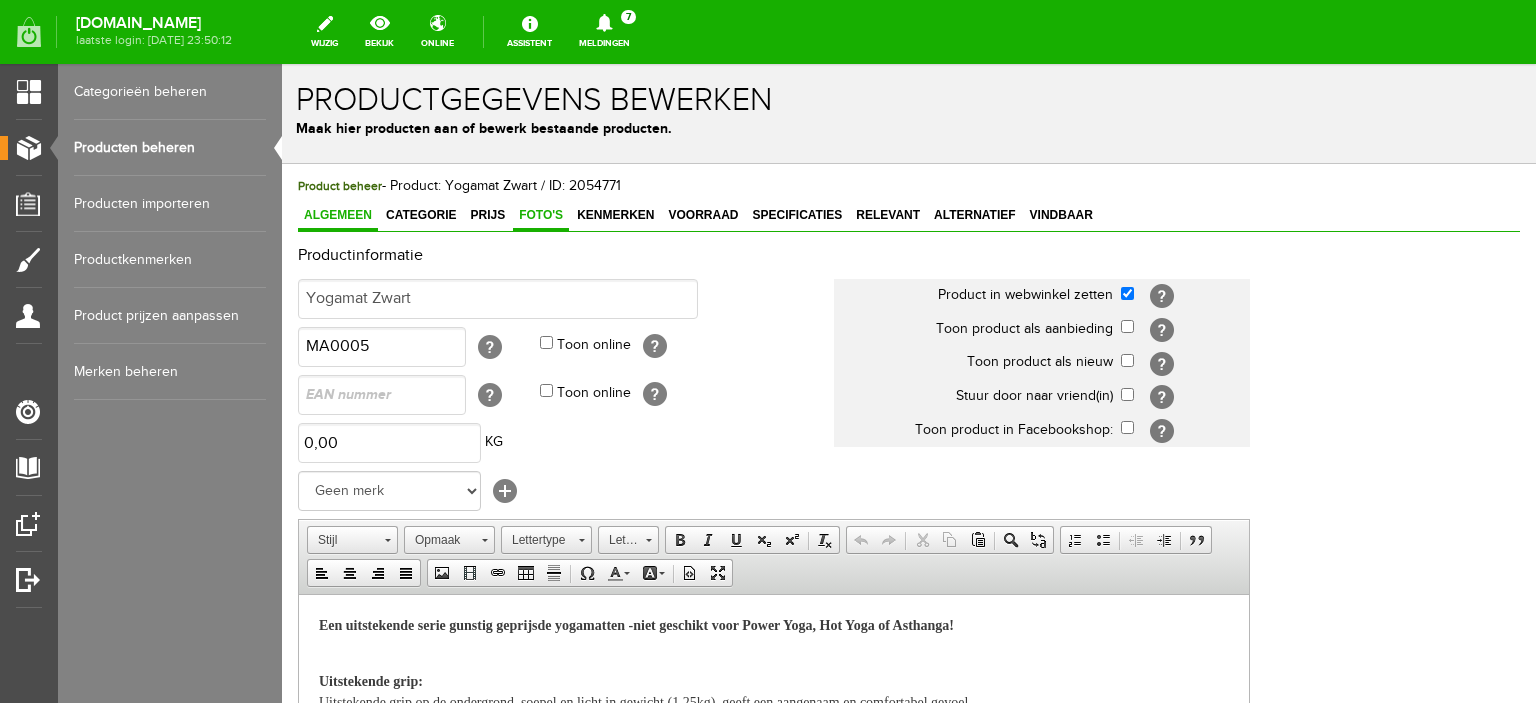 click on "Foto's" at bounding box center [541, 215] 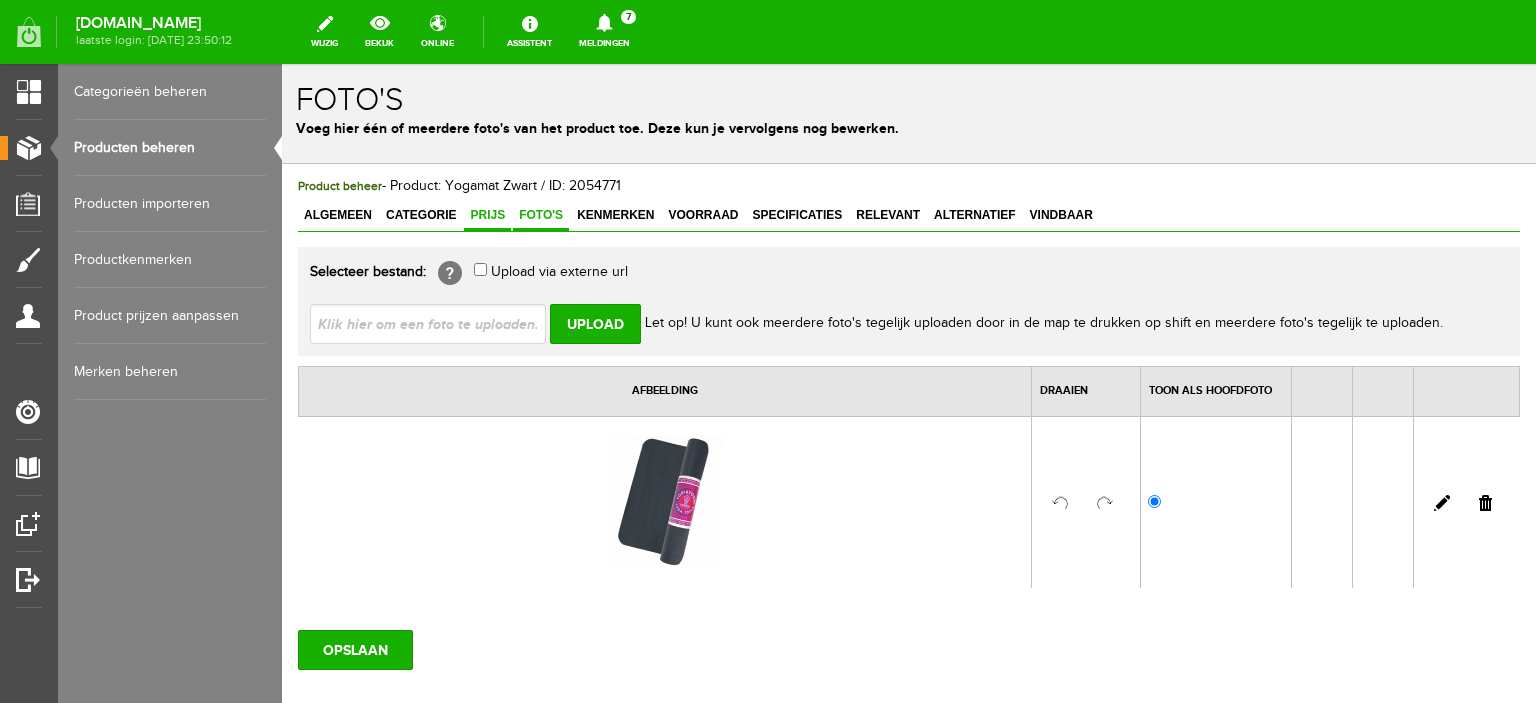 click on "Prijs" at bounding box center (487, 215) 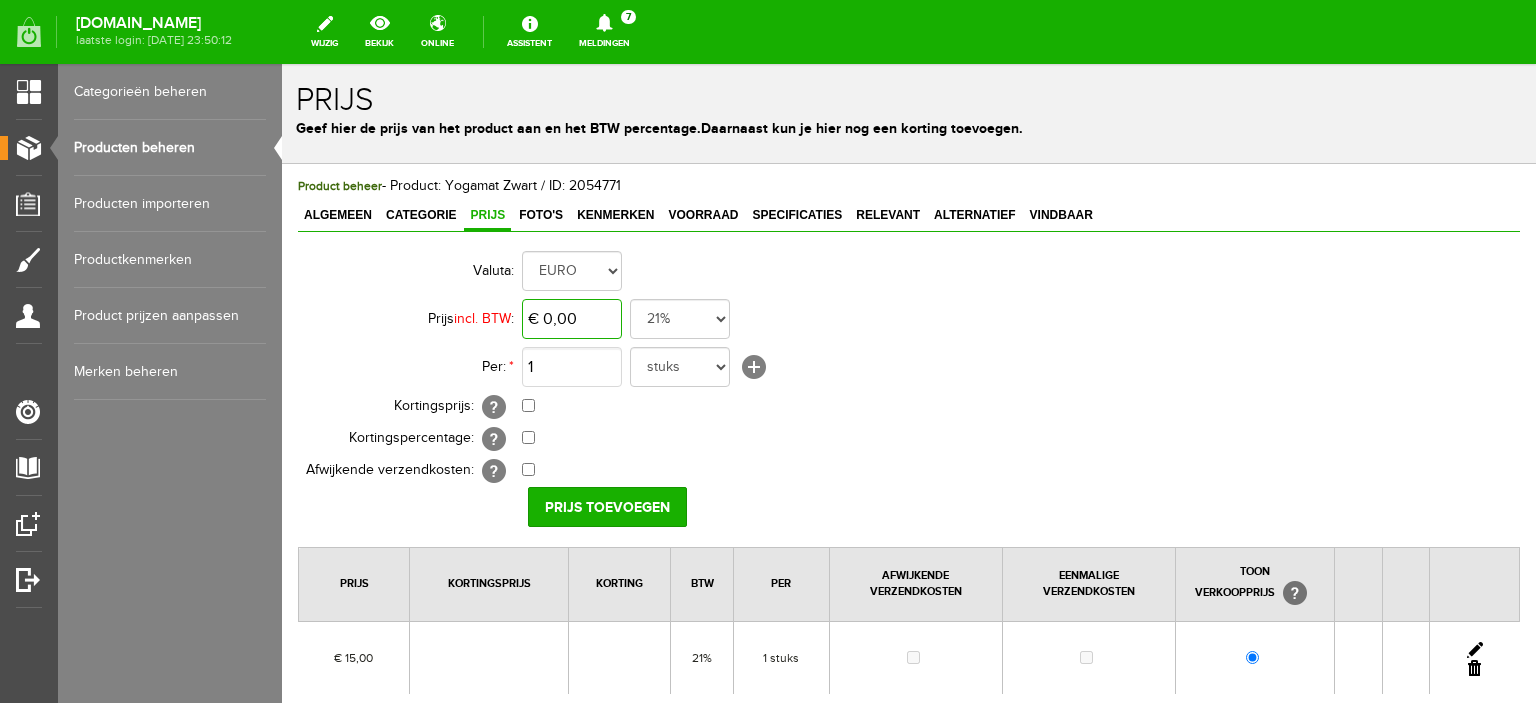 type on "0" 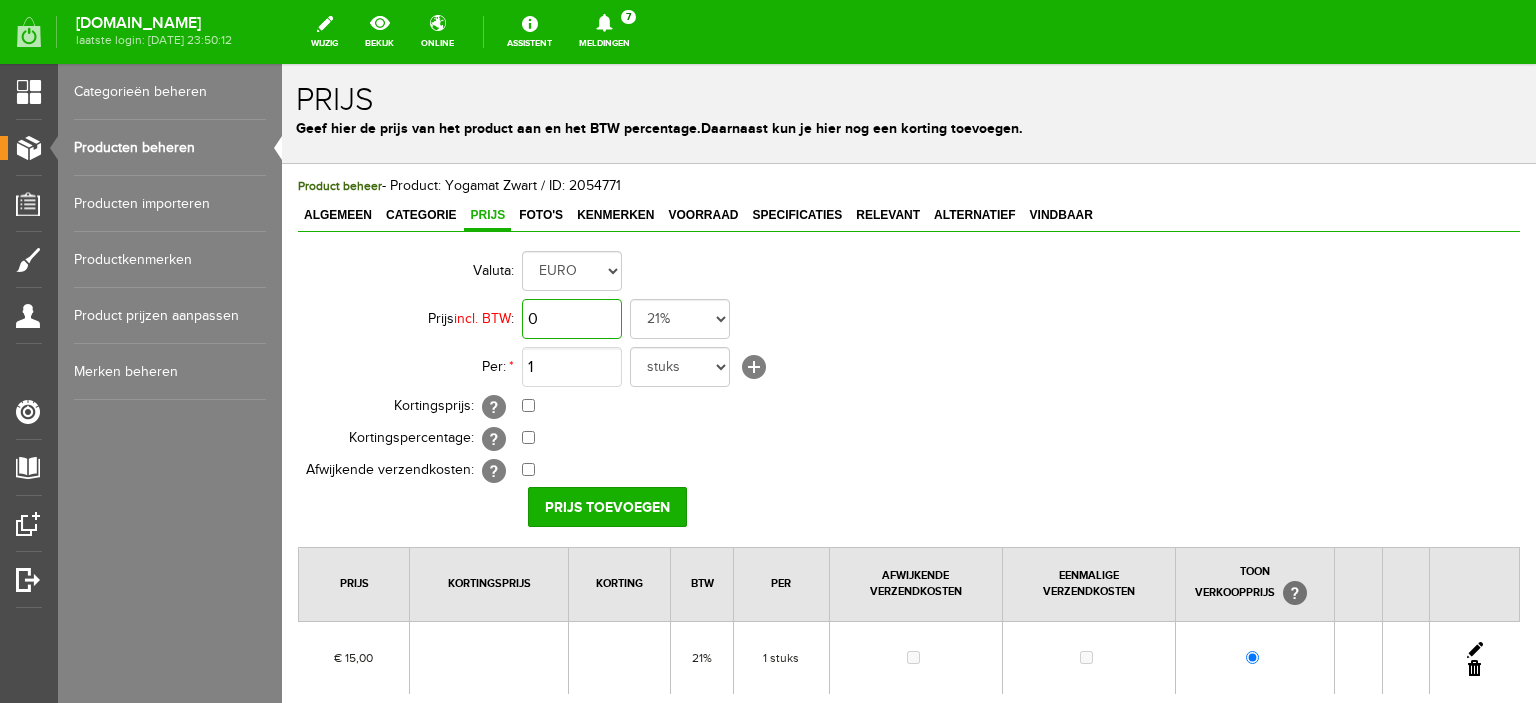 click on "0" at bounding box center [572, 319] 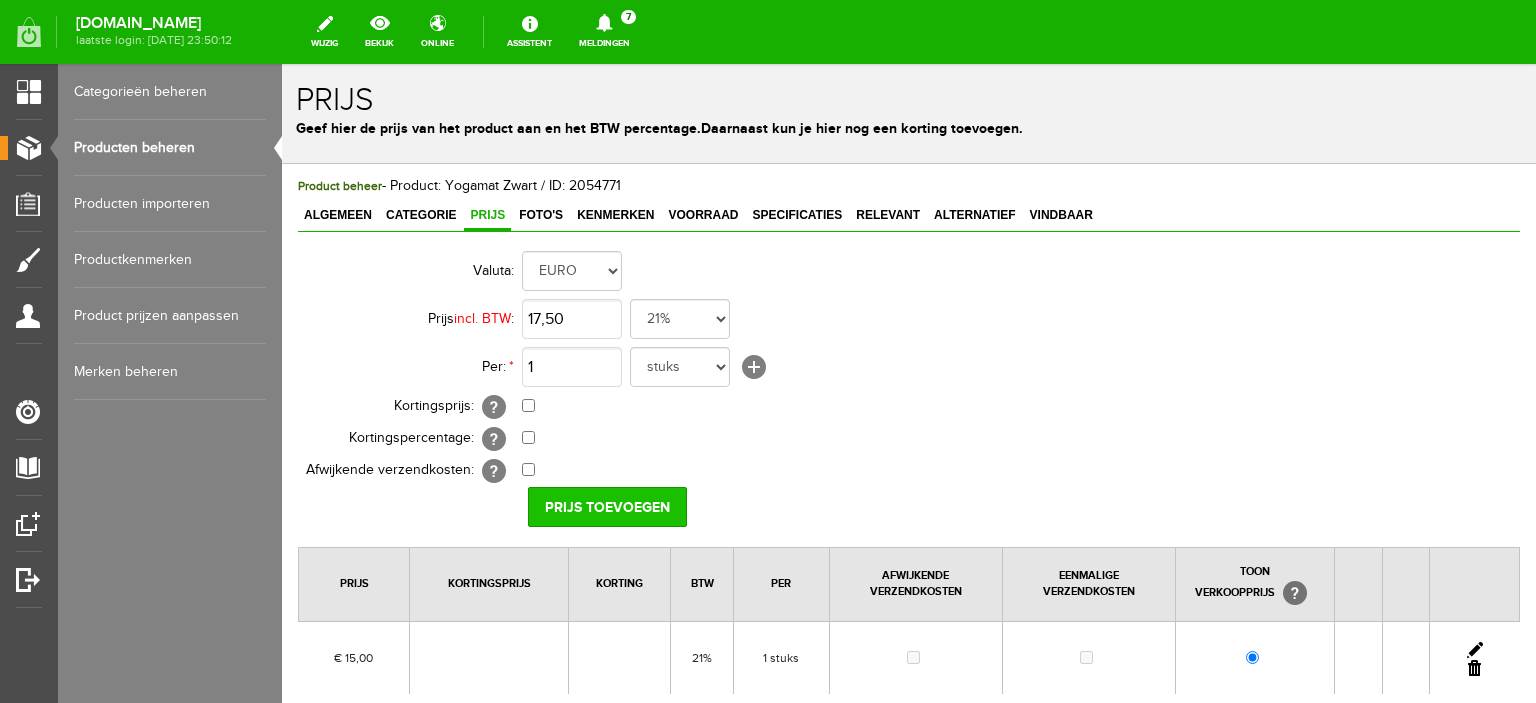 type on "€ 17,50" 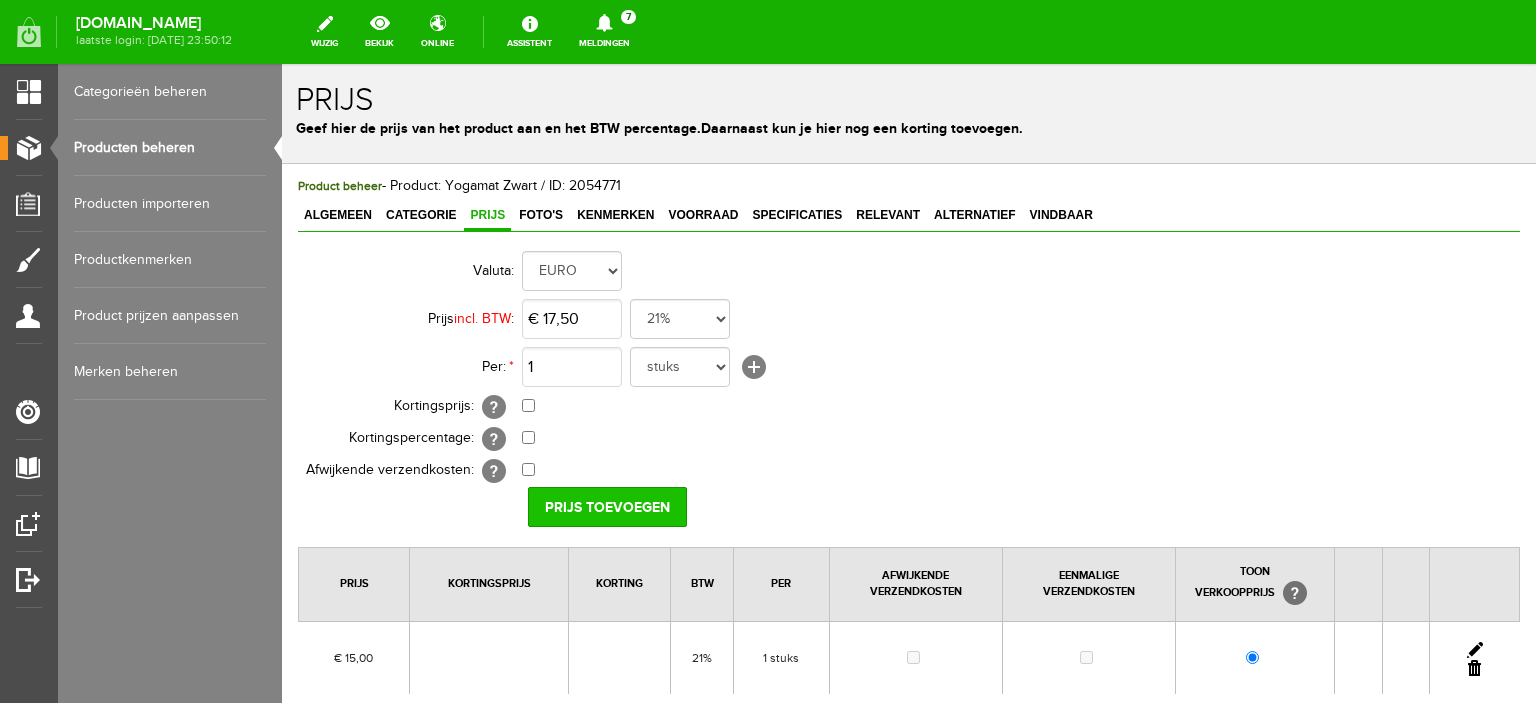 click on "Prijs toevoegen" at bounding box center (607, 507) 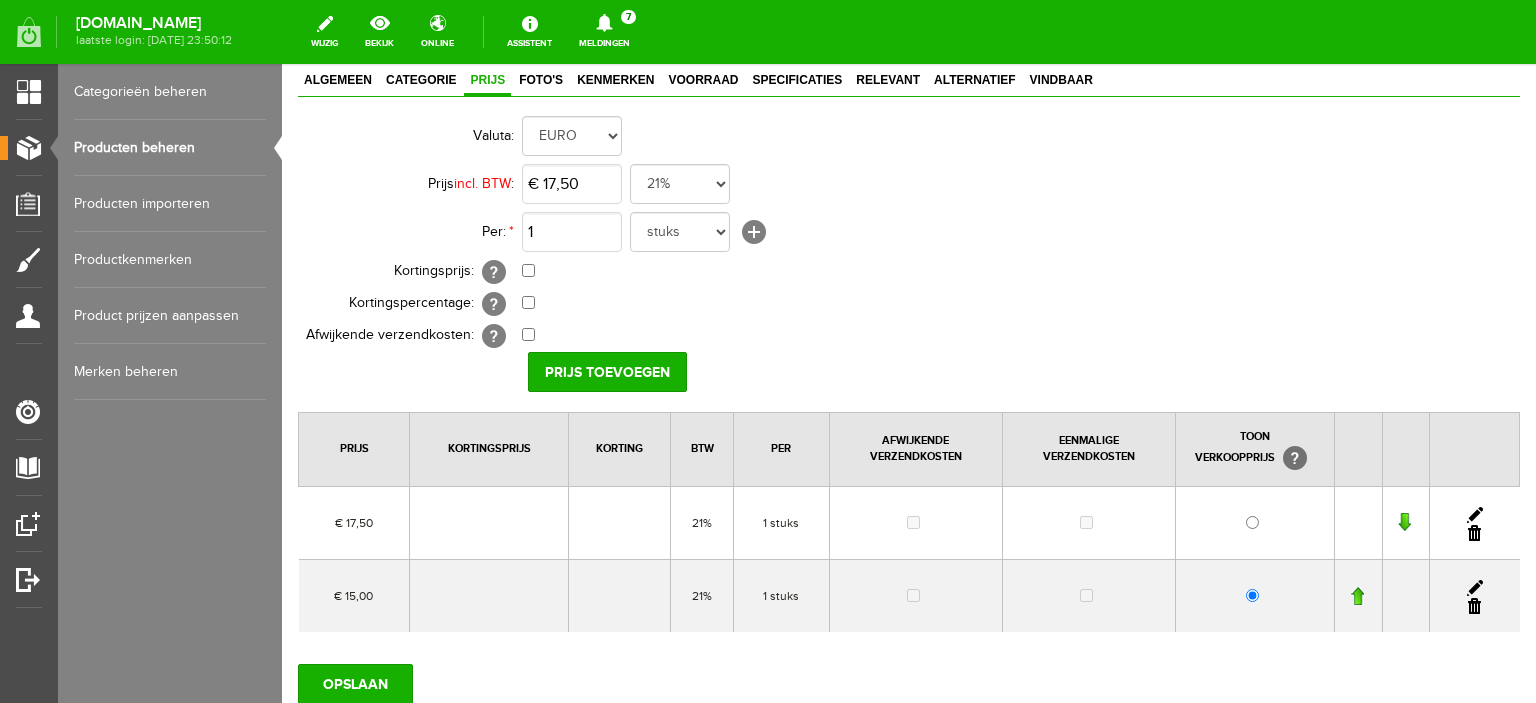scroll, scrollTop: 158, scrollLeft: 0, axis: vertical 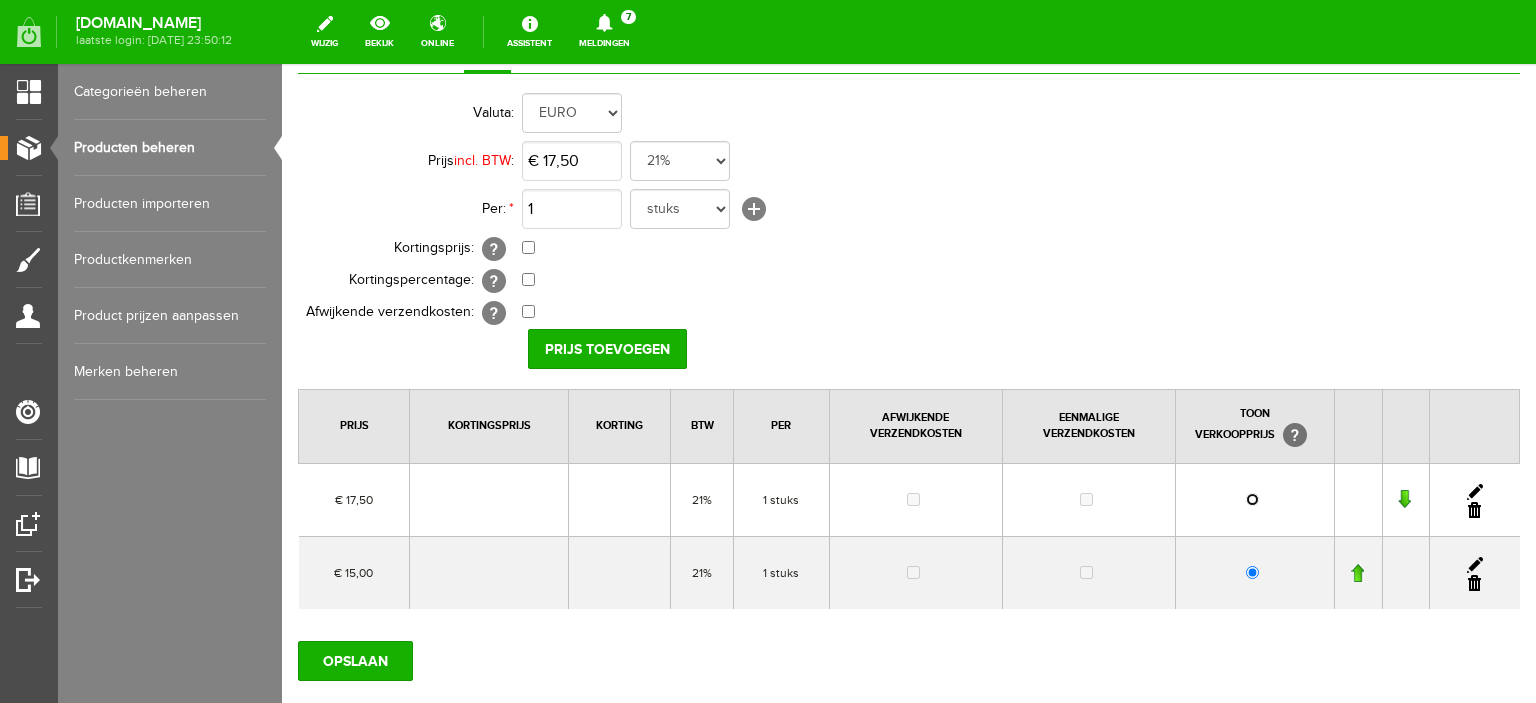 click at bounding box center (1252, 499) 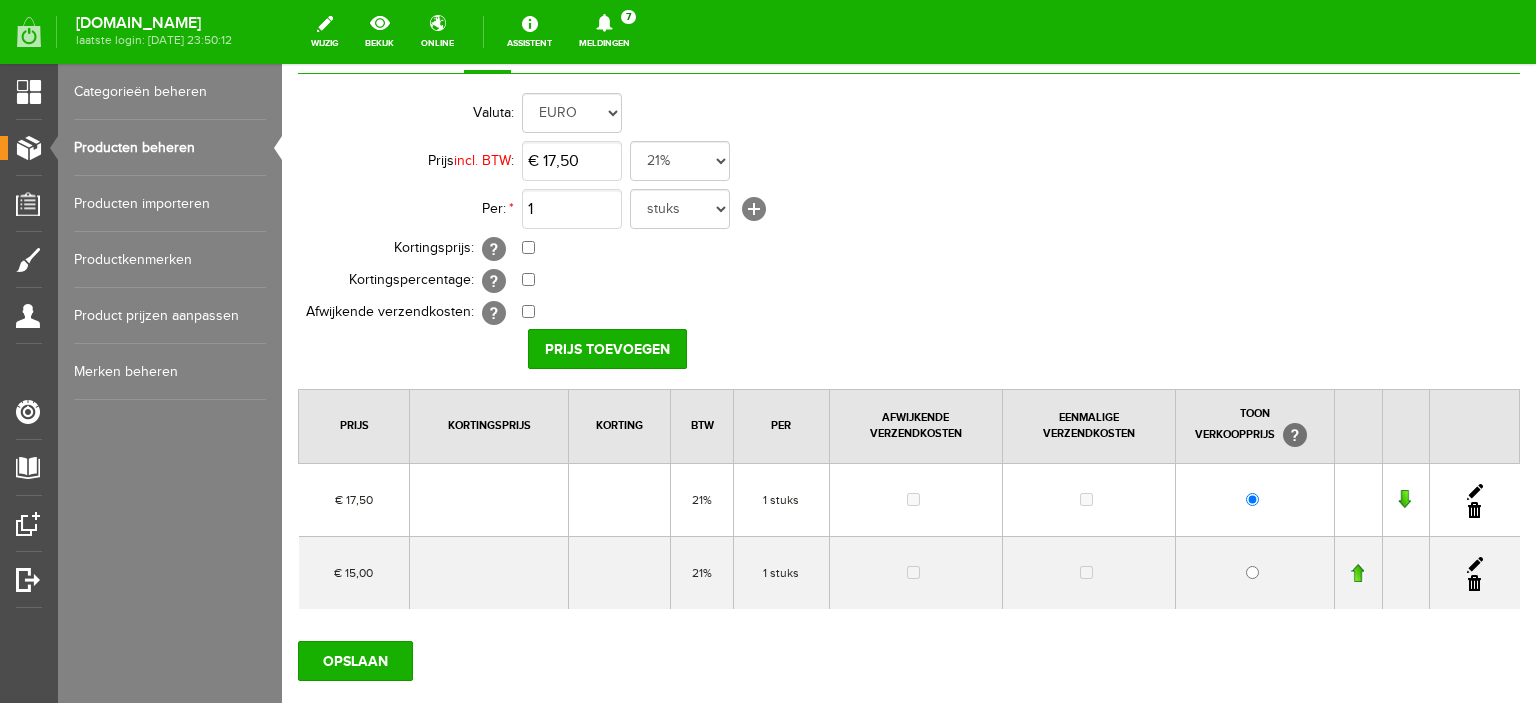 click at bounding box center [1474, 583] 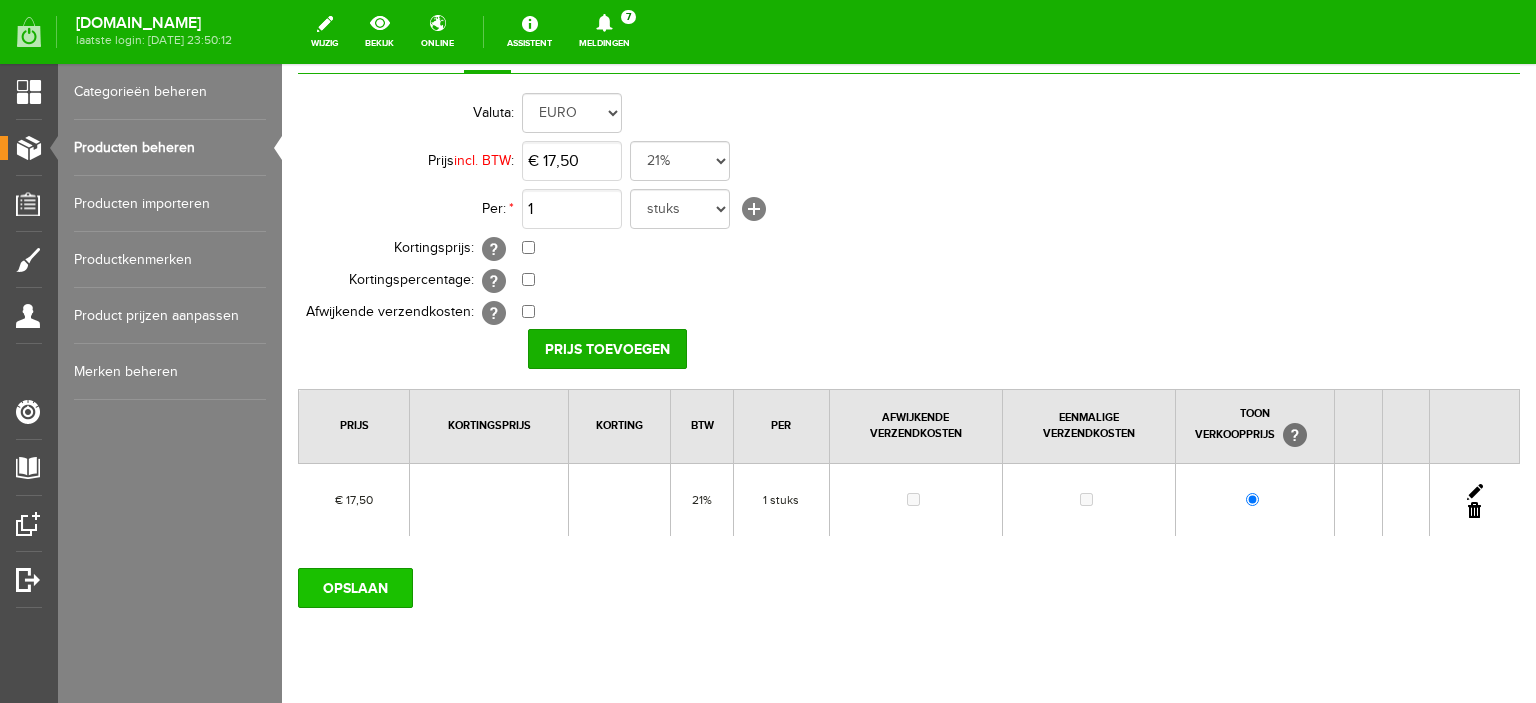 click on "OPSLAAN" at bounding box center (355, 588) 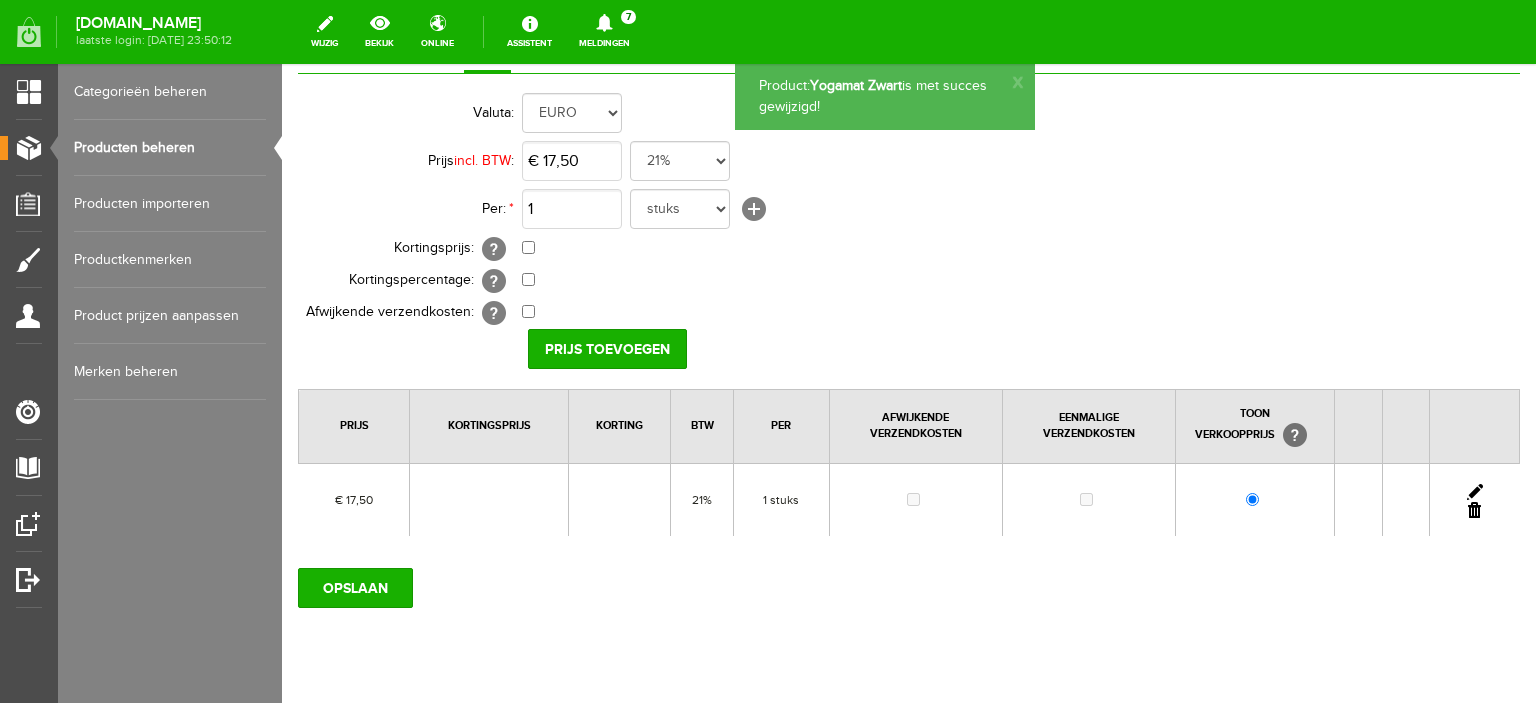 scroll, scrollTop: 0, scrollLeft: 0, axis: both 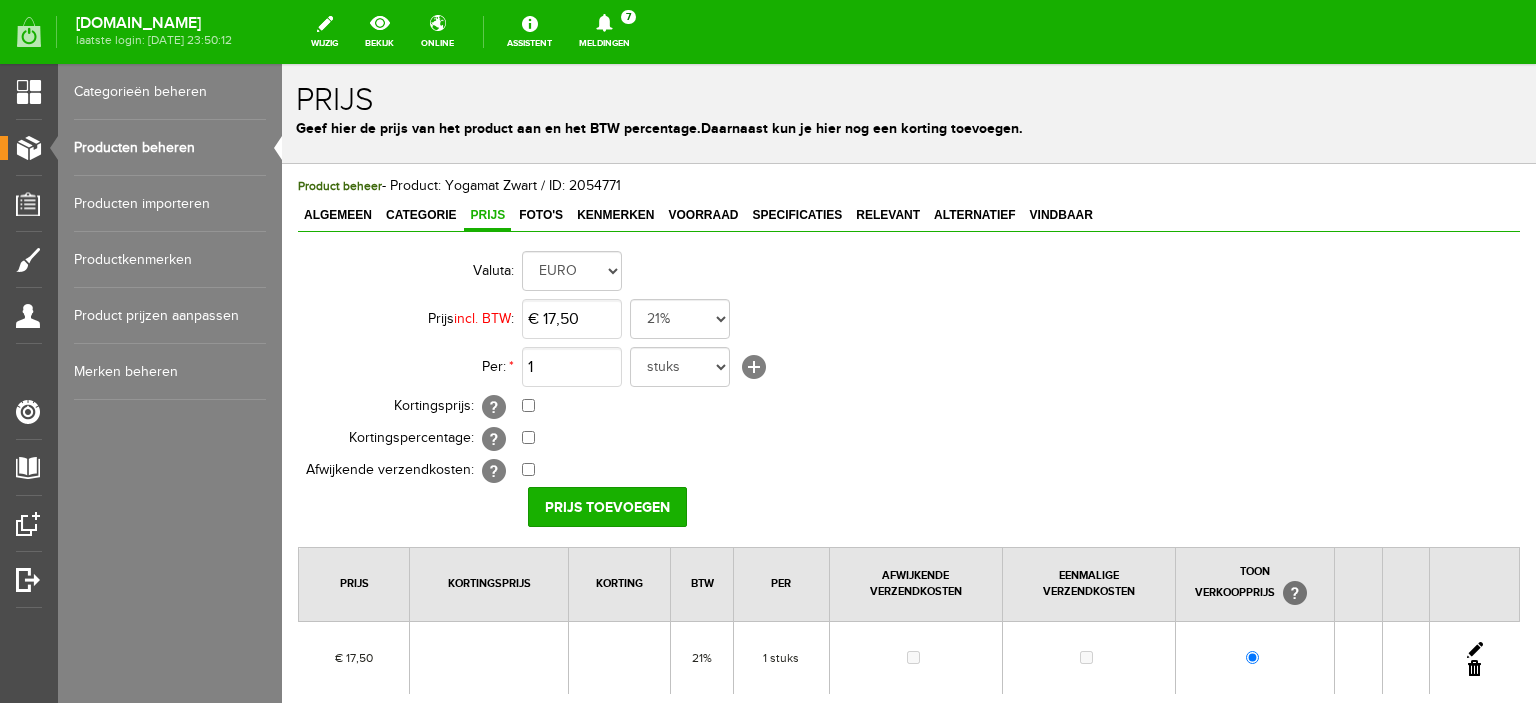 drag, startPoint x: 1531, startPoint y: 228, endPoint x: 1808, endPoint y: 111, distance: 300.69586 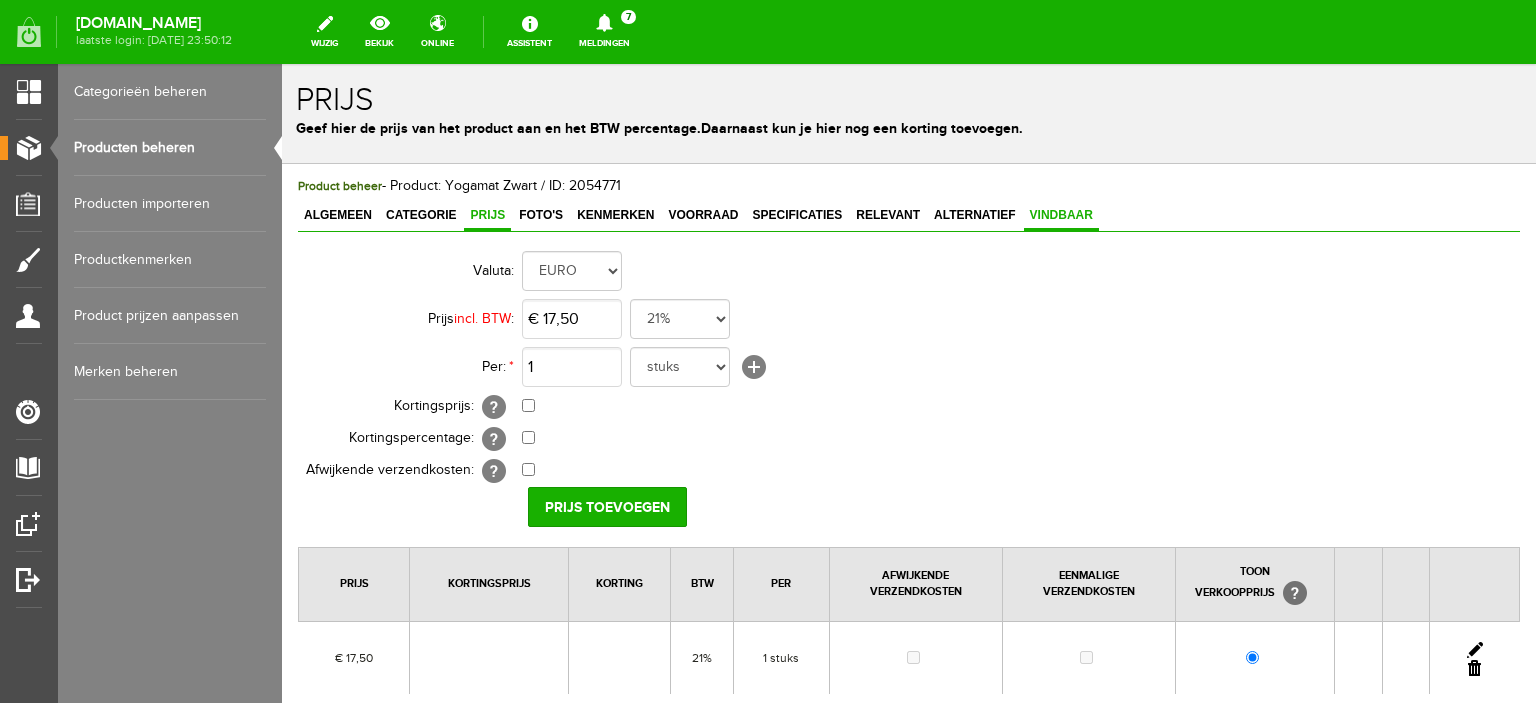click on "Vindbaar" at bounding box center (1061, 215) 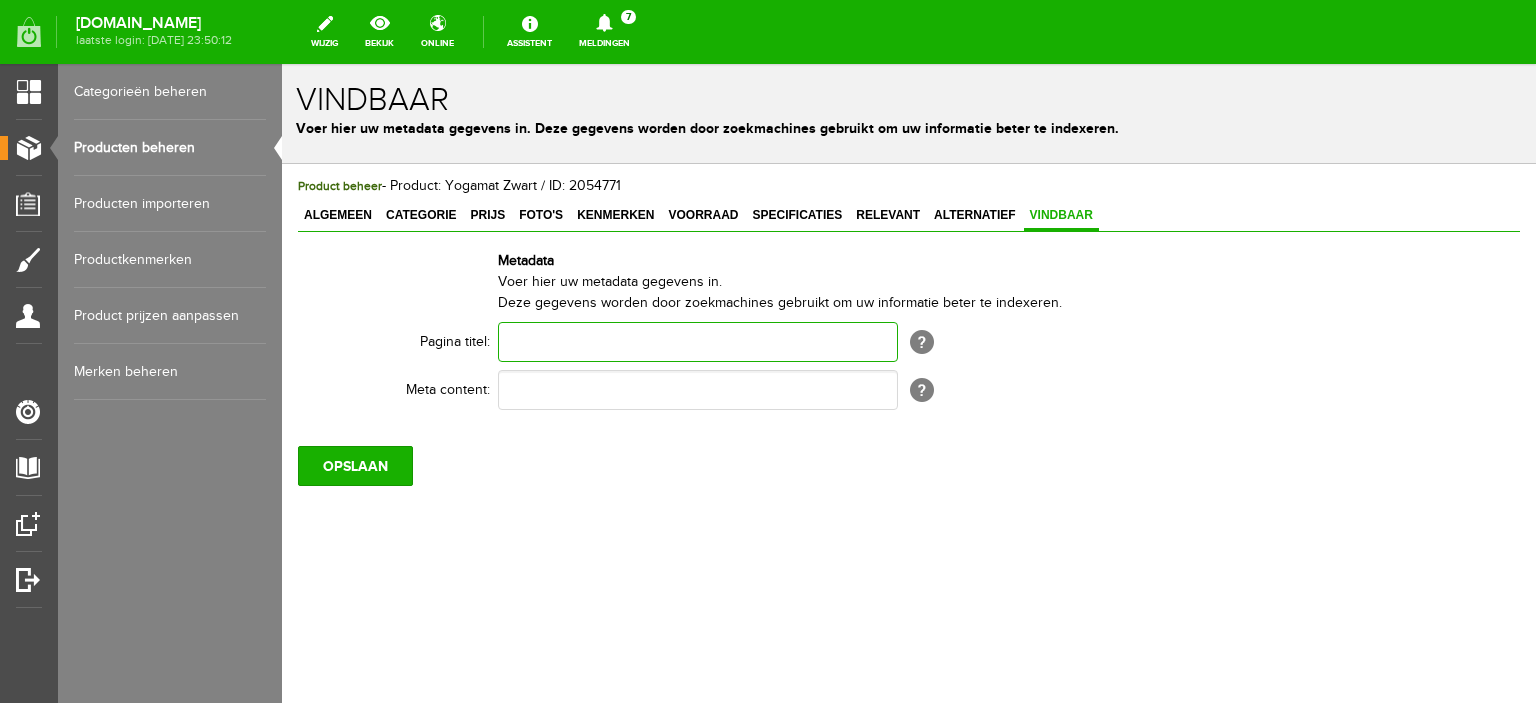 click at bounding box center [698, 342] 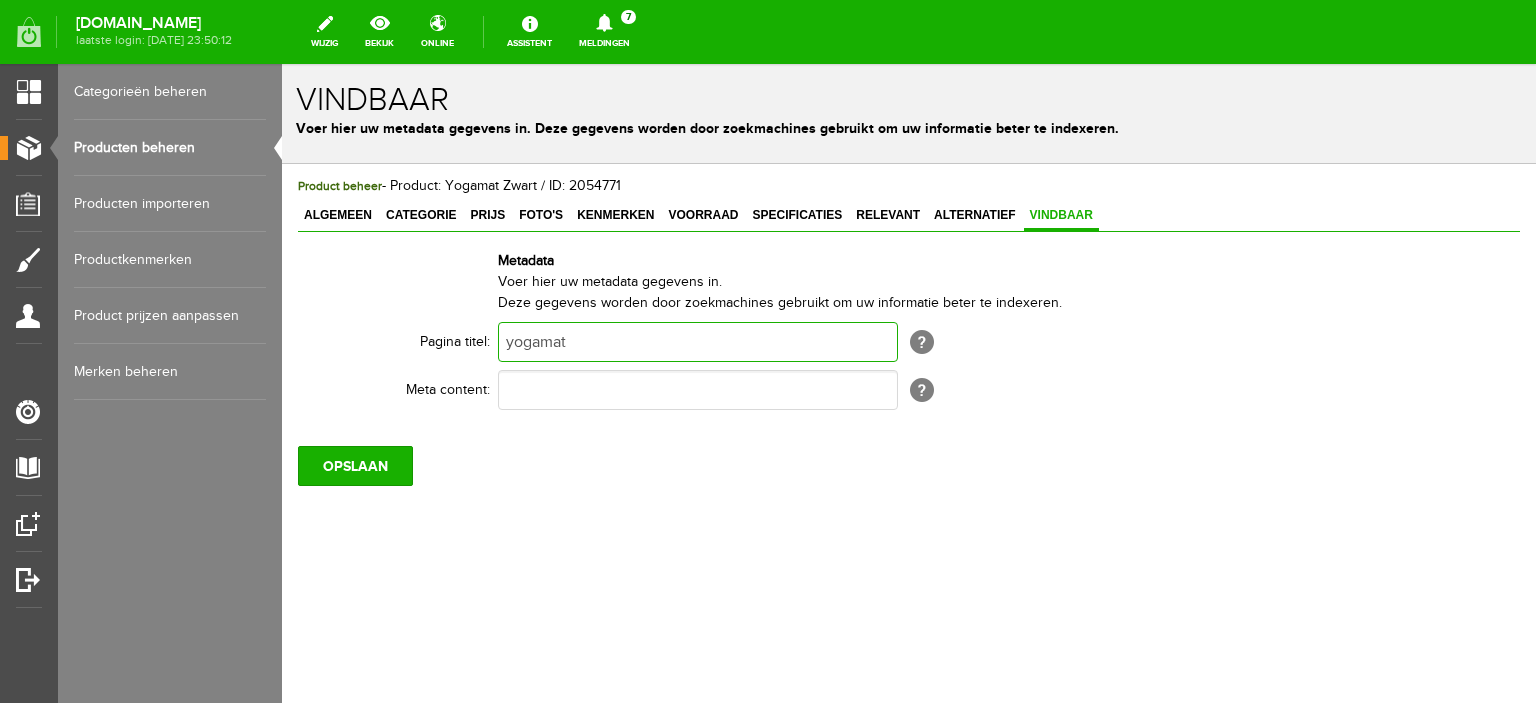 type on "yogamat" 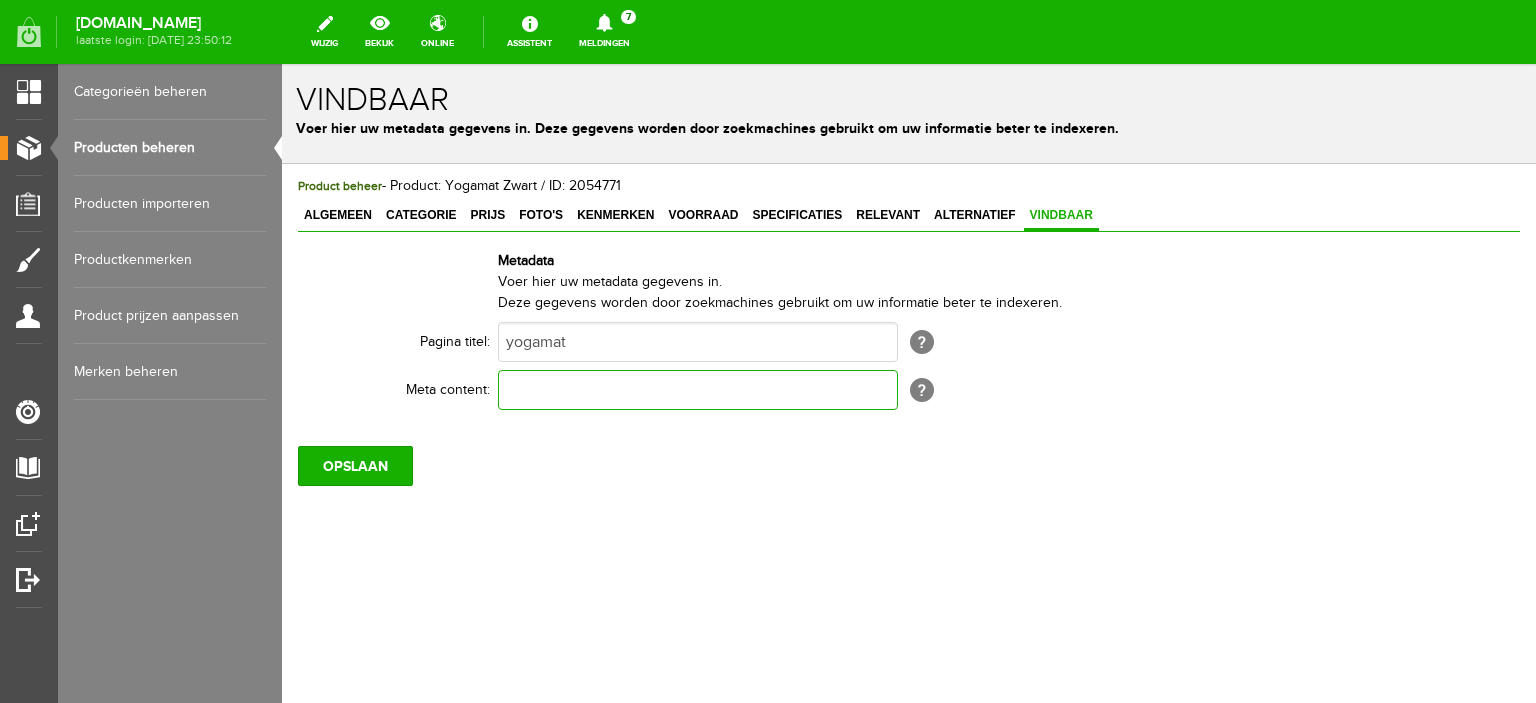 click at bounding box center (698, 390) 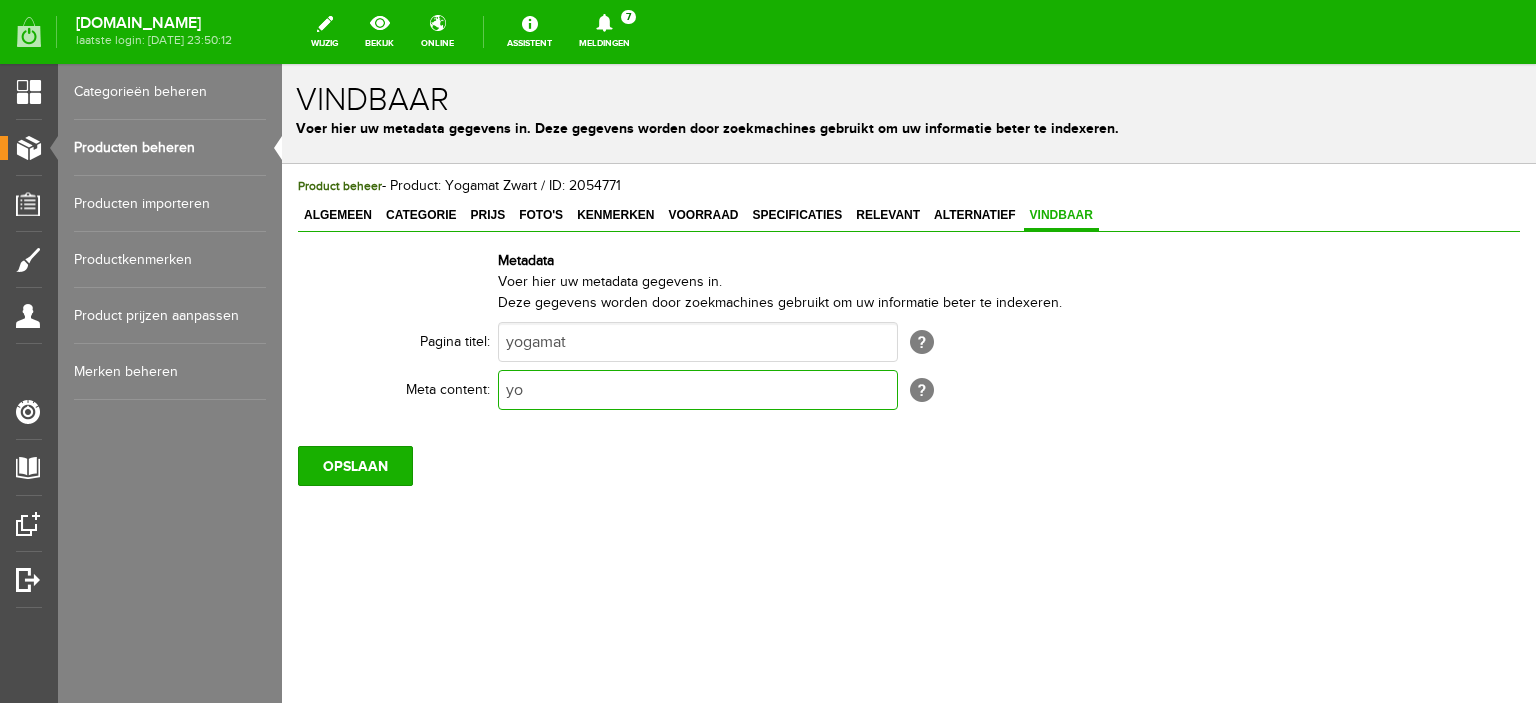 type on "y" 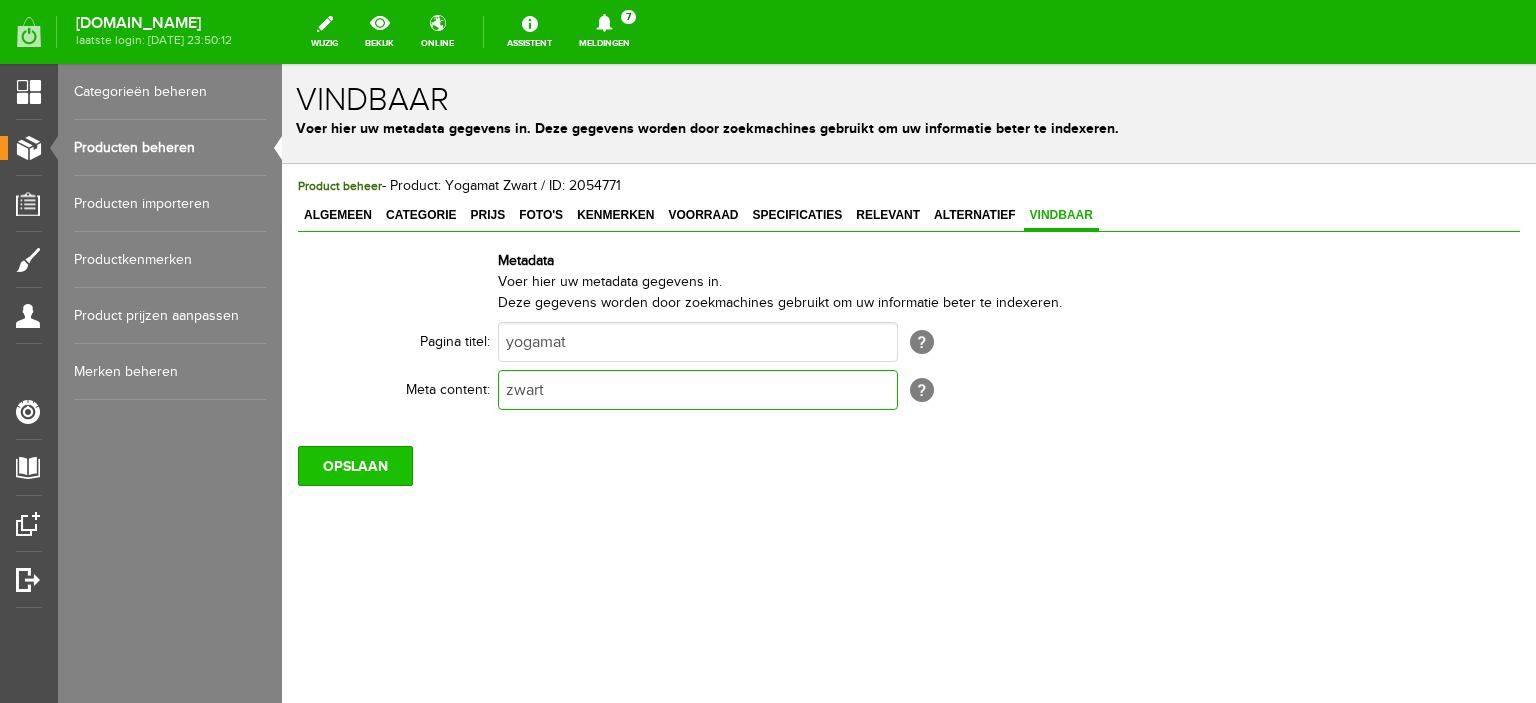 type on "zwart" 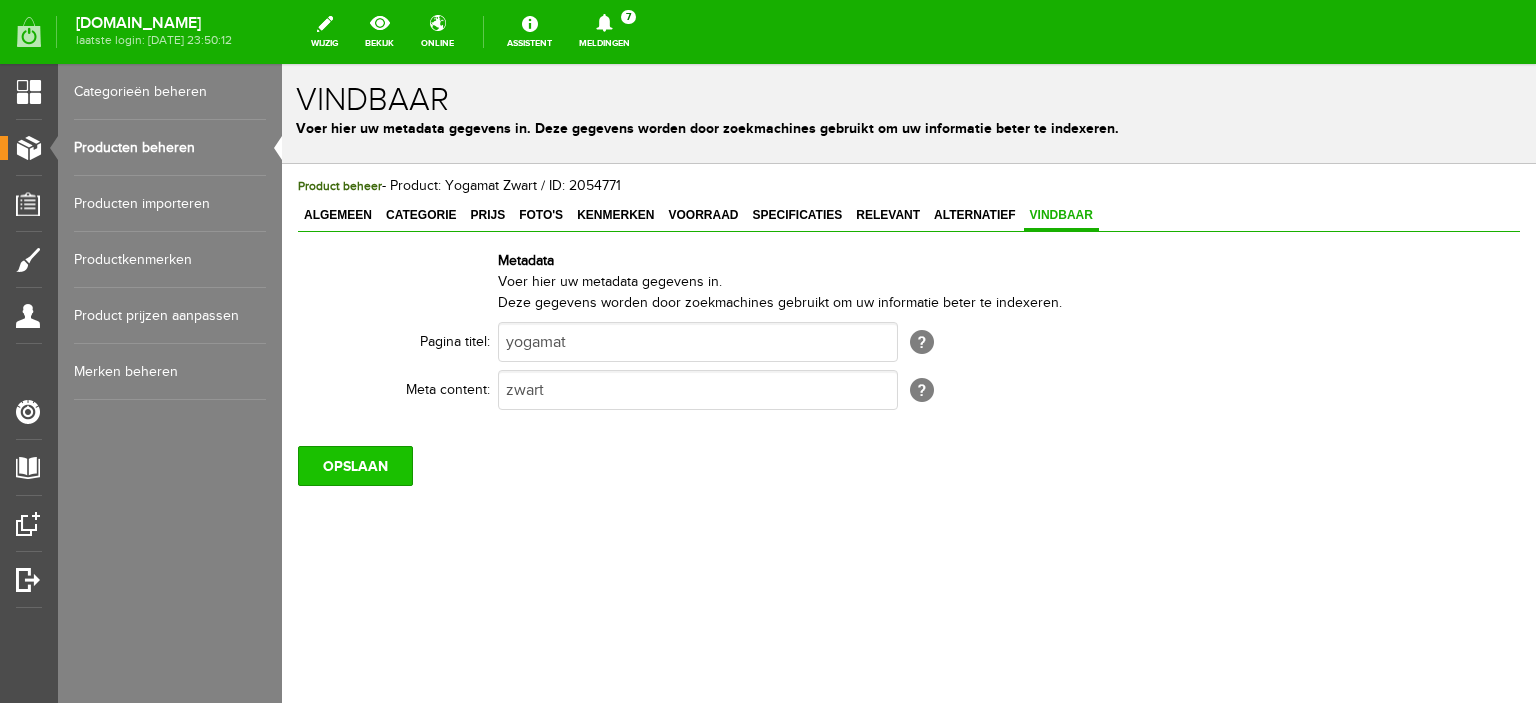 click on "OPSLAAN" at bounding box center (355, 466) 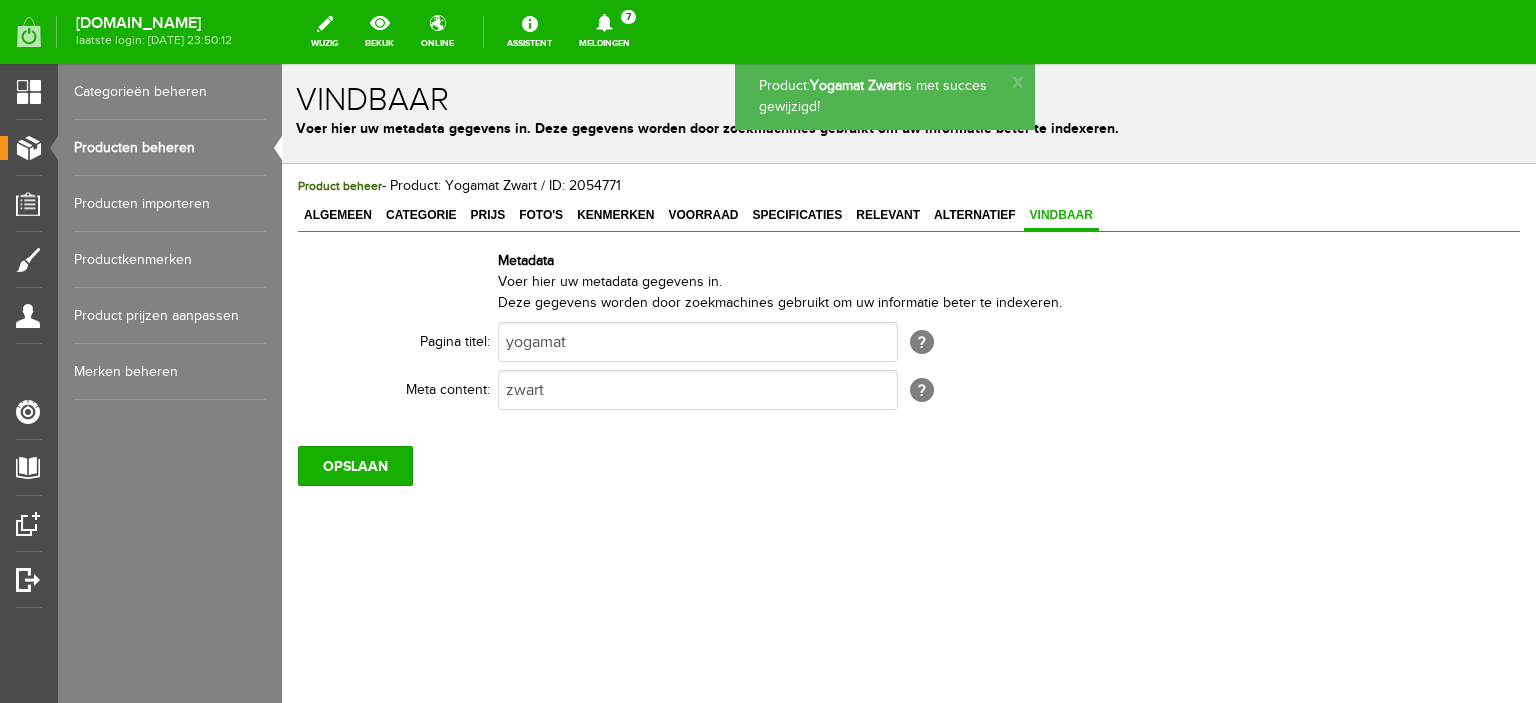 scroll, scrollTop: 0, scrollLeft: 0, axis: both 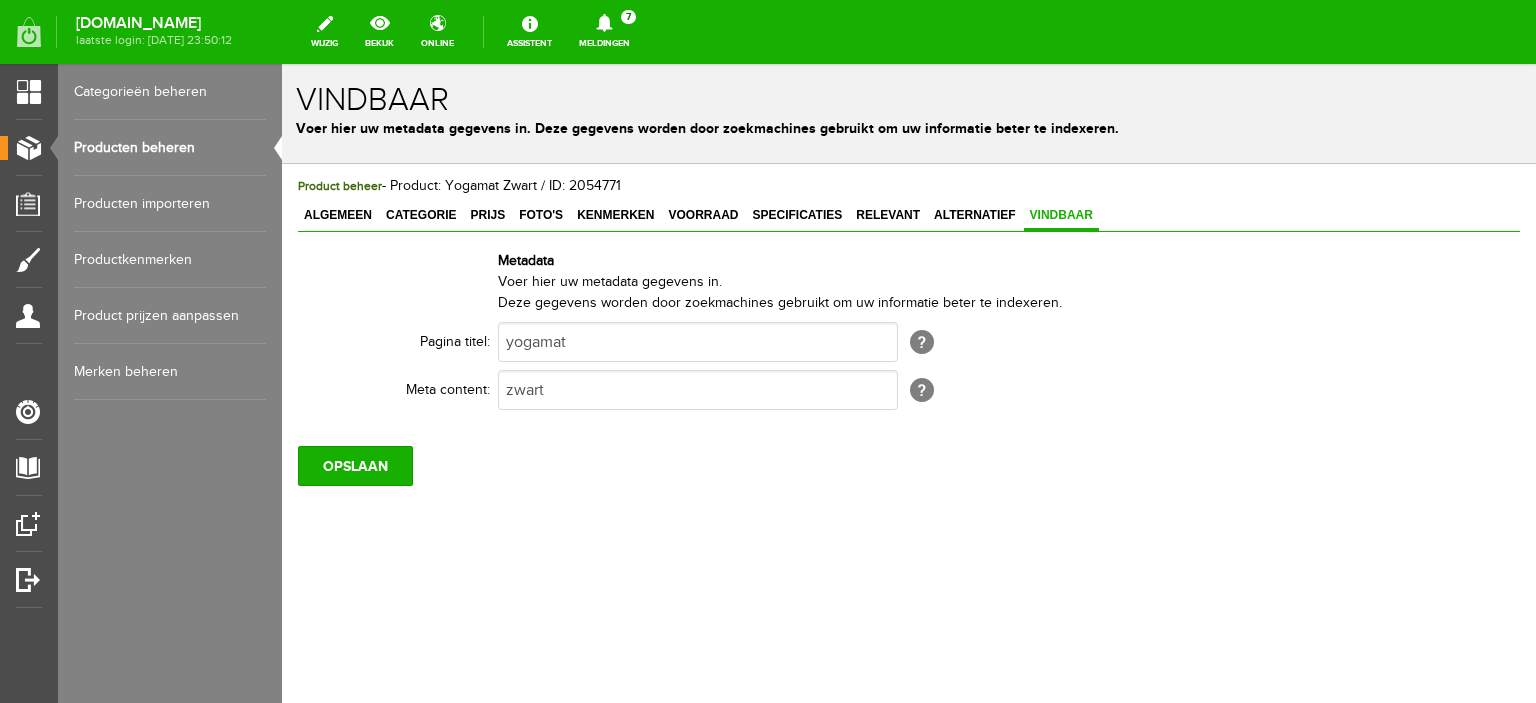 click on "Producten beheren" at bounding box center (170, 148) 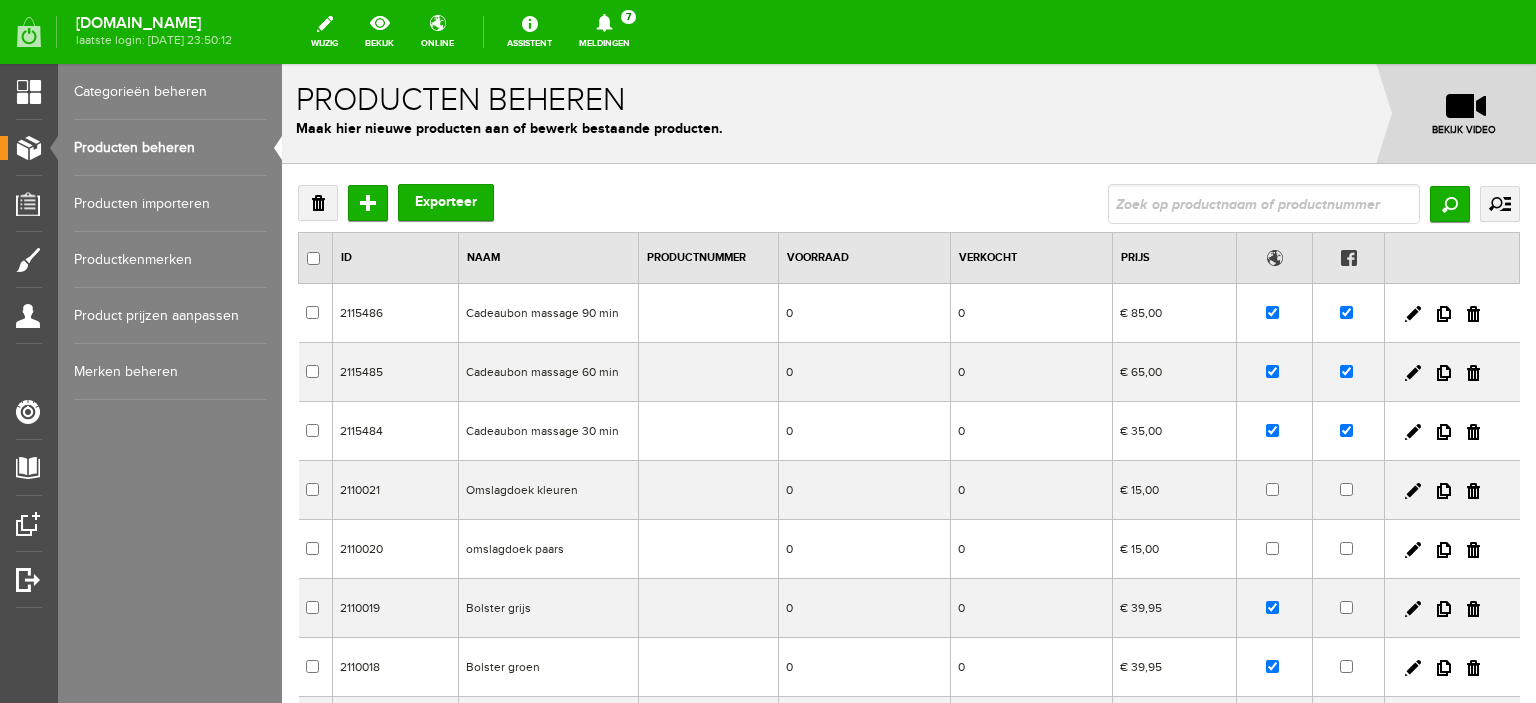 scroll, scrollTop: 0, scrollLeft: 0, axis: both 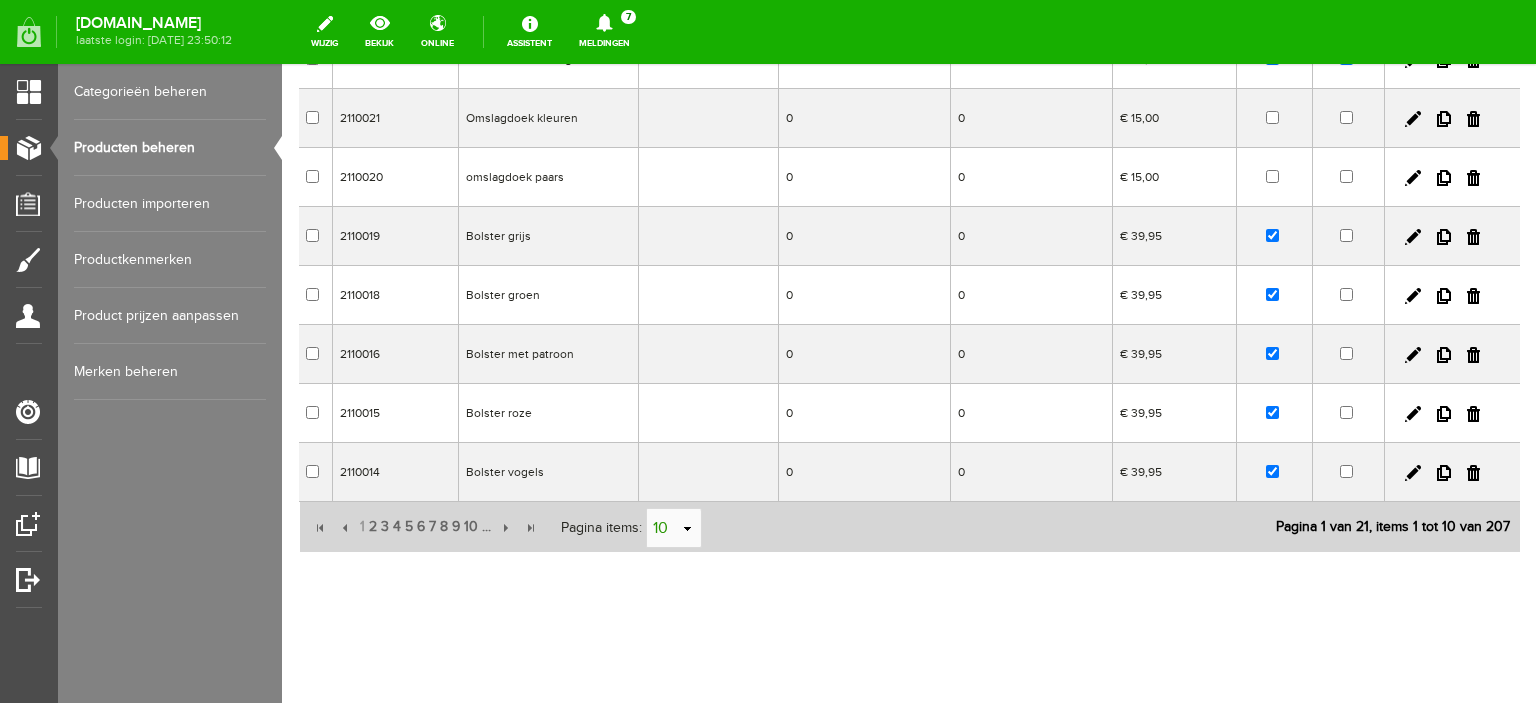 click on "select" at bounding box center (688, 529) 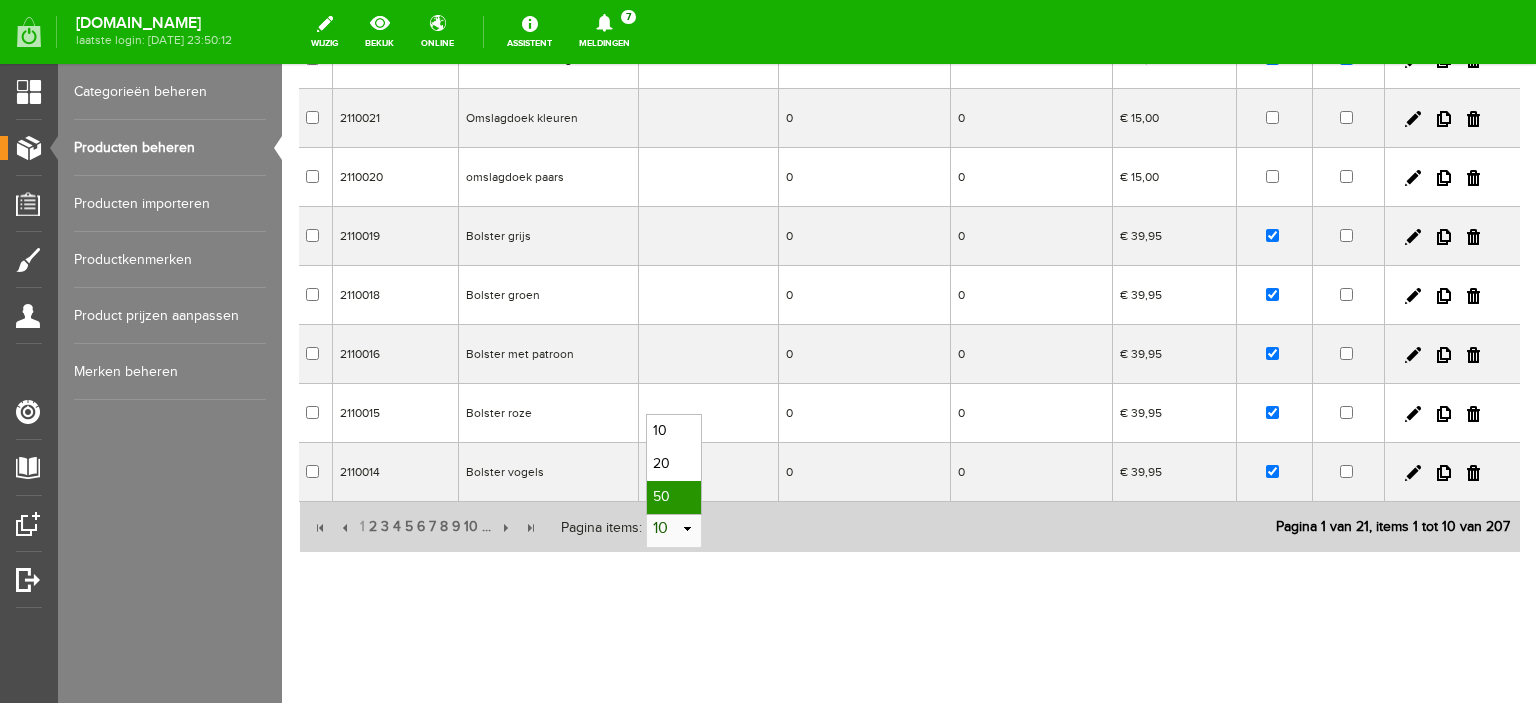 click on "50" at bounding box center [674, 497] 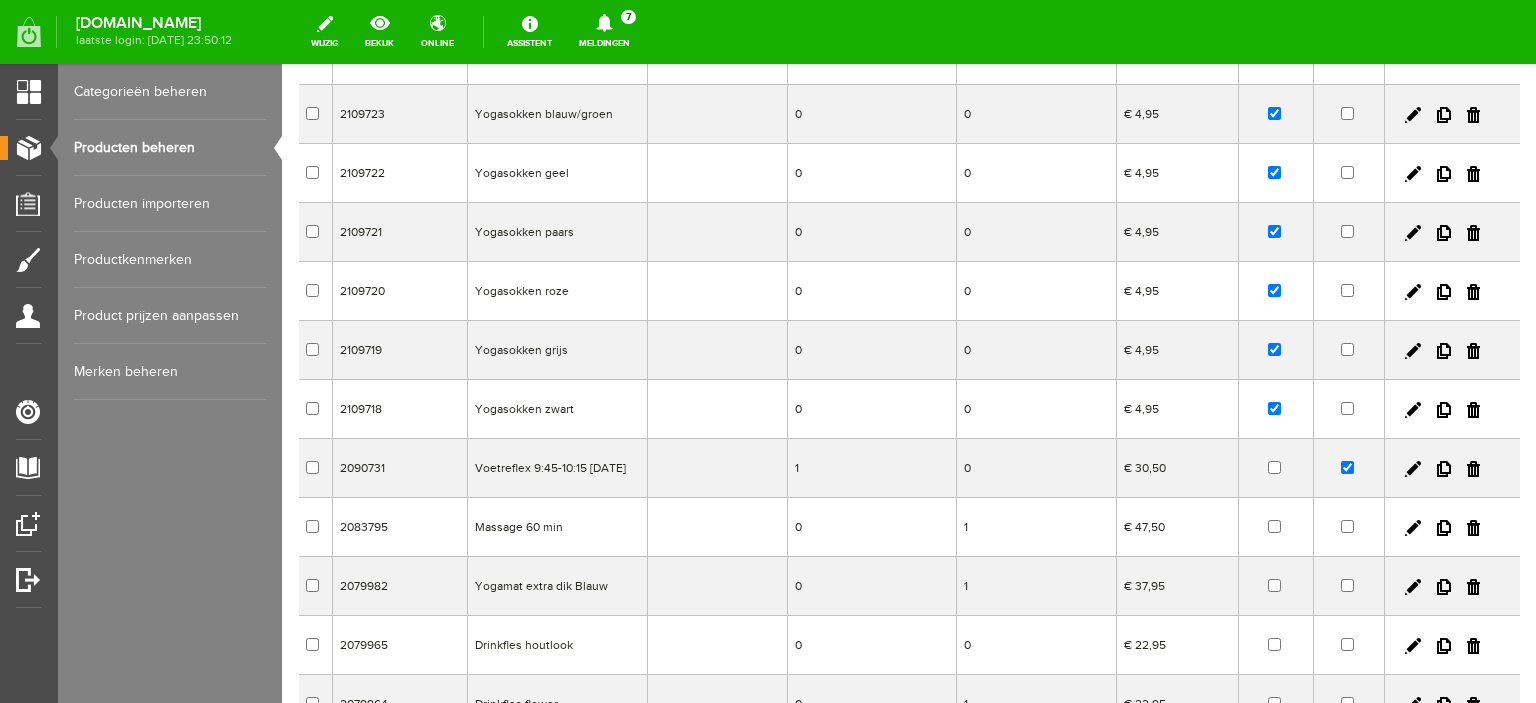 scroll, scrollTop: 2796, scrollLeft: 0, axis: vertical 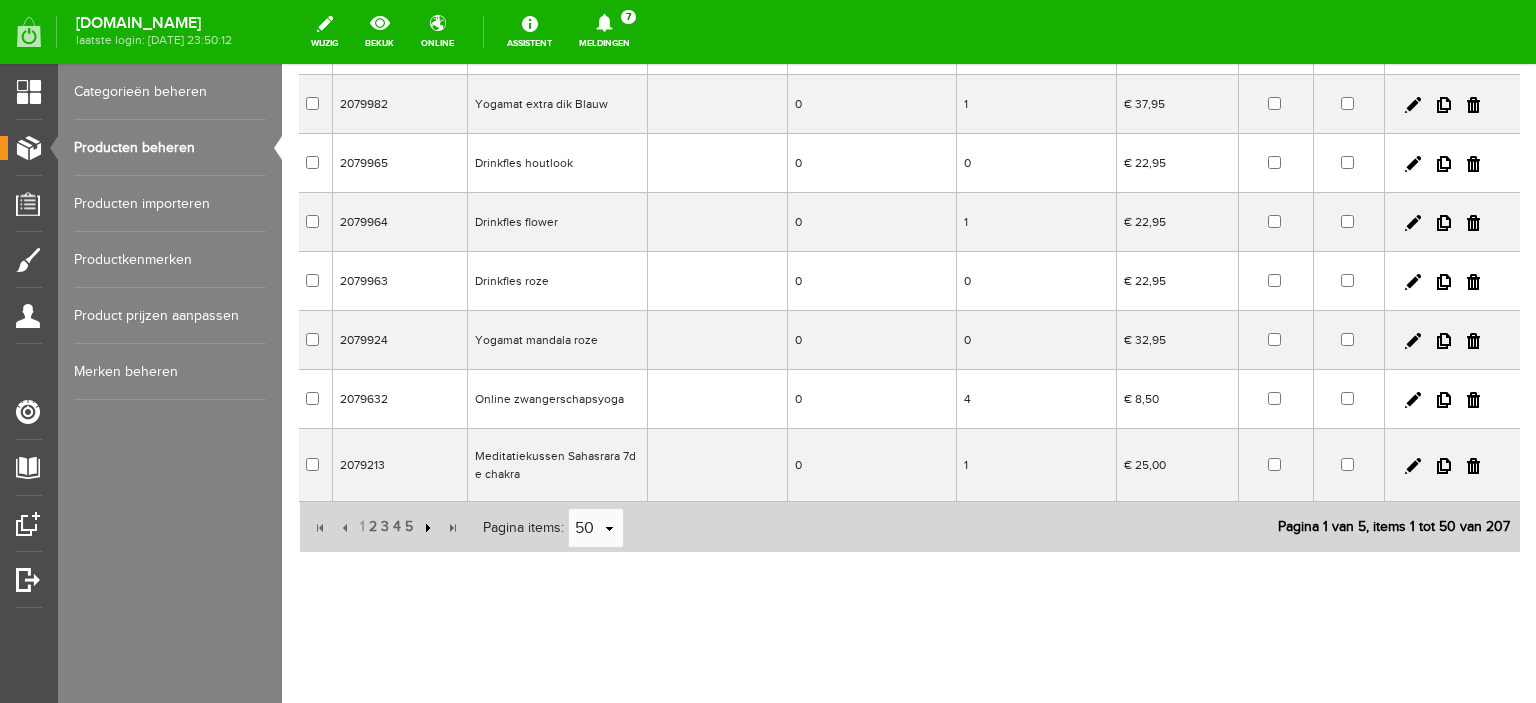 click at bounding box center (426, 528) 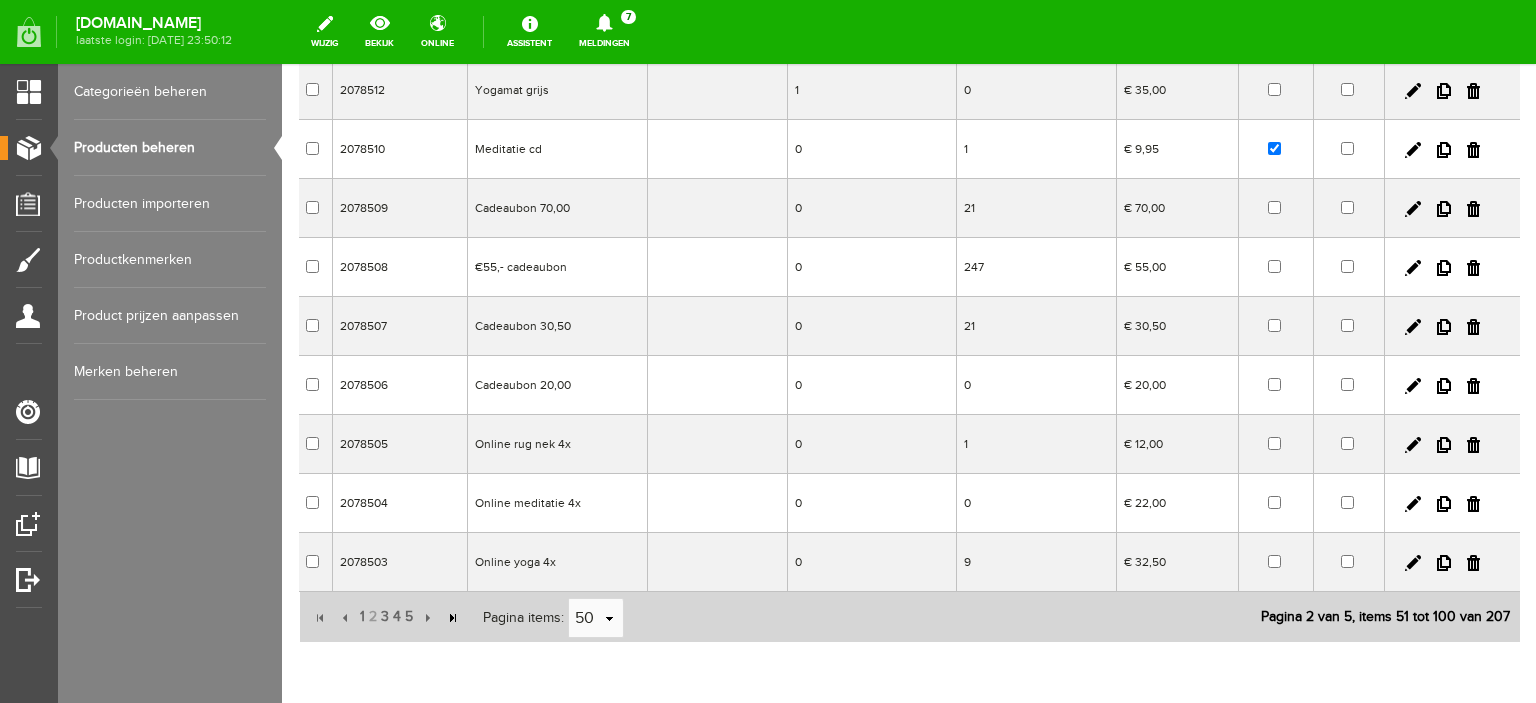 click at bounding box center (452, 618) 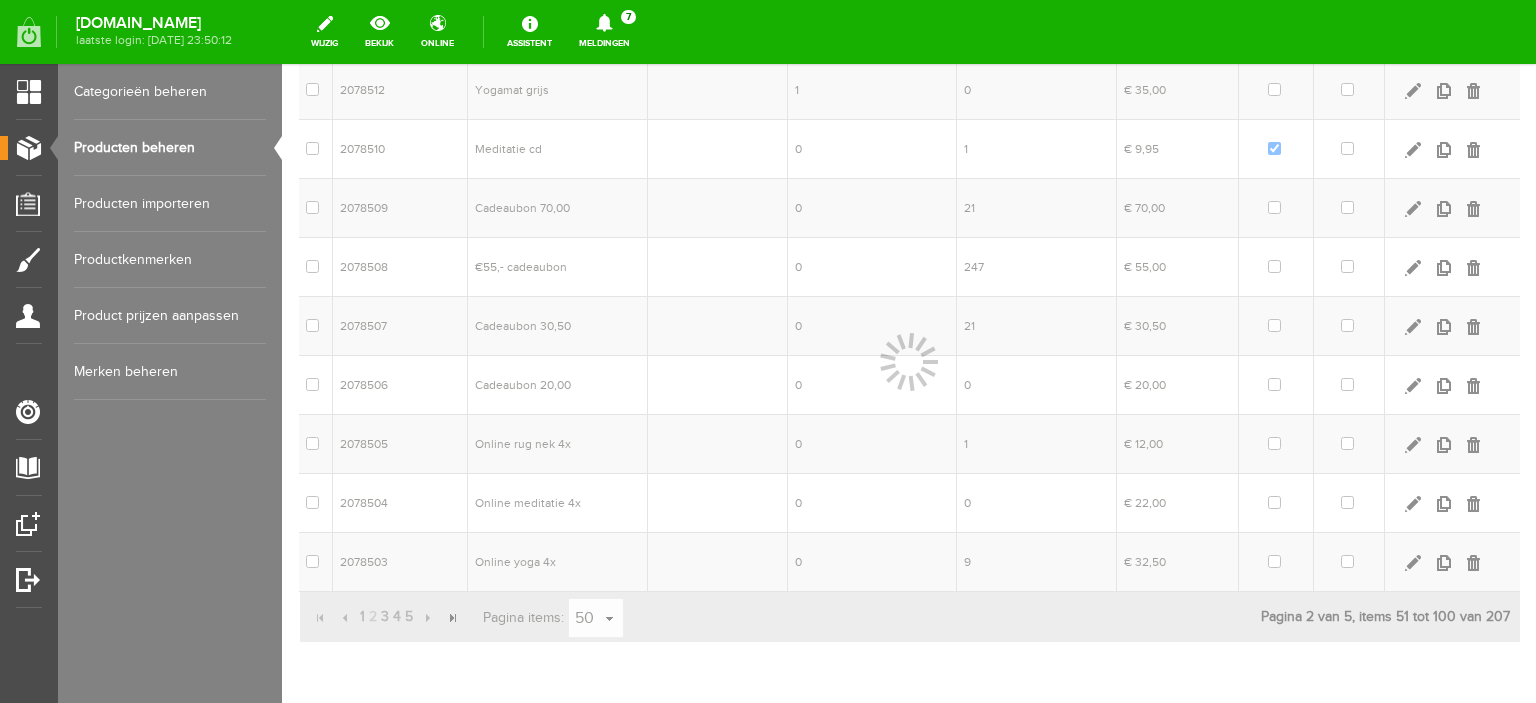 scroll, scrollTop: 251, scrollLeft: 0, axis: vertical 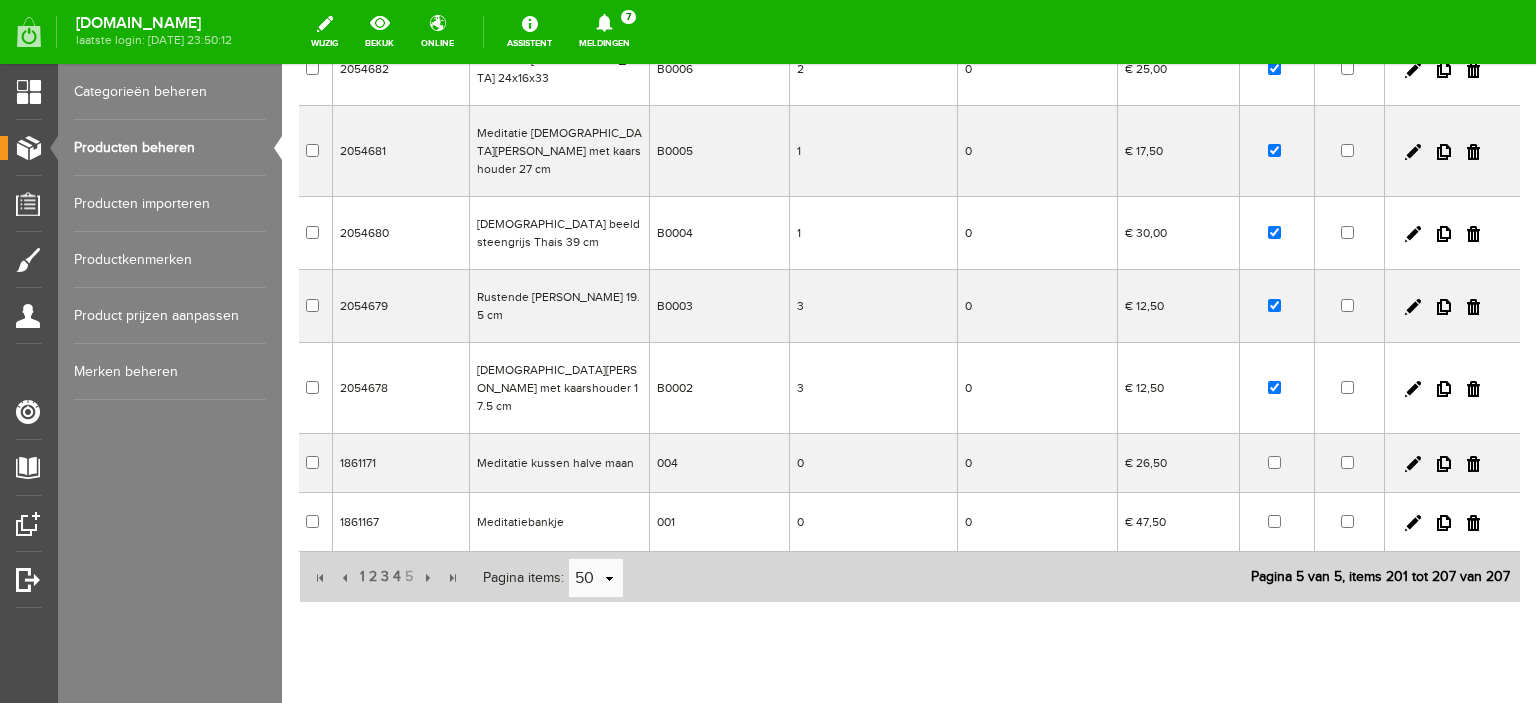 click on "Meditatie kussen halve maan" at bounding box center (559, 463) 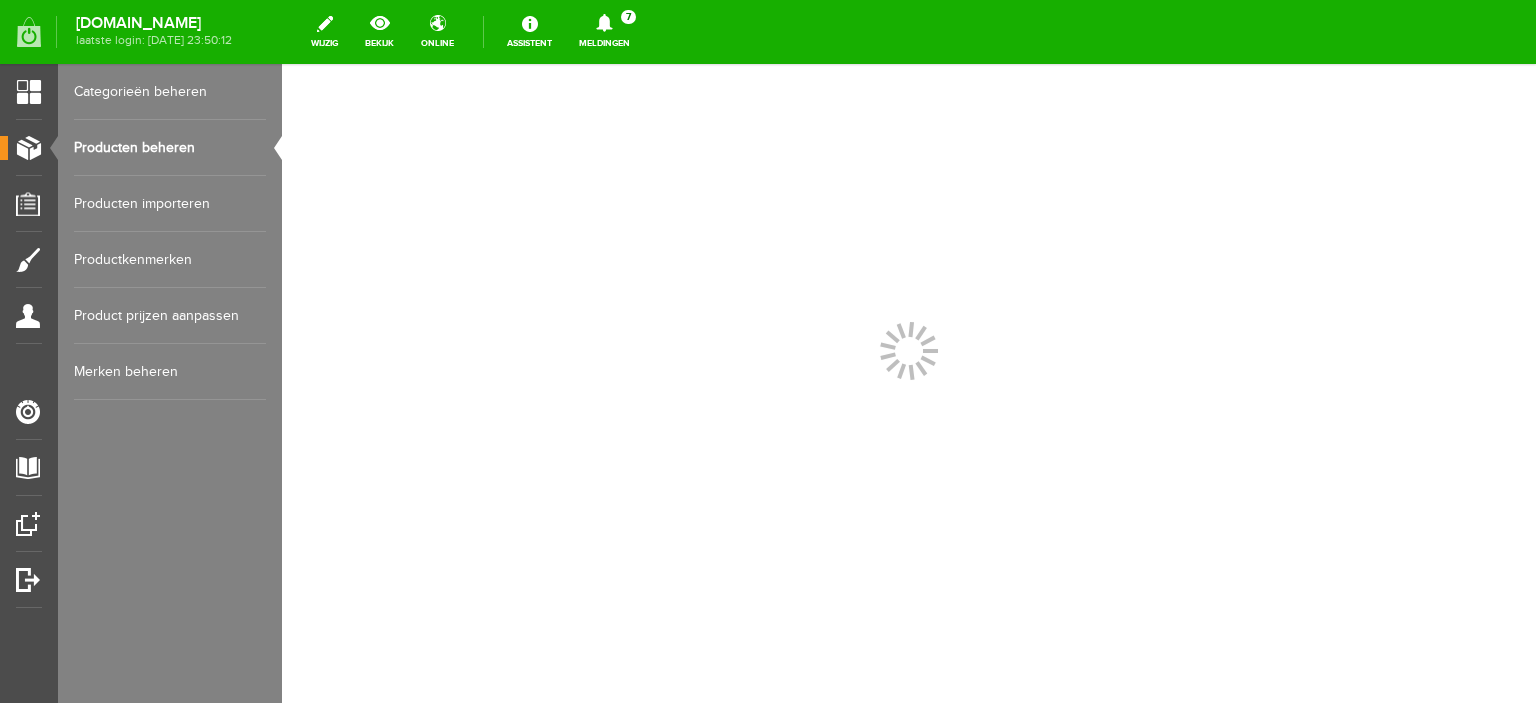 scroll, scrollTop: 0, scrollLeft: 0, axis: both 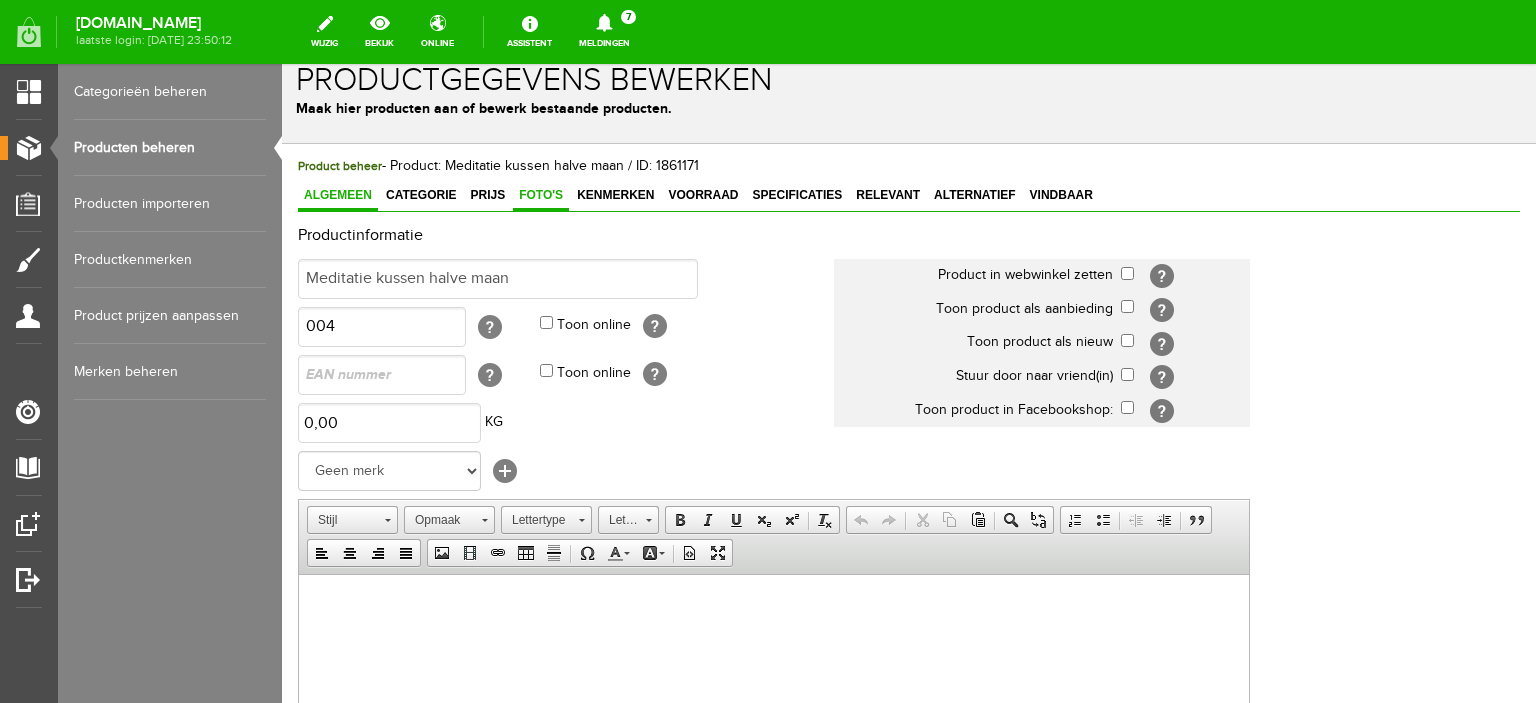 click on "Foto's" at bounding box center (541, 195) 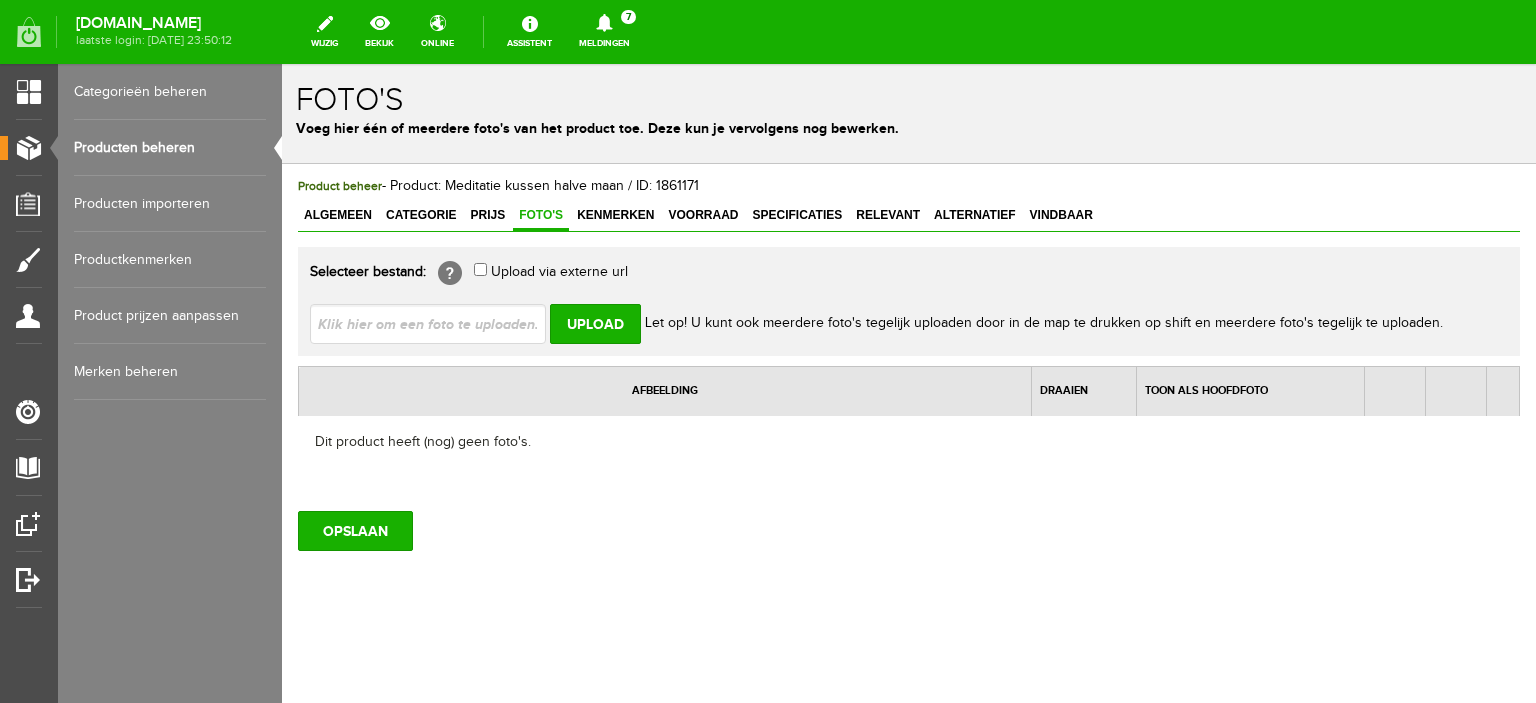 scroll, scrollTop: 0, scrollLeft: 0, axis: both 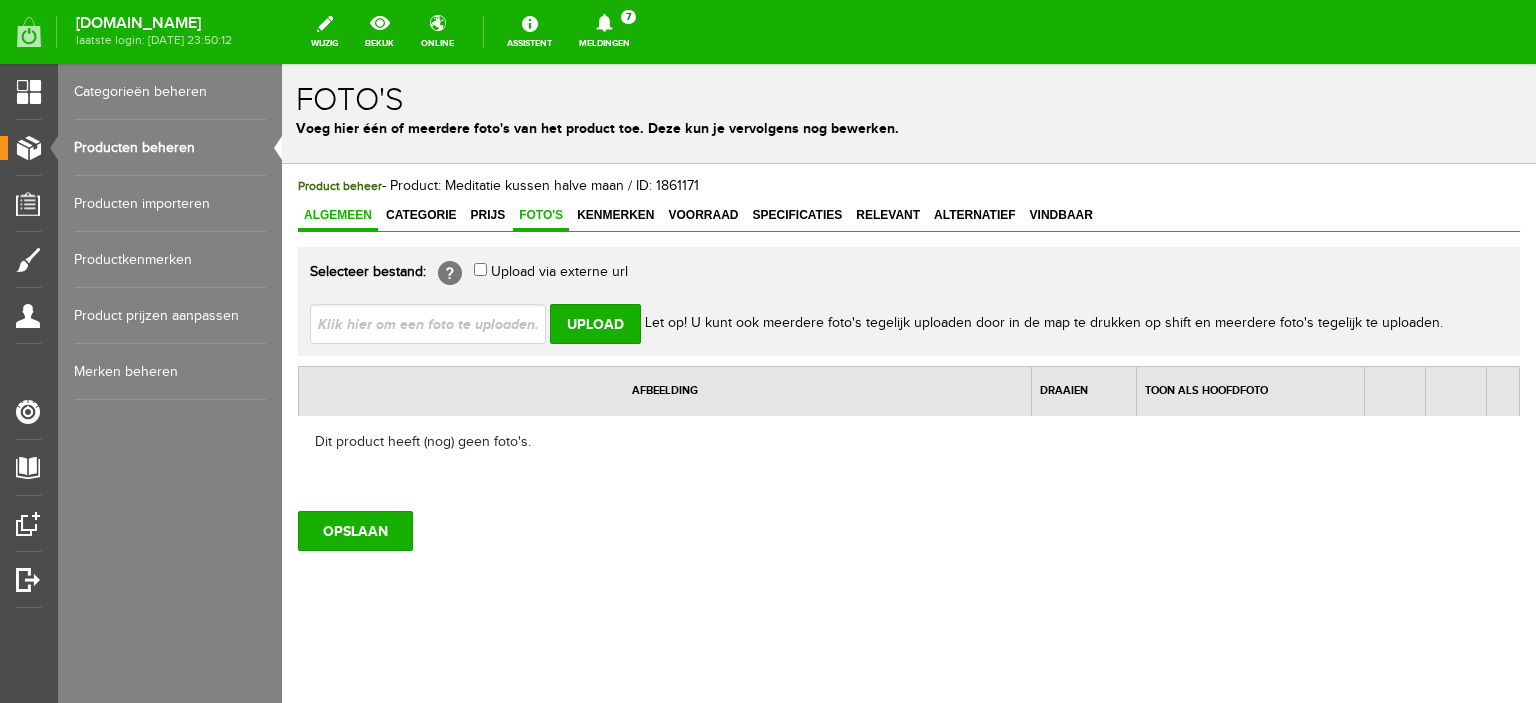 click on "Algemeen" at bounding box center (338, 215) 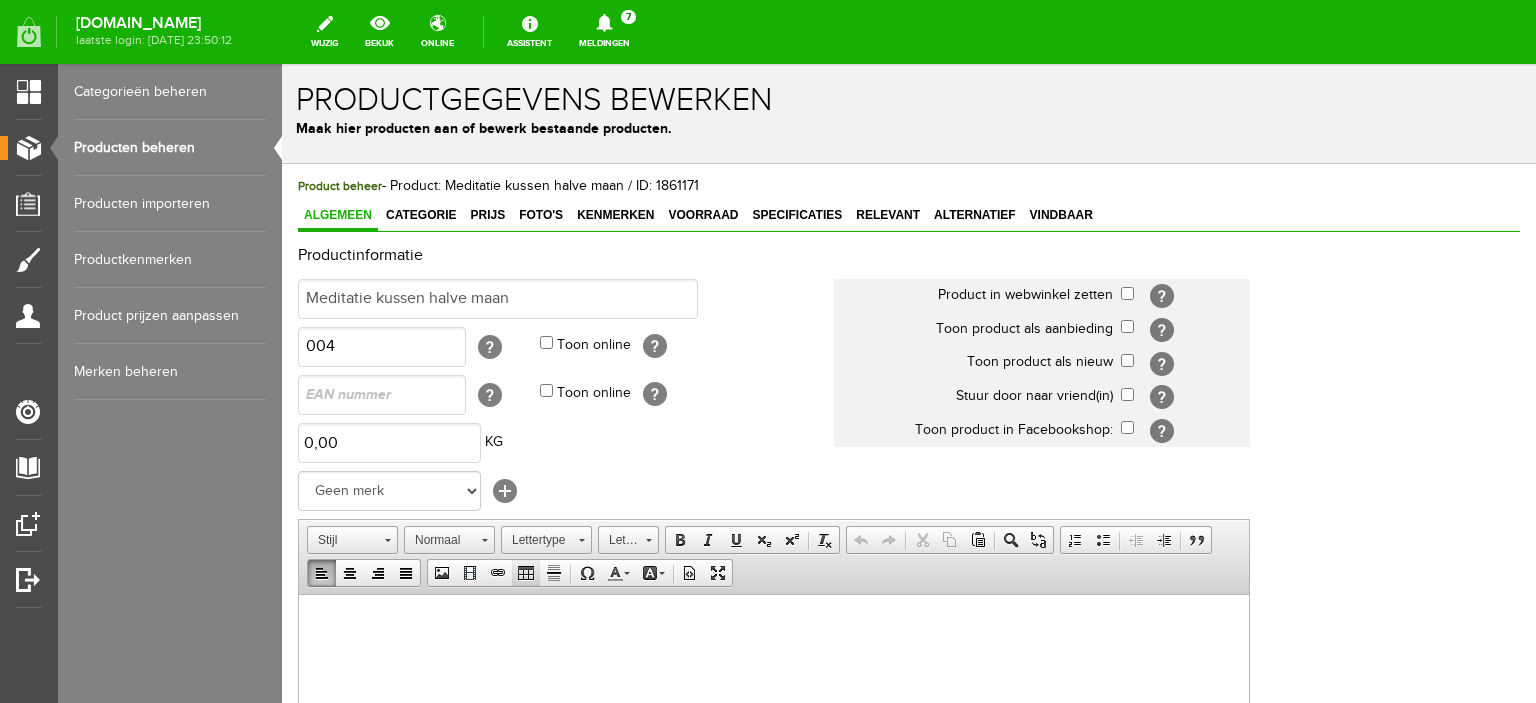 scroll, scrollTop: 0, scrollLeft: 0, axis: both 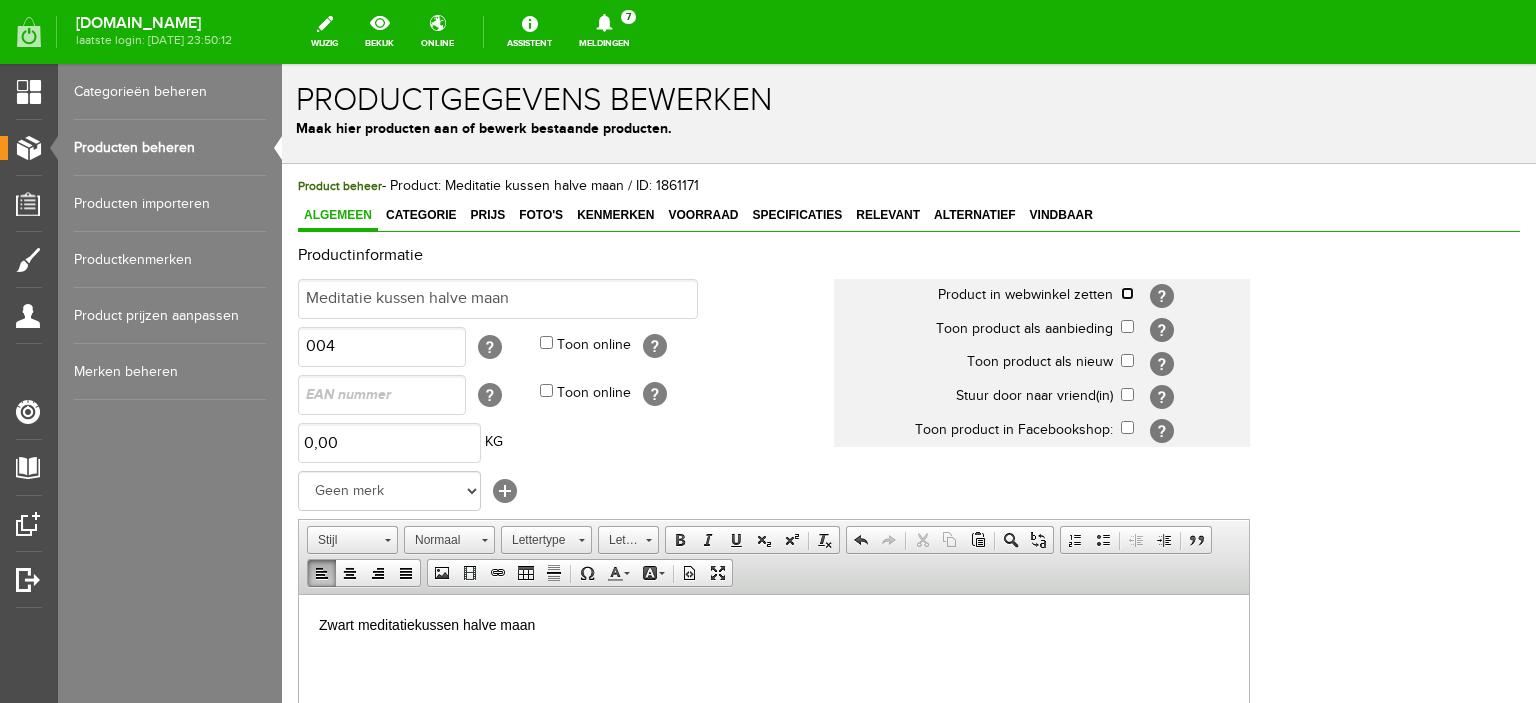 click at bounding box center (1127, 293) 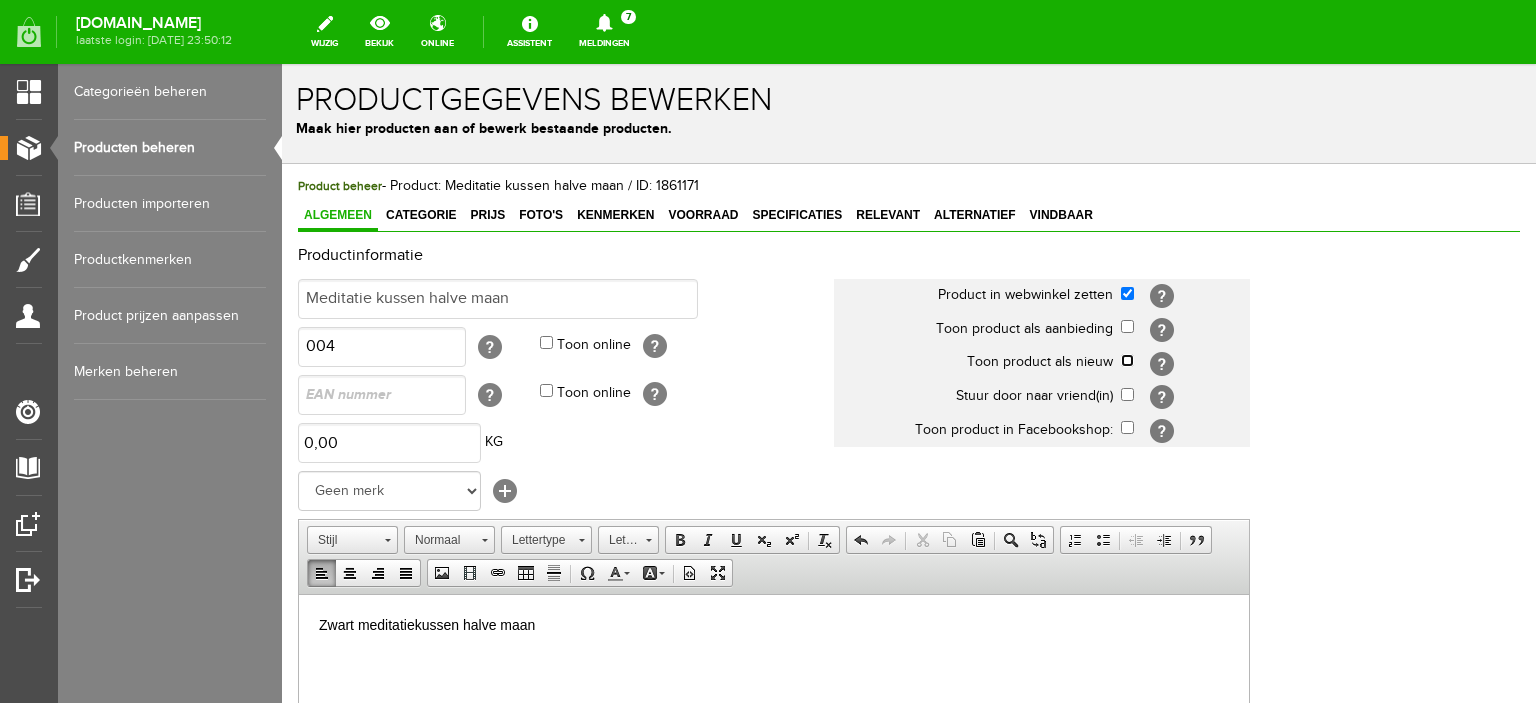 click at bounding box center [1127, 360] 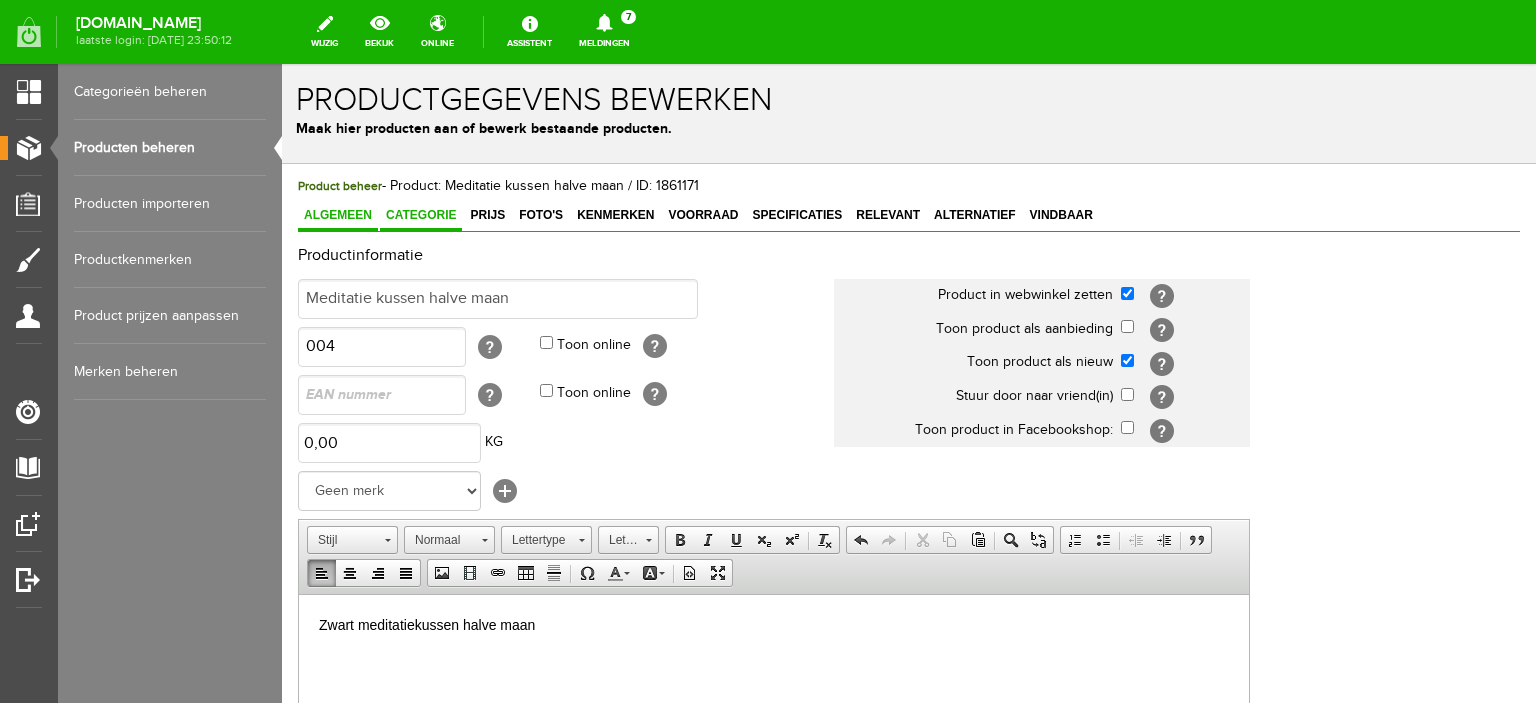 click on "Categorie" at bounding box center (421, 215) 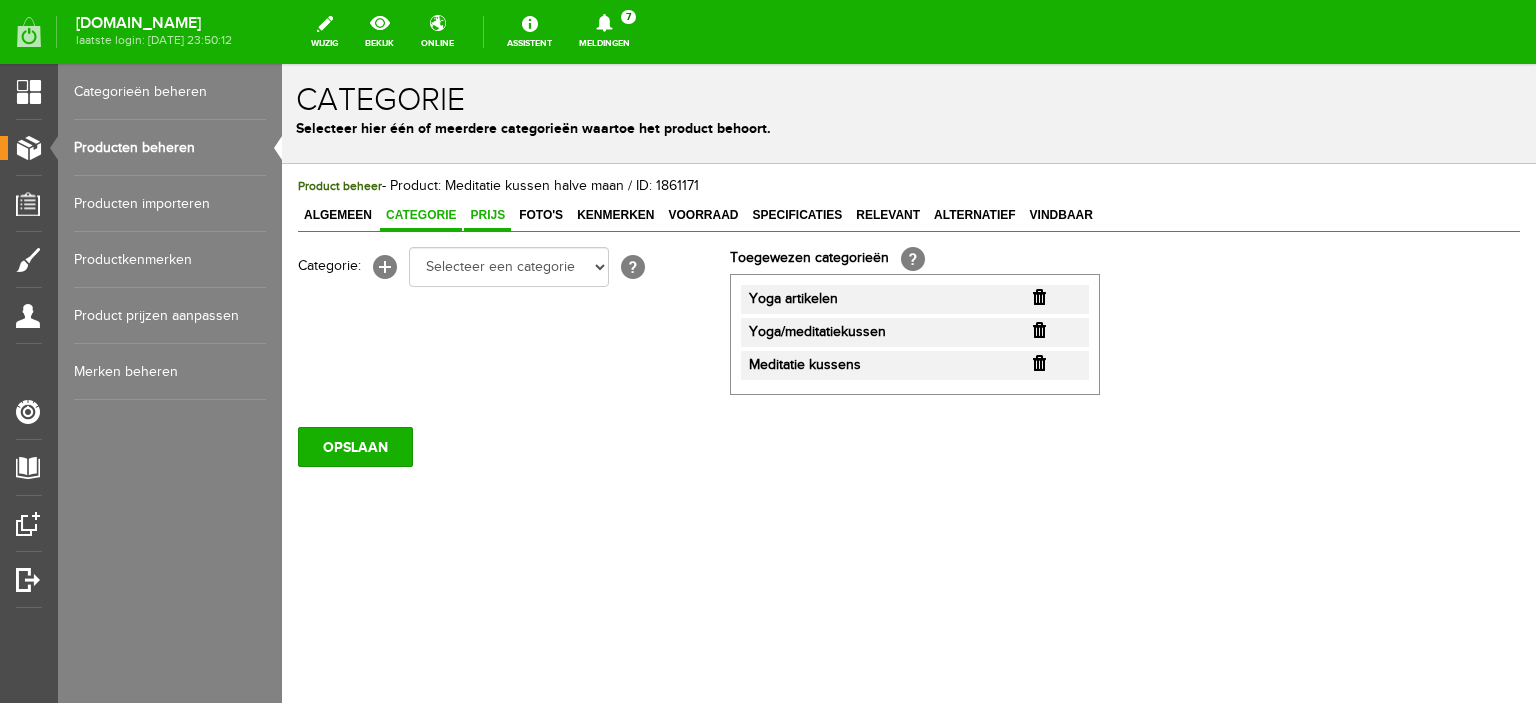 click on "Prijs" at bounding box center (487, 215) 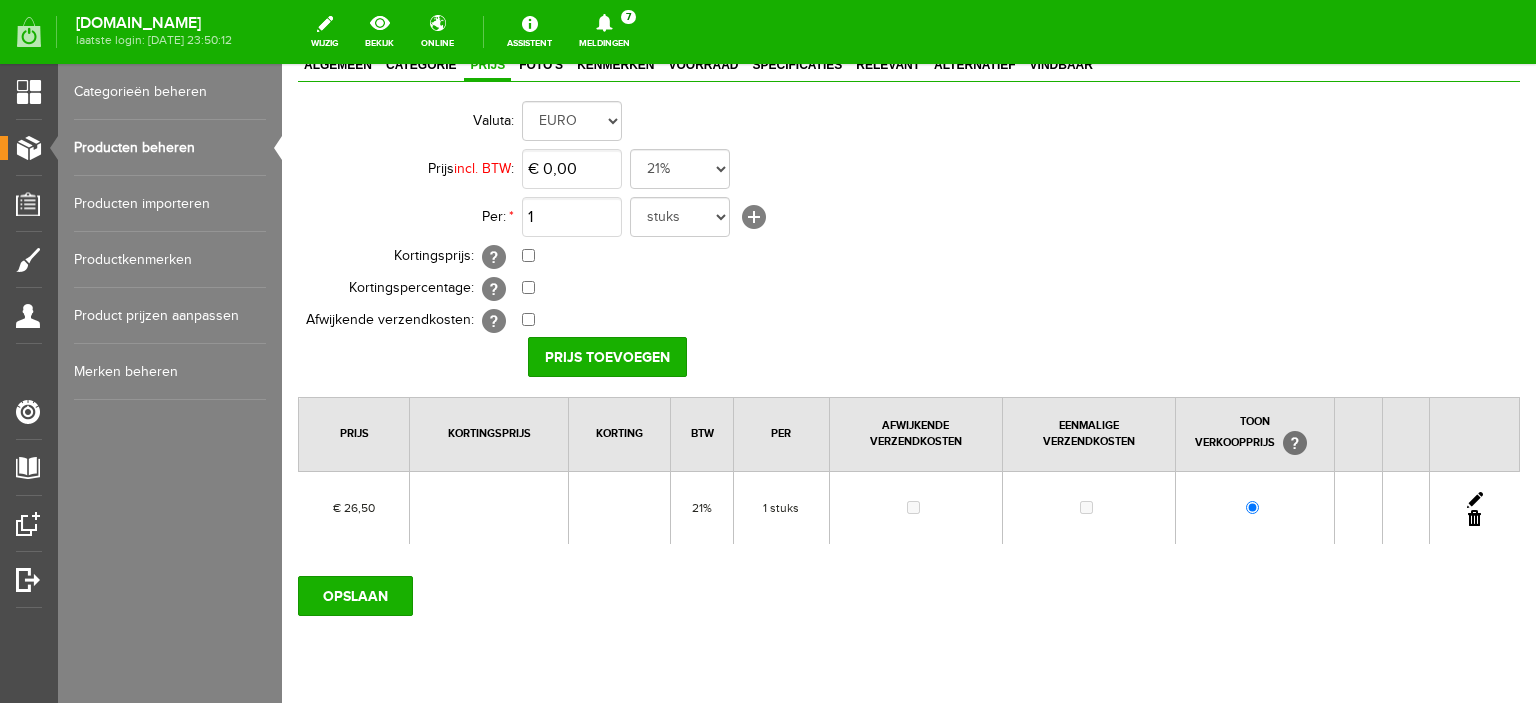 scroll, scrollTop: 155, scrollLeft: 0, axis: vertical 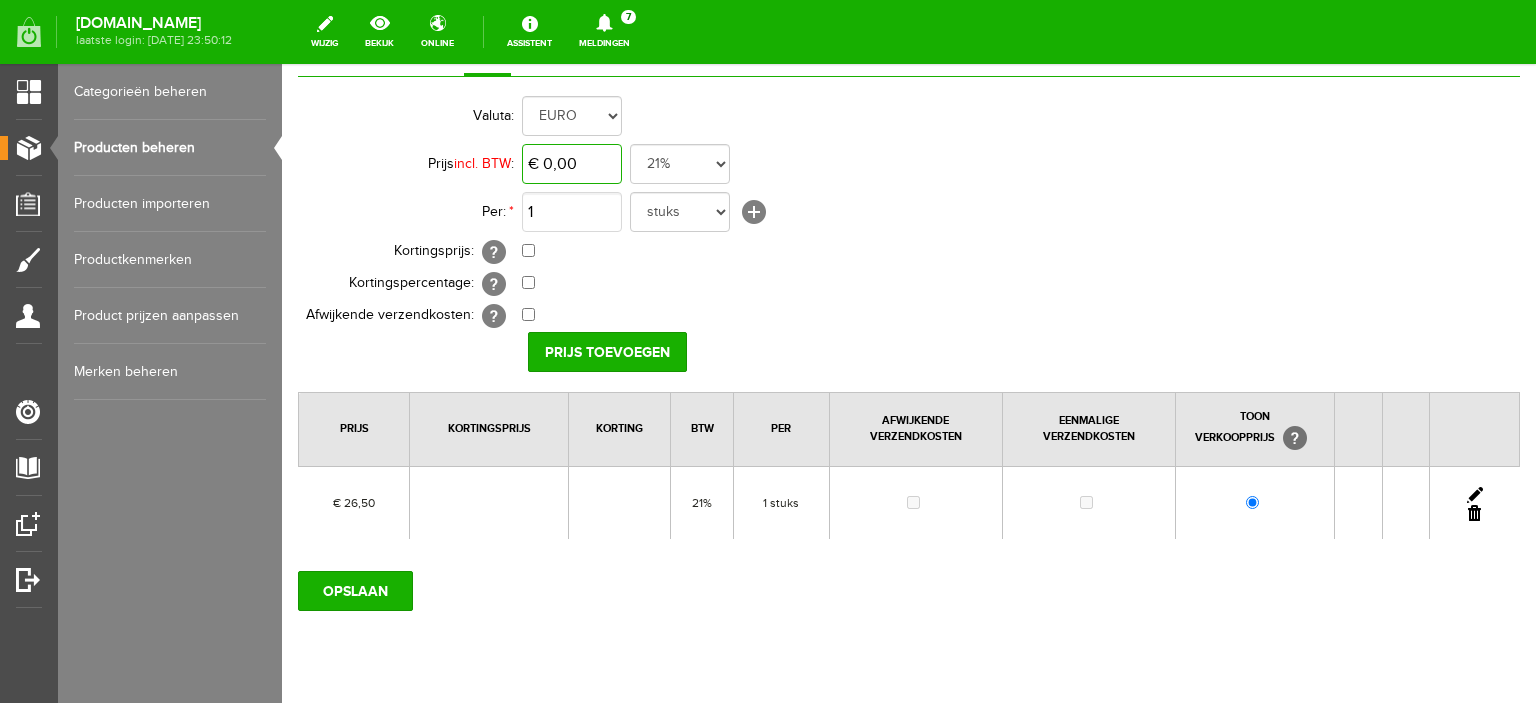 type on "0" 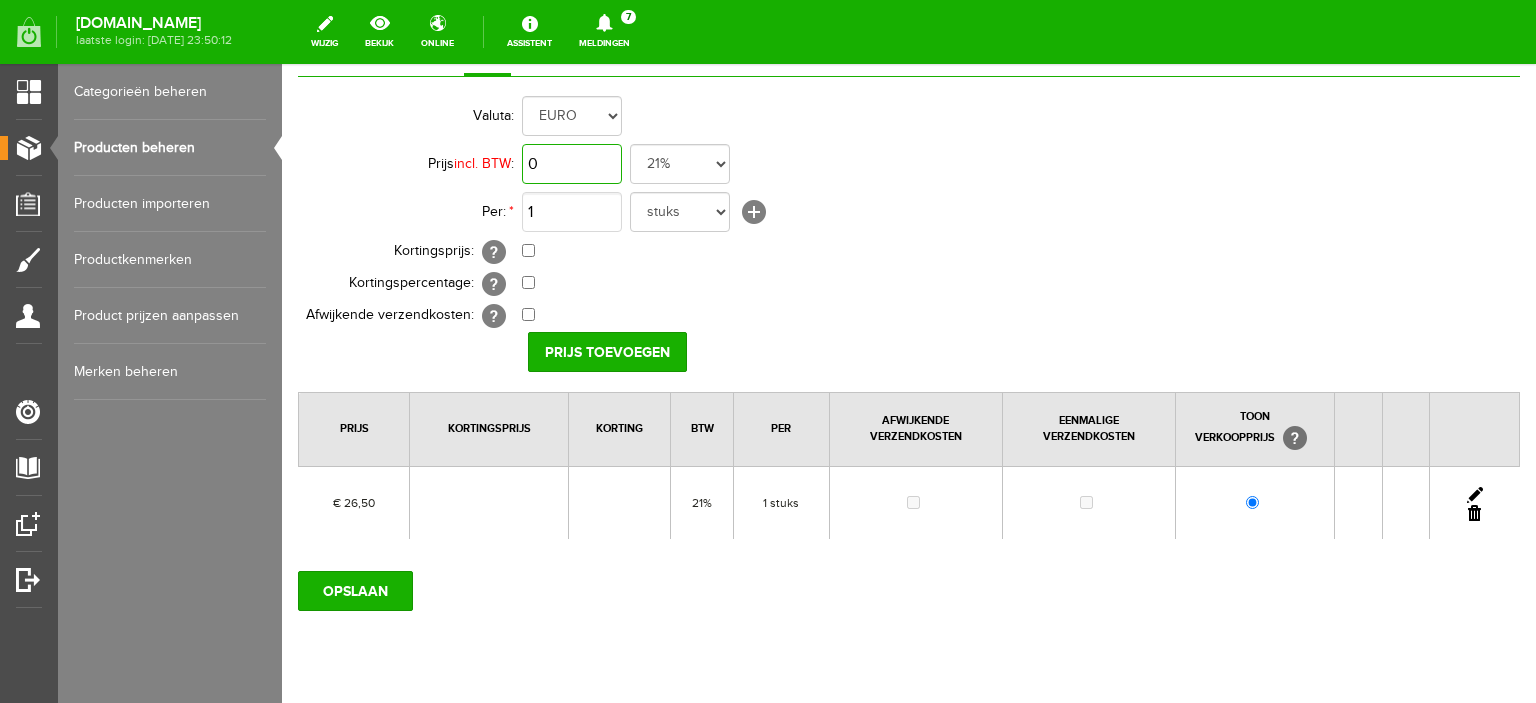 click on "0" at bounding box center [572, 164] 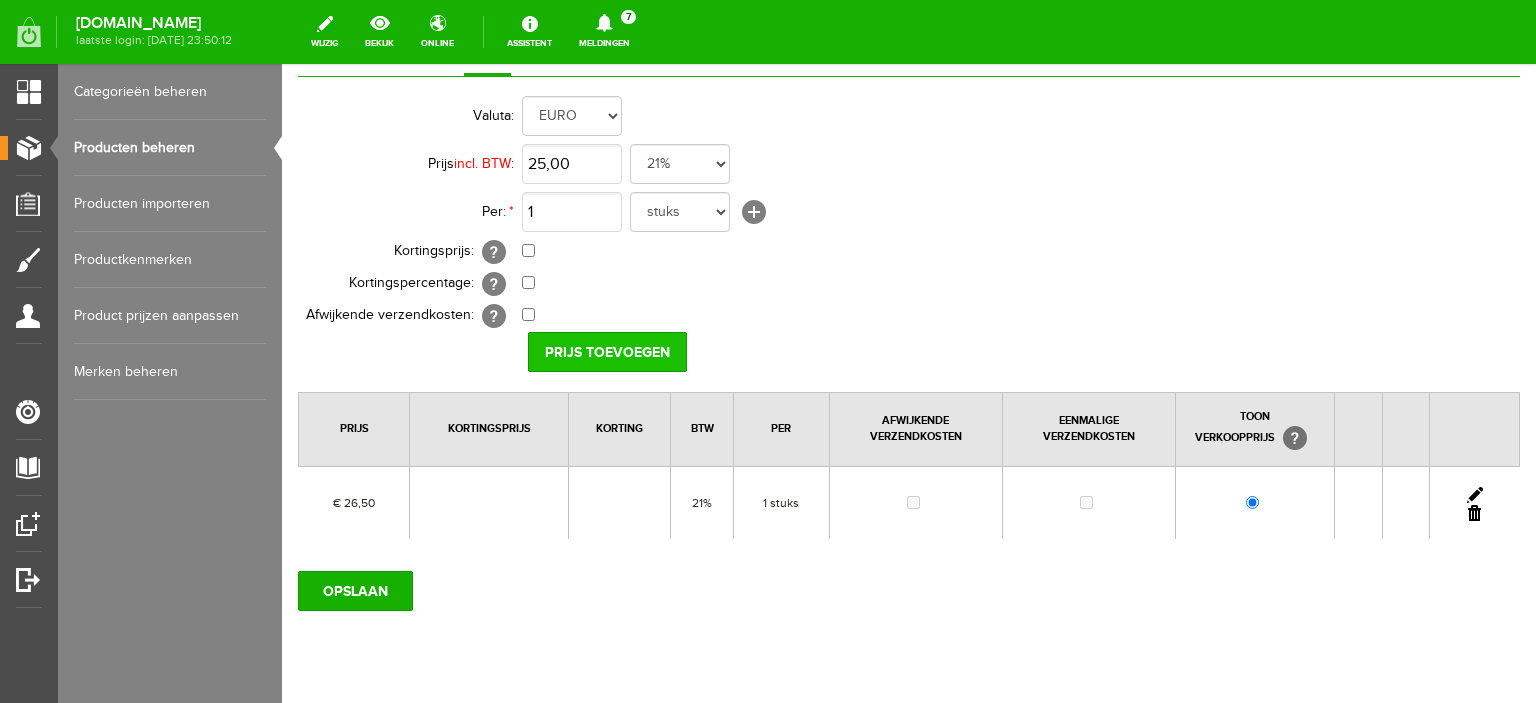 type on "€ 25,00" 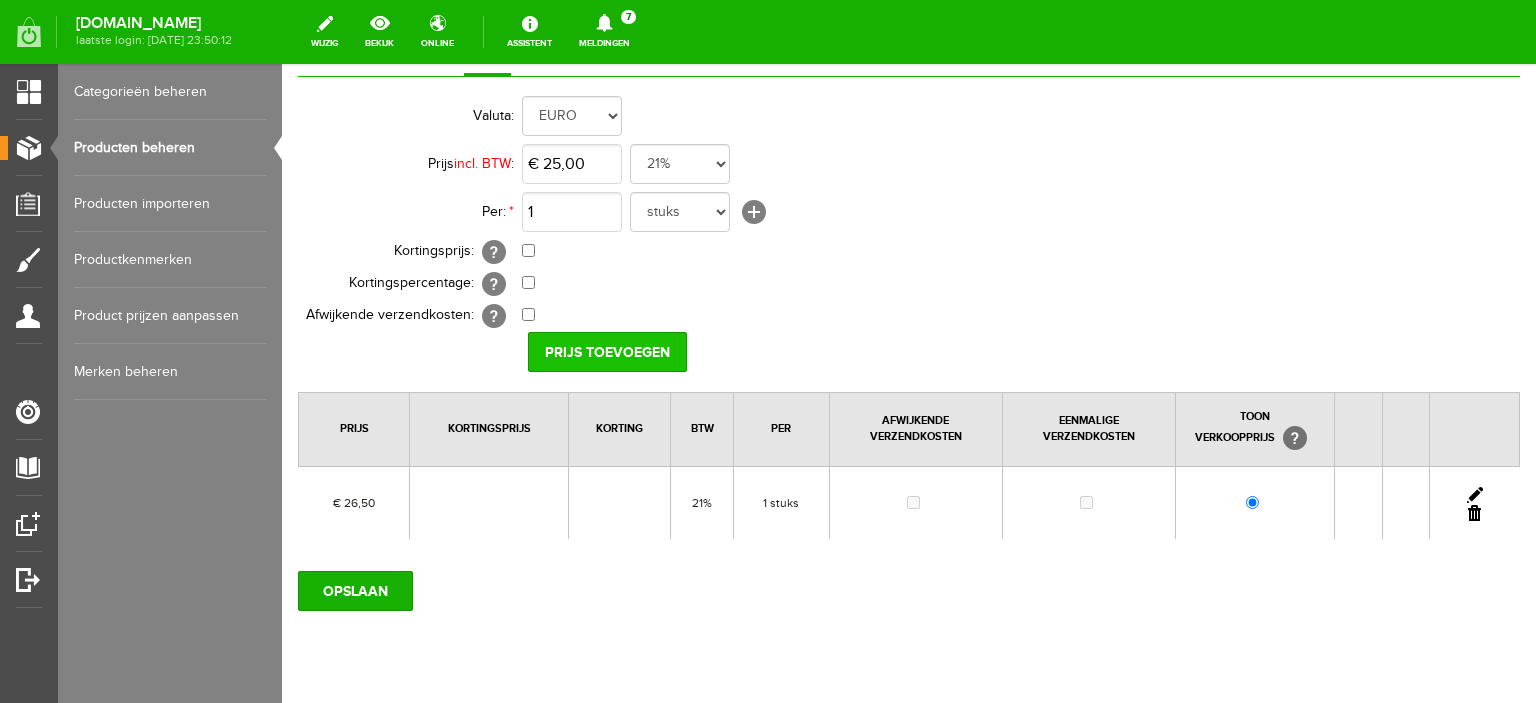 click on "Prijs toevoegen" at bounding box center (607, 352) 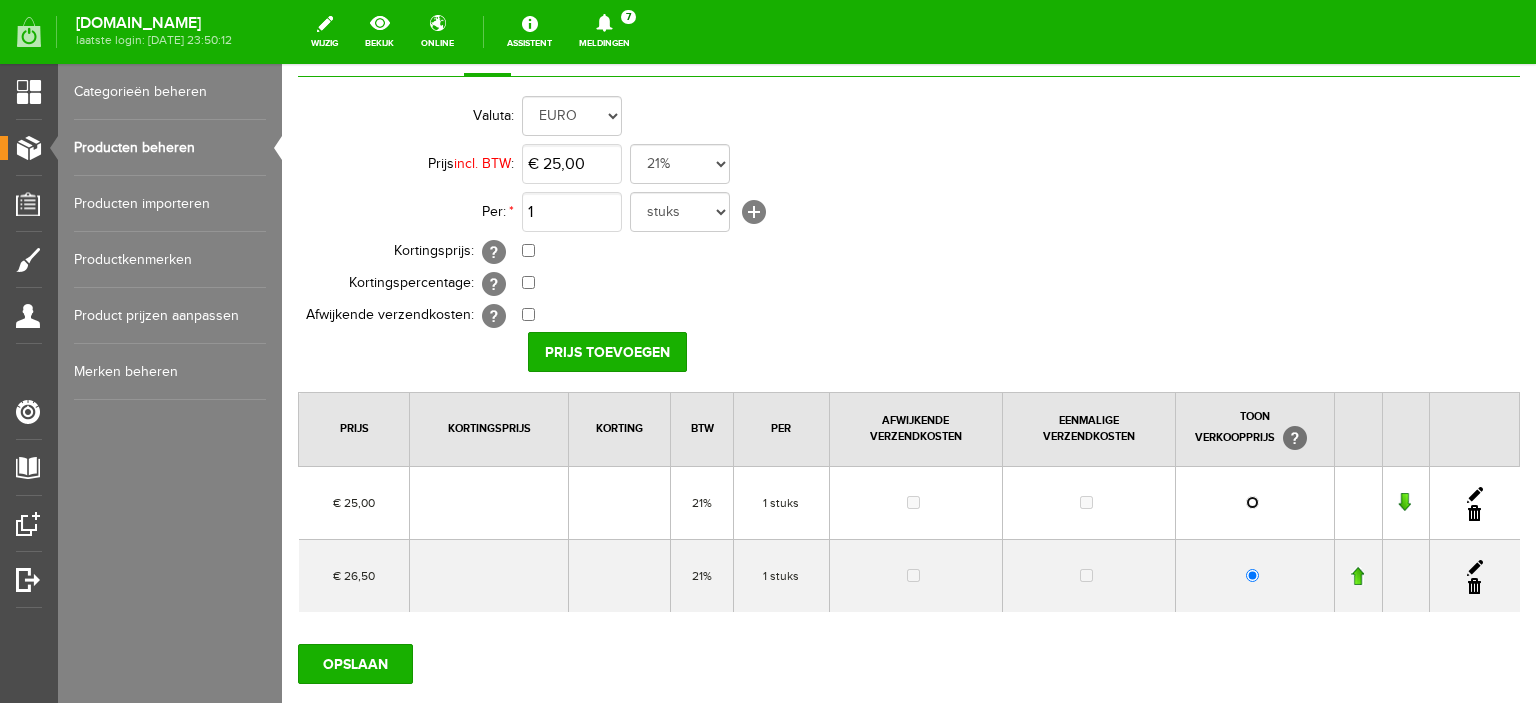 click at bounding box center [1252, 502] 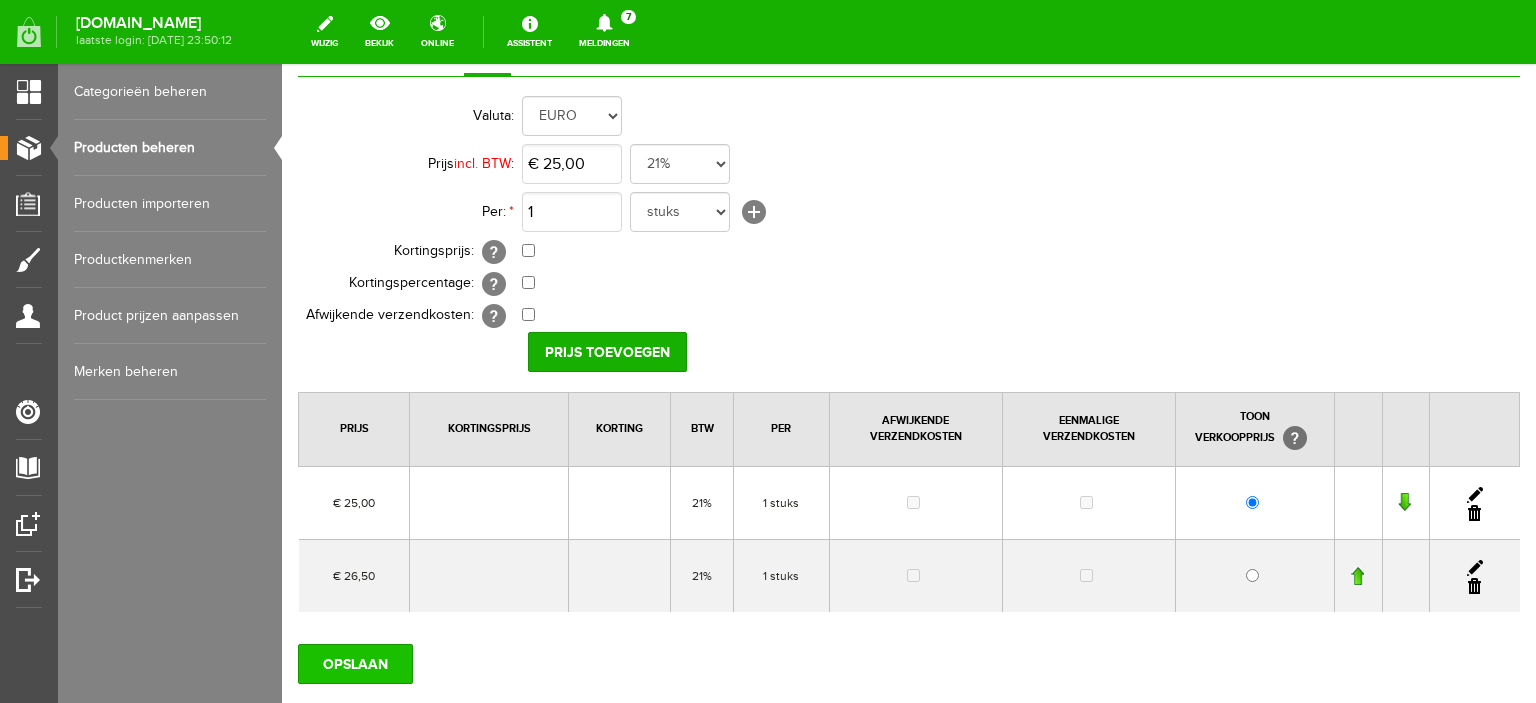 click on "OPSLAAN" at bounding box center (355, 664) 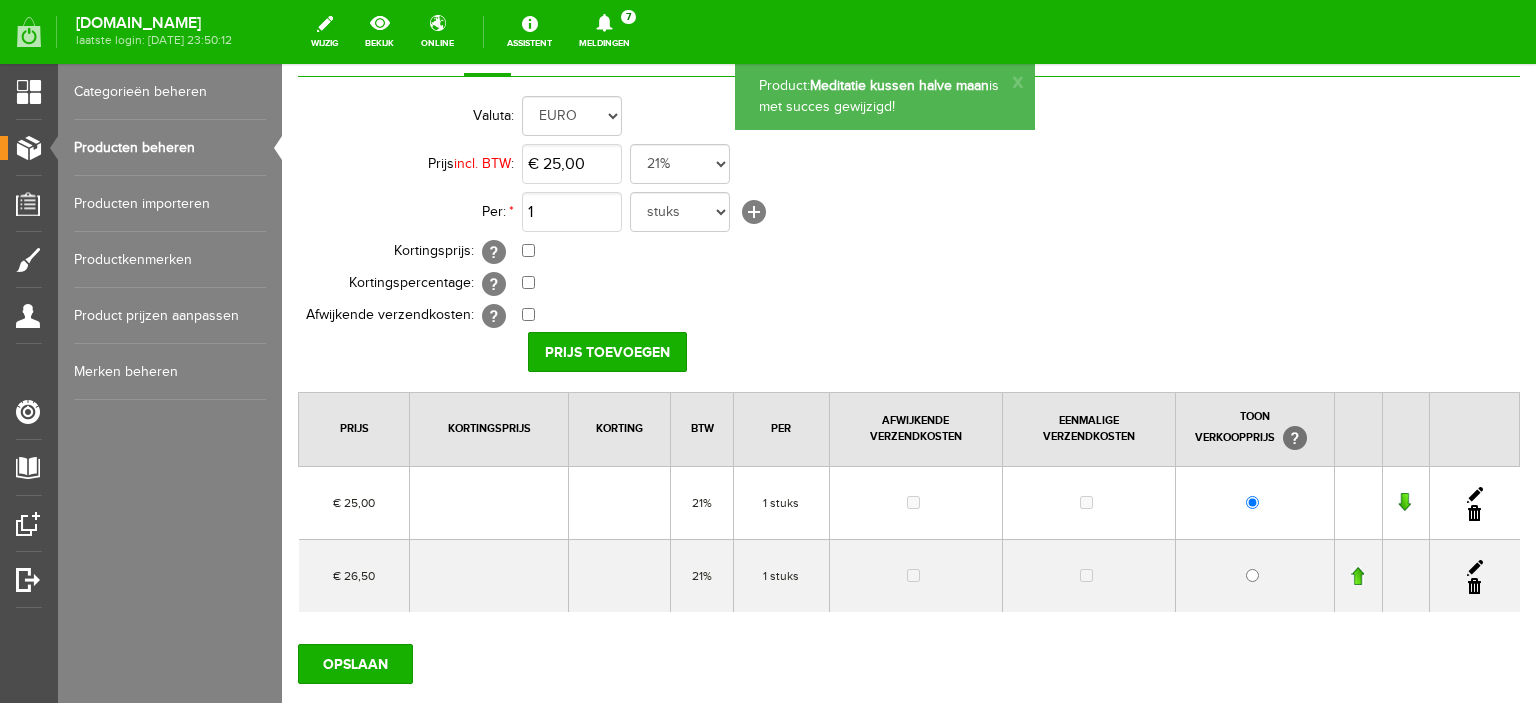 scroll, scrollTop: 0, scrollLeft: 0, axis: both 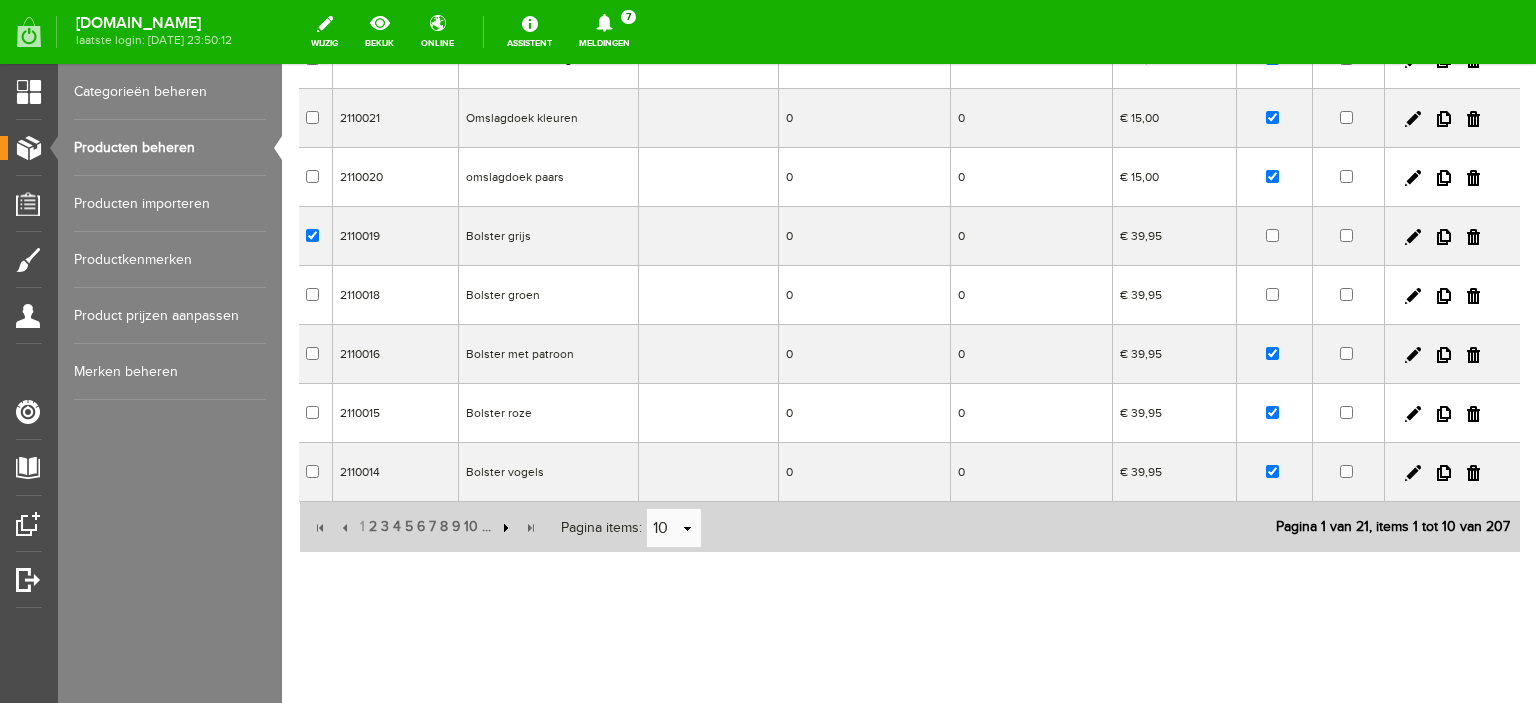 click at bounding box center [504, 528] 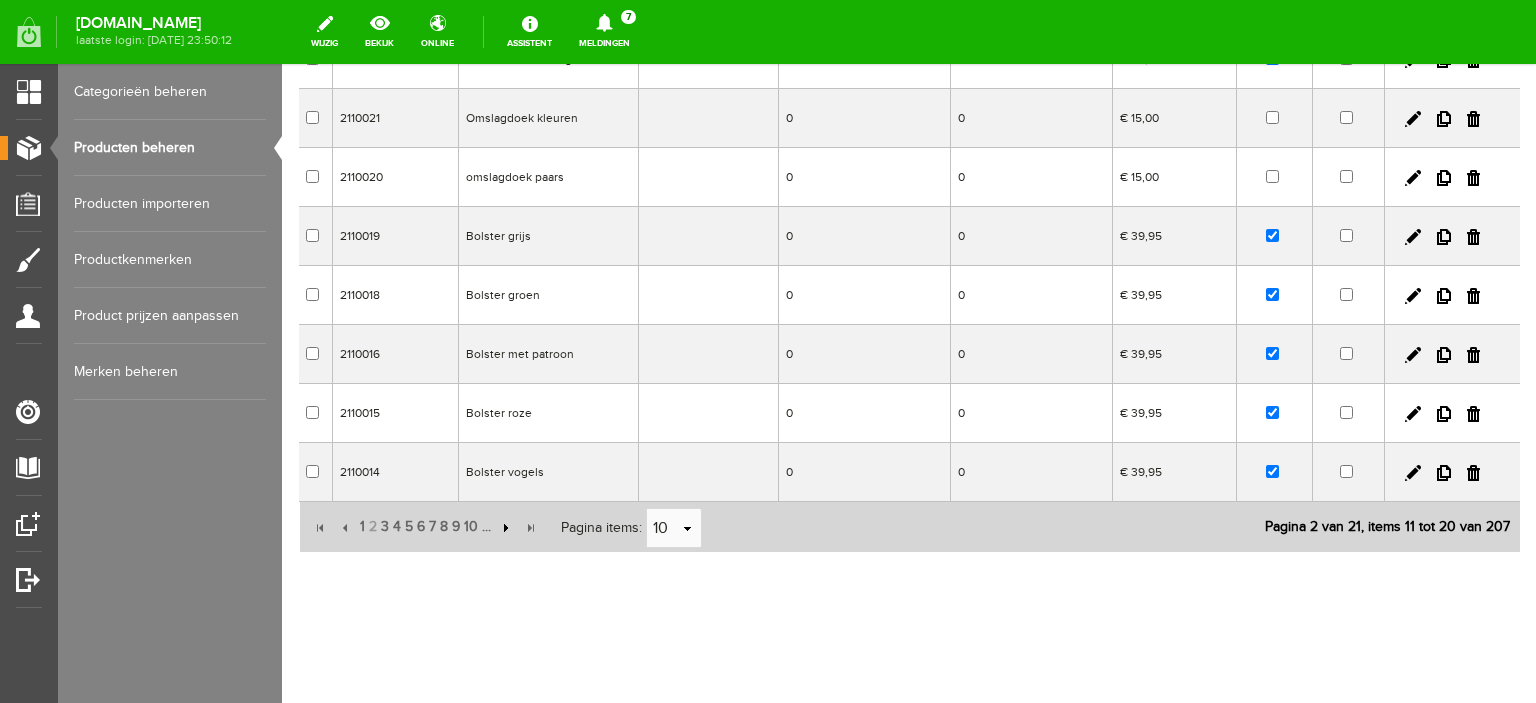 click at bounding box center (504, 528) 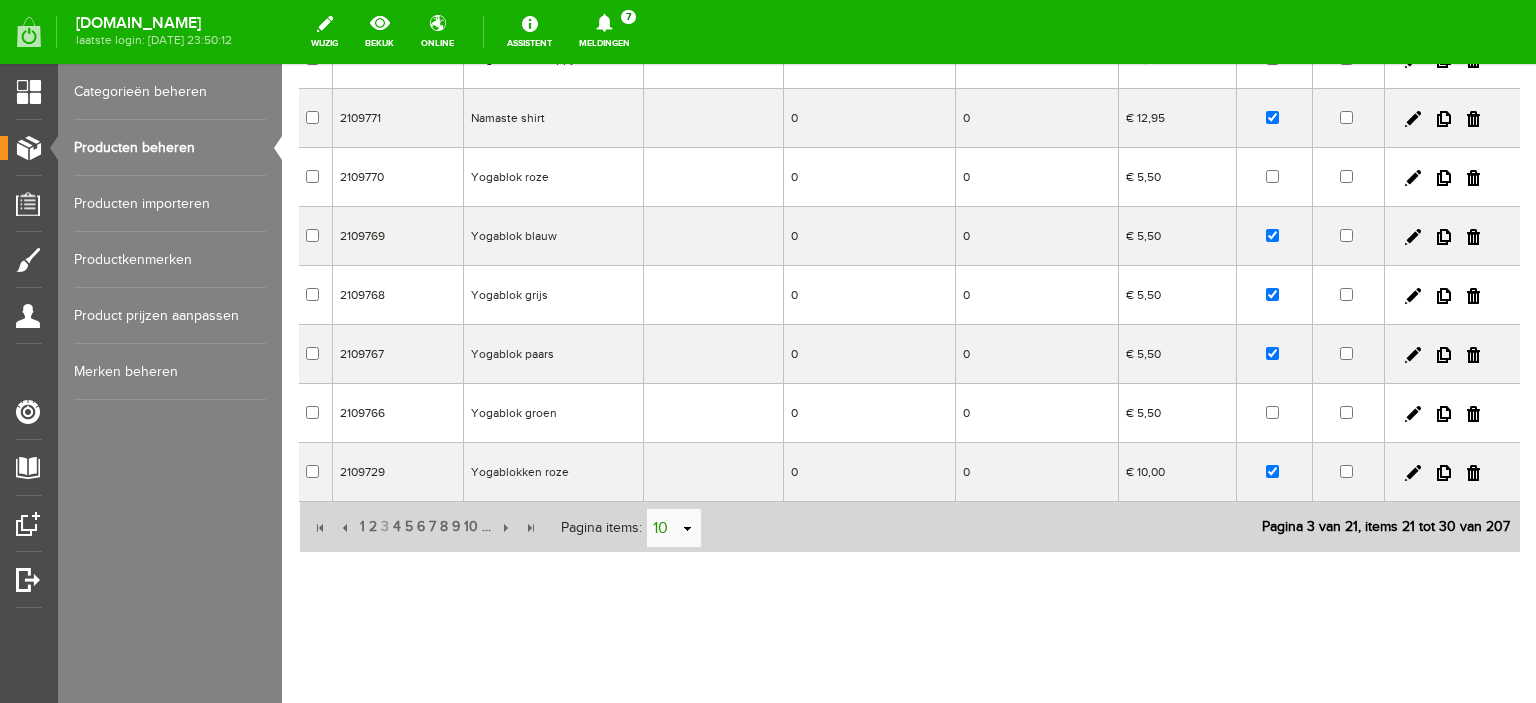 click on "10" at bounding box center [663, 529] 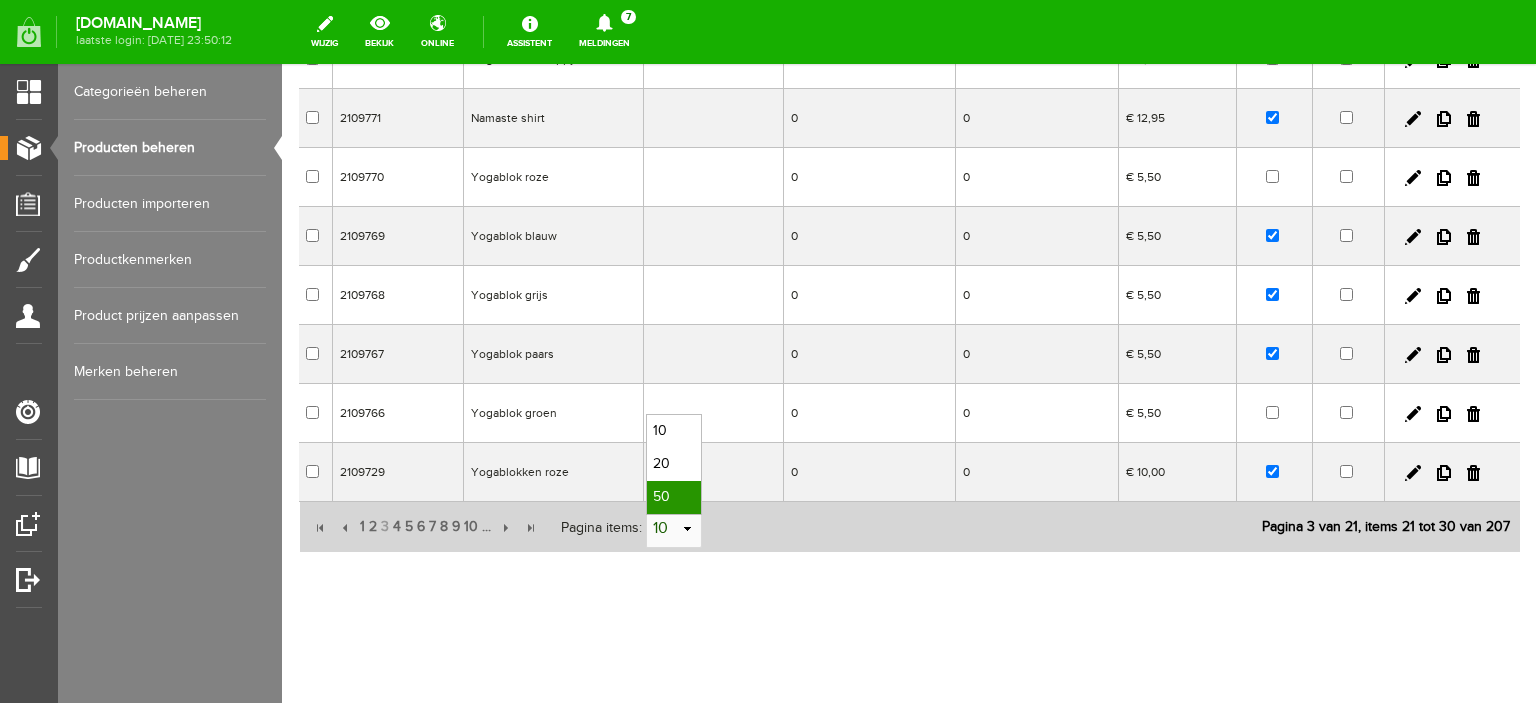 click on "50" at bounding box center [674, 497] 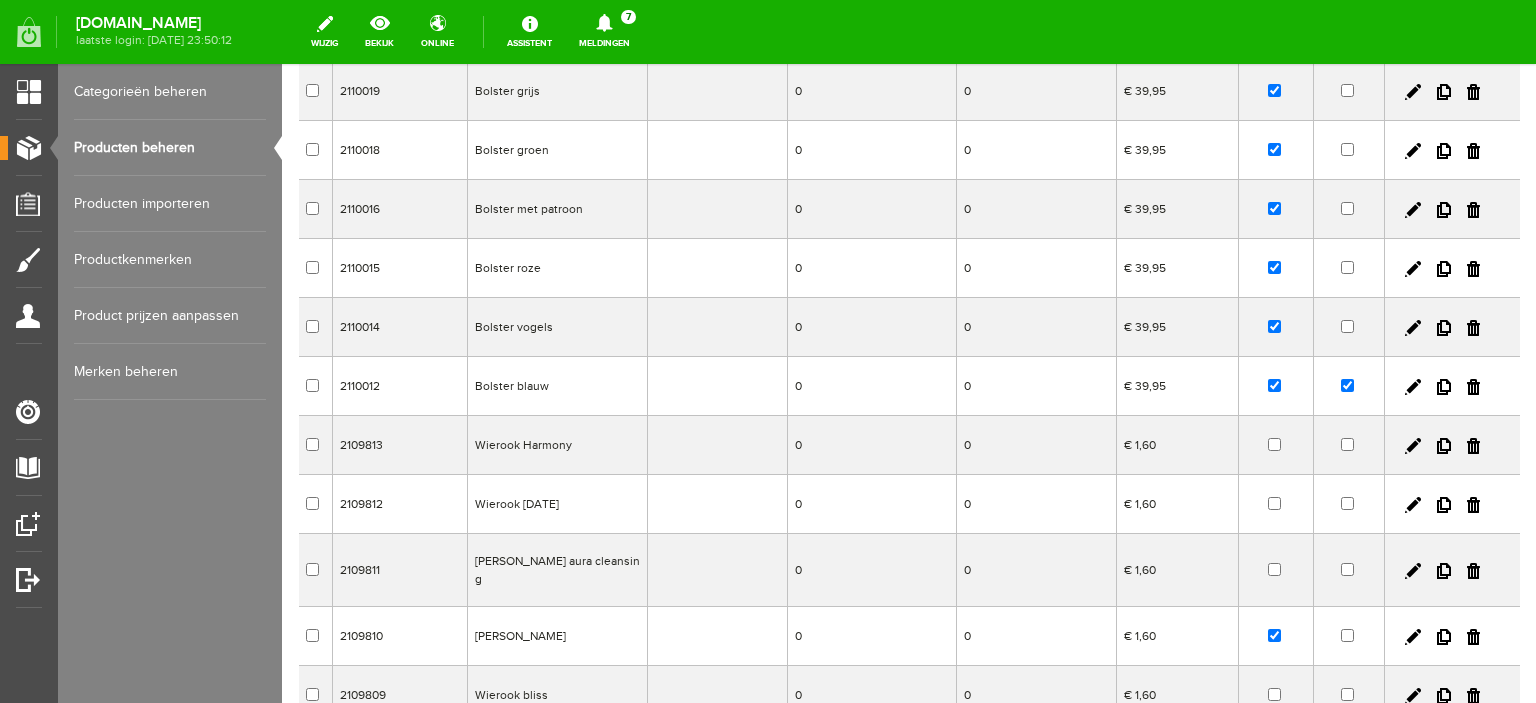 scroll, scrollTop: 540, scrollLeft: 0, axis: vertical 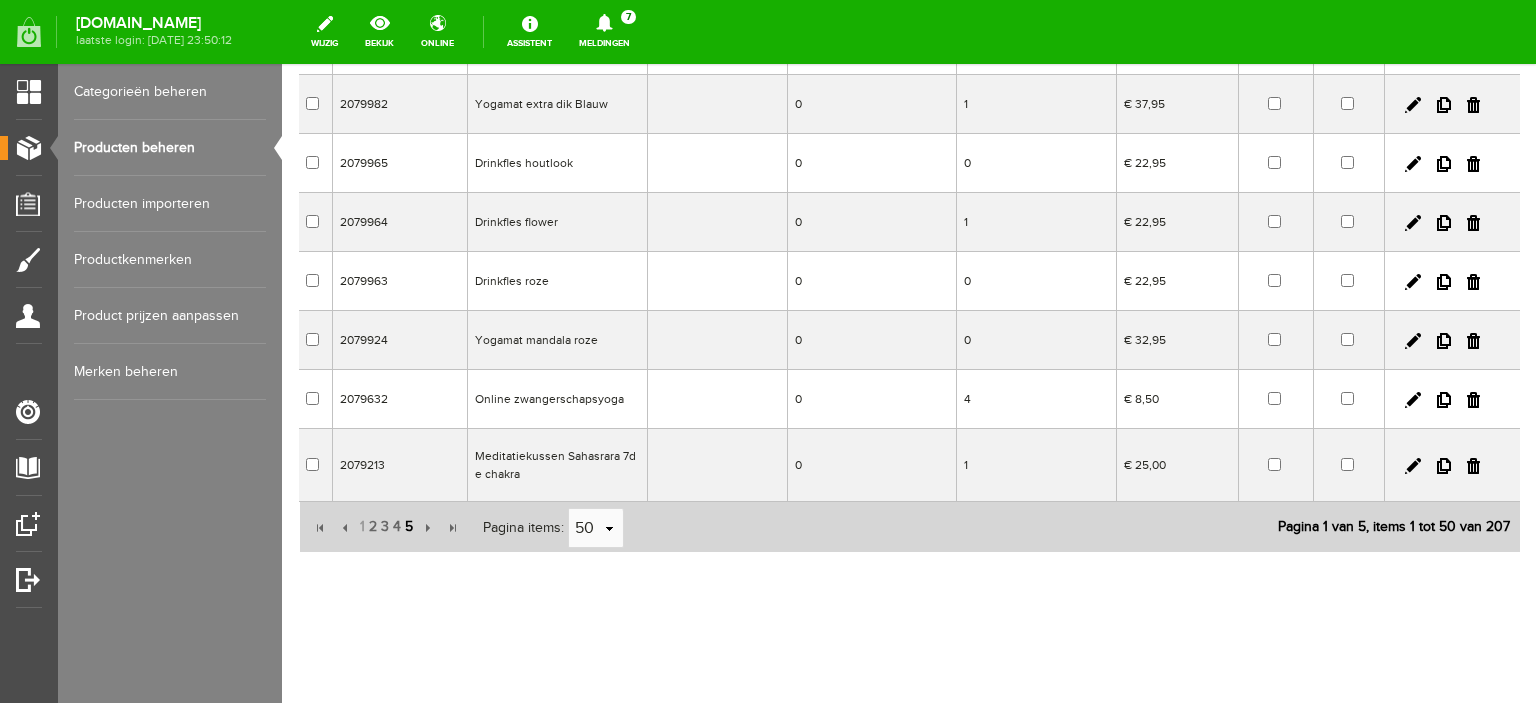 click on "5" at bounding box center (409, 527) 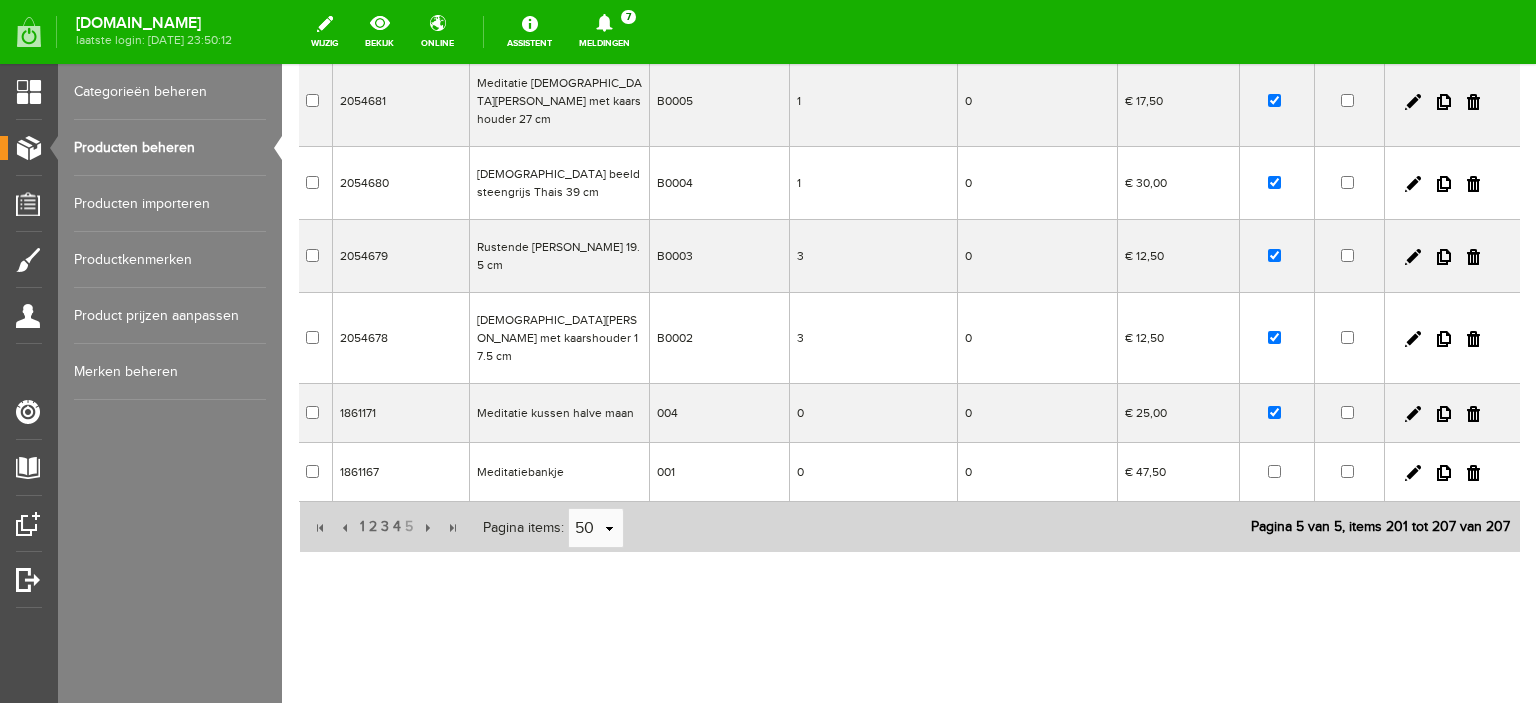 scroll, scrollTop: 251, scrollLeft: 0, axis: vertical 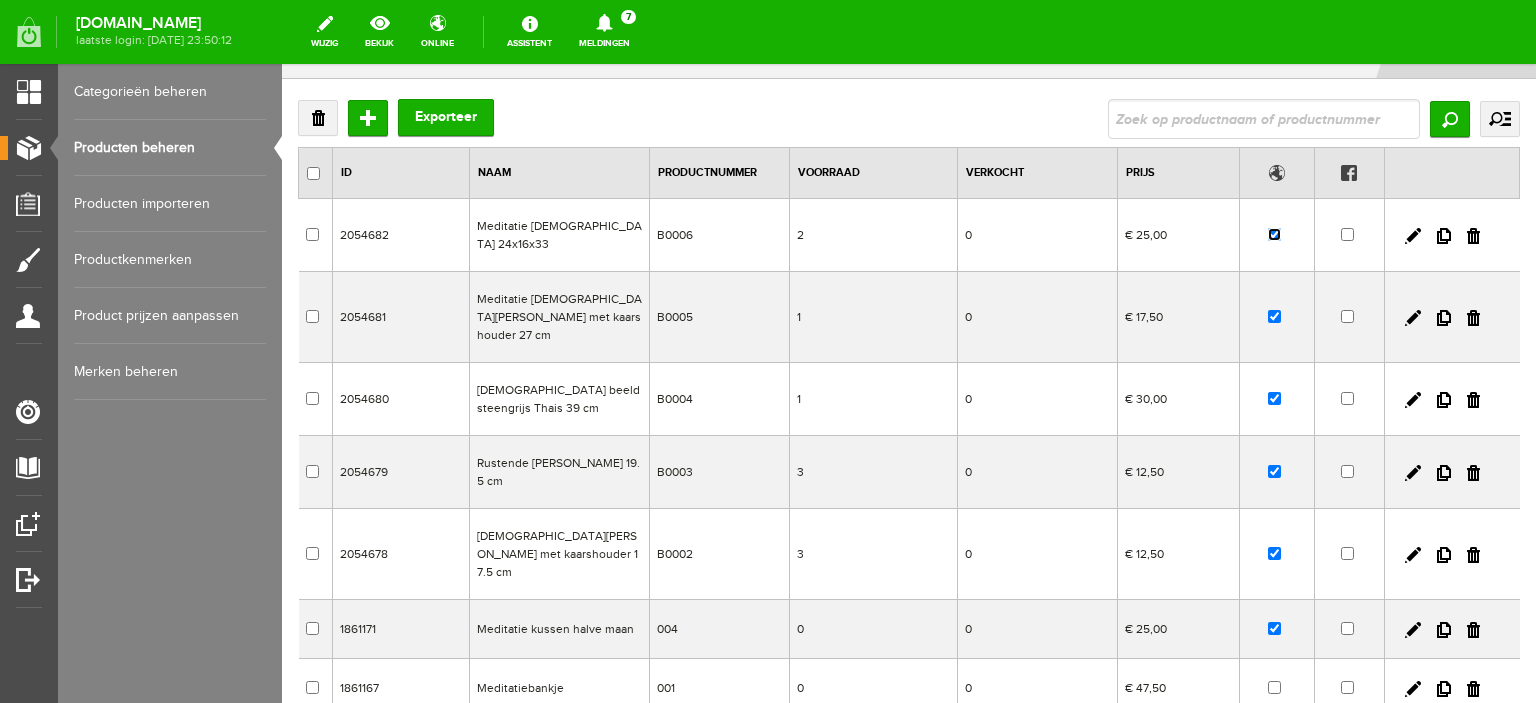 click at bounding box center (1274, 234) 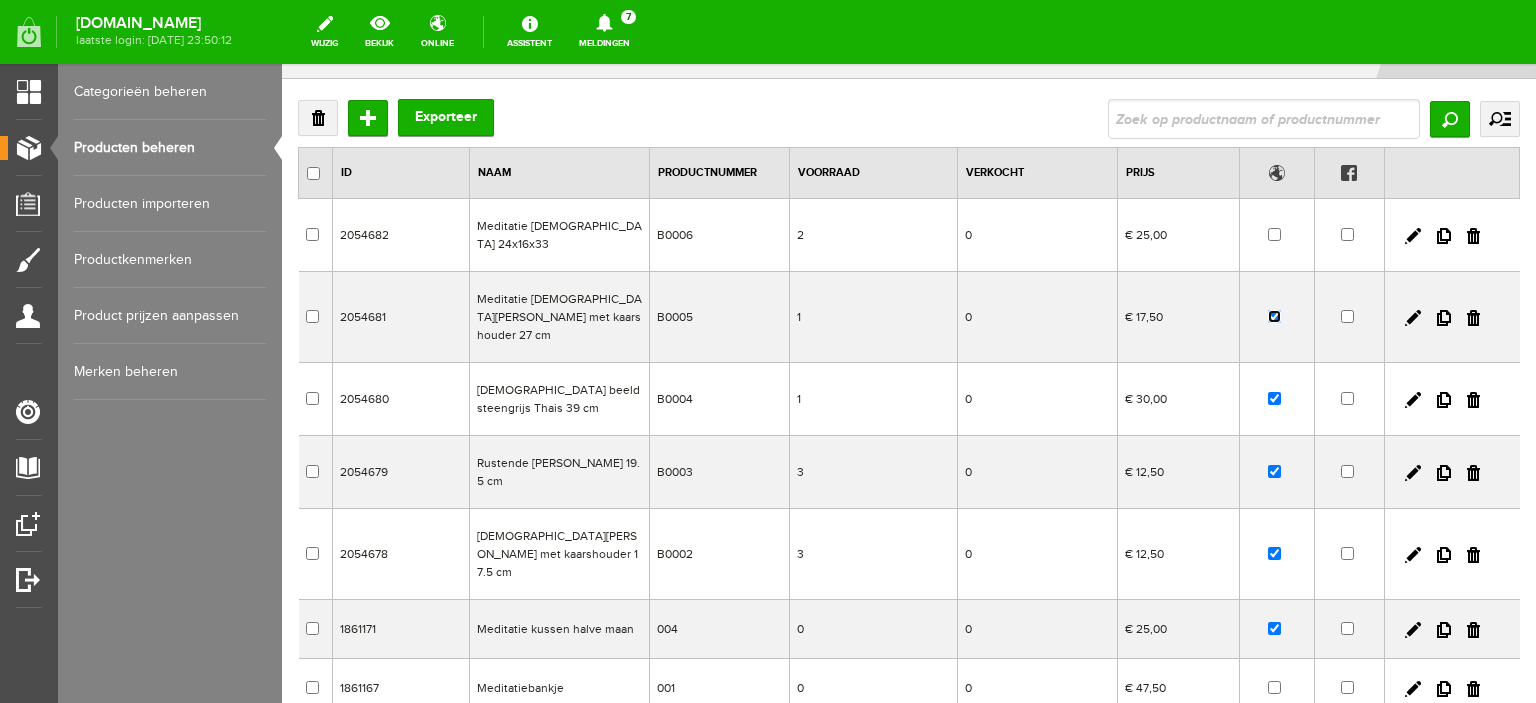 click at bounding box center (1274, 316) 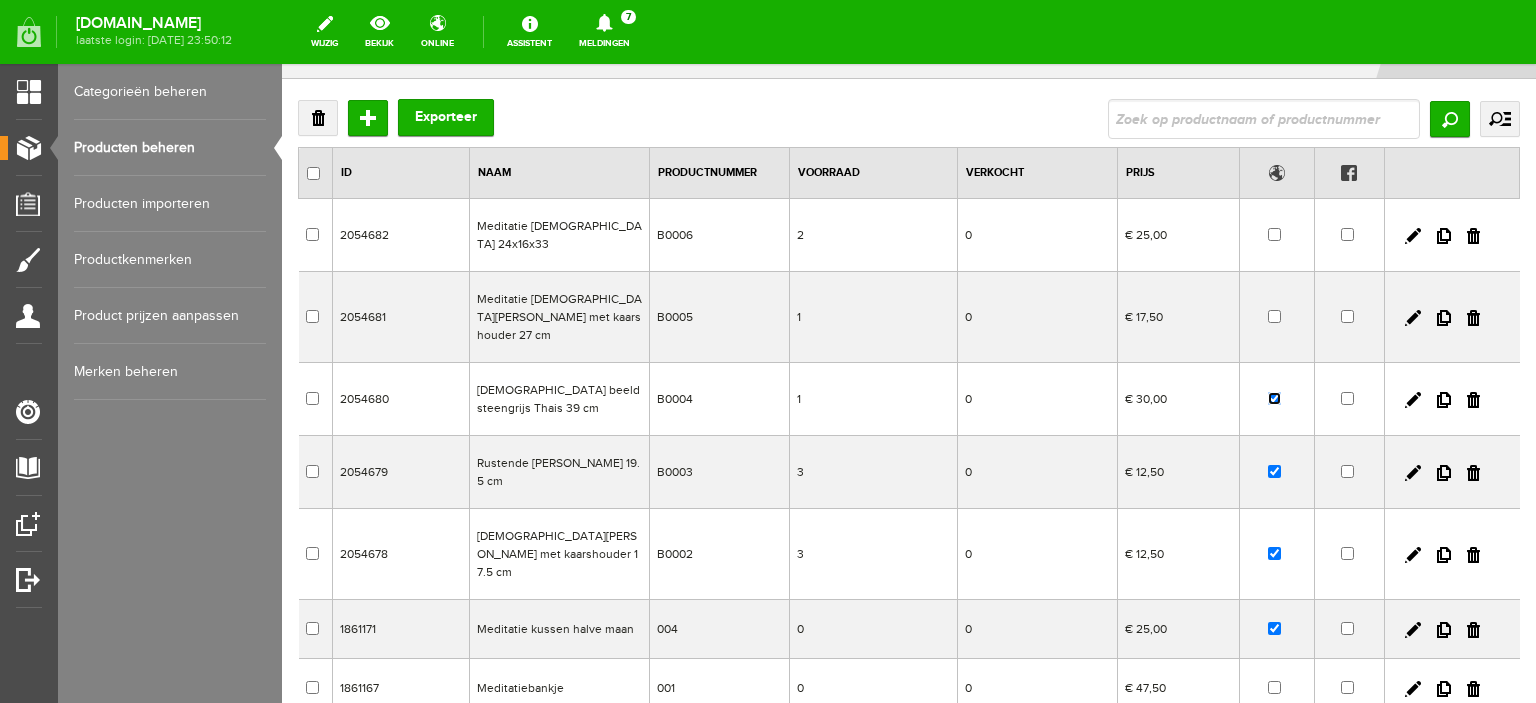 click at bounding box center [1274, 398] 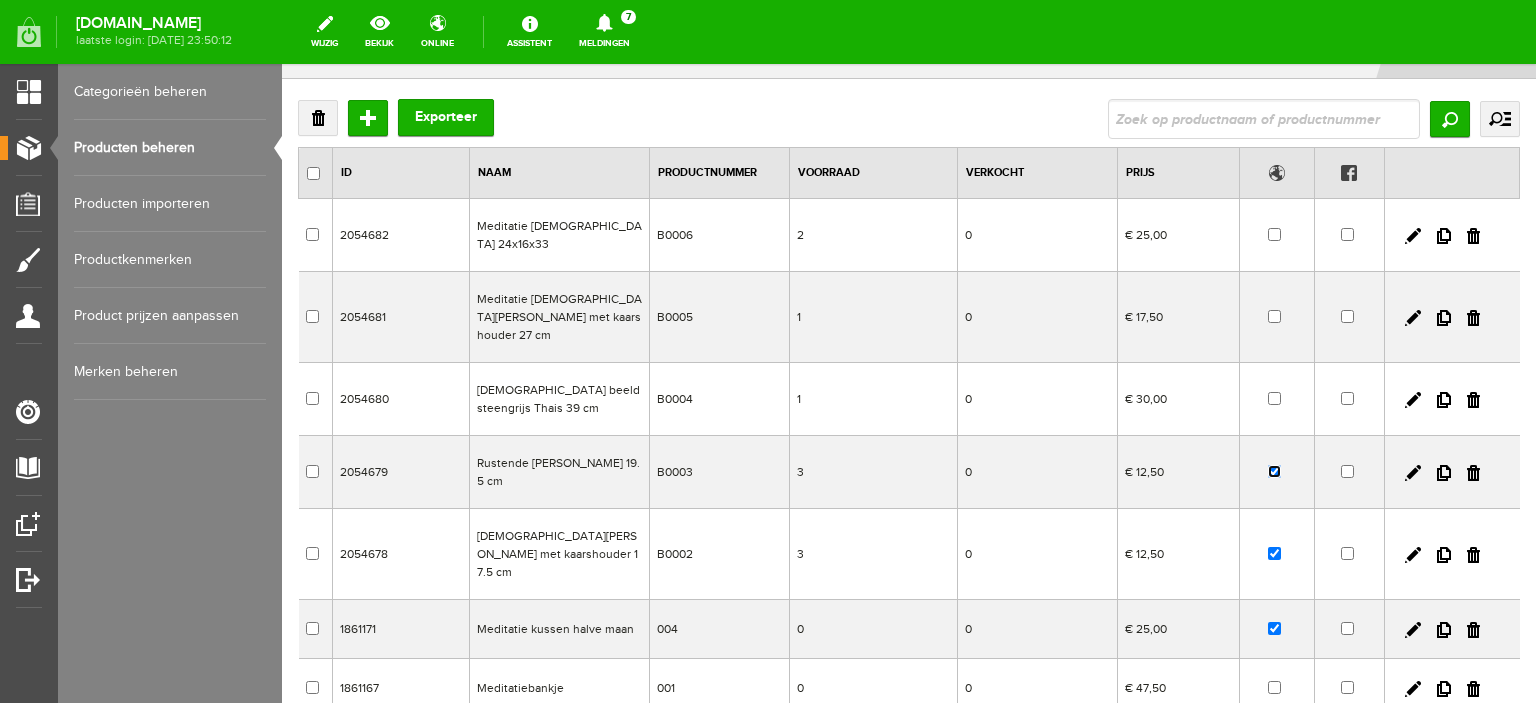 click at bounding box center [1274, 471] 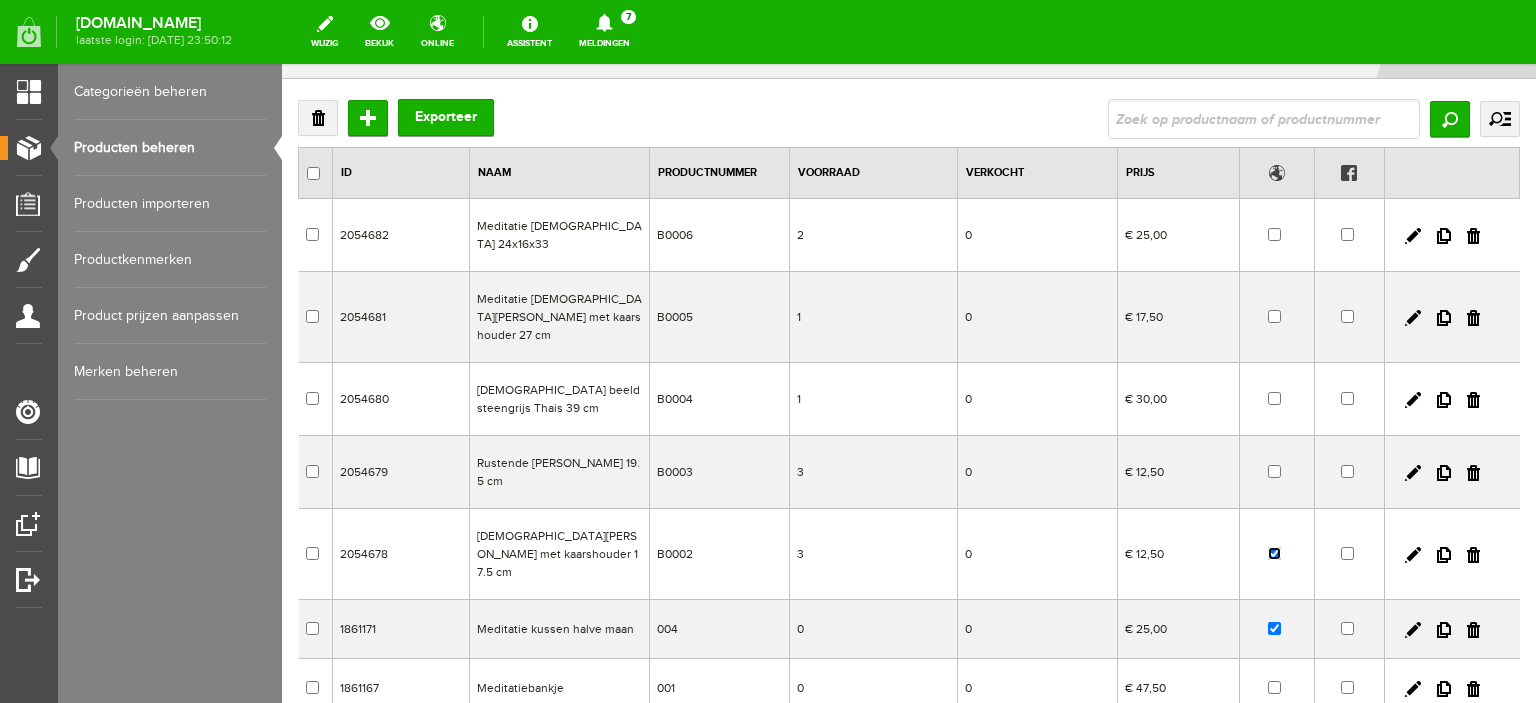 click at bounding box center [1274, 553] 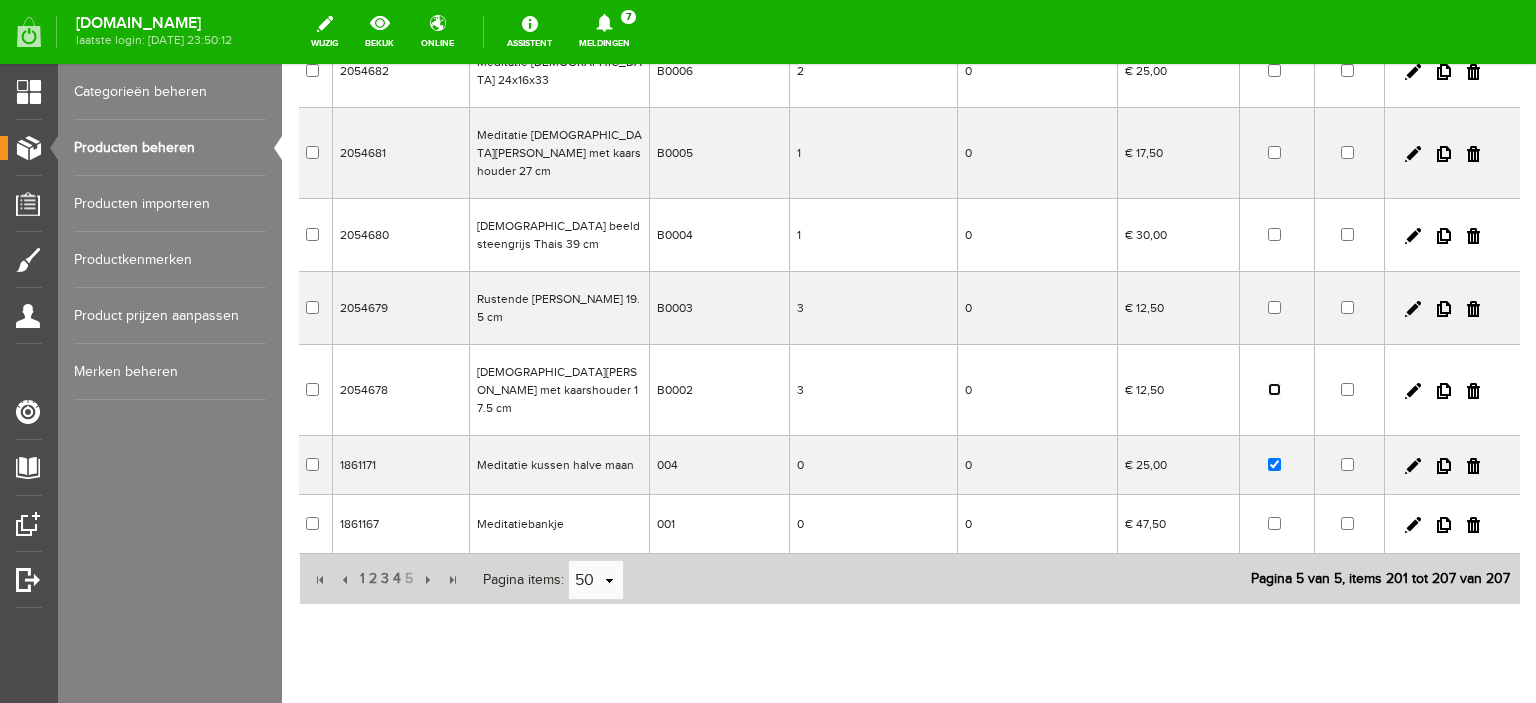 scroll, scrollTop: 251, scrollLeft: 0, axis: vertical 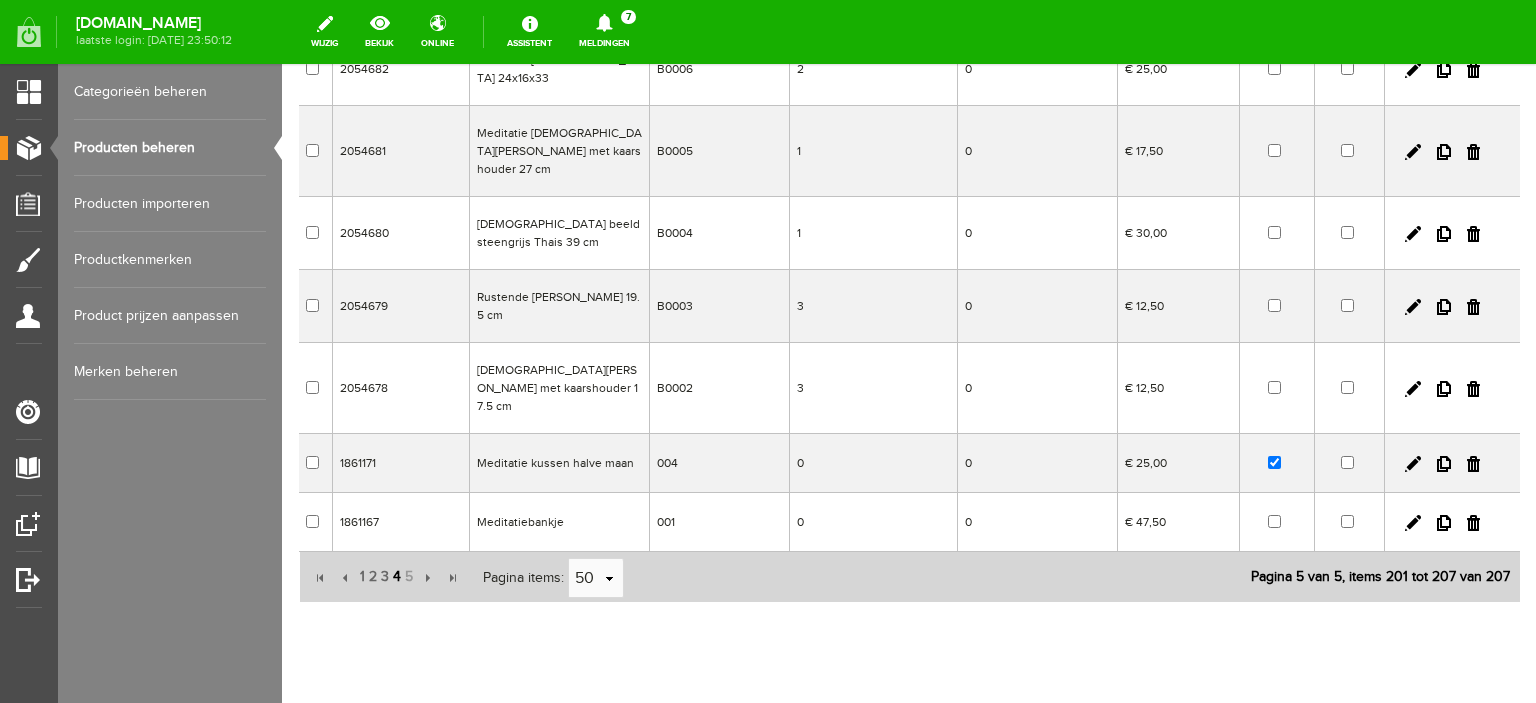 click on "4" at bounding box center (397, 577) 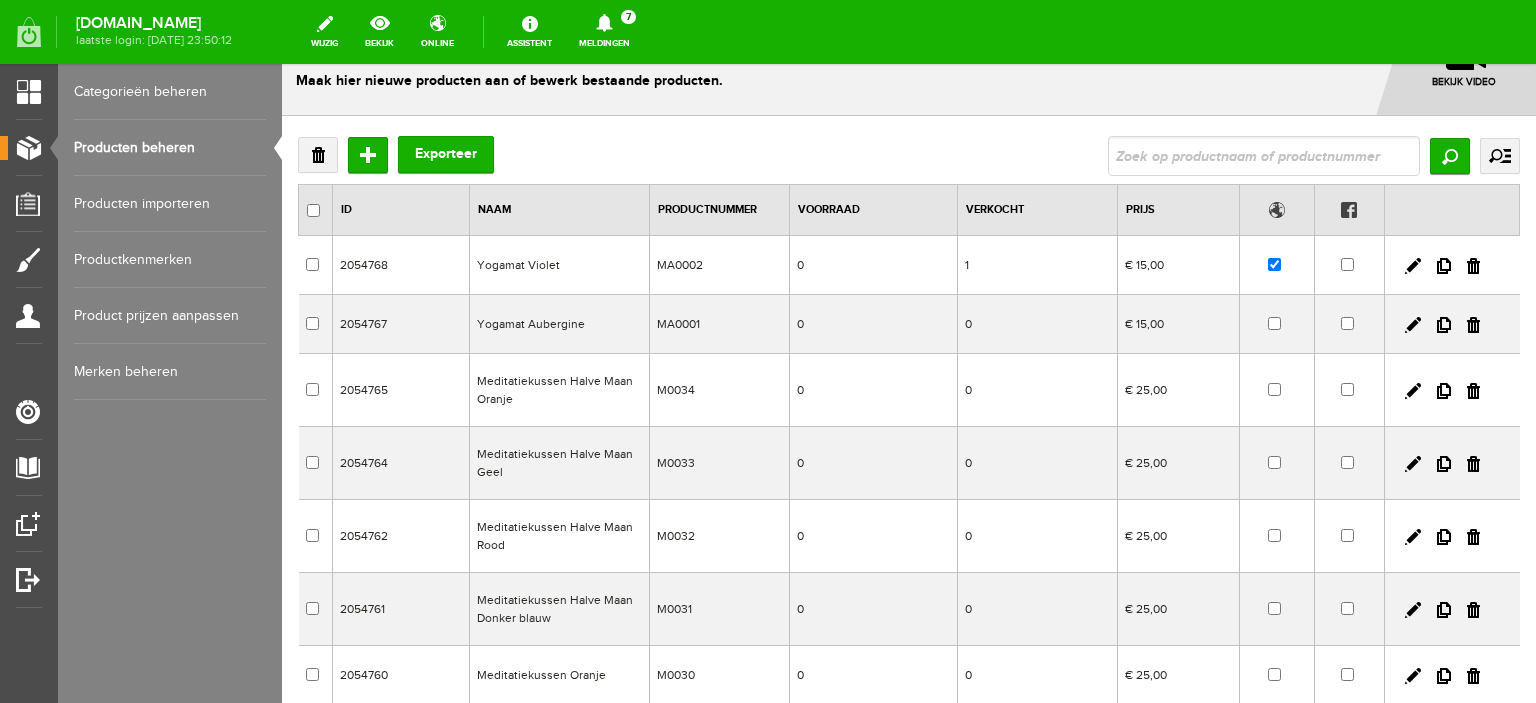 scroll, scrollTop: 0, scrollLeft: 0, axis: both 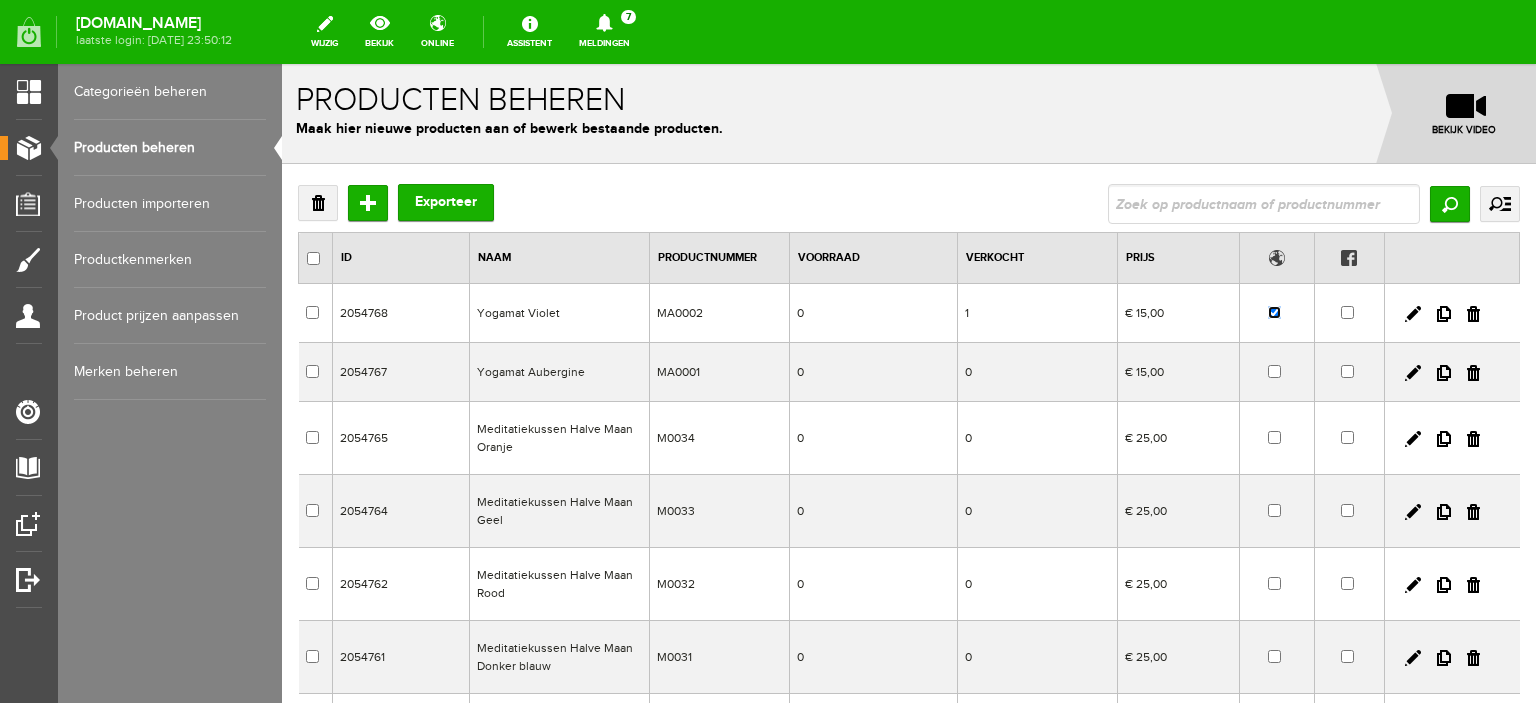 click at bounding box center [1274, 312] 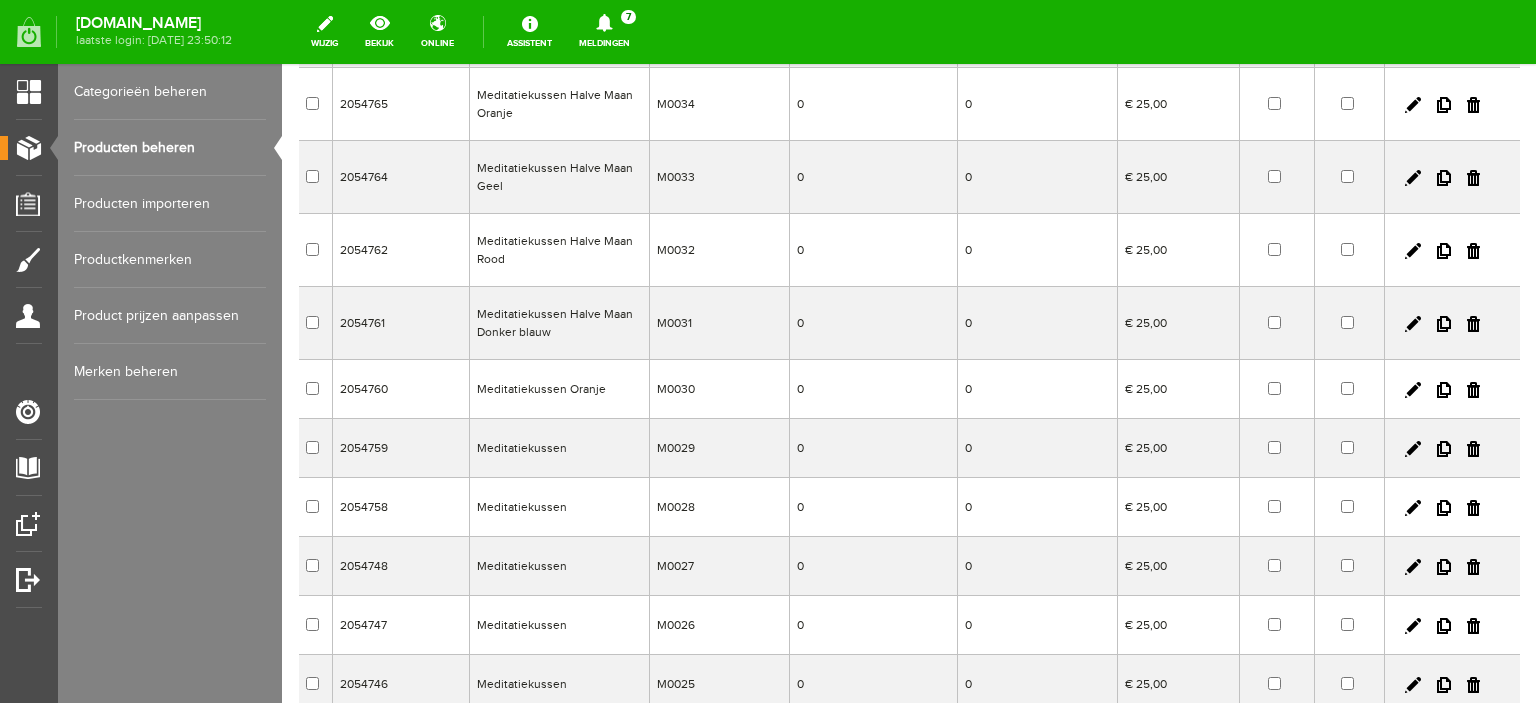 scroll, scrollTop: 360, scrollLeft: 0, axis: vertical 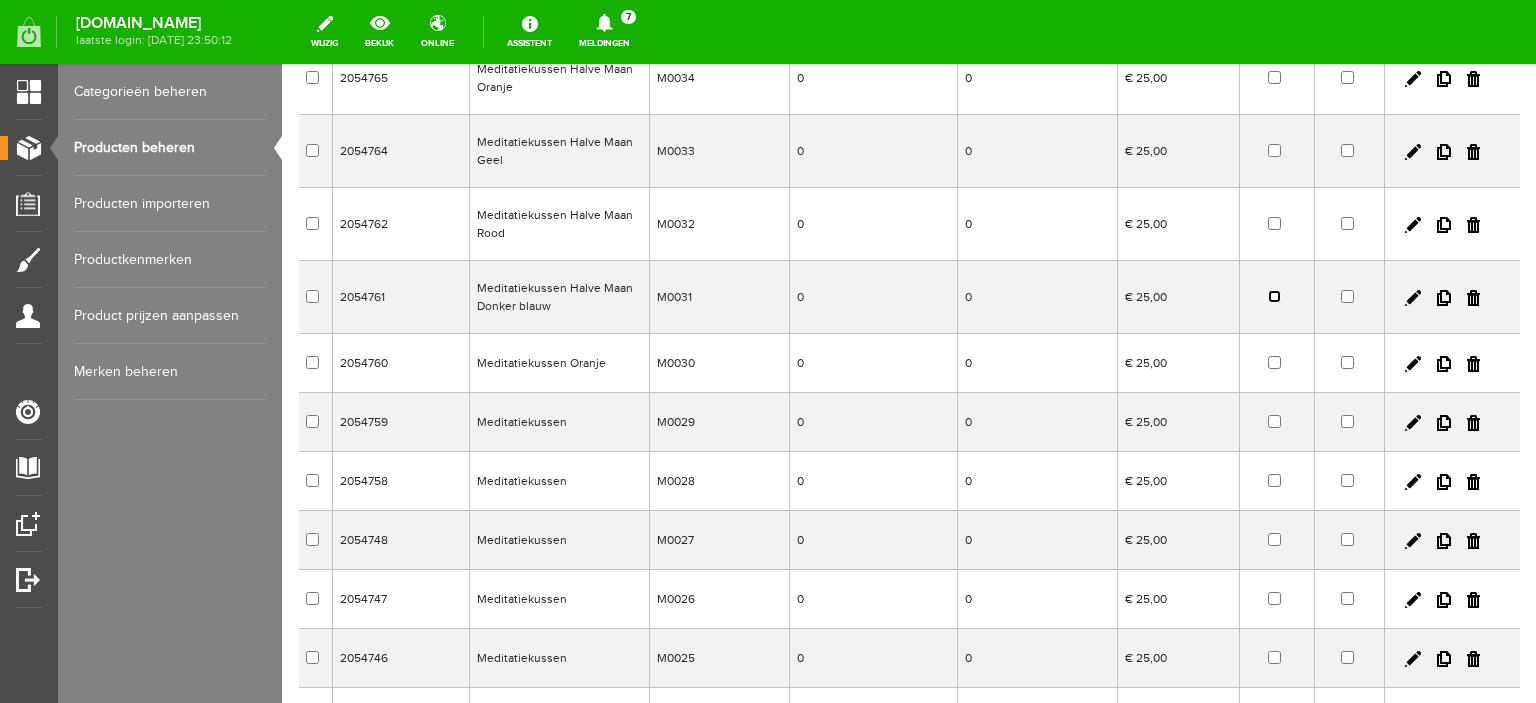 click at bounding box center (1274, 296) 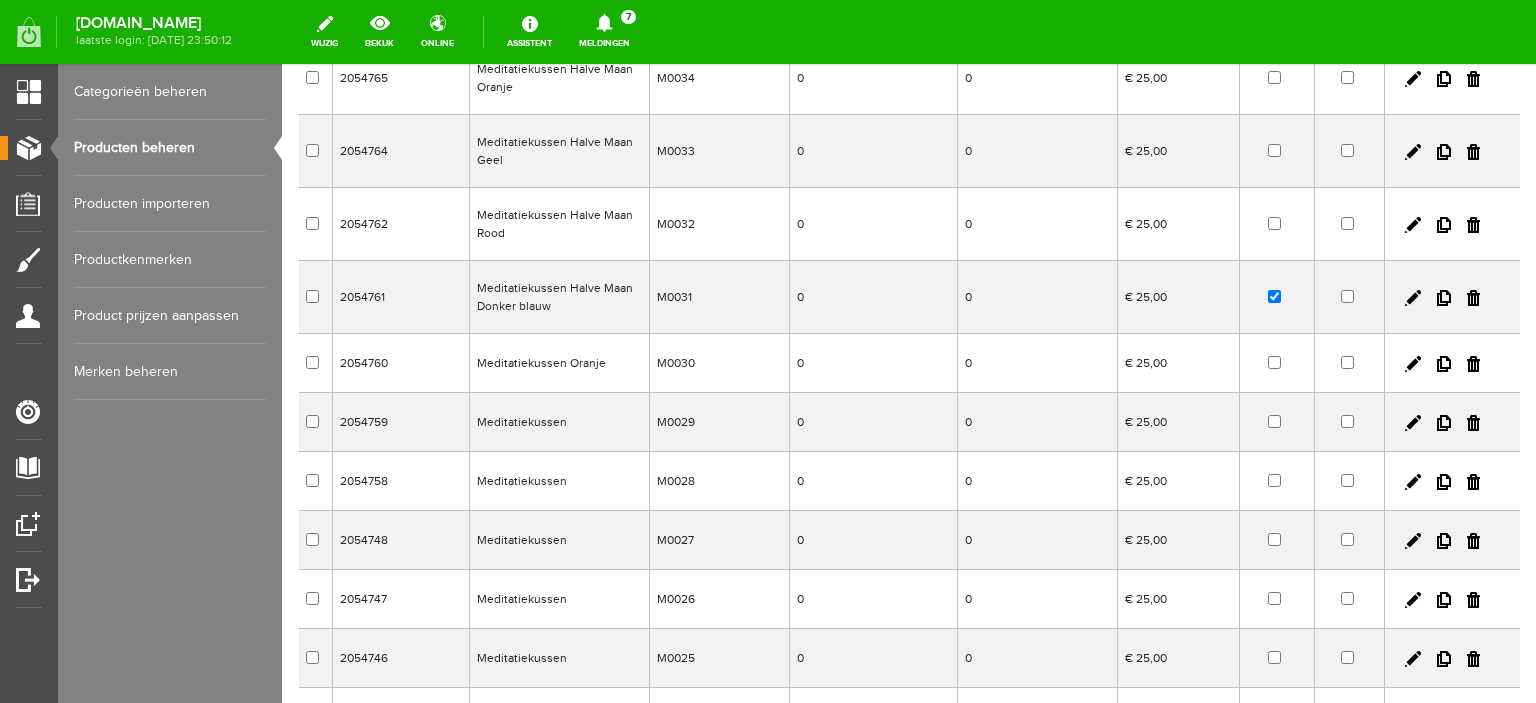 click on "Meditatiekussen Halve Maan Donker blauw" at bounding box center [559, 297] 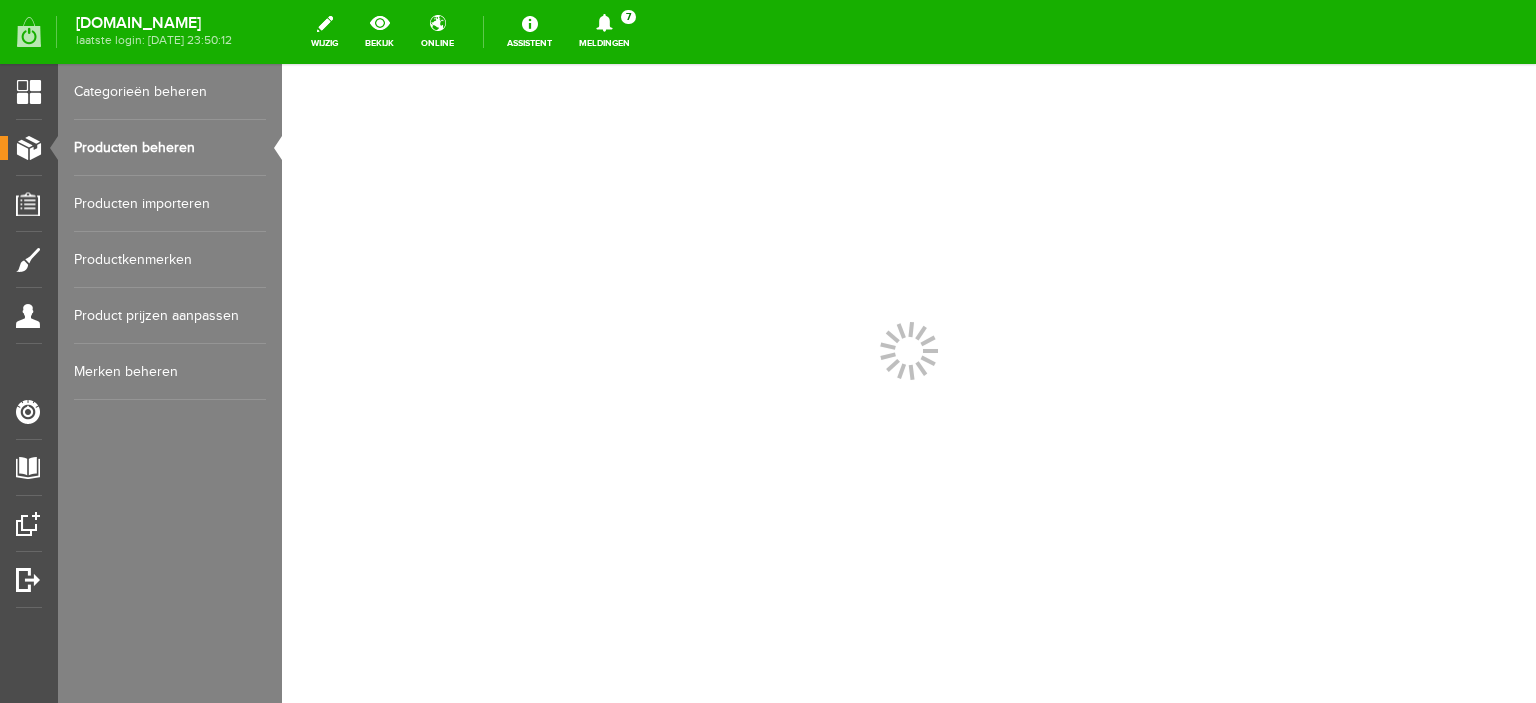 scroll, scrollTop: 0, scrollLeft: 0, axis: both 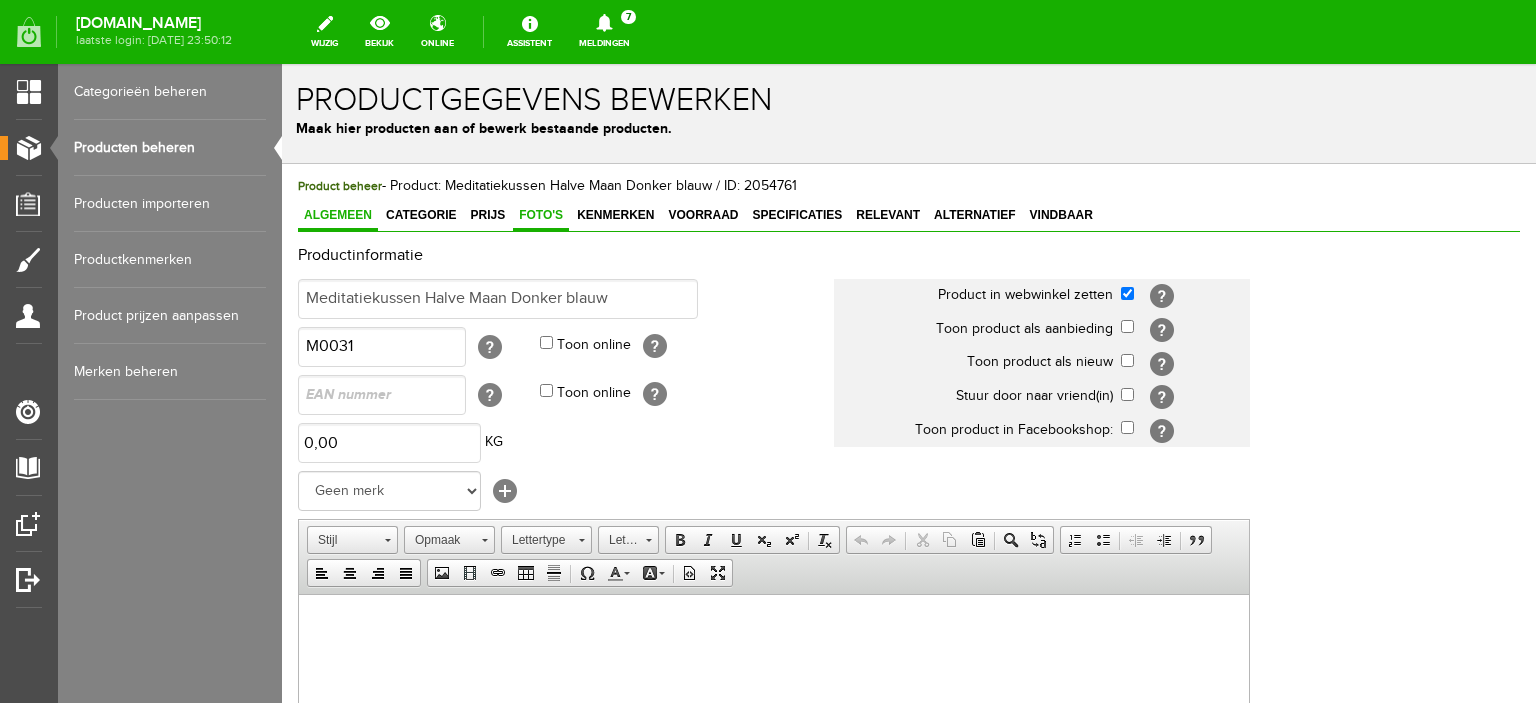click on "Foto's" at bounding box center [541, 215] 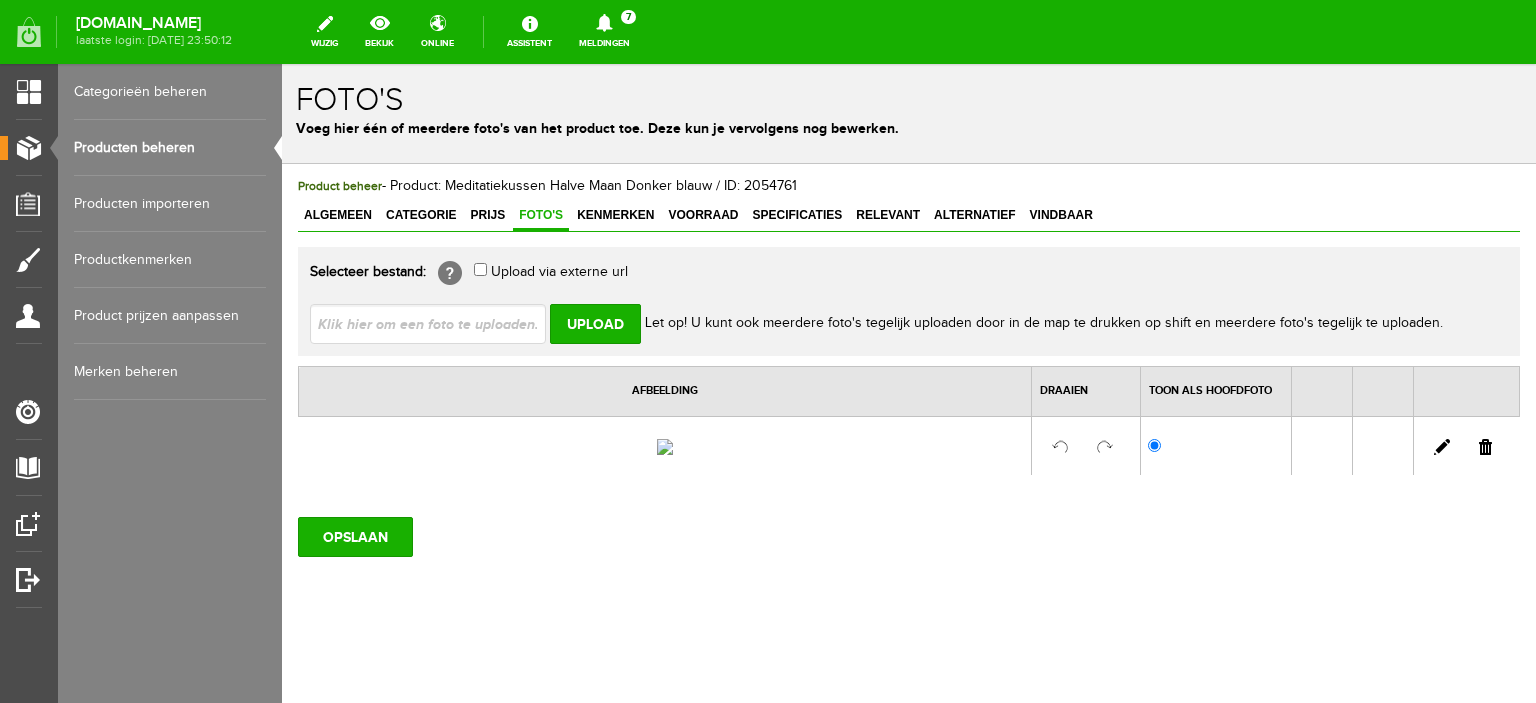 click at bounding box center [1485, 447] 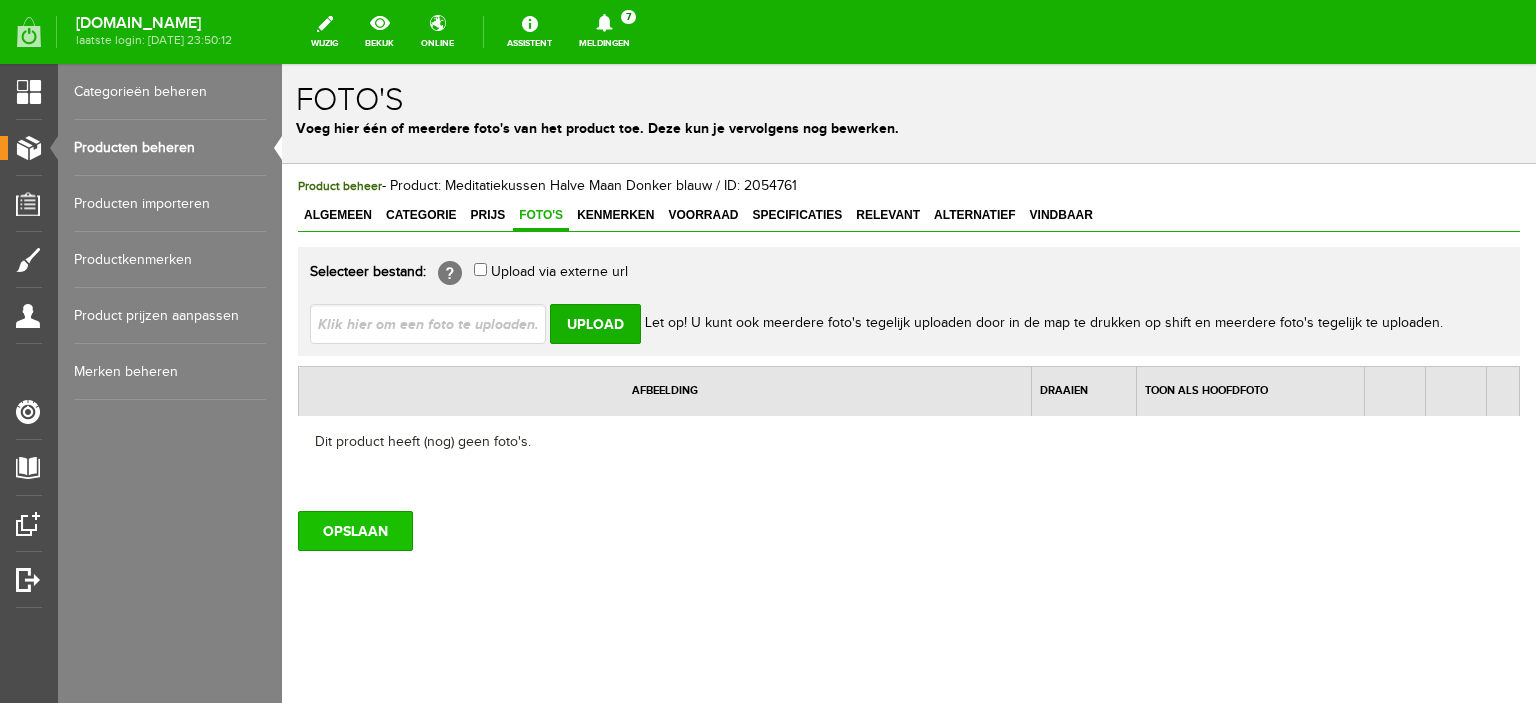 click on "OPSLAAN" at bounding box center (355, 531) 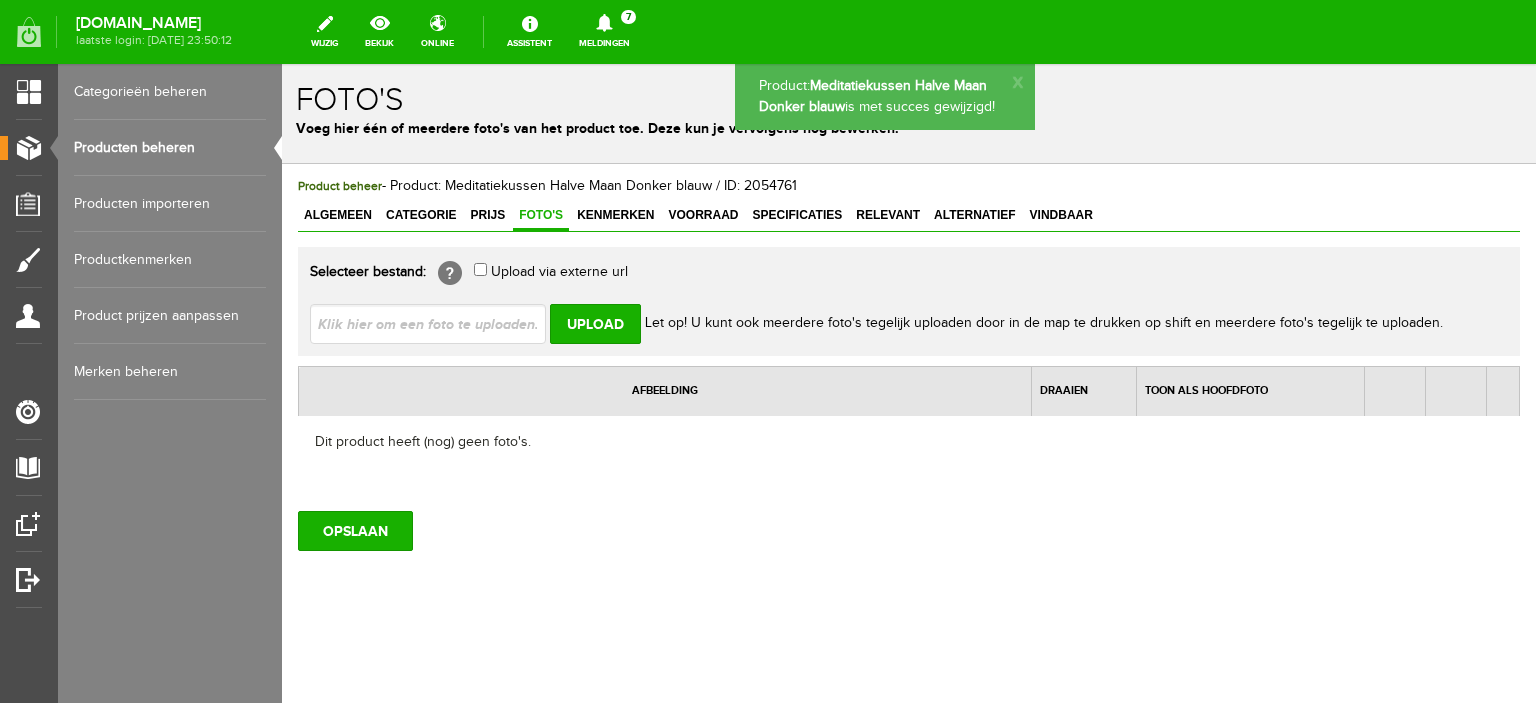 click on "Producten beheren" at bounding box center (170, 148) 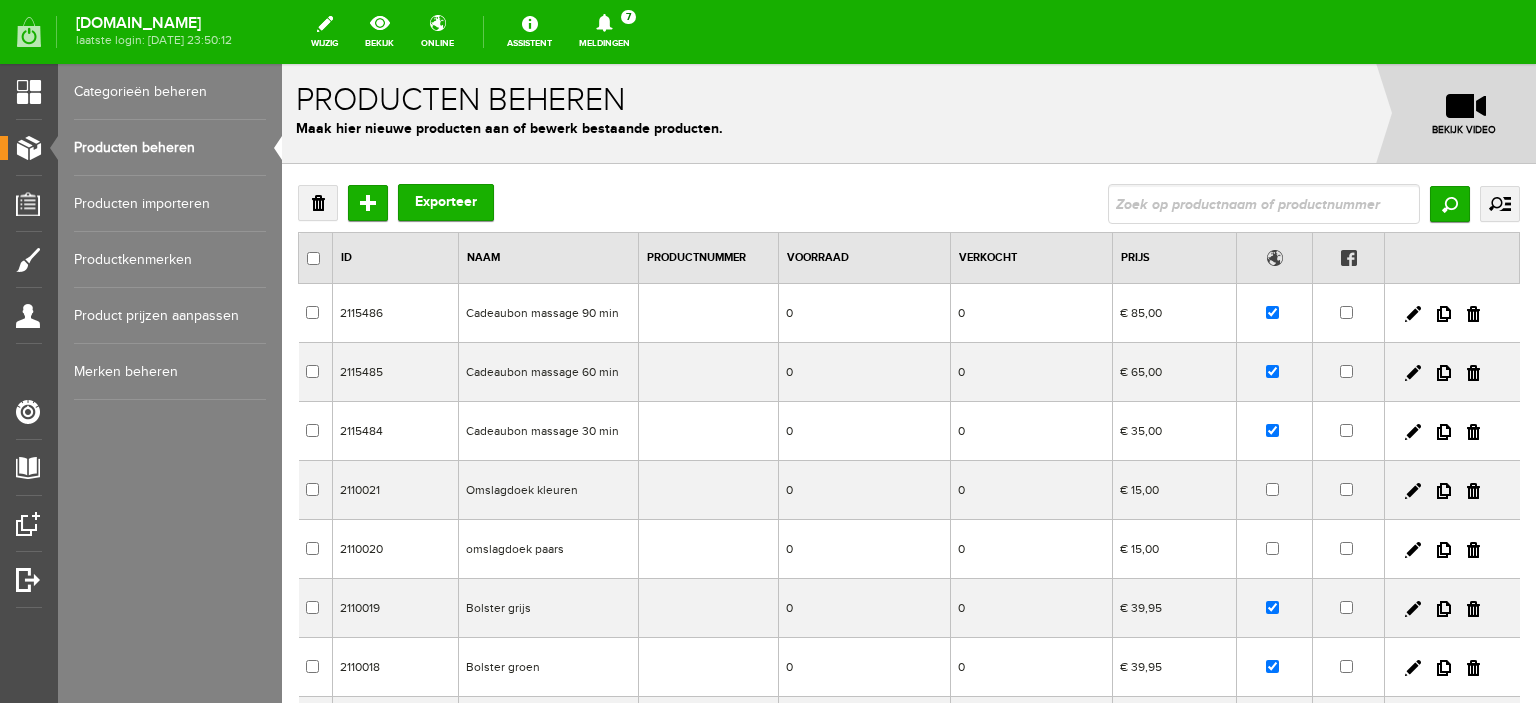 scroll, scrollTop: 72, scrollLeft: 0, axis: vertical 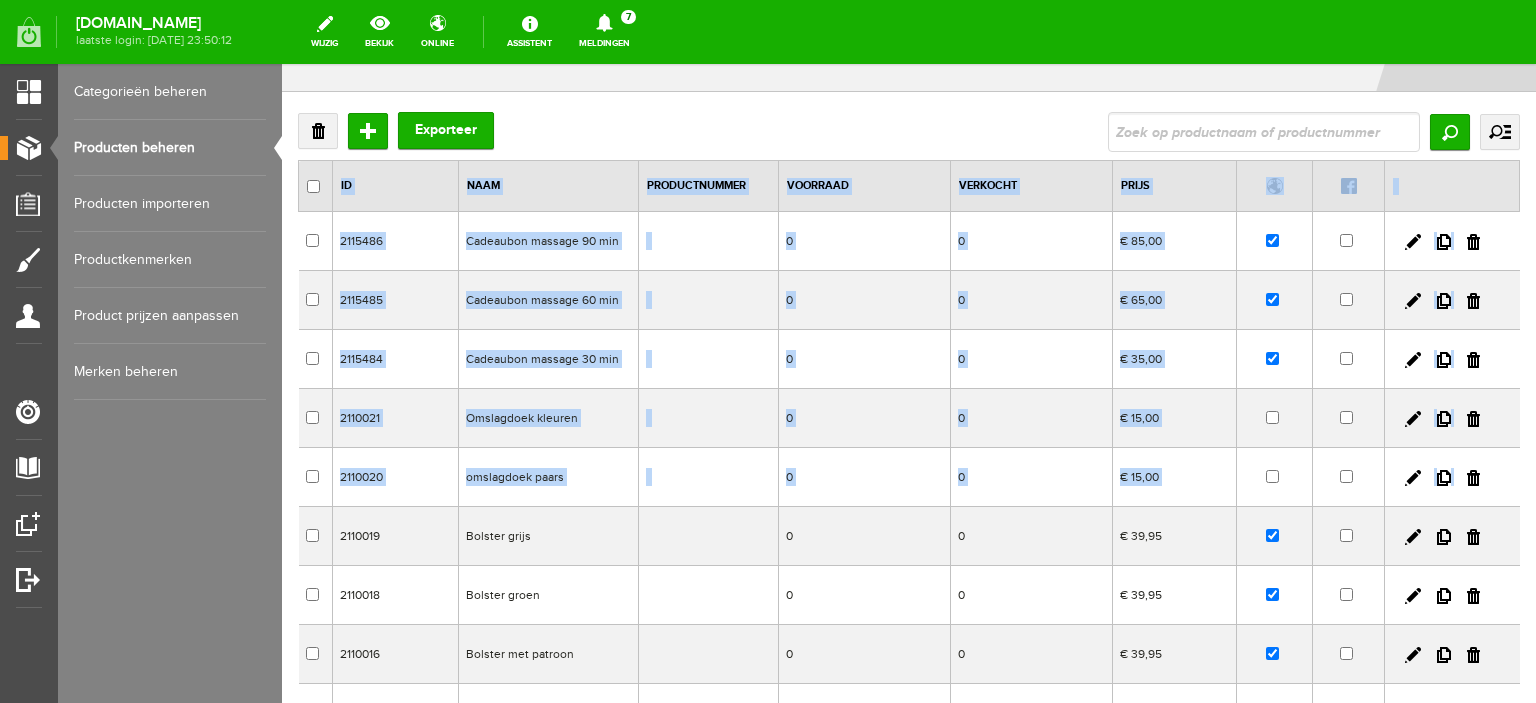 drag, startPoint x: 1518, startPoint y: 373, endPoint x: 1498, endPoint y: 493, distance: 121.65525 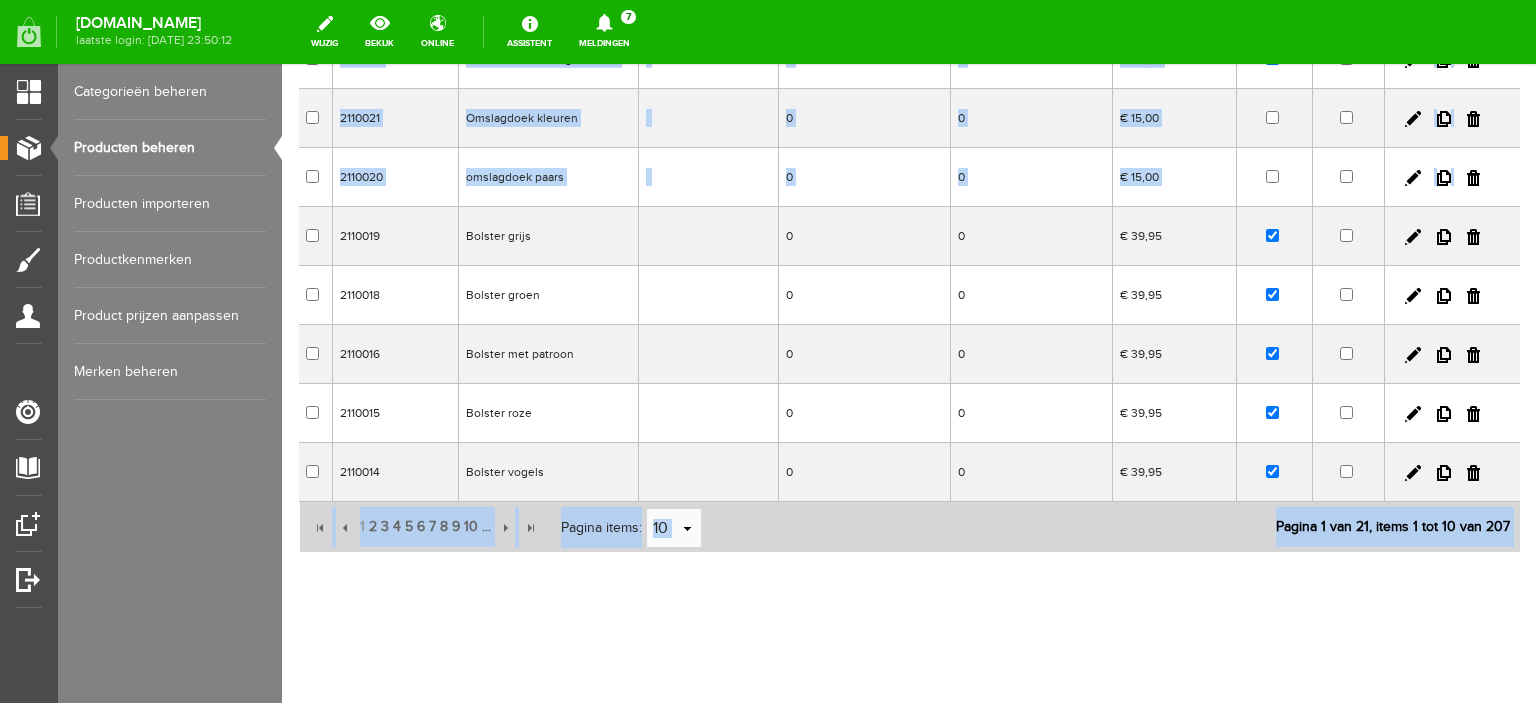 scroll, scrollTop: 379, scrollLeft: 0, axis: vertical 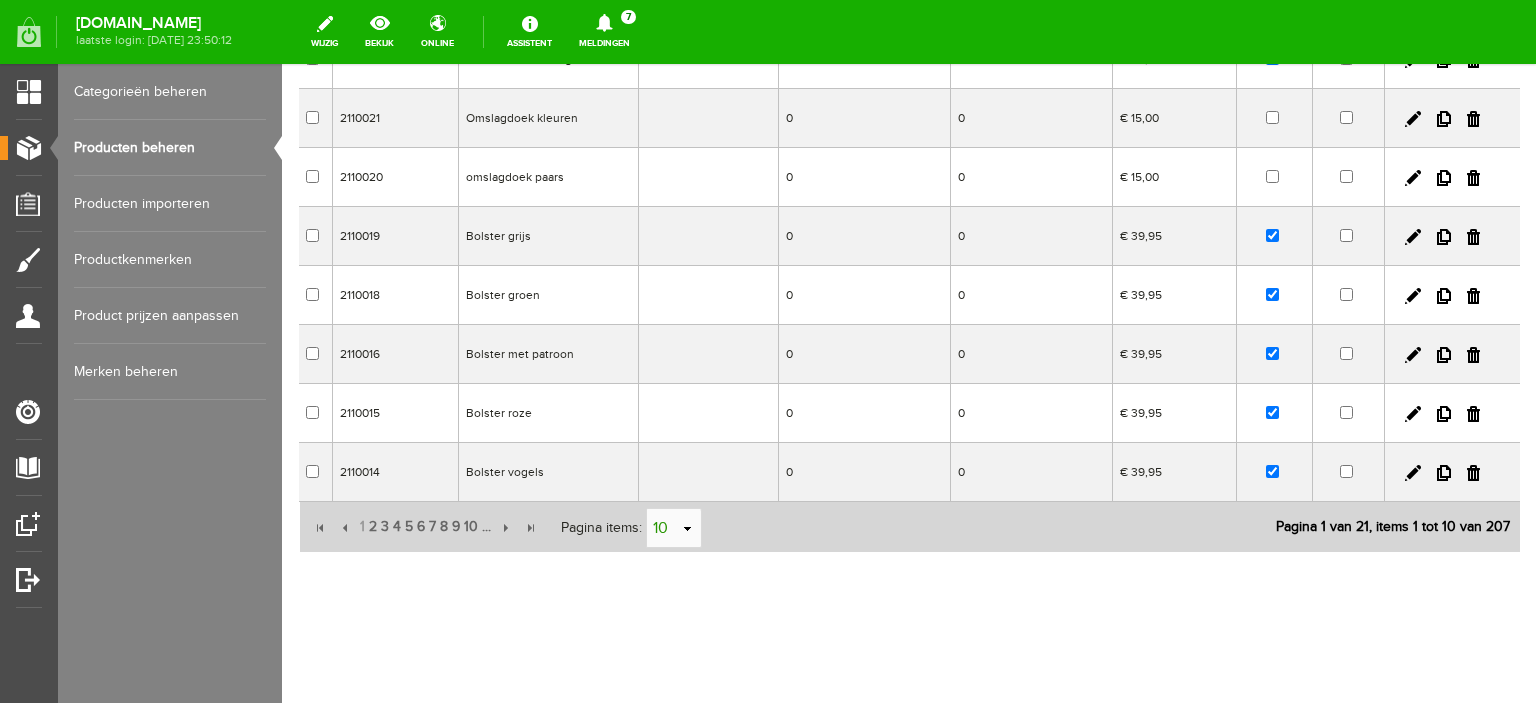 click on "select" at bounding box center (688, 529) 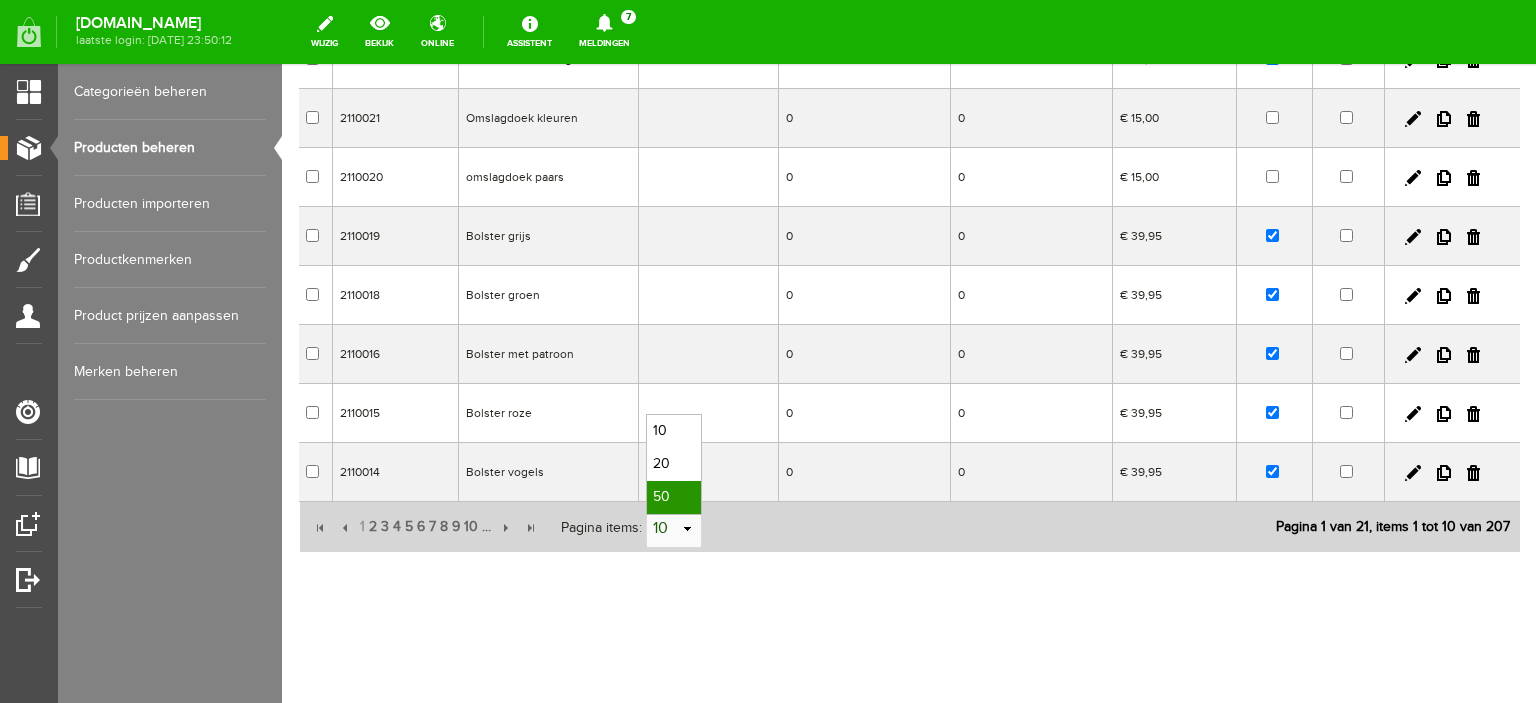 click on "50" at bounding box center (674, 497) 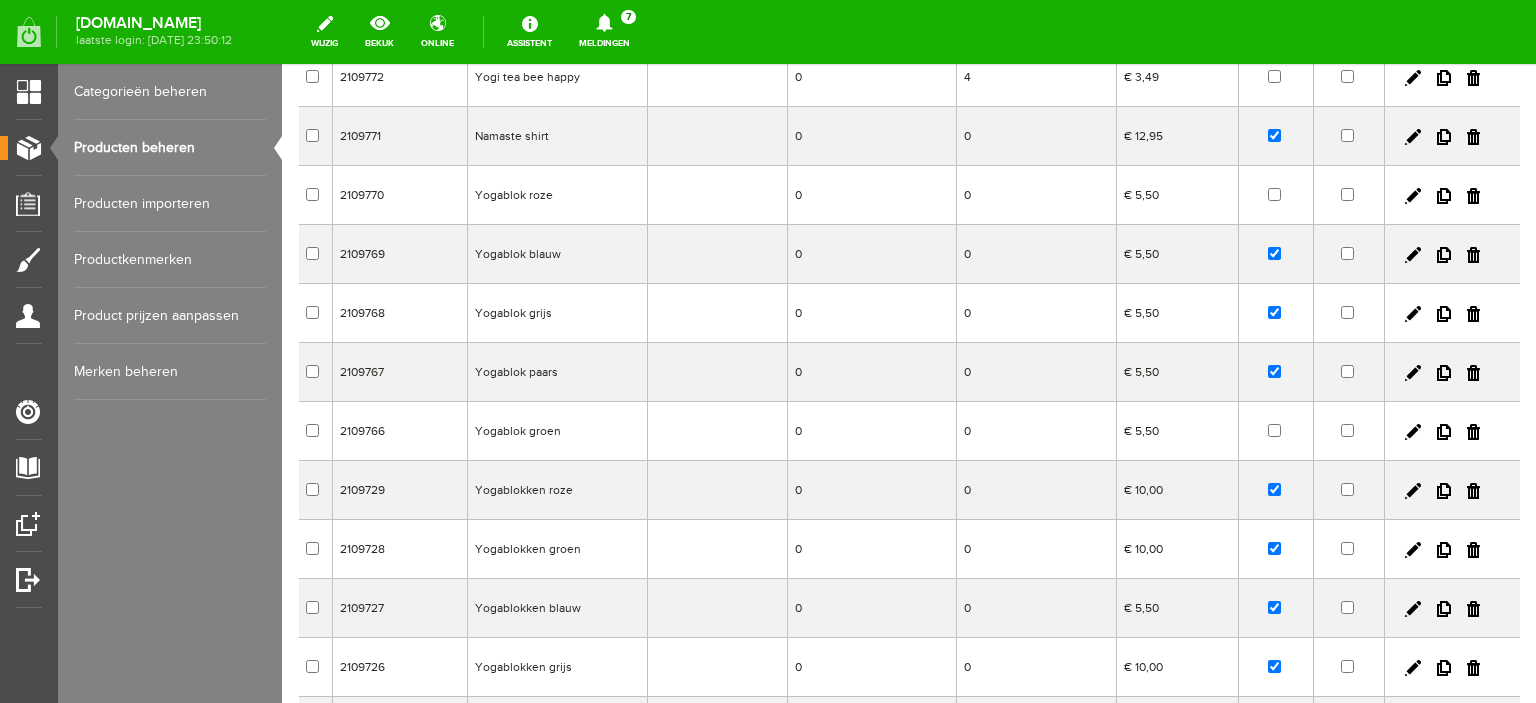 scroll, scrollTop: 2796, scrollLeft: 0, axis: vertical 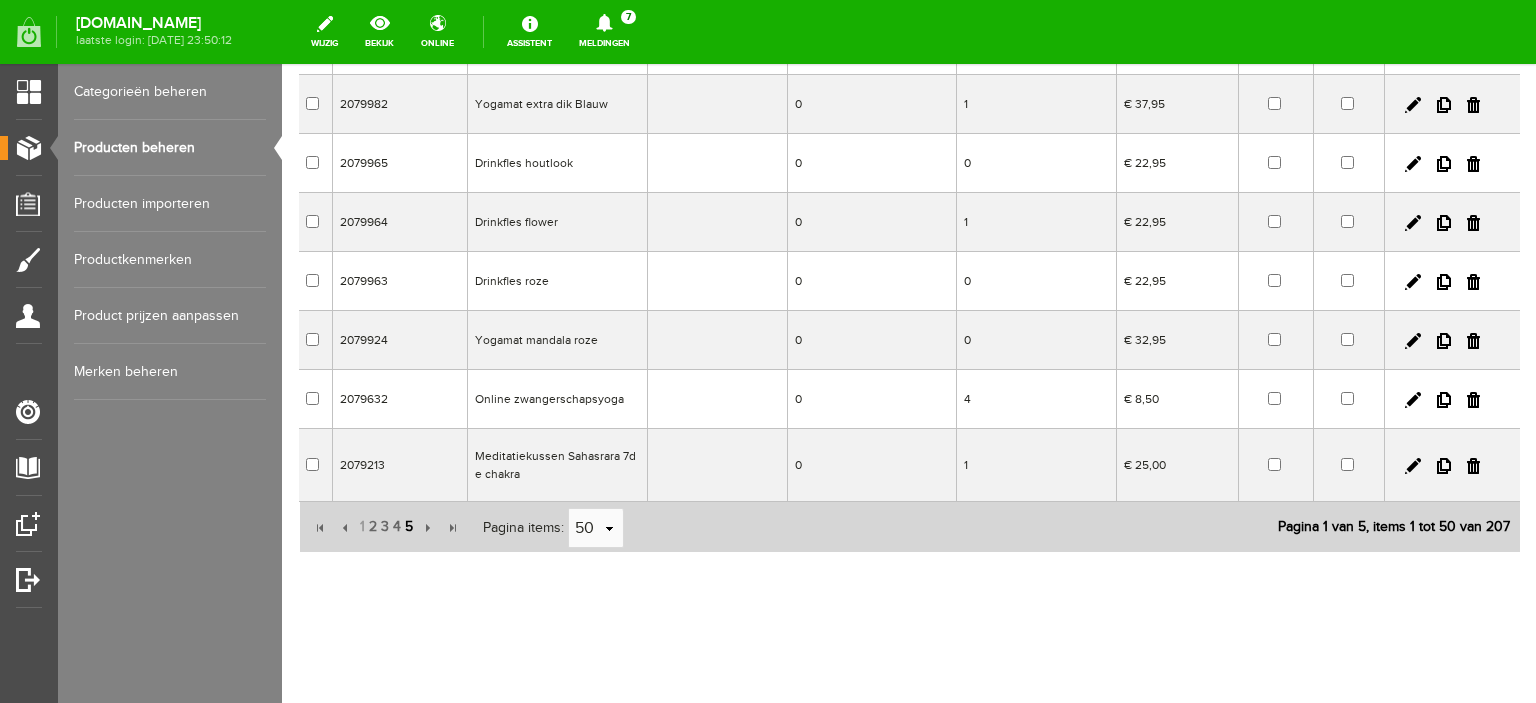 click on "5" at bounding box center (409, 527) 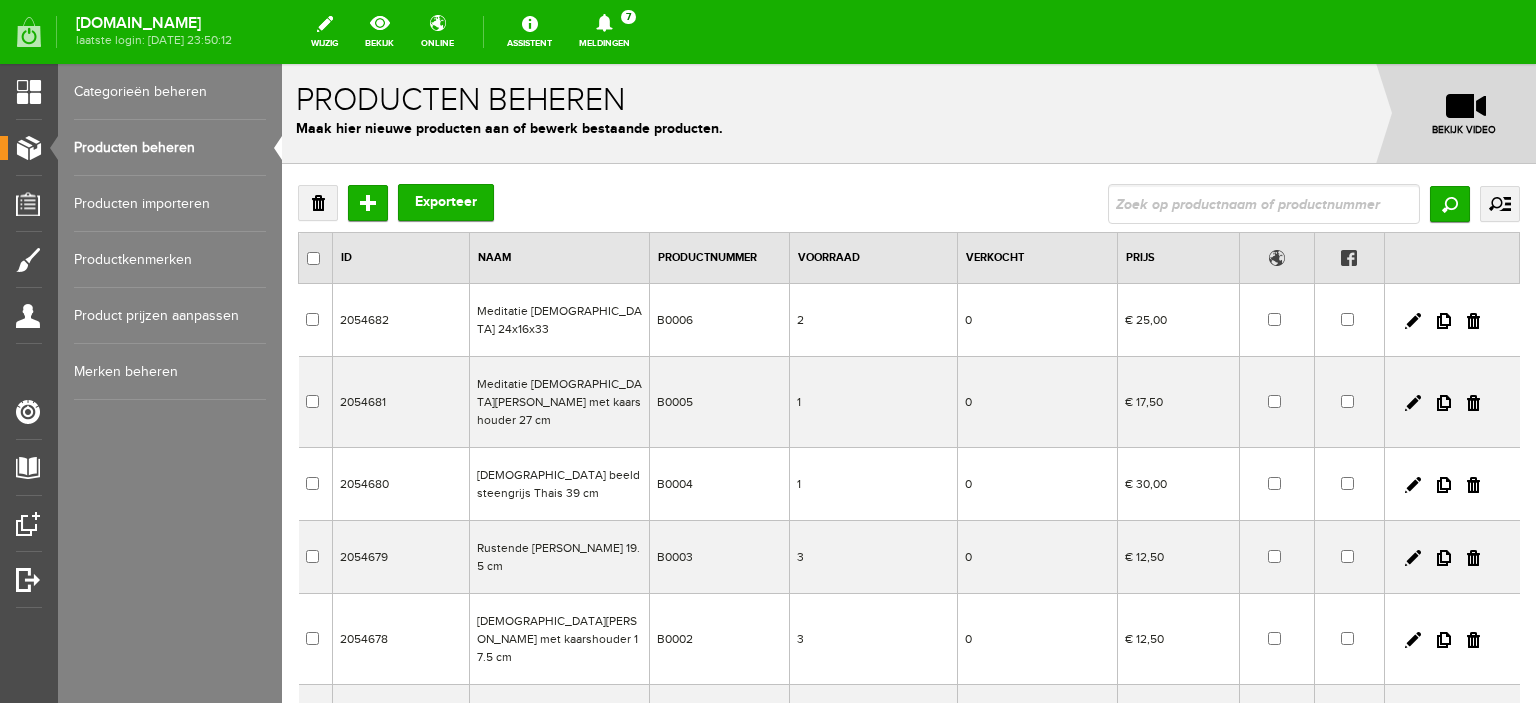 scroll, scrollTop: 251, scrollLeft: 0, axis: vertical 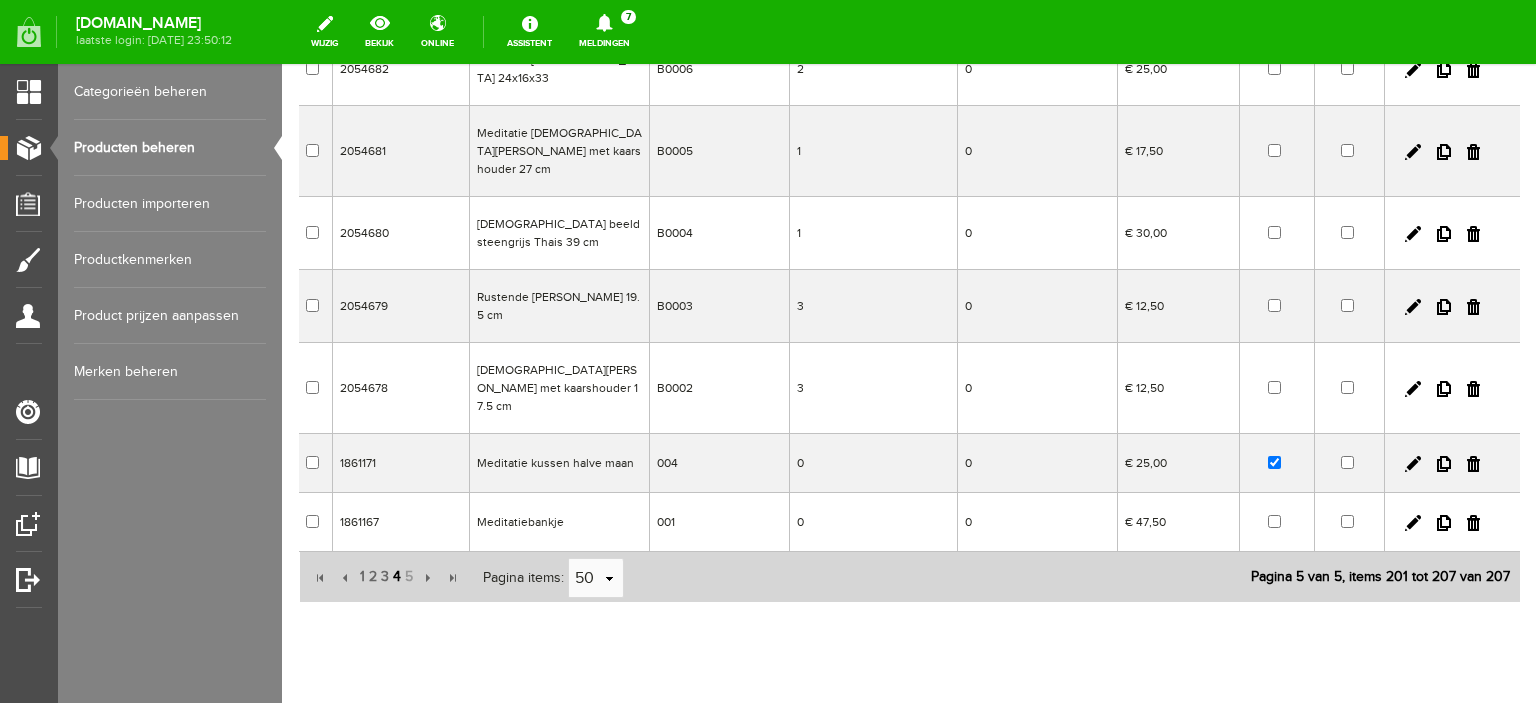 click on "4" at bounding box center (397, 577) 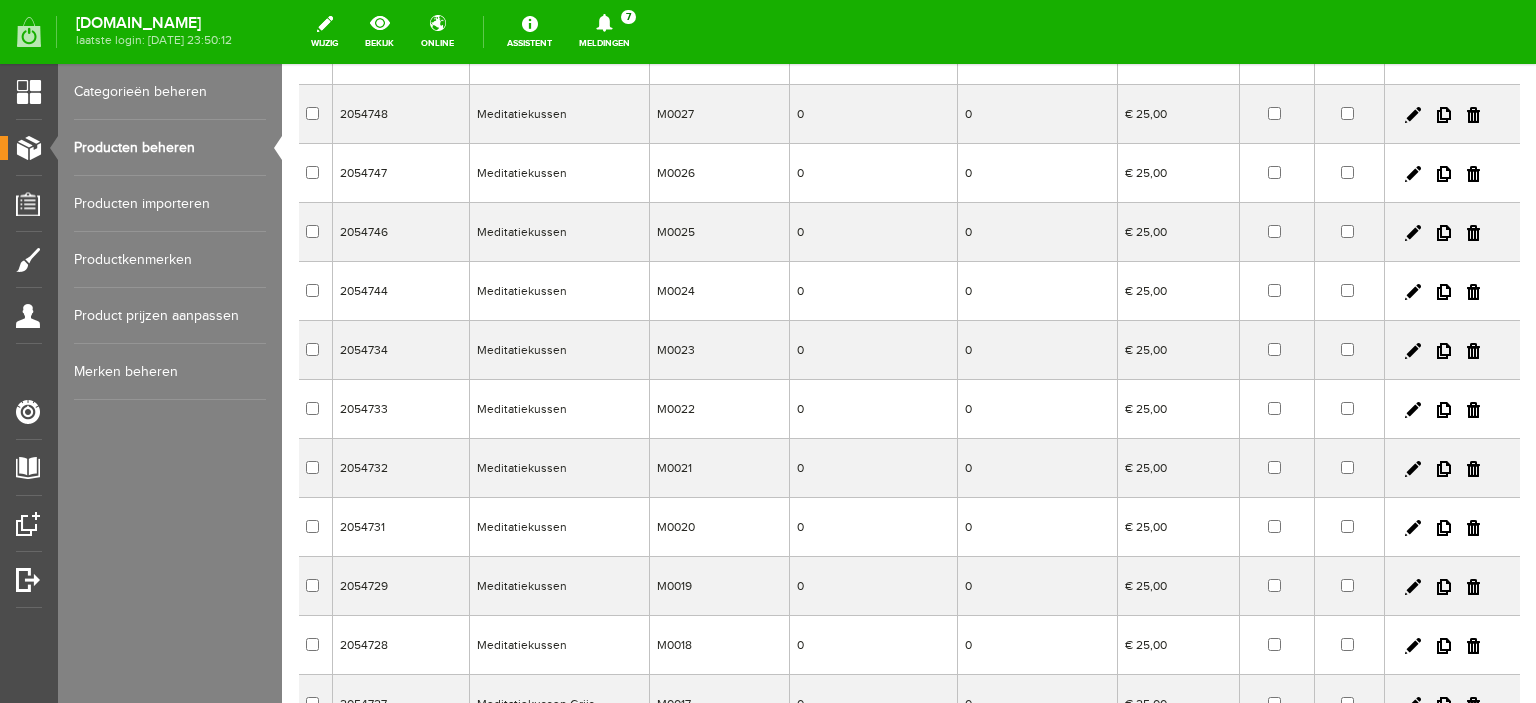scroll, scrollTop: 800, scrollLeft: 0, axis: vertical 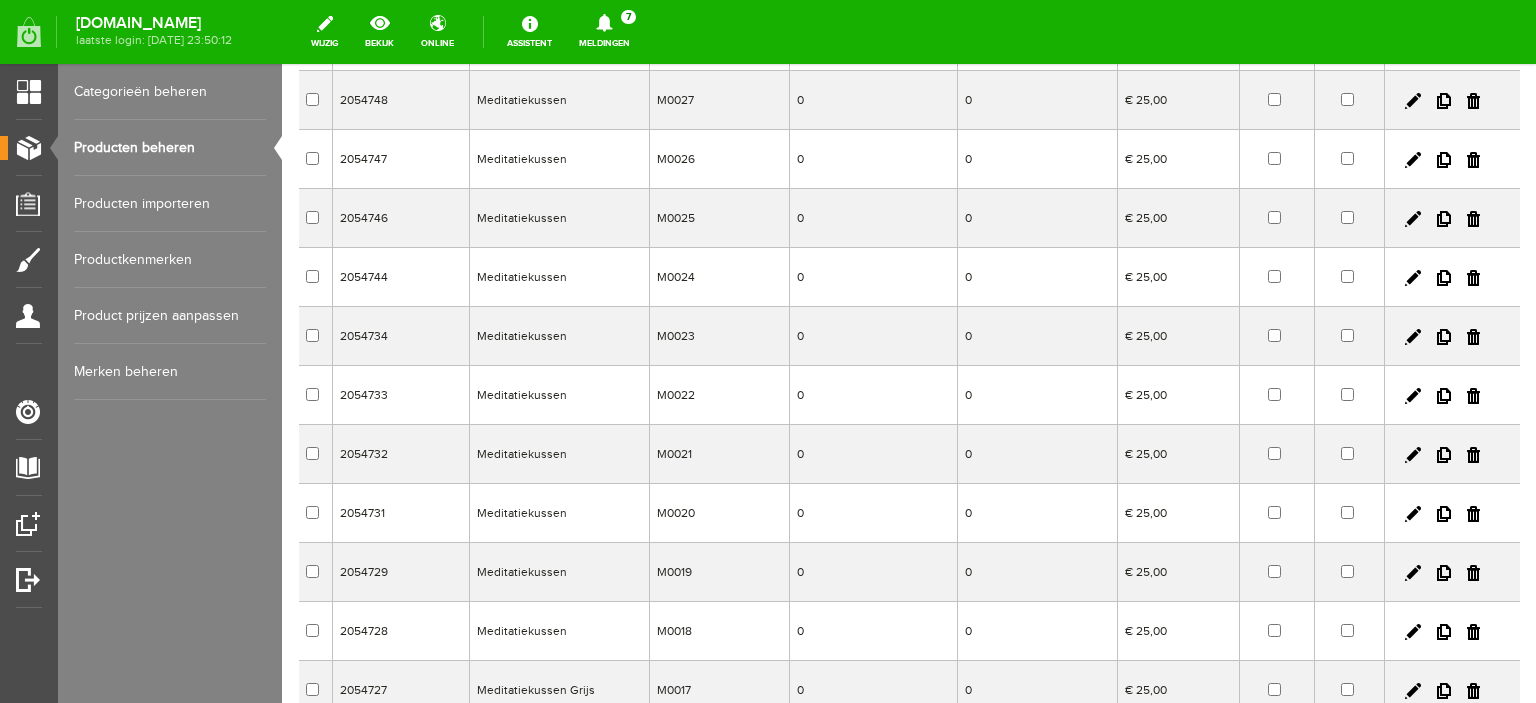 click on "Meditatiekussen" at bounding box center (559, 572) 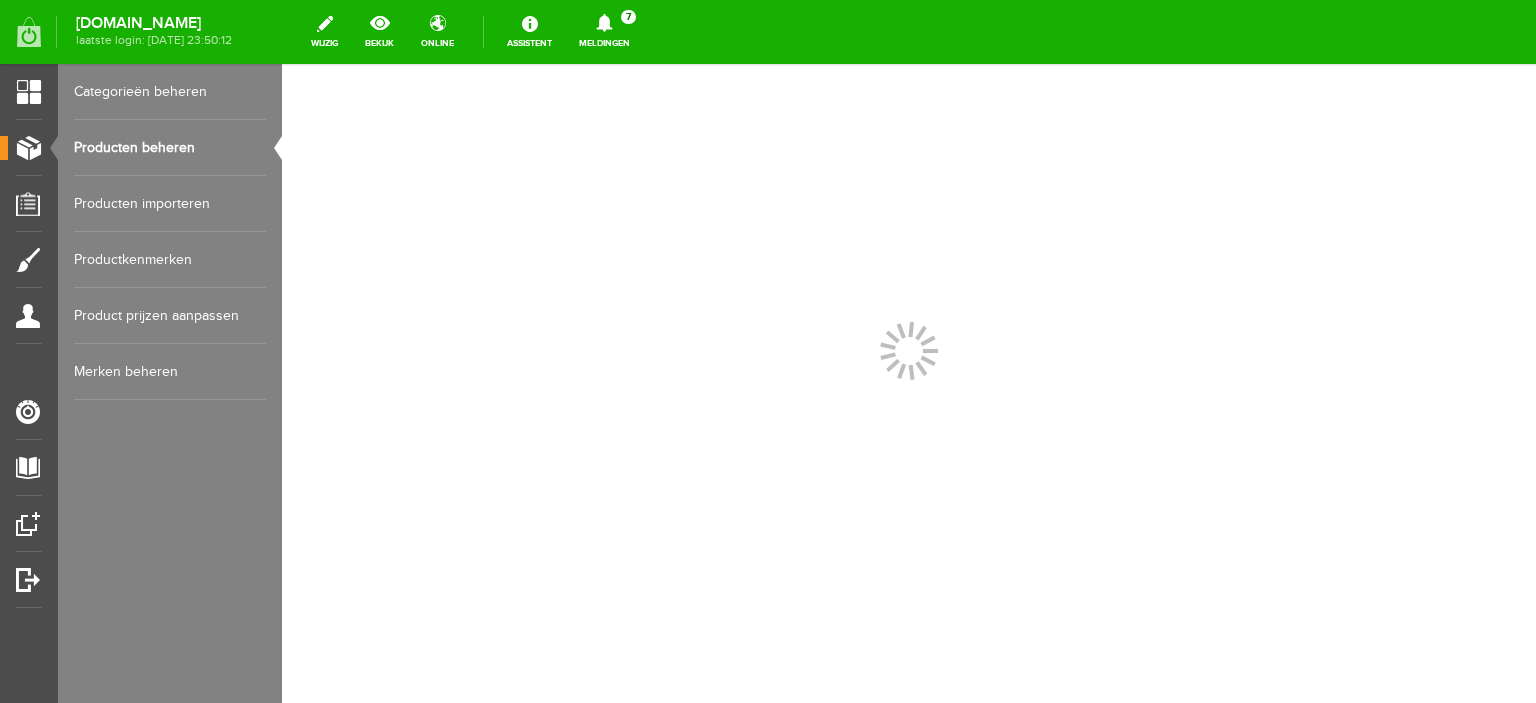 scroll, scrollTop: 0, scrollLeft: 0, axis: both 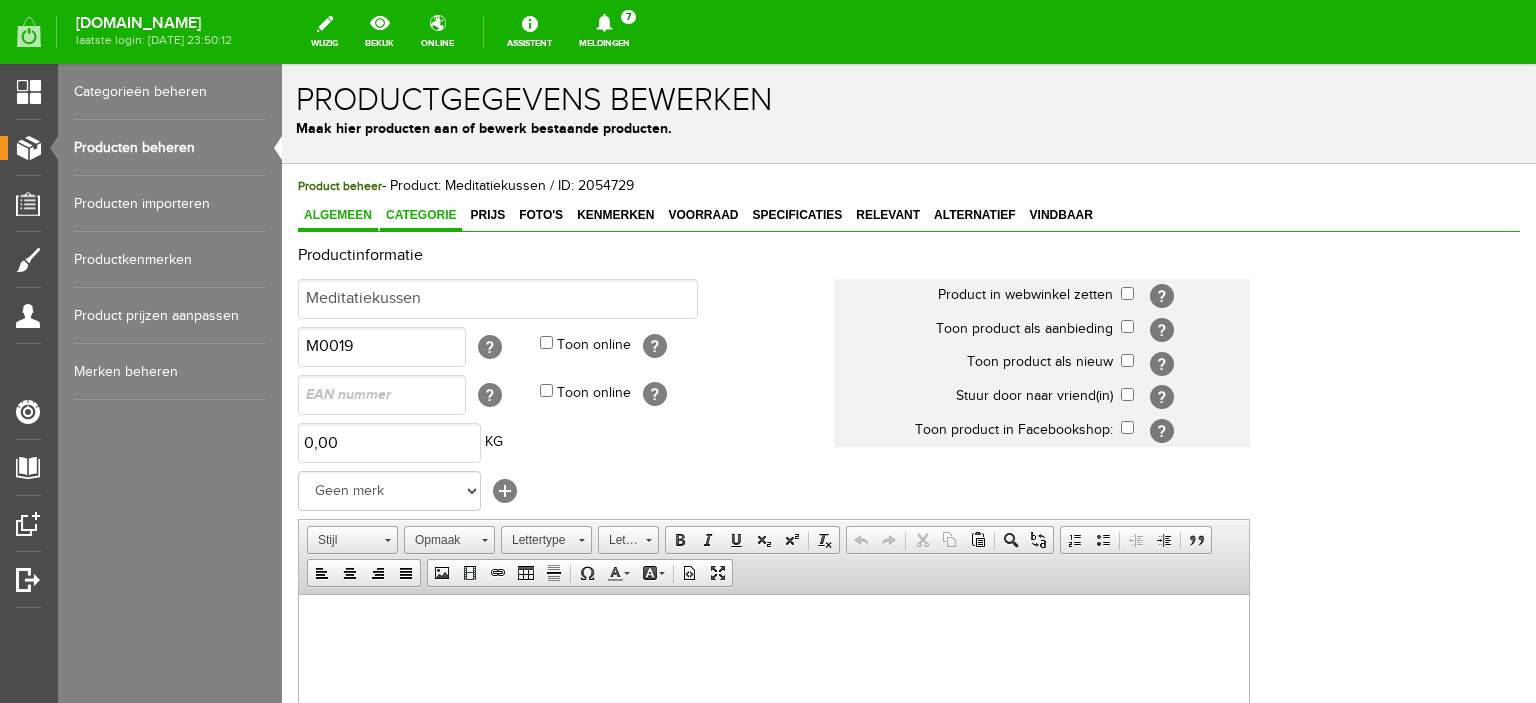 click on "Categorie" at bounding box center (421, 215) 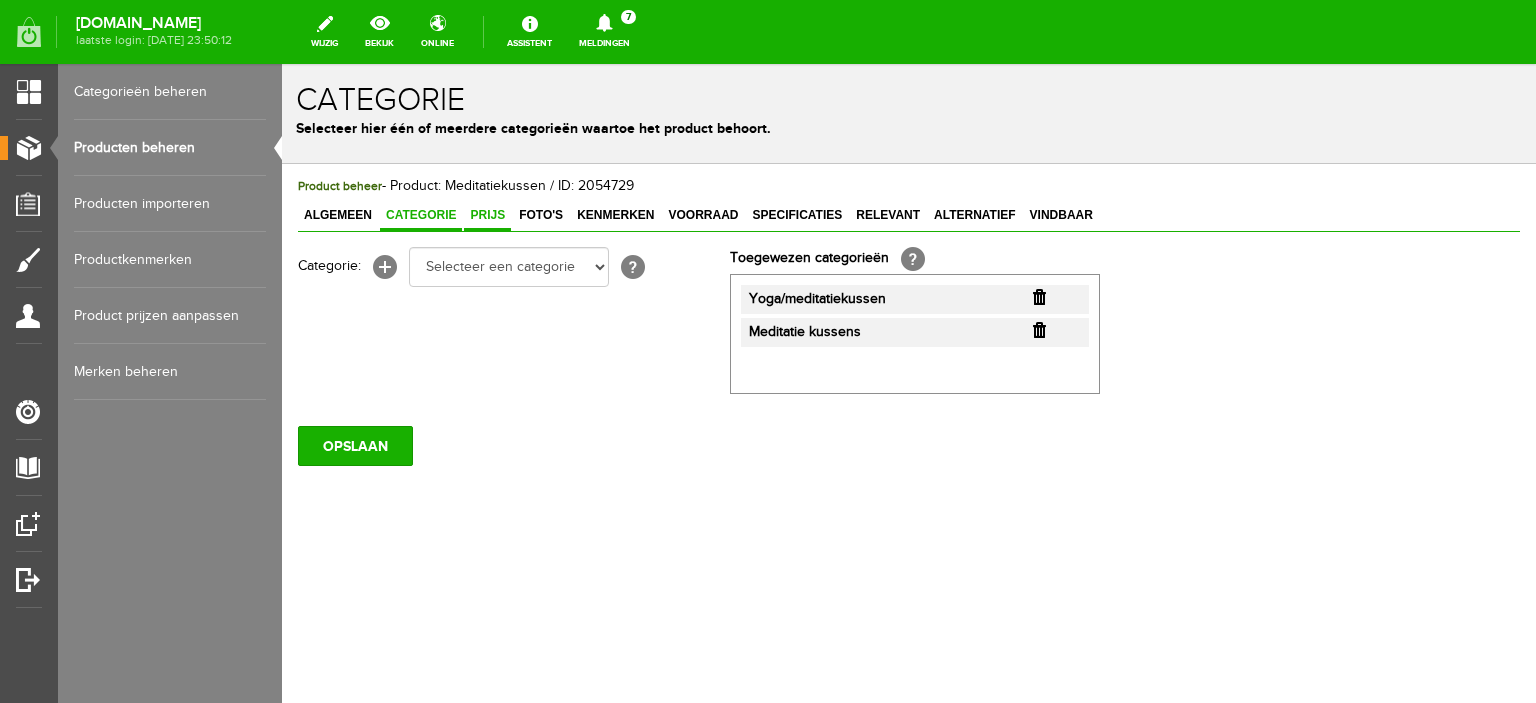 click on "Prijs" at bounding box center (487, 215) 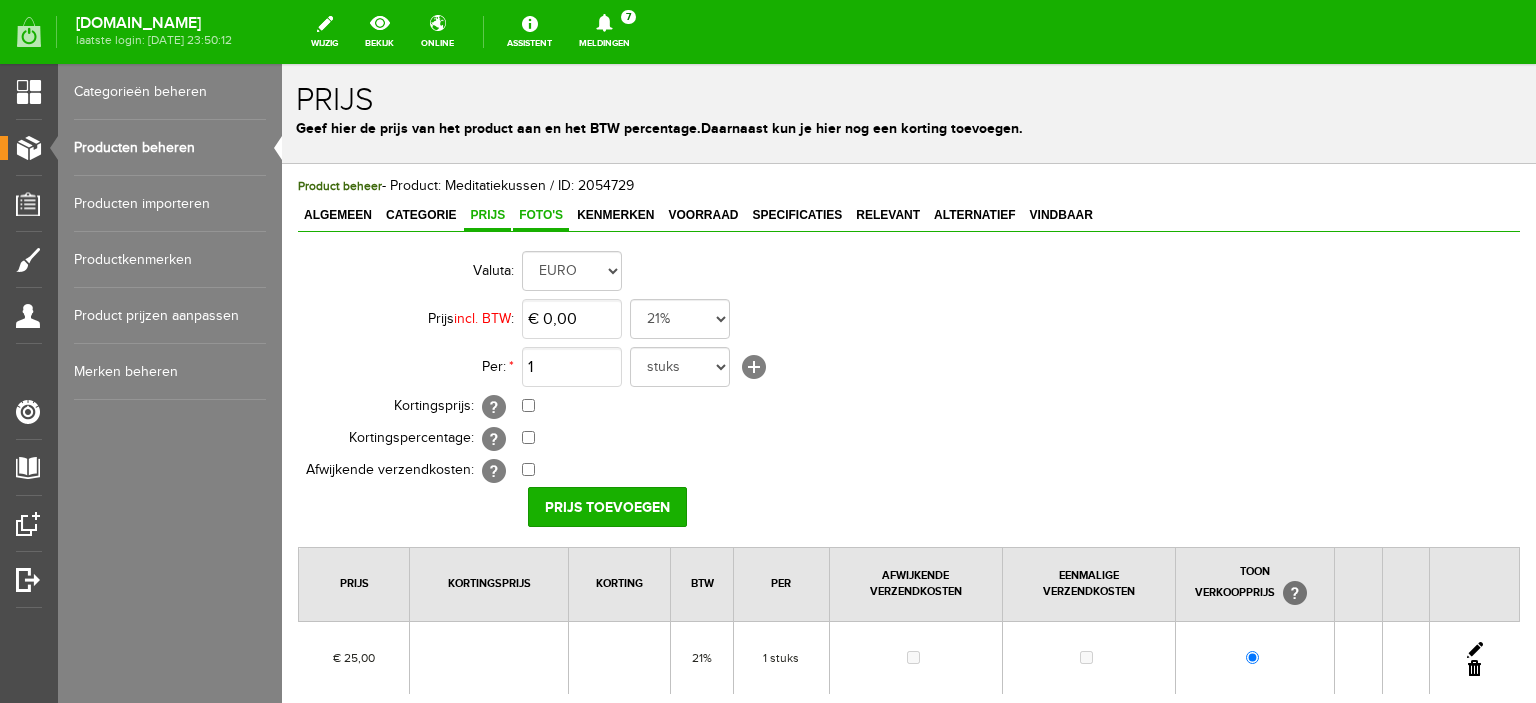 click on "Foto's" at bounding box center (541, 215) 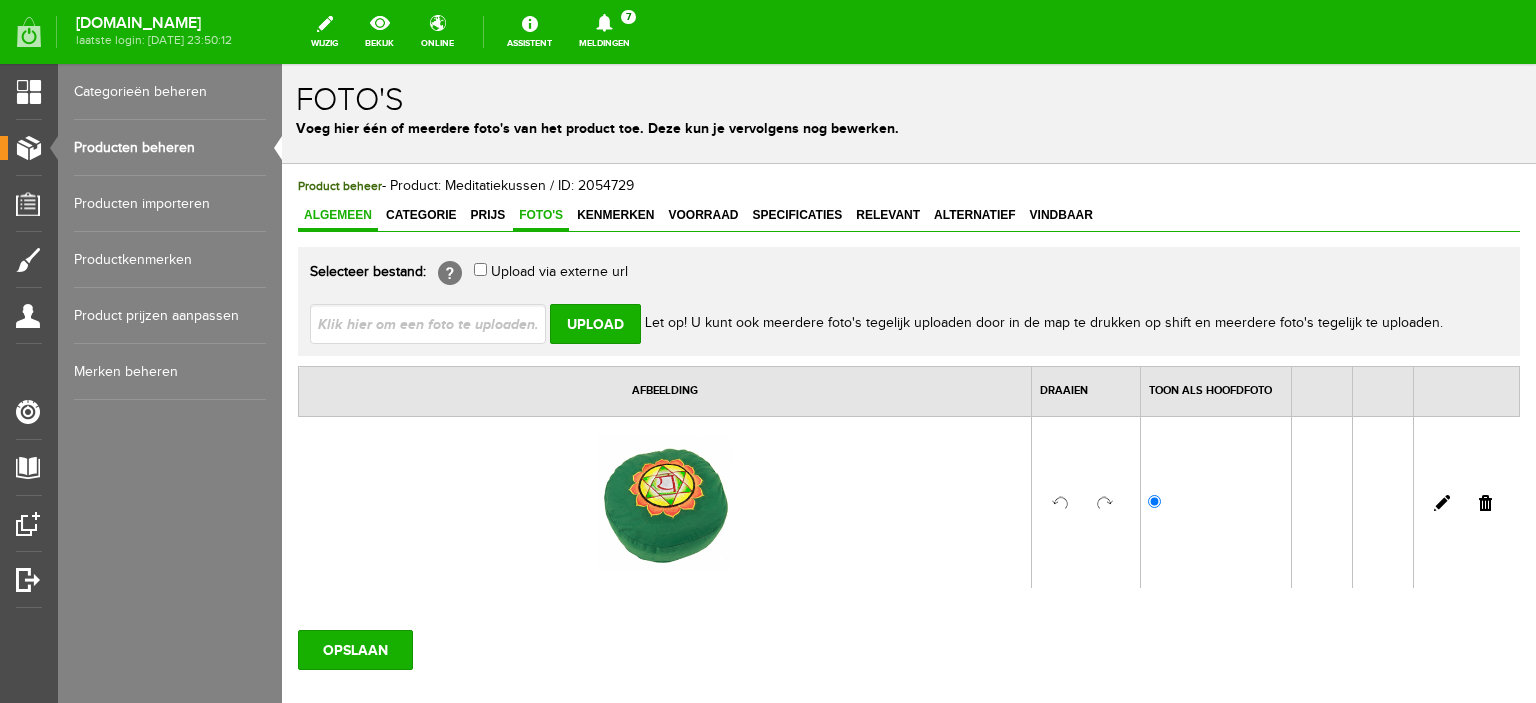 click on "Algemeen" at bounding box center (338, 216) 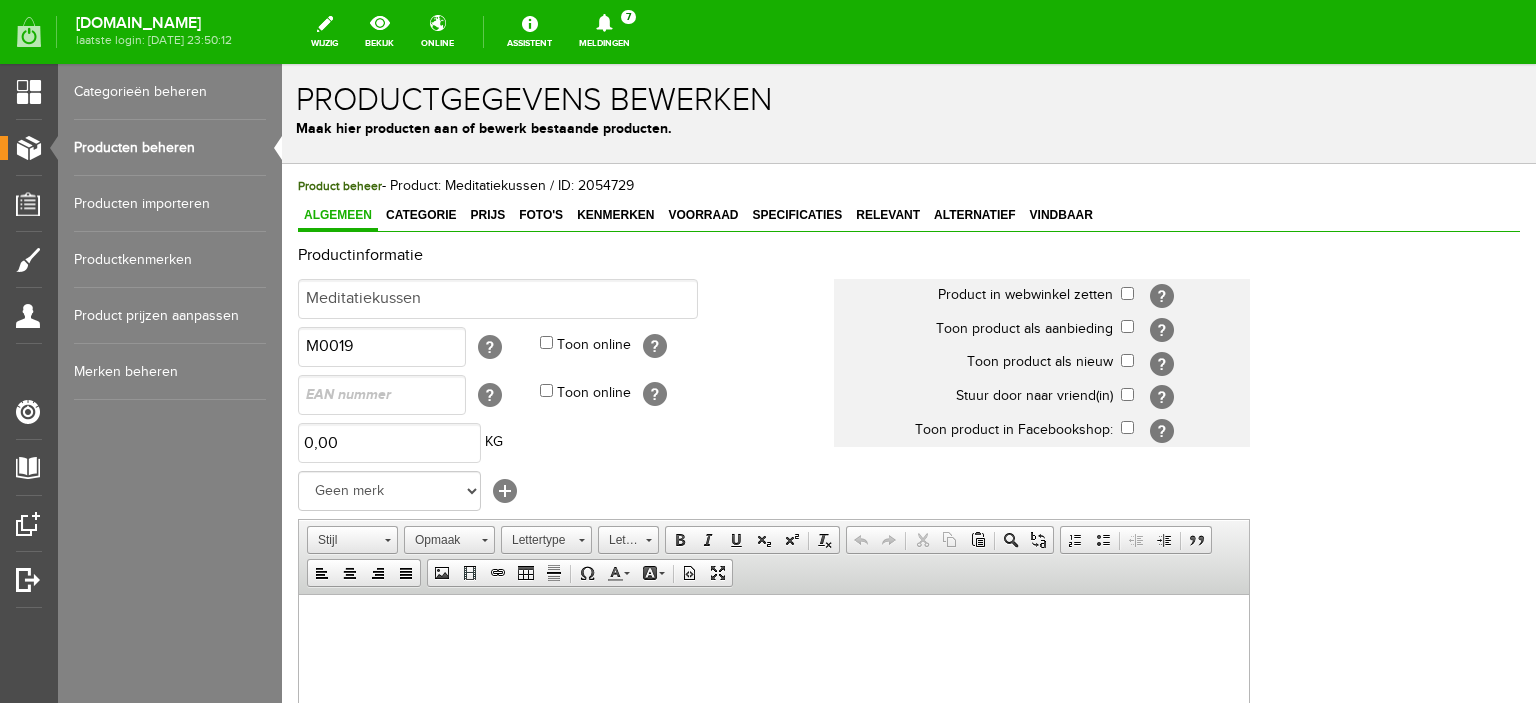 click on "Producten beheren" at bounding box center (170, 148) 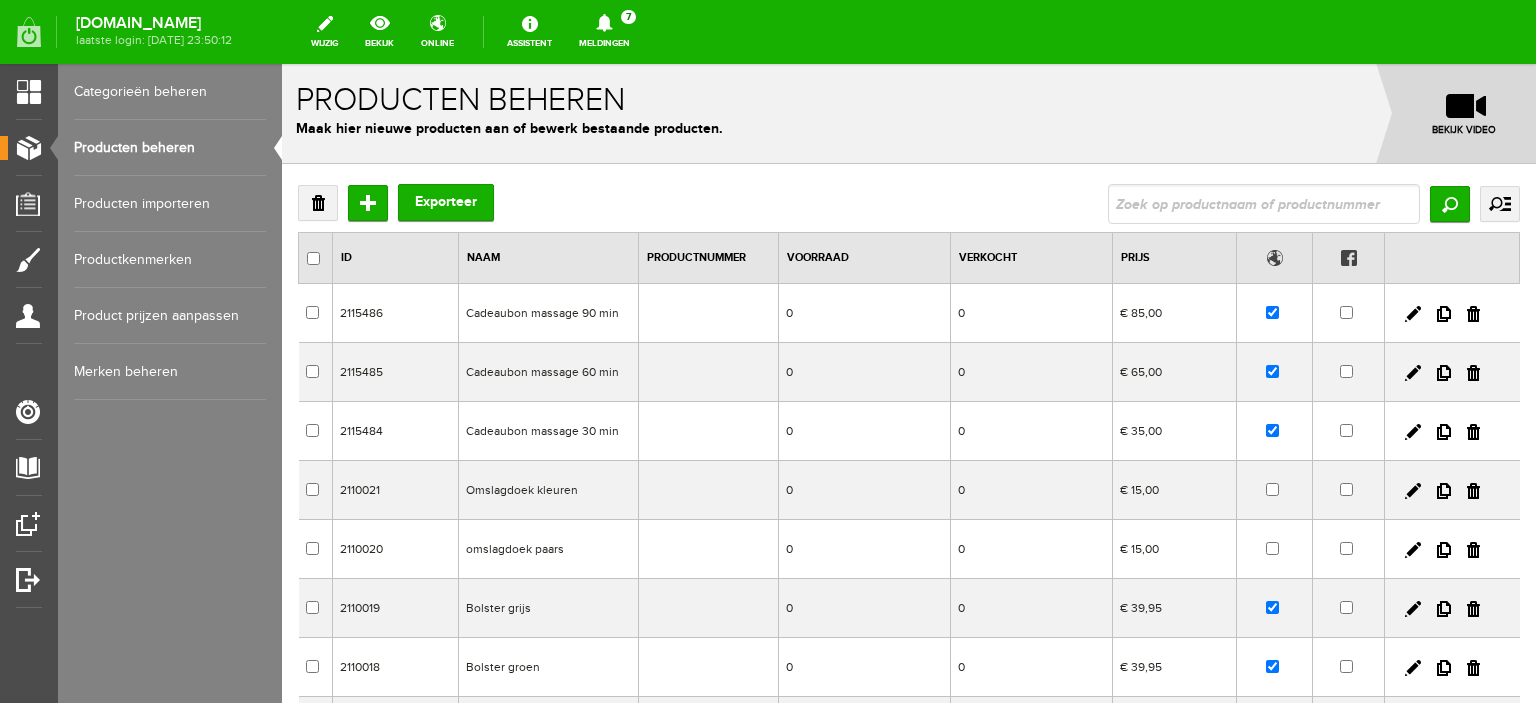 scroll, scrollTop: 220, scrollLeft: 0, axis: vertical 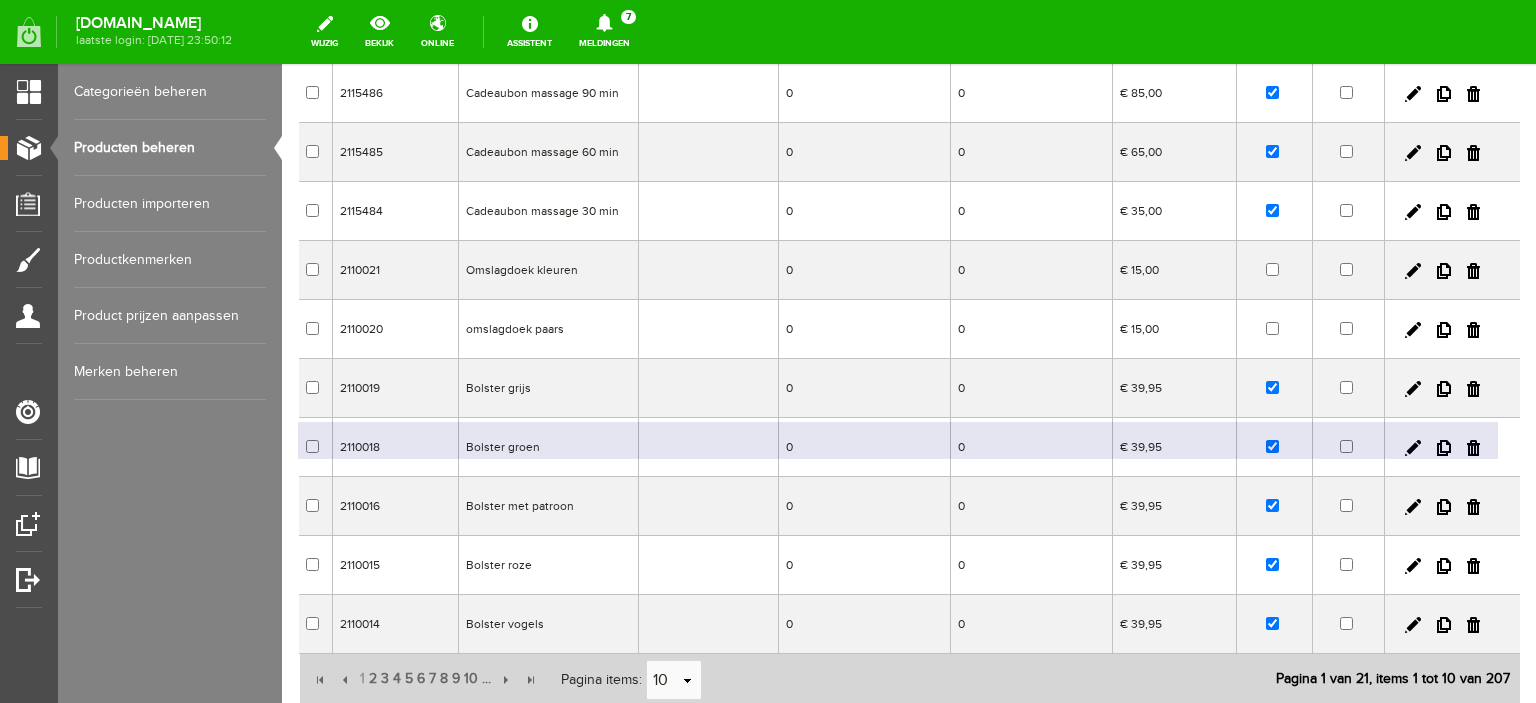 drag, startPoint x: 1503, startPoint y: 463, endPoint x: 1484, endPoint y: 589, distance: 127.424484 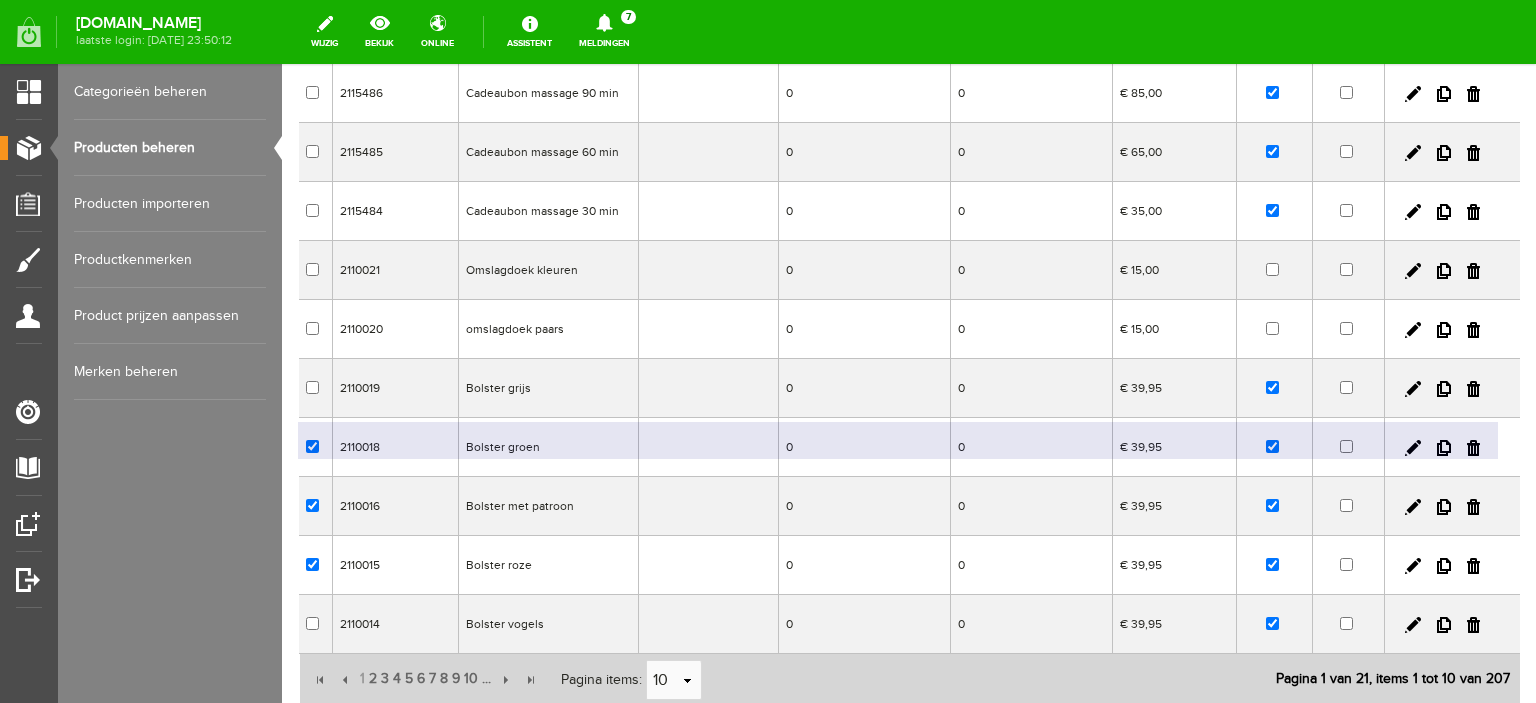 click on "2115486 Cadeaubon massage 90 min   0 0 € 85,00
2115485 Cadeaubon massage 60 min   0 0 € 65,00
2115484 Cadeaubon massage 30 min   0 0 € 35,00
2110021 Omslagdoek kleuren   0 0 € 15,00" at bounding box center (909, 359) 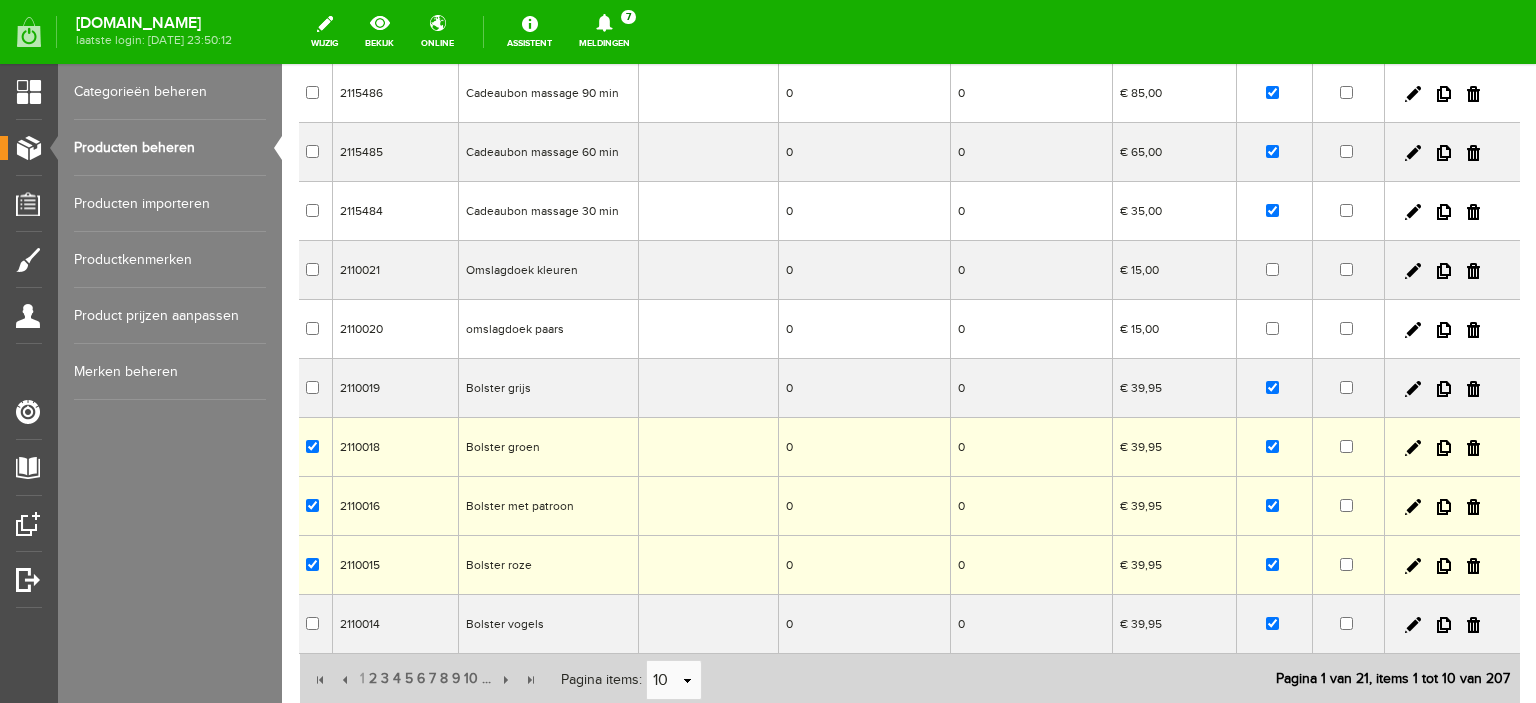 checkbox on "true" 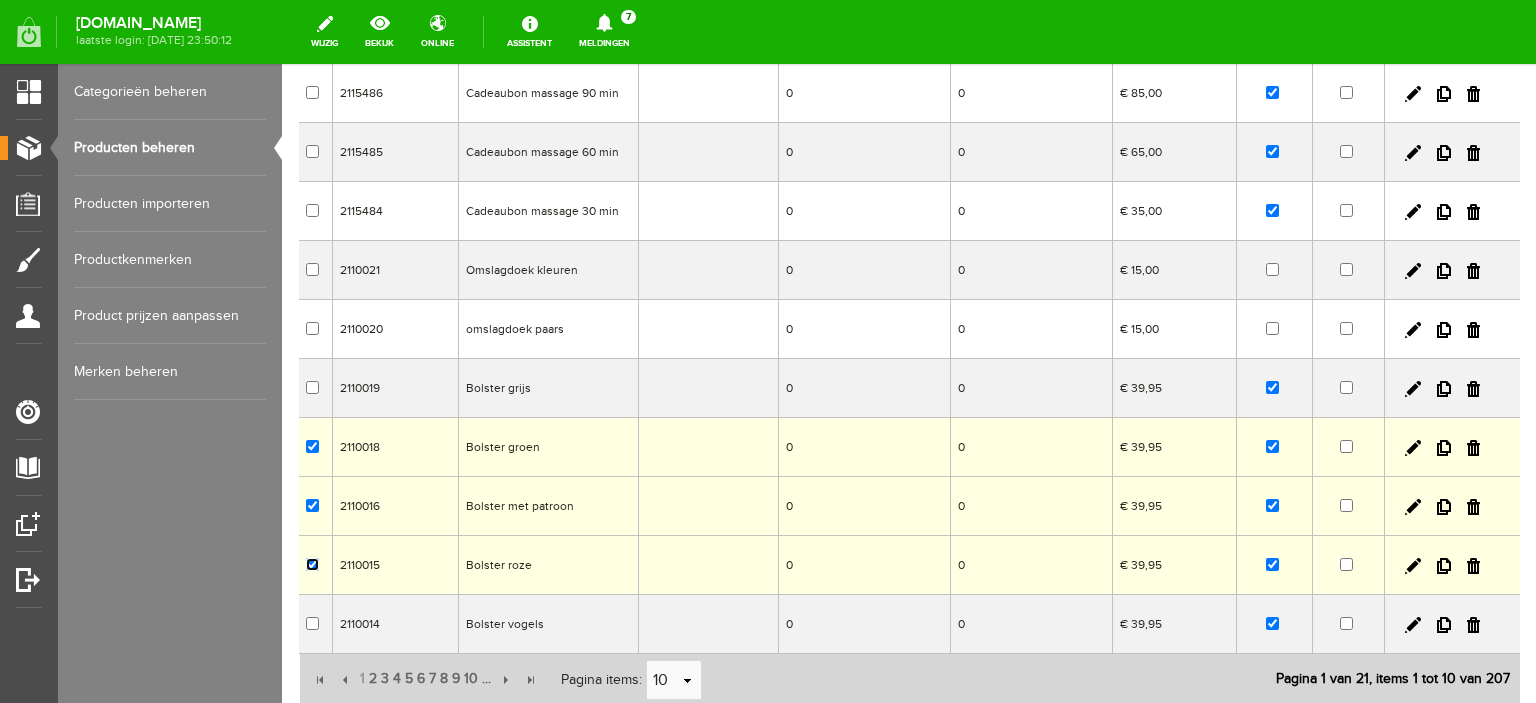 click at bounding box center [312, 564] 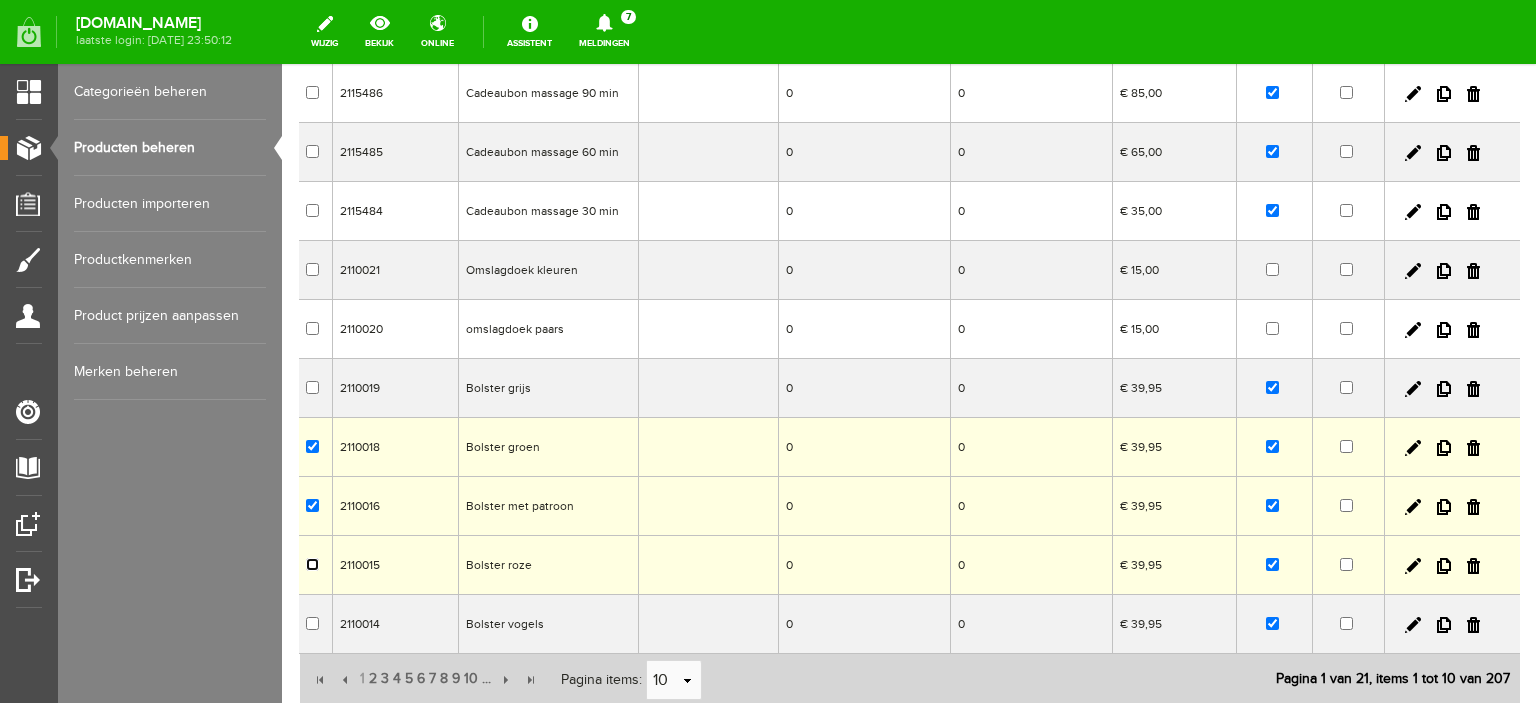 checkbox on "false" 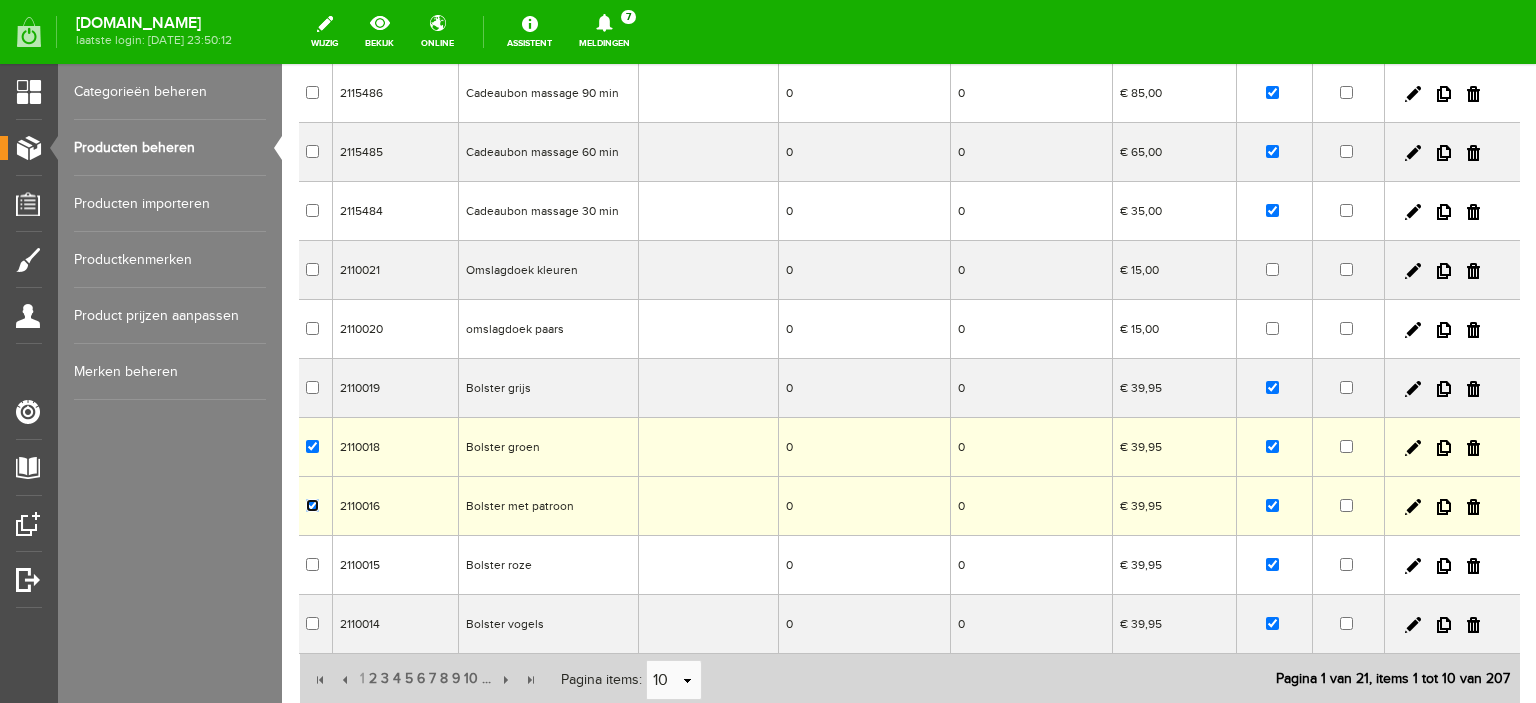 click at bounding box center (312, 505) 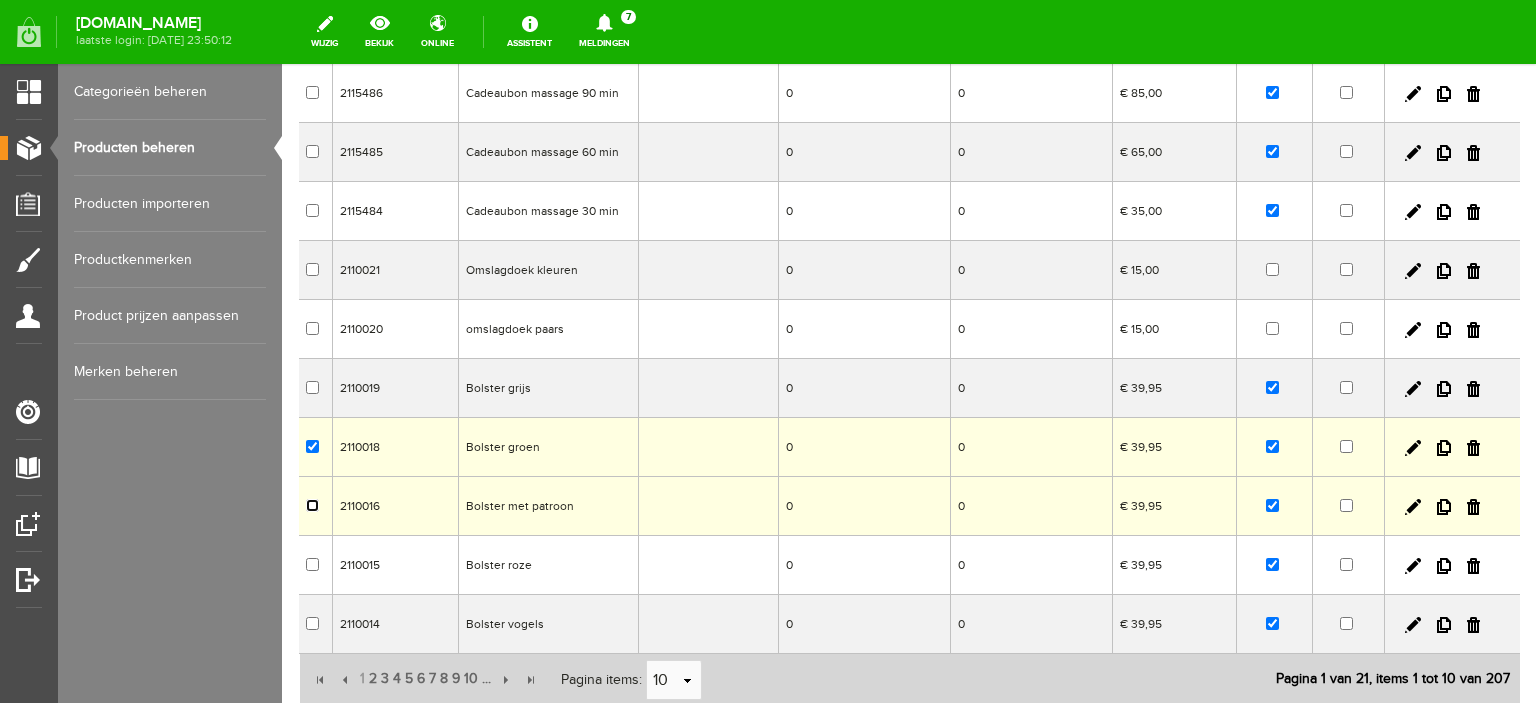 checkbox on "false" 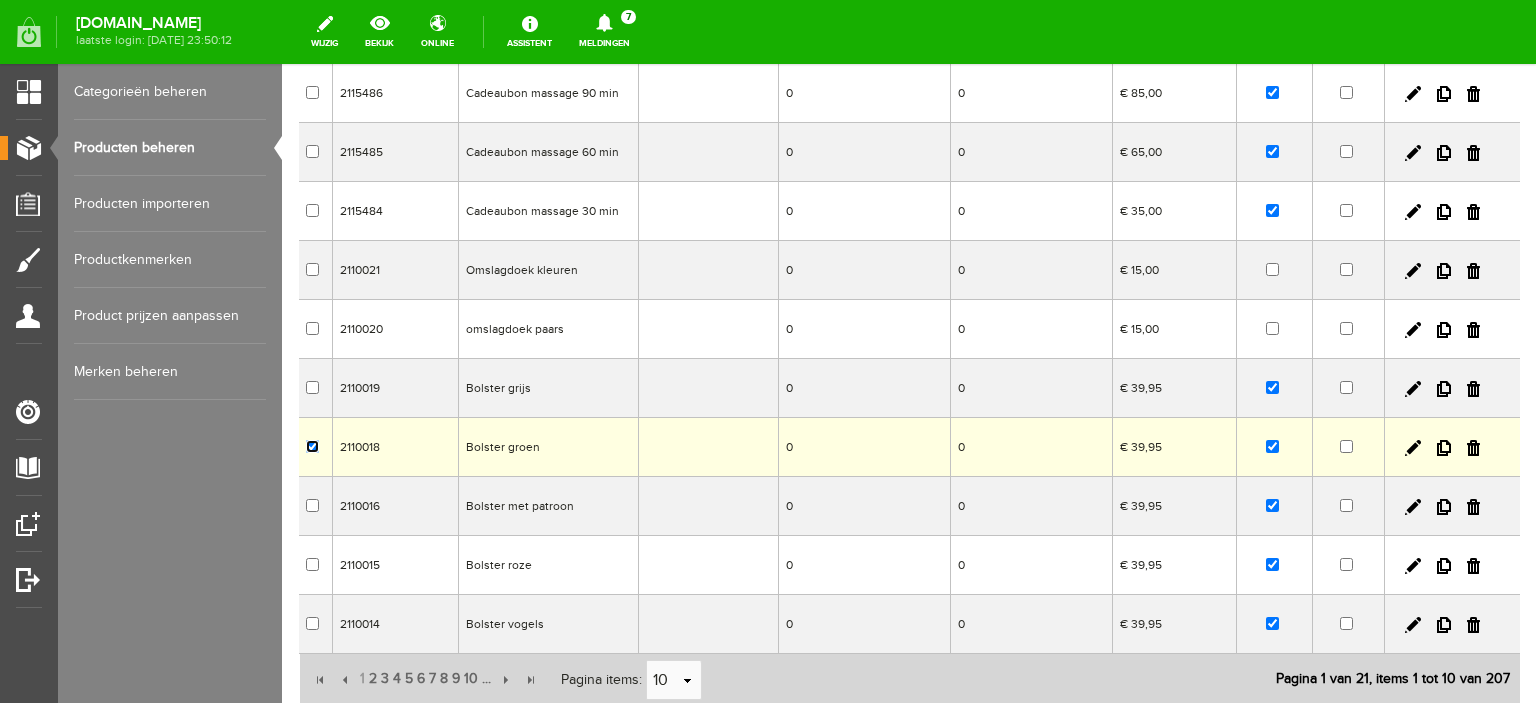 click at bounding box center [312, 446] 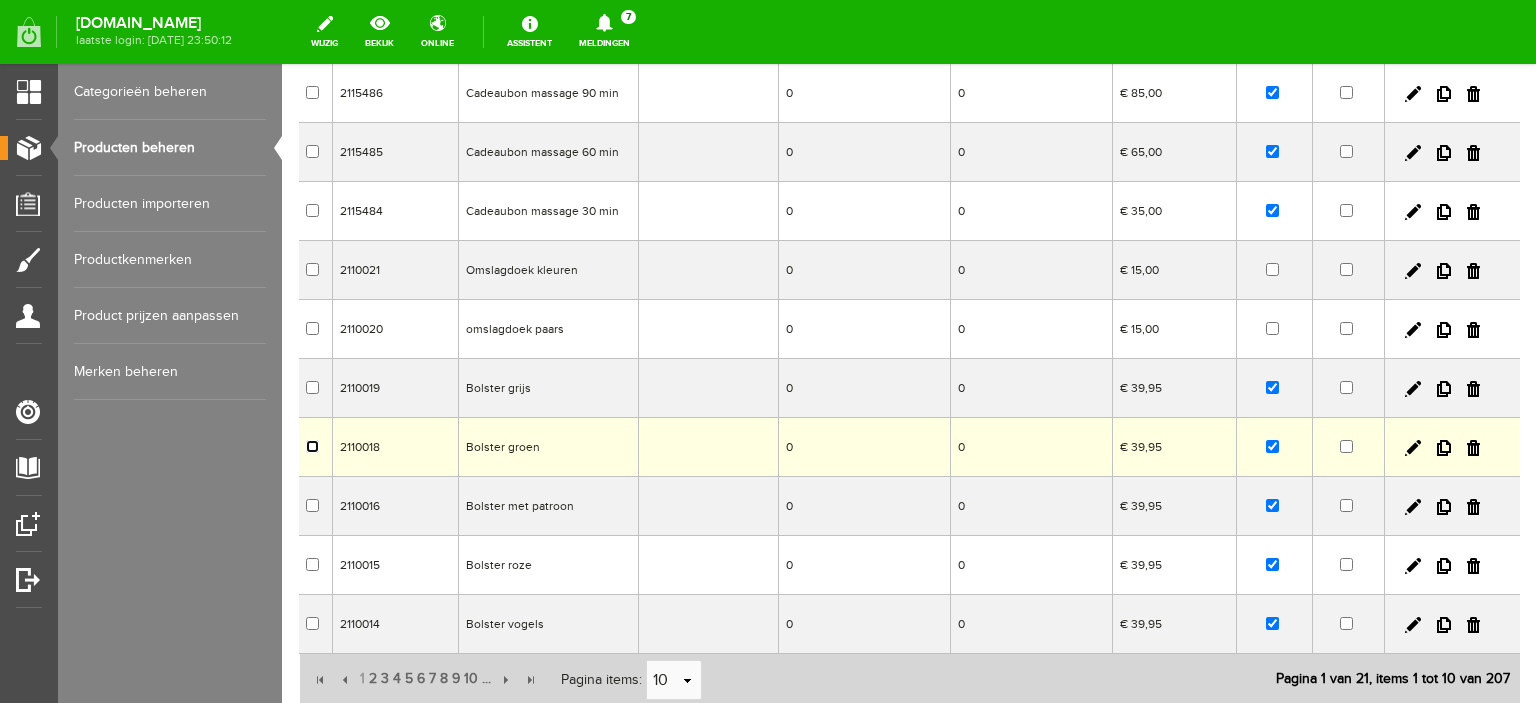 checkbox on "false" 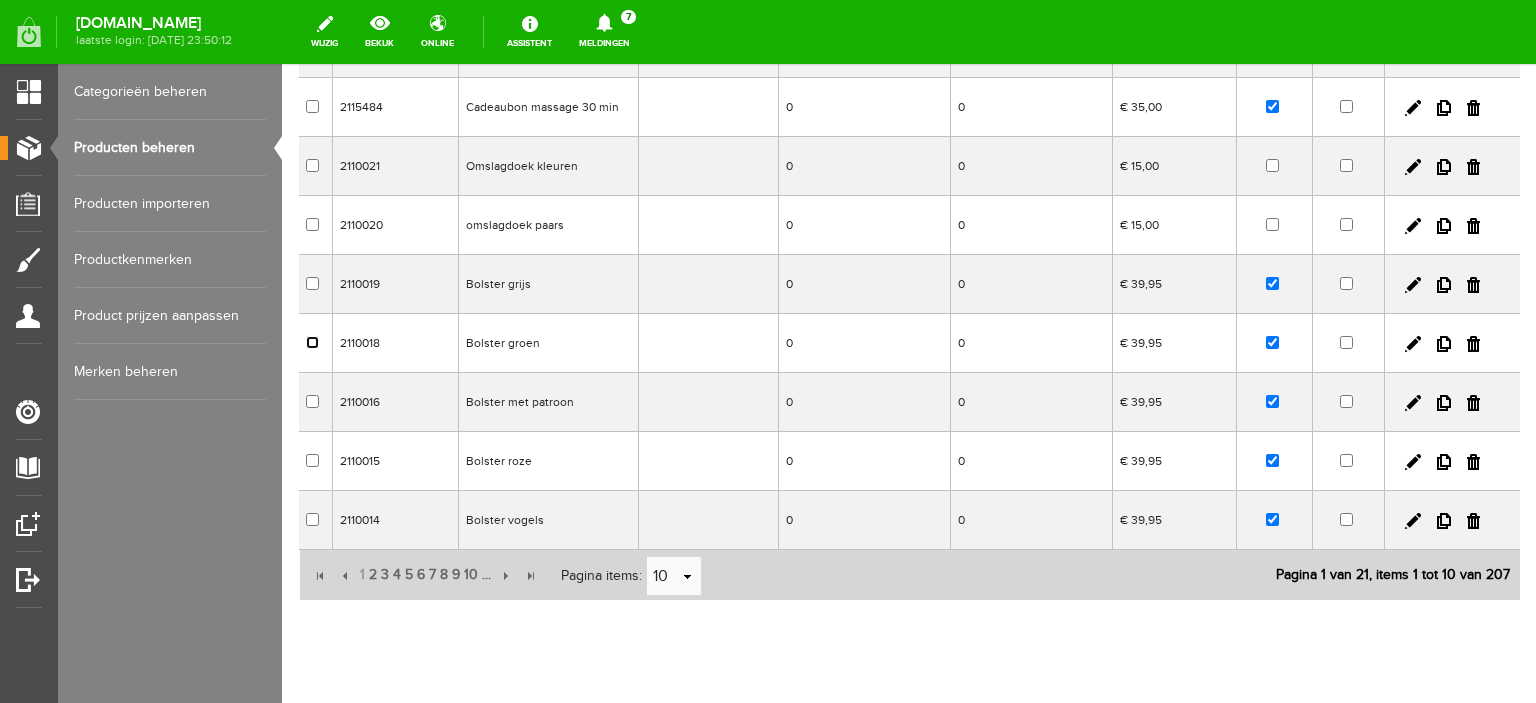 scroll, scrollTop: 379, scrollLeft: 0, axis: vertical 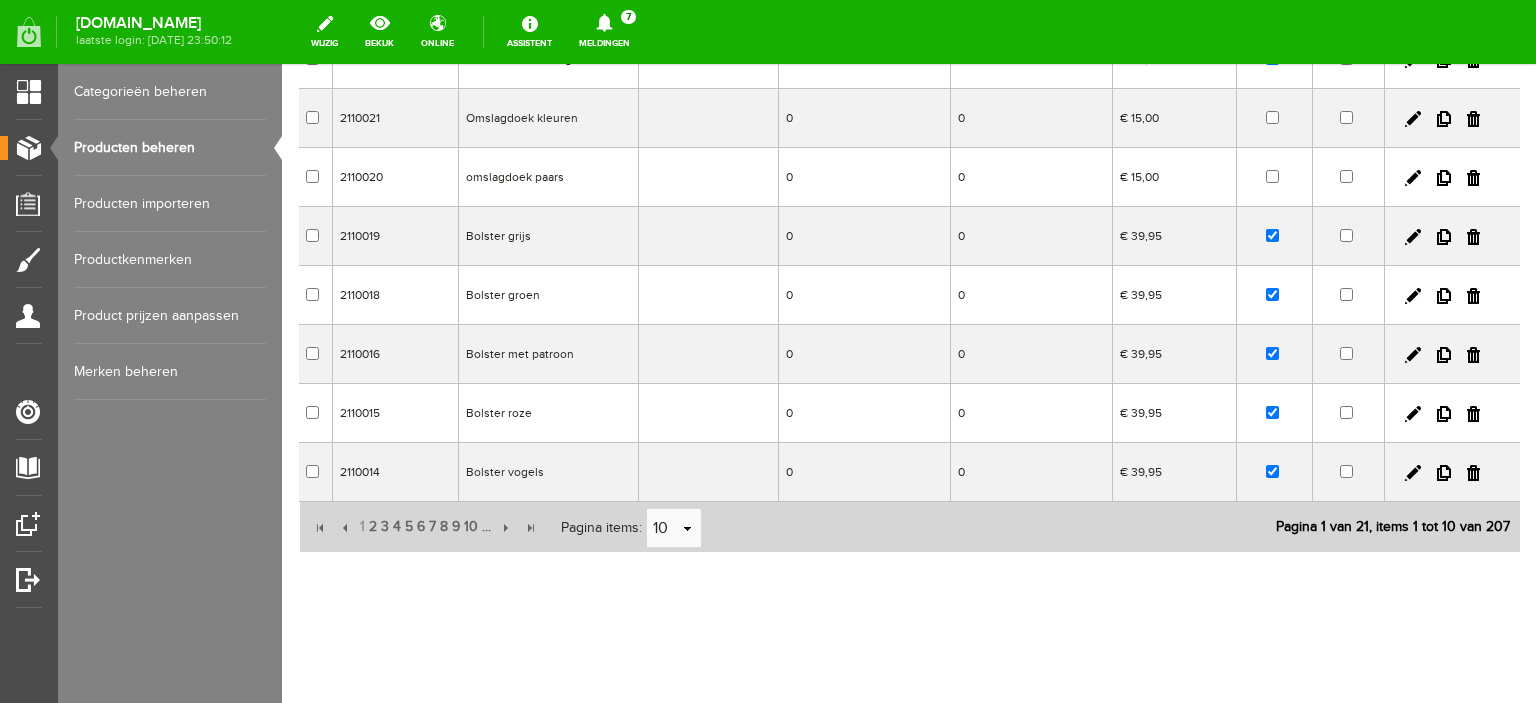 click on "Verwijderen
Toevoegen
Exporteer
Zoeken
uitgebreid zoeken
Categorie
Meditatie cursus
Online yoga
Online rug/nek
Online ouder&kind
Online meditatie
Online yoga 4x
Online rug/nek 4x
Online ouder&kind 4x
Online meditatie 4x
Acties
Yoga artikelen
Yogamatten
Yogatassen
Yogablokken
Yogariemen
Bolsters
Yogakleding
Yogasokken Paars
Yogasokken Turkoois
Yogasokken Lila
Yogasokken roze
Yogasokken licht geel" at bounding box center [909, 247] 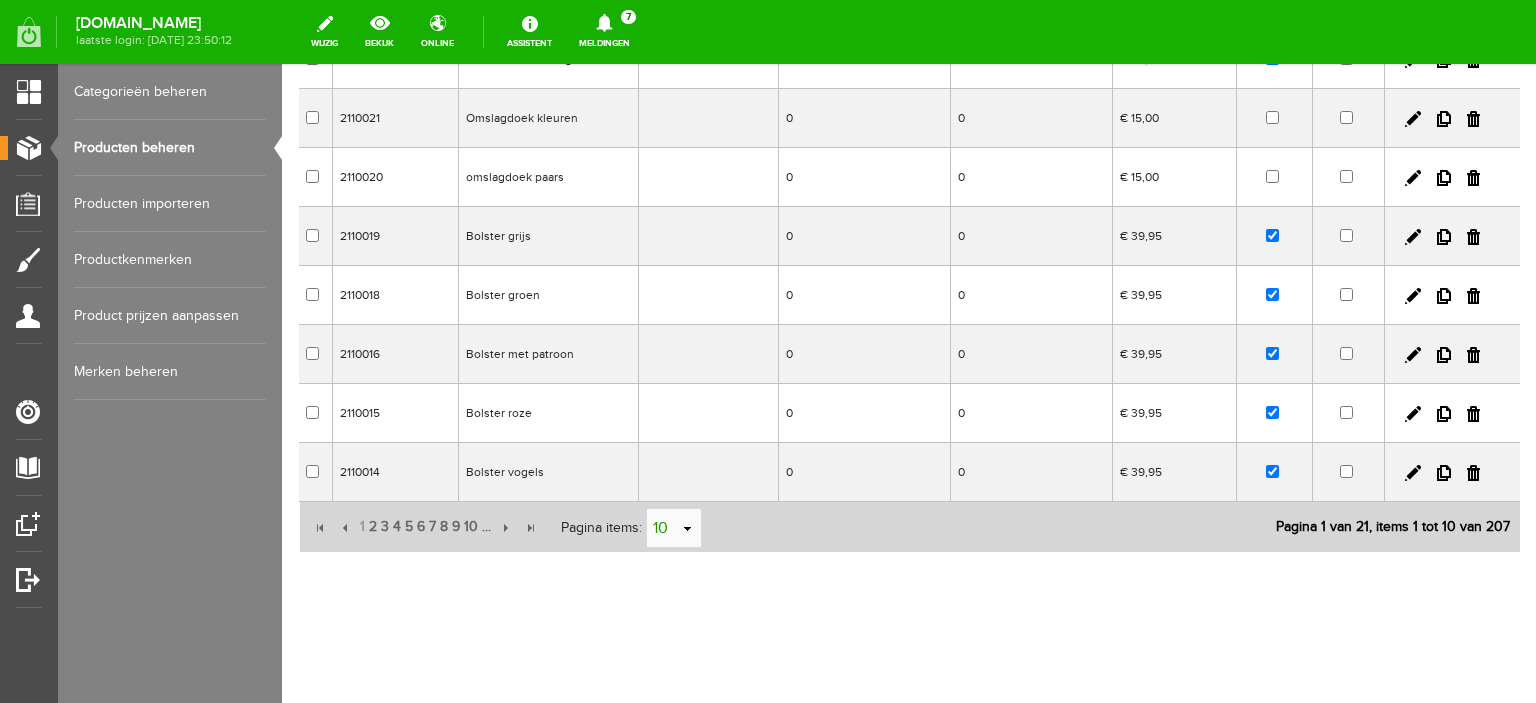click on "select" at bounding box center (688, 529) 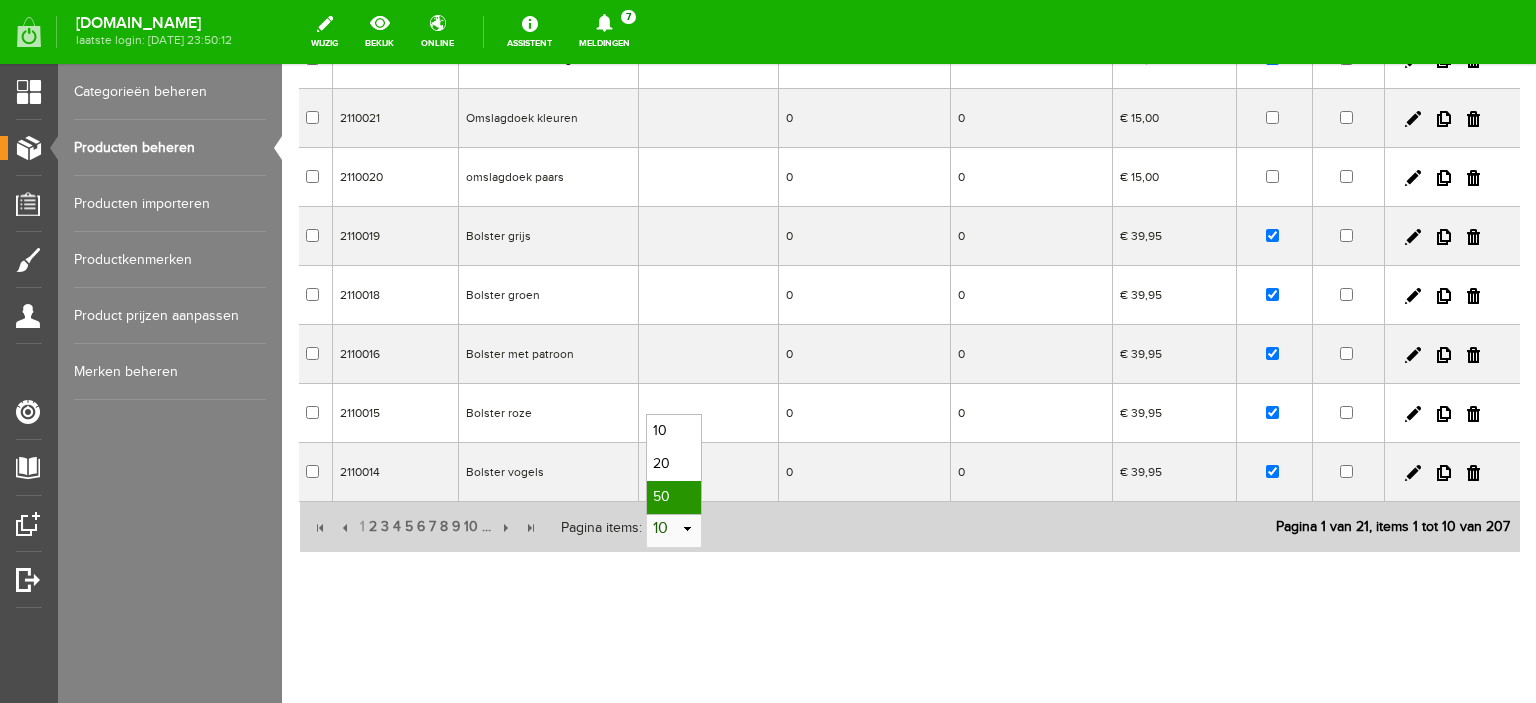 click on "50" at bounding box center (674, 497) 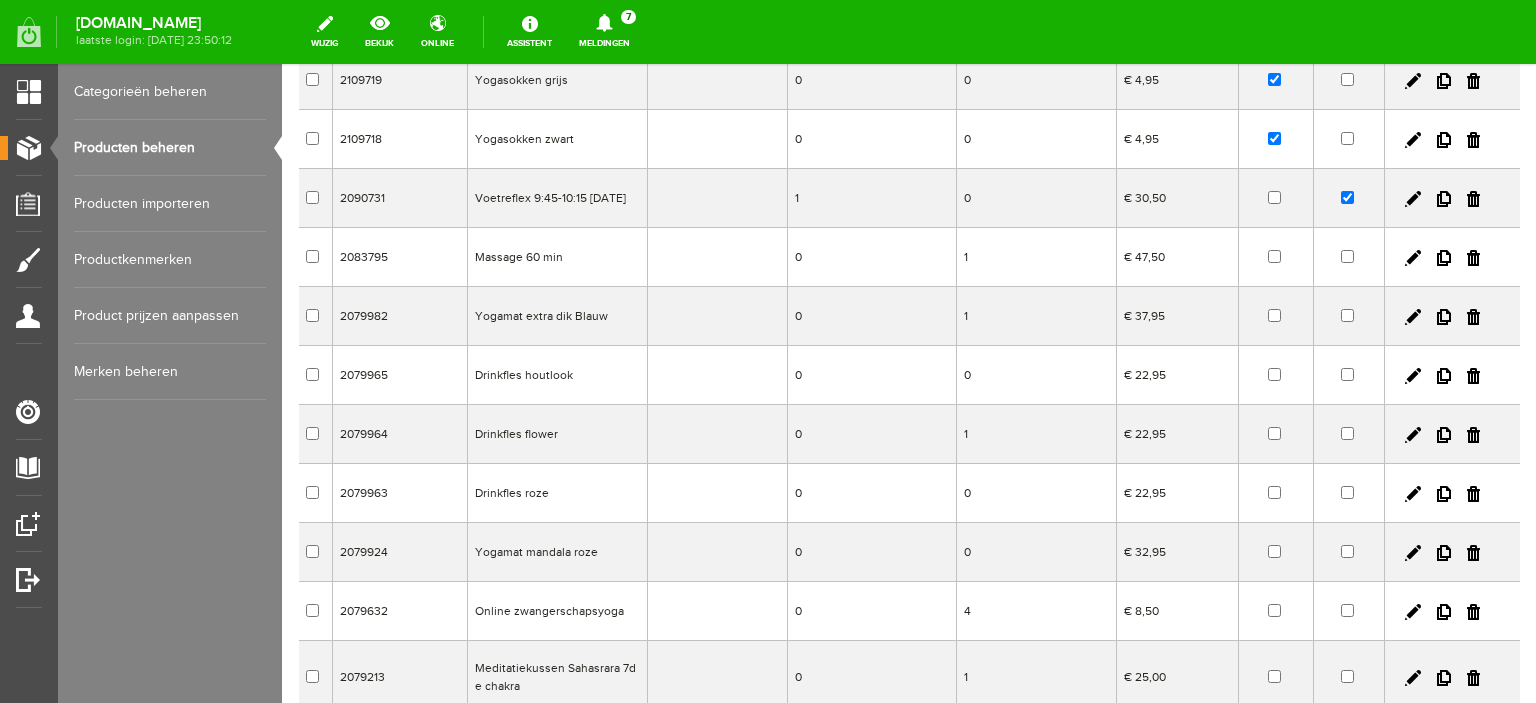 scroll, scrollTop: 2796, scrollLeft: 0, axis: vertical 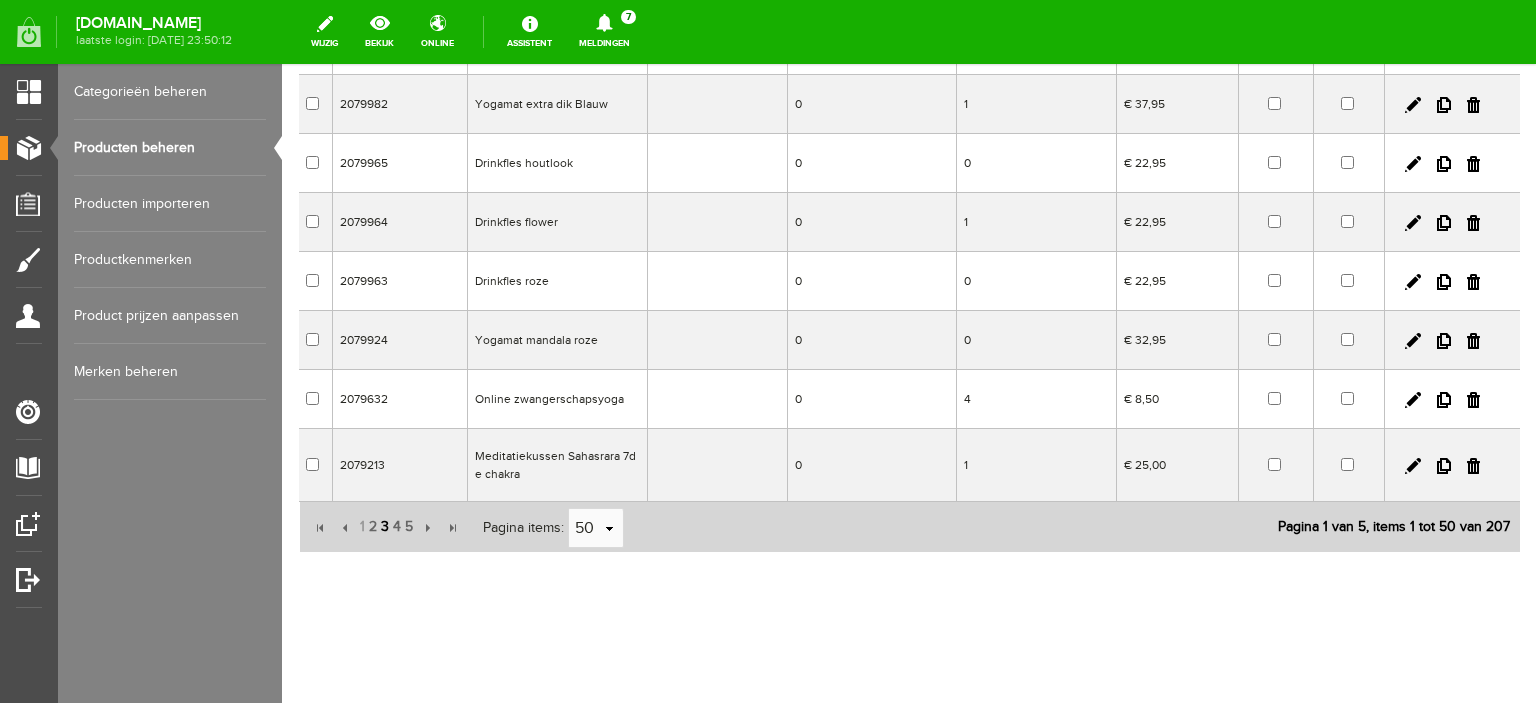 click on "3" at bounding box center [385, 527] 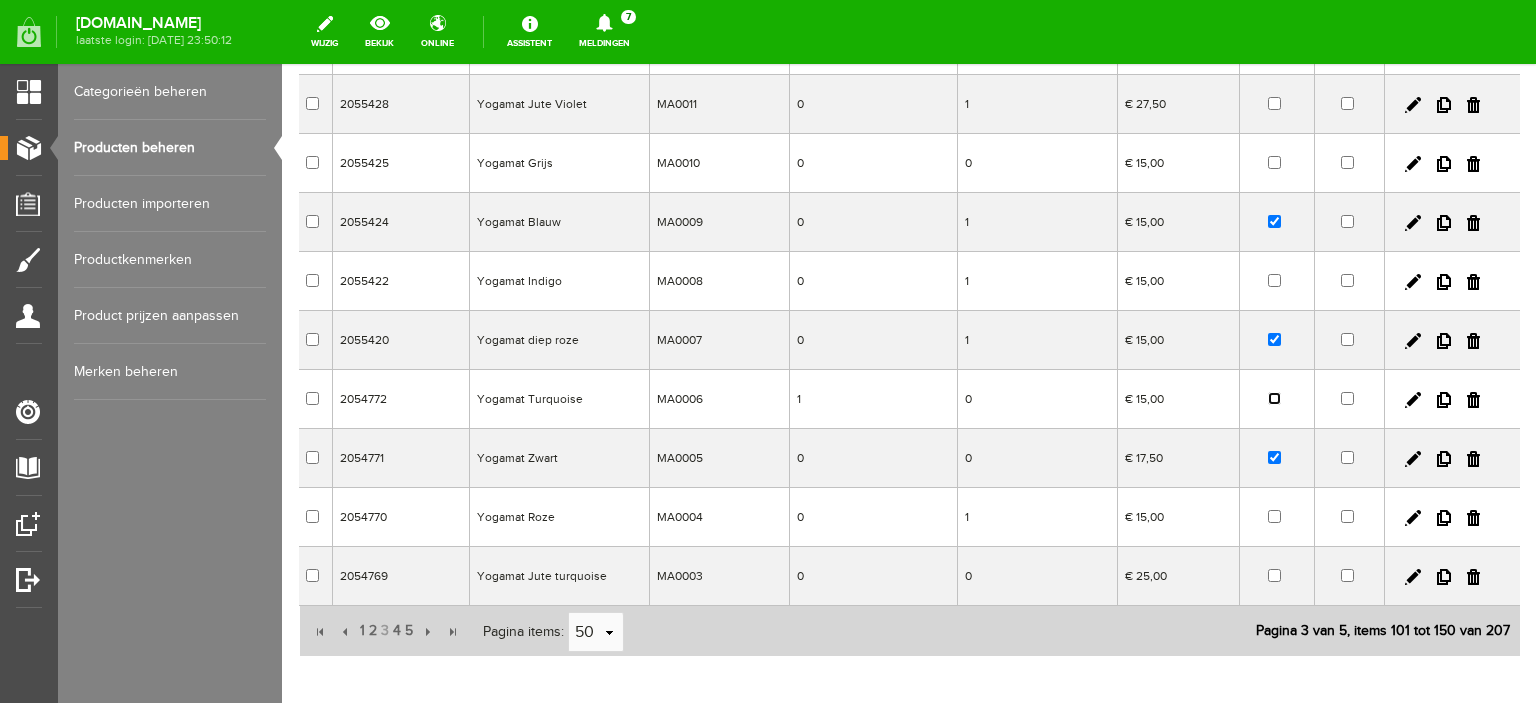click at bounding box center (1274, 398) 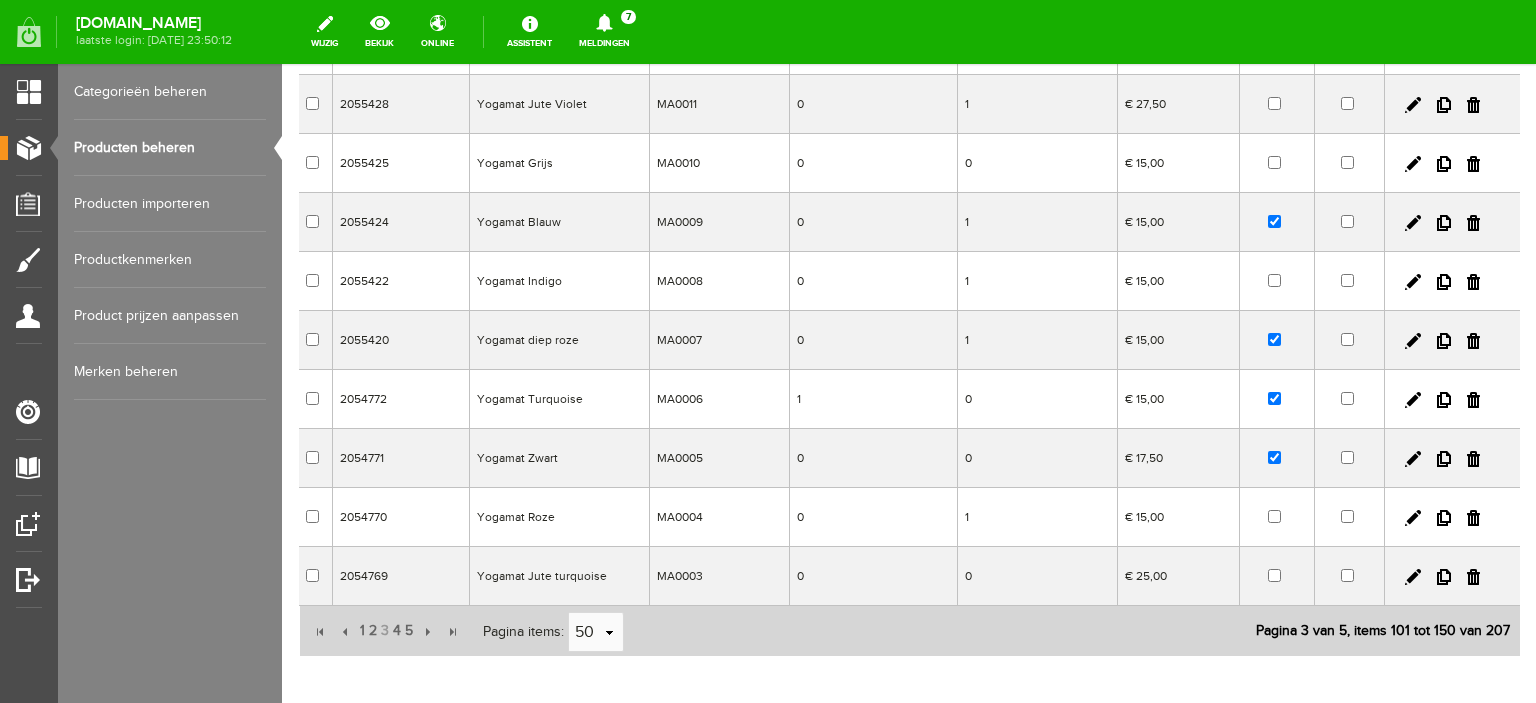 click on "Yogamat Turquoise" at bounding box center (559, 399) 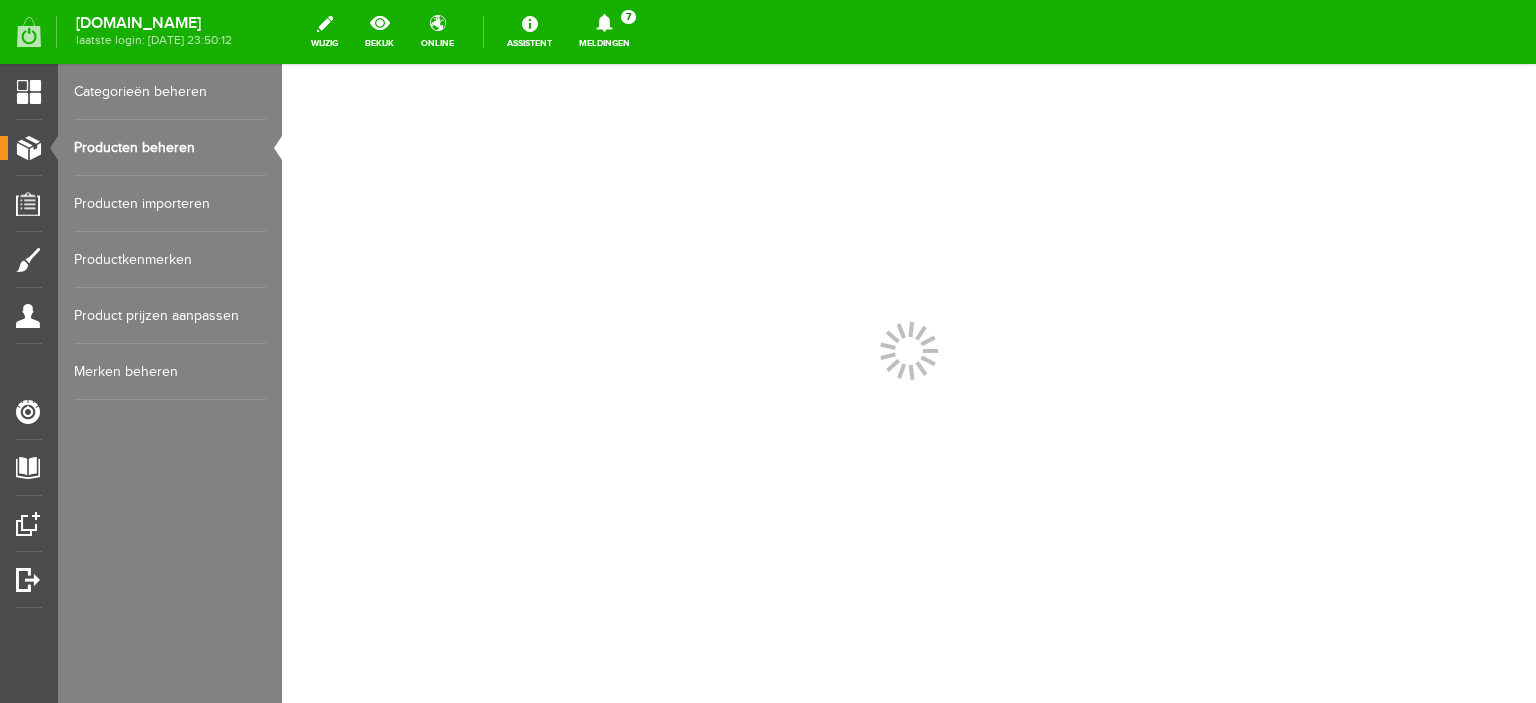scroll, scrollTop: 0, scrollLeft: 0, axis: both 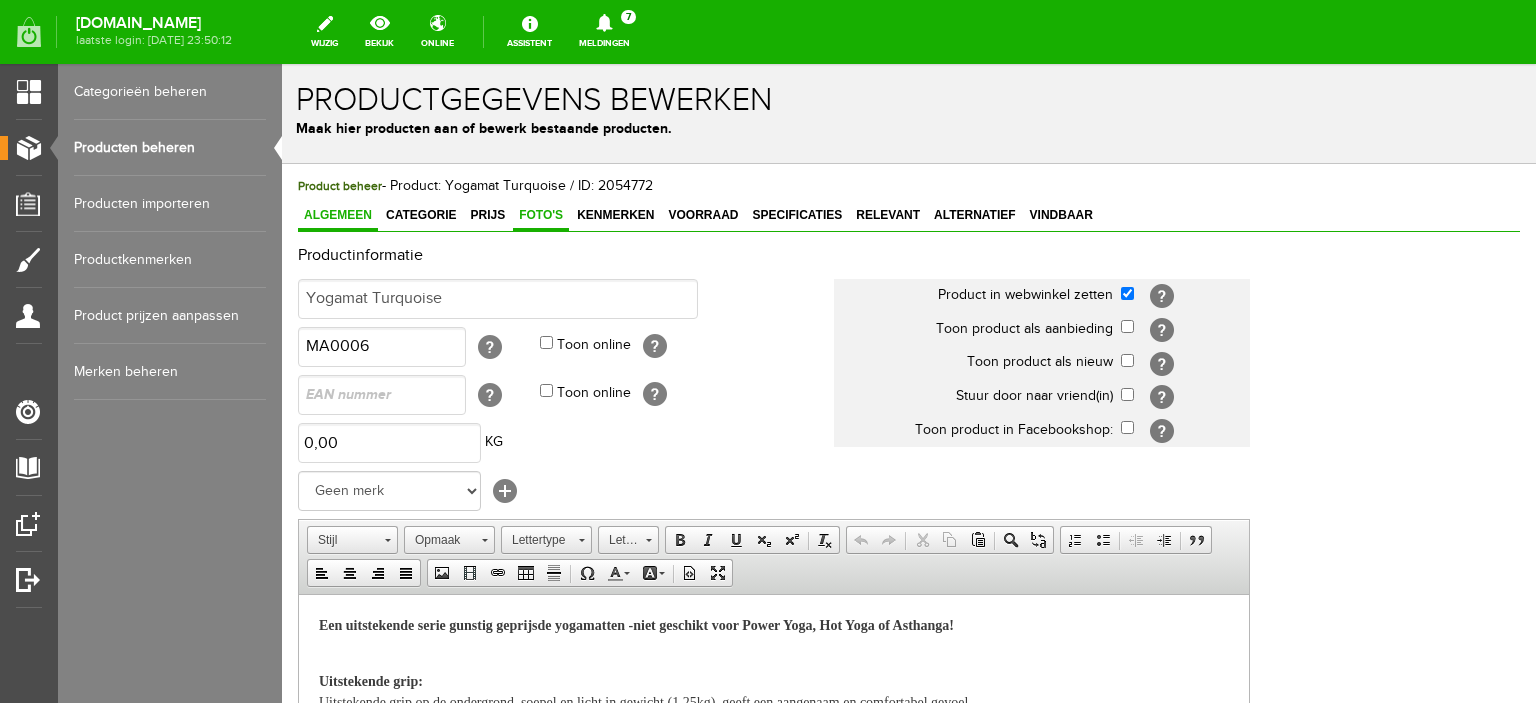 click on "Foto's" at bounding box center (541, 216) 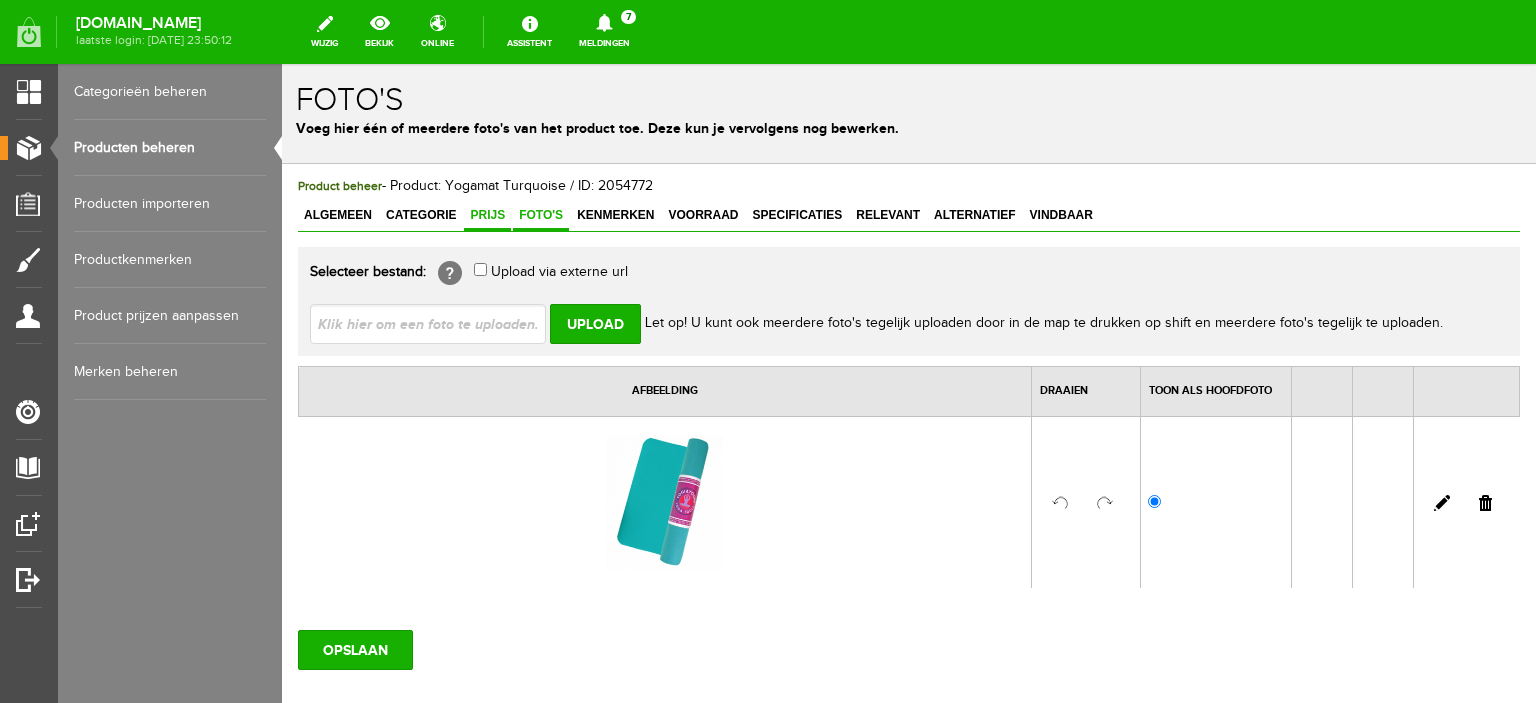 click on "Prijs" at bounding box center [487, 215] 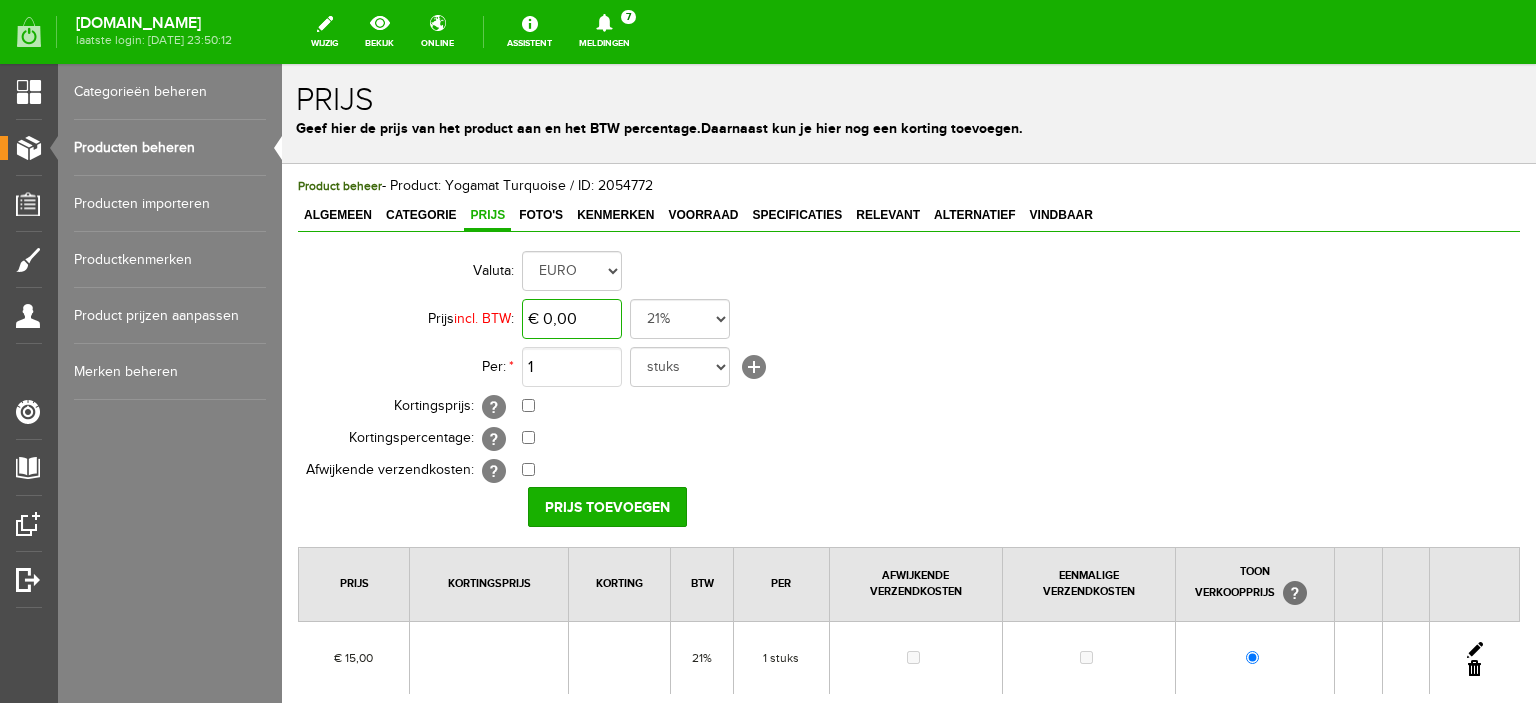 type on "0" 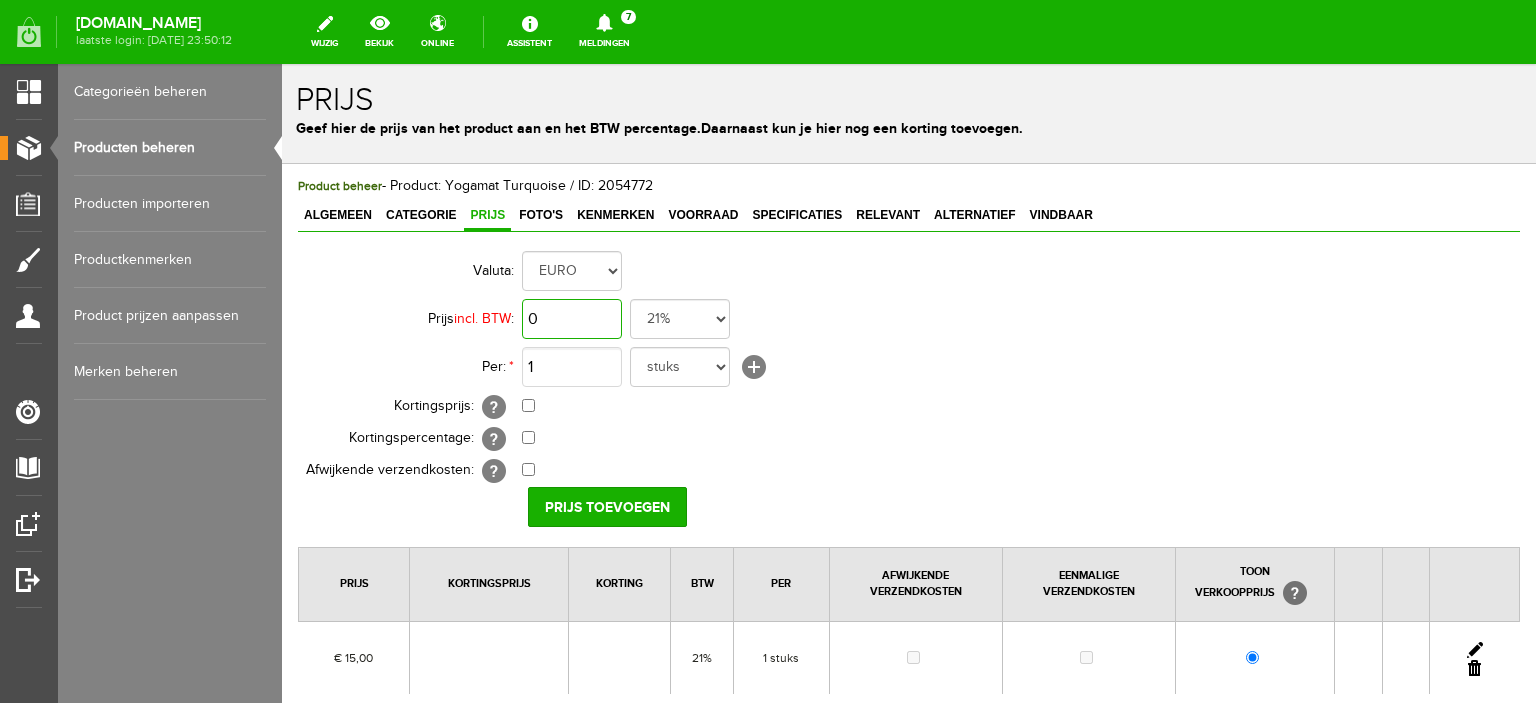 click on "0" at bounding box center [572, 319] 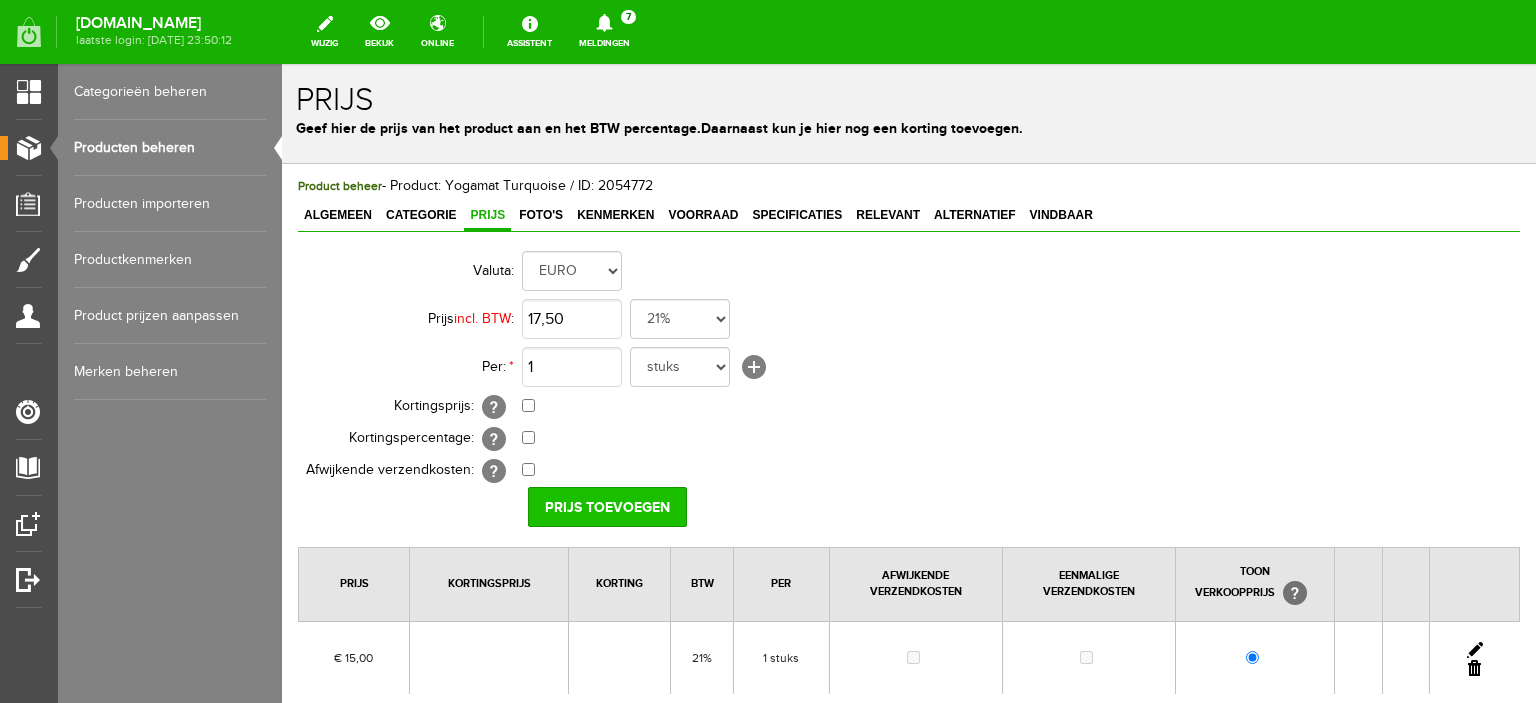 type on "€ 17,50" 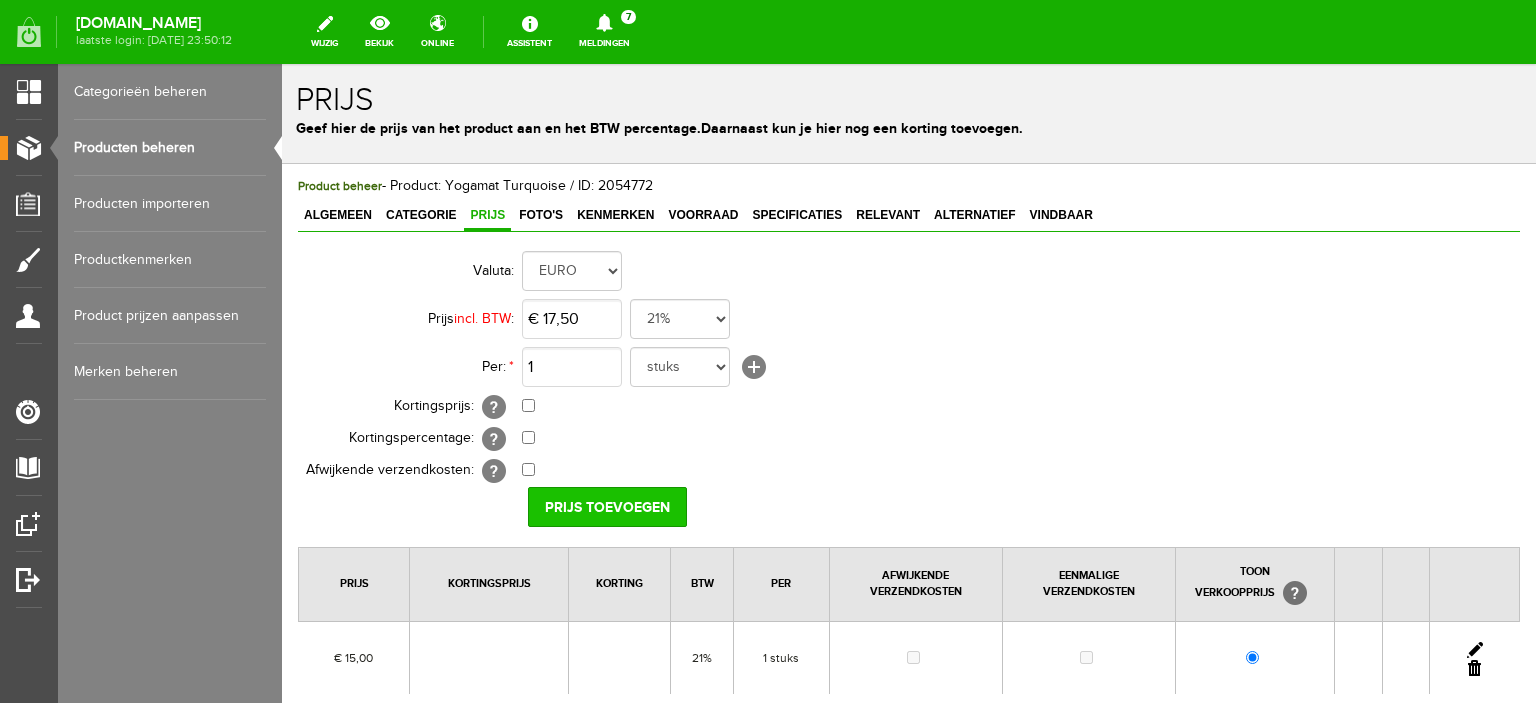 click on "Prijs toevoegen" at bounding box center (607, 507) 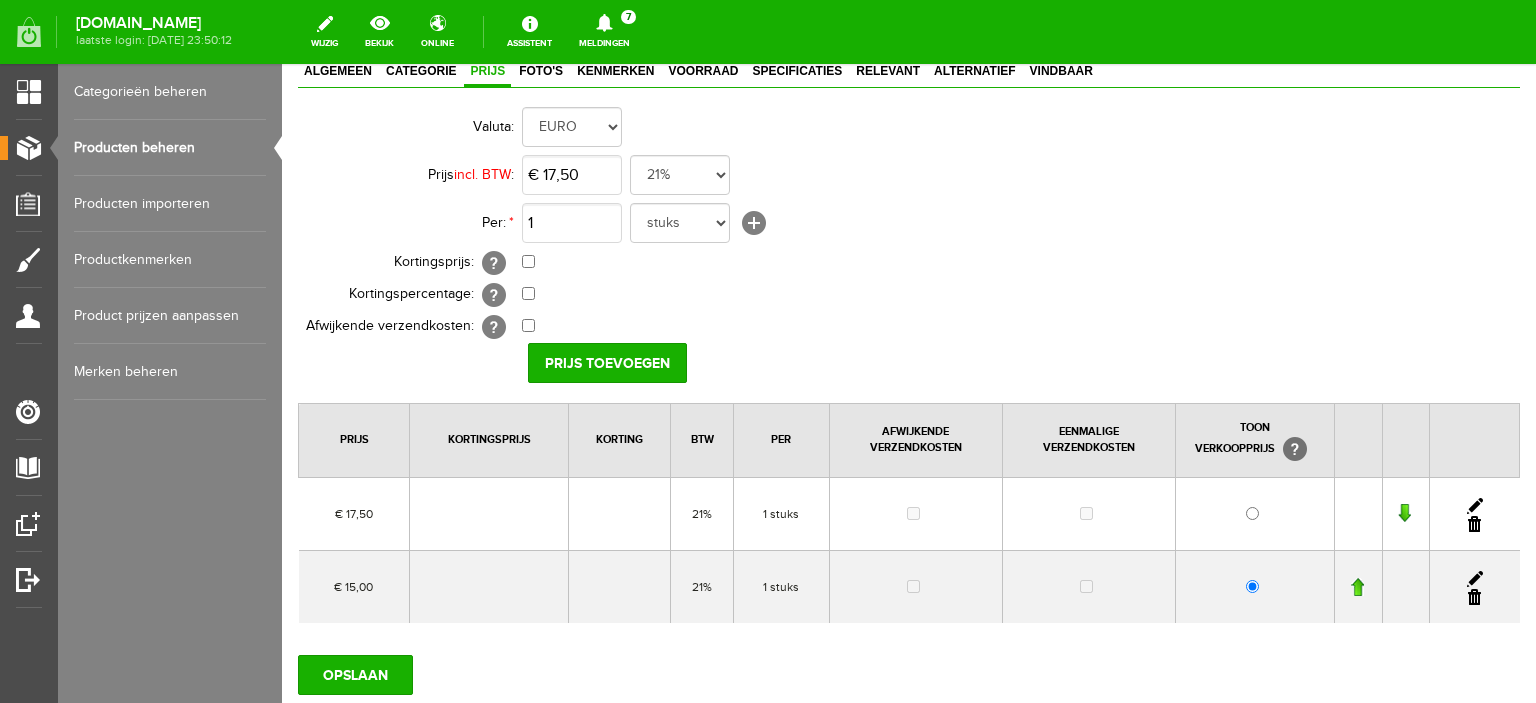 scroll, scrollTop: 154, scrollLeft: 0, axis: vertical 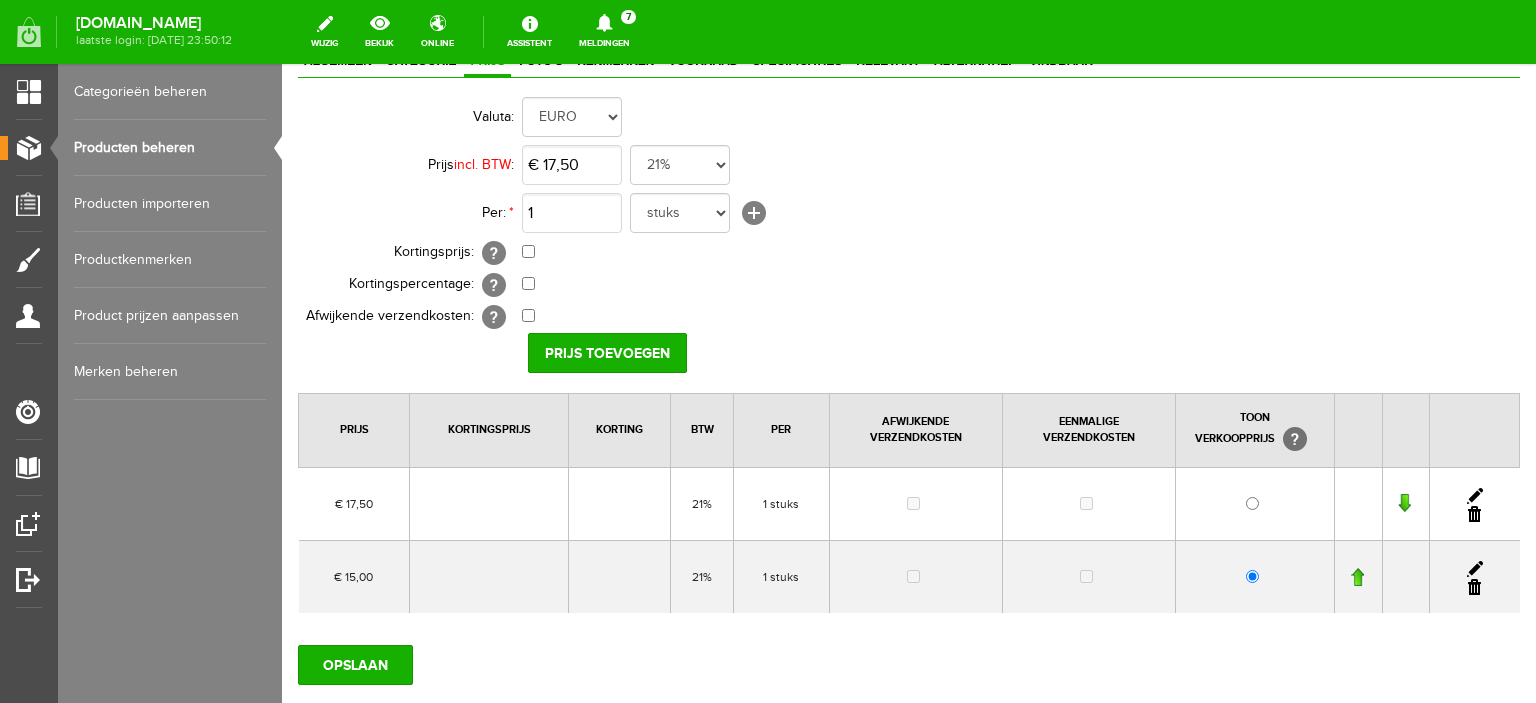 click on "Product beheer  - Product: Yogamat Turquoise / ID: 2054772
Algemeen Categorie Prijs Foto's Kenmerken Voorraad Specificaties Relevant Alternatief Vindbaar
Productinformatie
Yogamat Turquoise
Product in webwinkel zetten
[?]
Toon product als aanbieding
[?]
KG" at bounding box center (909, 421) 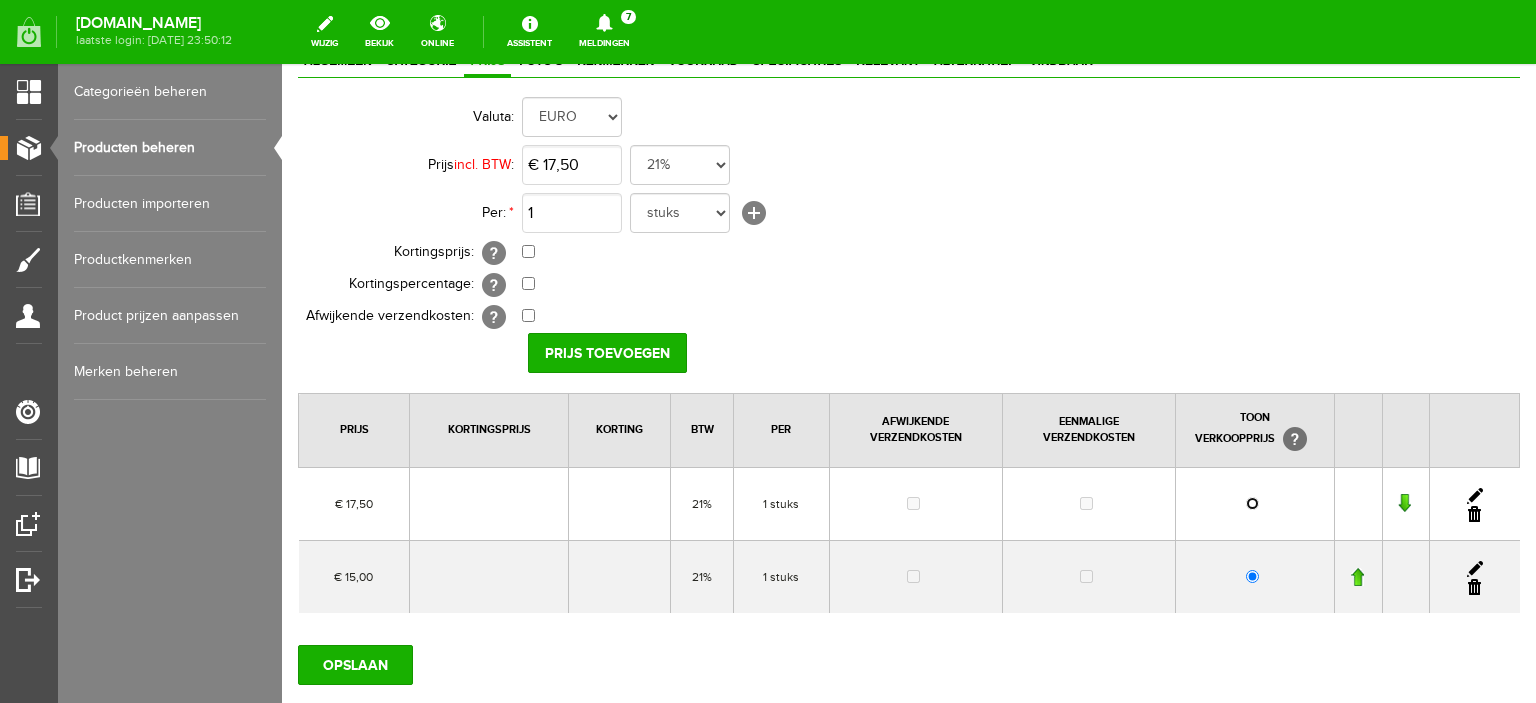 click at bounding box center (1252, 503) 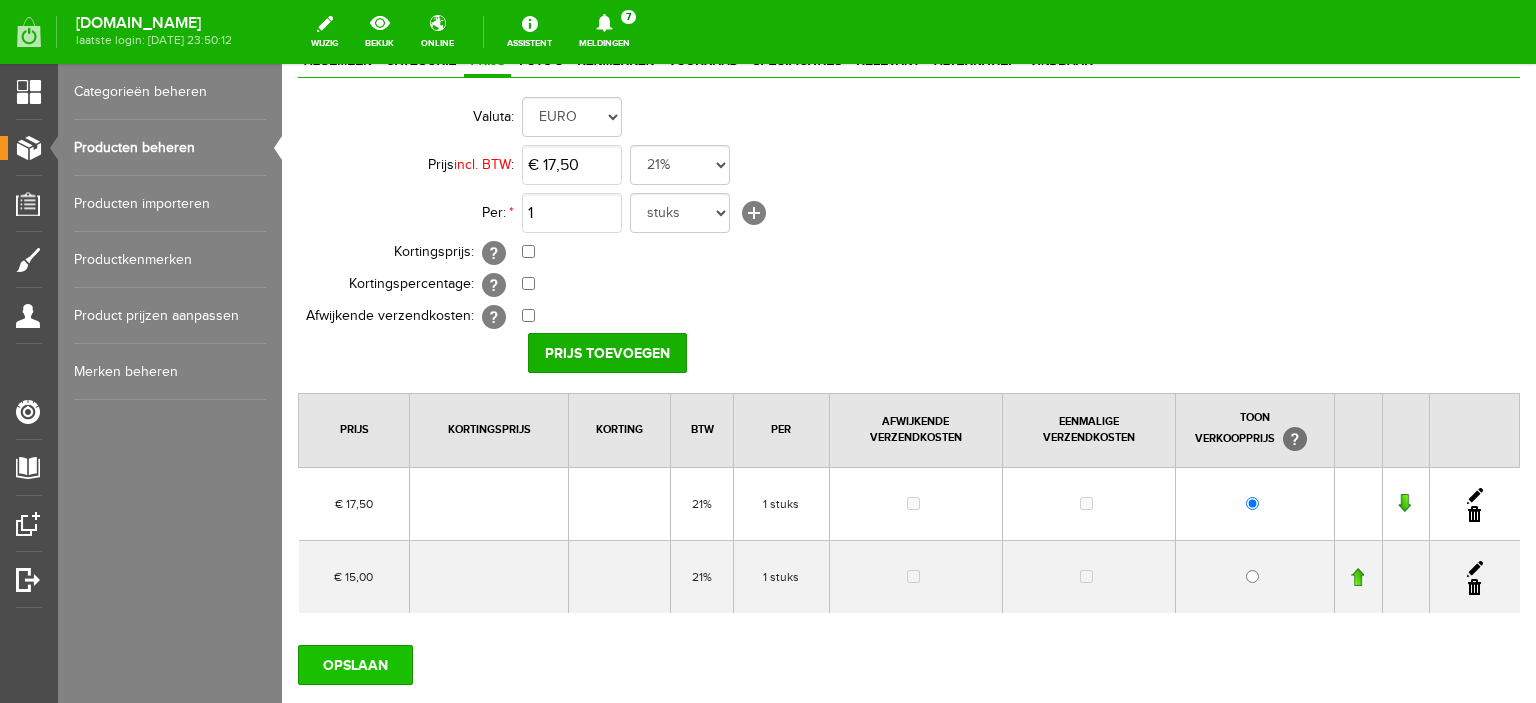 click on "OPSLAAN" at bounding box center [355, 665] 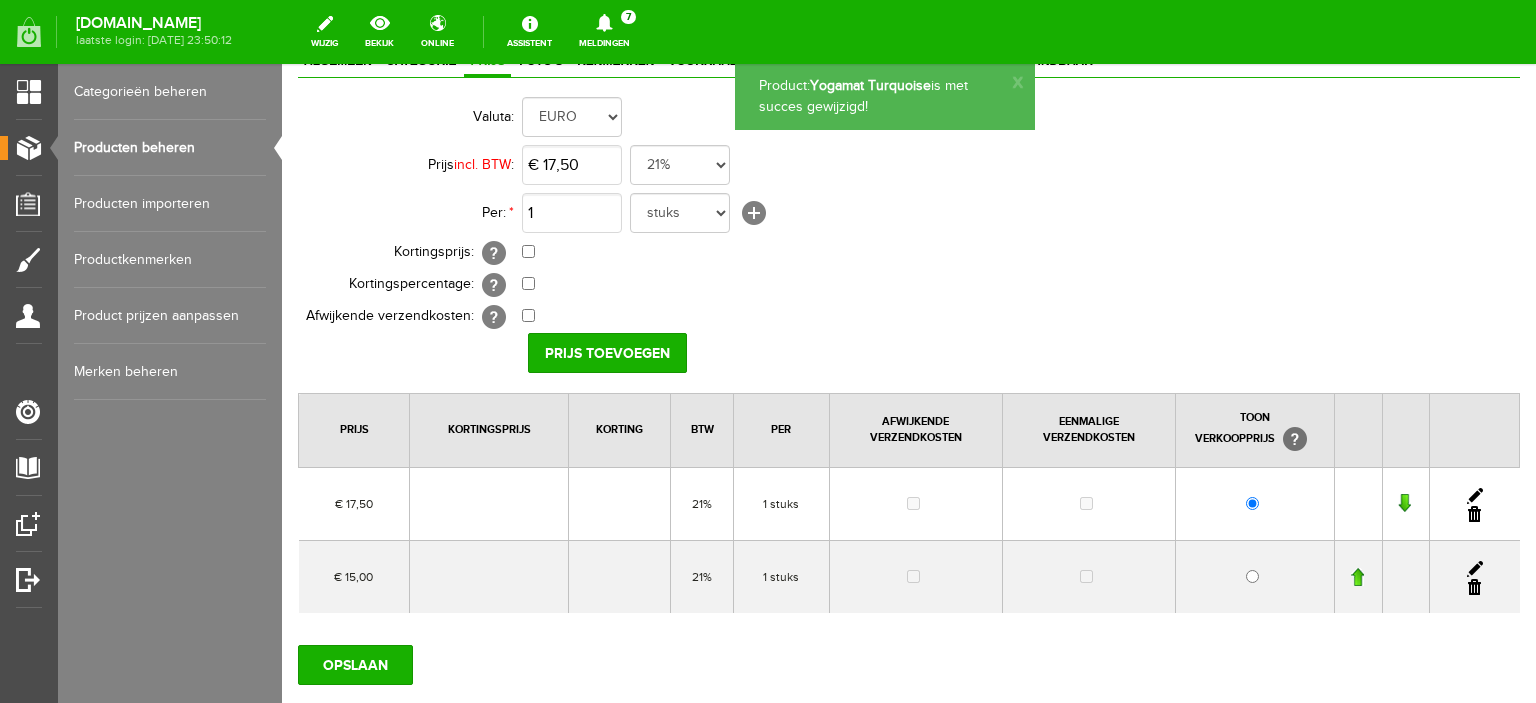 scroll, scrollTop: 0, scrollLeft: 0, axis: both 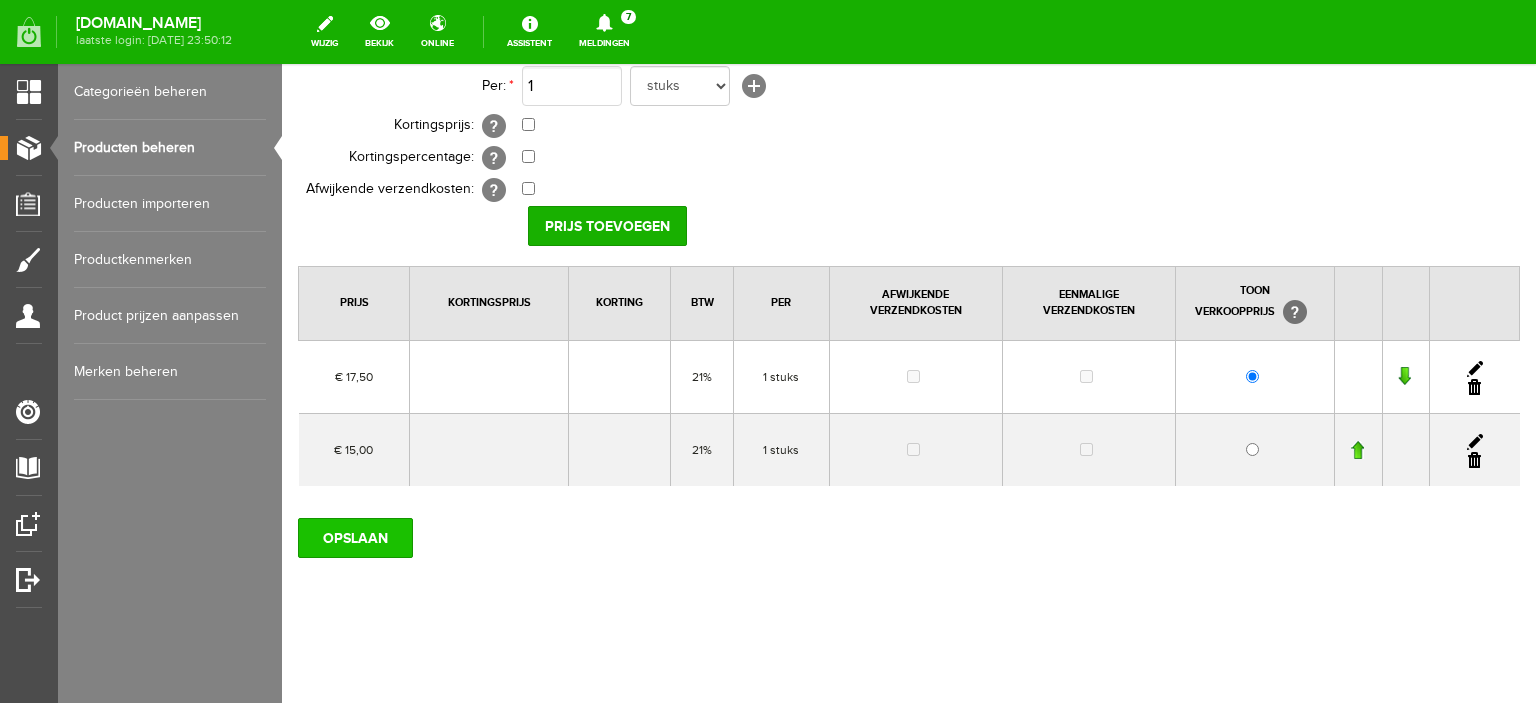 click on "OPSLAAN" at bounding box center (355, 538) 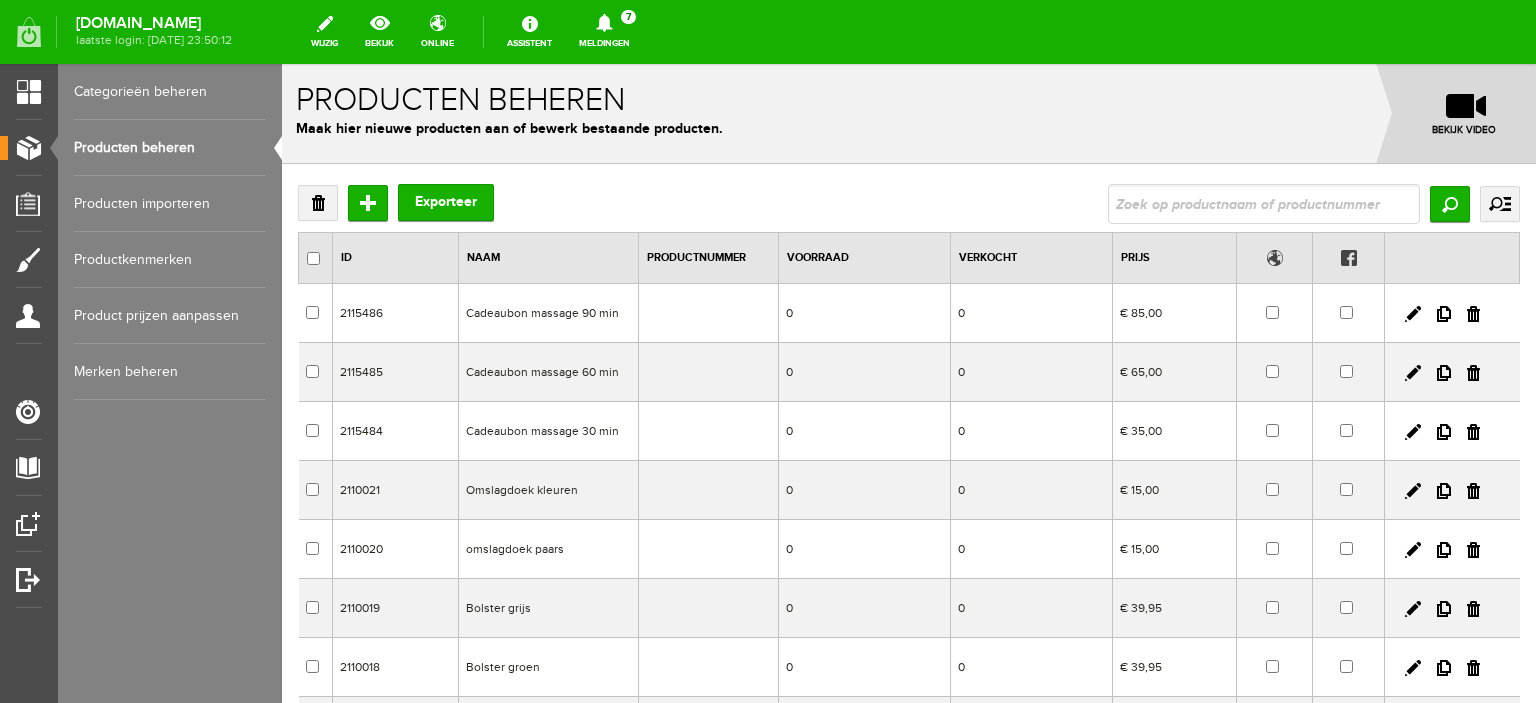 scroll, scrollTop: 0, scrollLeft: 0, axis: both 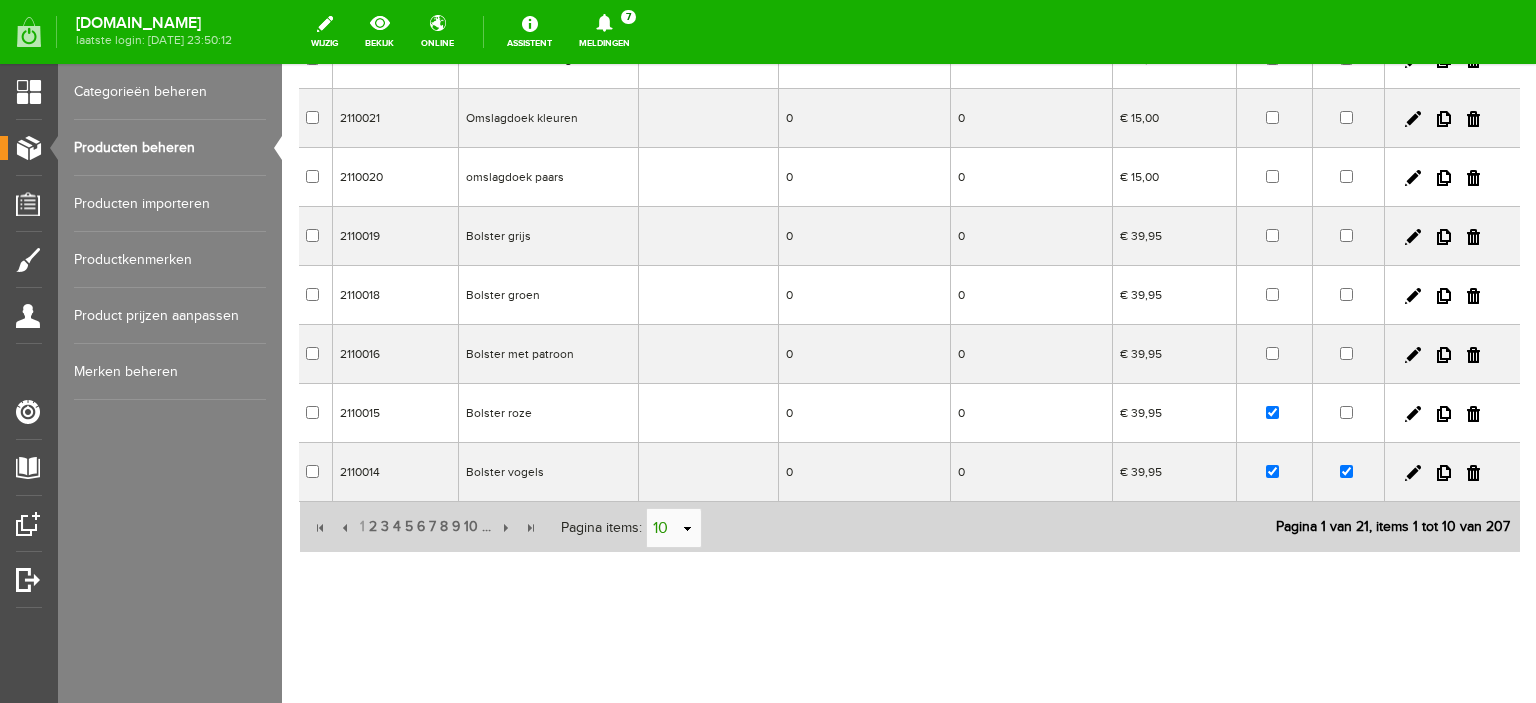 click on "select" at bounding box center [688, 529] 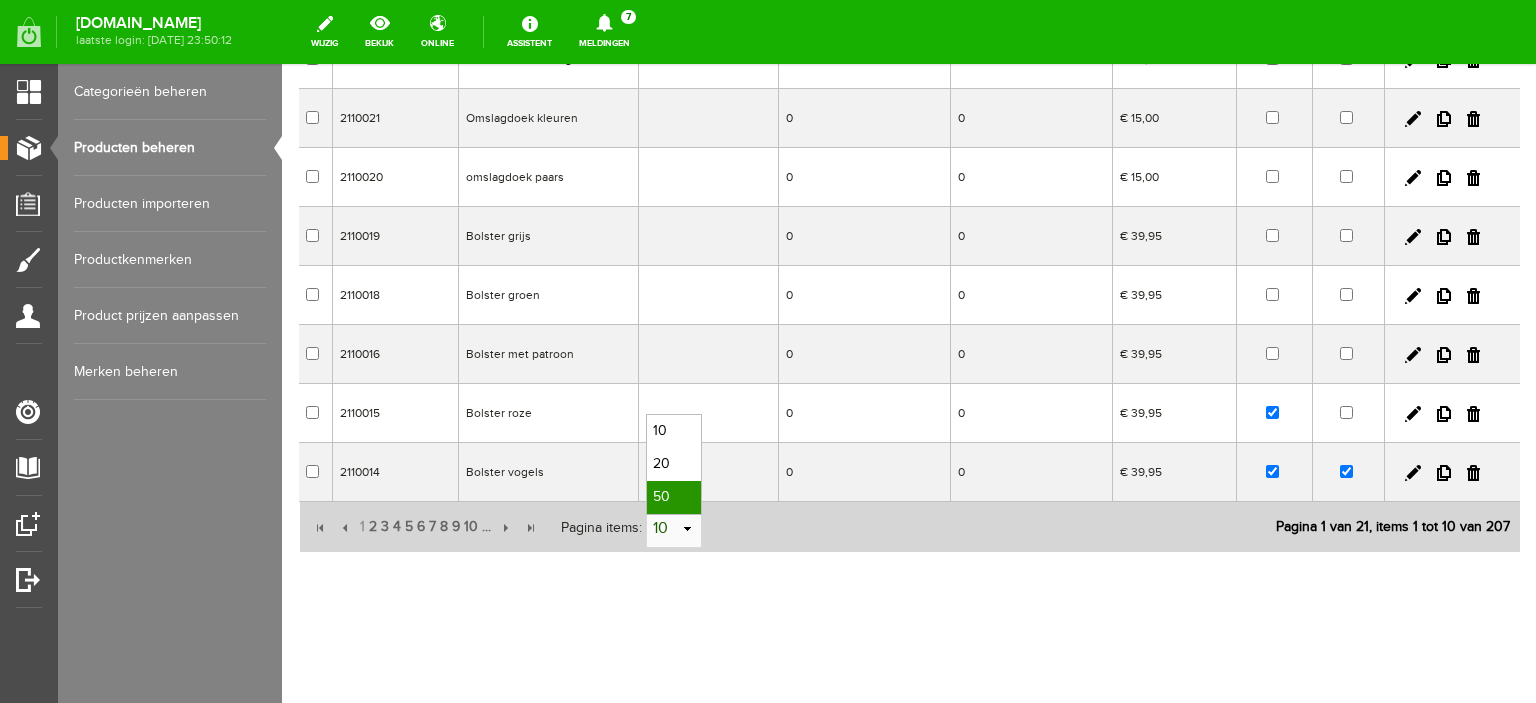 click on "50" at bounding box center [674, 497] 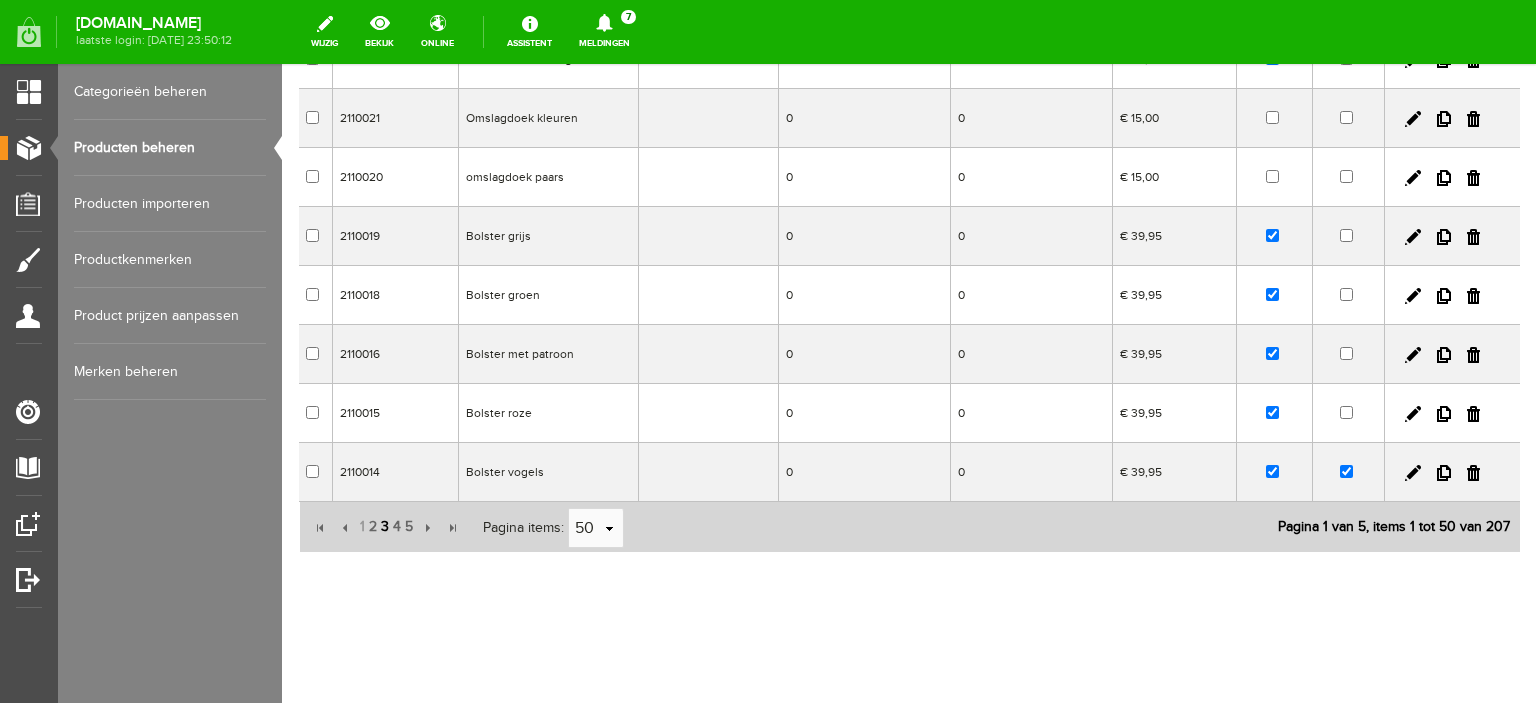 click on "3" at bounding box center [385, 527] 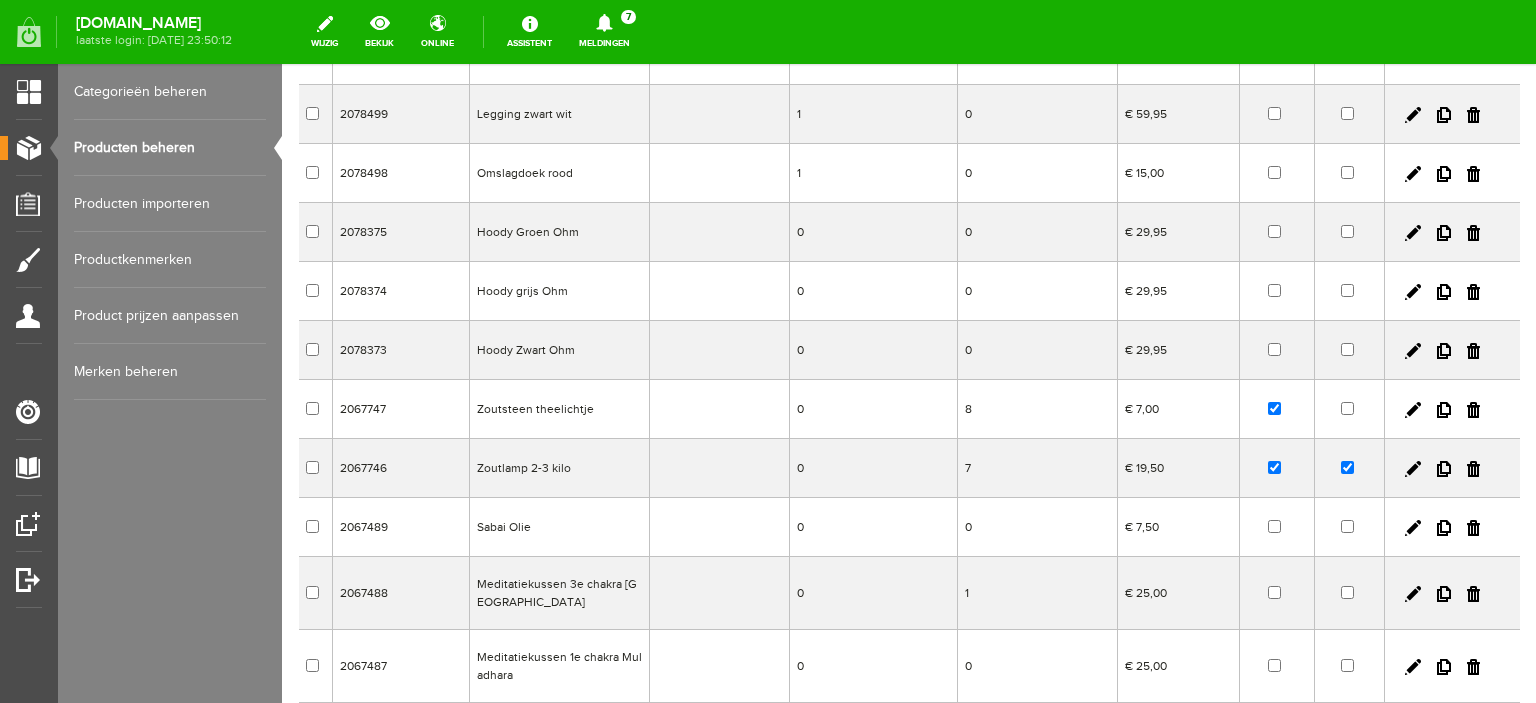 scroll, scrollTop: 361, scrollLeft: 0, axis: vertical 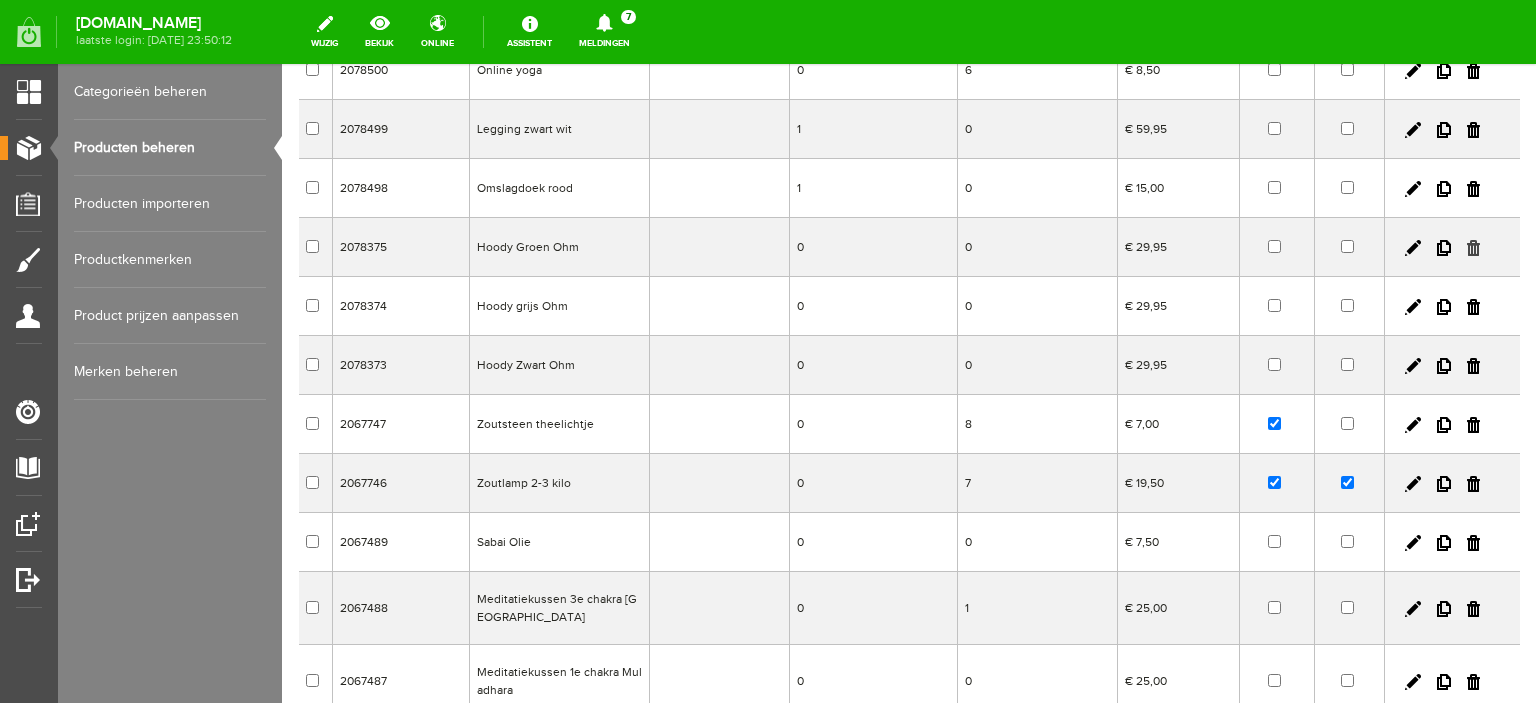 click at bounding box center [1473, 248] 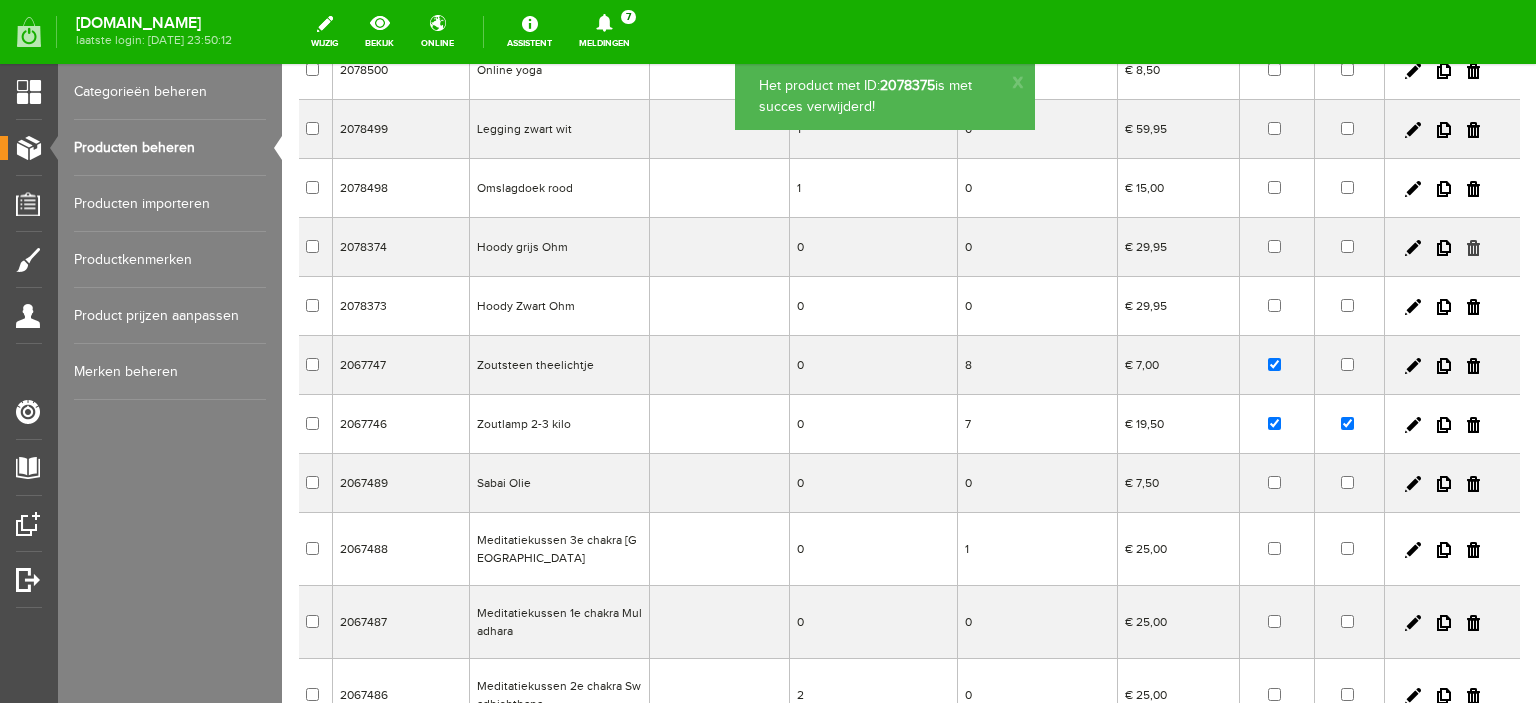 click at bounding box center [1473, 248] 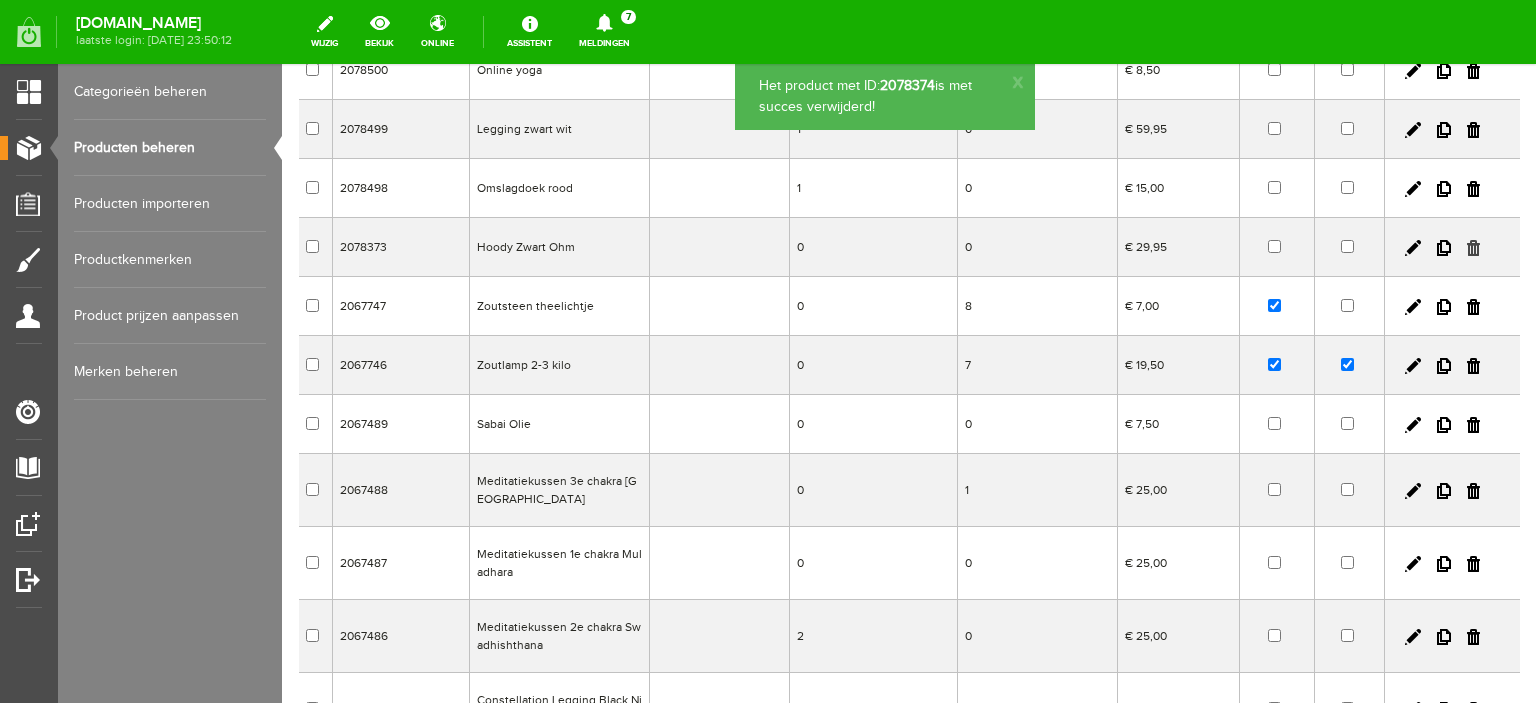 click at bounding box center [1473, 248] 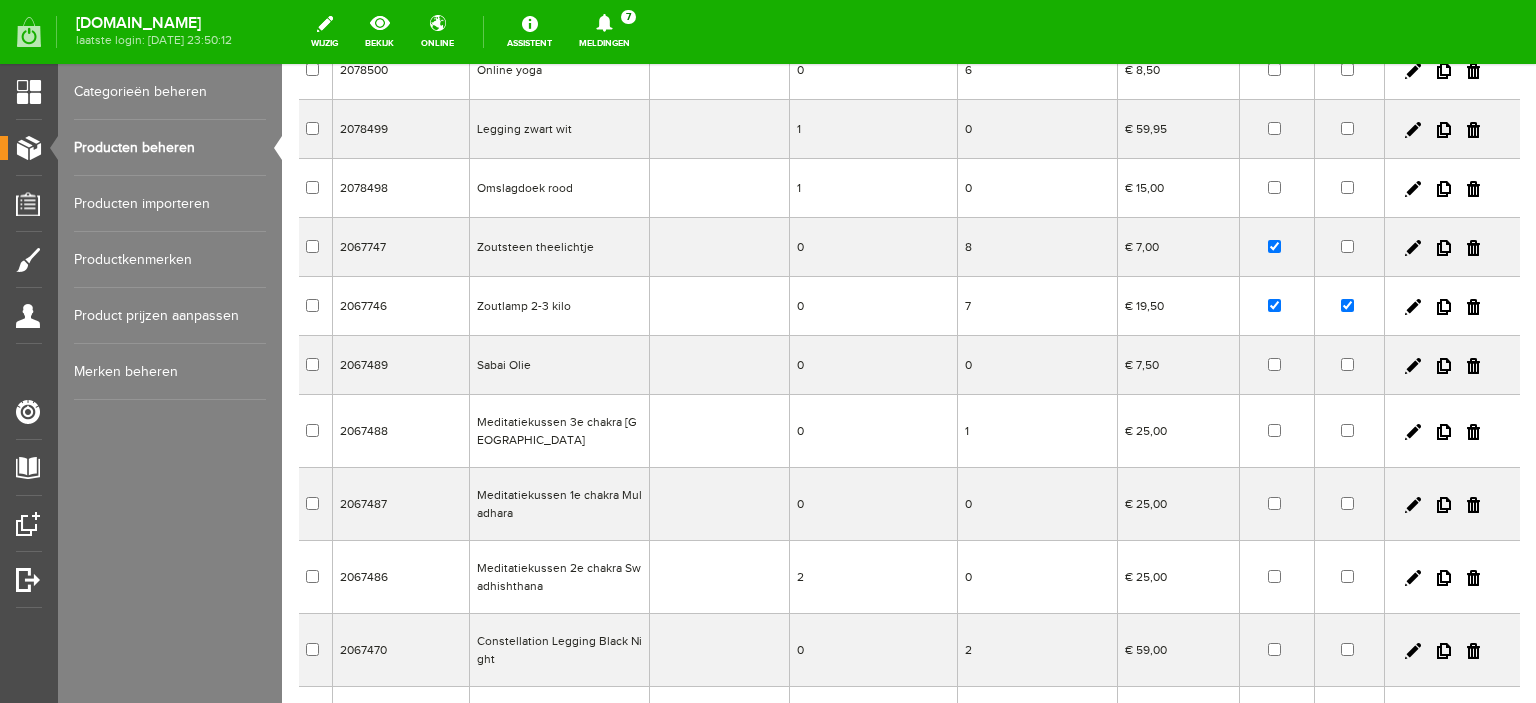 scroll, scrollTop: 519, scrollLeft: 0, axis: vertical 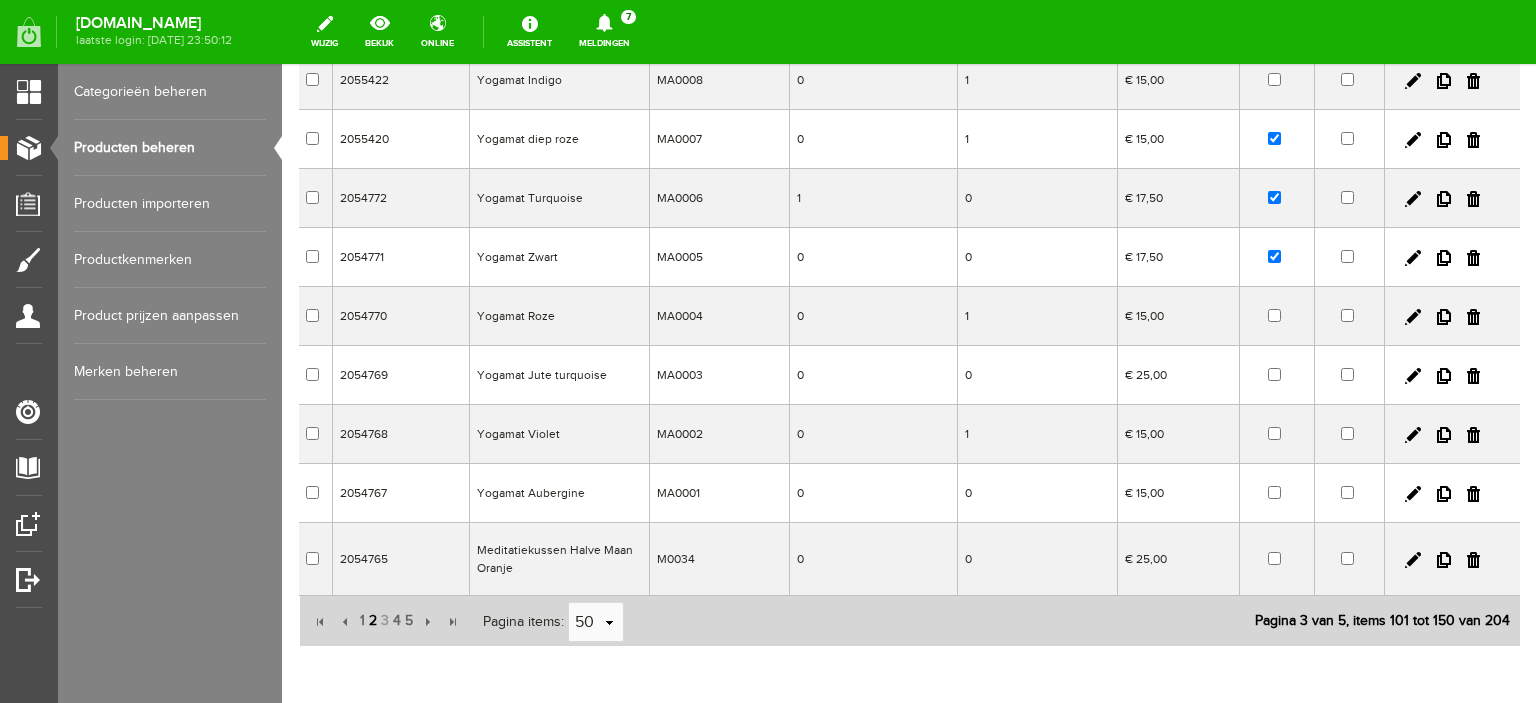 click on "2" at bounding box center (373, 621) 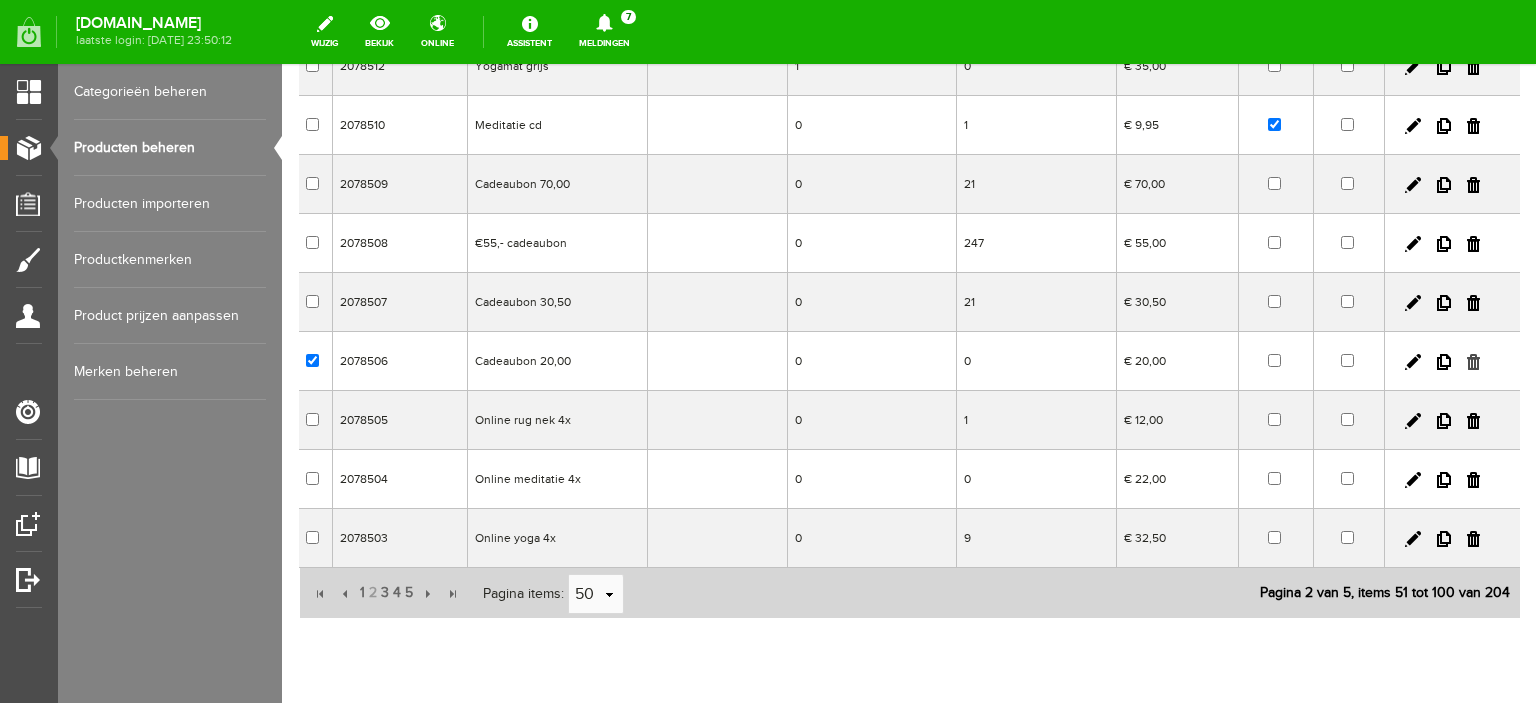 click at bounding box center [1473, 362] 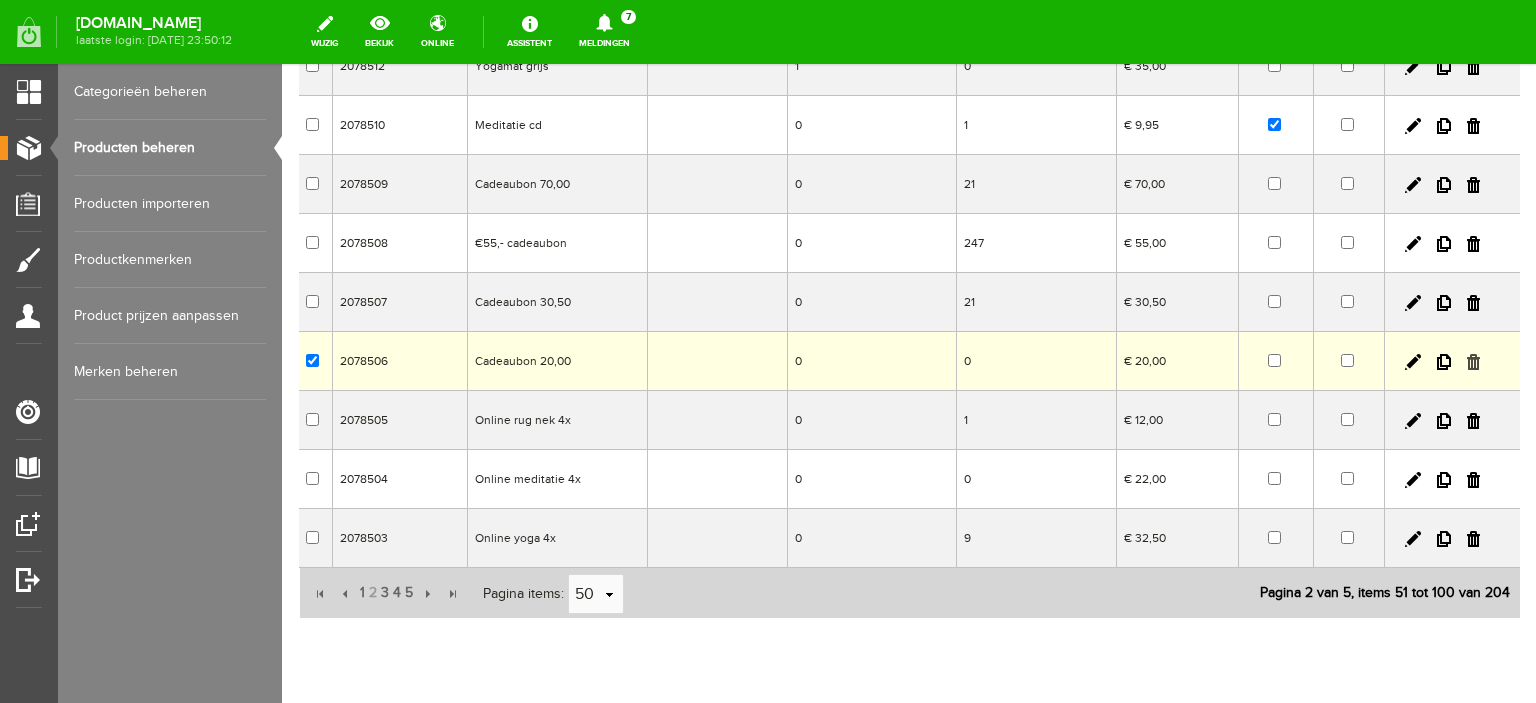 checkbox on "true" 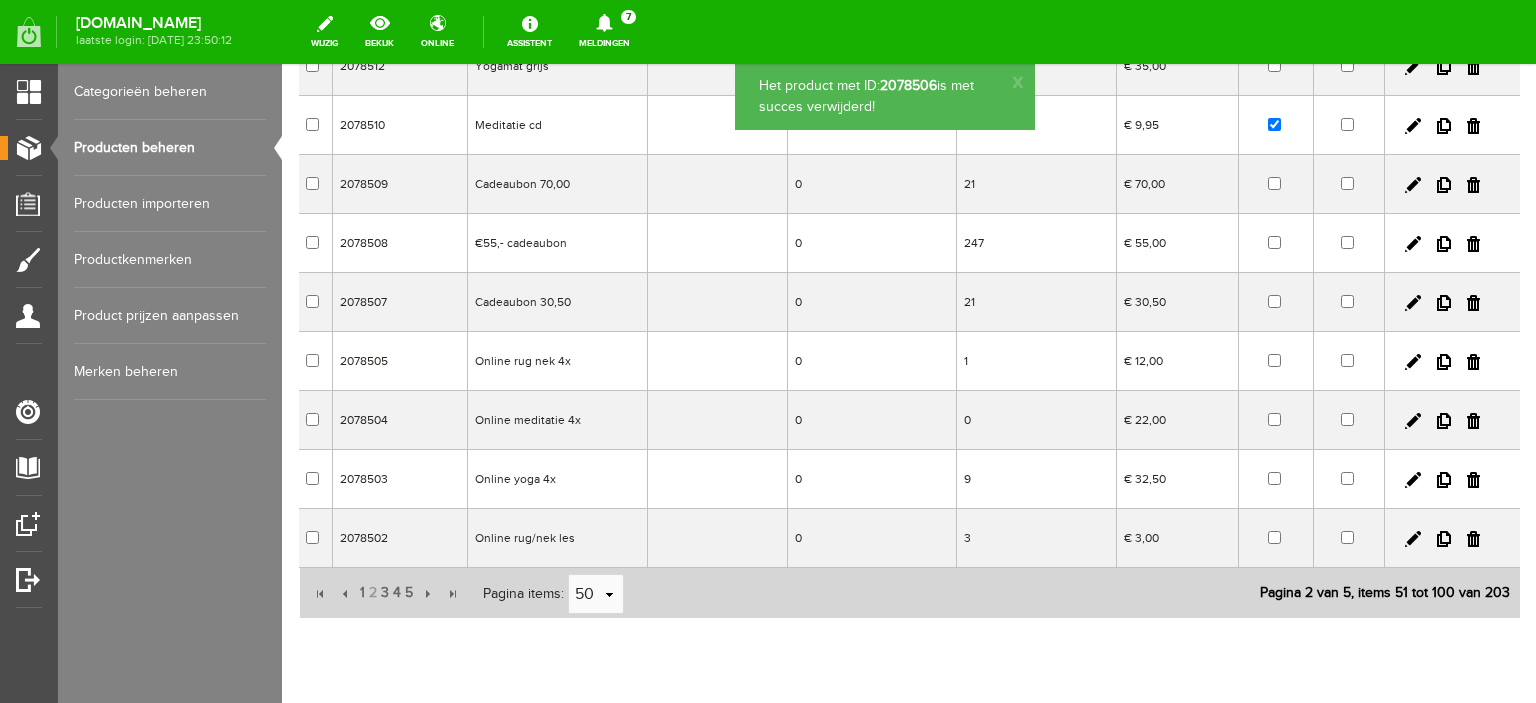 drag, startPoint x: 1457, startPoint y: 407, endPoint x: 828, endPoint y: 67, distance: 715.01117 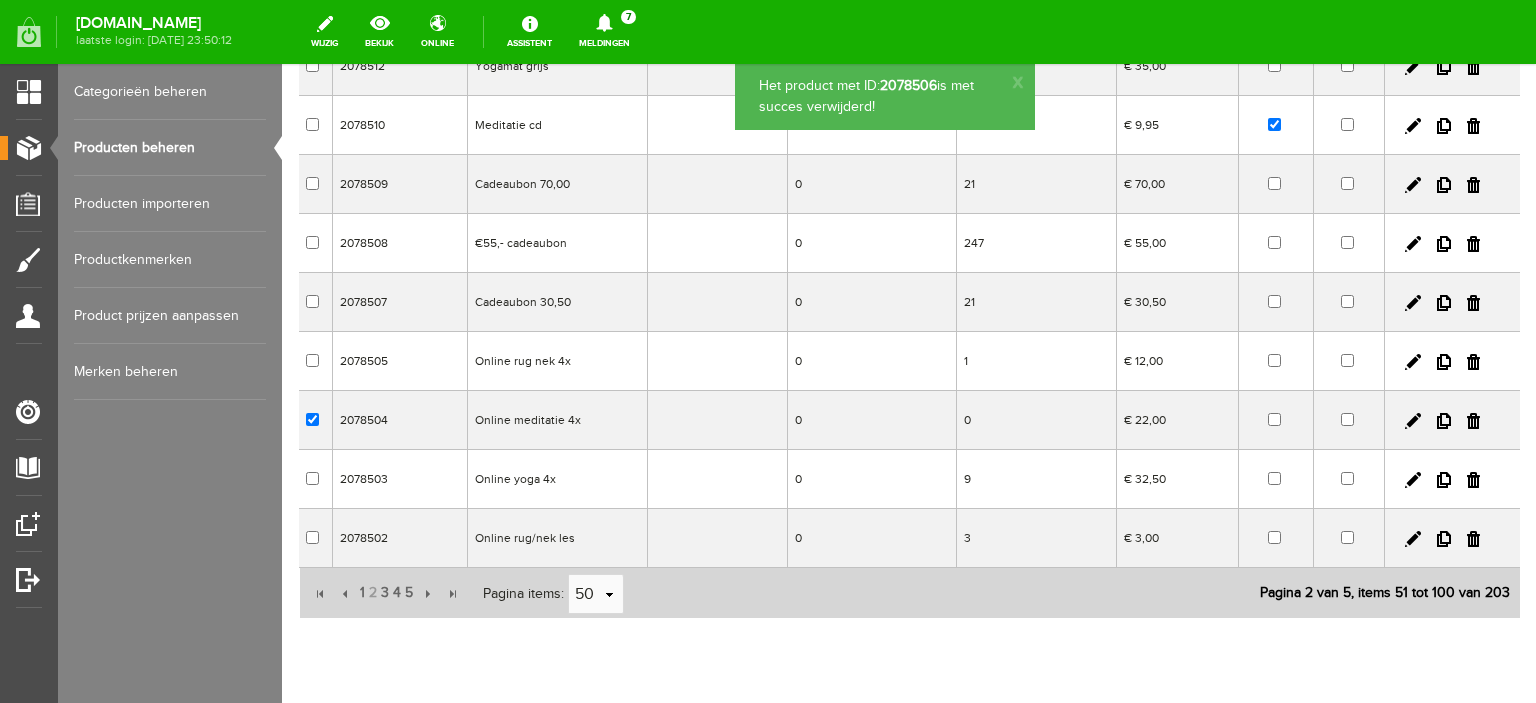 click at bounding box center (1473, 421) 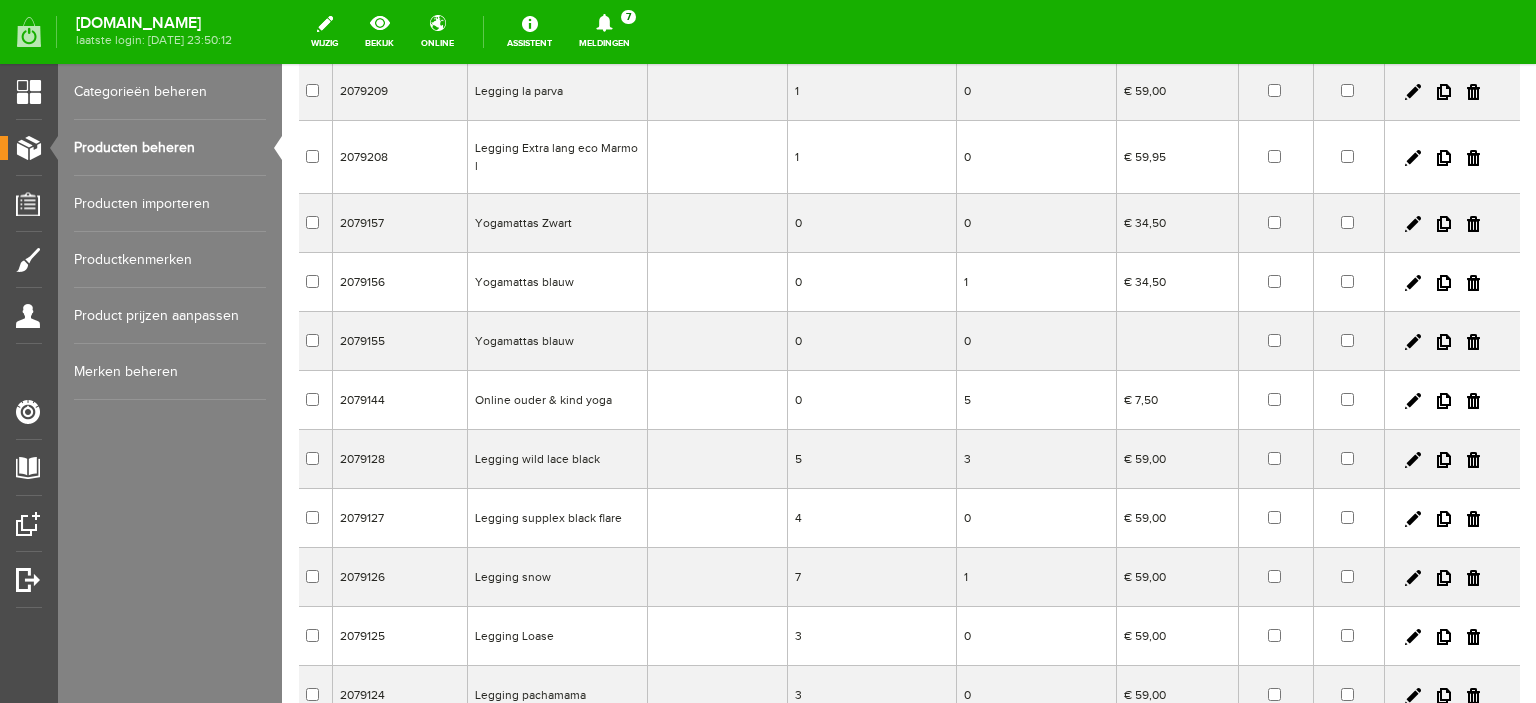 scroll, scrollTop: 0, scrollLeft: 0, axis: both 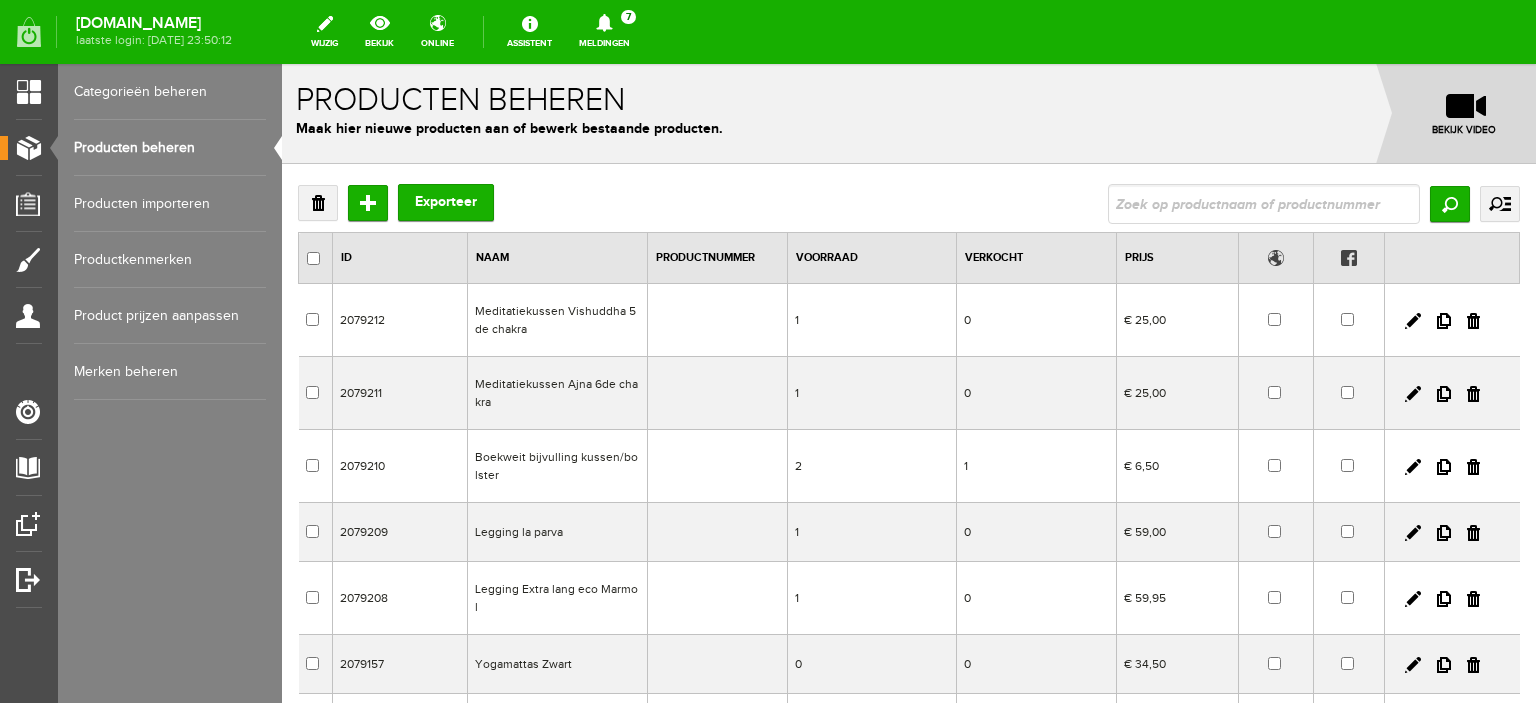 click on "Categorieën beheren" at bounding box center (170, 92) 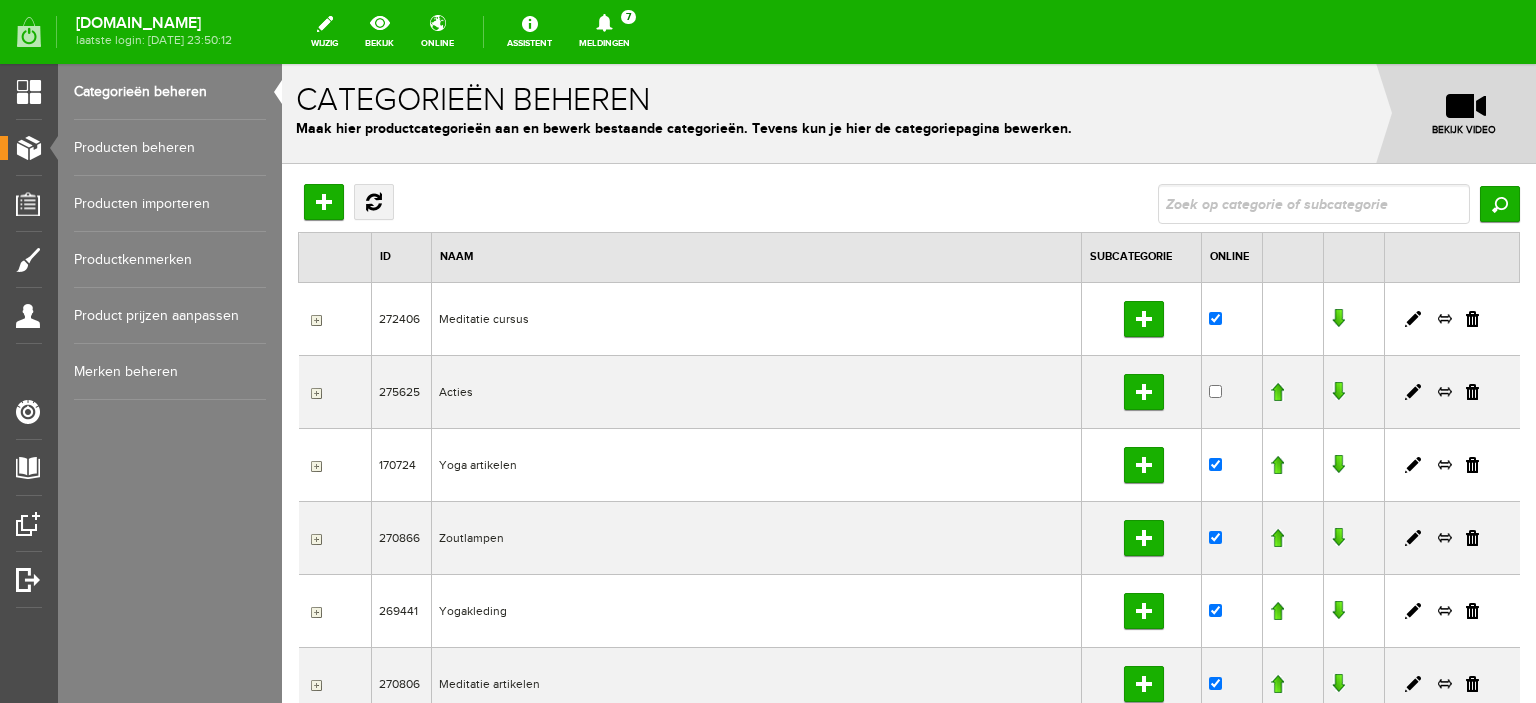scroll, scrollTop: 0, scrollLeft: 0, axis: both 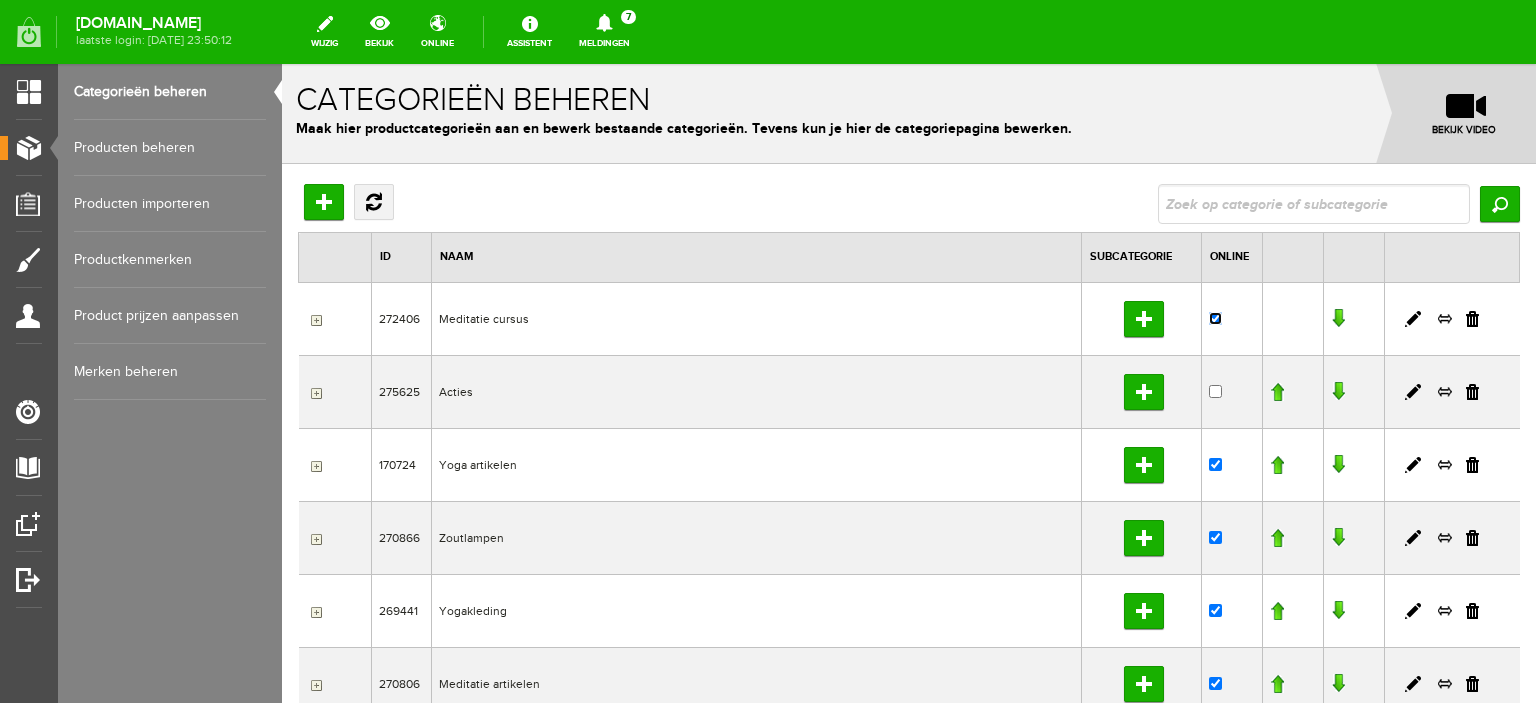 click at bounding box center [1215, 318] 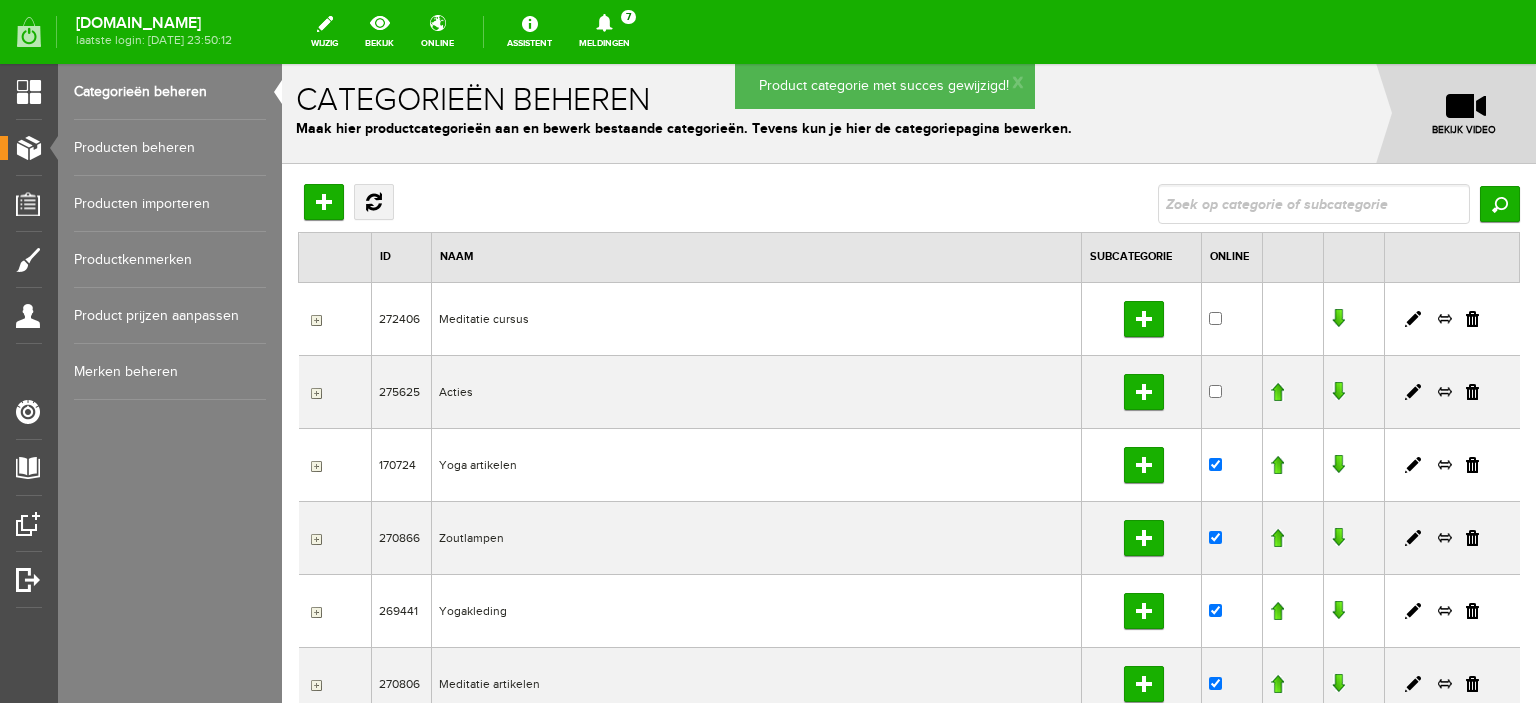 scroll, scrollTop: 64, scrollLeft: 0, axis: vertical 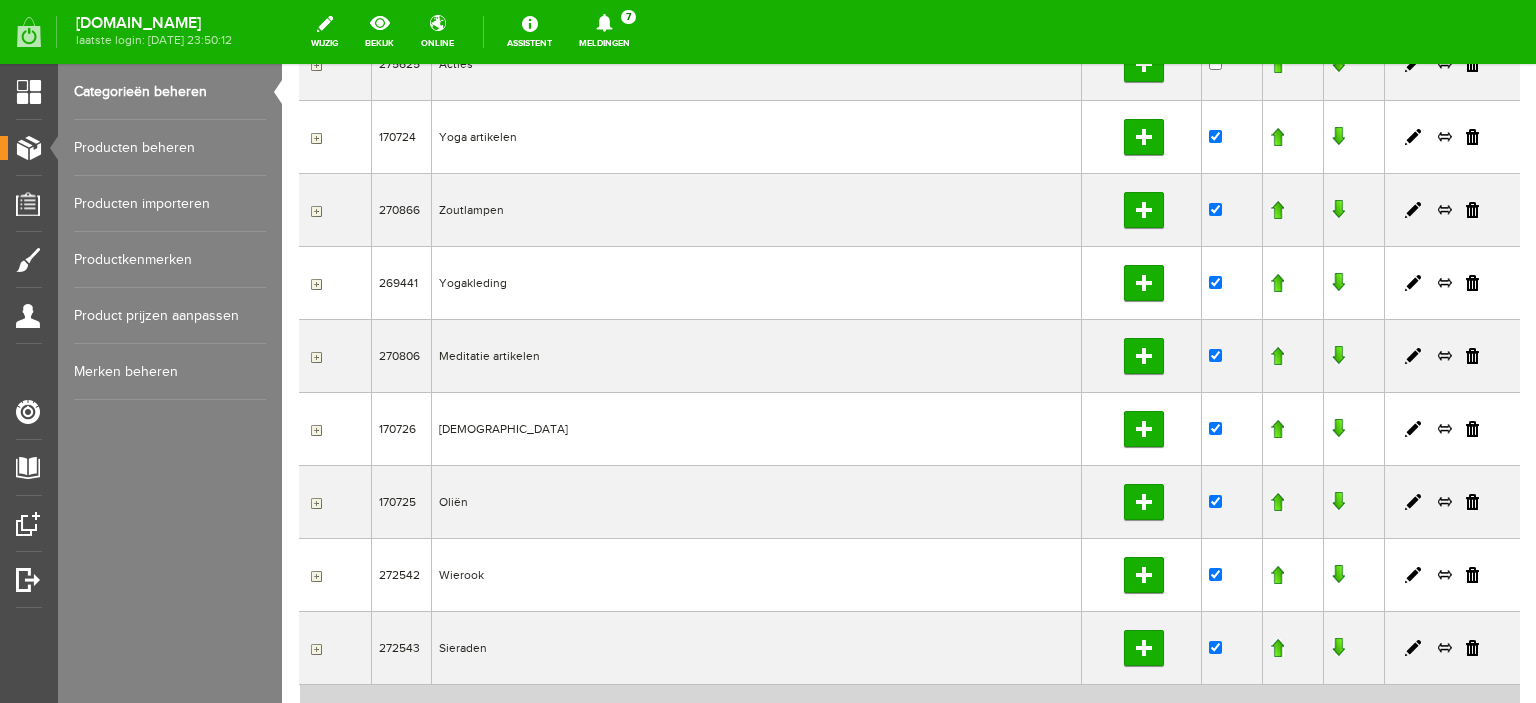 click on "Hoofdcategorie toevoegen
Vernieuwen
[GEOGRAPHIC_DATA]
ID Naam Subcategorie Online
Data pager
1 2
Pagina items:
10
select
10 20 50
Pagina 1 van 2, items 1 tot 10 van 14
272406 Meditatie cursus
Subcategorie toevoegen
275625" at bounding box center (909, 360) 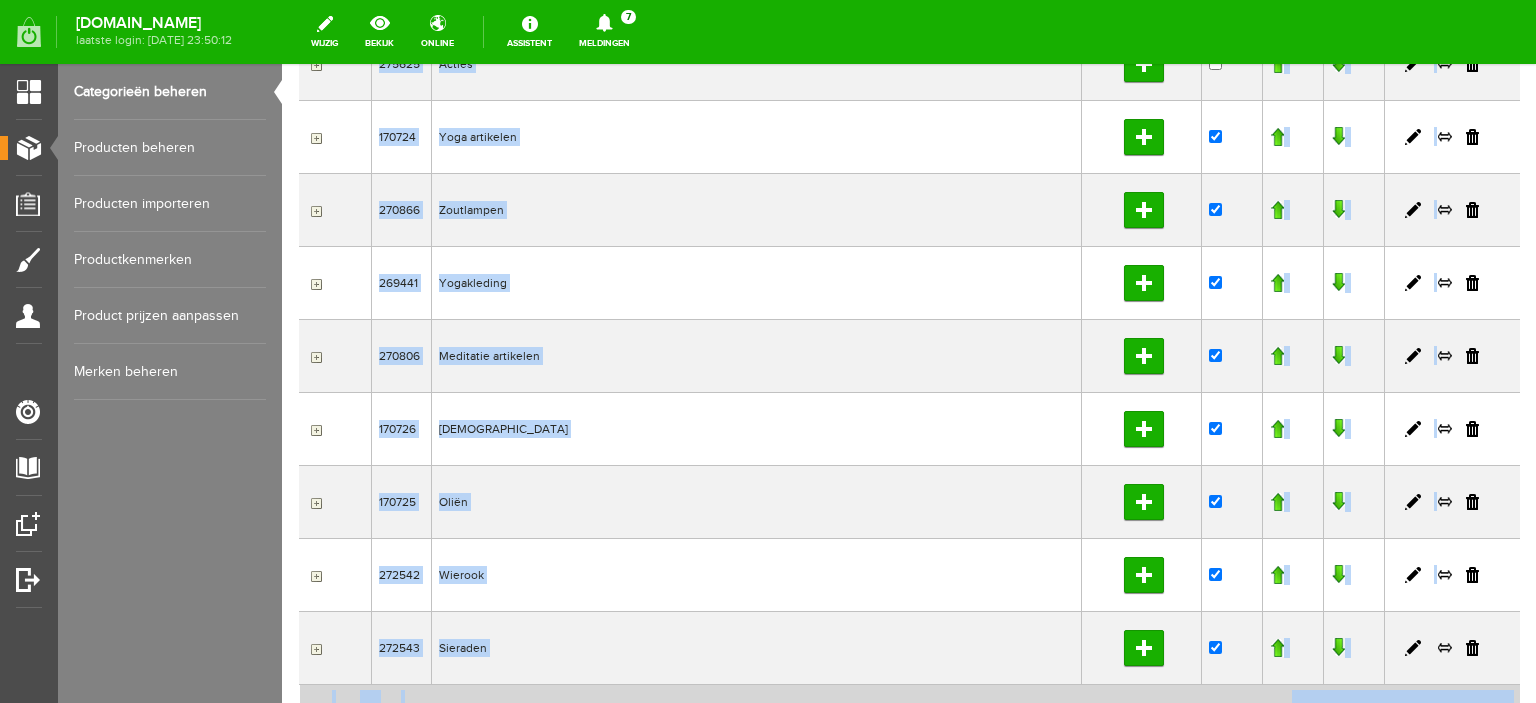 click on "Hoofdcategorie toevoegen
Vernieuwen
[GEOGRAPHIC_DATA]
ID Naam Subcategorie Online
Data pager
1 2
Pagina items:
10
select
10 20 50
Pagina 1 van 2, items 1 tot 10 van 14
272406 Meditatie cursus
Subcategorie toevoegen
275625" at bounding box center (909, 360) 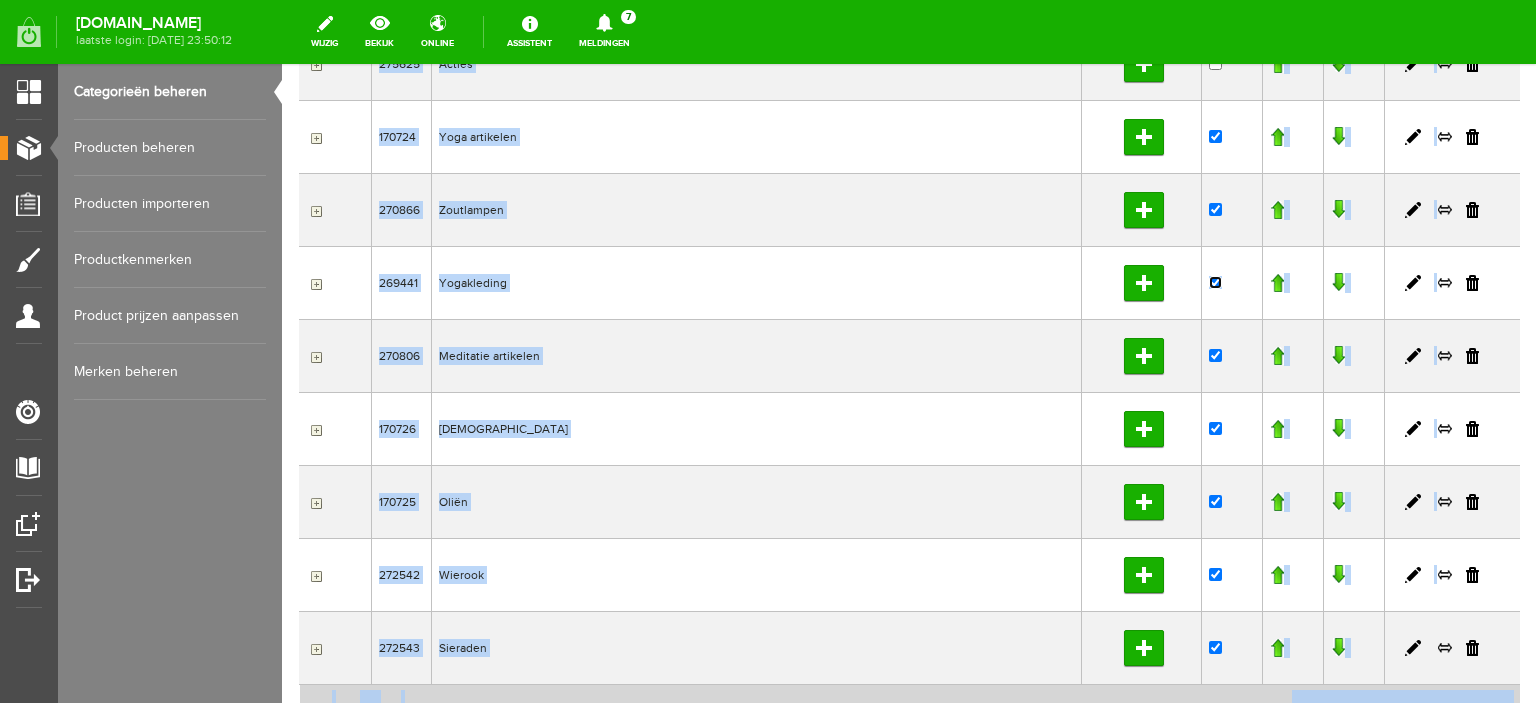 click at bounding box center (1215, 282) 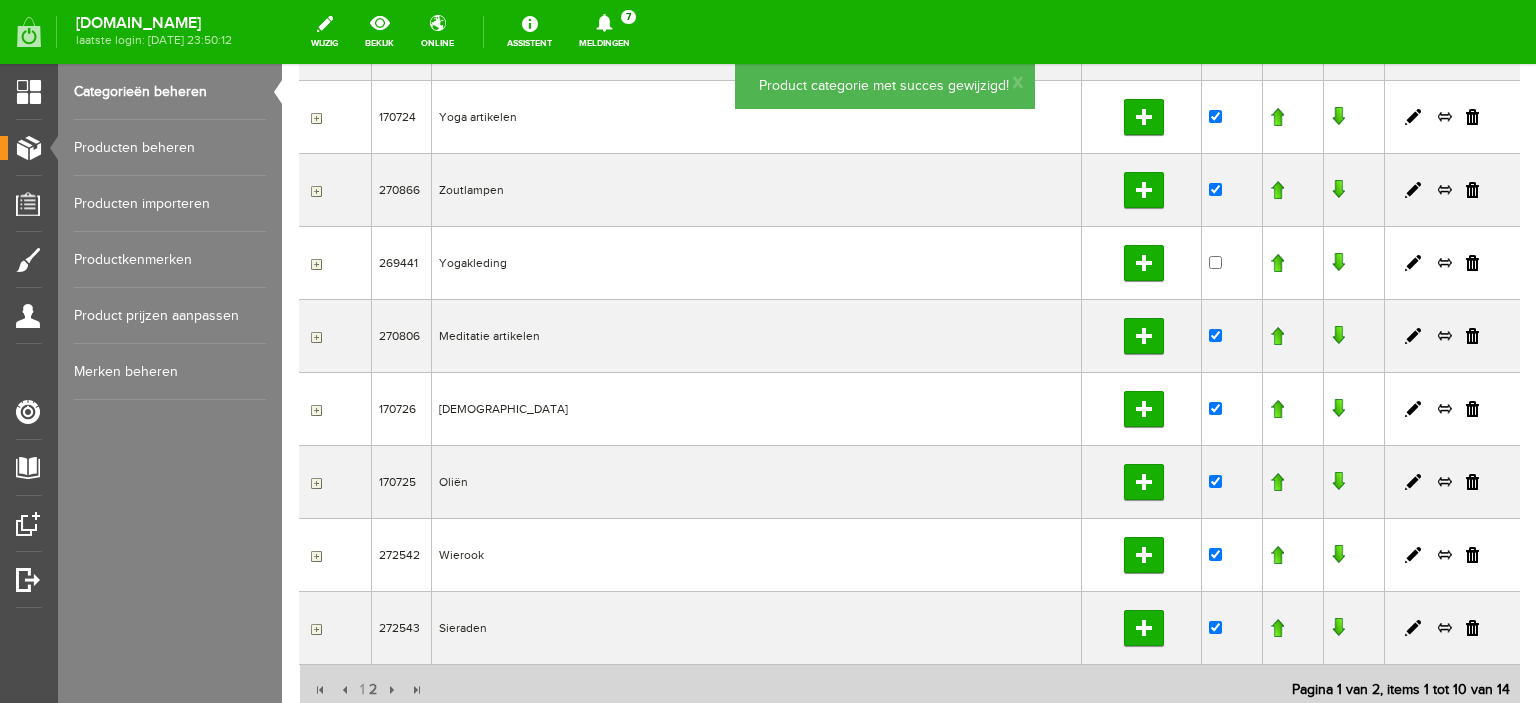 scroll, scrollTop: 353, scrollLeft: 0, axis: vertical 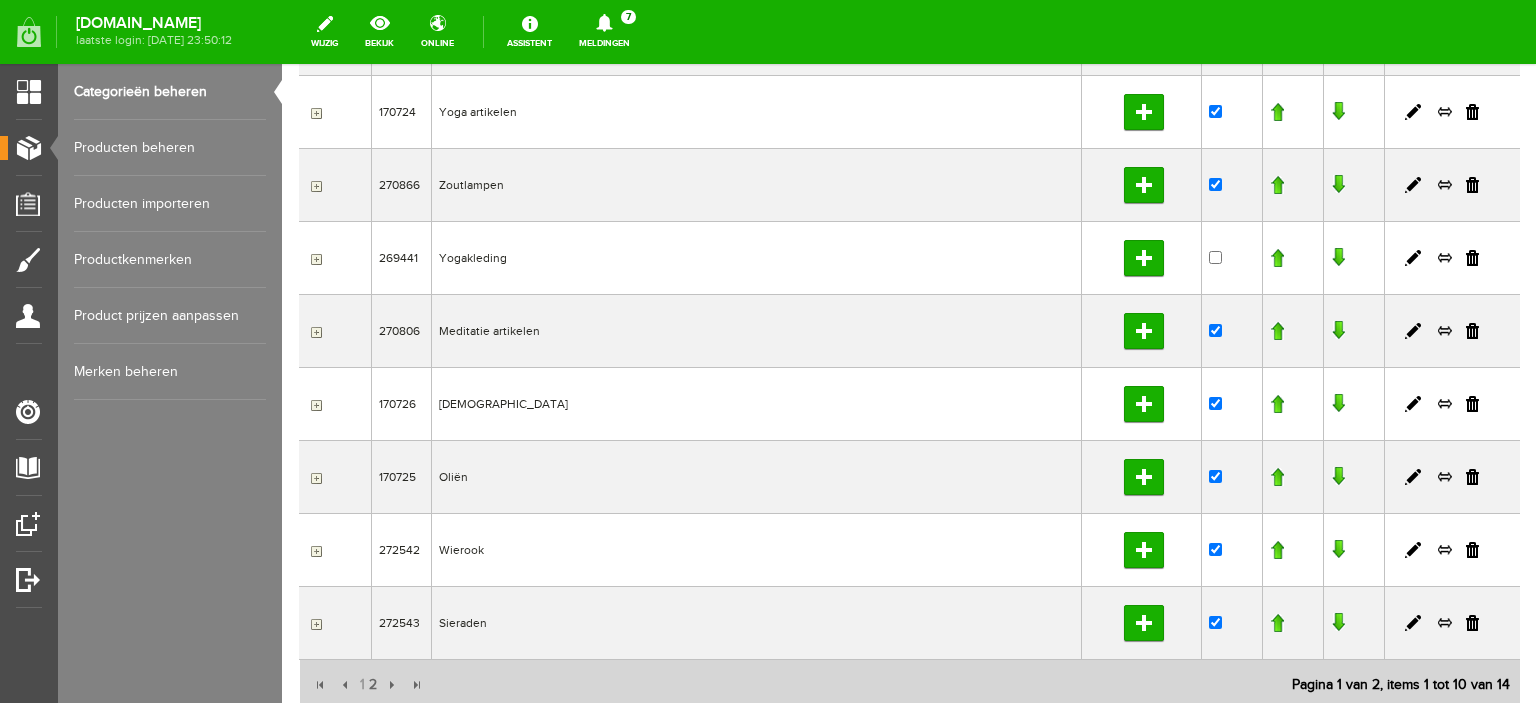 click at bounding box center (314, 259) 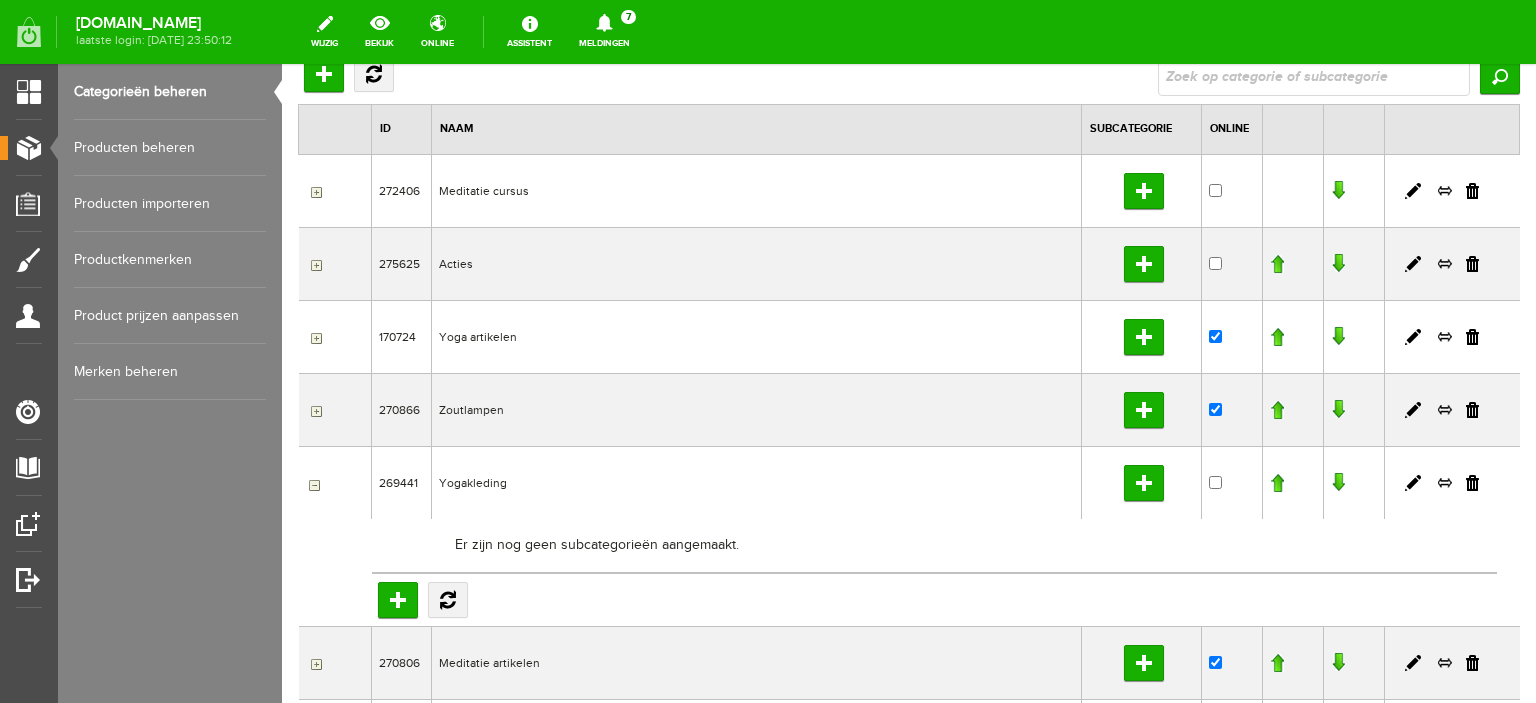scroll, scrollTop: 116, scrollLeft: 0, axis: vertical 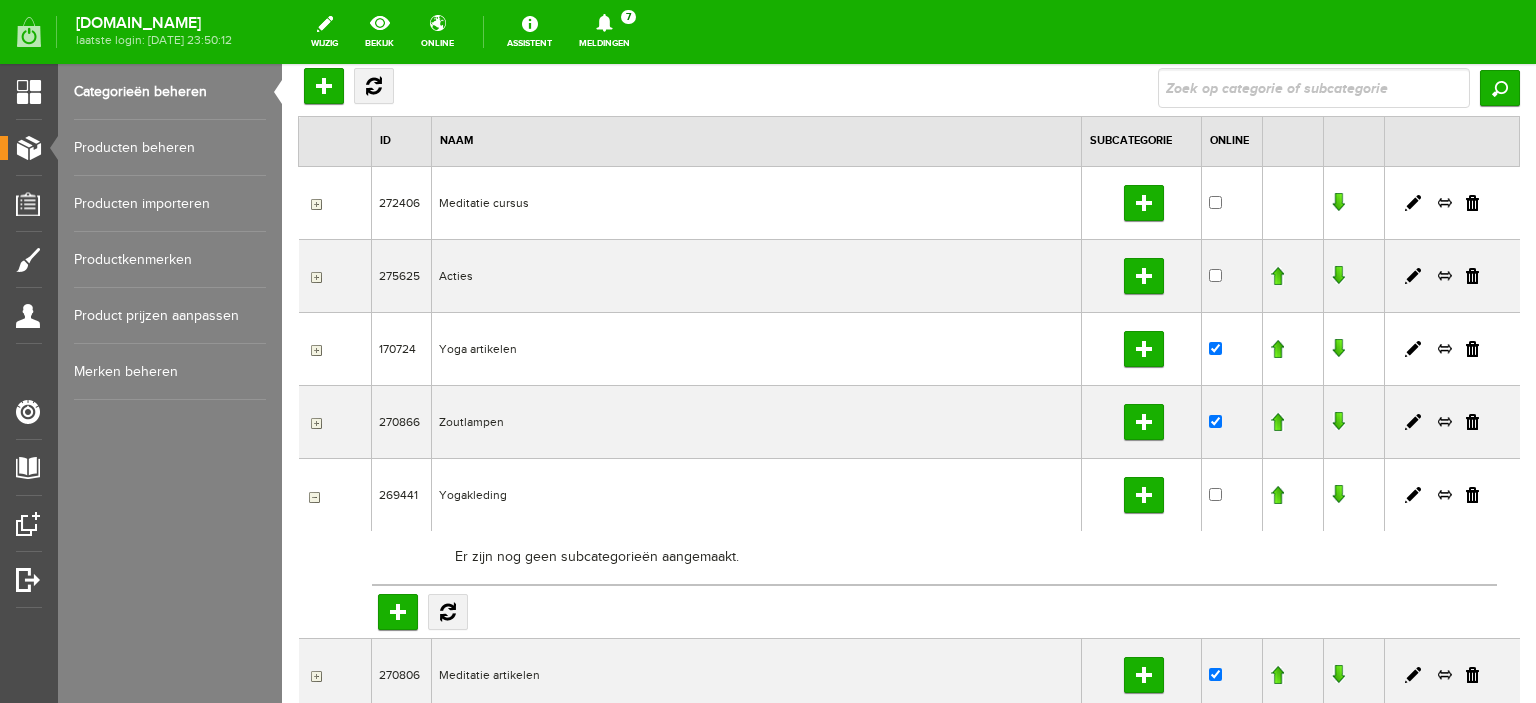 click at bounding box center [314, 204] 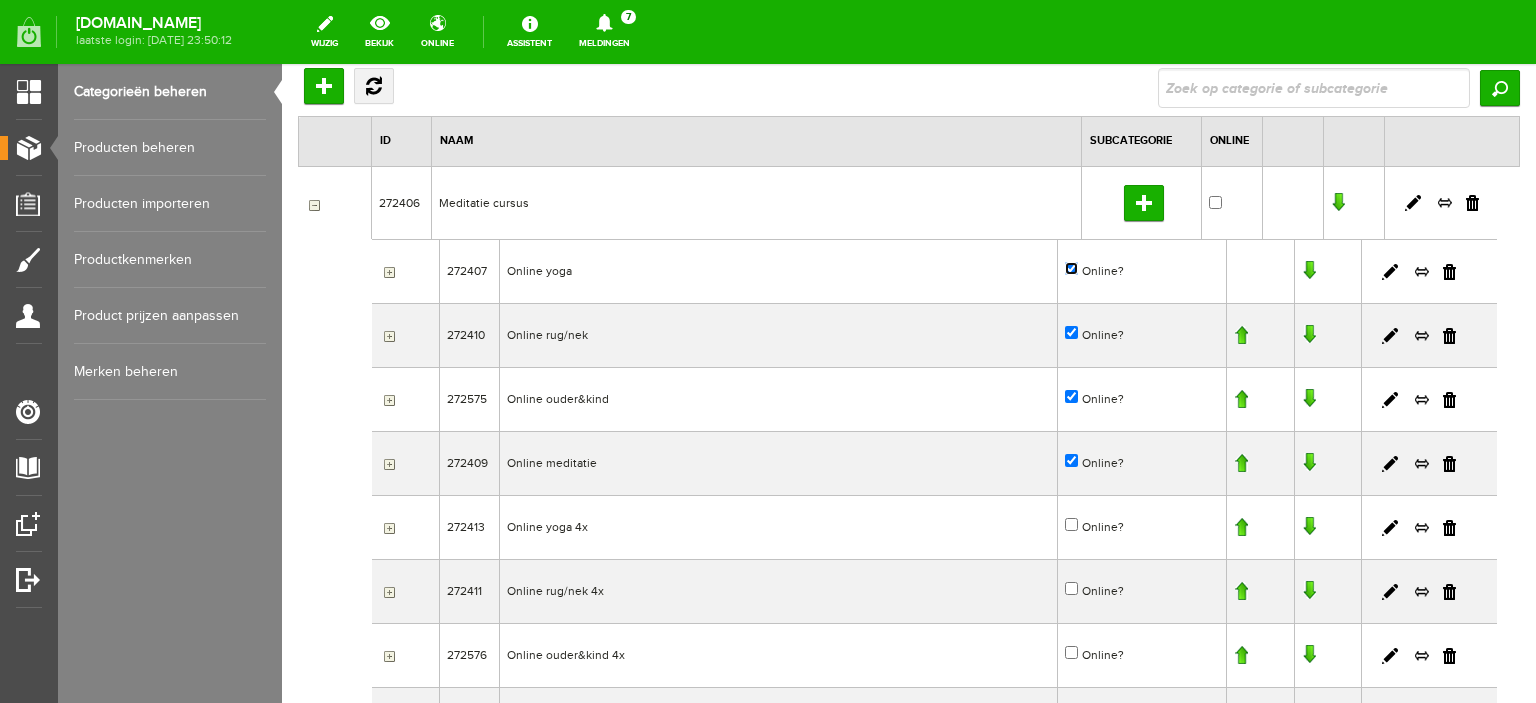 click on "Online?" at bounding box center [1071, 268] 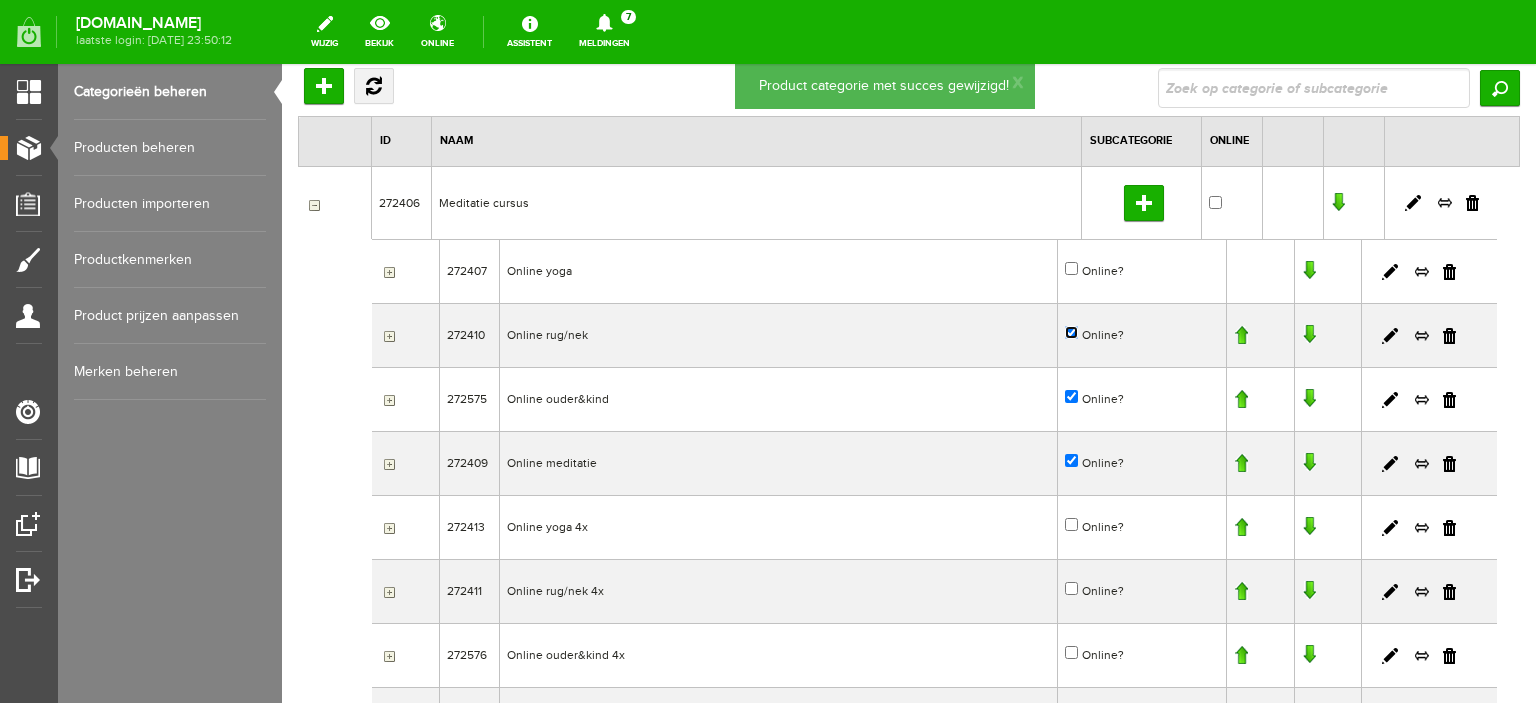 click on "Online?" at bounding box center (1071, 332) 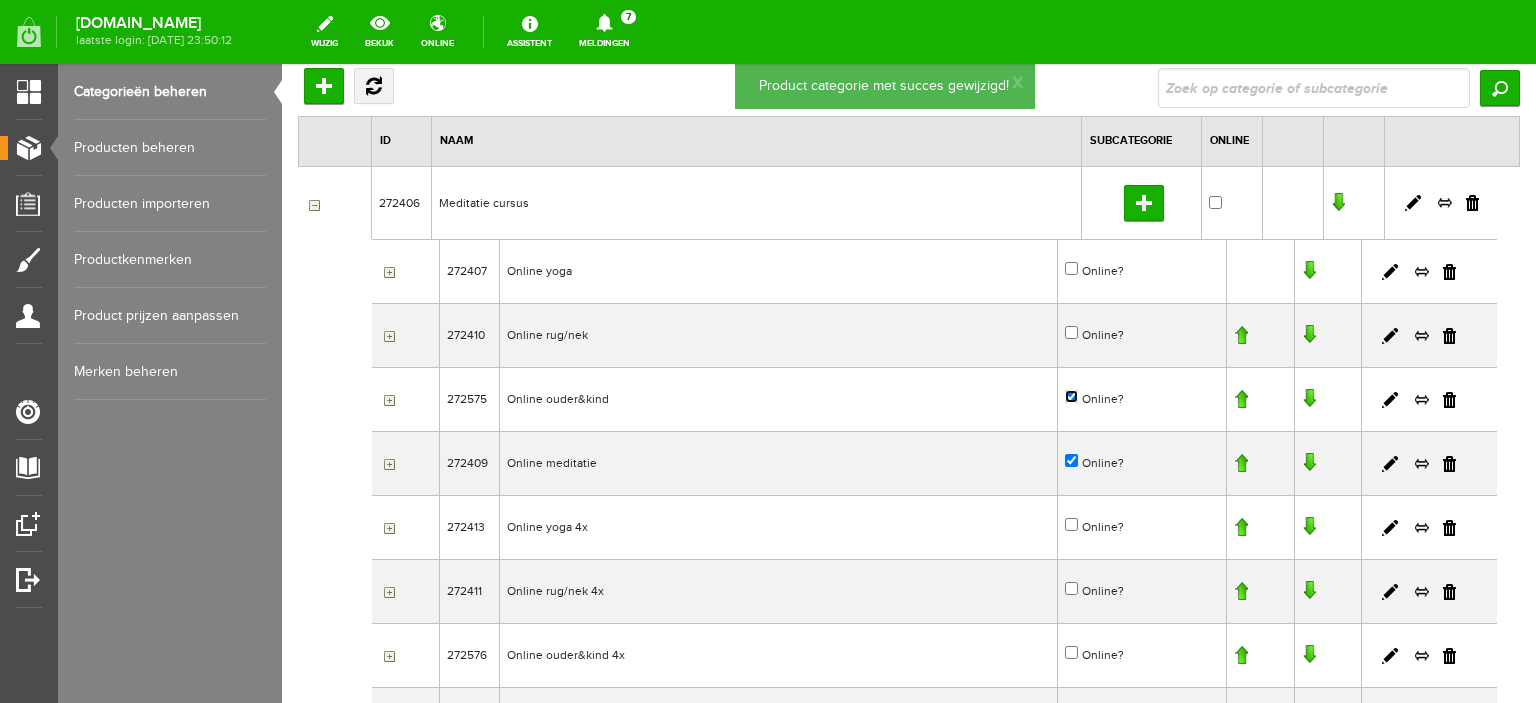 click on "Online?" at bounding box center [1071, 396] 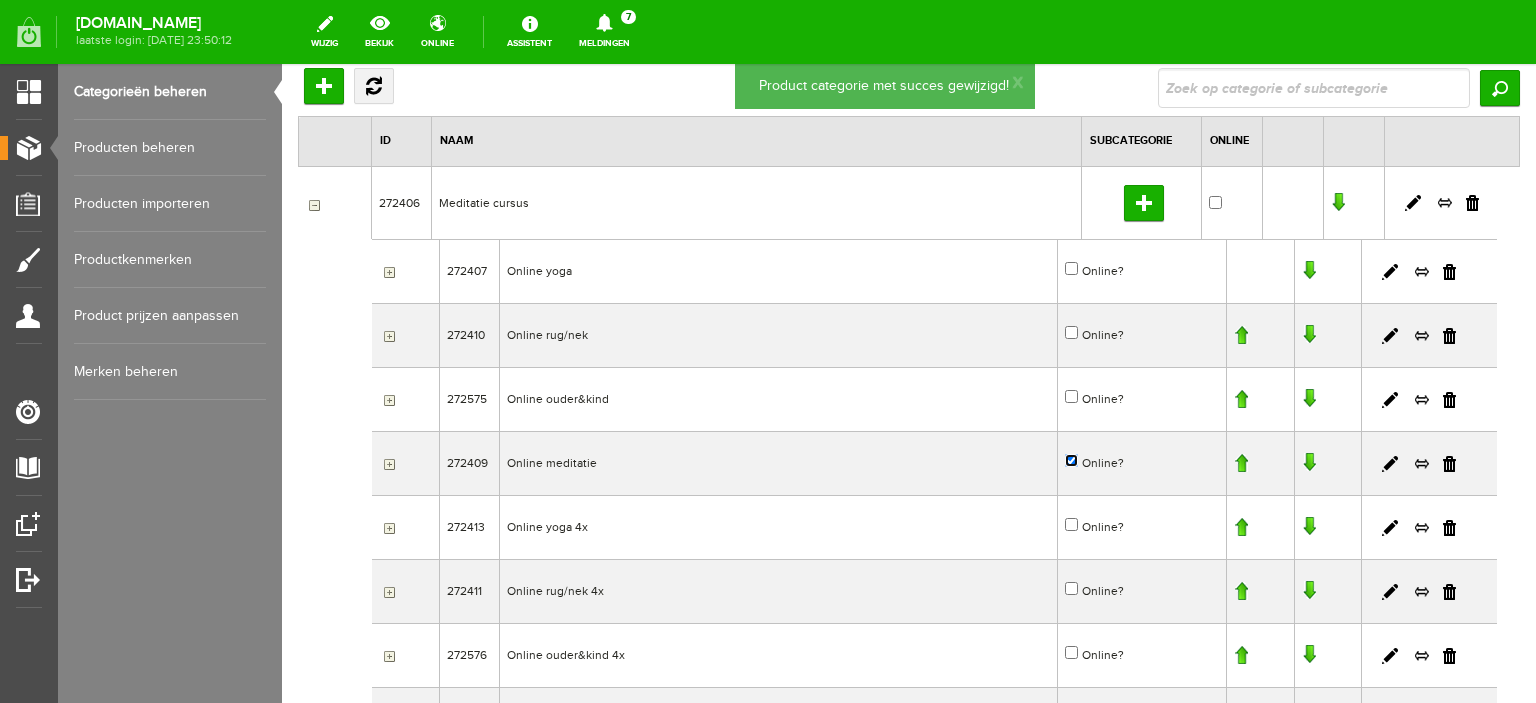 click on "Online?" at bounding box center (1071, 460) 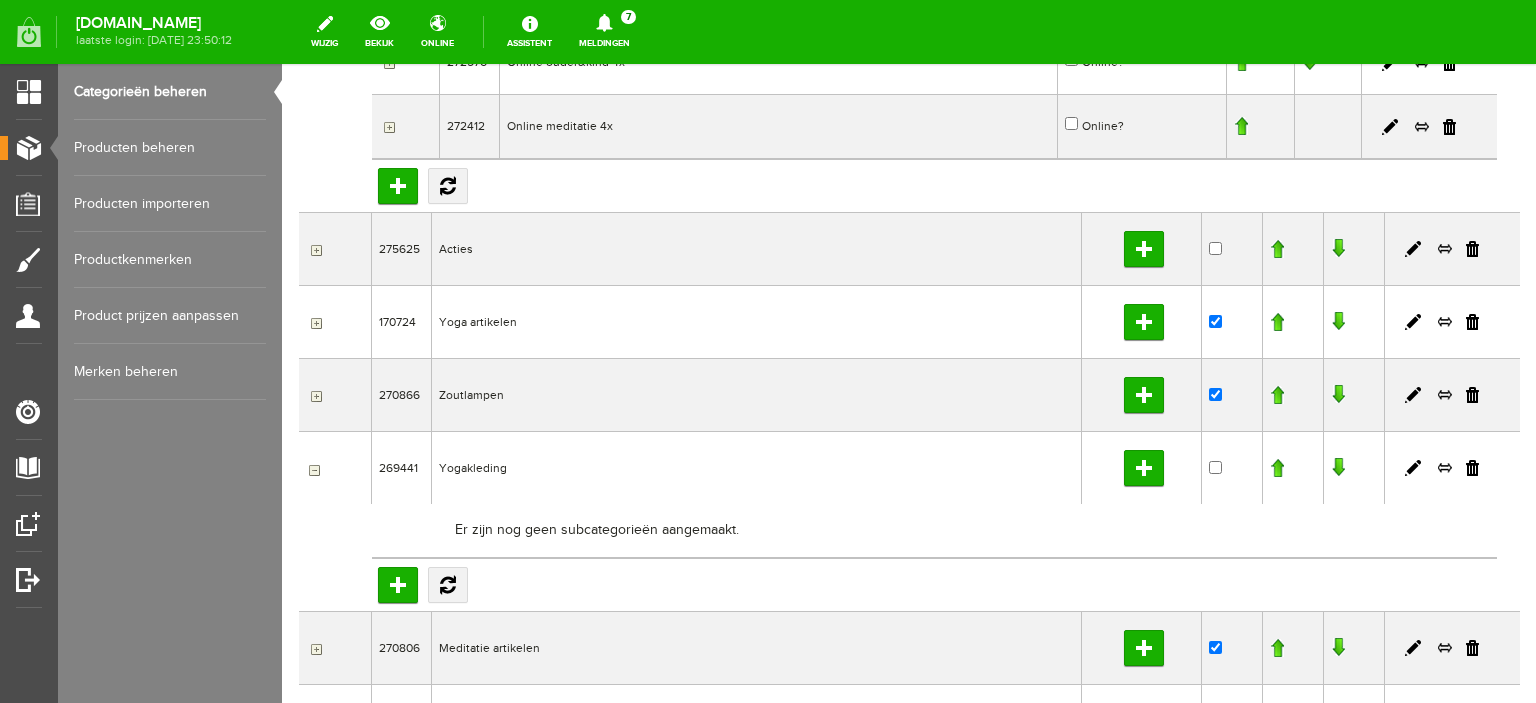 scroll, scrollTop: 720, scrollLeft: 0, axis: vertical 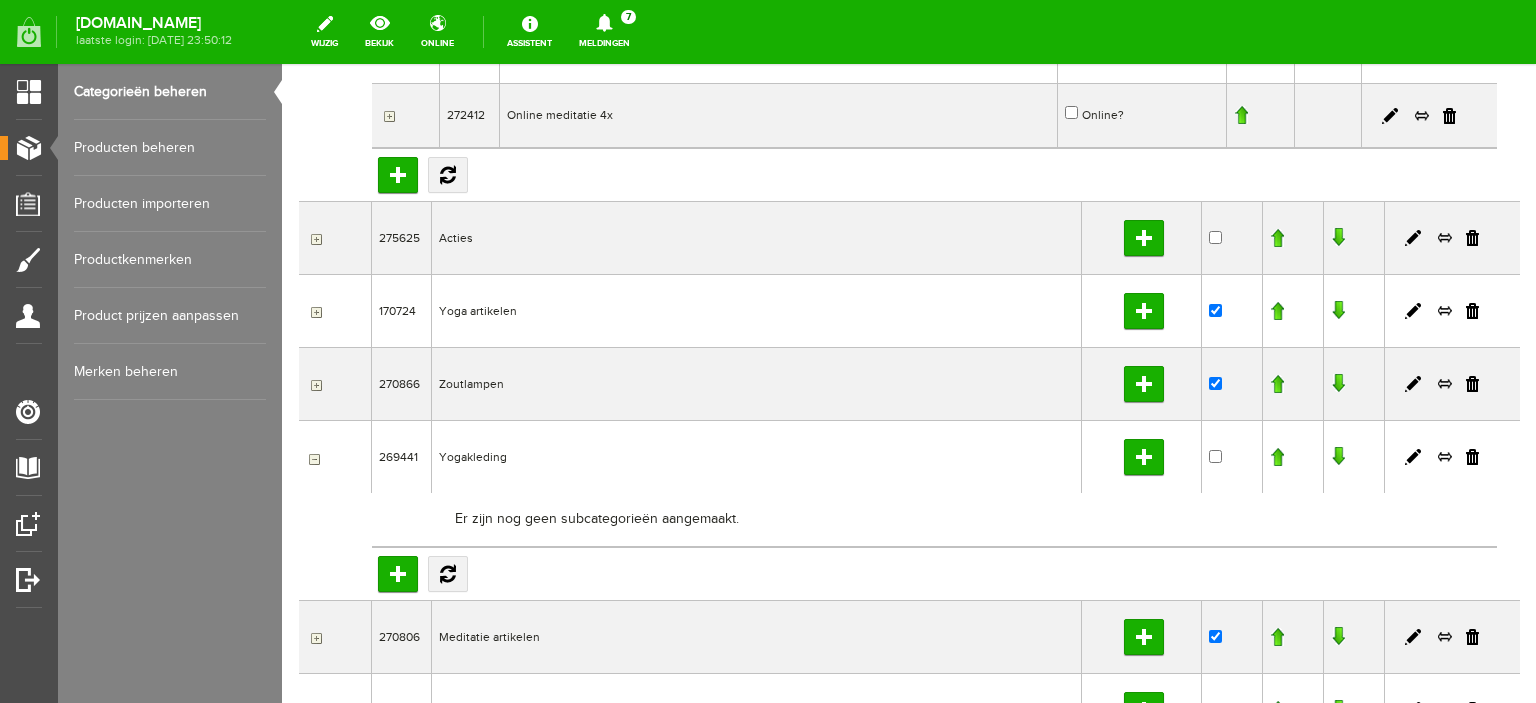 click at bounding box center (314, 239) 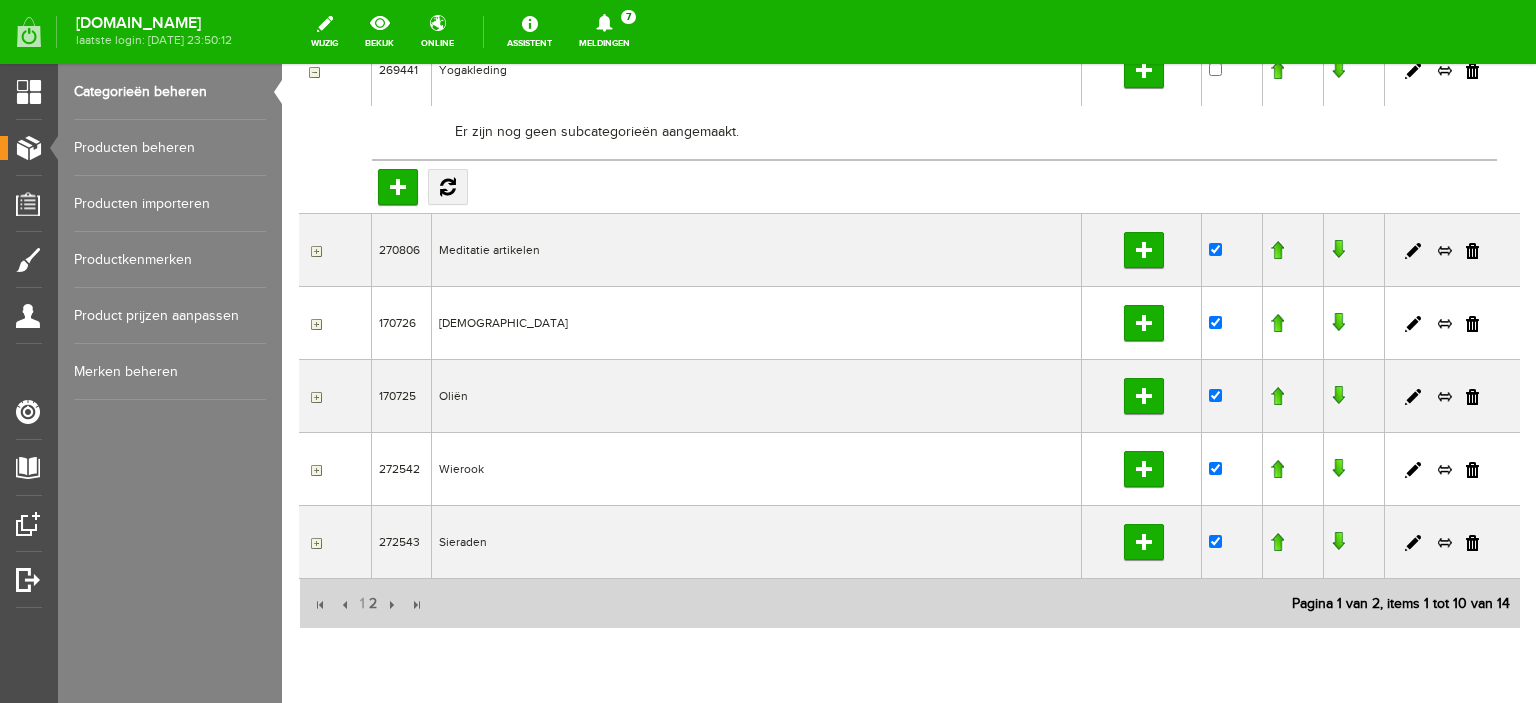 scroll, scrollTop: 1455, scrollLeft: 0, axis: vertical 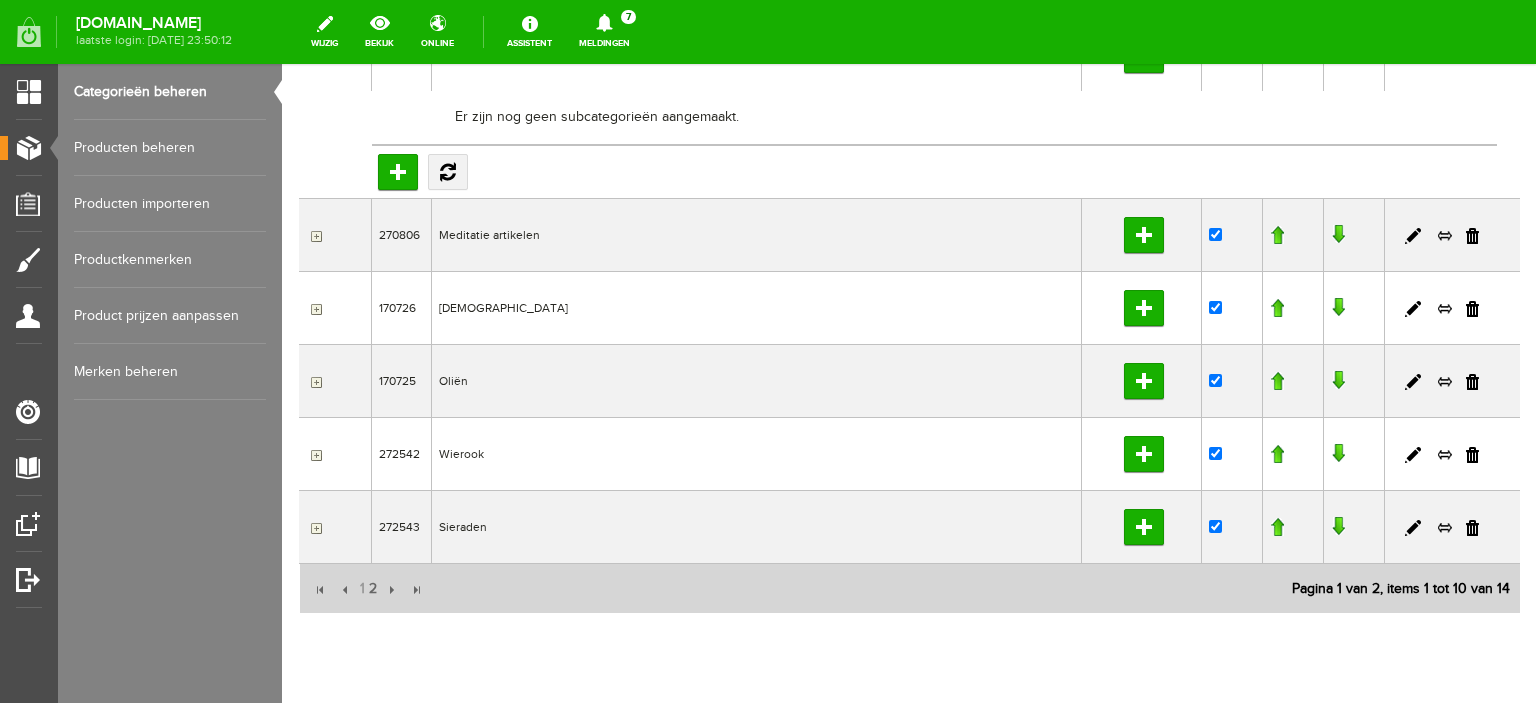 click at bounding box center (314, 236) 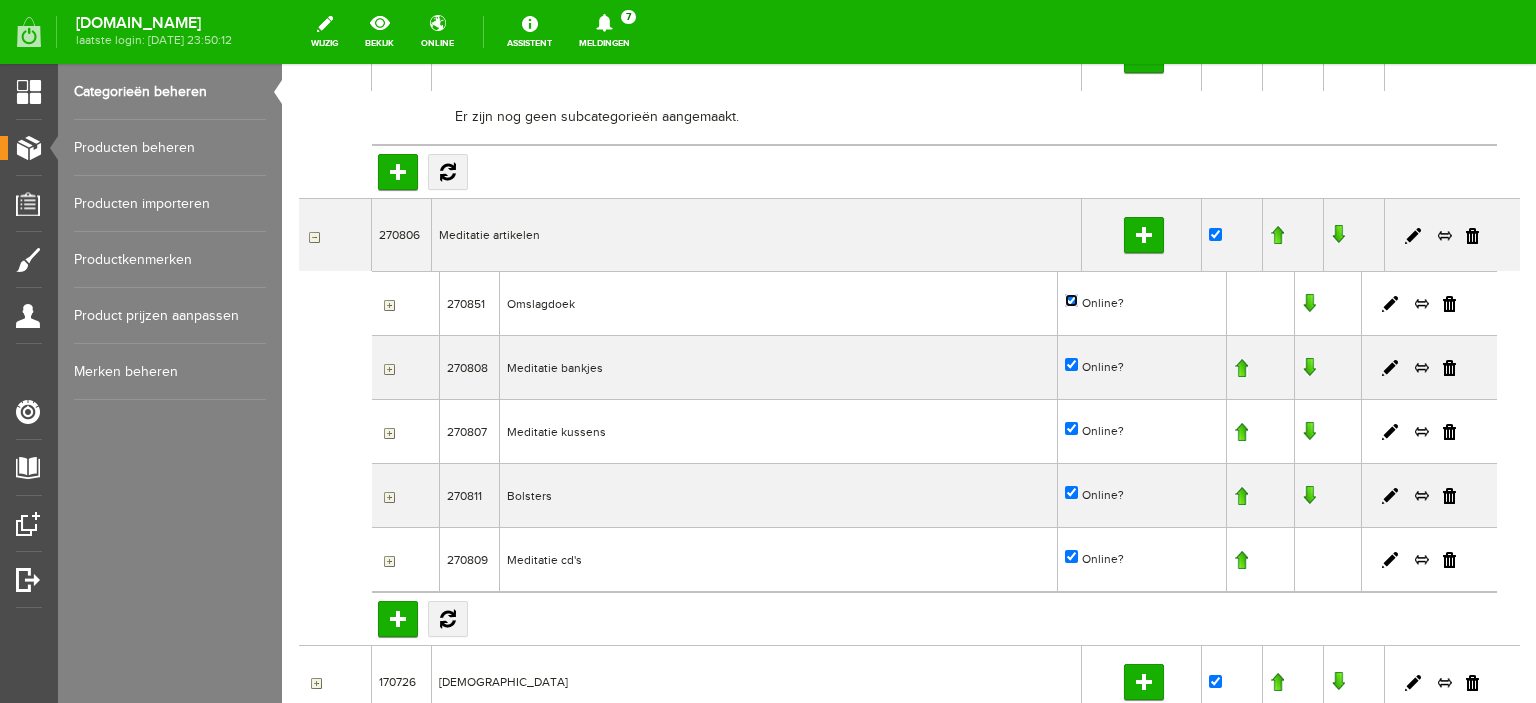 click on "Online?" at bounding box center (1071, 300) 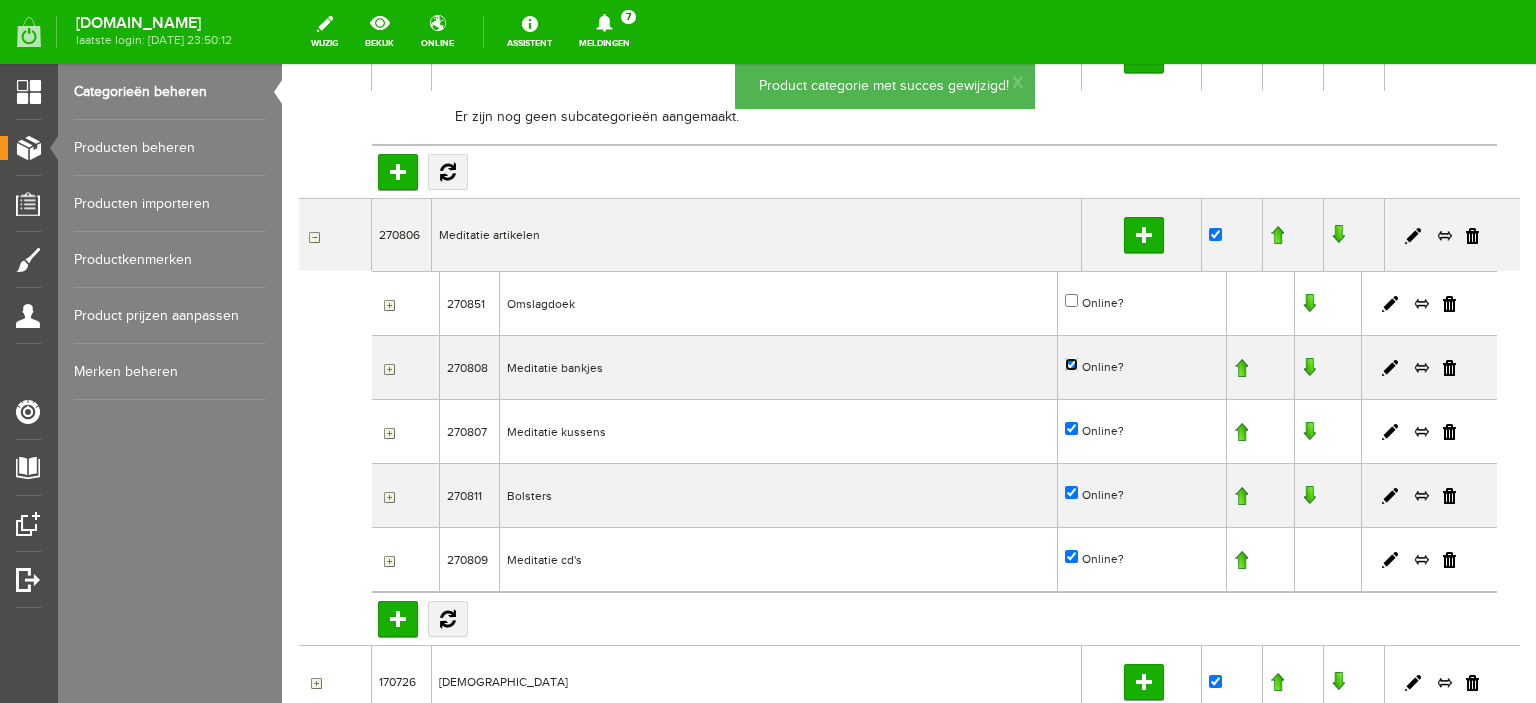 click on "Online?" at bounding box center (1071, 364) 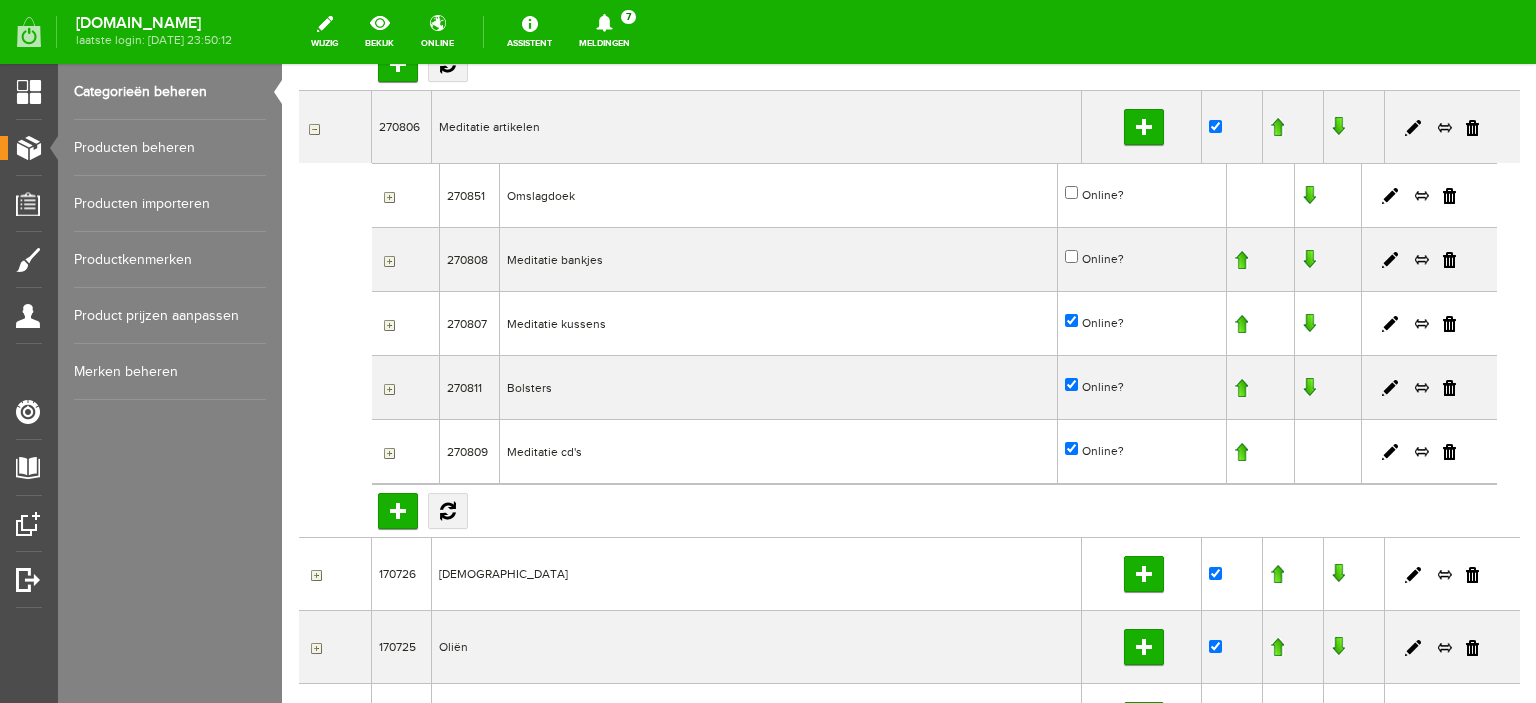 scroll, scrollTop: 1663, scrollLeft: 0, axis: vertical 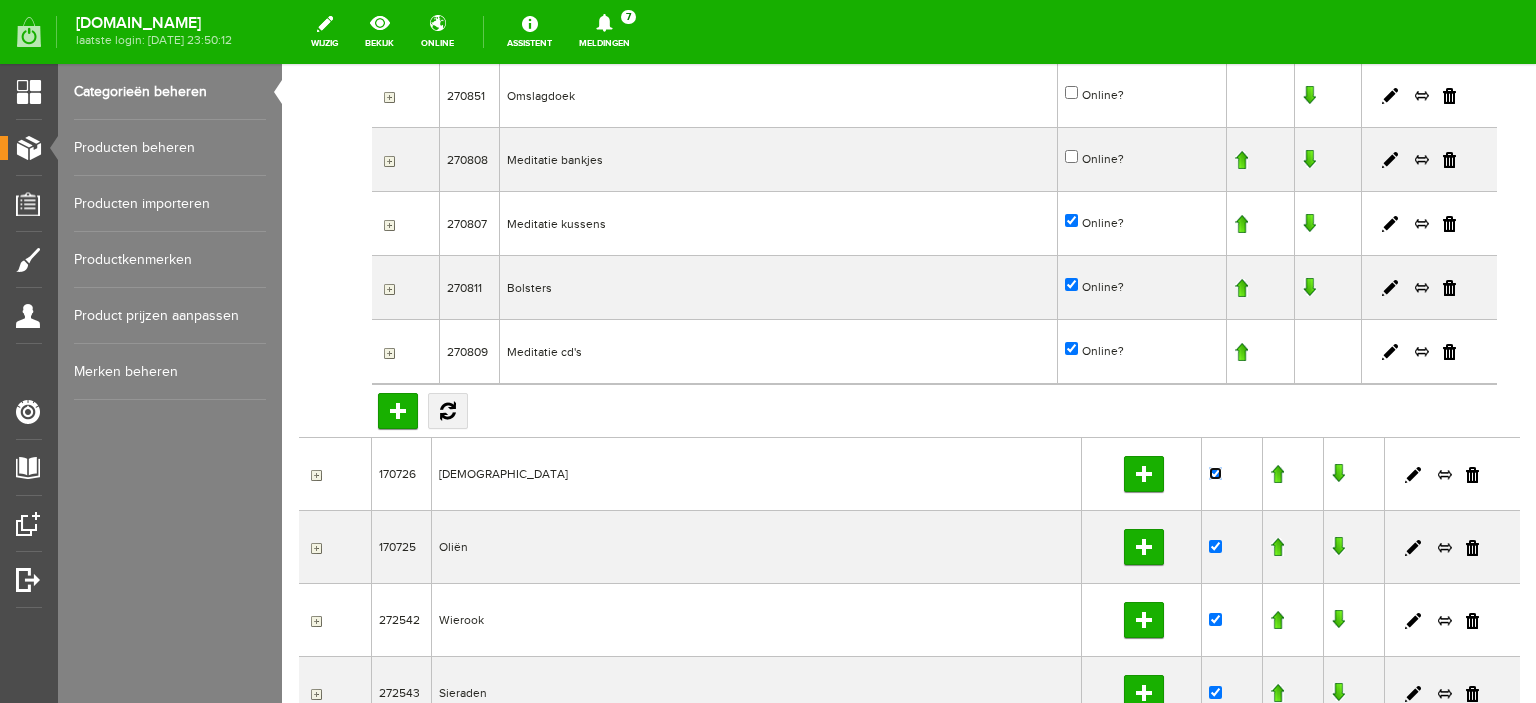 click at bounding box center (1215, 473) 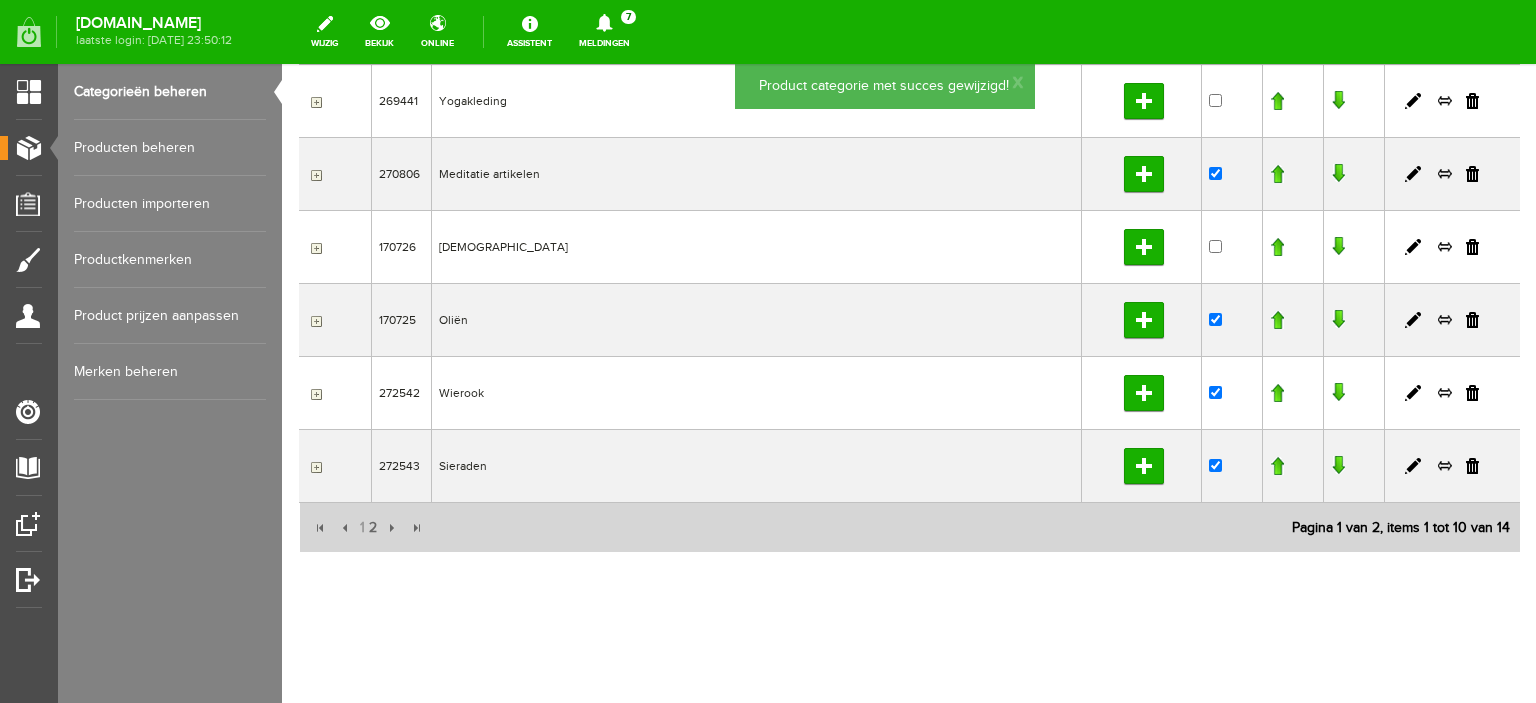 scroll, scrollTop: 506, scrollLeft: 0, axis: vertical 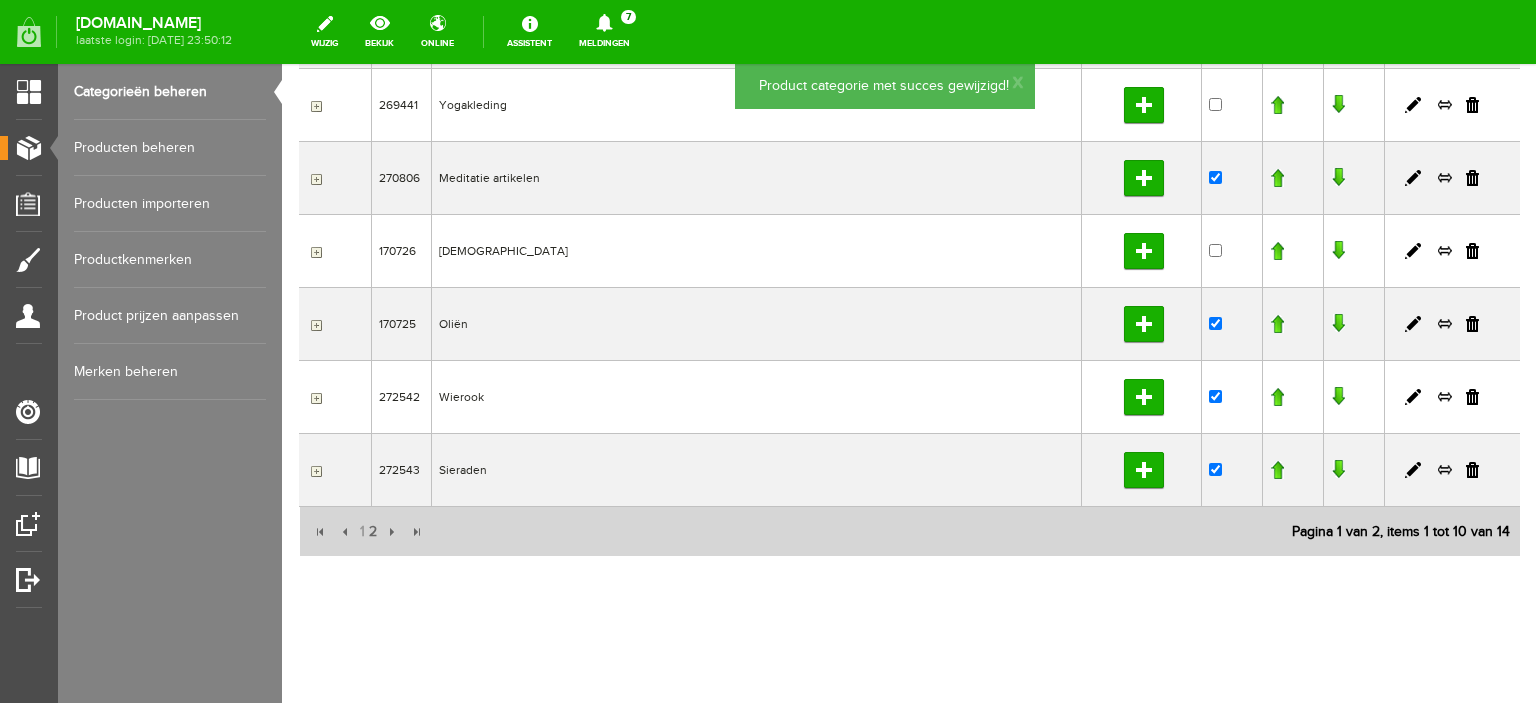 click at bounding box center (314, 252) 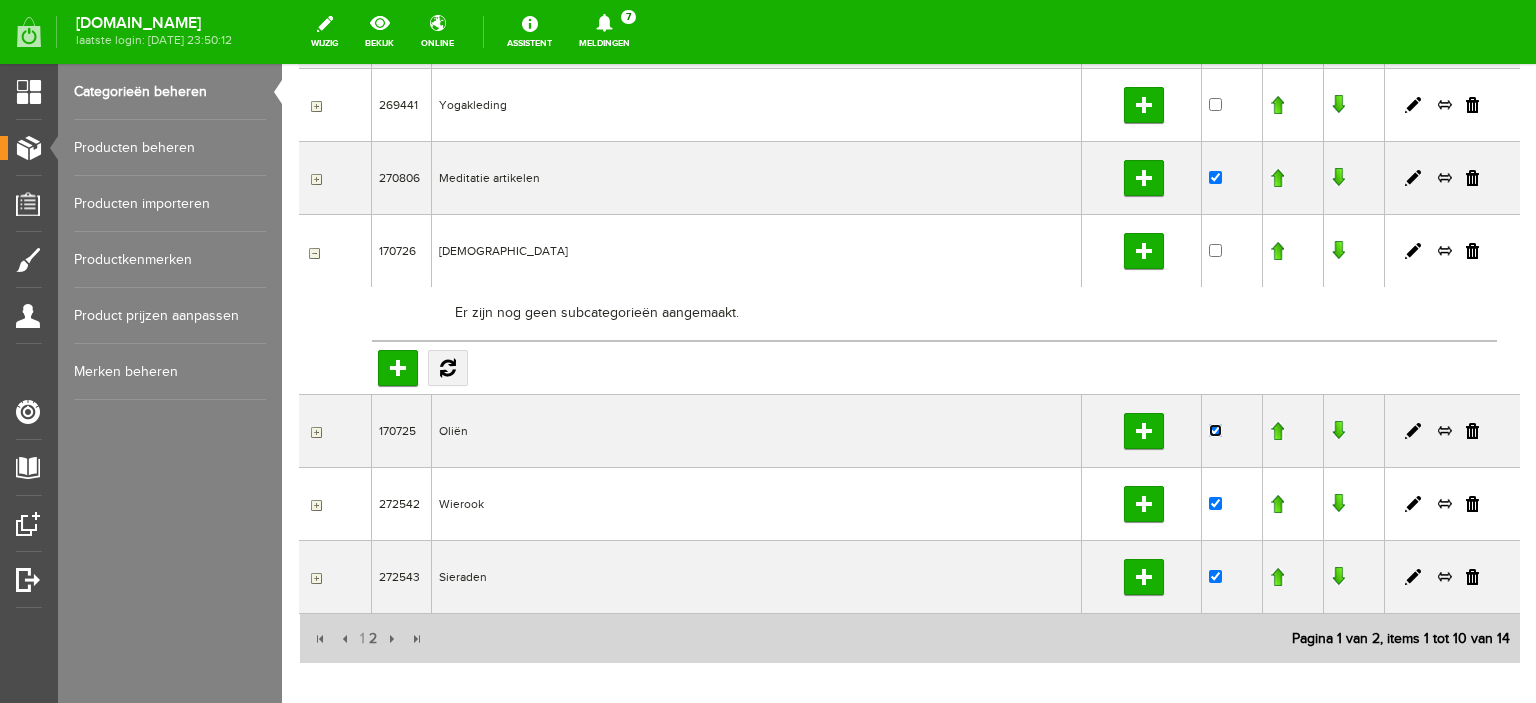 click at bounding box center (1215, 430) 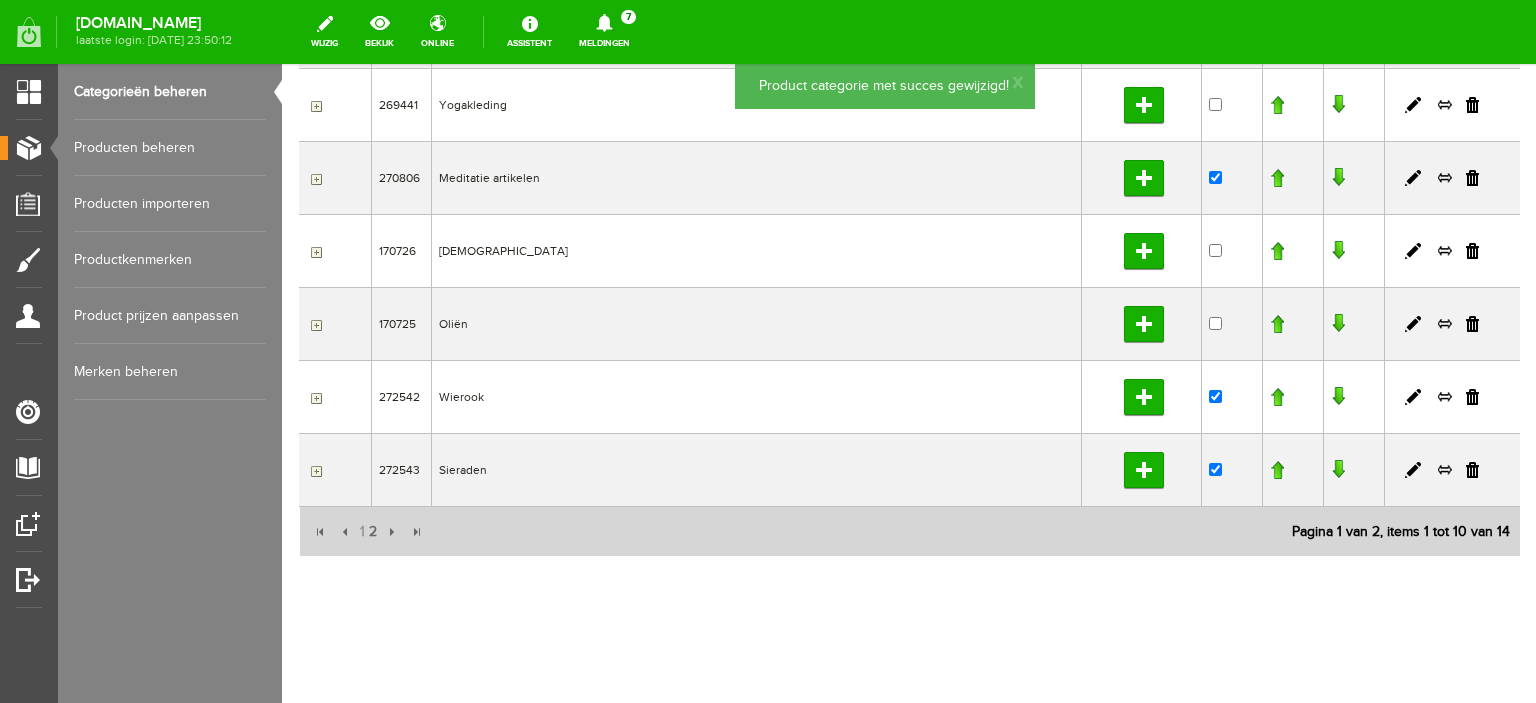 click at bounding box center [314, 325] 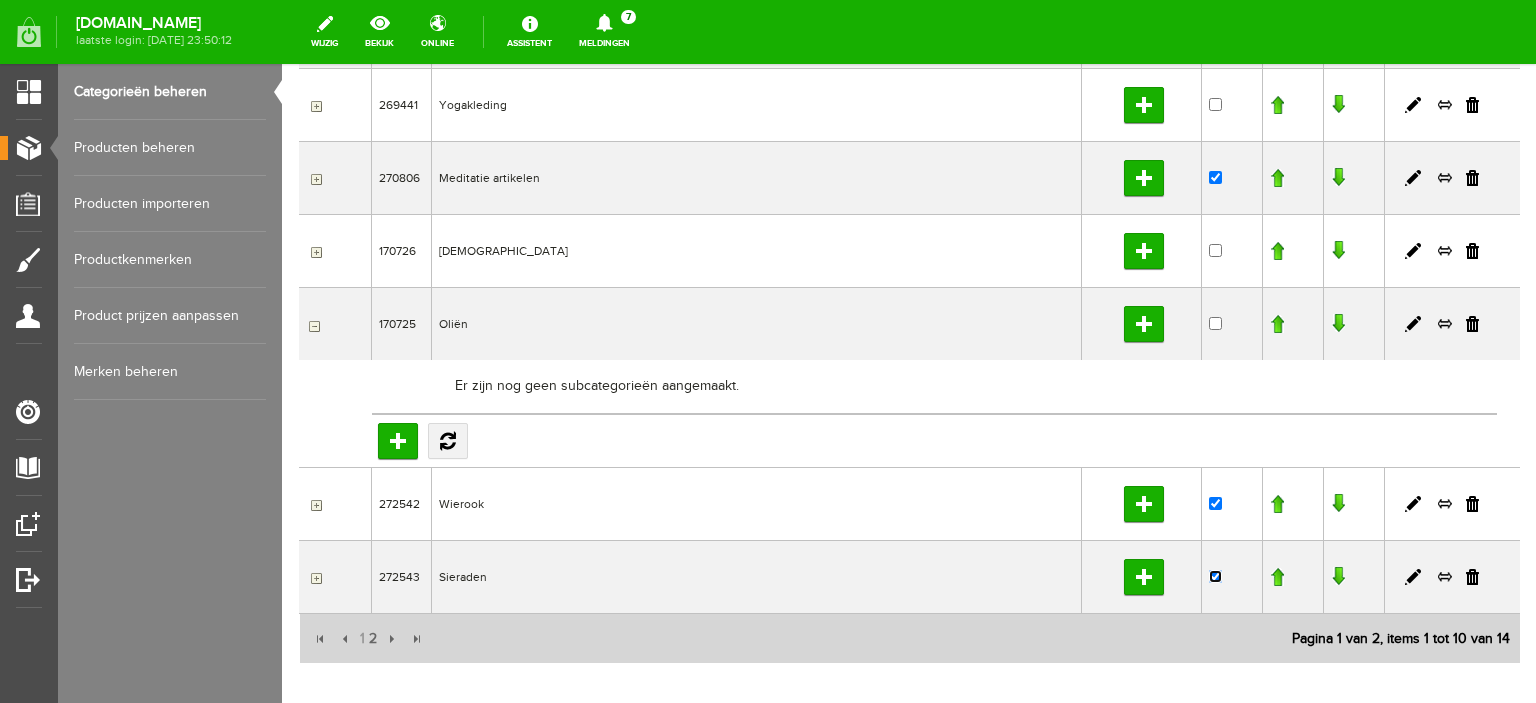 click at bounding box center (1215, 576) 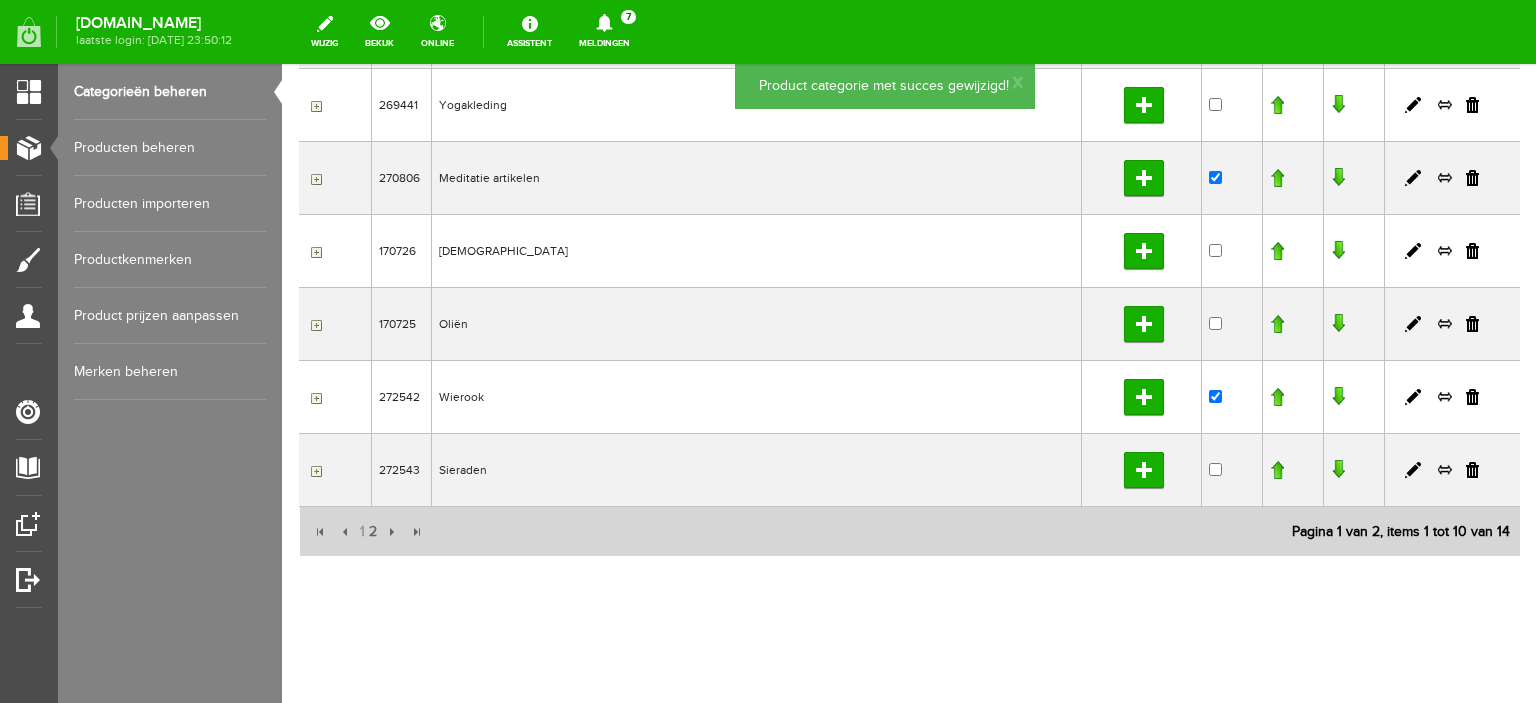 click at bounding box center [314, 471] 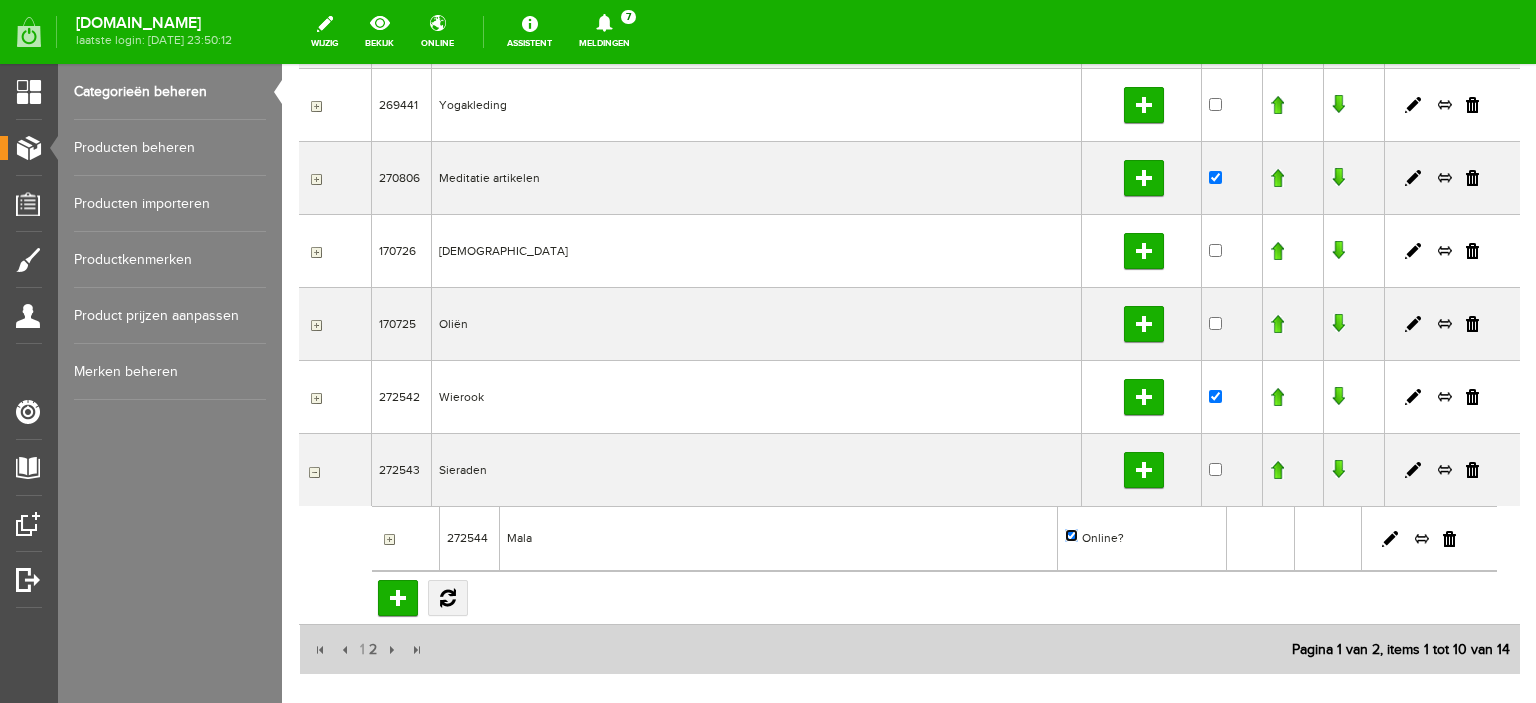 click on "Online?" at bounding box center [1071, 535] 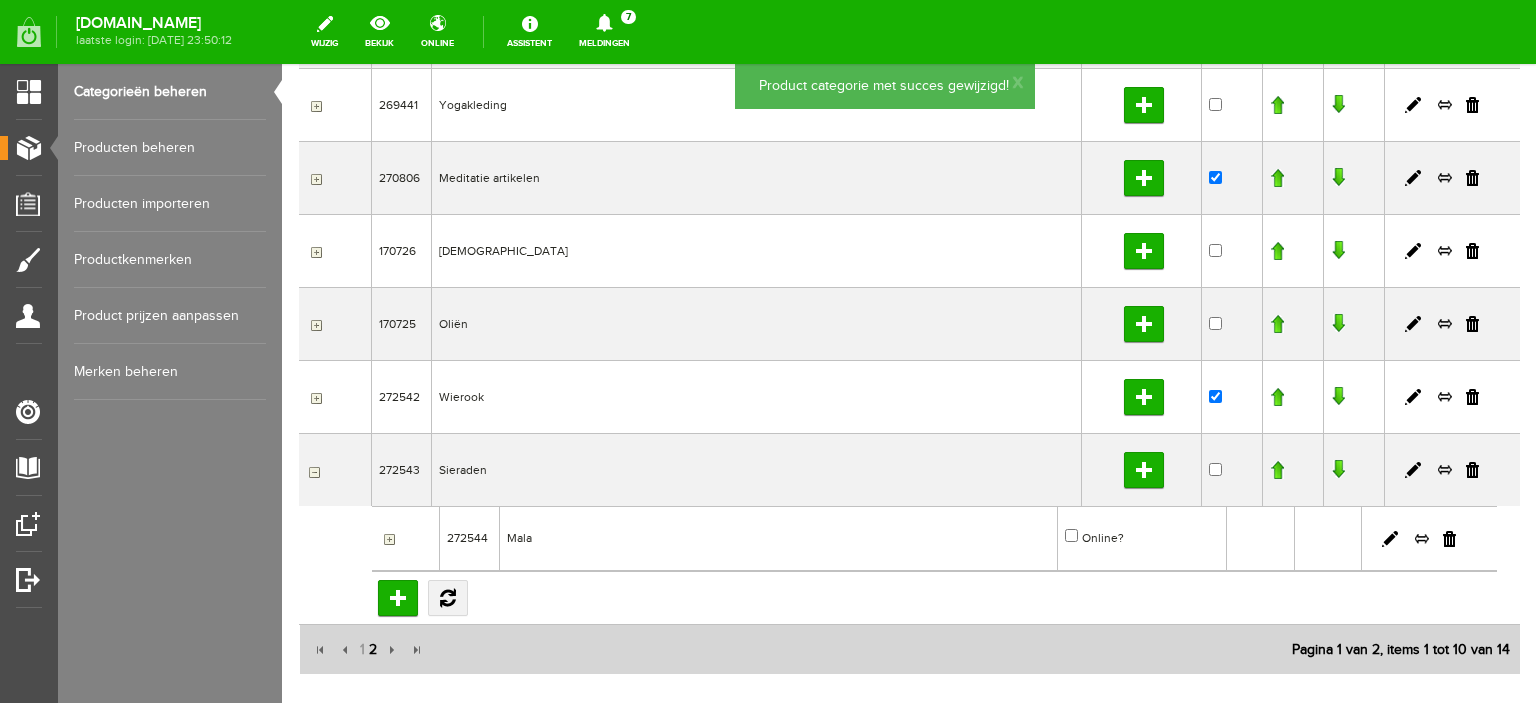 click on "2" at bounding box center [373, 650] 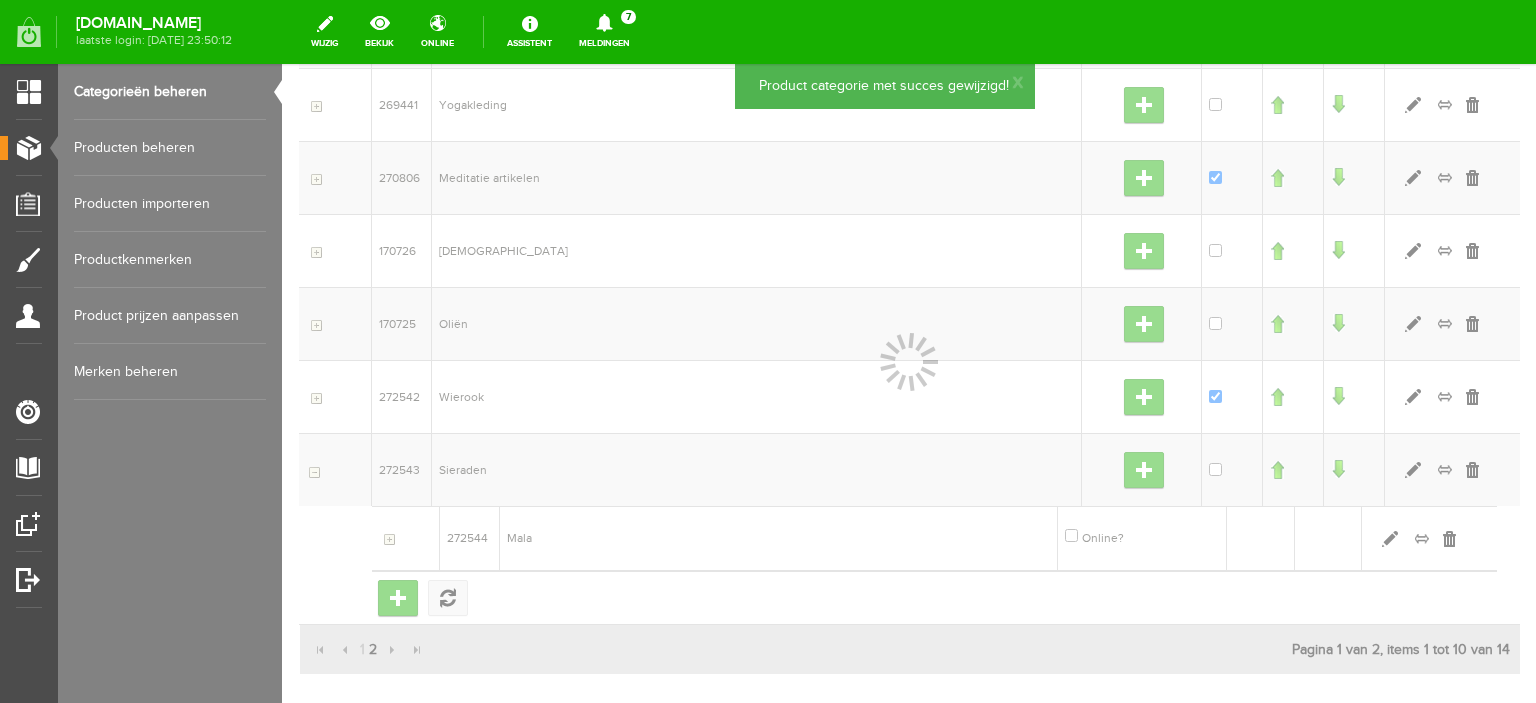 scroll, scrollTop: 69, scrollLeft: 0, axis: vertical 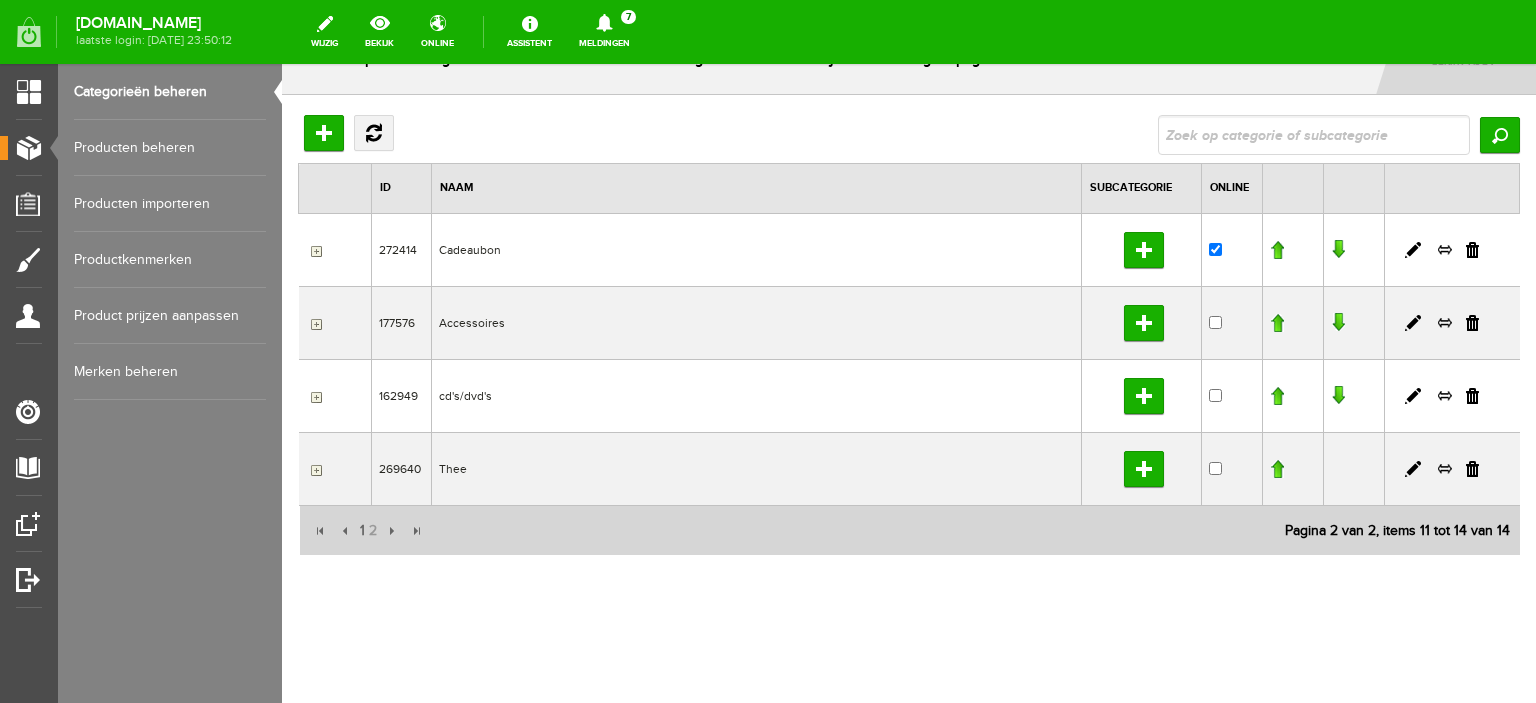 click at bounding box center [314, 251] 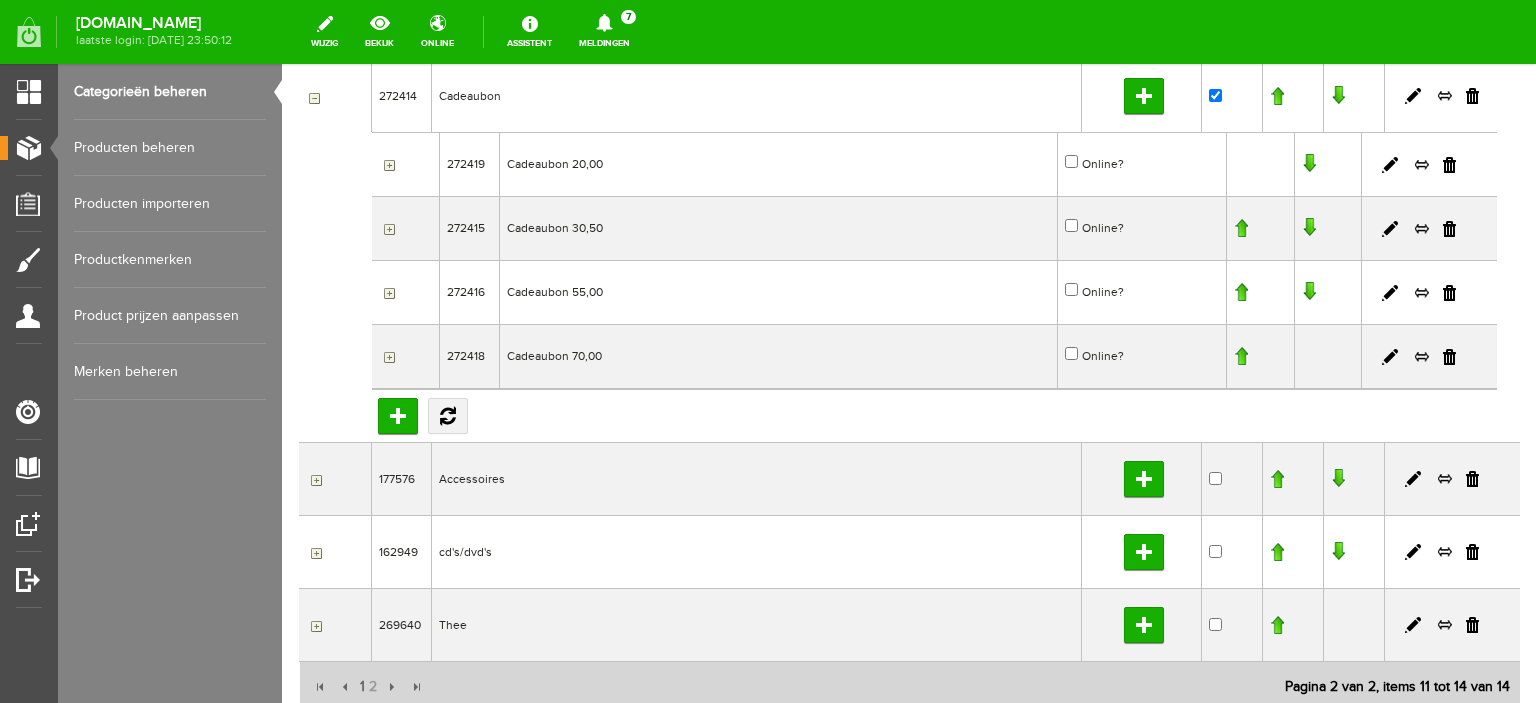 scroll, scrollTop: 343, scrollLeft: 0, axis: vertical 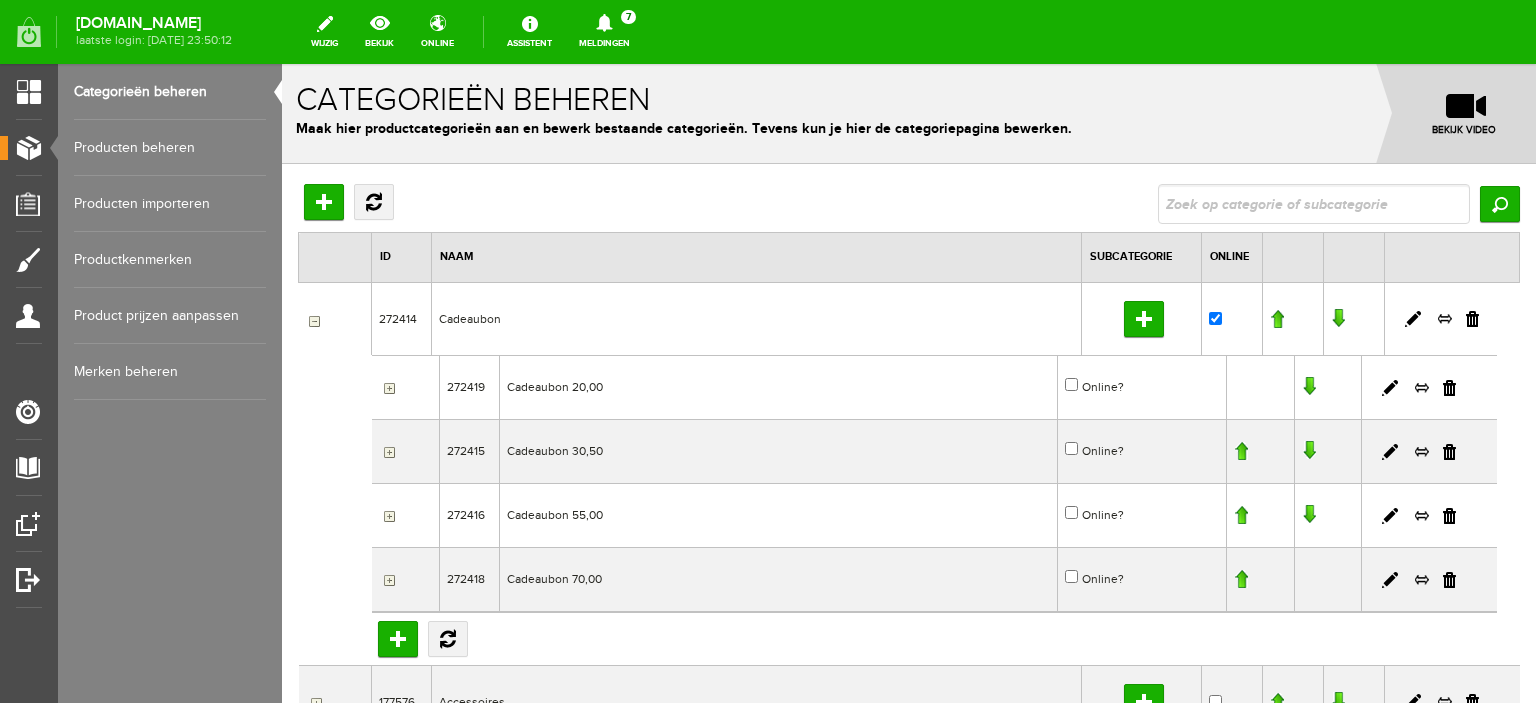 drag, startPoint x: 1535, startPoint y: 275, endPoint x: 1790, endPoint y: 71, distance: 326.55933 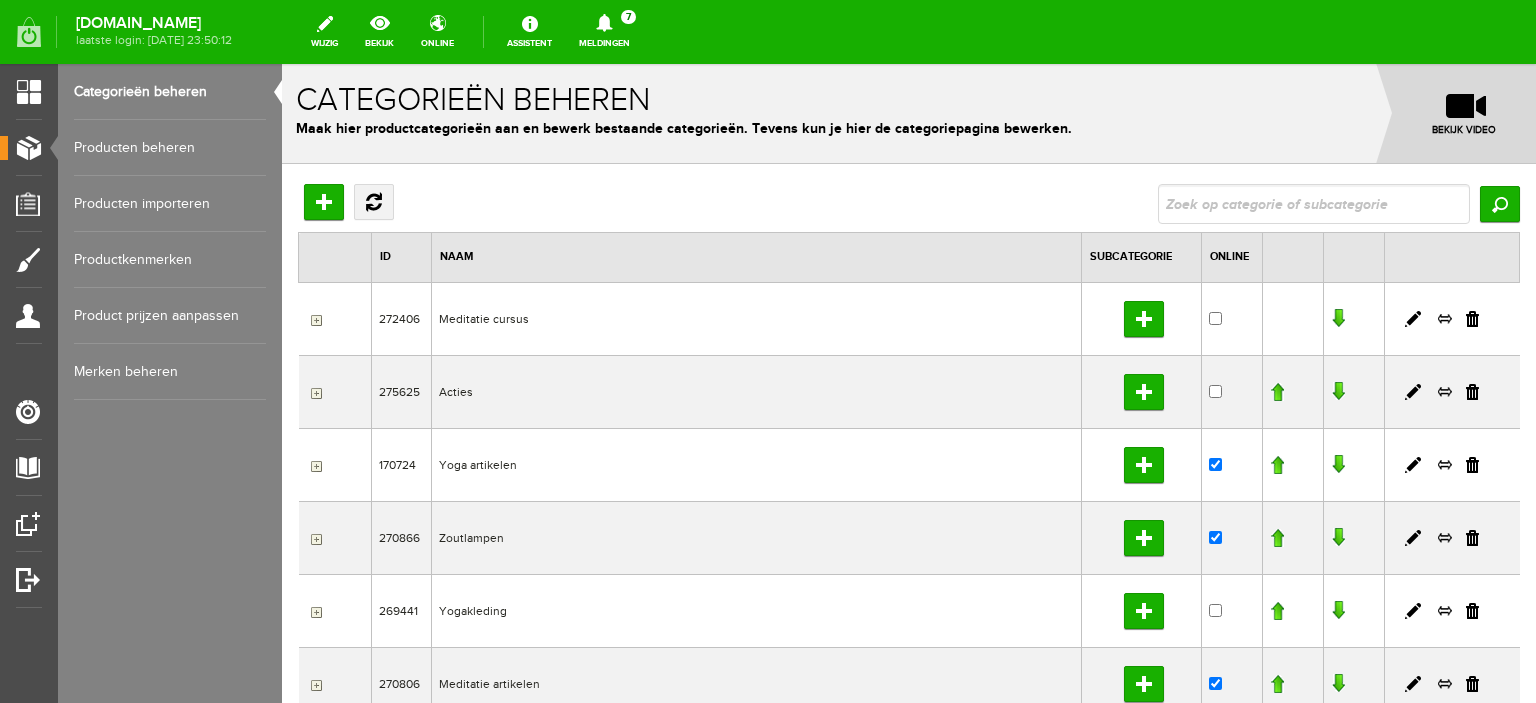 scroll, scrollTop: 0, scrollLeft: 0, axis: both 